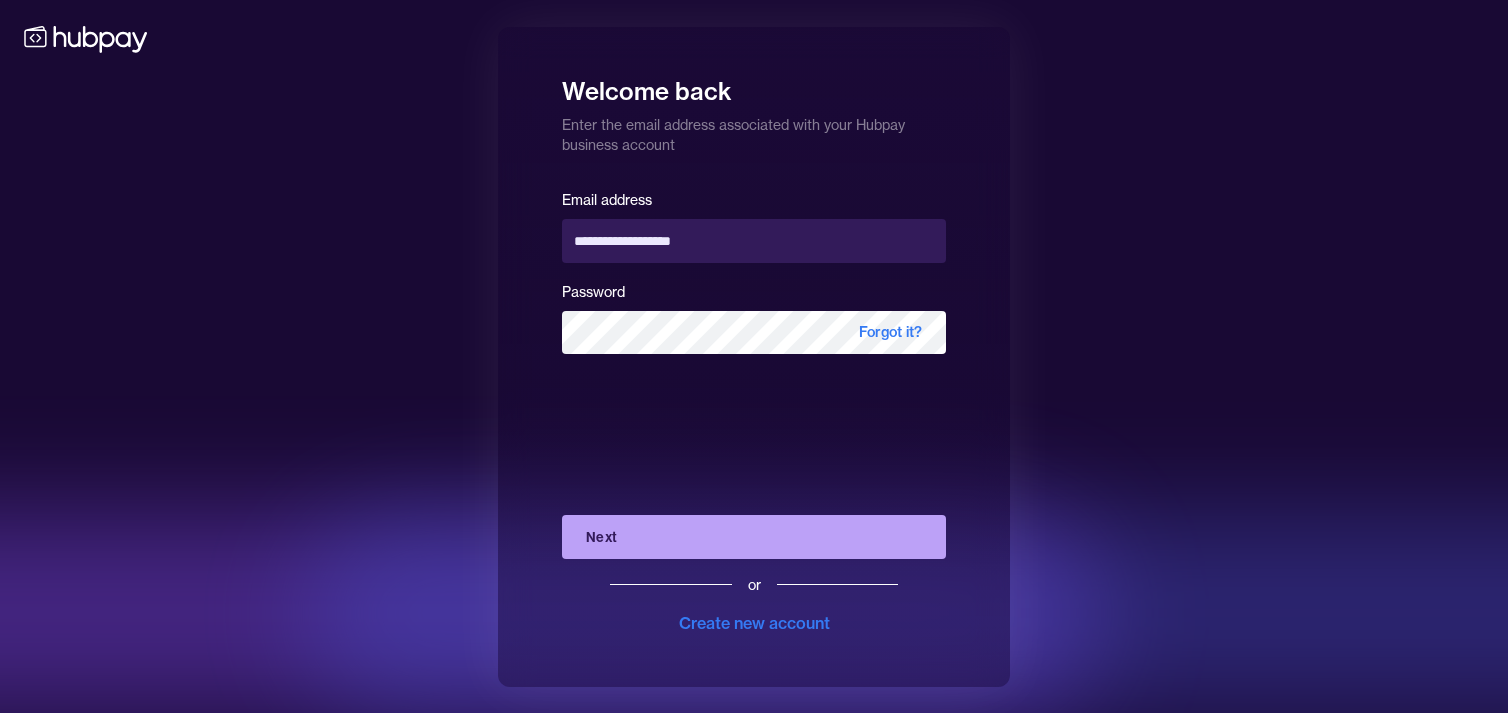 scroll, scrollTop: 0, scrollLeft: 0, axis: both 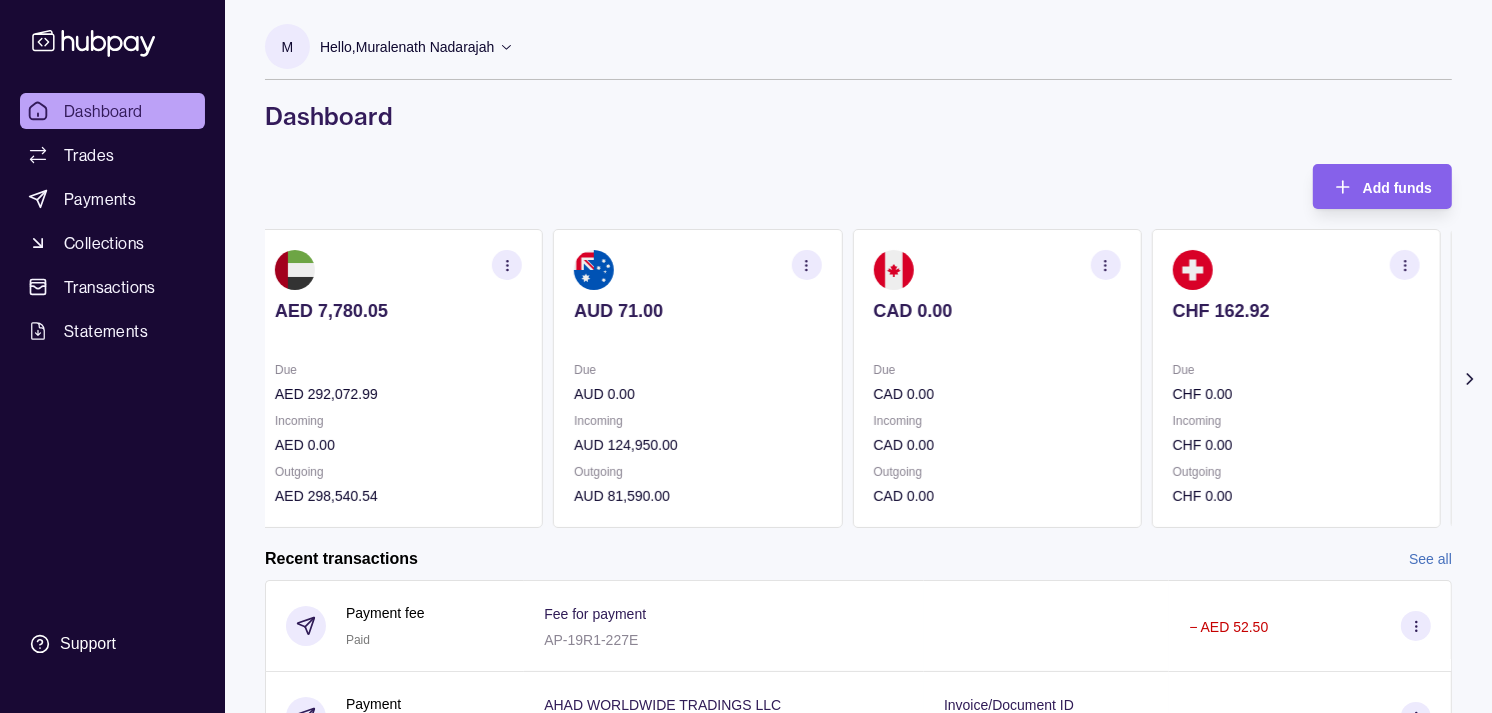 click on "Incoming CAD 0.00" at bounding box center [996, 433] 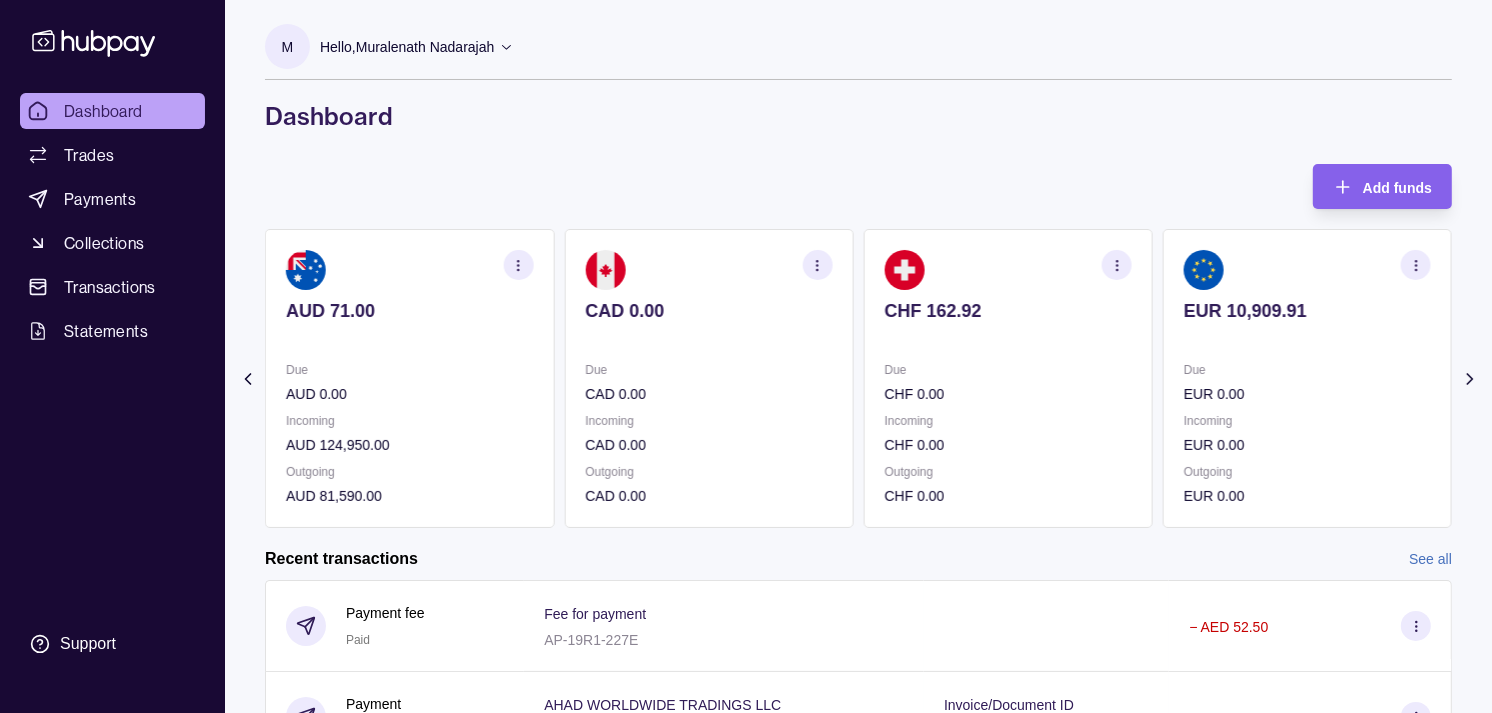 click on "CHF 0.00" at bounding box center [1008, 445] 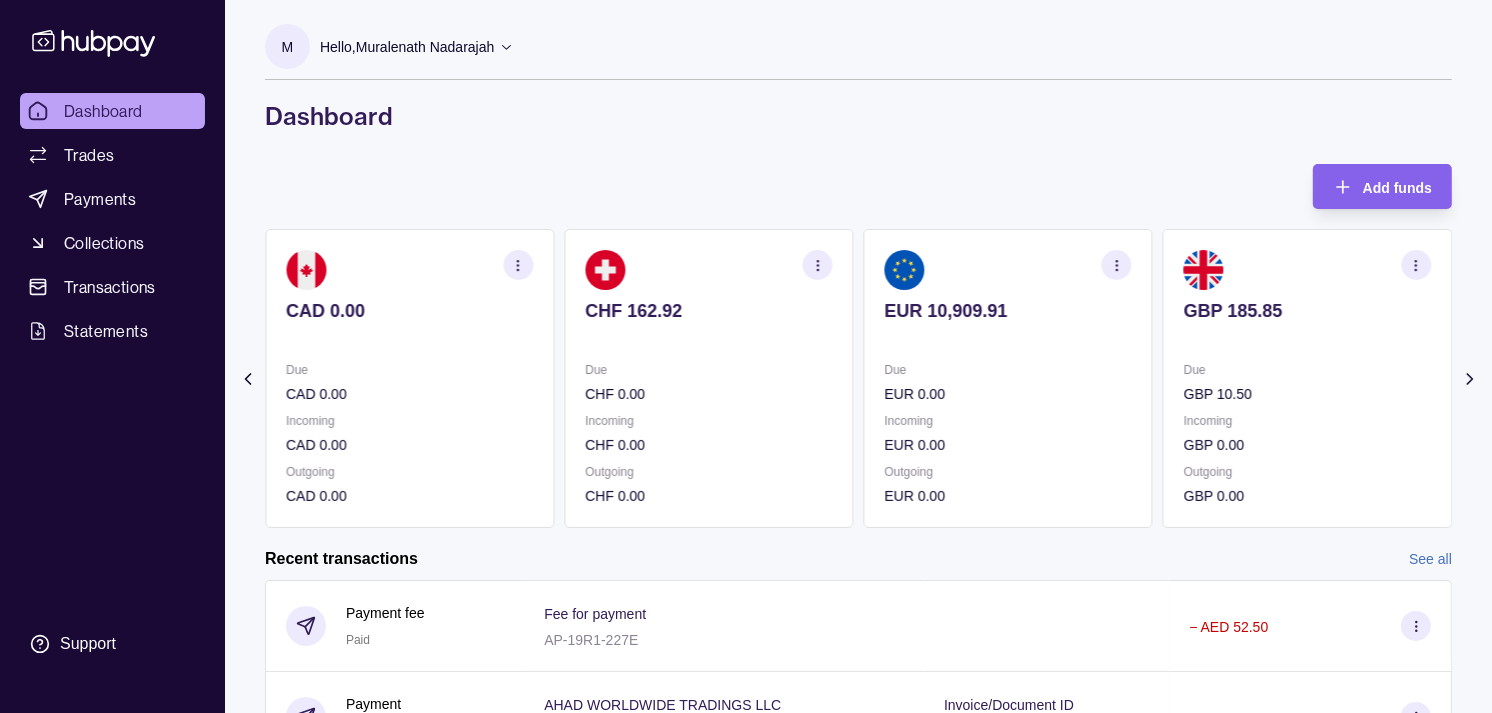 click on "Incoming EUR 0.00" at bounding box center (1008, 433) 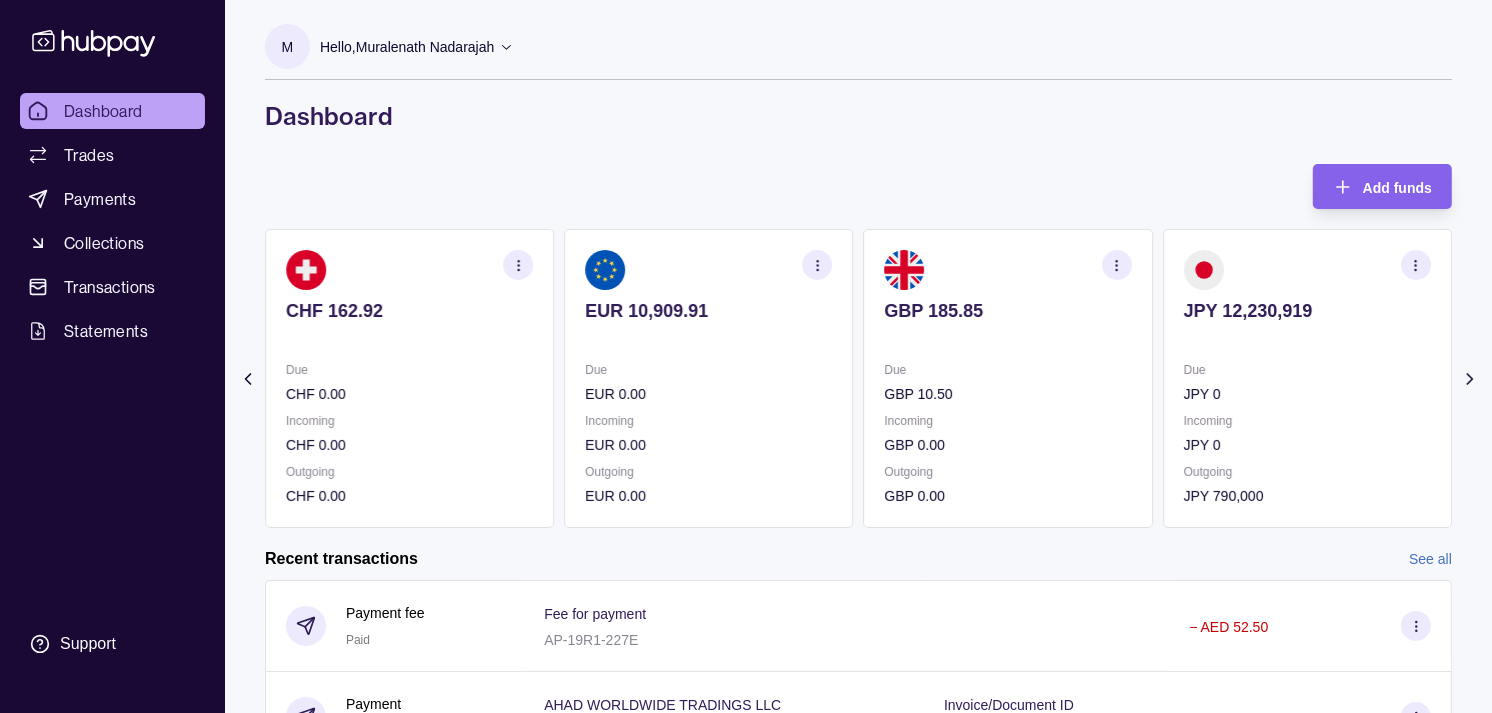 click on "GBP 185.85                                                                                                               Due GBP 10.50 Incoming GBP 0.00 Outgoing GBP 0.00" at bounding box center (1008, 378) 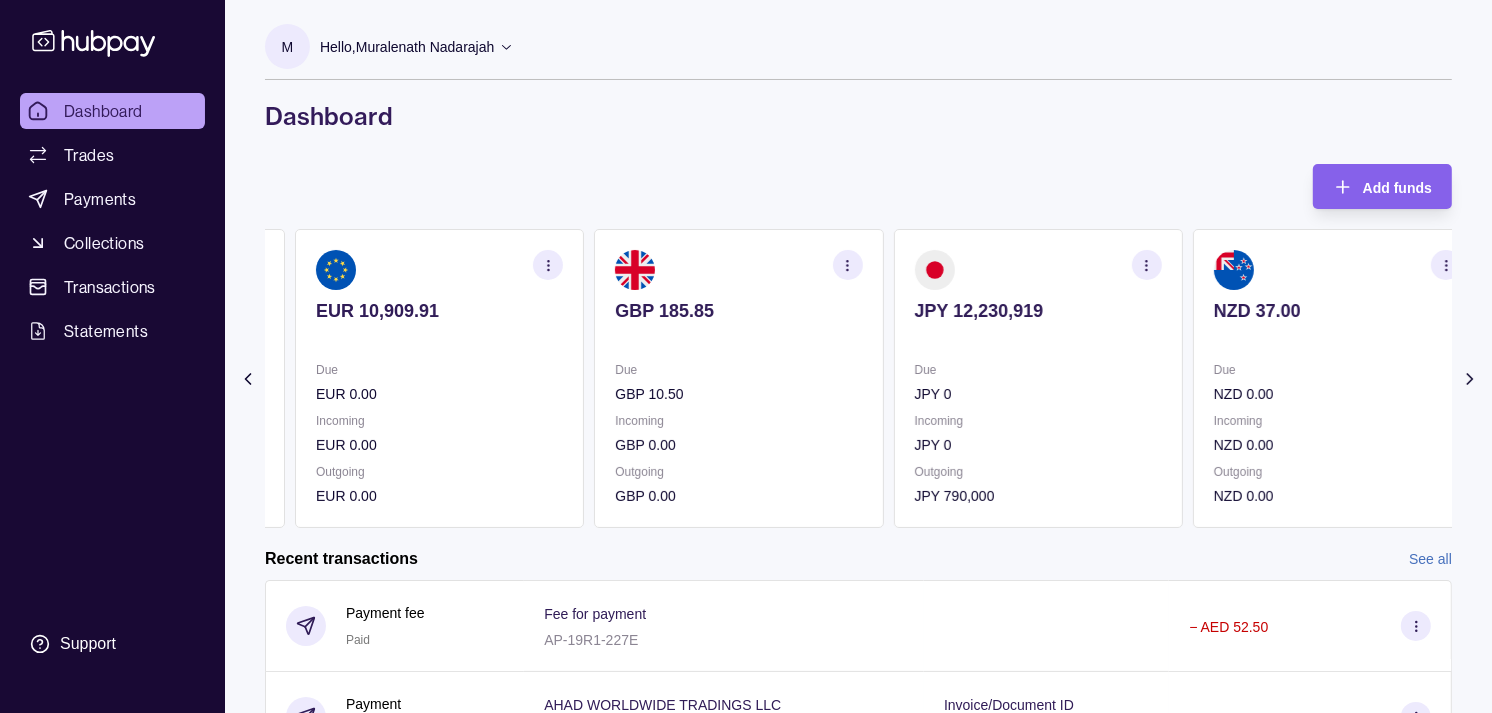 click on "Due" at bounding box center [738, 370] 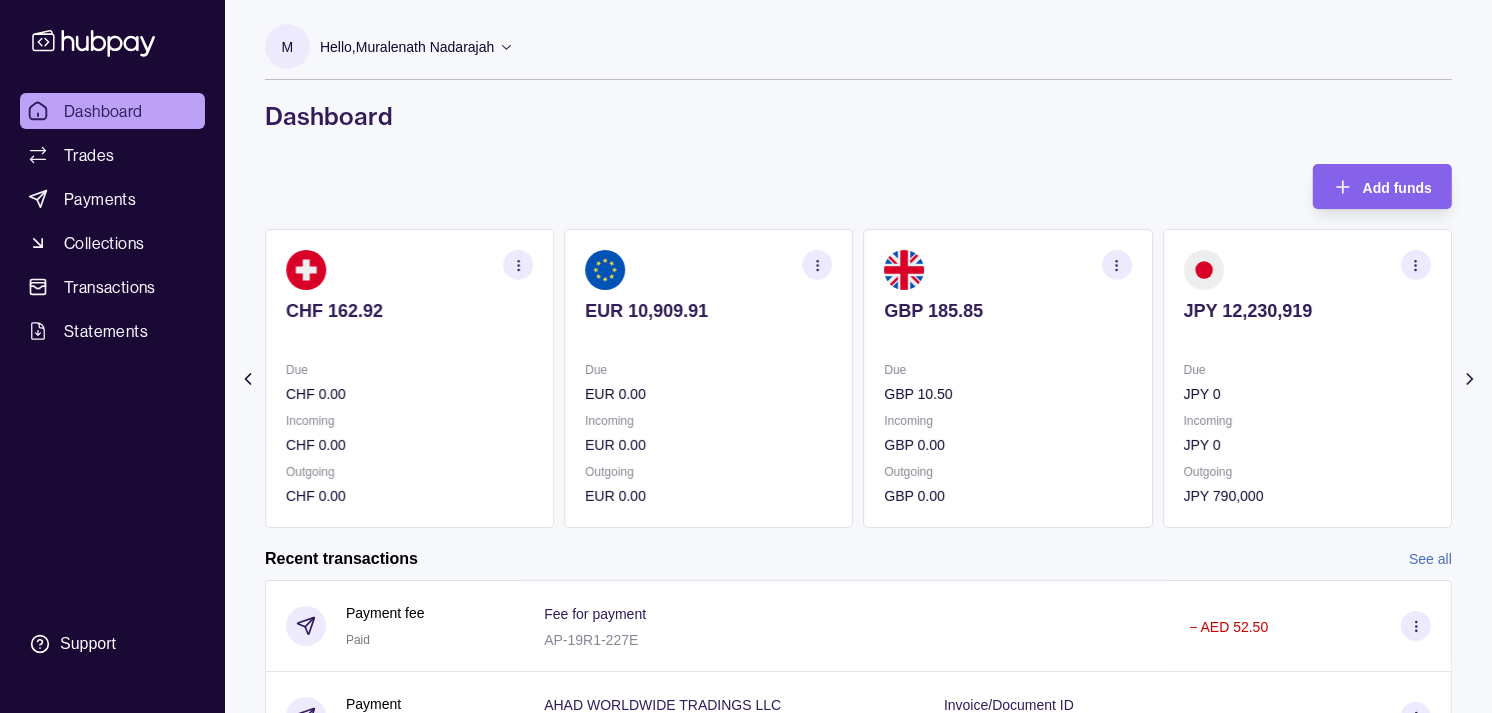 click 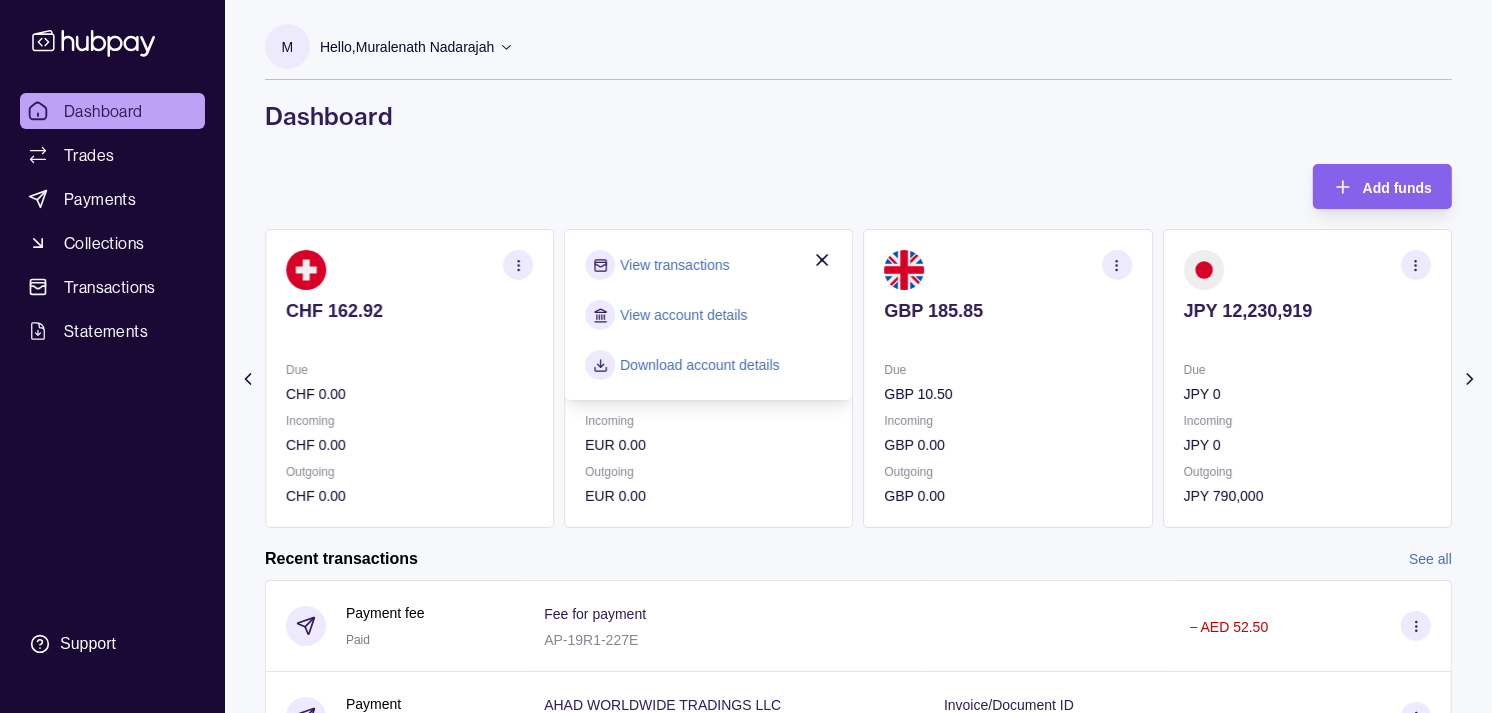 click on "View transactions" at bounding box center (674, 265) 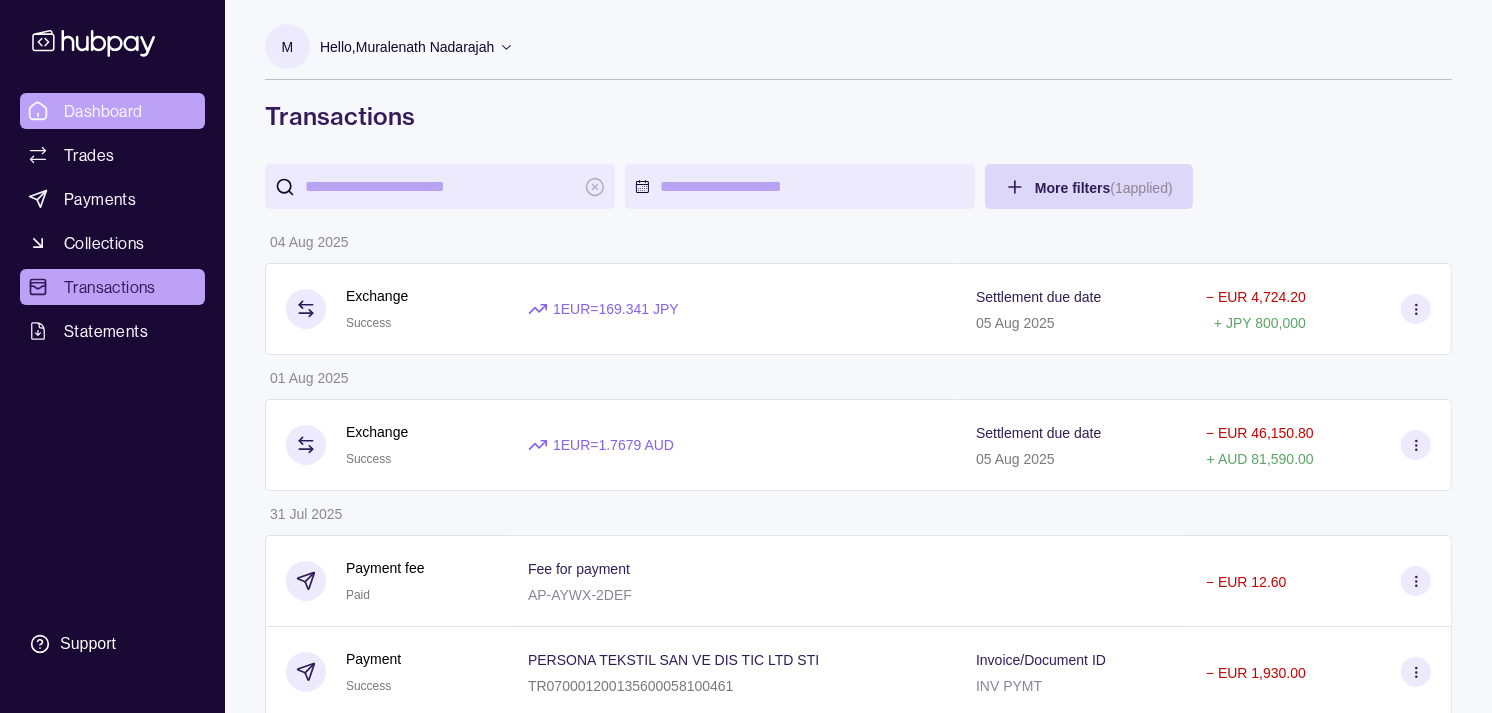 click on "Dashboard" at bounding box center [112, 111] 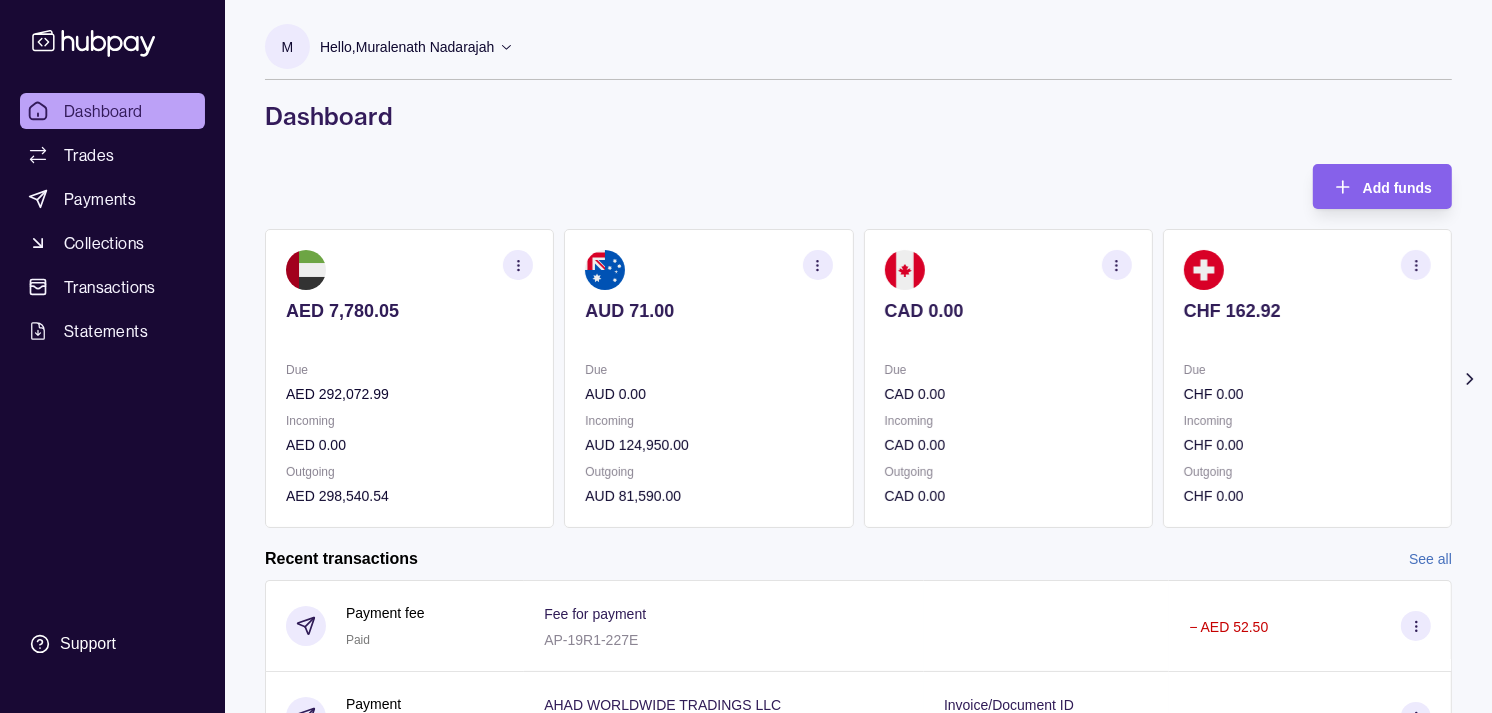click on "Due" at bounding box center (1307, 370) 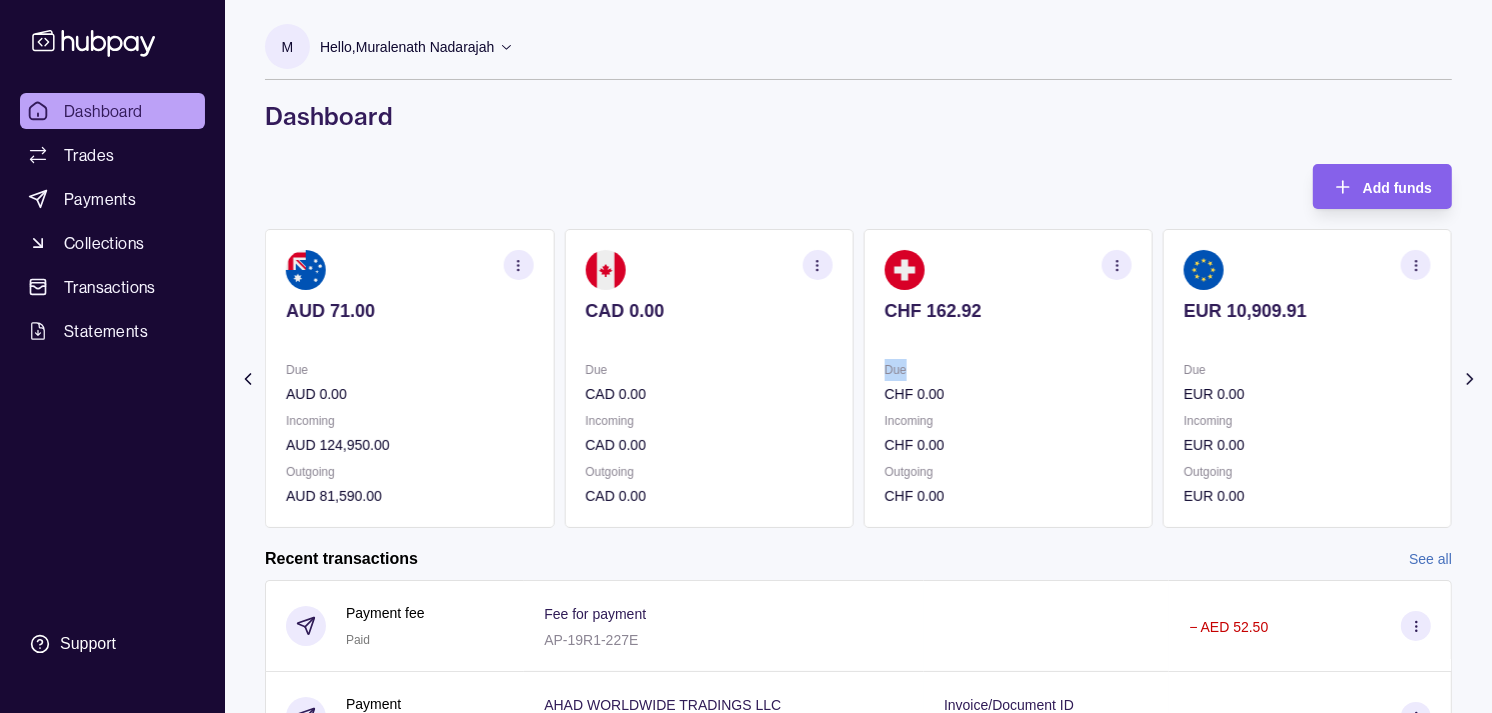 drag, startPoint x: 1133, startPoint y: 373, endPoint x: 1102, endPoint y: 370, distance: 31.144823 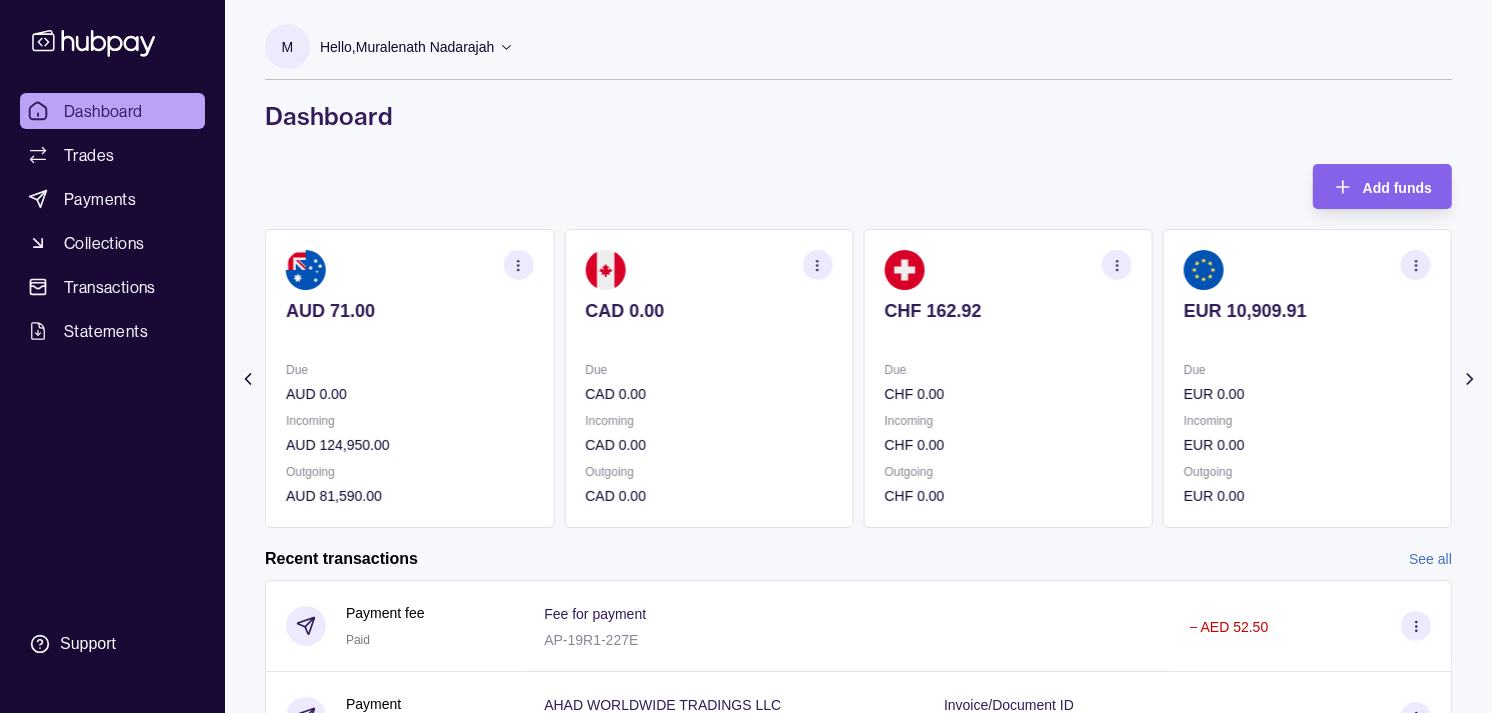 drag, startPoint x: 1102, startPoint y: 370, endPoint x: 944, endPoint y: 151, distance: 270.0463 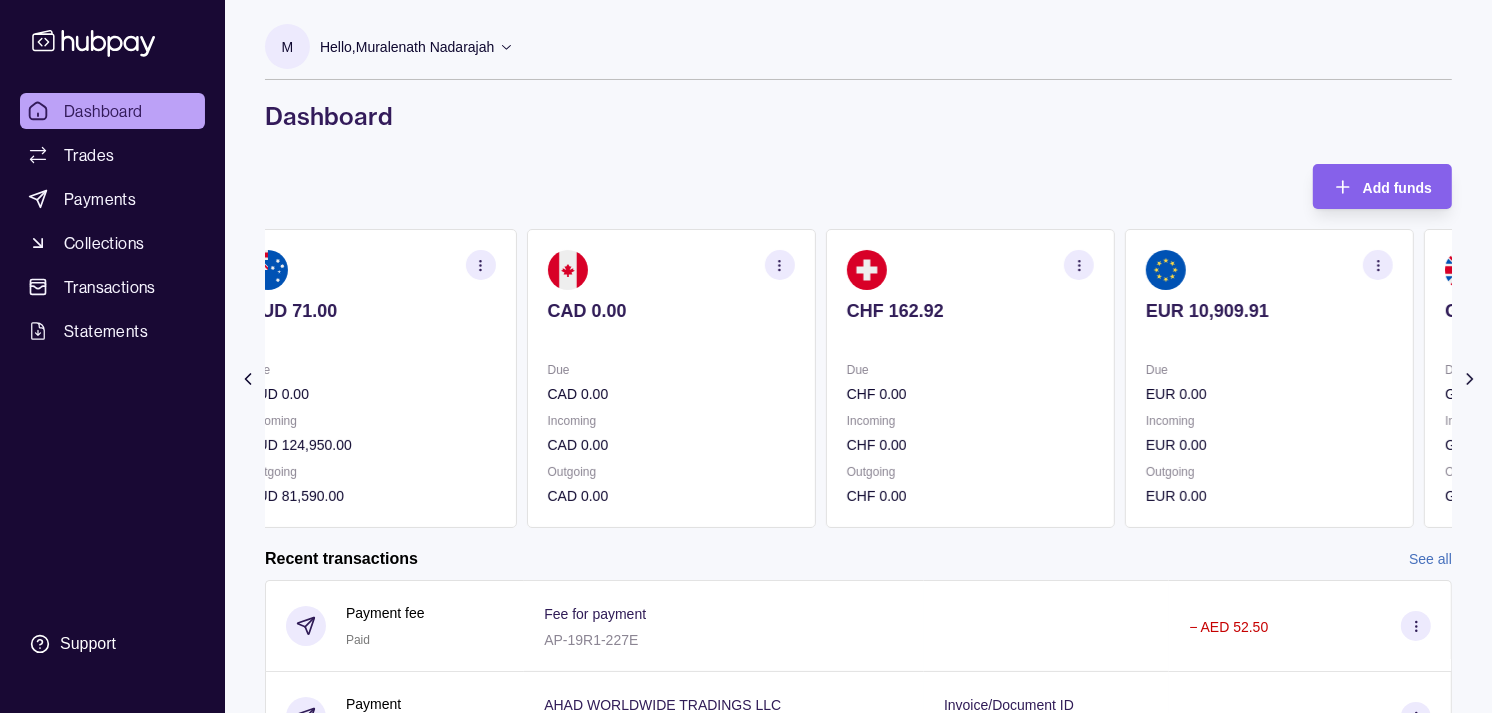 click on "CHF 162.92                                                                                                               Due CHF 0.00 Incoming CHF 0.00 Outgoing CHF 0.00" at bounding box center (970, 378) 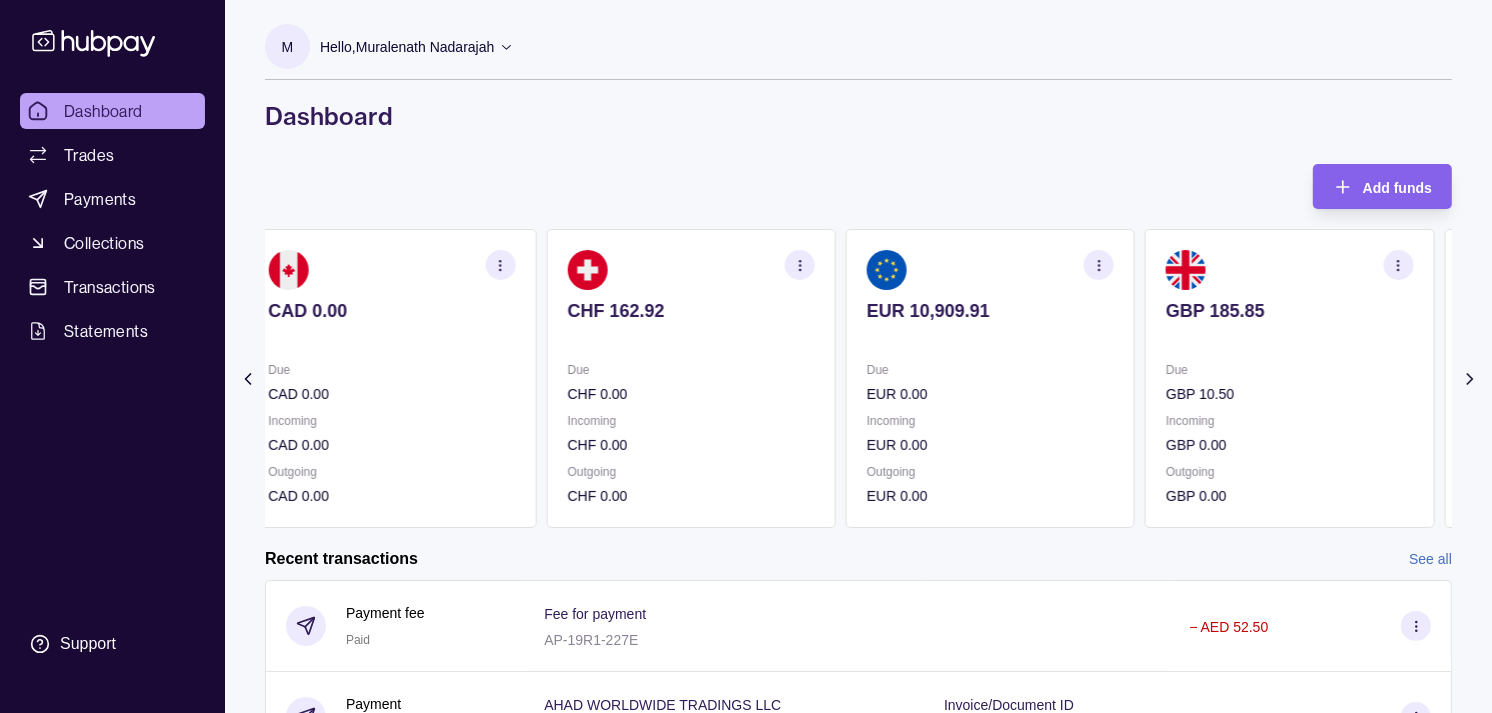 click at bounding box center [1289, 338] 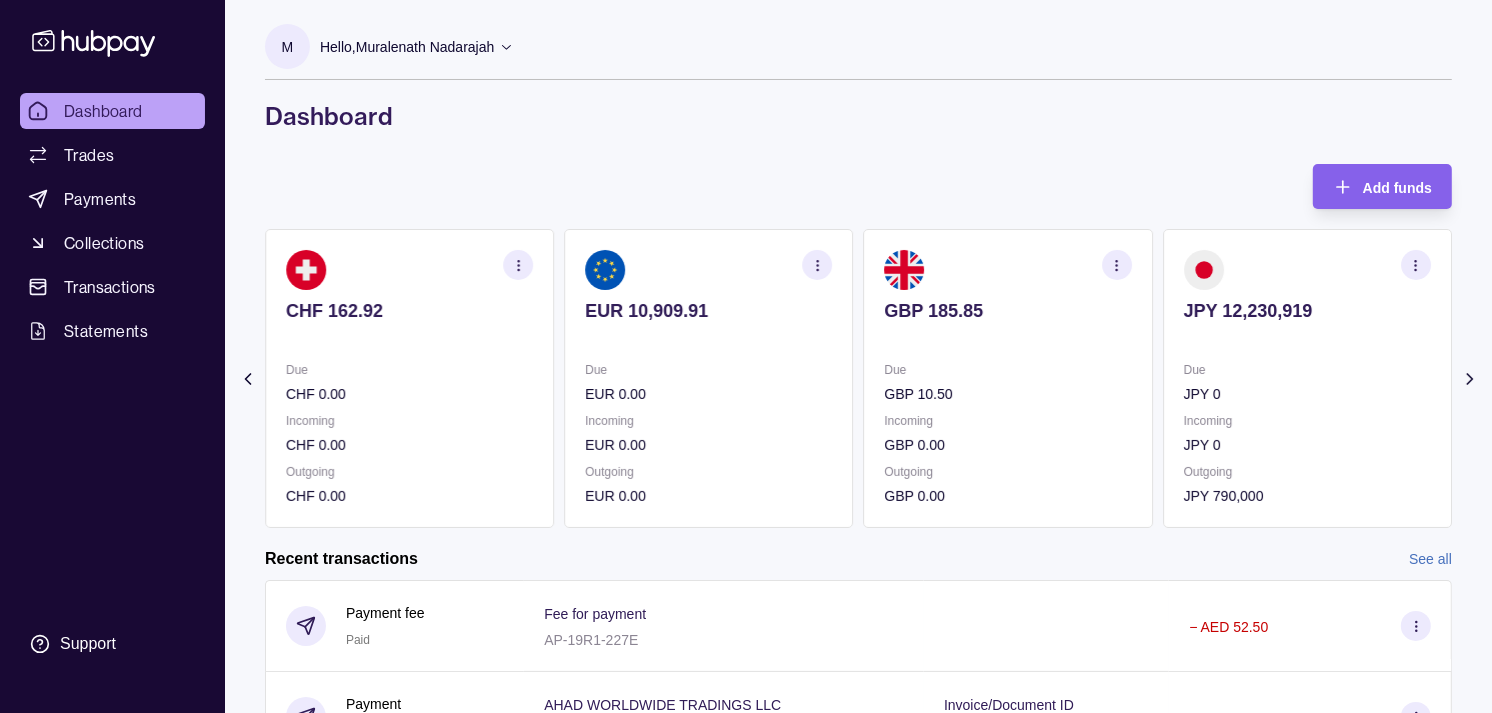 click on "GBP 185.85                                                                                                               Due GBP 10.50 Incoming GBP 0.00 Outgoing GBP 0.00" at bounding box center (1008, 378) 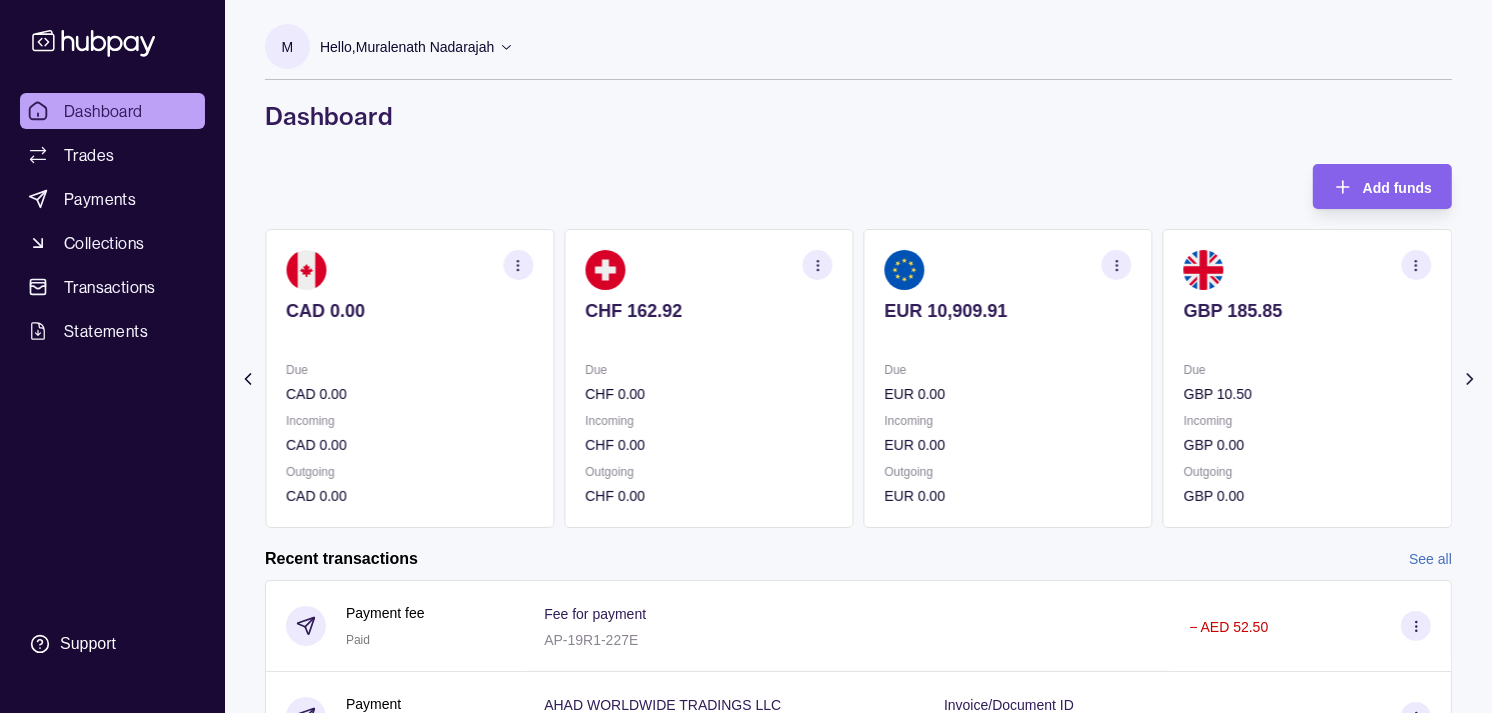 click on "CHF 162.92                                                                                                               Due CHF 0.00 Incoming CHF 0.00 Outgoing CHF 0.00" at bounding box center (708, 378) 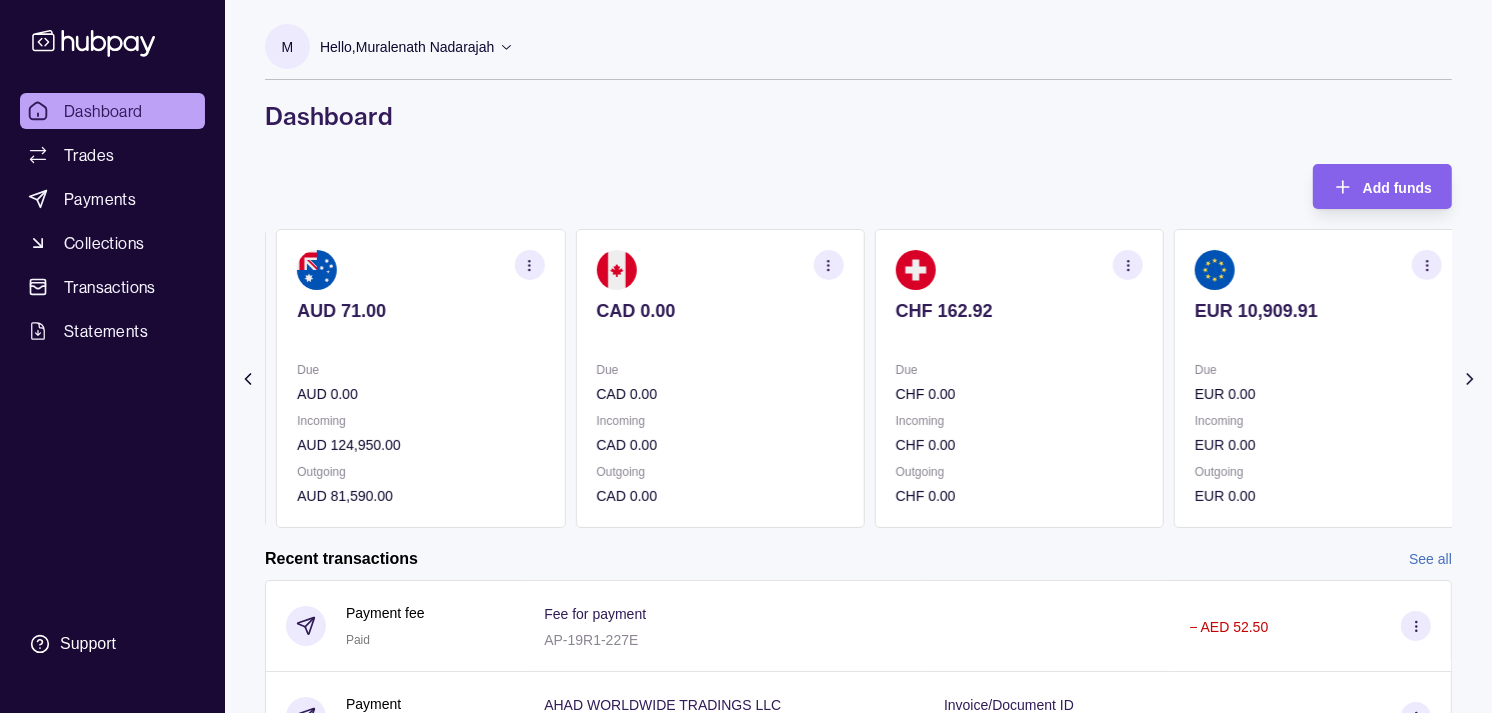 click on "CAD 0.00                                                                                                               Due CAD 0.00 Incoming CAD 0.00 Outgoing CAD 0.00" at bounding box center [719, 378] 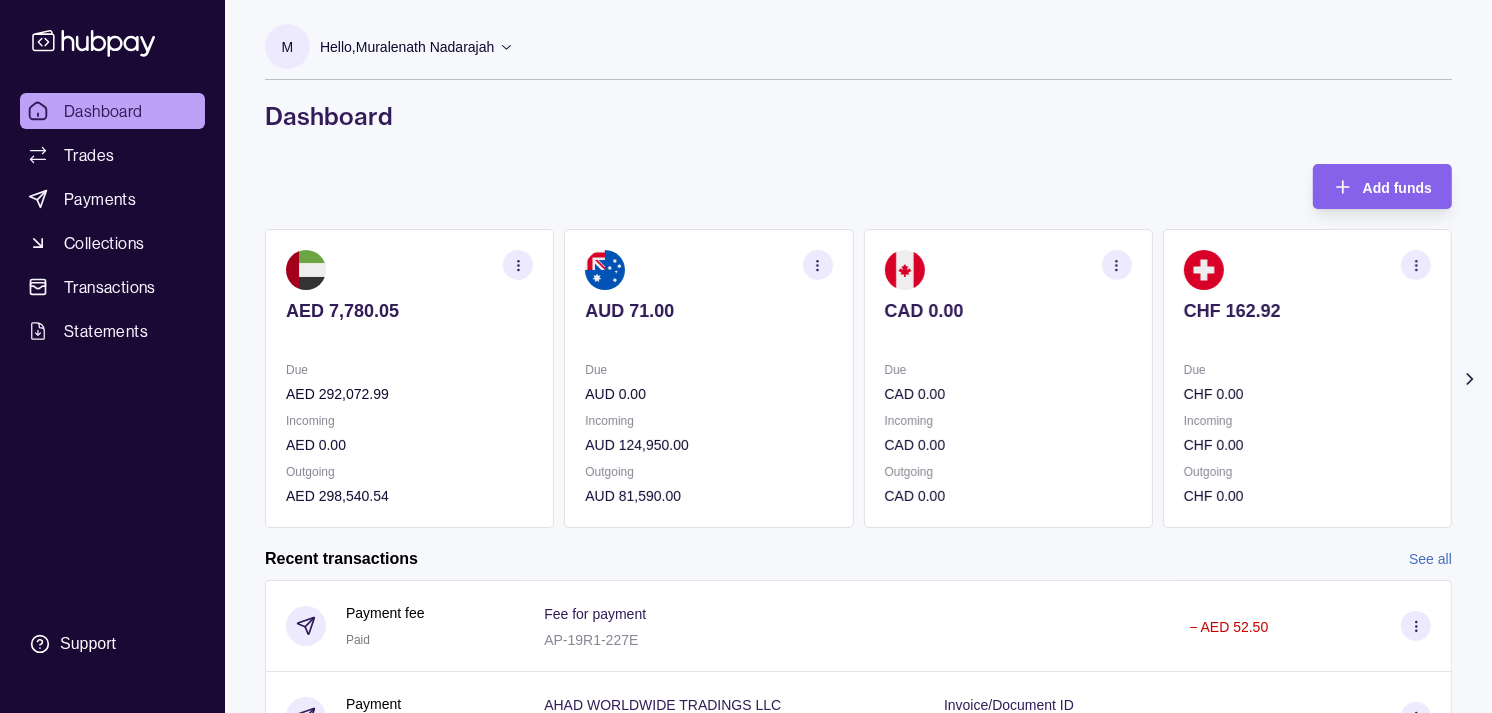 click 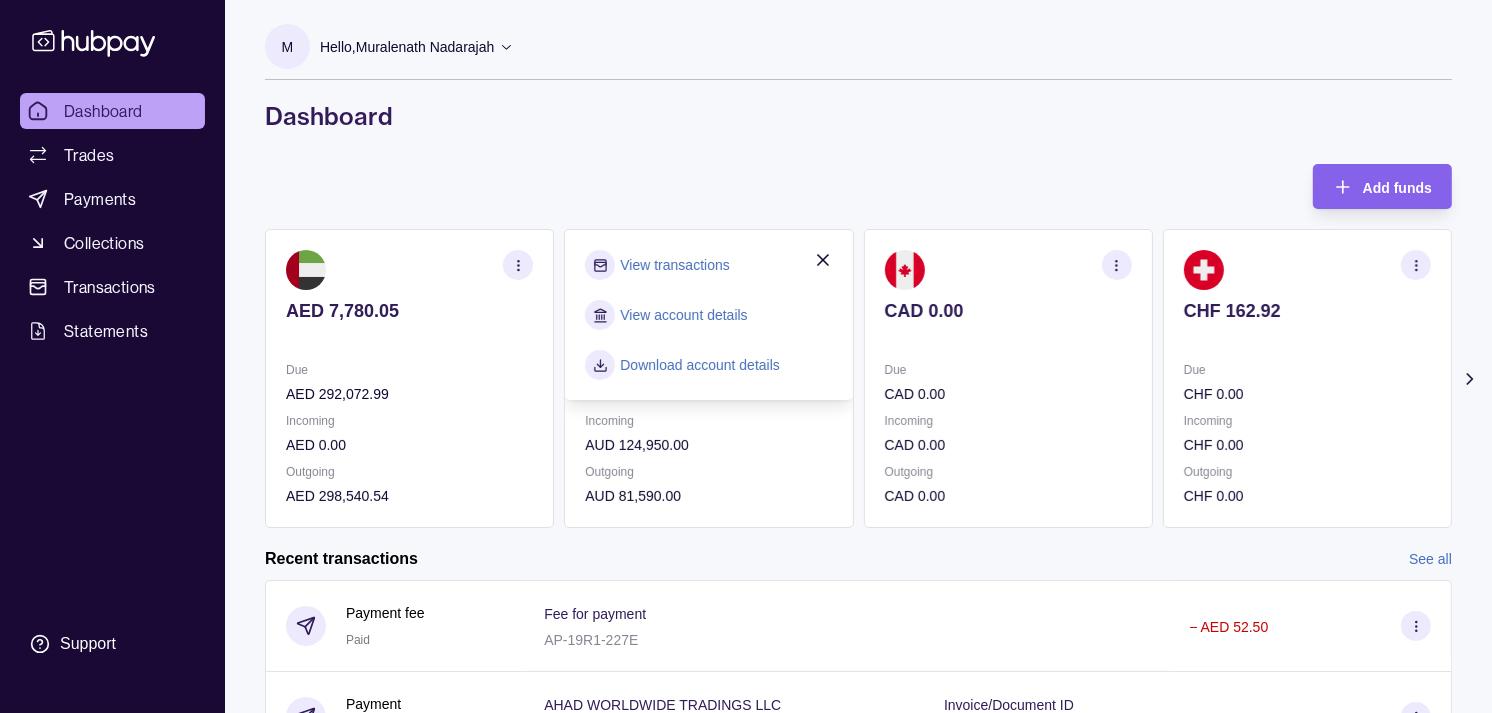 click on "View transactions" at bounding box center (674, 265) 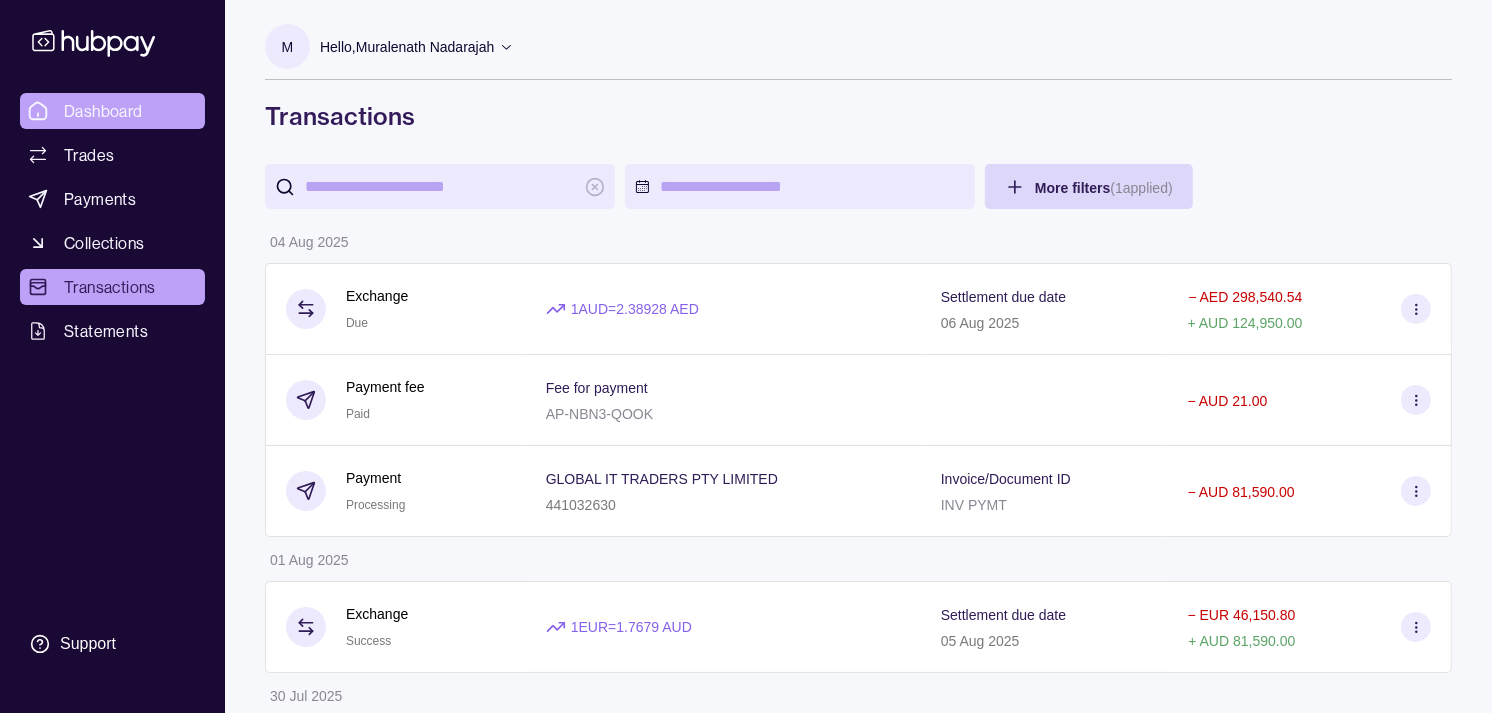 click on "Dashboard" at bounding box center [112, 111] 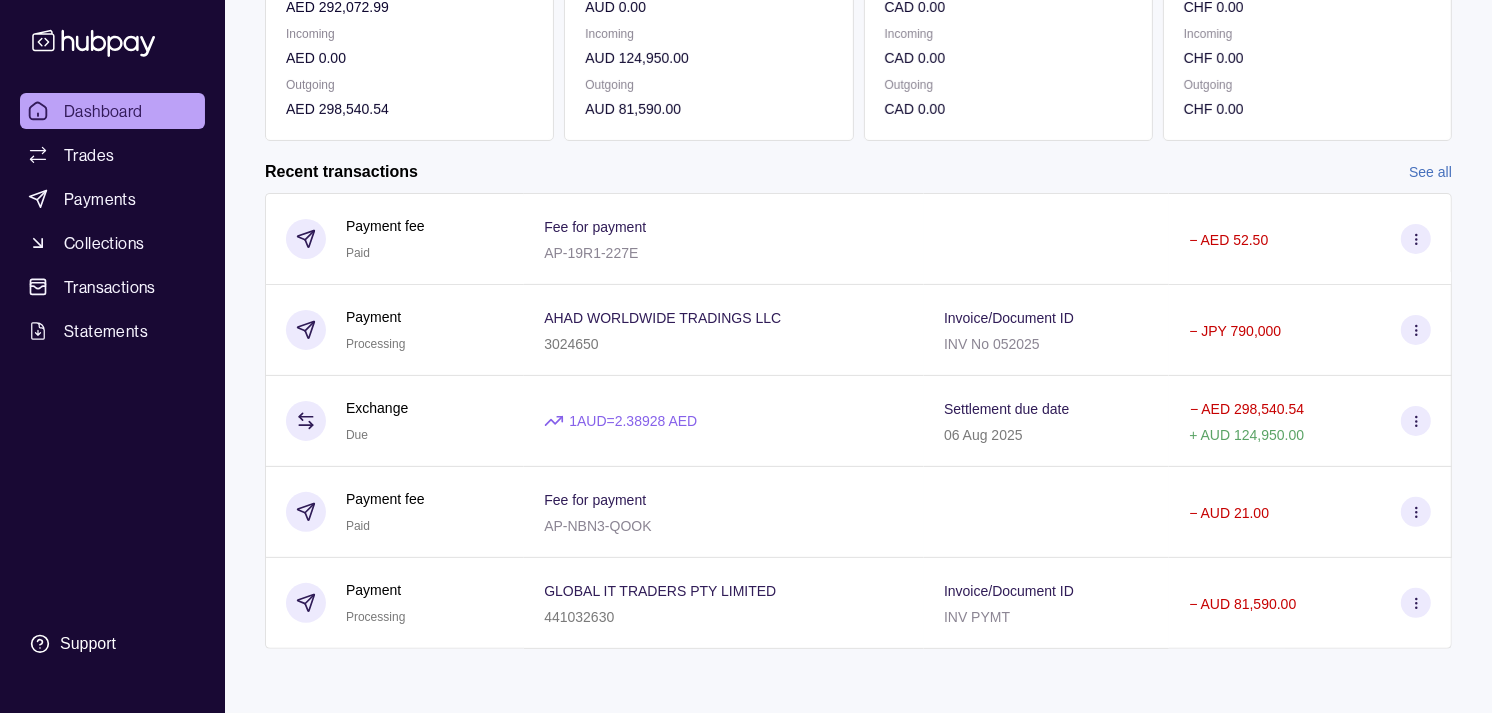 scroll, scrollTop: 0, scrollLeft: 0, axis: both 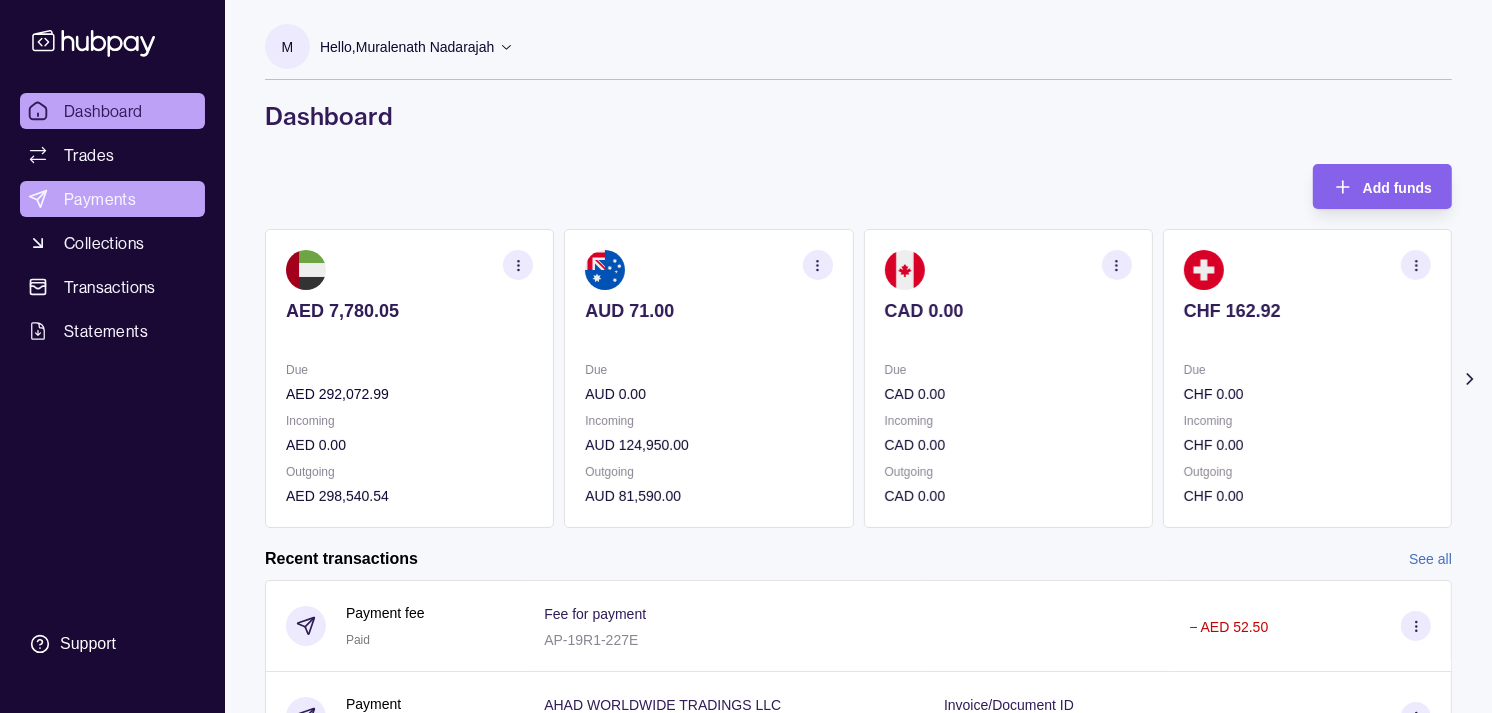 click on "Payments" at bounding box center (100, 199) 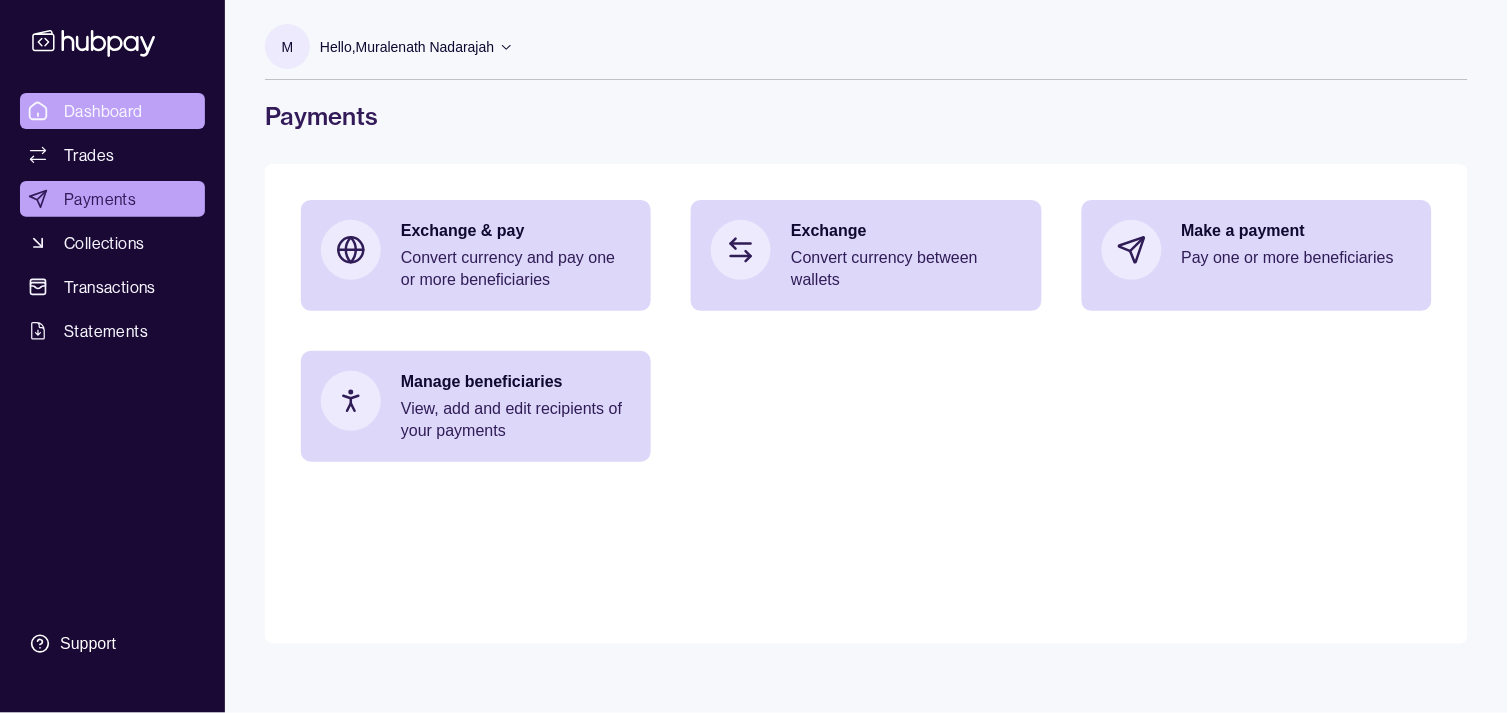 click on "Dashboard" at bounding box center (103, 111) 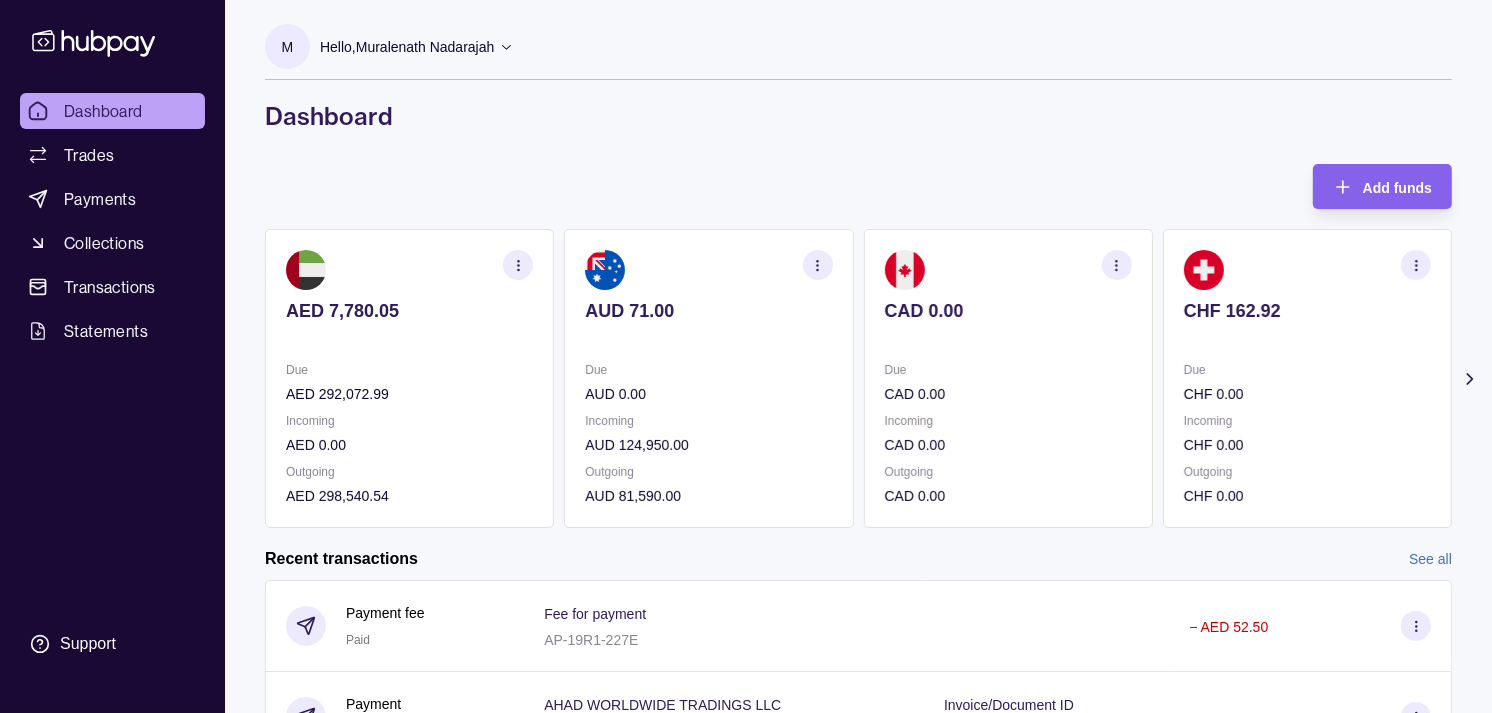 click on "CHF 162.92" at bounding box center [1307, 311] 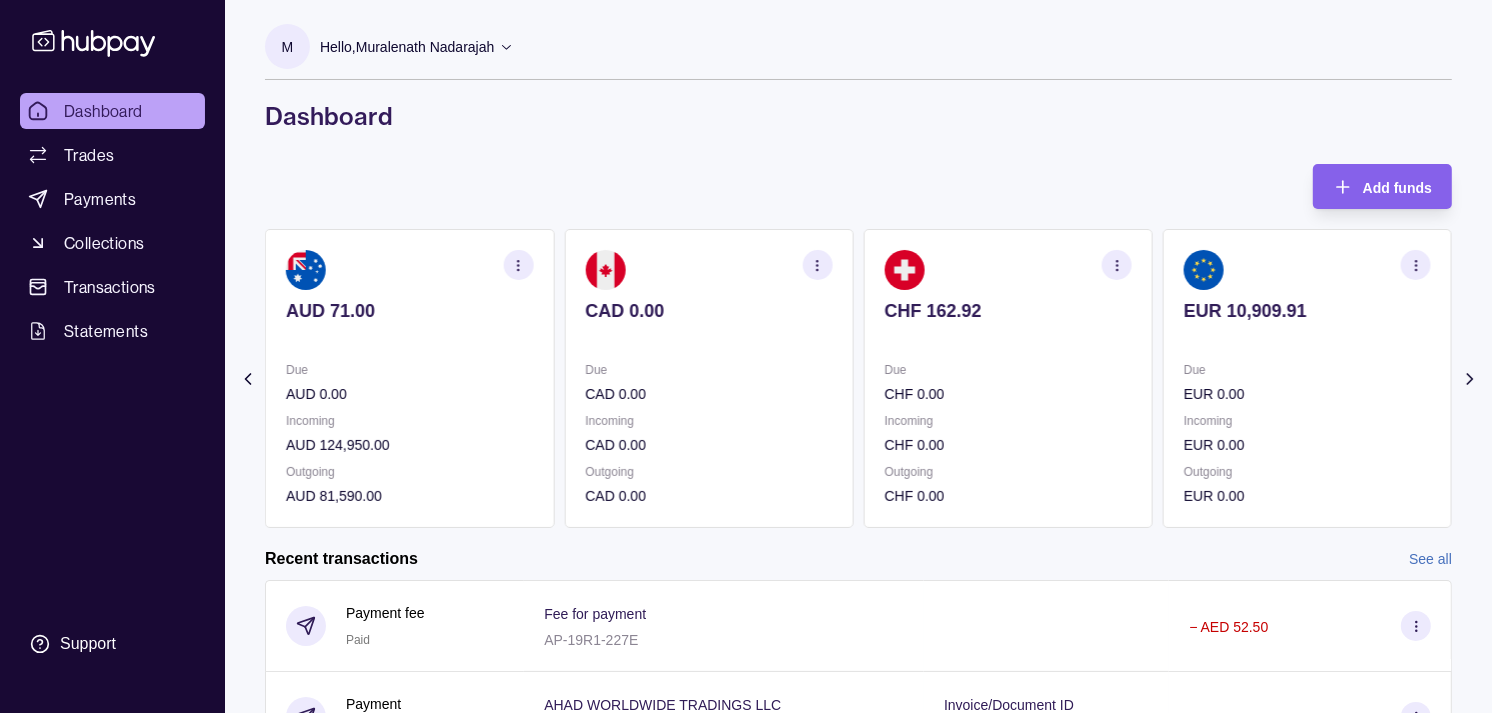 click on "EUR 10,909.91" at bounding box center [1307, 311] 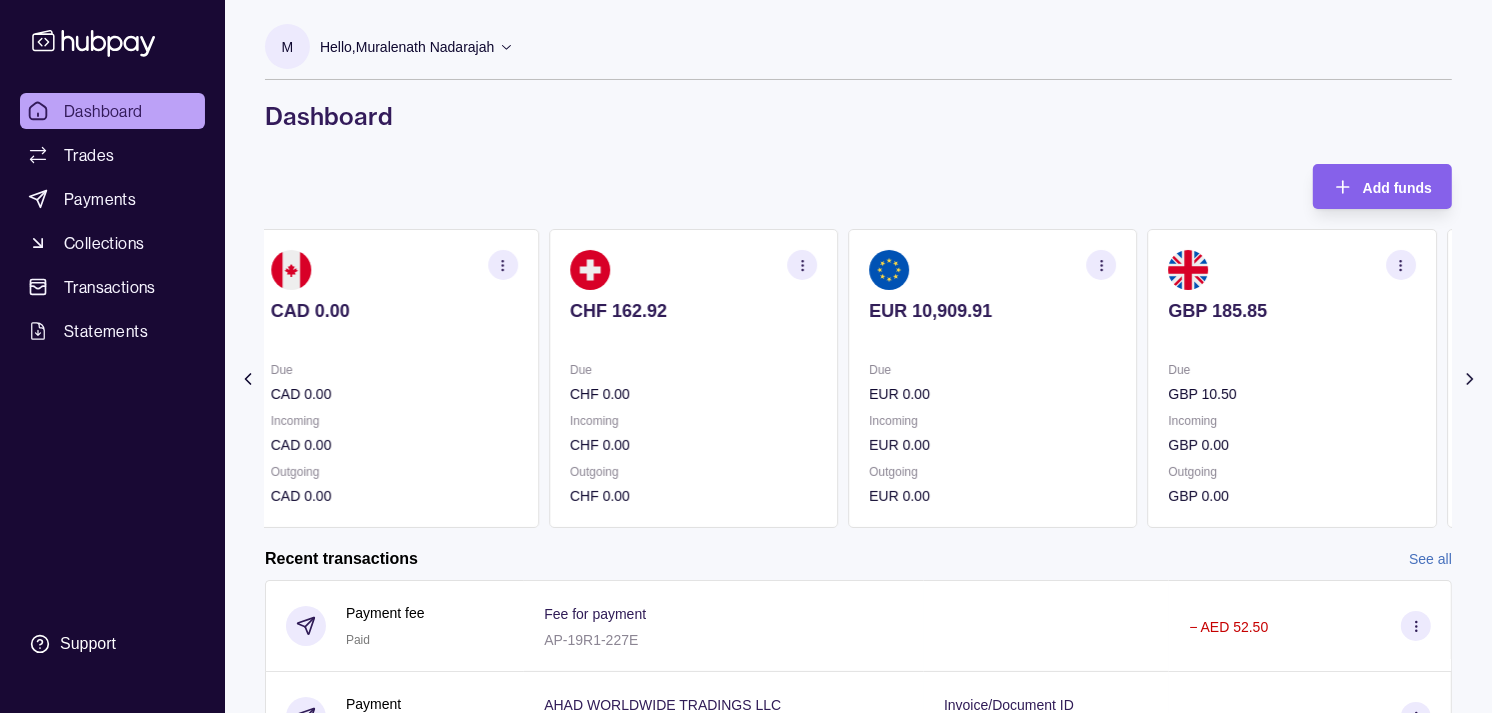 click on "GBP 185.85" at bounding box center [1292, 311] 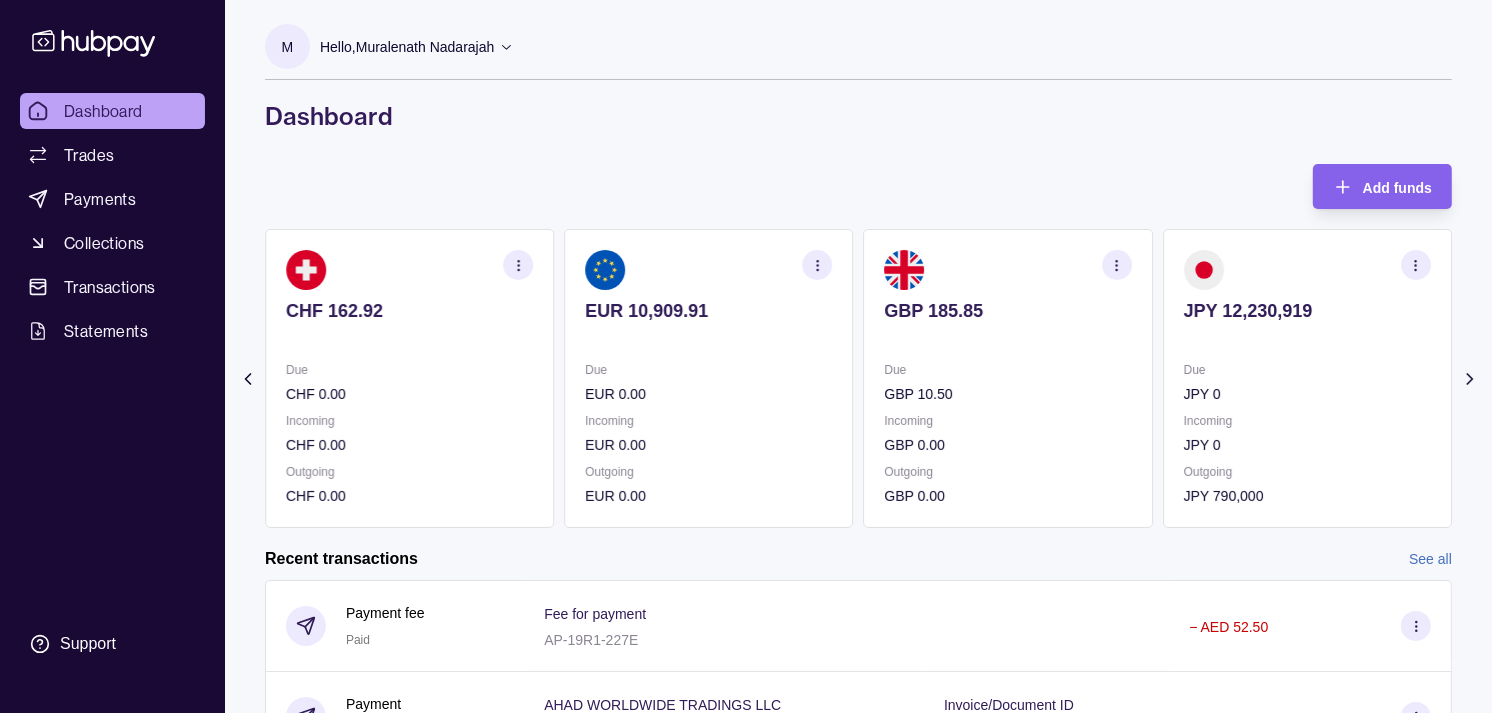 click 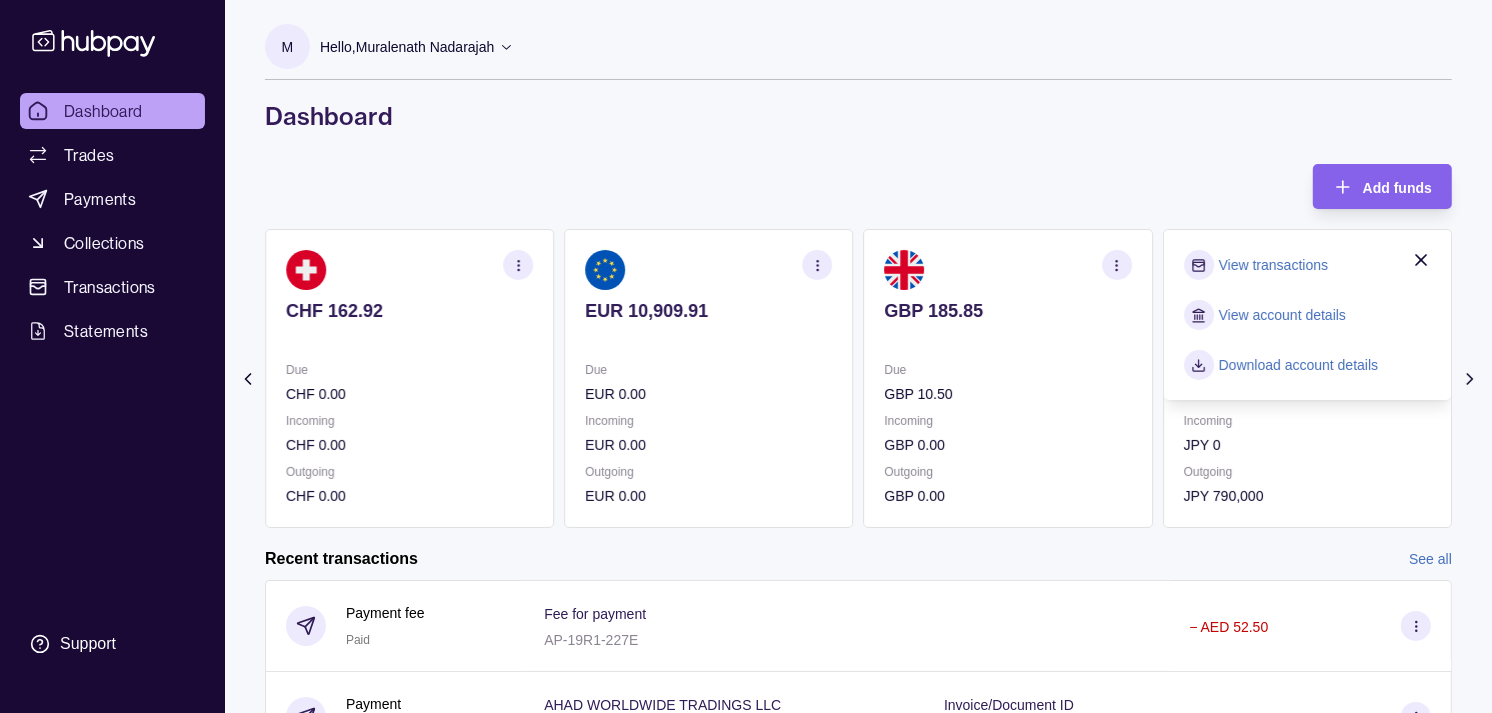 click on "View transactions" at bounding box center [1273, 265] 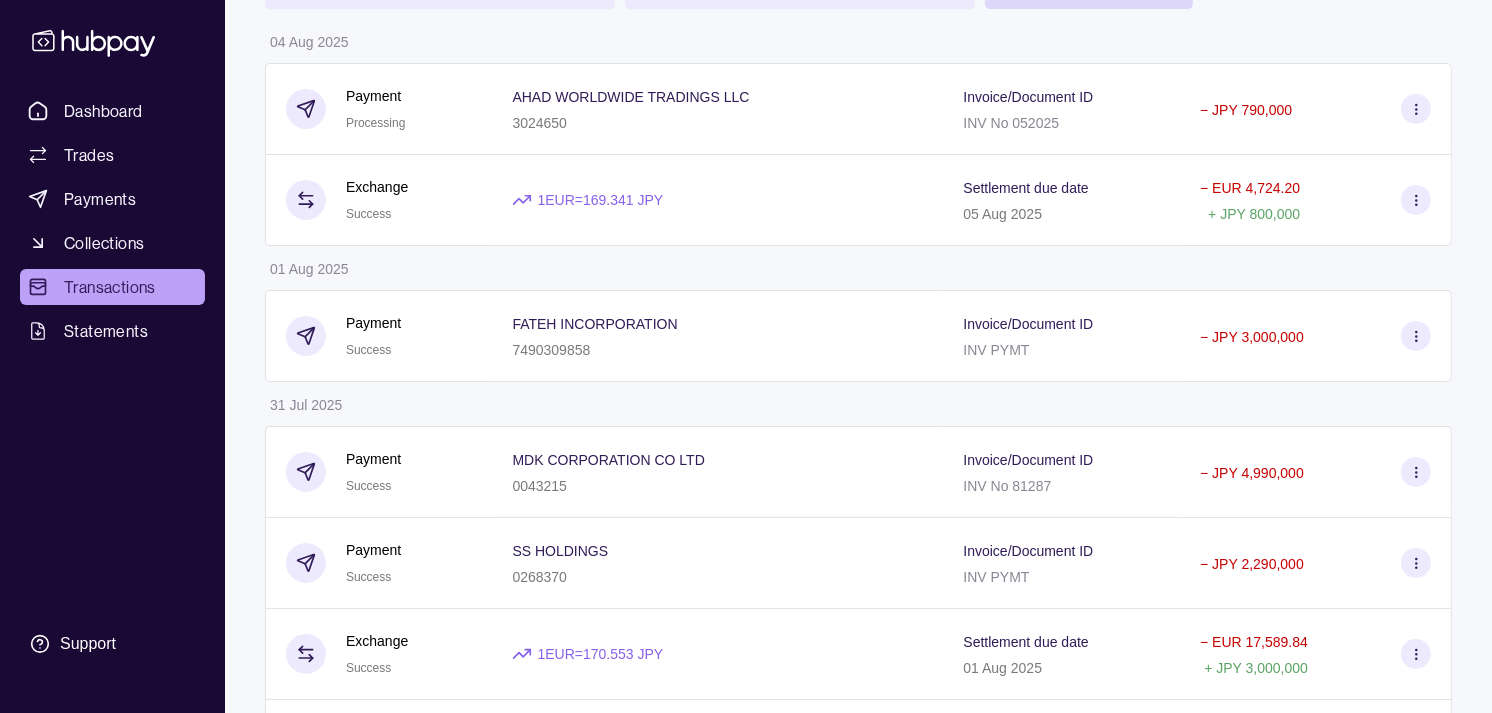 scroll, scrollTop: 222, scrollLeft: 0, axis: vertical 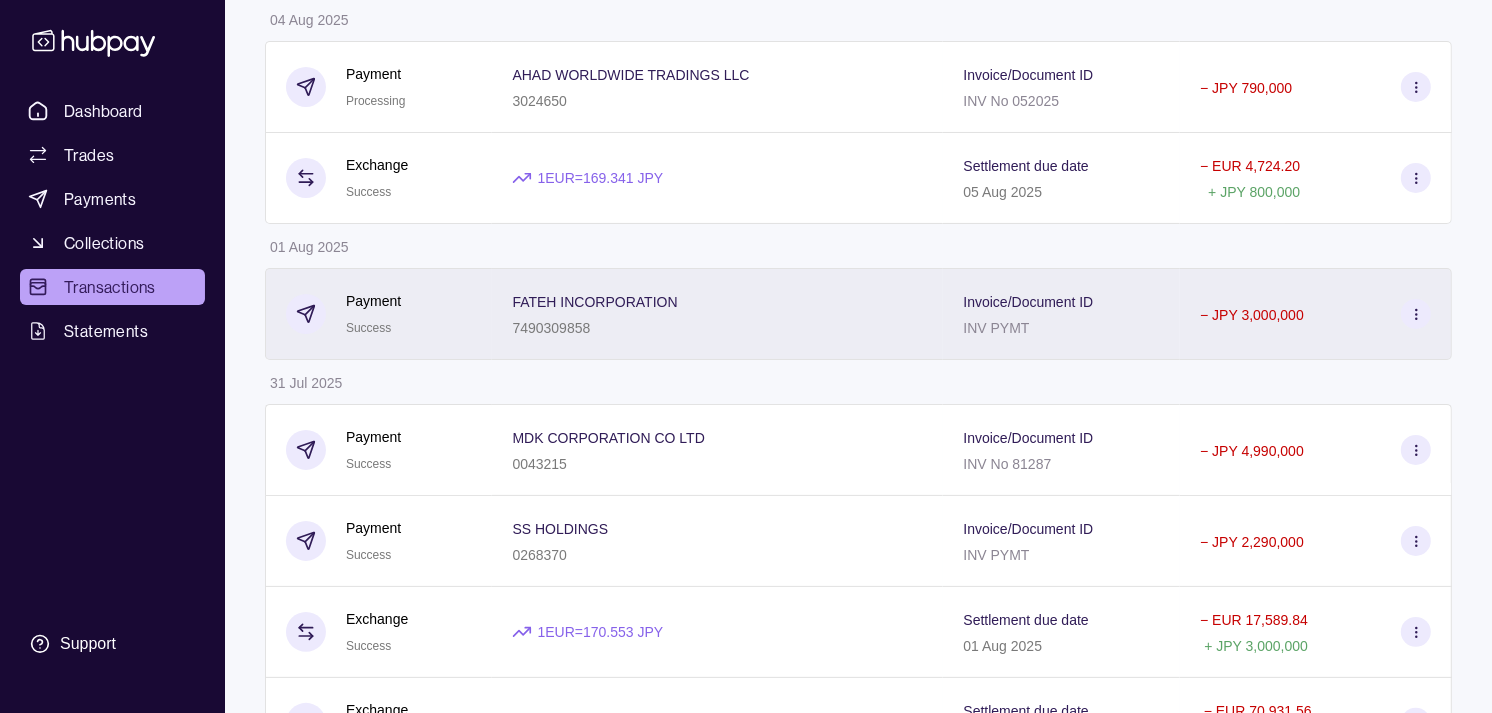 click on "FATEH INCORPORATION" at bounding box center [594, 302] 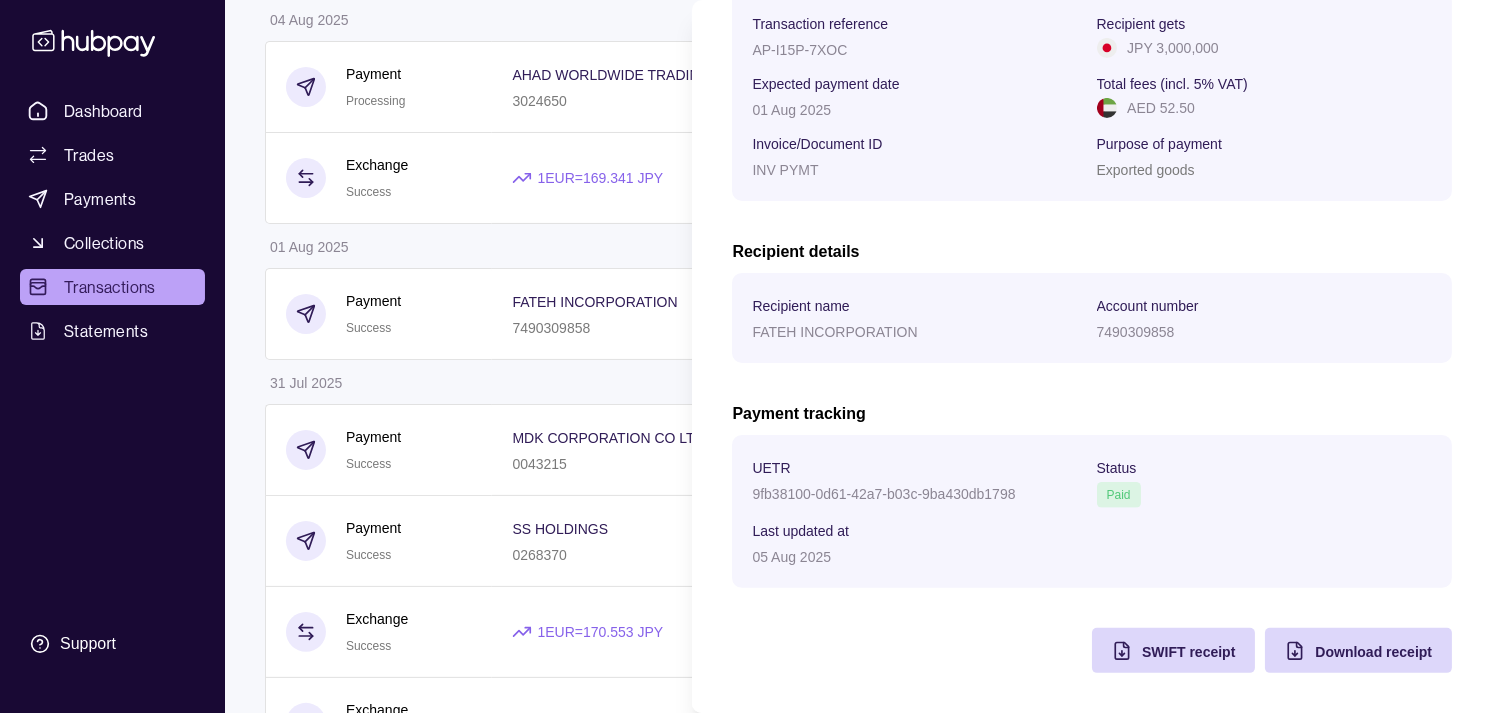 scroll, scrollTop: 334, scrollLeft: 0, axis: vertical 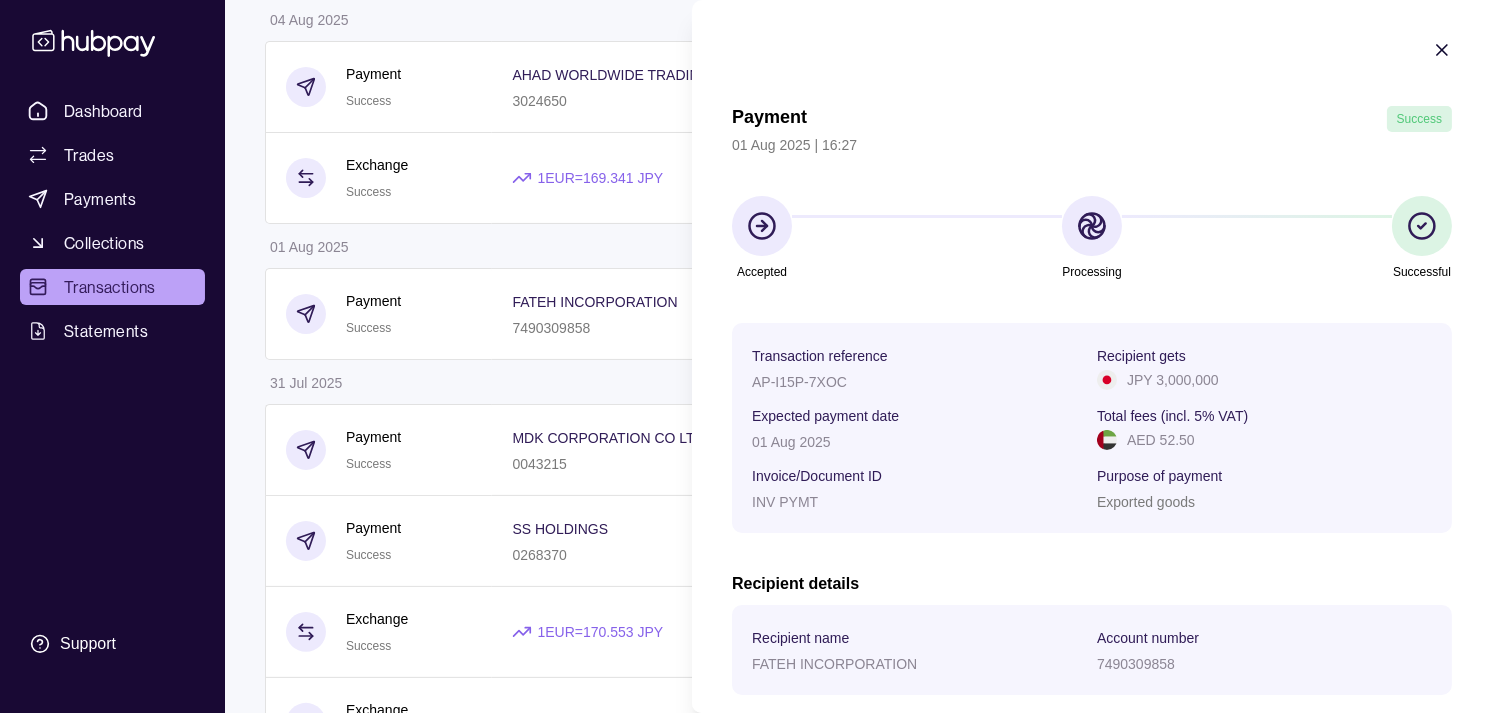 click 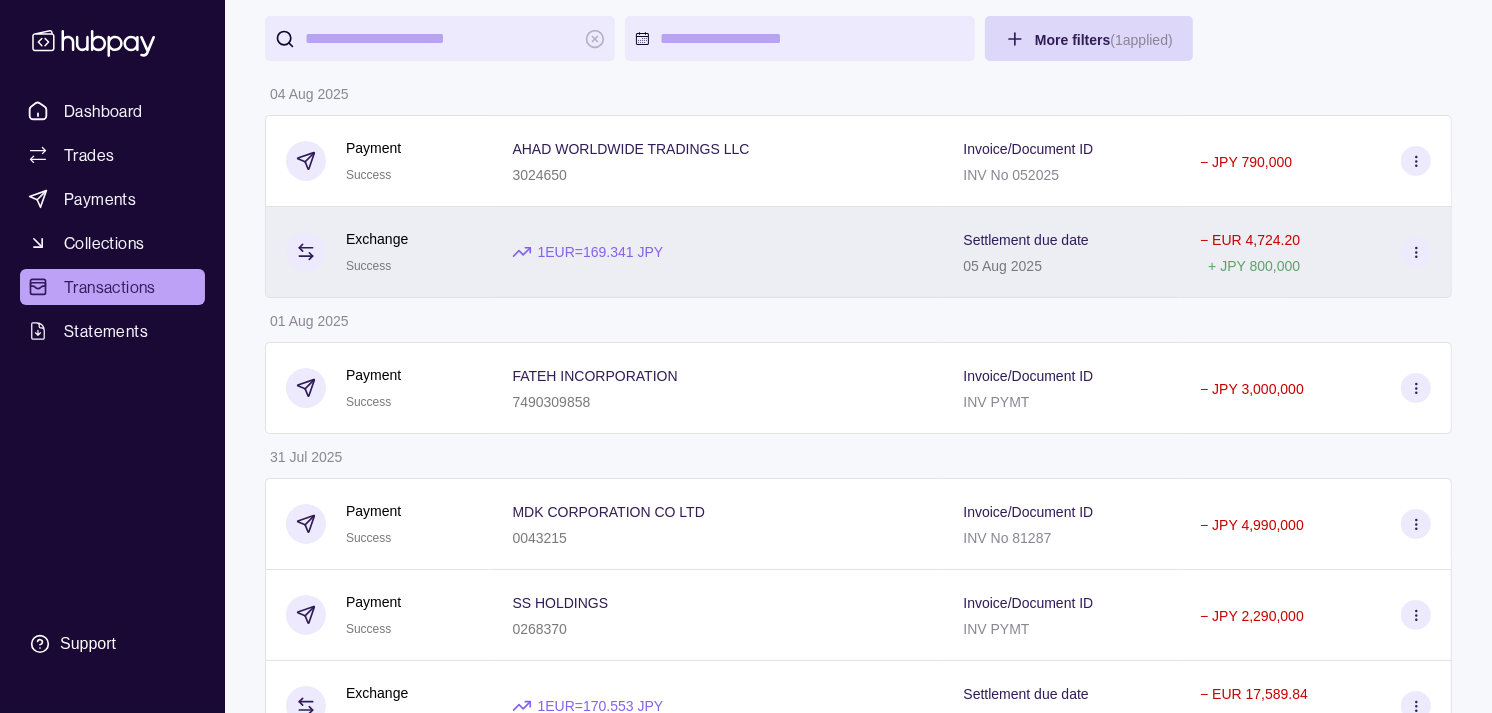 scroll, scrollTop: 0, scrollLeft: 0, axis: both 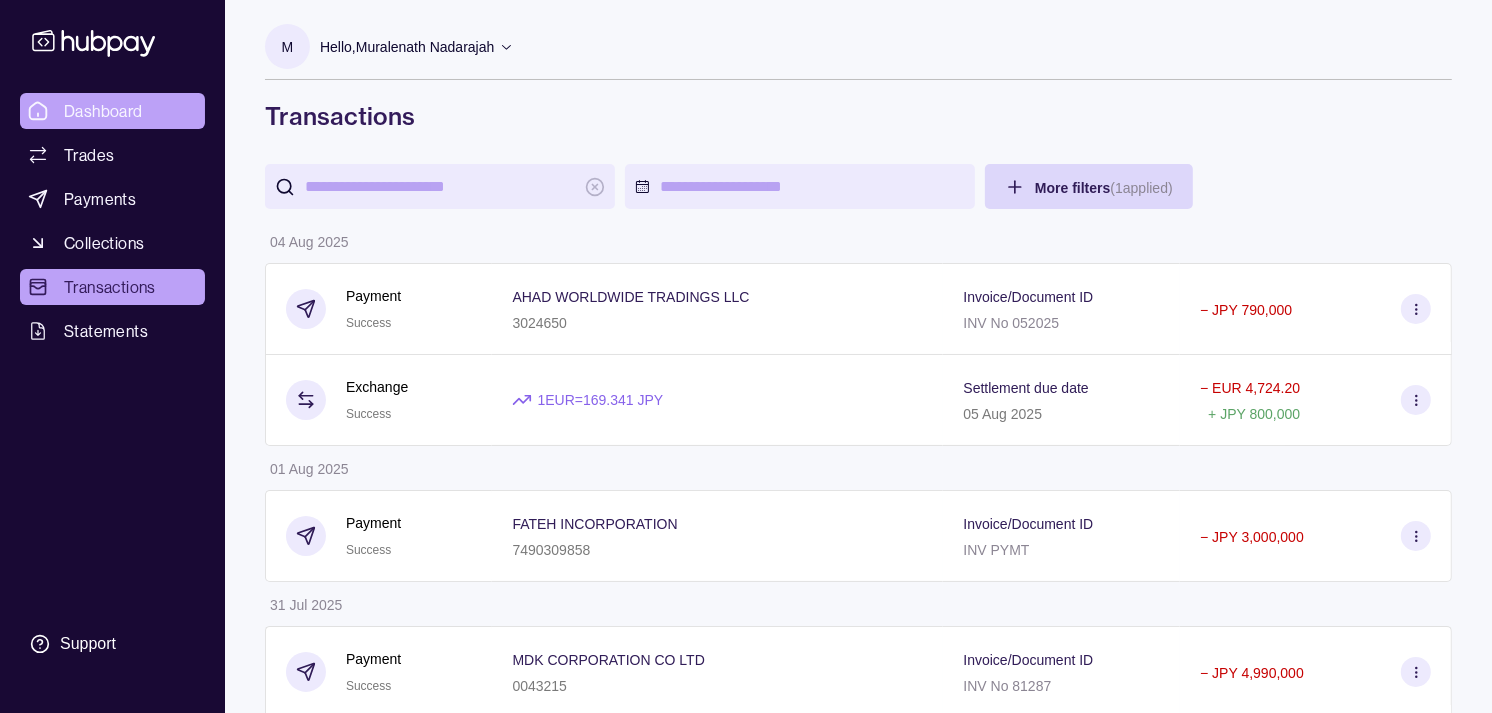 click on "Dashboard" at bounding box center [103, 111] 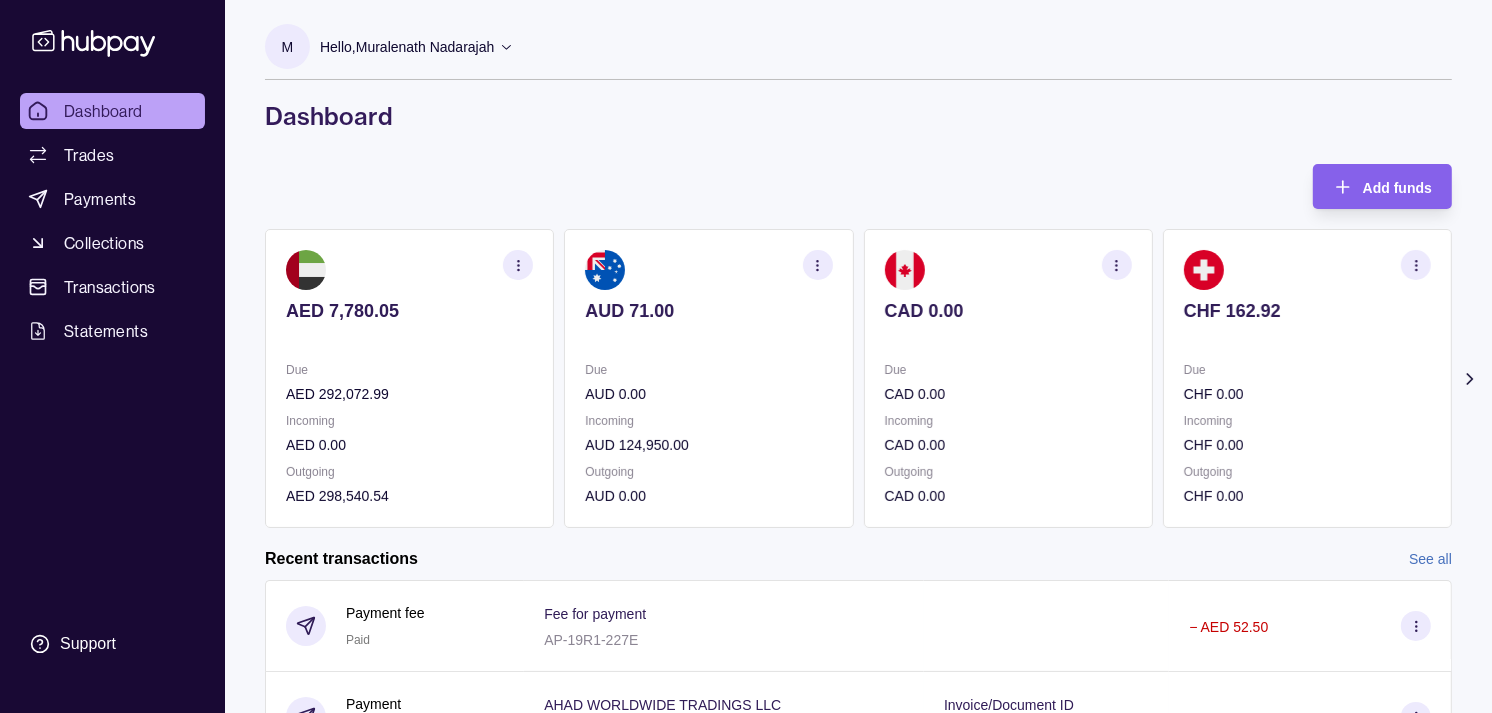 click on "AED 7,780.05                                                                                                               Due AED 292,072.99 Incoming AED 0.00 Outgoing AED 298,540.54 AUD 71.00                                                                                                               Due AUD 0.00 Incoming AUD 124,950.00 Outgoing AUD 0.00 CAD 0.00                                                                                                               Due CAD 0.00 Incoming CAD 0.00 Outgoing CAD 0.00 CHF 162.92                                                                                                               Due CHF 0.00 Incoming CHF 0.00 Outgoing CHF 0.00 EUR 10,909.91" at bounding box center (858, 378) 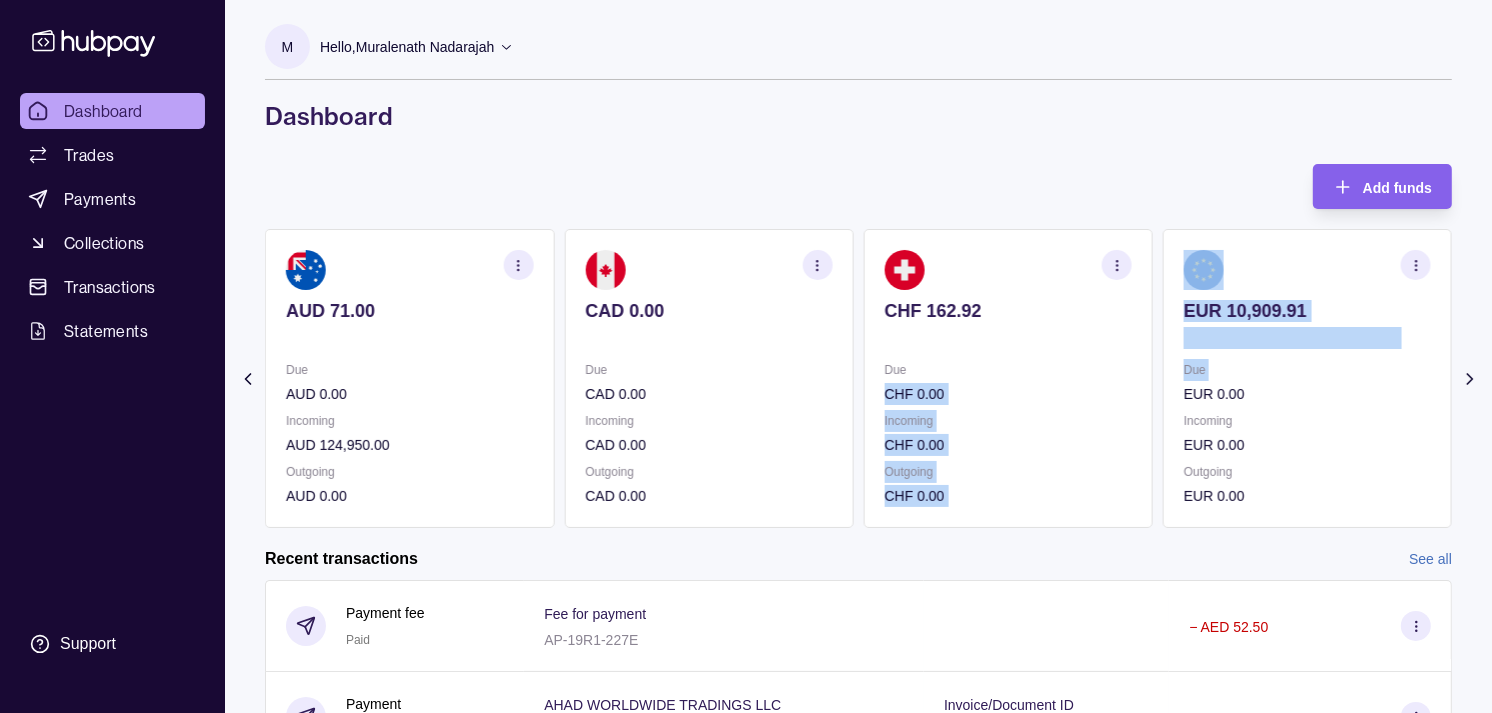 drag, startPoint x: 1158, startPoint y: 401, endPoint x: 1138, endPoint y: 402, distance: 20.024984 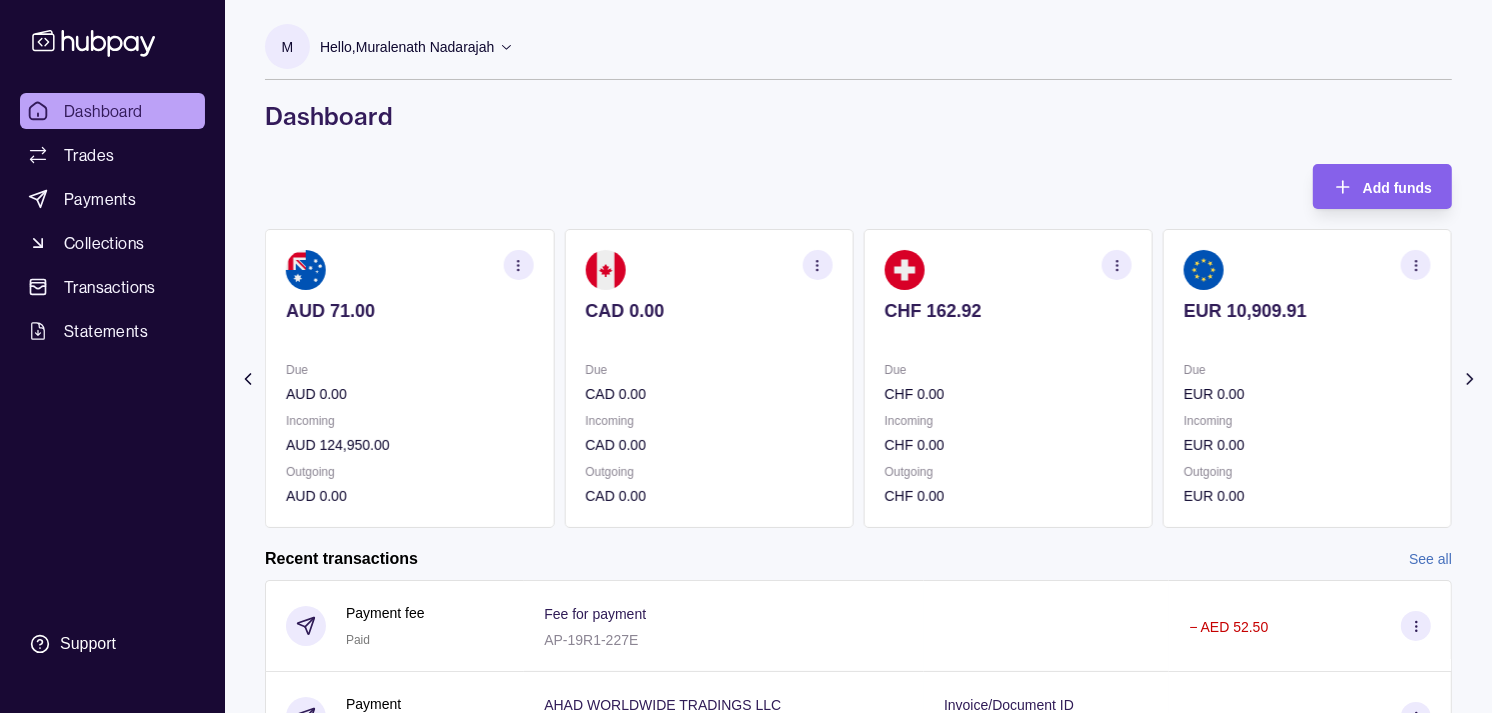 drag, startPoint x: 1138, startPoint y: 402, endPoint x: 1005, endPoint y: 180, distance: 258.7914 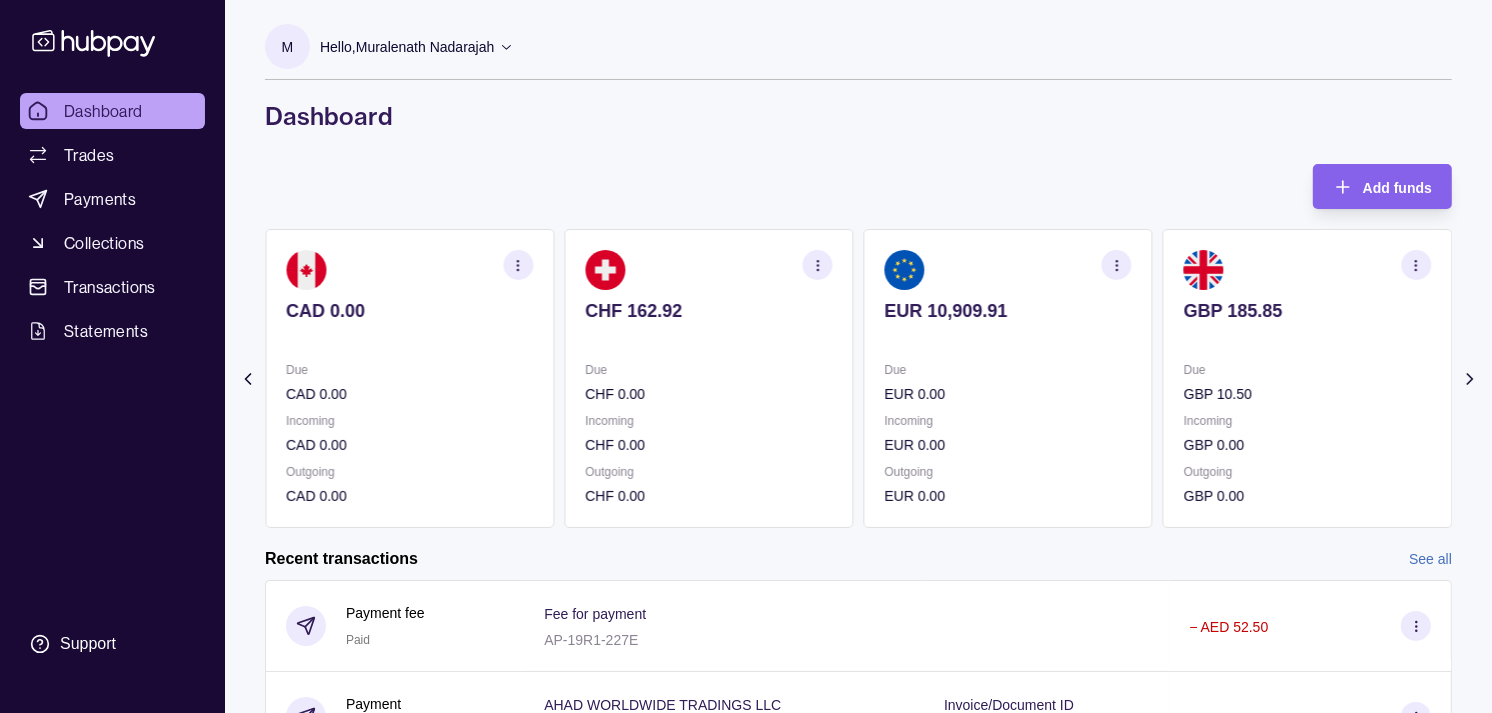 click on "Due GBP 10.50" at bounding box center [1307, 382] 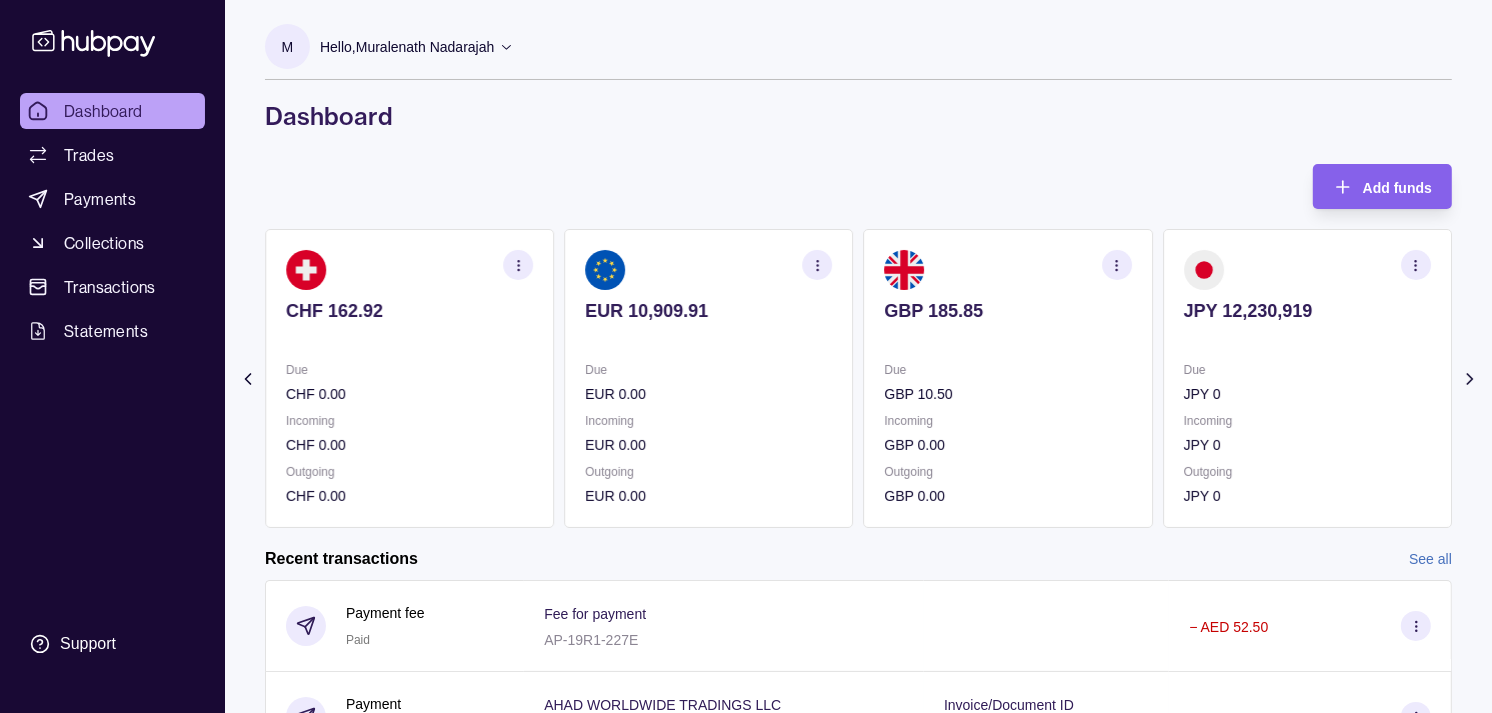 click on "Due" at bounding box center [1008, 370] 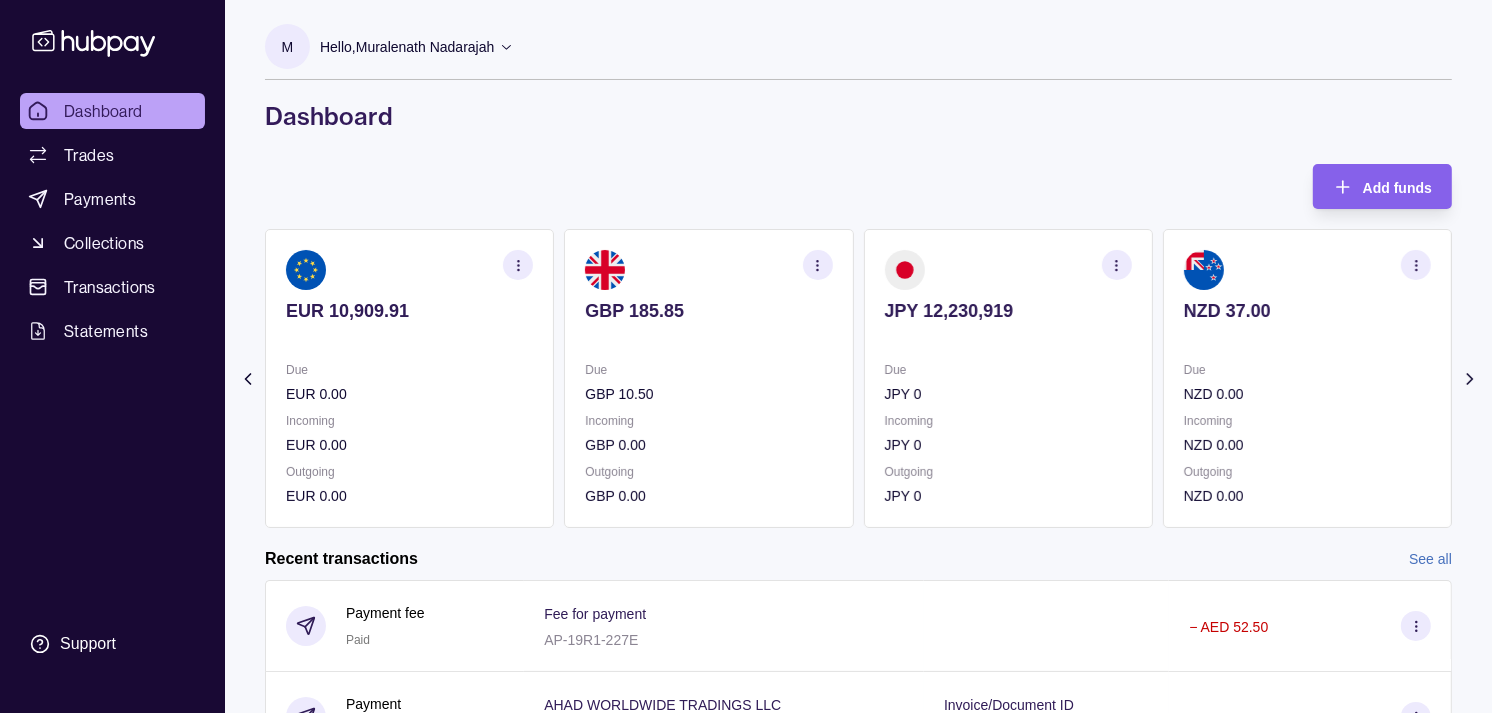 click 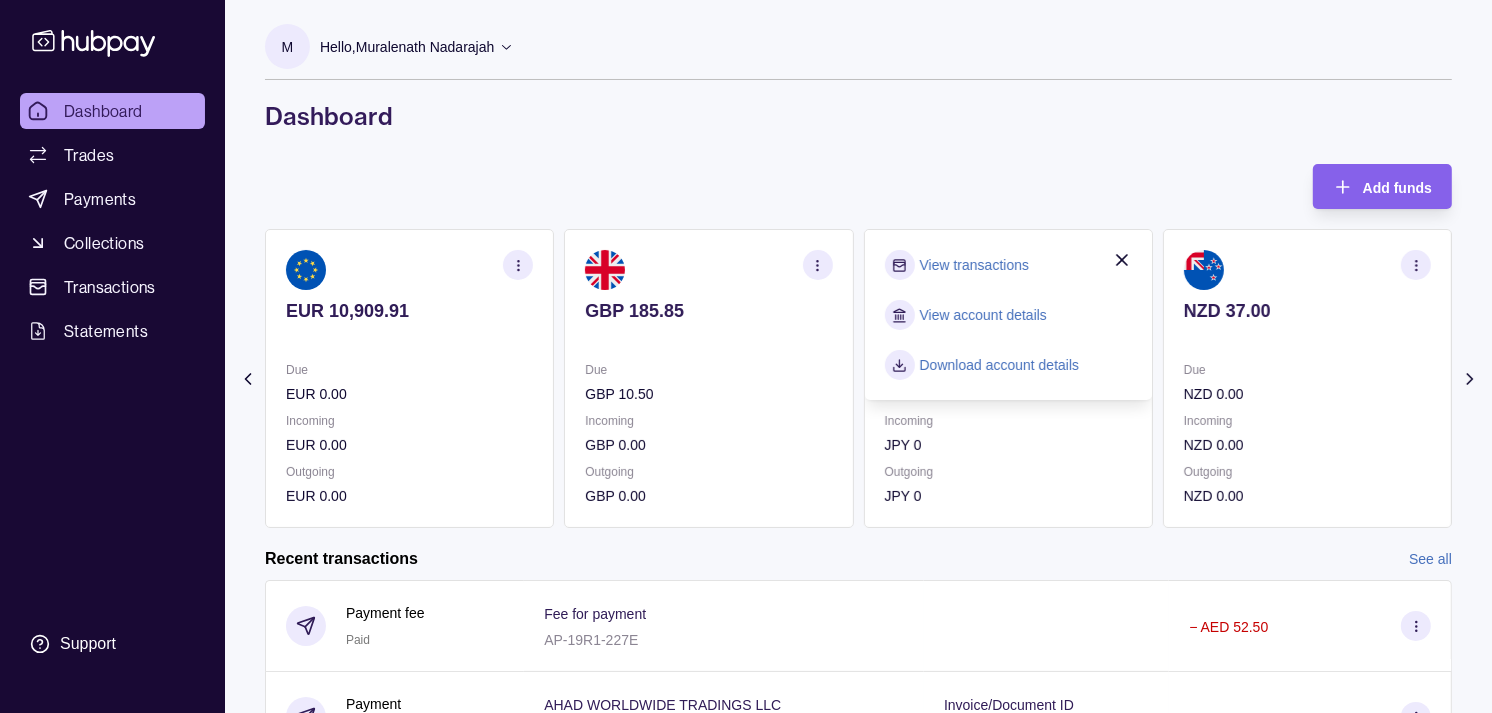 click on "View transactions" at bounding box center [974, 265] 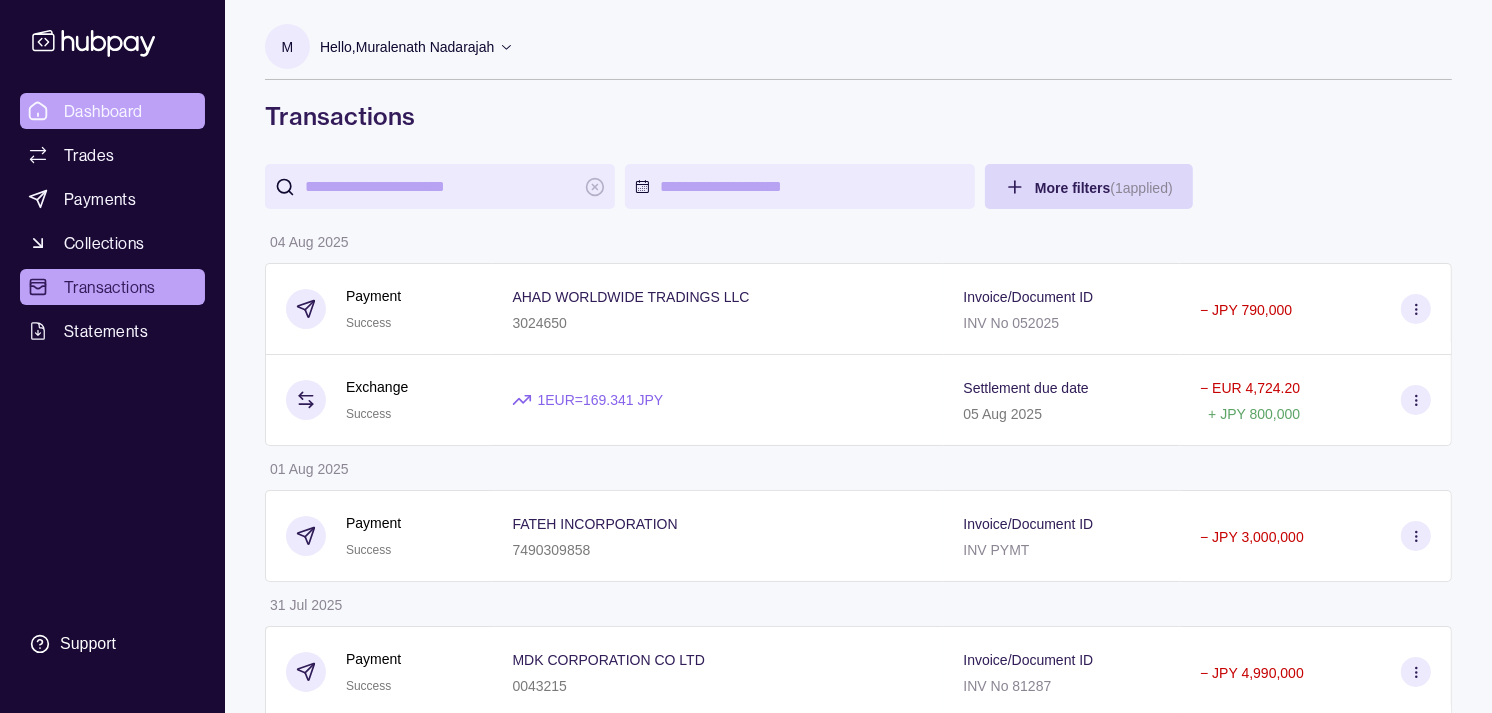 click on "Dashboard" at bounding box center [103, 111] 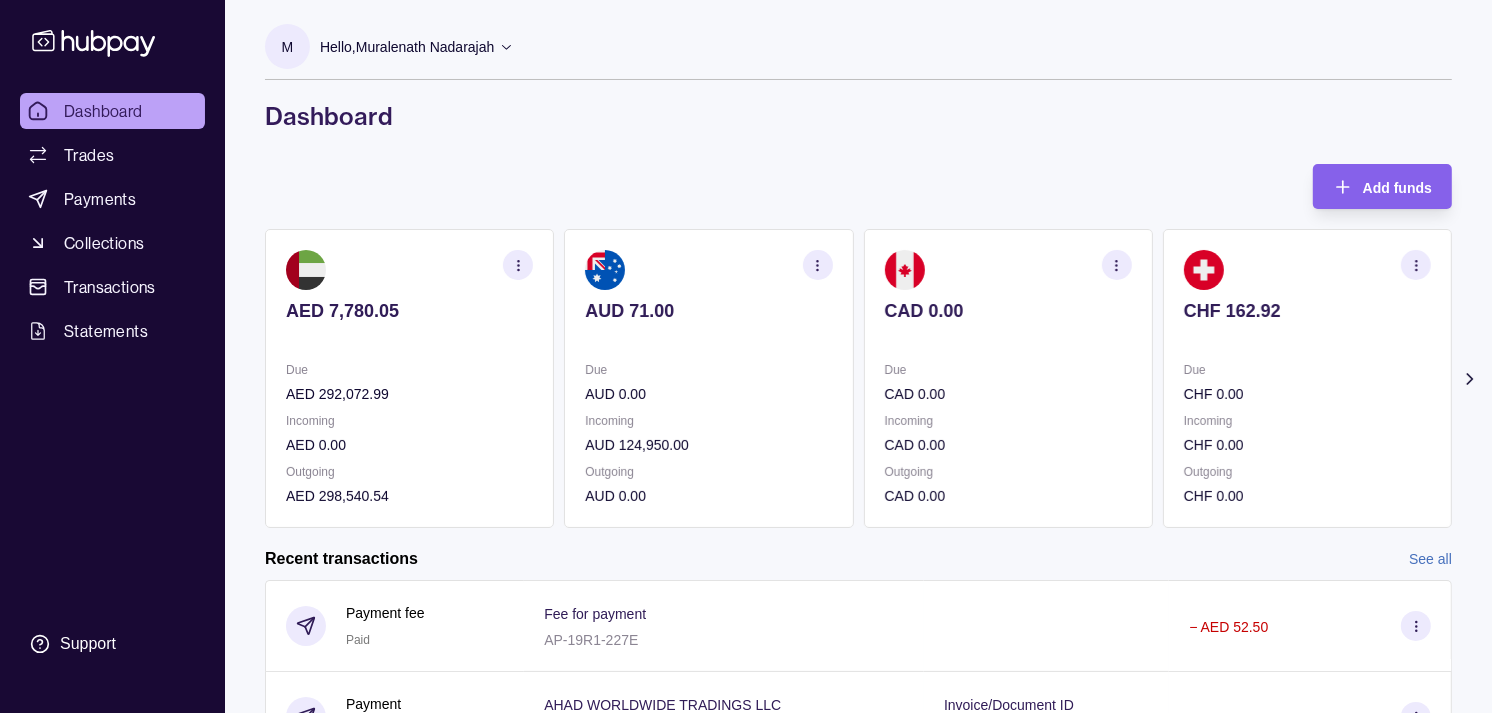 click 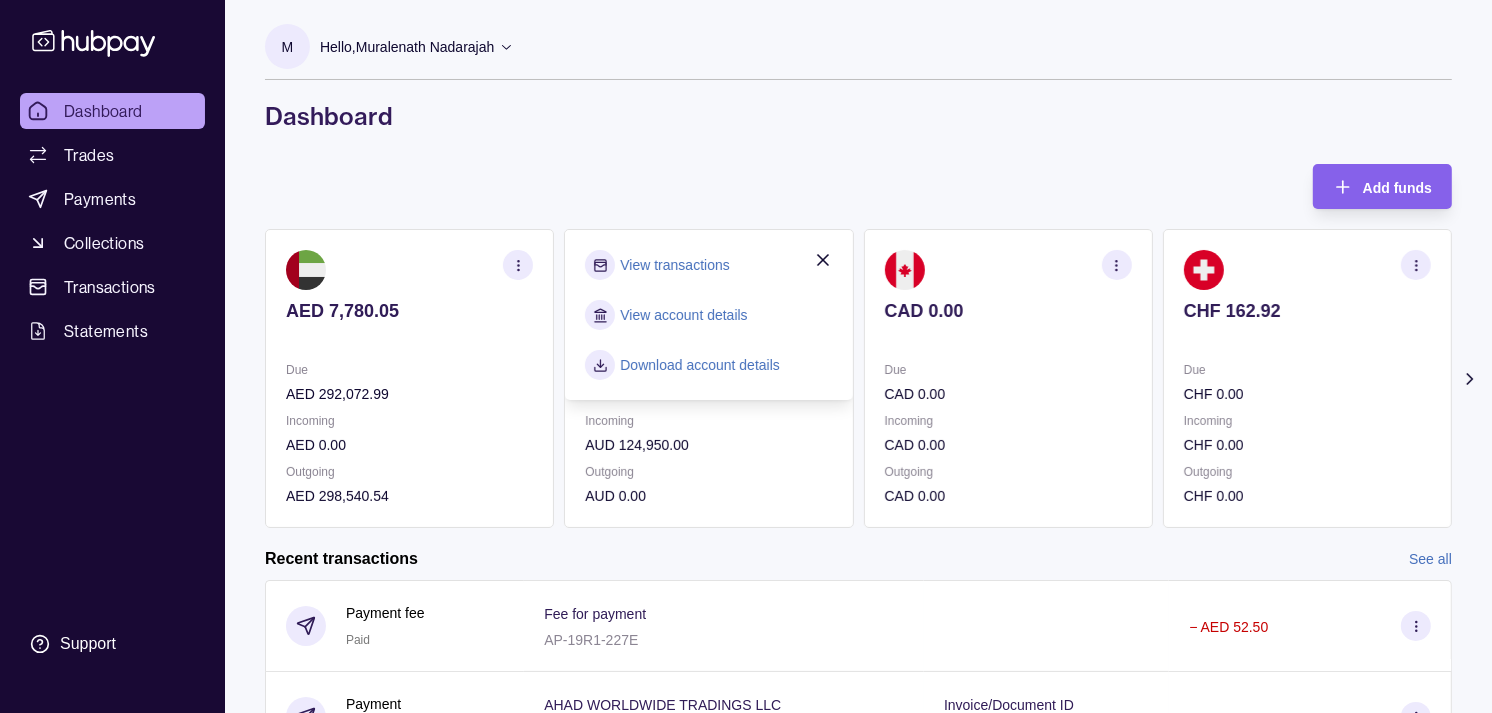 click on "View transactions" at bounding box center [674, 265] 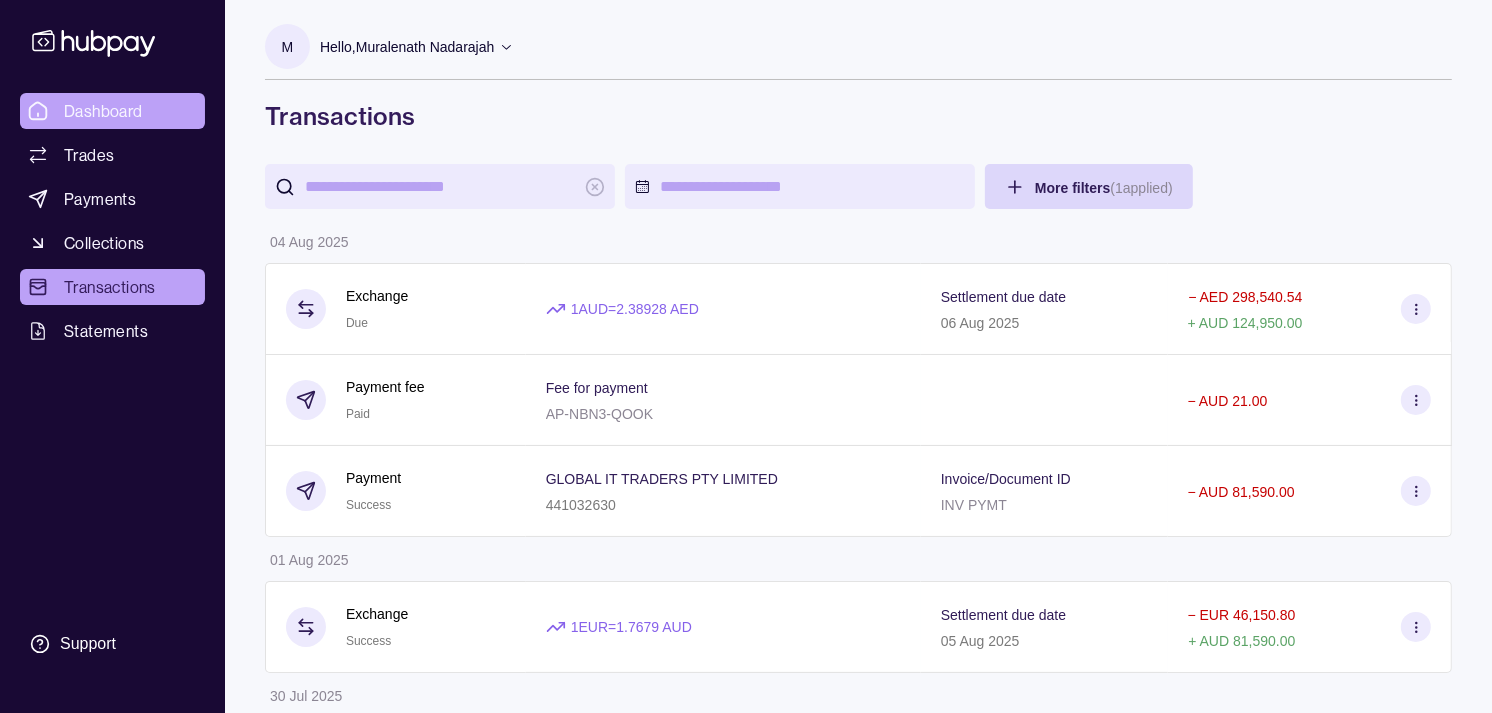 click on "Dashboard" at bounding box center (103, 111) 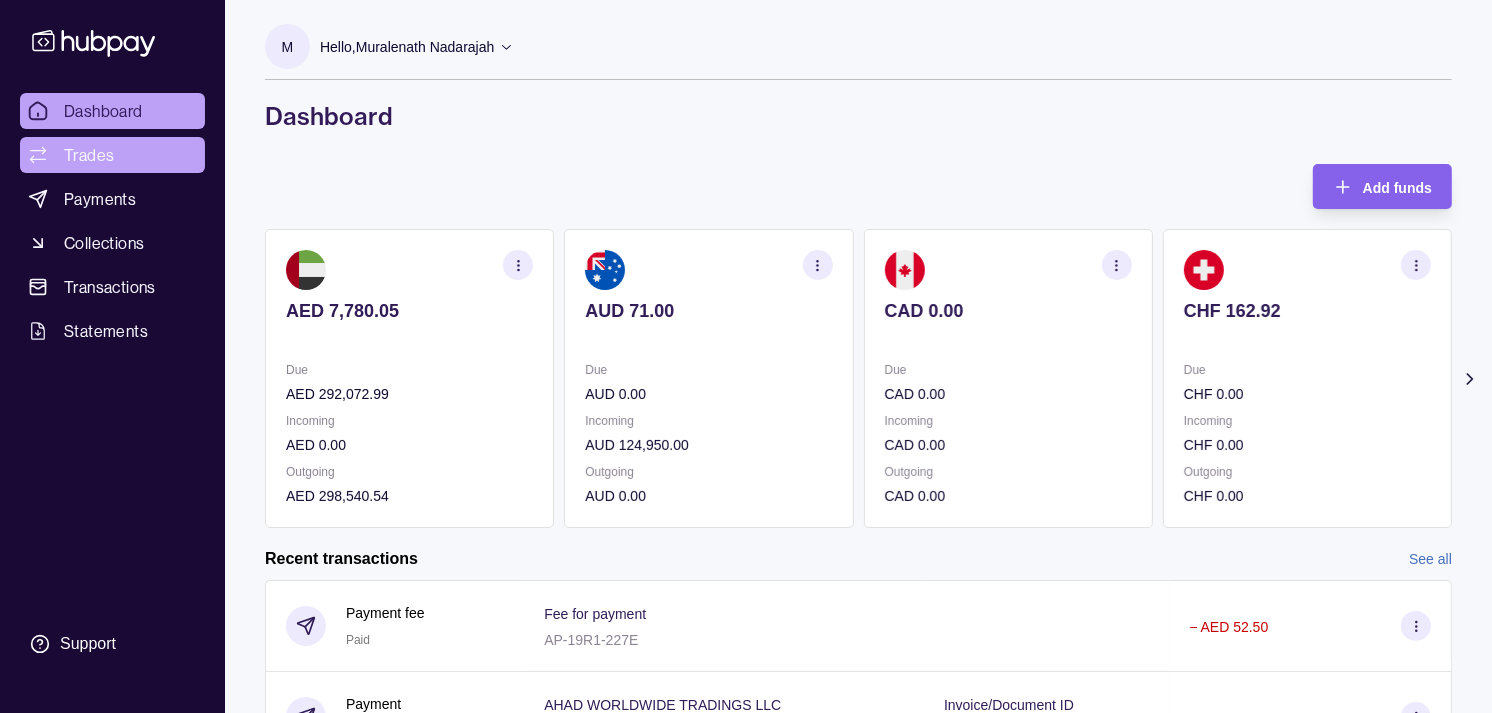 click on "Trades" at bounding box center [89, 155] 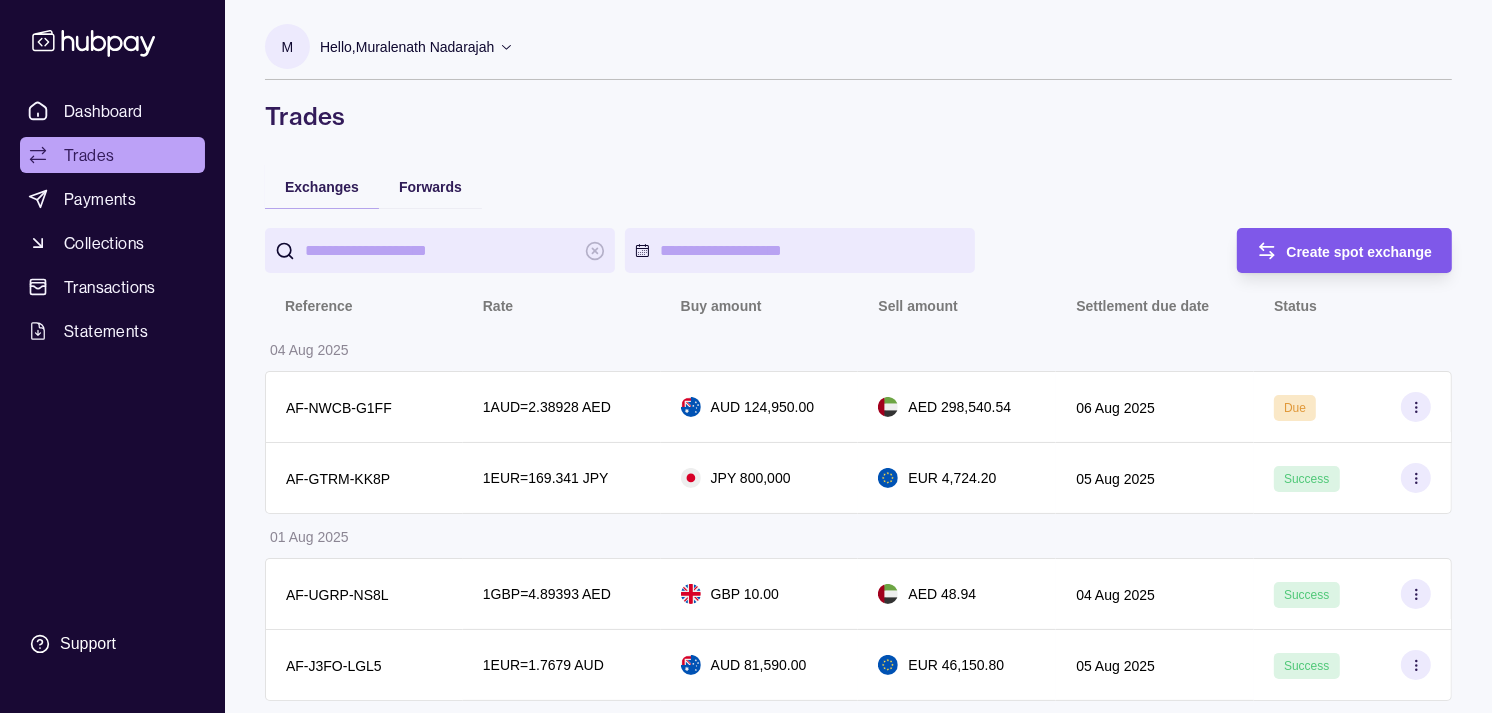 click on "Create spot exchange" at bounding box center (1360, 252) 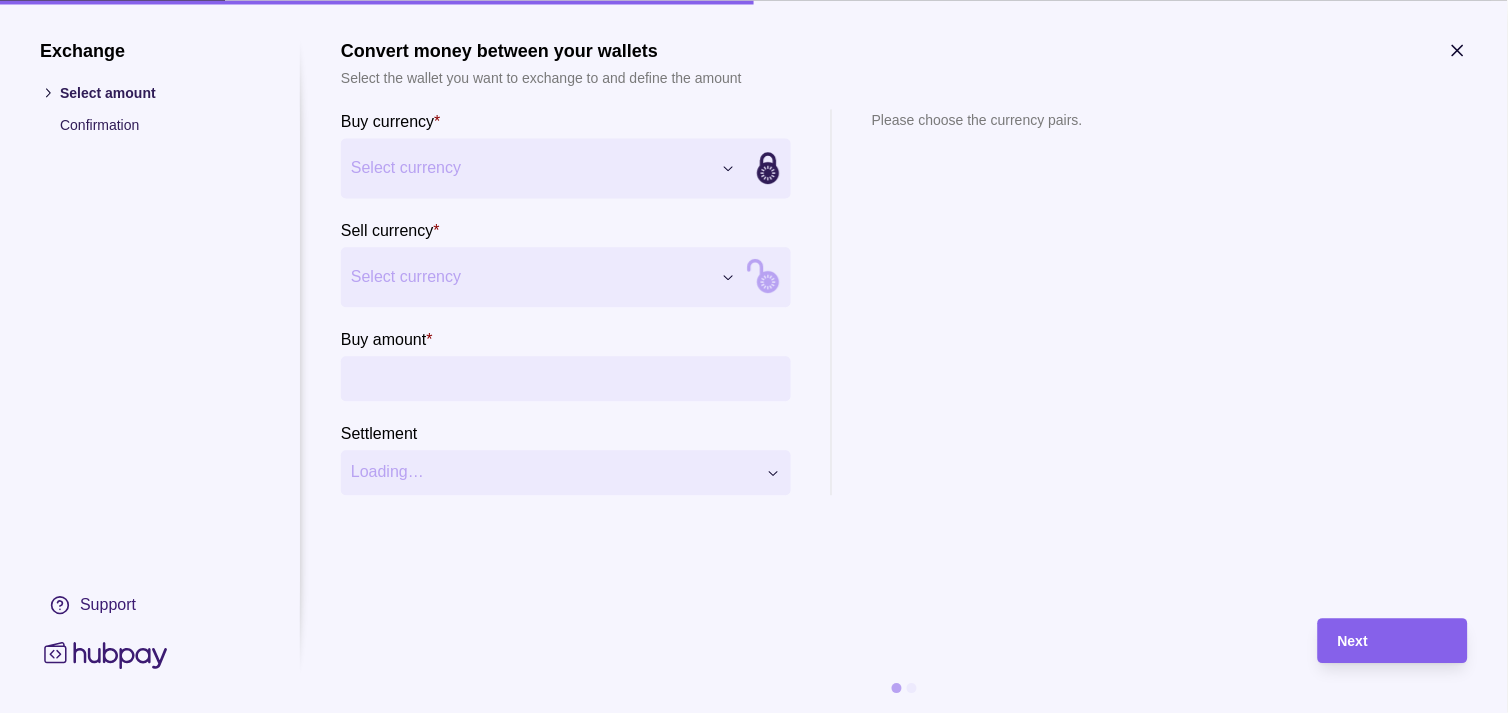 click on "Exchange Select amount Confirmation Support Convert money between your wallets Select the wallet you want to exchange to and define the amount Buy currency  * Select currency *** *** *** *** *** *** *** *** *** *** Sell currency  * Select currency *** *** *** *** *** *** *** *** *** *** Buy amount  * Settlement Loading… Please choose the currency pairs. Next" at bounding box center (746, 2127) 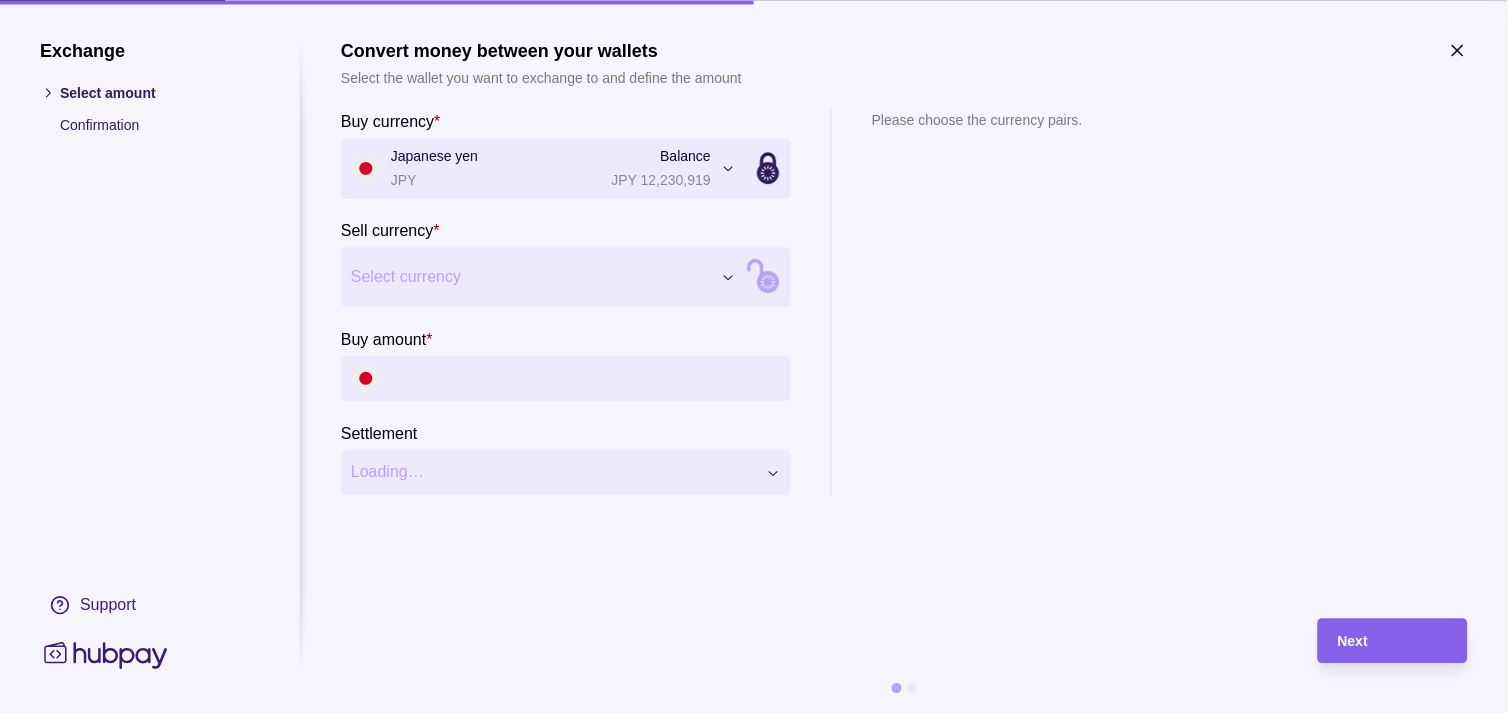 click on "Exchange Select amount Confirmation Support Convert money between your wallets Select the wallet you want to exchange to and define the amount Buy currency  * Japanese yen JPY Balance JPY 12,230,919 *** *** *** *** *** *** *** *** *** *** Sell currency  * Select currency *** *** *** *** *** *** *** *** *** *** Buy amount  * Settlement Loading… Please choose the currency pairs. Next" at bounding box center [746, 2127] 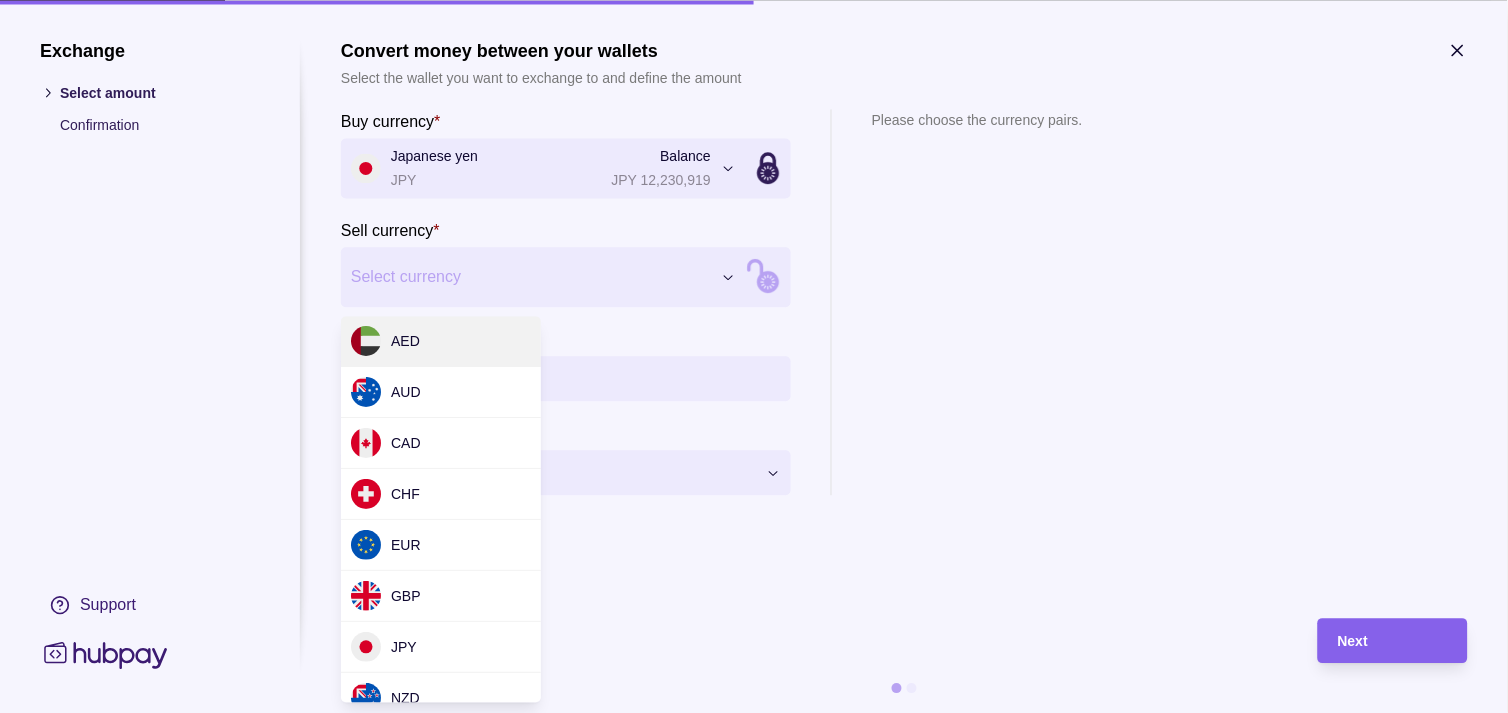 select on "***" 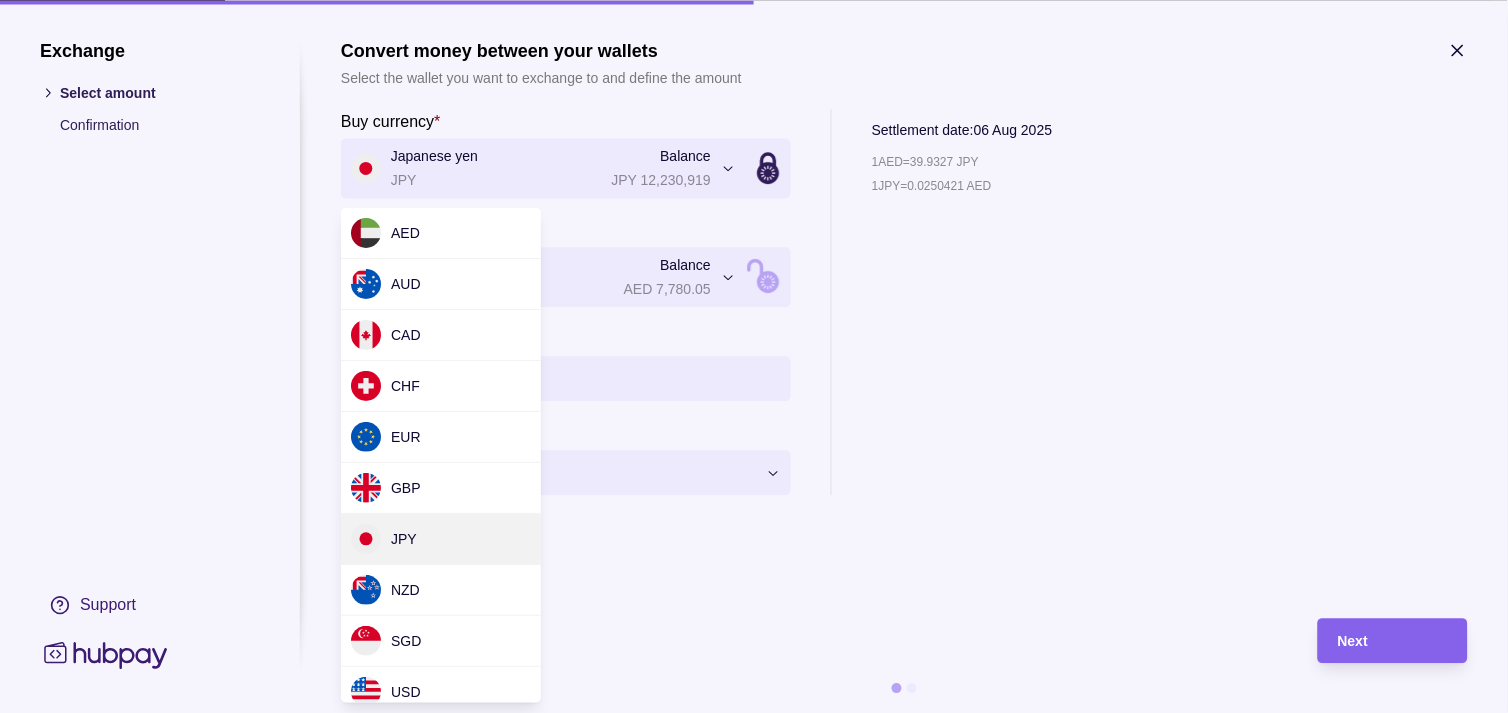 click on "**********" at bounding box center [746, 2127] 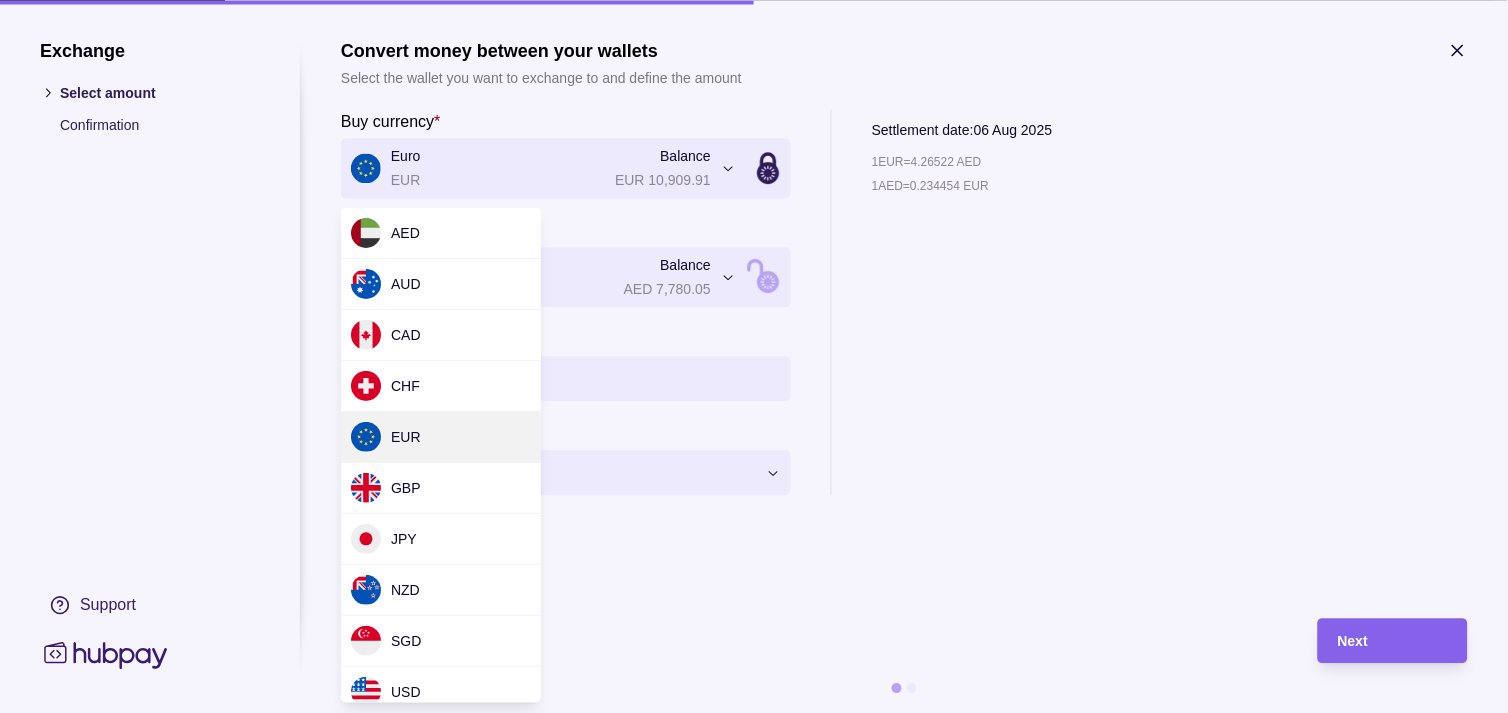 click on "**********" at bounding box center (746, 2127) 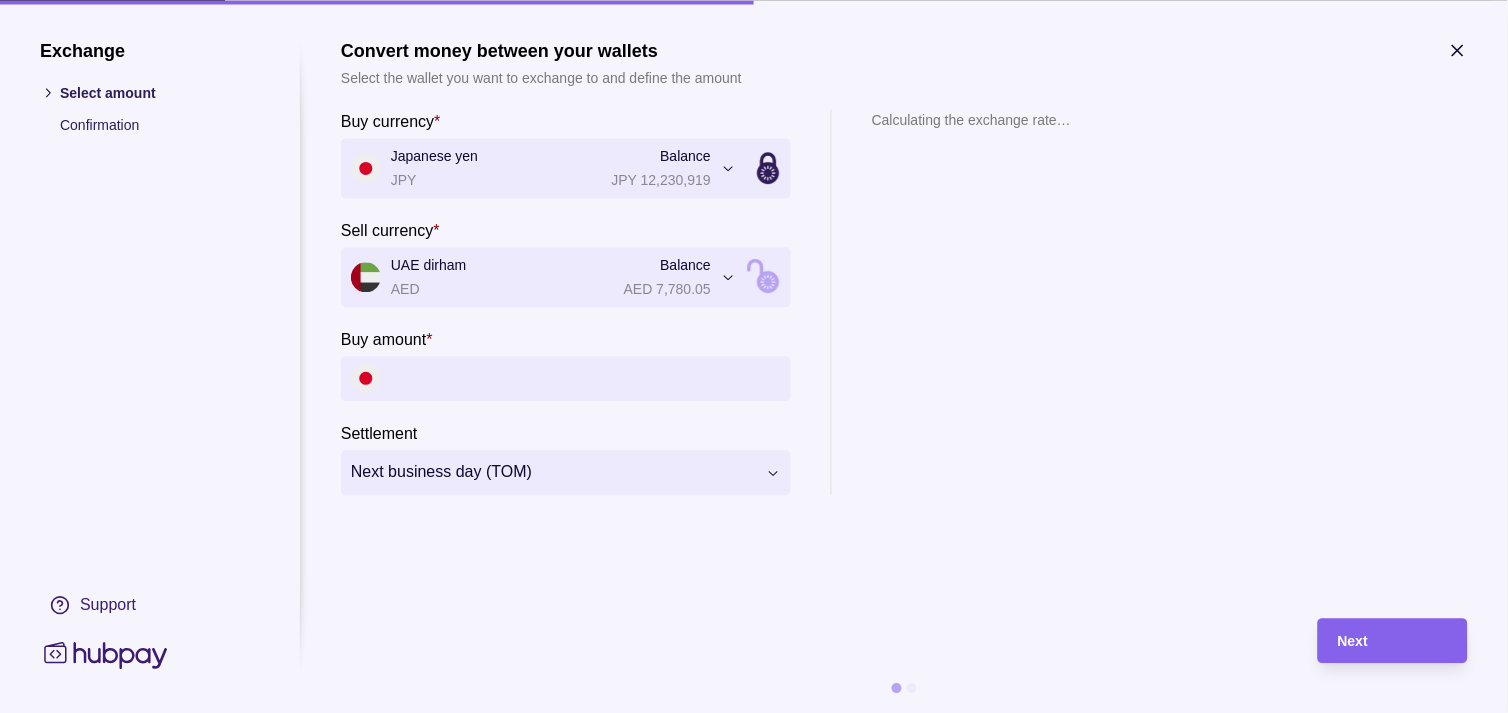 click on "Buy amount  *" at bounding box center (586, 378) 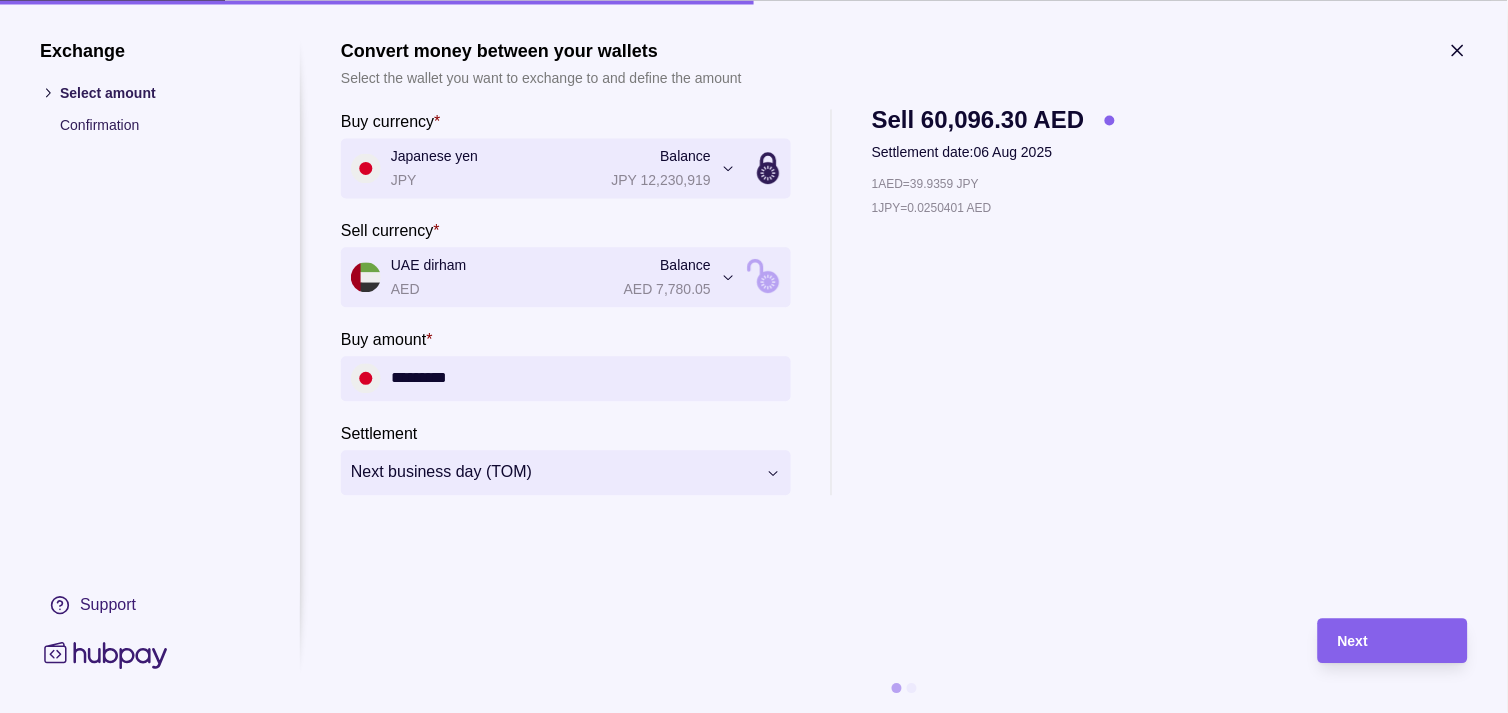 click on "**********" at bounding box center [746, 2127] 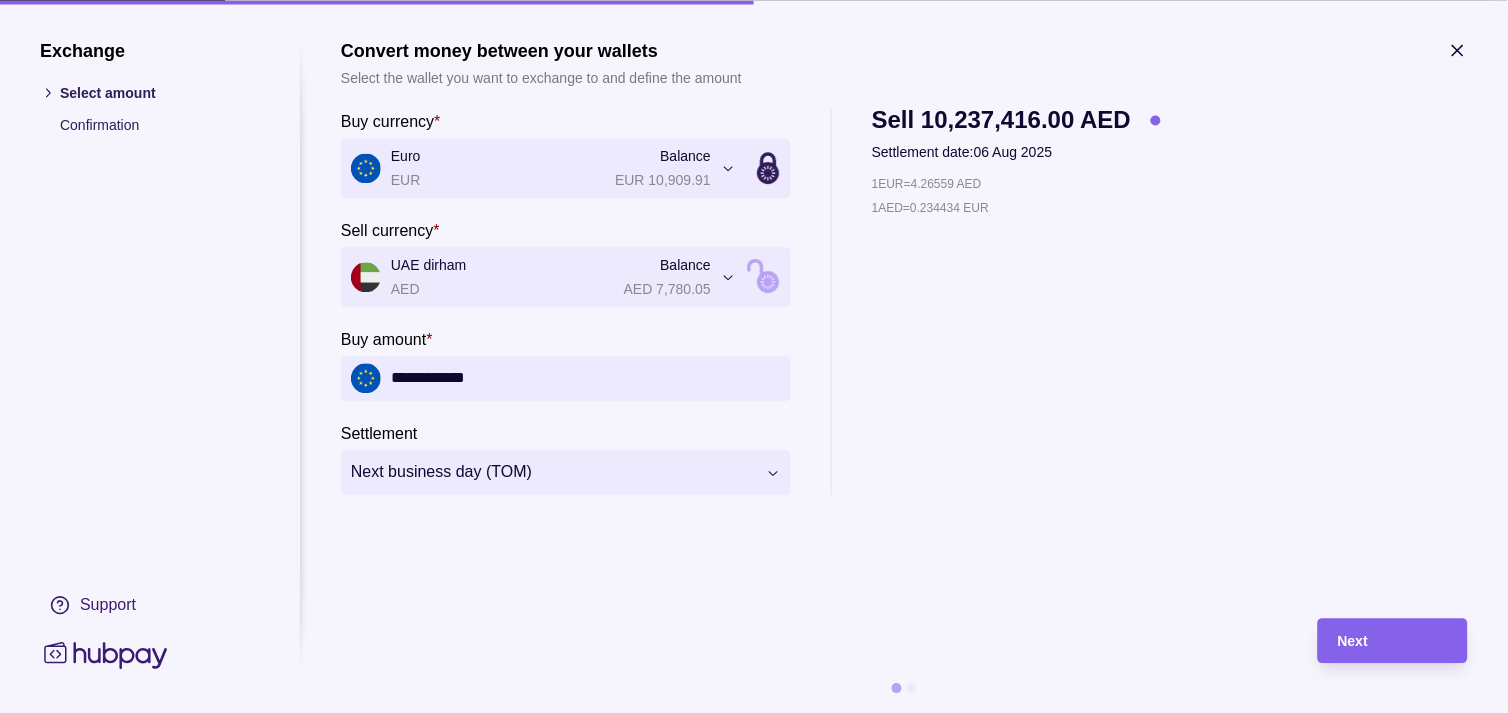 click on "**********" at bounding box center (586, 378) 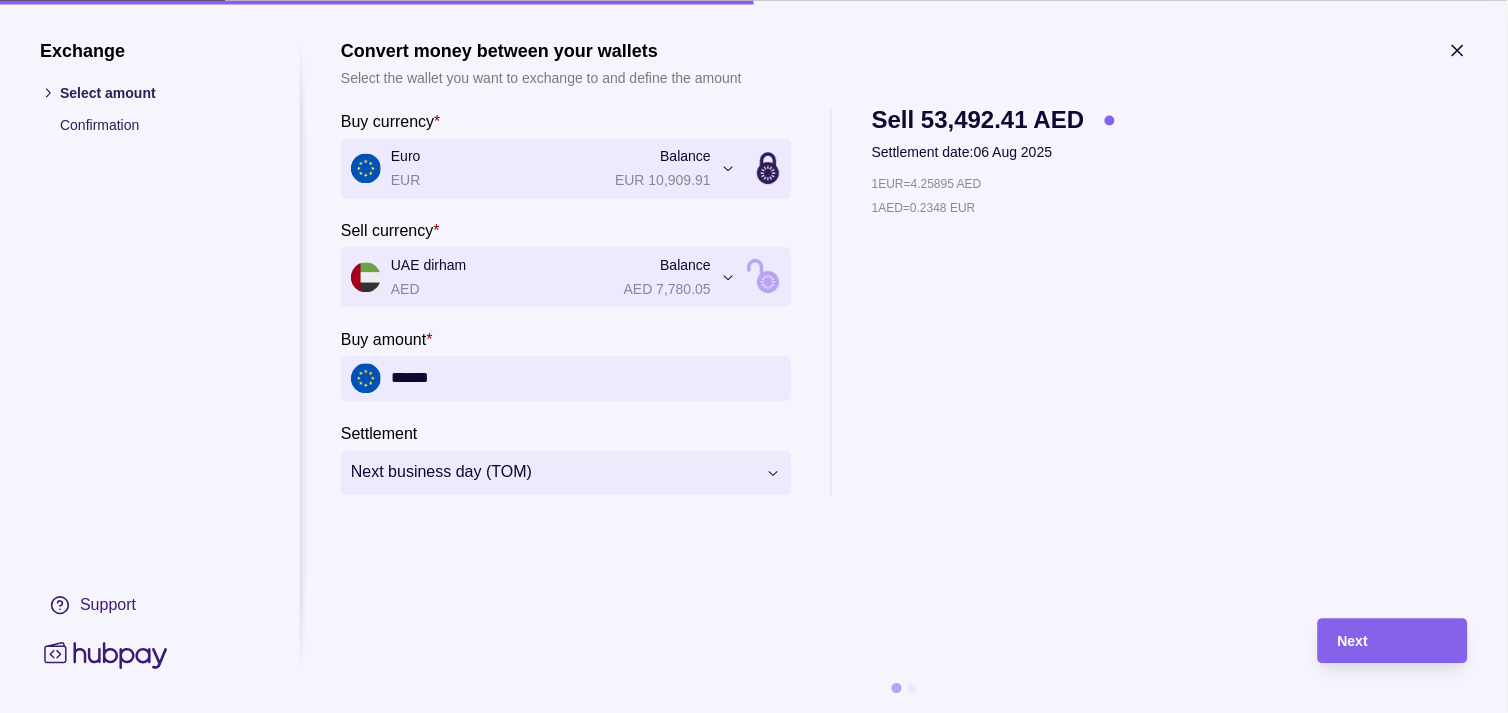 drag, startPoint x: 493, startPoint y: 372, endPoint x: 318, endPoint y: 318, distance: 183.14203 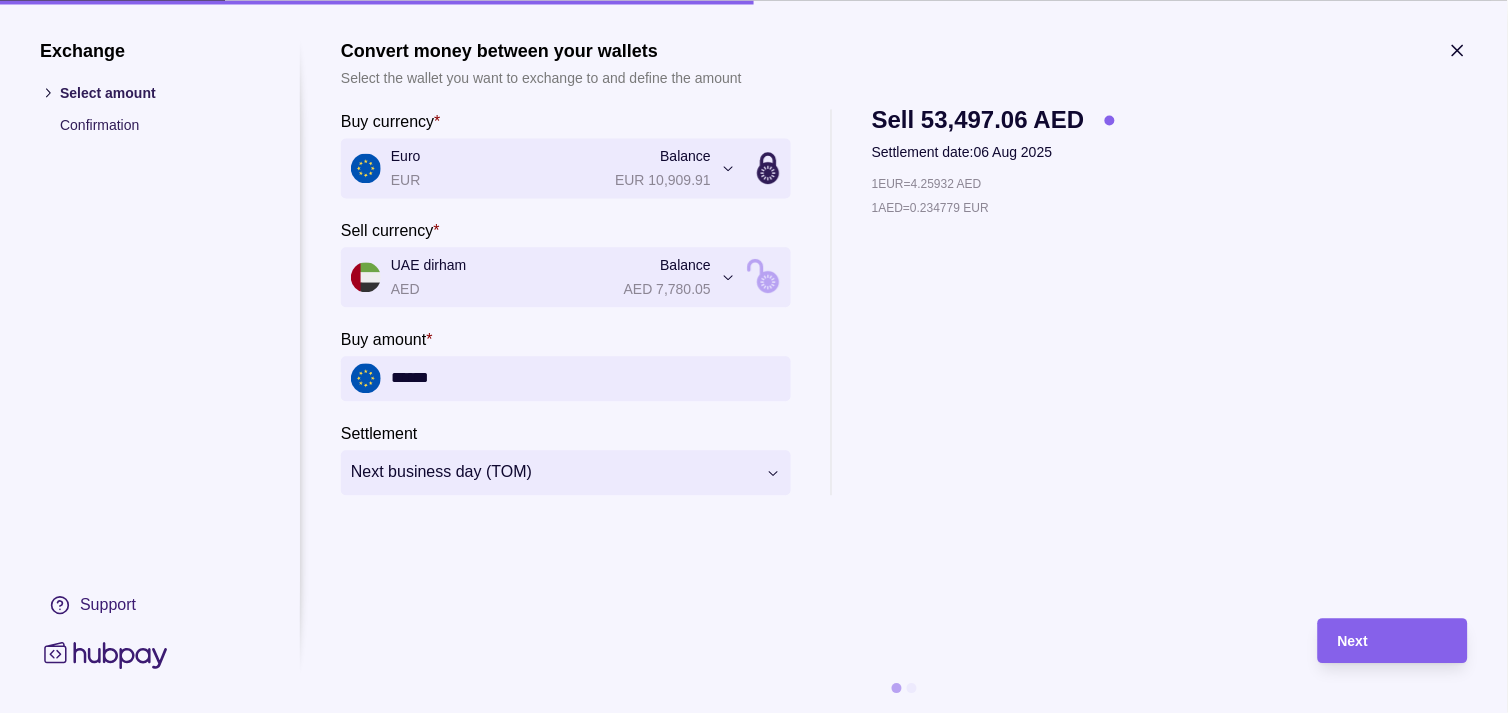 click on "******" at bounding box center [586, 378] 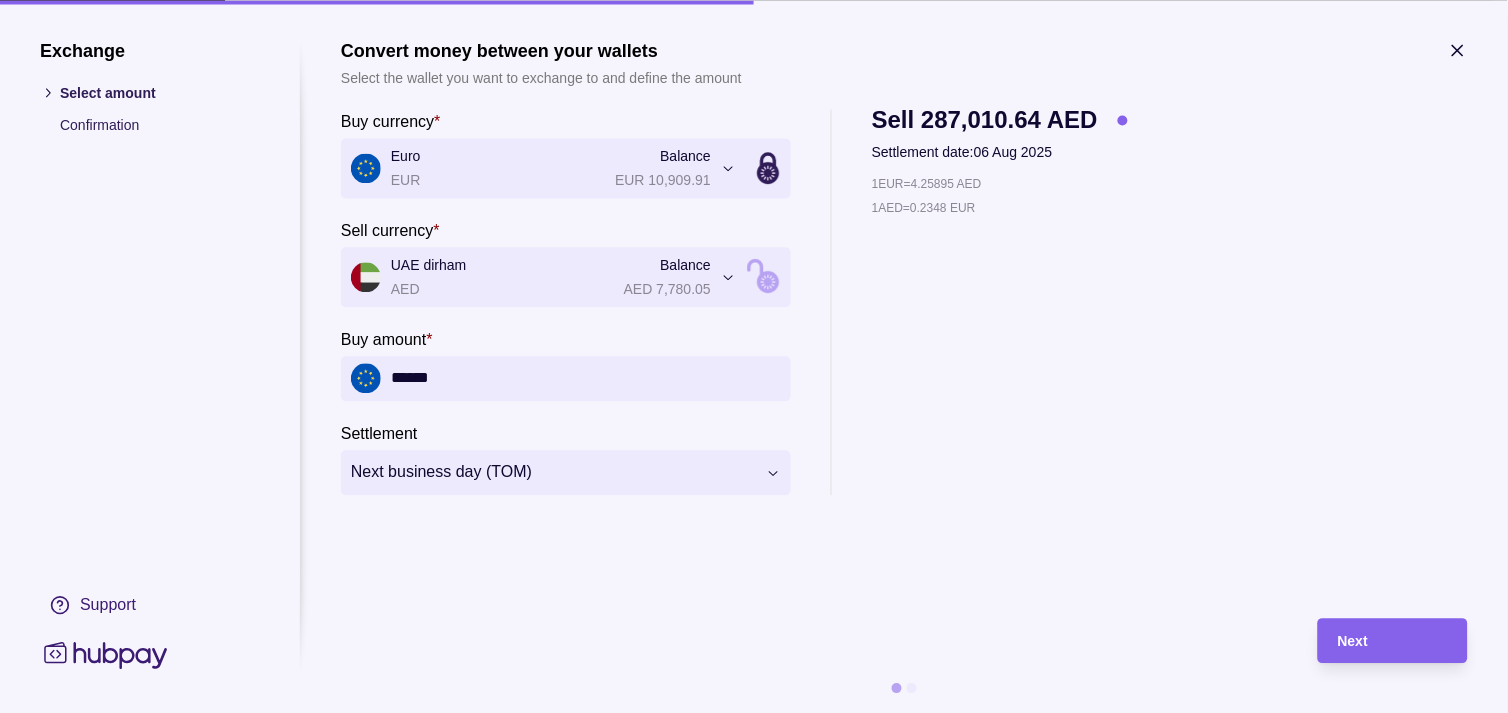 drag, startPoint x: 456, startPoint y: 368, endPoint x: 123, endPoint y: 341, distance: 334.0928 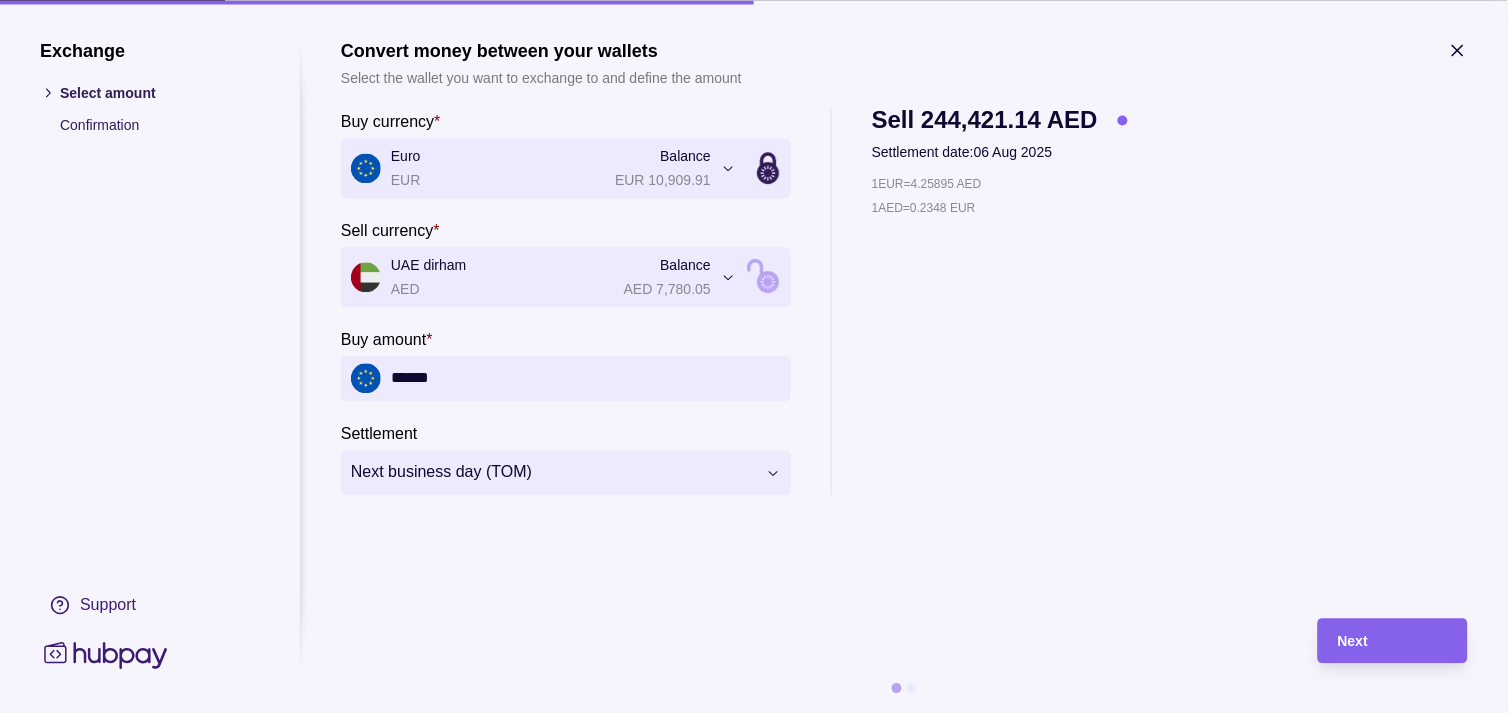 type on "******" 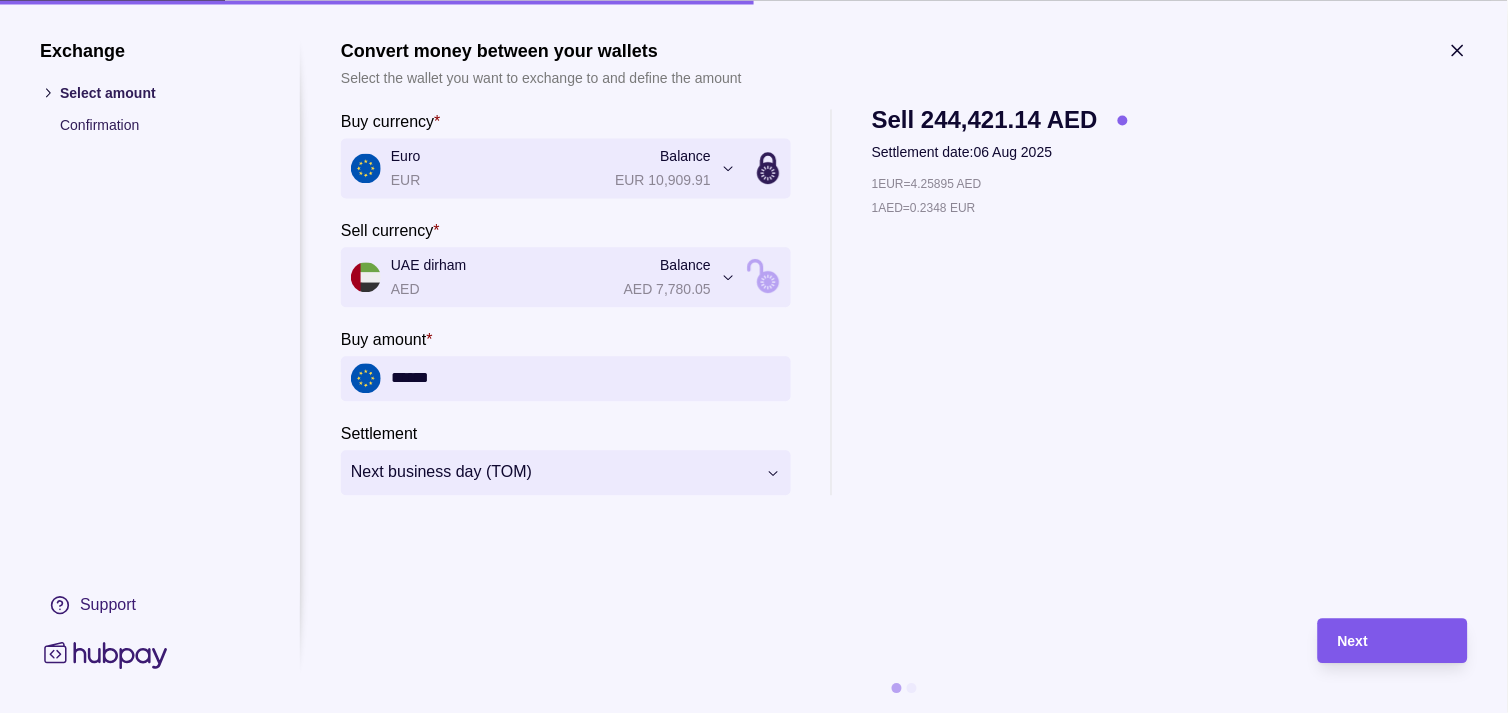 click on "Next" at bounding box center [1393, 641] 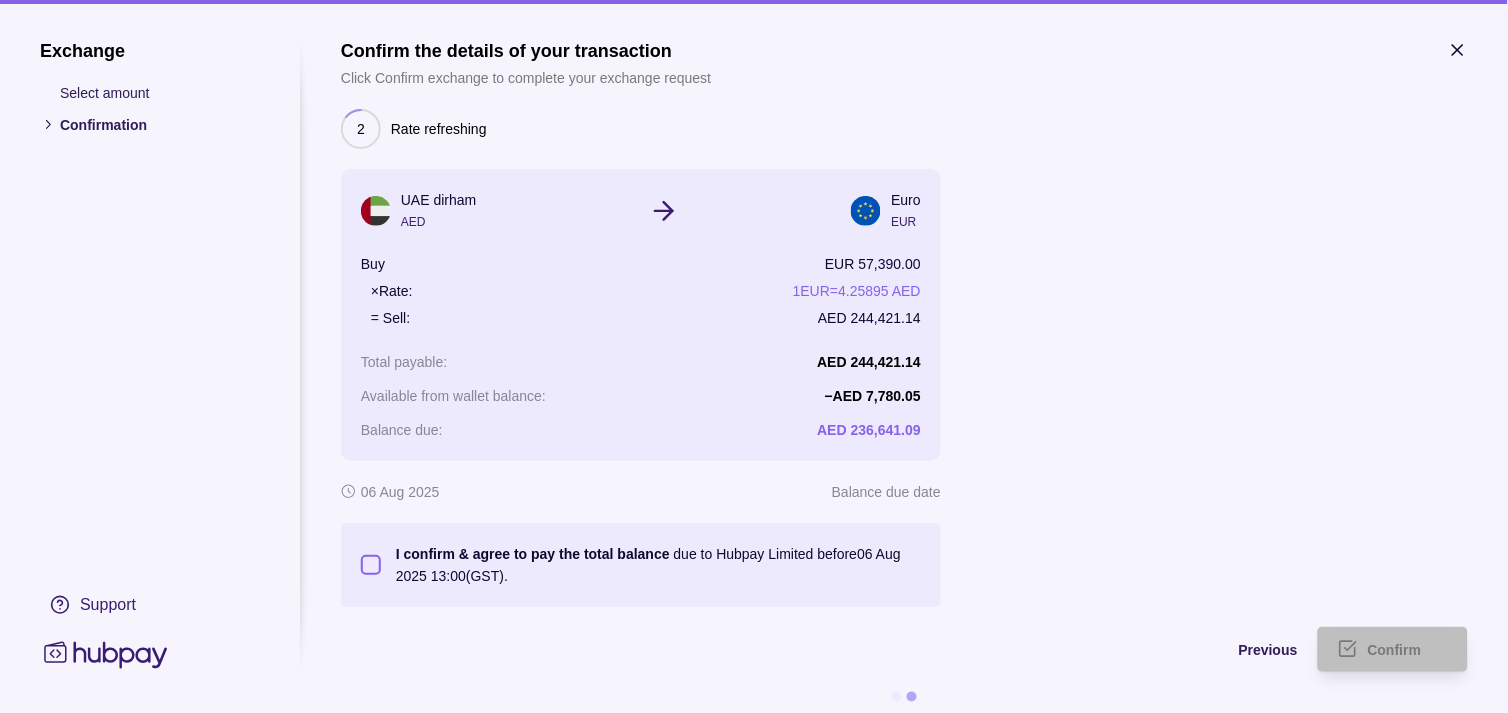 click on "I confirm & agree to pay the total balance  due to Hubpay Limited before  06 Aug 2025  13:00  (GST)." at bounding box center (651, 565) 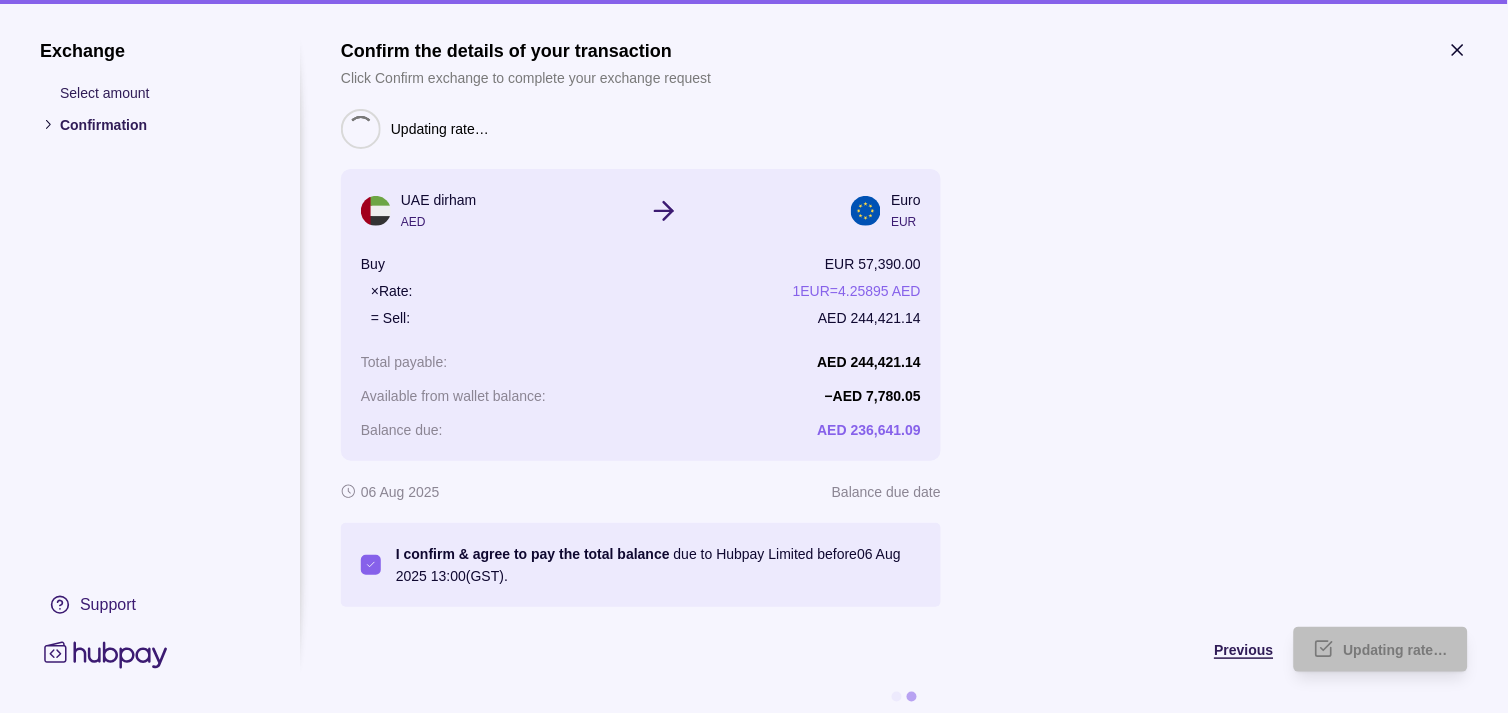type on "on" 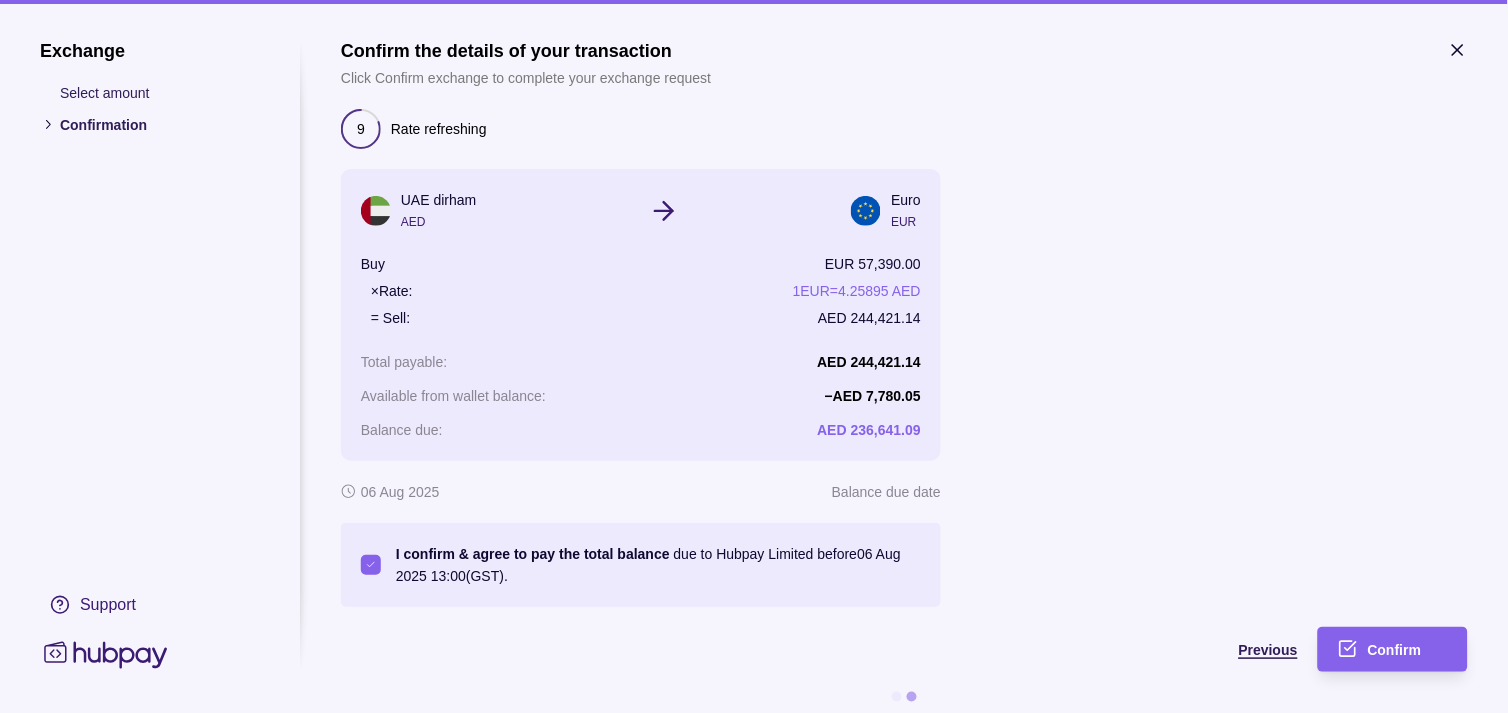 click on "Previous" at bounding box center [819, 650] 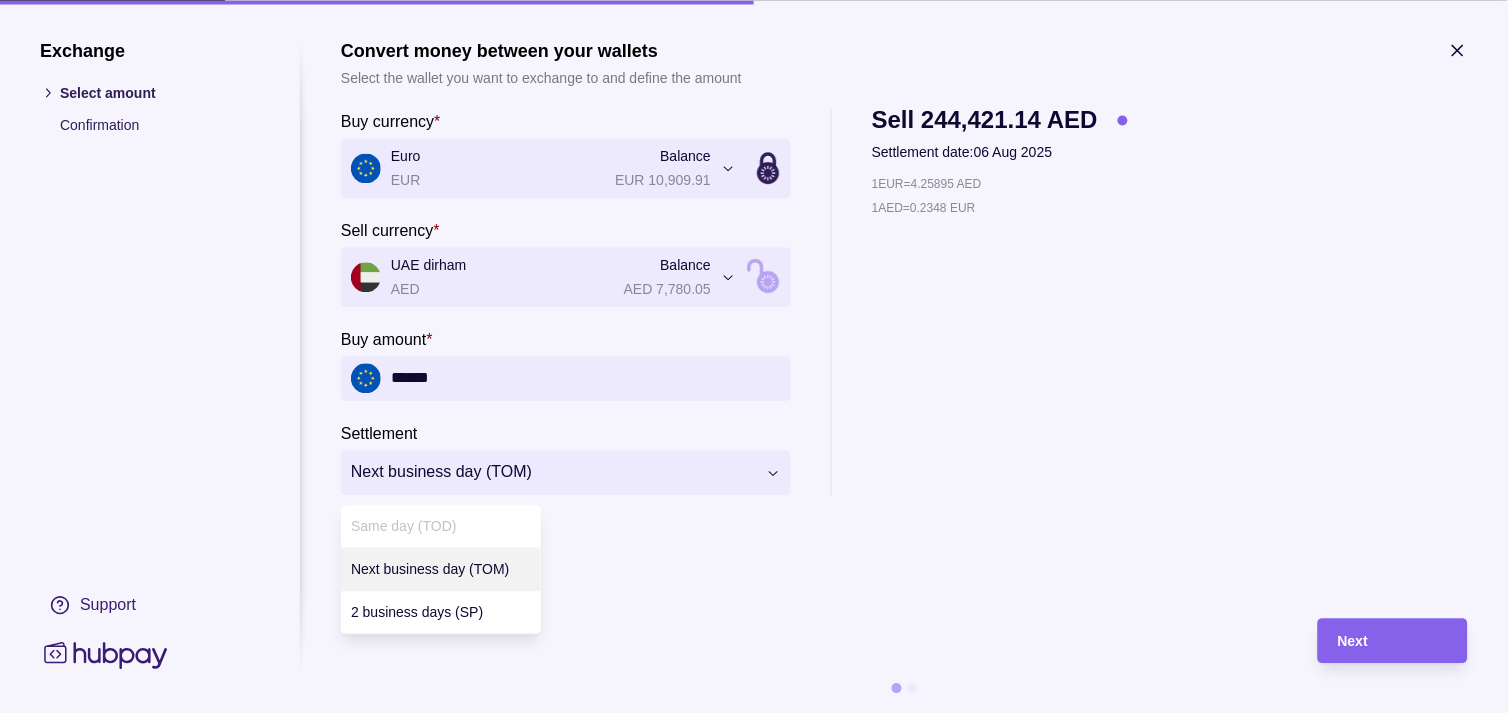 click on "**********" at bounding box center (746, 2127) 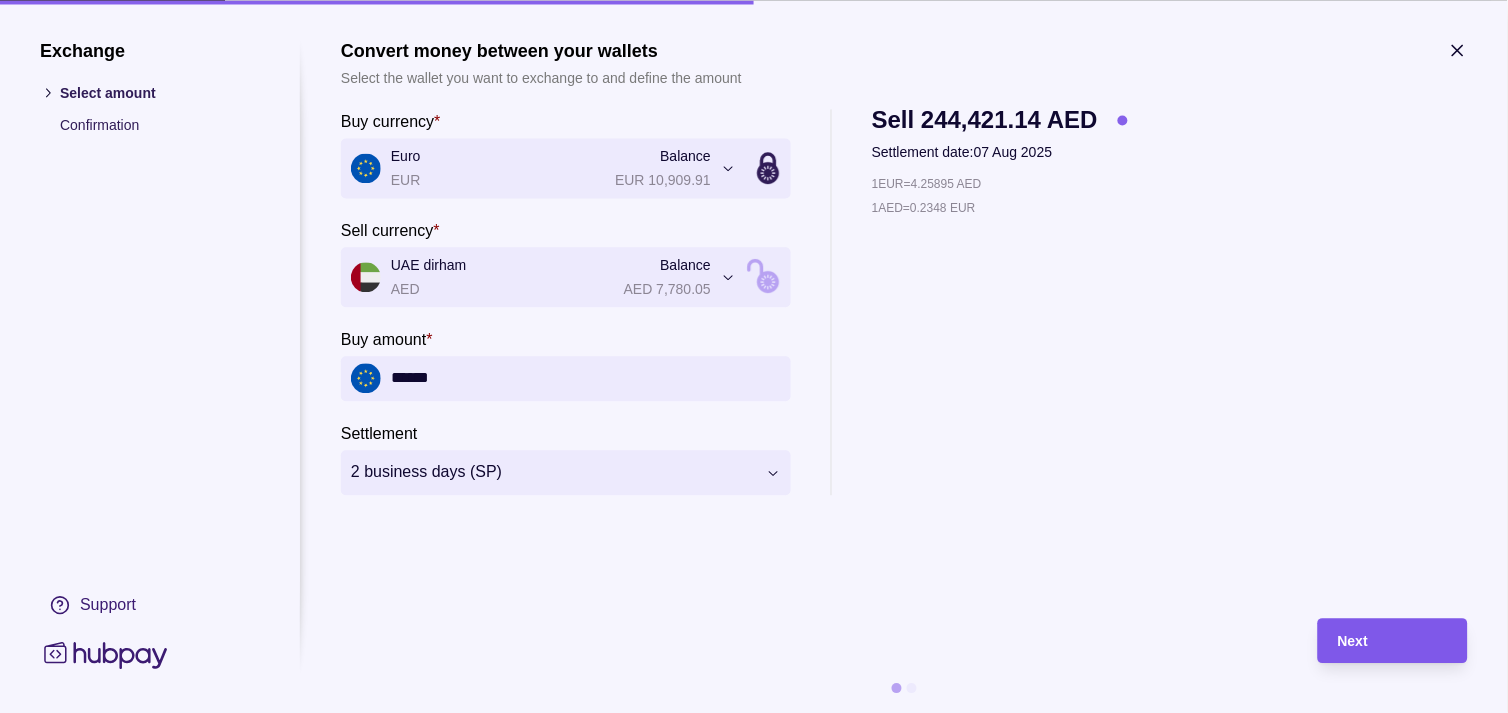 click on "Next" at bounding box center [1393, 641] 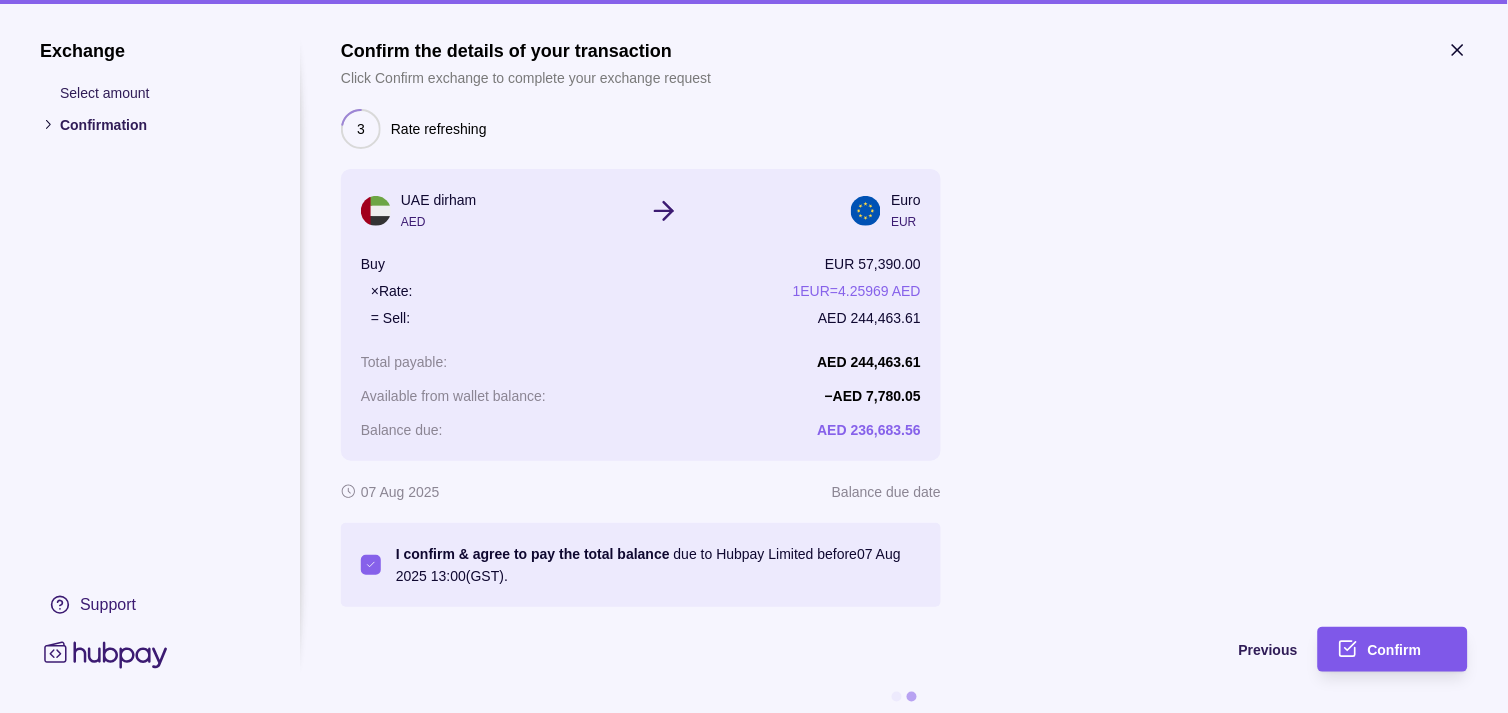 click on "Confirm" at bounding box center [1408, 650] 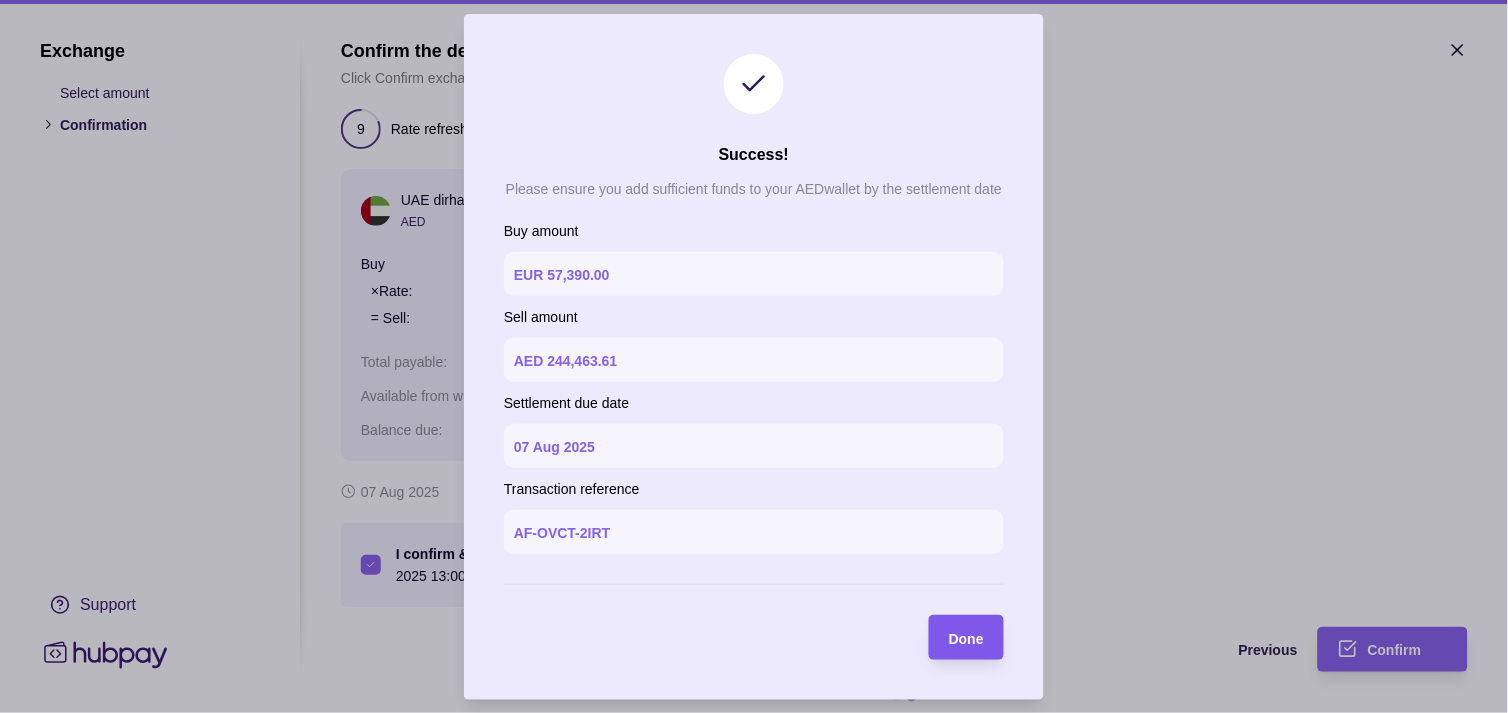 click on "Done" at bounding box center [966, 637] 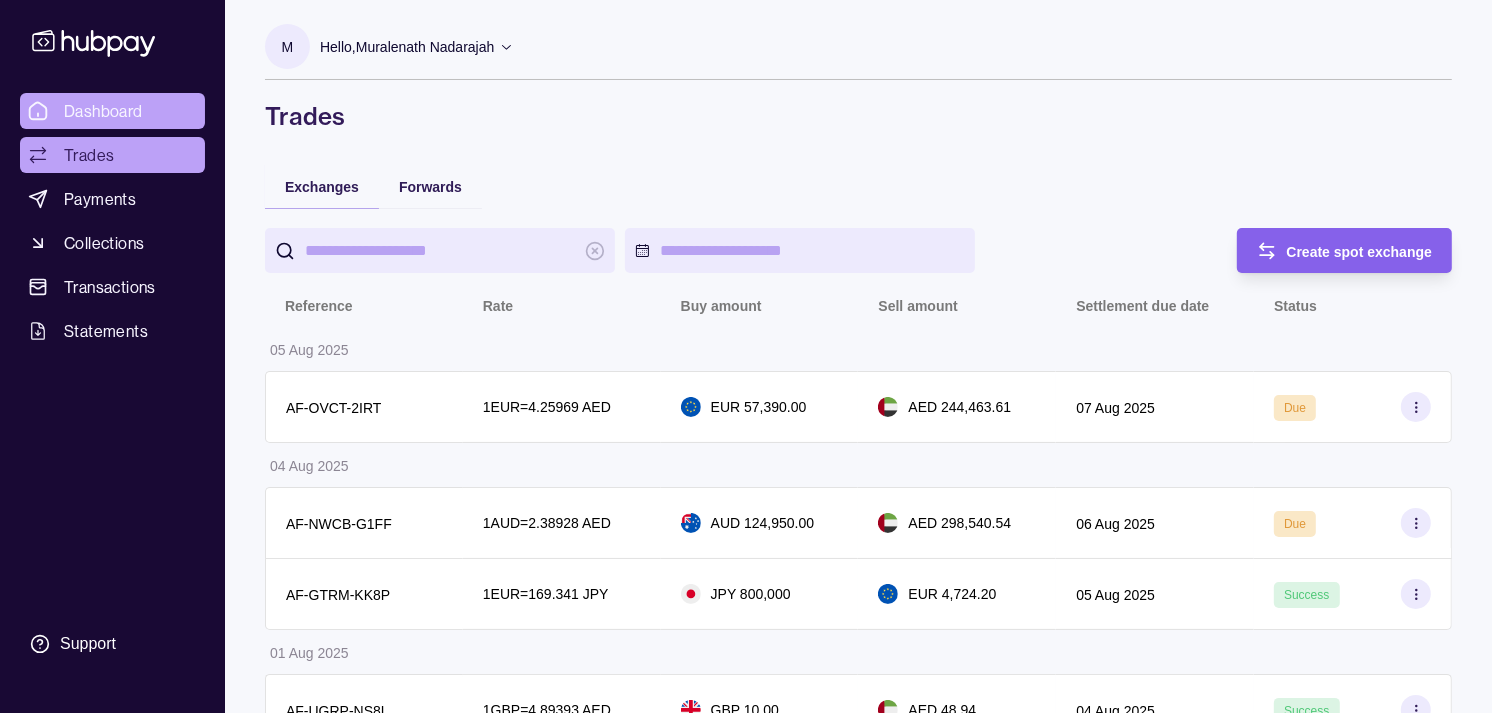 click on "Dashboard" at bounding box center [103, 111] 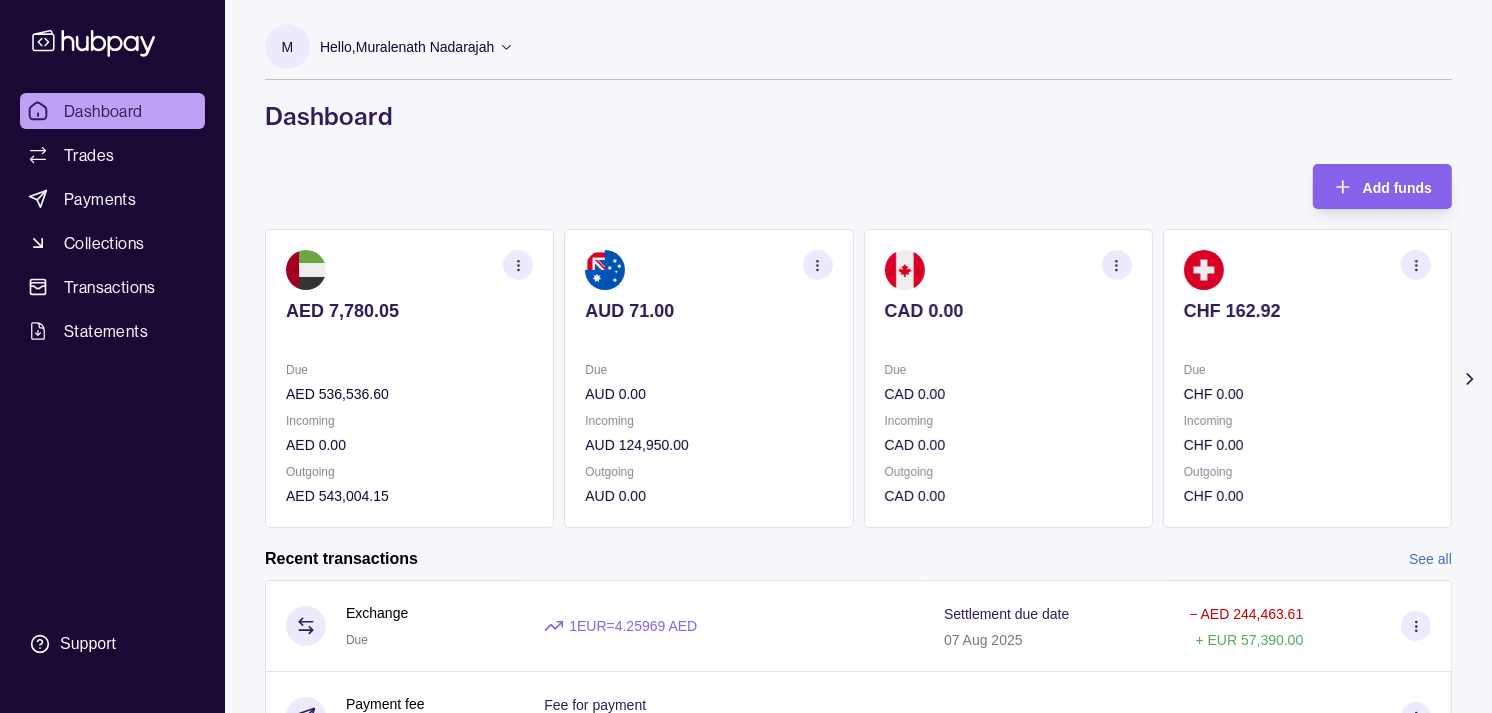 click on "Due" at bounding box center [1008, 370] 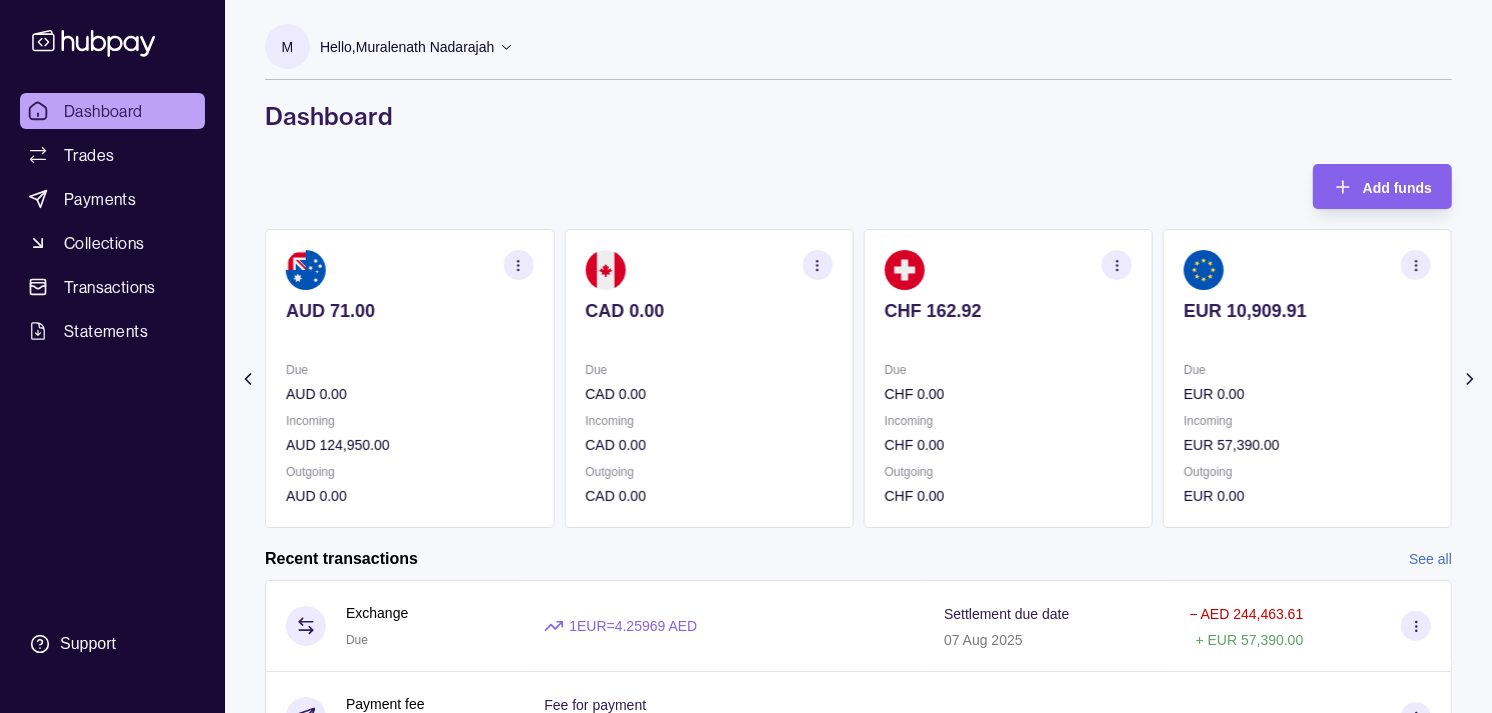 click on "Due" at bounding box center (1008, 370) 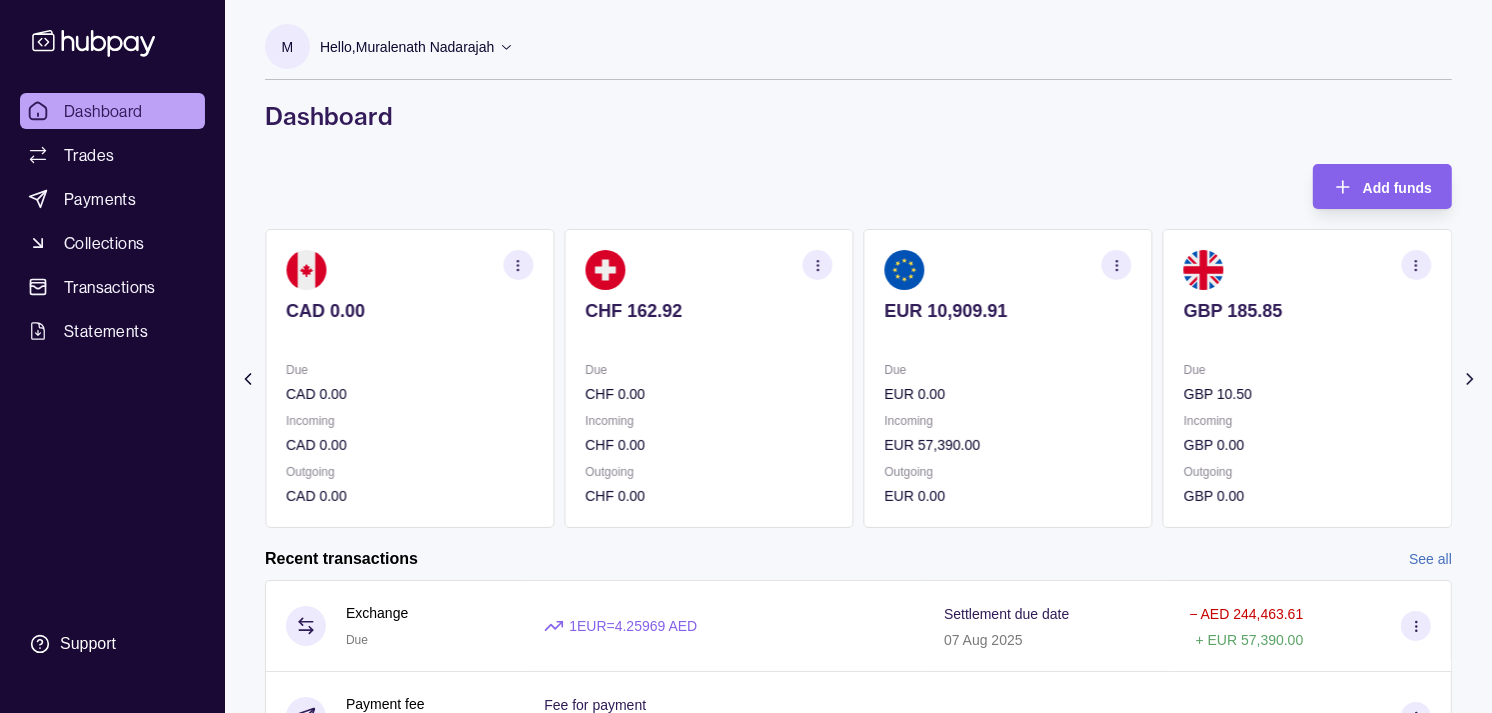 click on "GBP 10.50" at bounding box center [1307, 394] 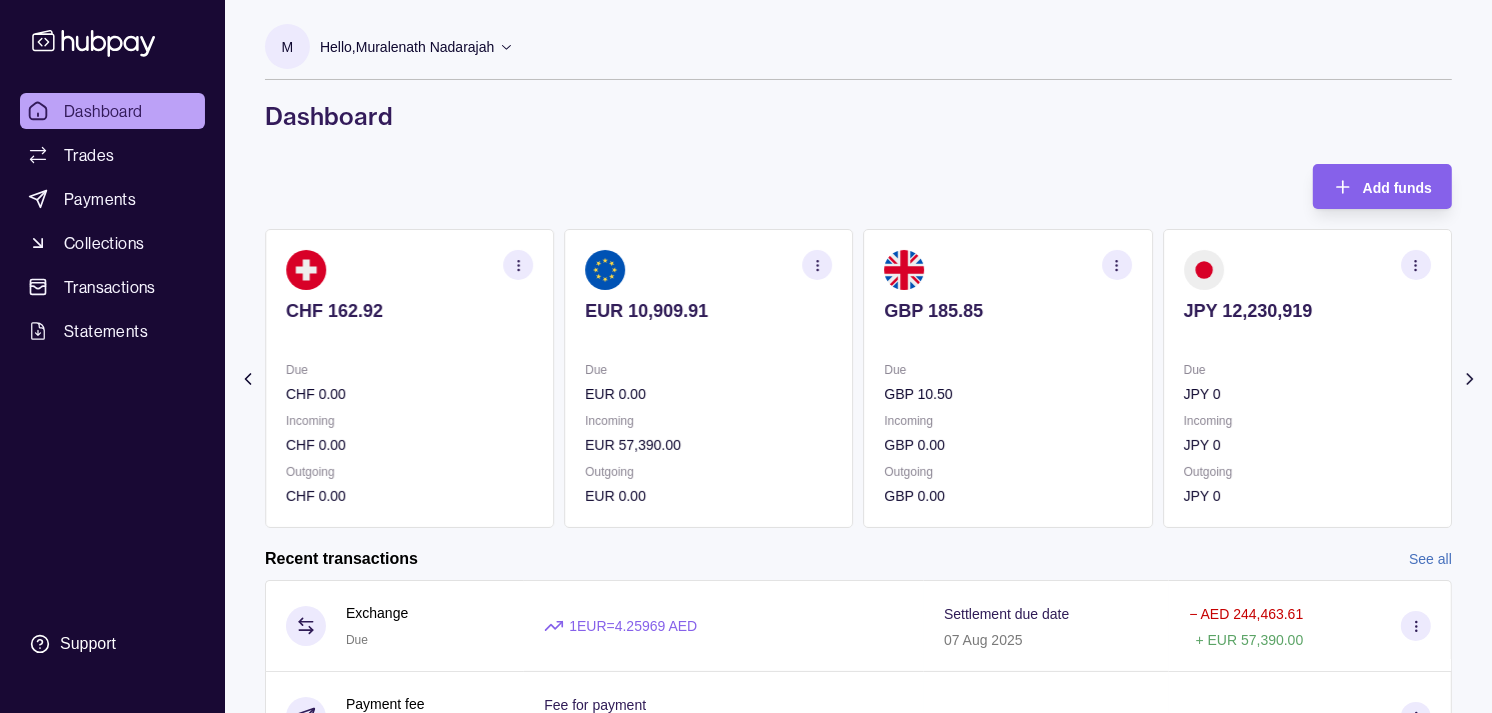 click on "JPY 0" at bounding box center (1307, 394) 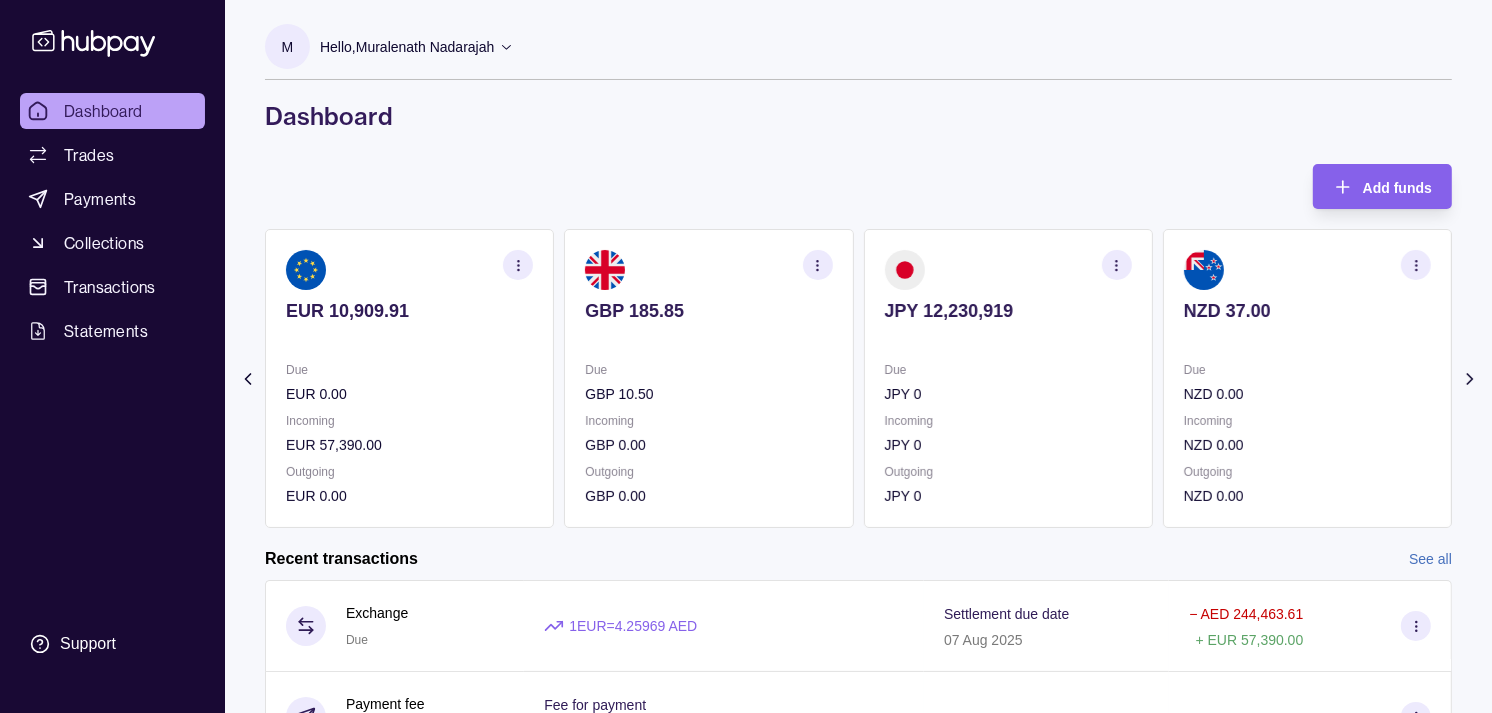 click on "NZD 0.00" at bounding box center [1307, 394] 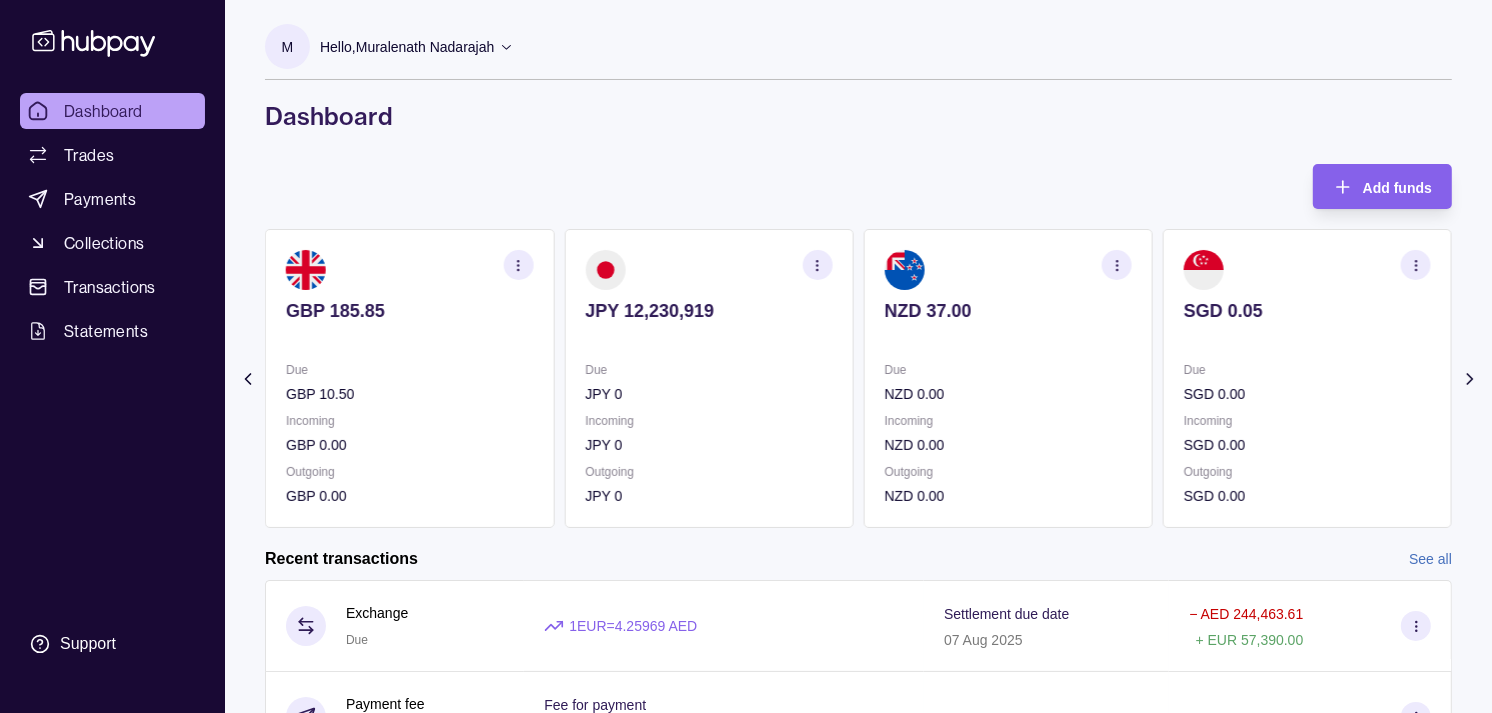 click on "Due SGD 0.00" at bounding box center [1307, 382] 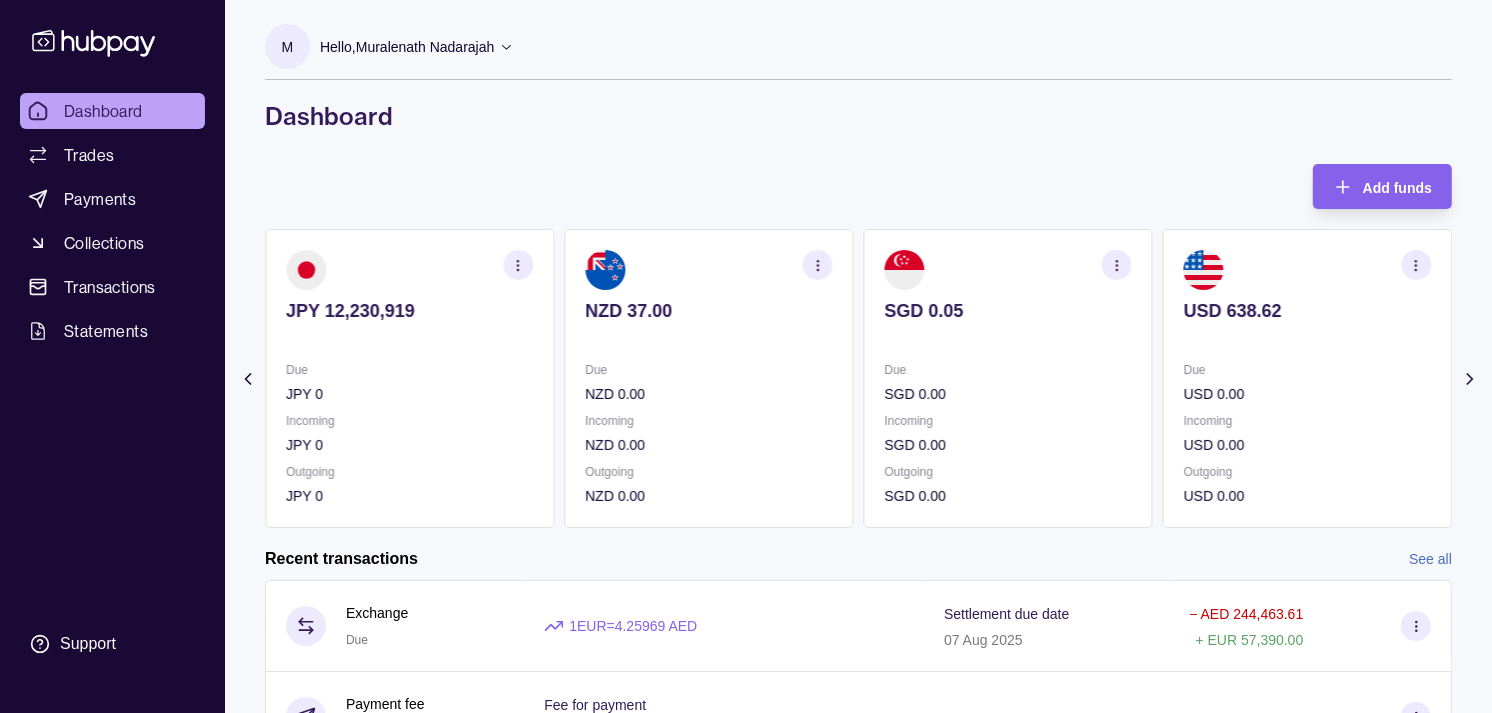 click on "AED 7,780.05                                                                                                               Due AED 536,536.60 Incoming AED 0.00 Outgoing AED 543,004.15 AUD 71.00                                                                                                               Due AUD 0.00 Incoming AUD 124,950.00 Outgoing AUD 0.00 CAD 0.00                                                                                                               Due CAD 0.00 Incoming CAD 0.00 Outgoing CAD 0.00 CHF 162.92                                                                                                               Due CHF 0.00 Incoming CHF 0.00 Outgoing CHF 0.00 EUR 10,909.91" at bounding box center (858, 378) 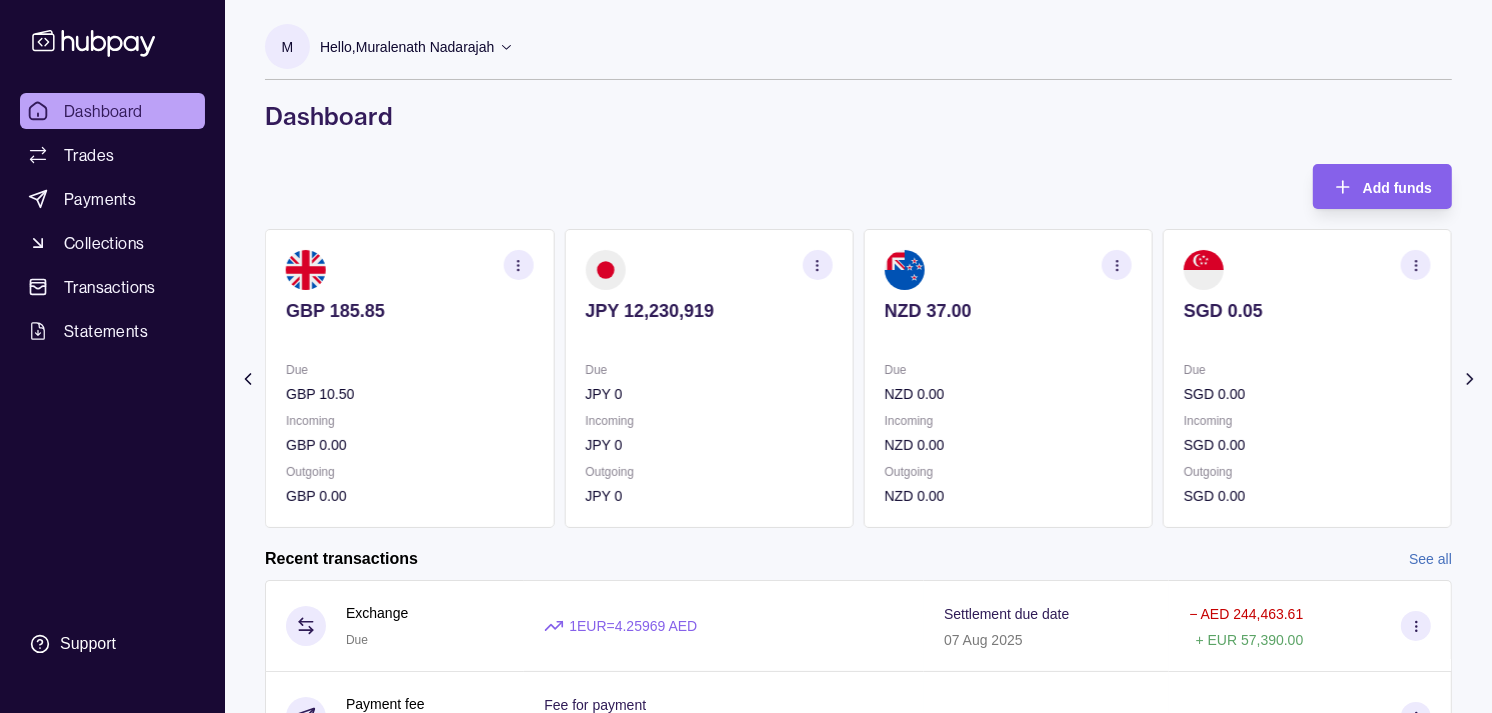 click on "NZD 37.00                                                                                                               Due NZD 0.00 Incoming NZD 0.00 Outgoing NZD 0.00" at bounding box center (1008, 378) 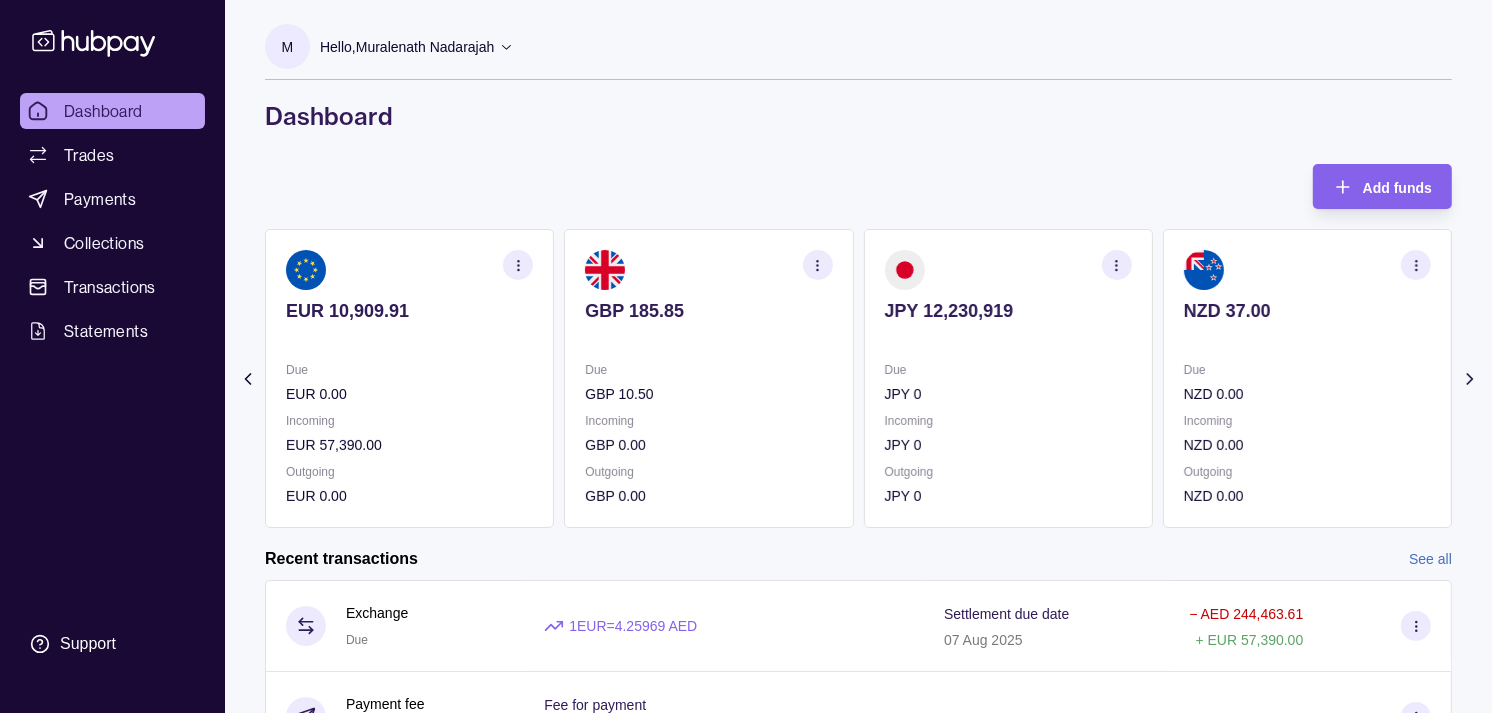click on "Due JPY 0" at bounding box center [1008, 382] 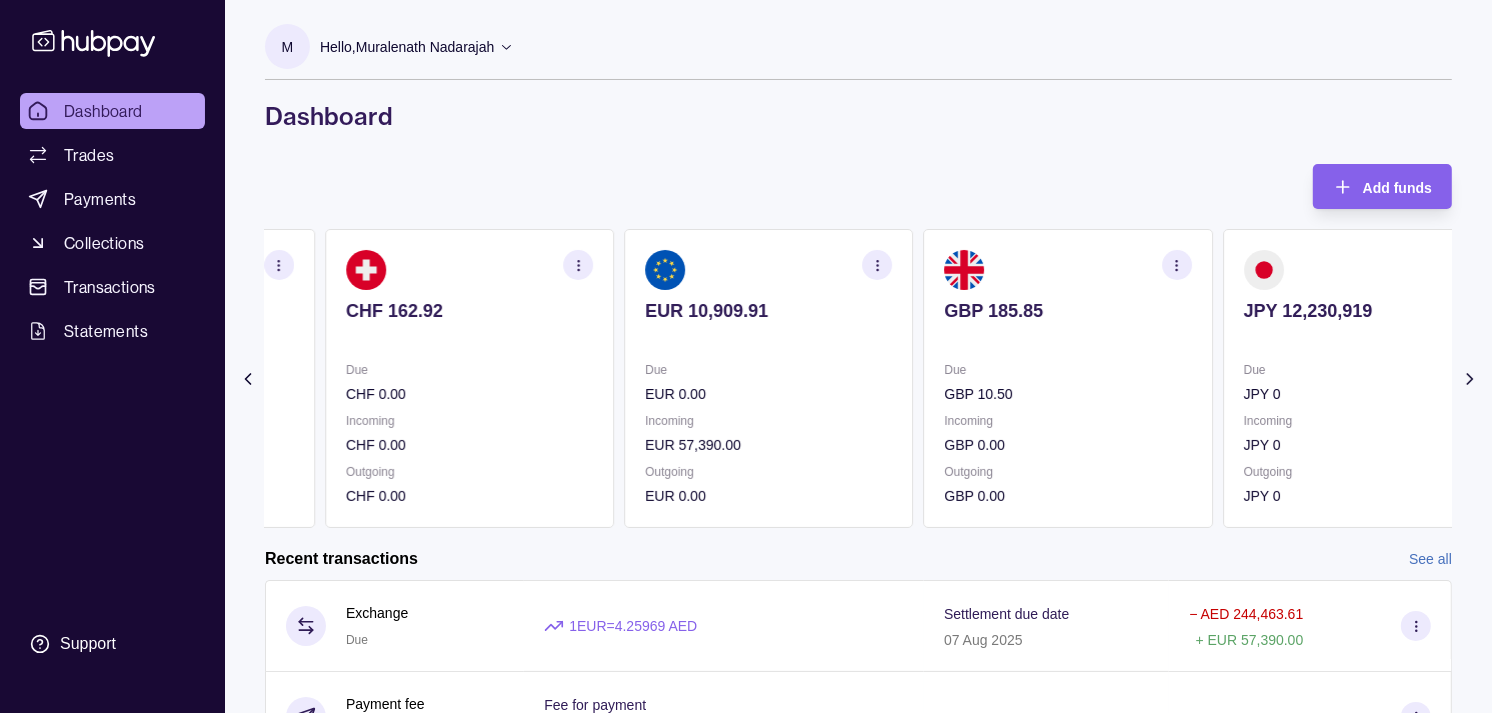 click on "GBP 10.50" at bounding box center [1068, 394] 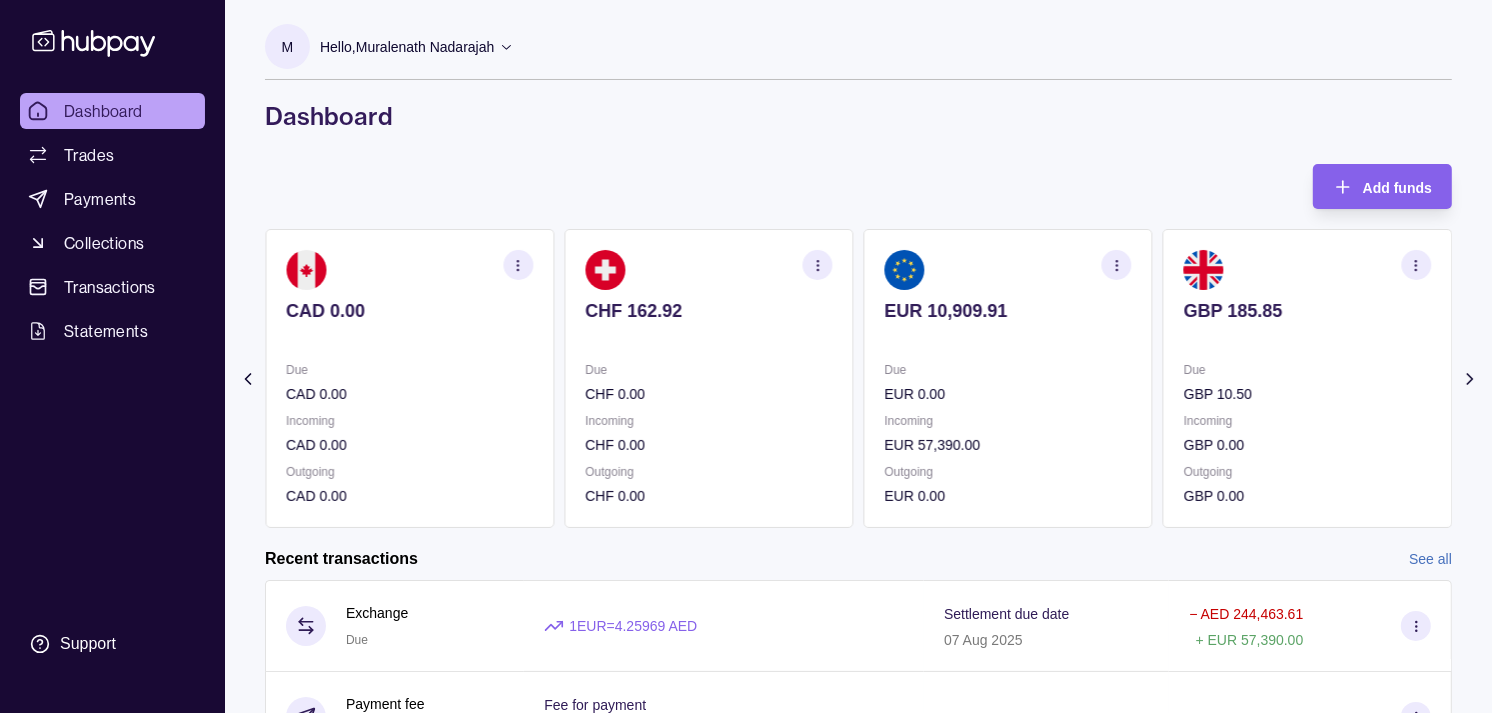 click on "EUR 0.00" at bounding box center [1008, 394] 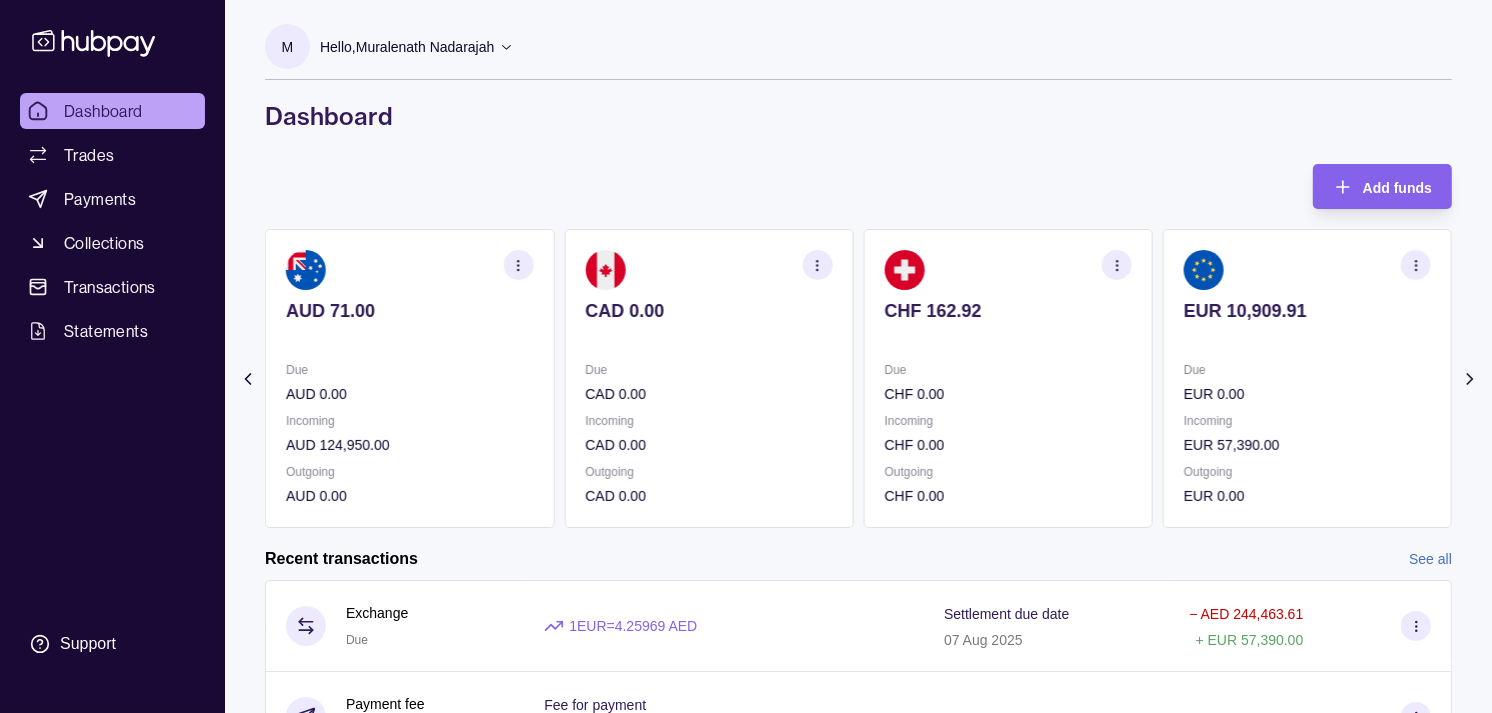 click on "CHF 0.00" at bounding box center (1008, 394) 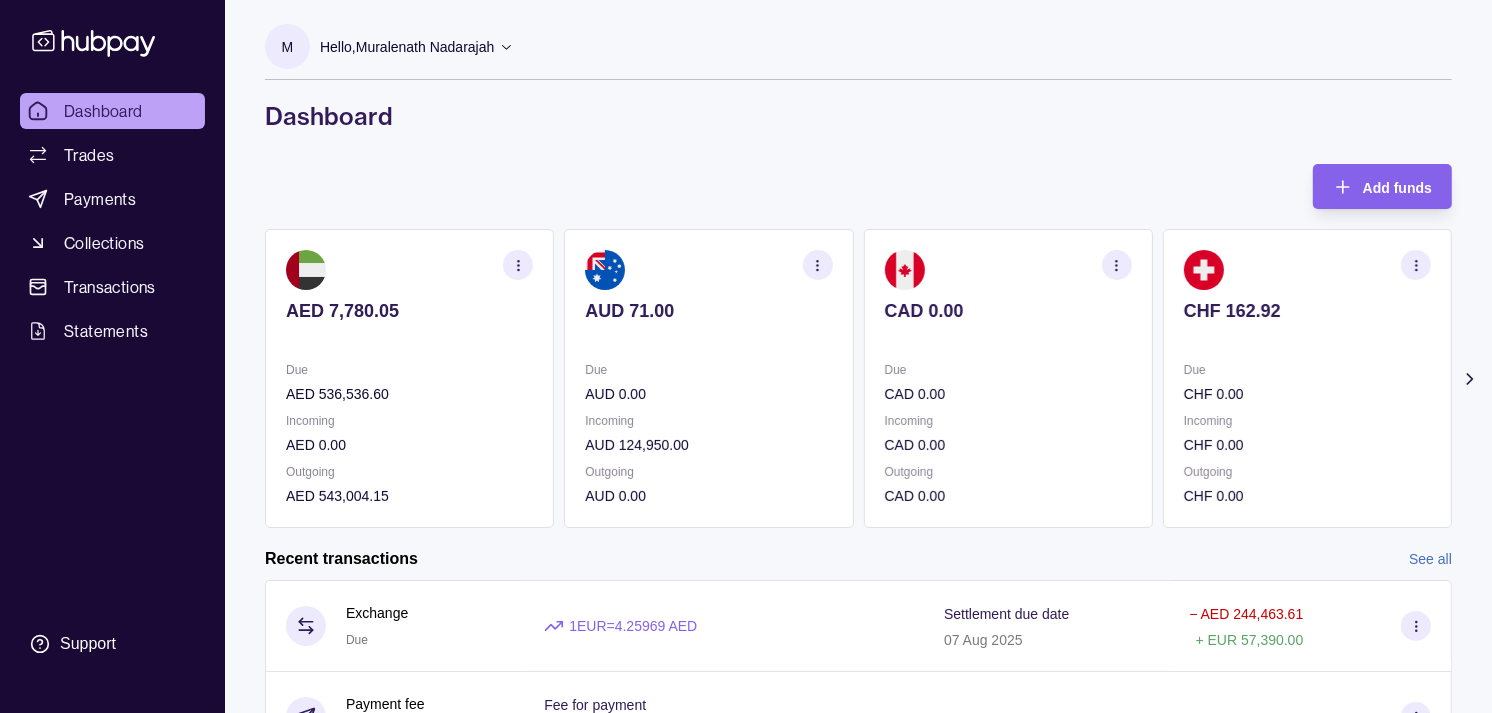 click on "CAD 0.00" at bounding box center (1008, 394) 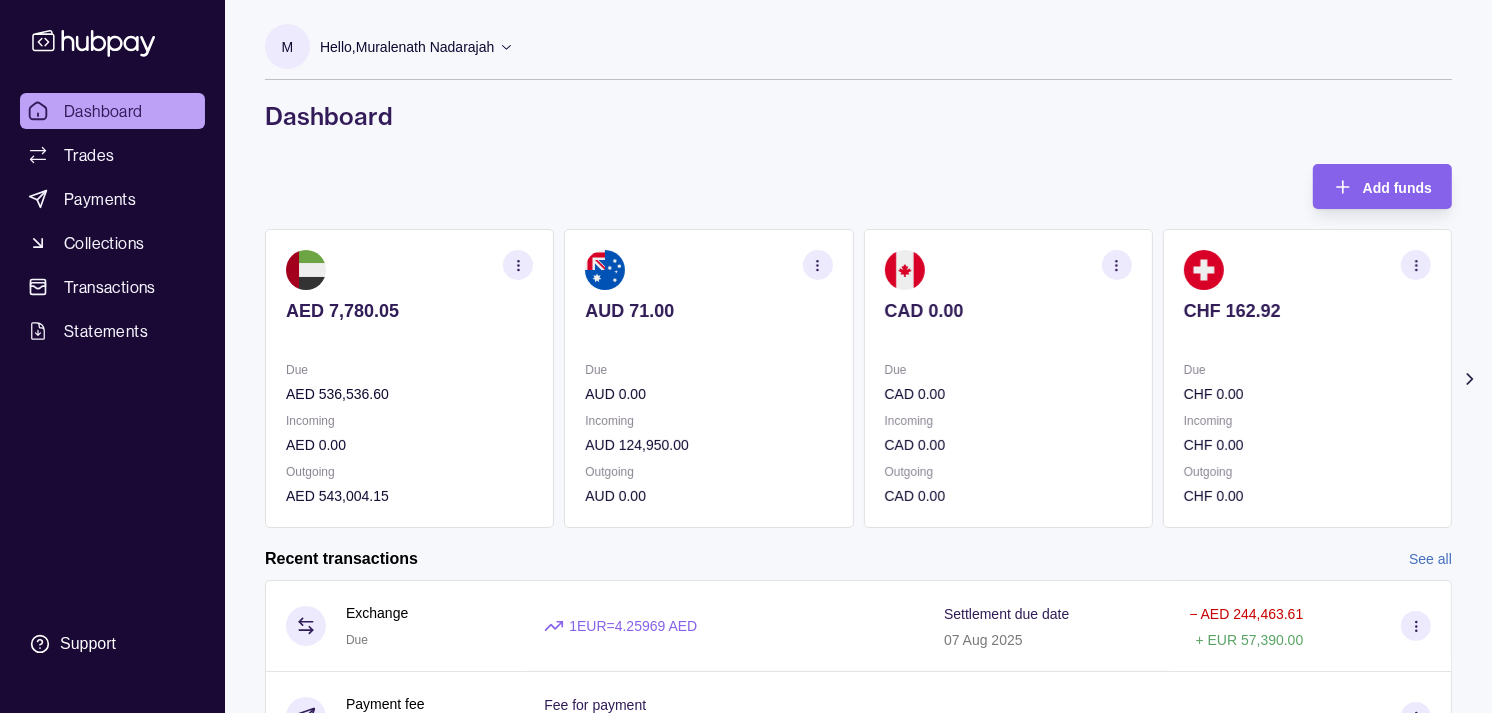 click on "AED 536,536.60" at bounding box center [409, 394] 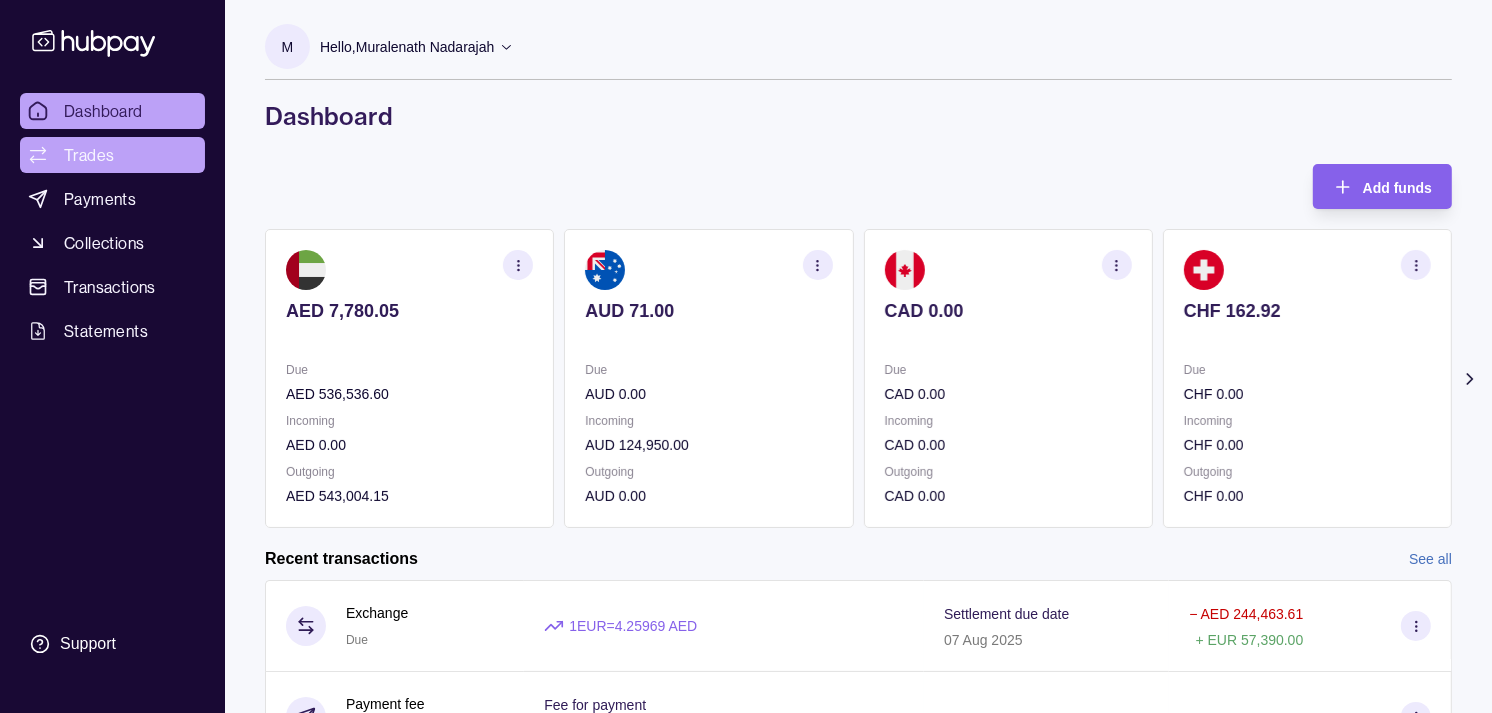 click on "Trades" at bounding box center [89, 155] 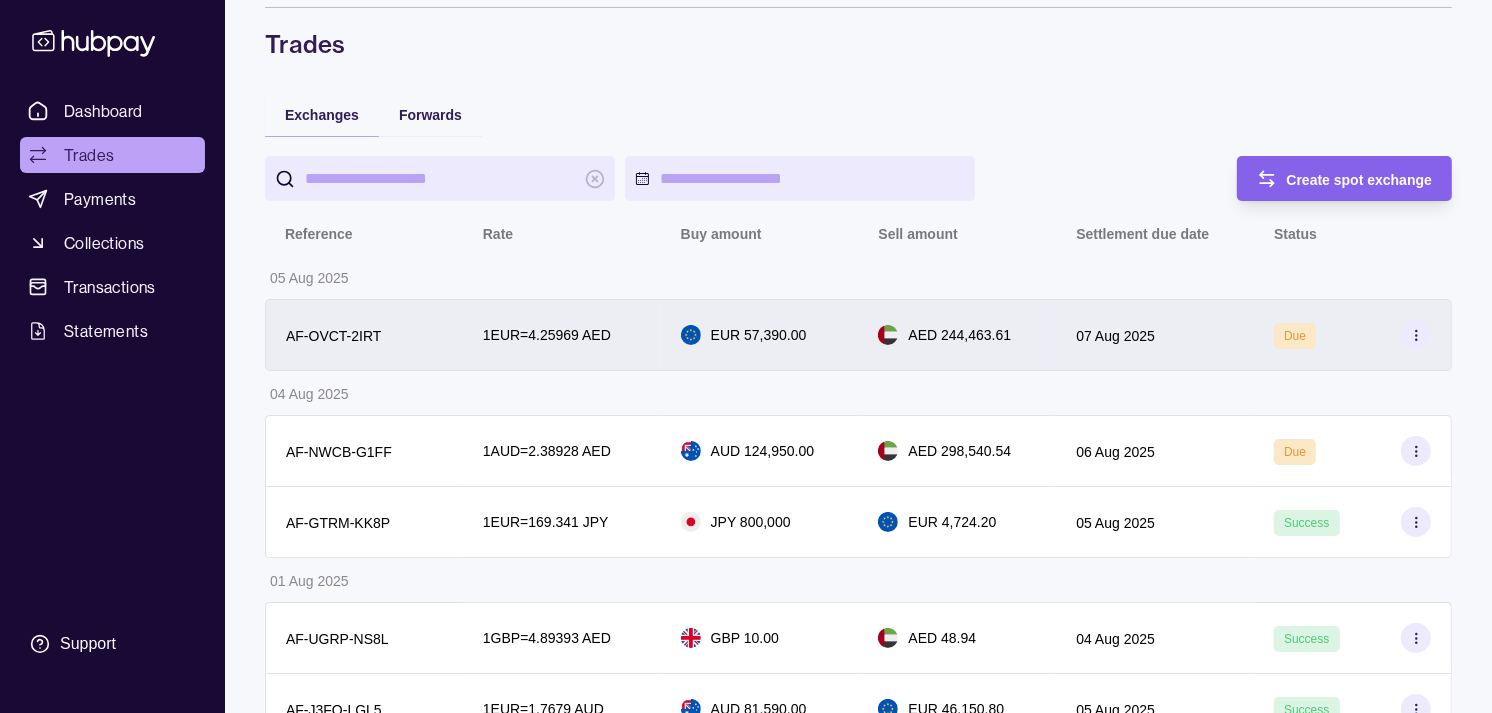 scroll, scrollTop: 111, scrollLeft: 0, axis: vertical 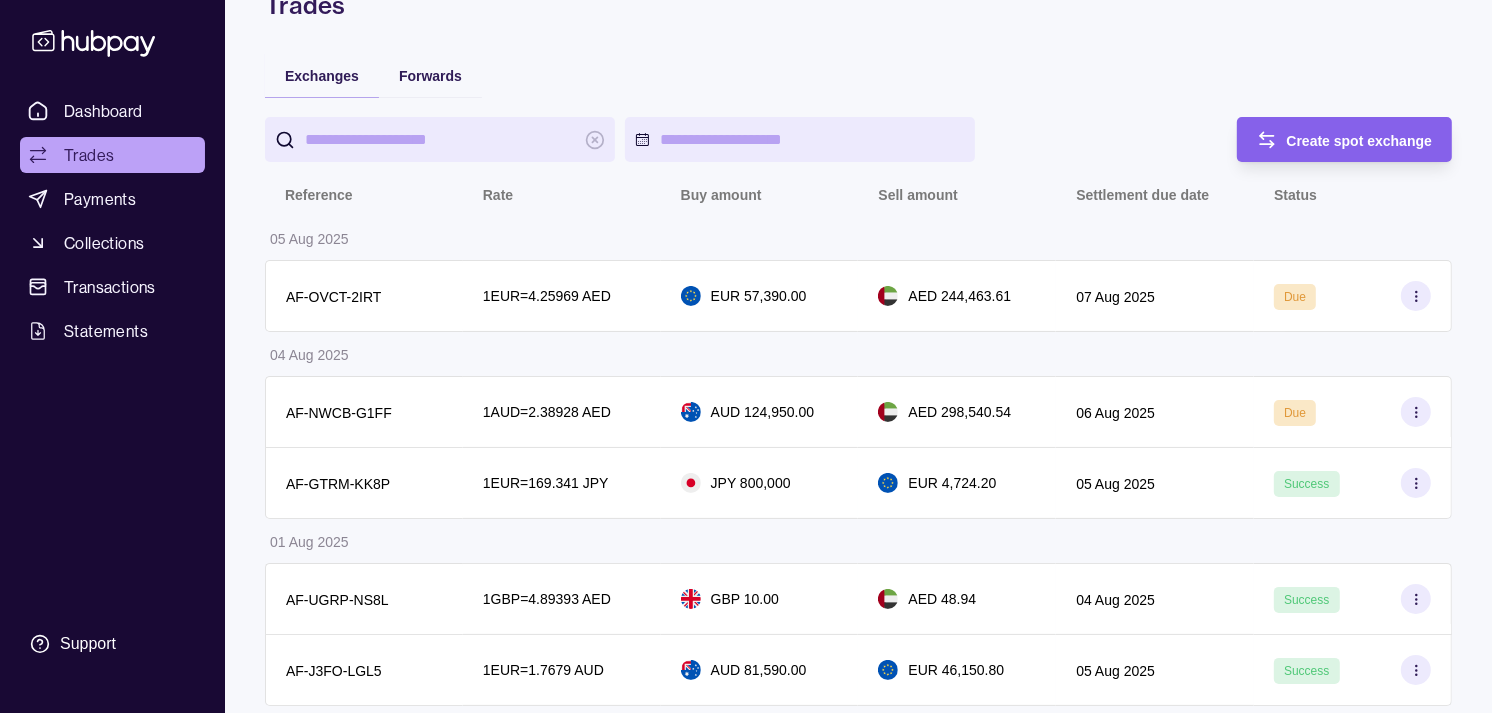 click on "Exchanges Forwards Create spot exchange Reference Rate Buy amount Sell amount Settlement due date Status 05 Aug 2025 AF-OVCT-2IRT 1  EUR  =  4.25969   AED EUR 57,390.00 AED 244,463.61 07 Aug 2025 Due 04 Aug 2025 AF-NWCB-G1FF 1  AUD  =  2.38928   AED AUD 124,950.00 AED 298,540.54 06 Aug 2025 Due AF-GTRM-KK8P 1  EUR  =  169.341   JPY JPY 800,000 EUR 4,724.20 05 Aug 2025 Success 01 Aug 2025 AF-UGRP-NS8L 1  GBP  =  4.89393   AED GBP 10.00 AED 48.94 04 Aug 2025 Success AF-J3FO-LGL5 1  EUR  =  1.7679   AUD AUD 81,590.00 EUR 46,150.80 05 Aug 2025 Success 31 Jul 2025 AF-EY9I-COMR 1  EUR  =  170.553   JPY JPY 3,000,000 EUR 17,589.84 01 Aug 2025 Success AF-HQEK-AN5H 1  GBP  =  1.16352   EUR GBP 59,665.00 EUR 69,421.42 01 Aug 2025 Success AF-E2PC-OTLF 1  GBP  =  1.17163   EUR GBP 7,110.00 EUR 8,330.29 01 Aug 2025 Success AF-N1HU-N8GK 1  EUR  =  170.305   JPY JPY 12,080,000 EUR 70,931.56 04 Aug 2025 Success AF-I9XX-KUR3 1  GBP  =  1.1722   EUR GBP 17,178.00 EUR 20,136.05 01 Aug 2025 Success AF-LKFA-ZP7R 1  EUR  =    JPY" at bounding box center (858, 1057) 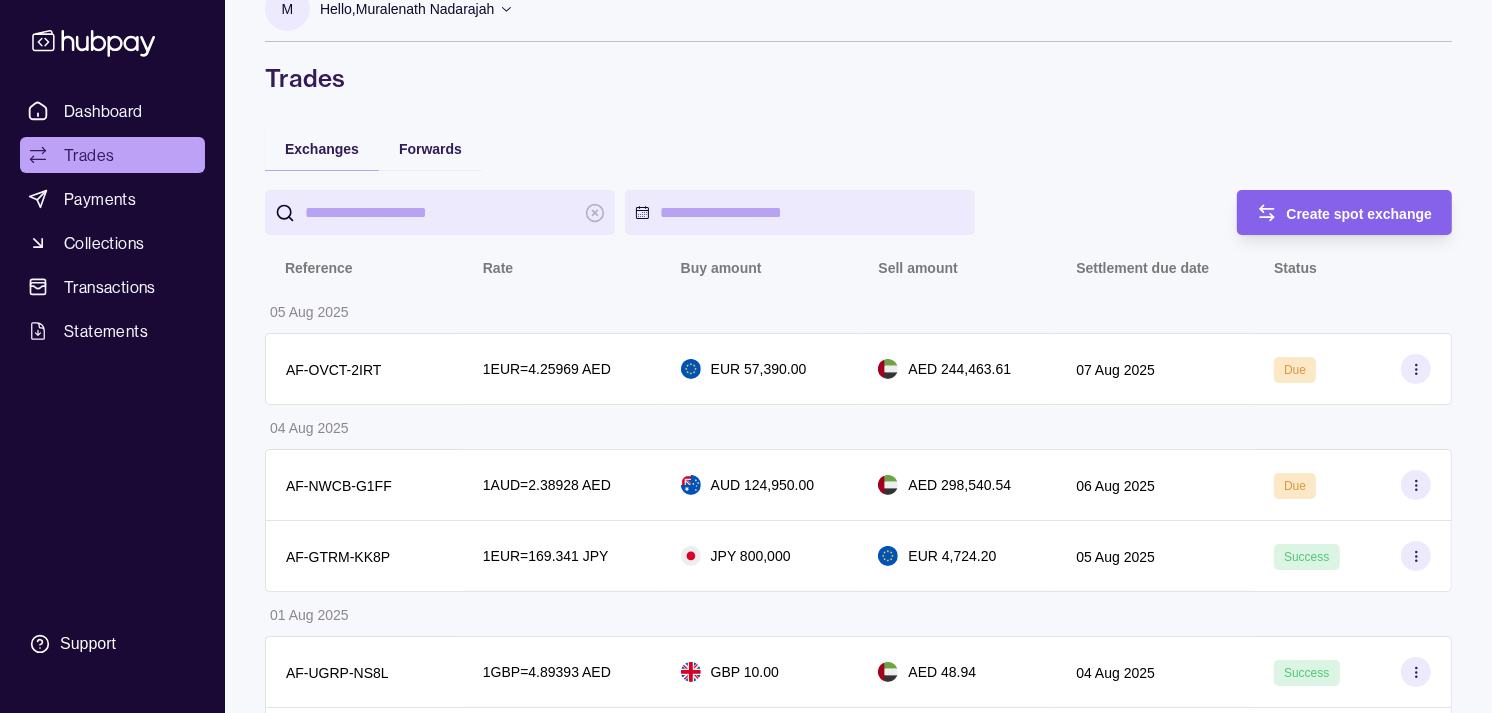scroll, scrollTop: 0, scrollLeft: 0, axis: both 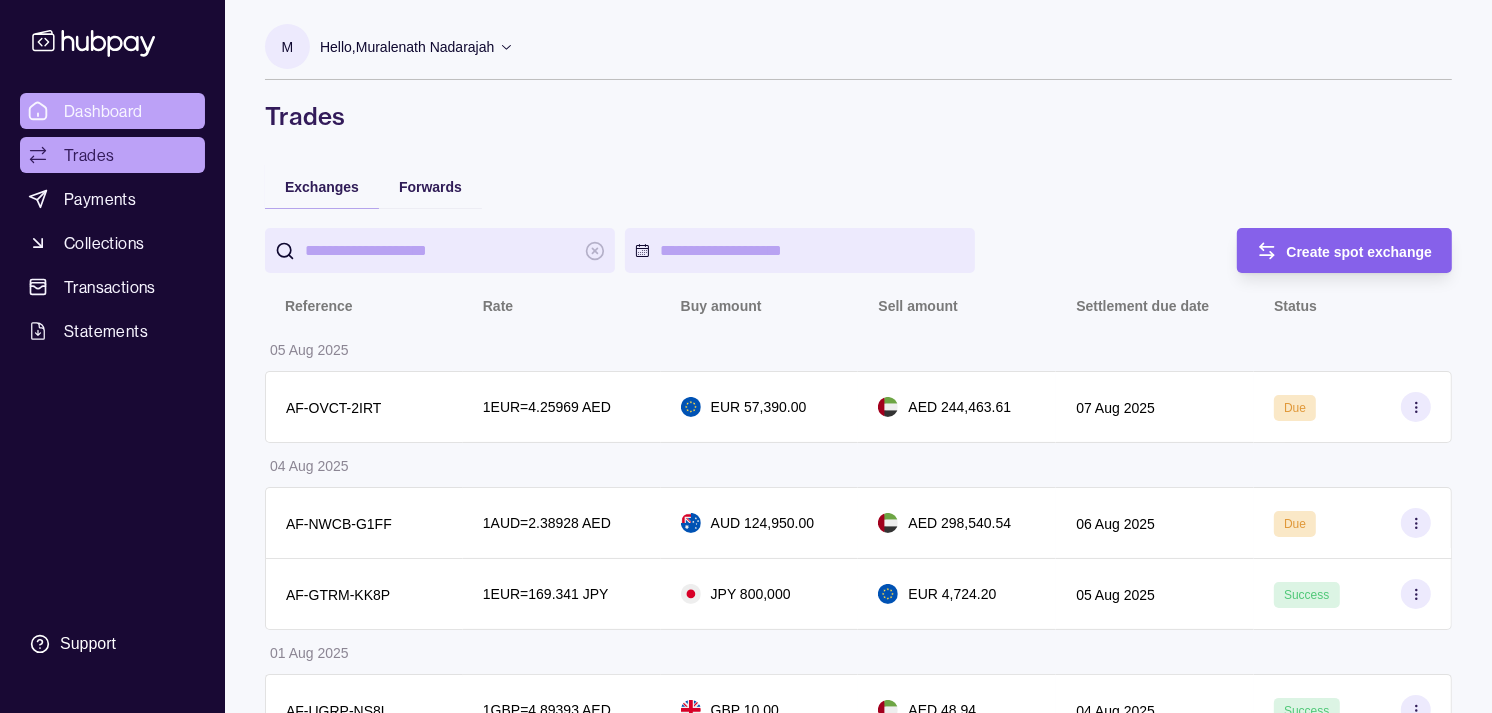 click on "Dashboard" at bounding box center [103, 111] 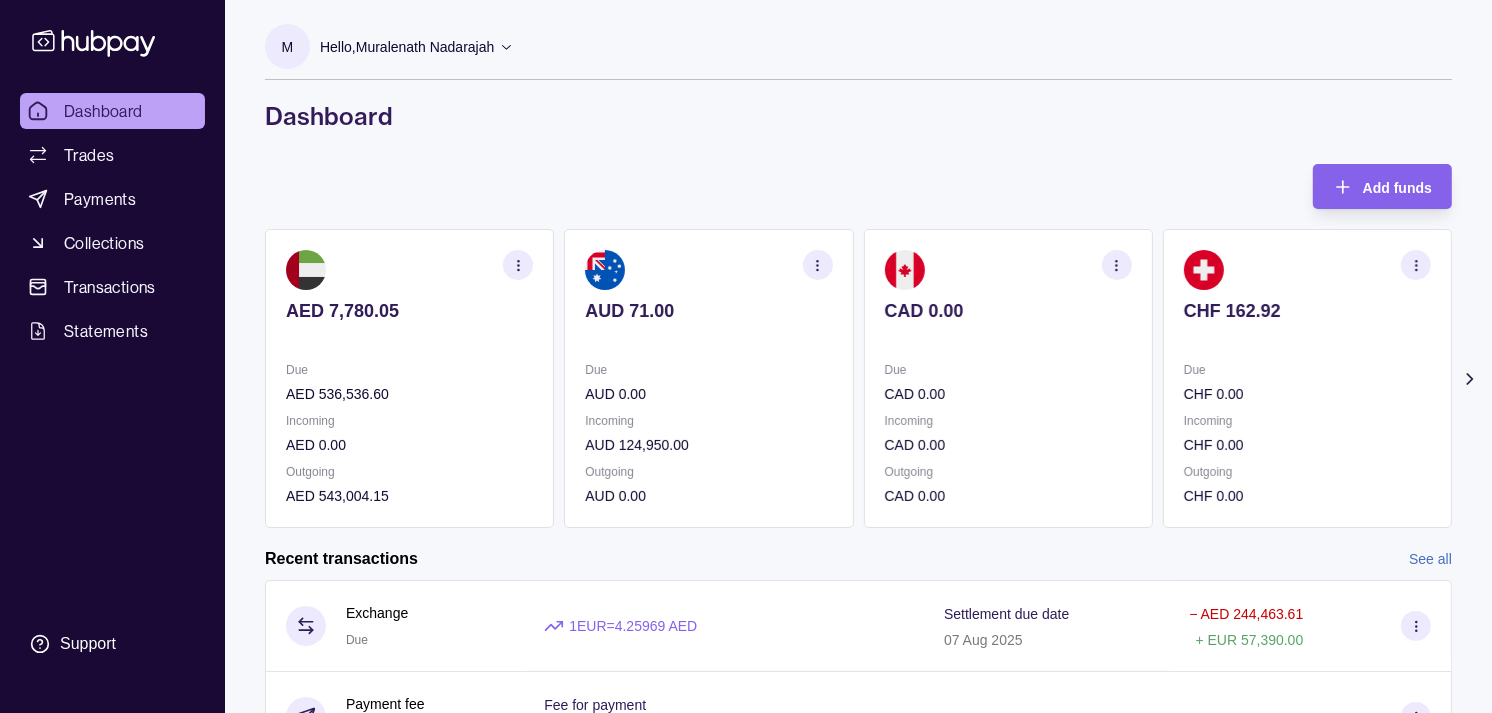 click on "CHF 162.92" at bounding box center (1307, 324) 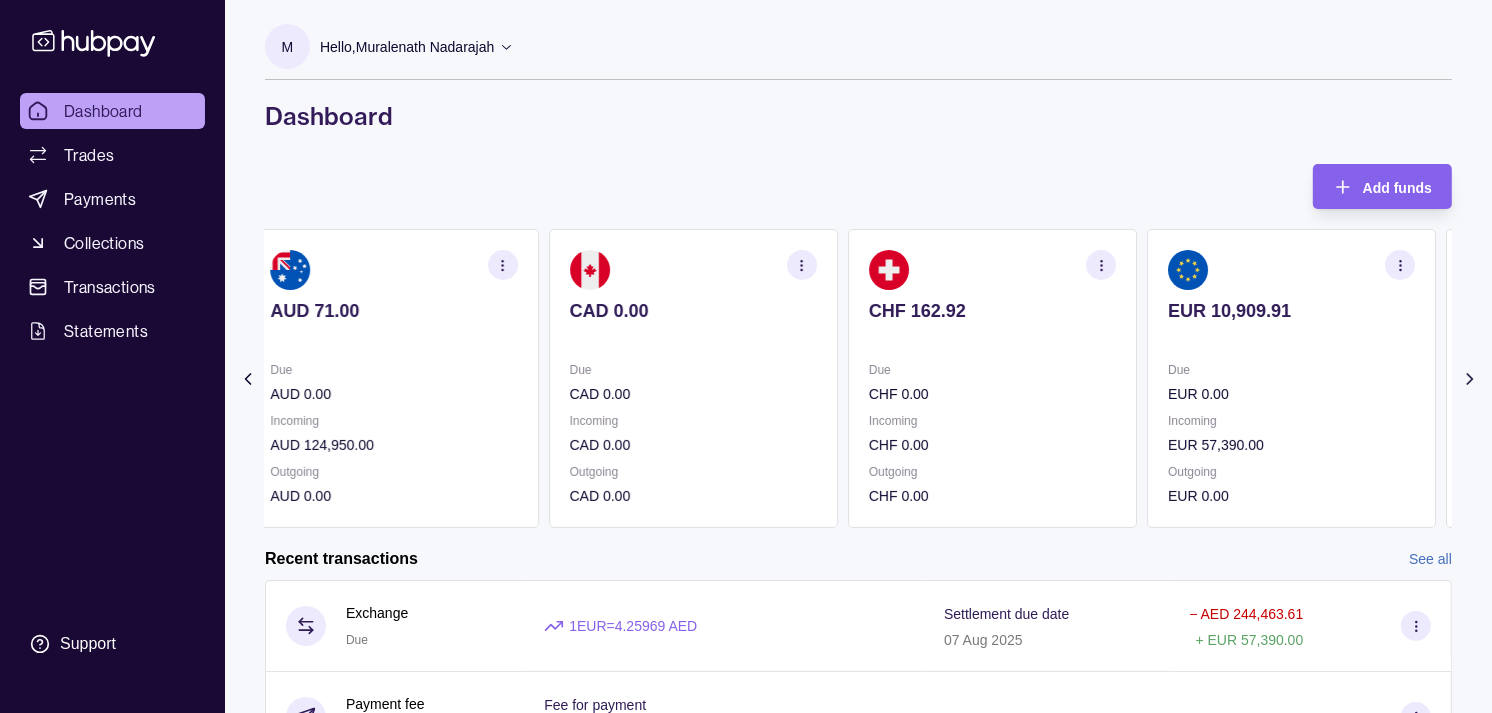 click at bounding box center [1291, 338] 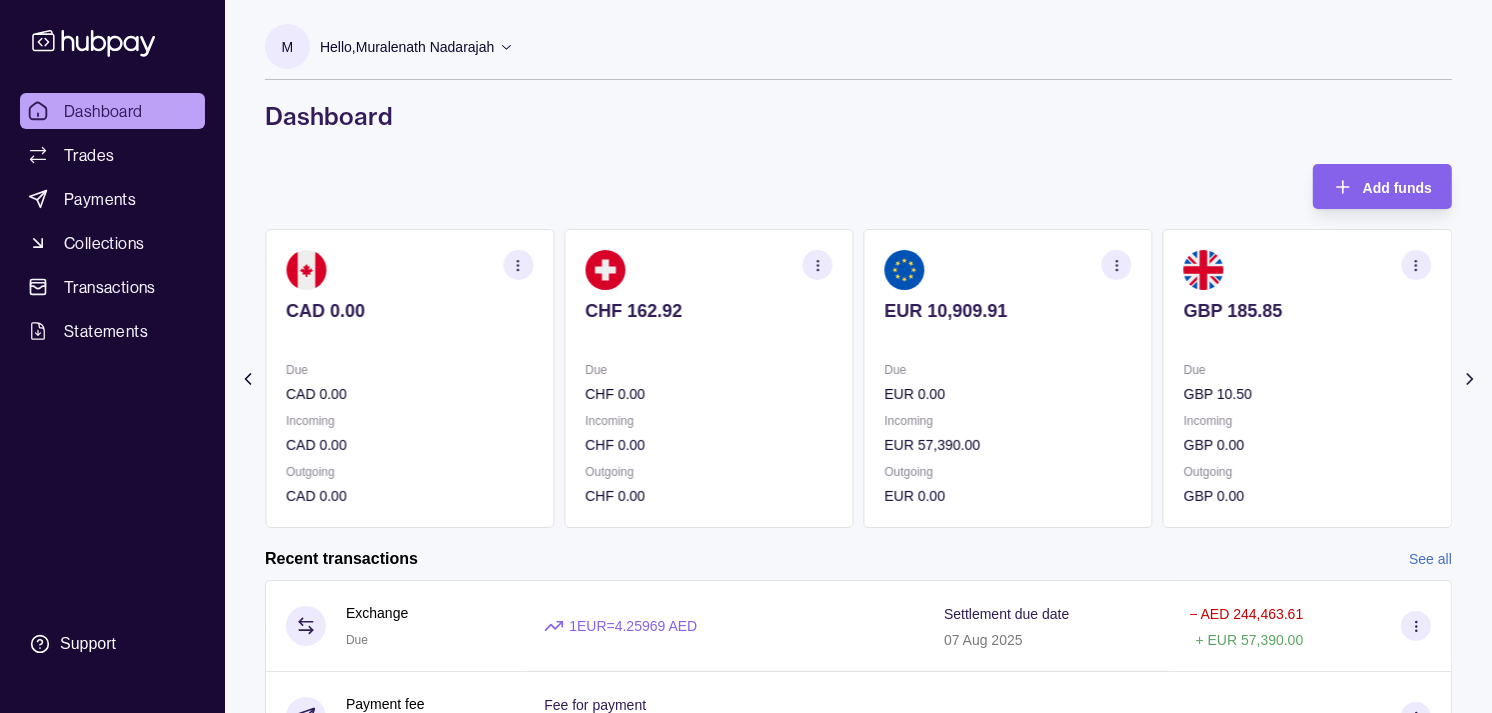 click at bounding box center (1307, 338) 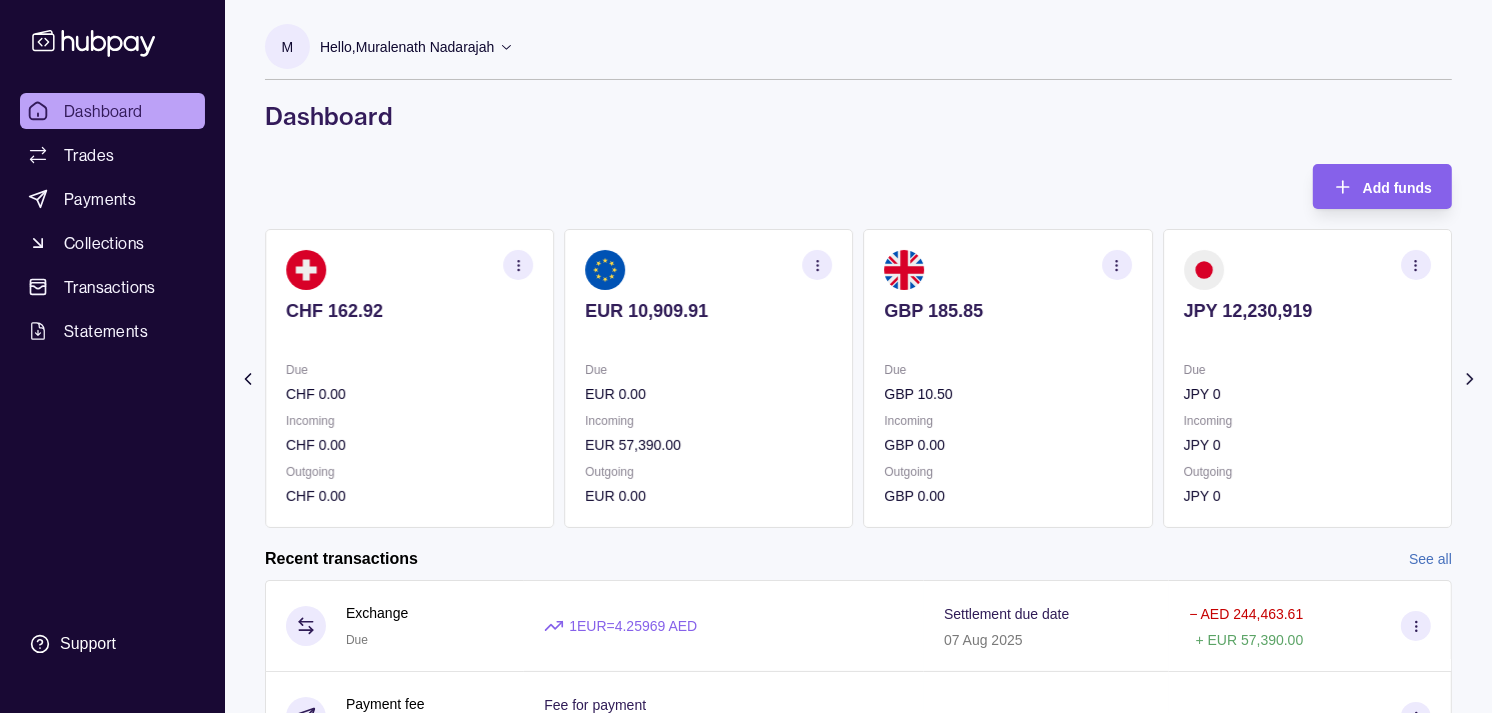 click on "JPY 12,230,919                                                                                                               Due JPY 0 Incoming JPY 0 Outgoing JPY 0" at bounding box center [1307, 378] 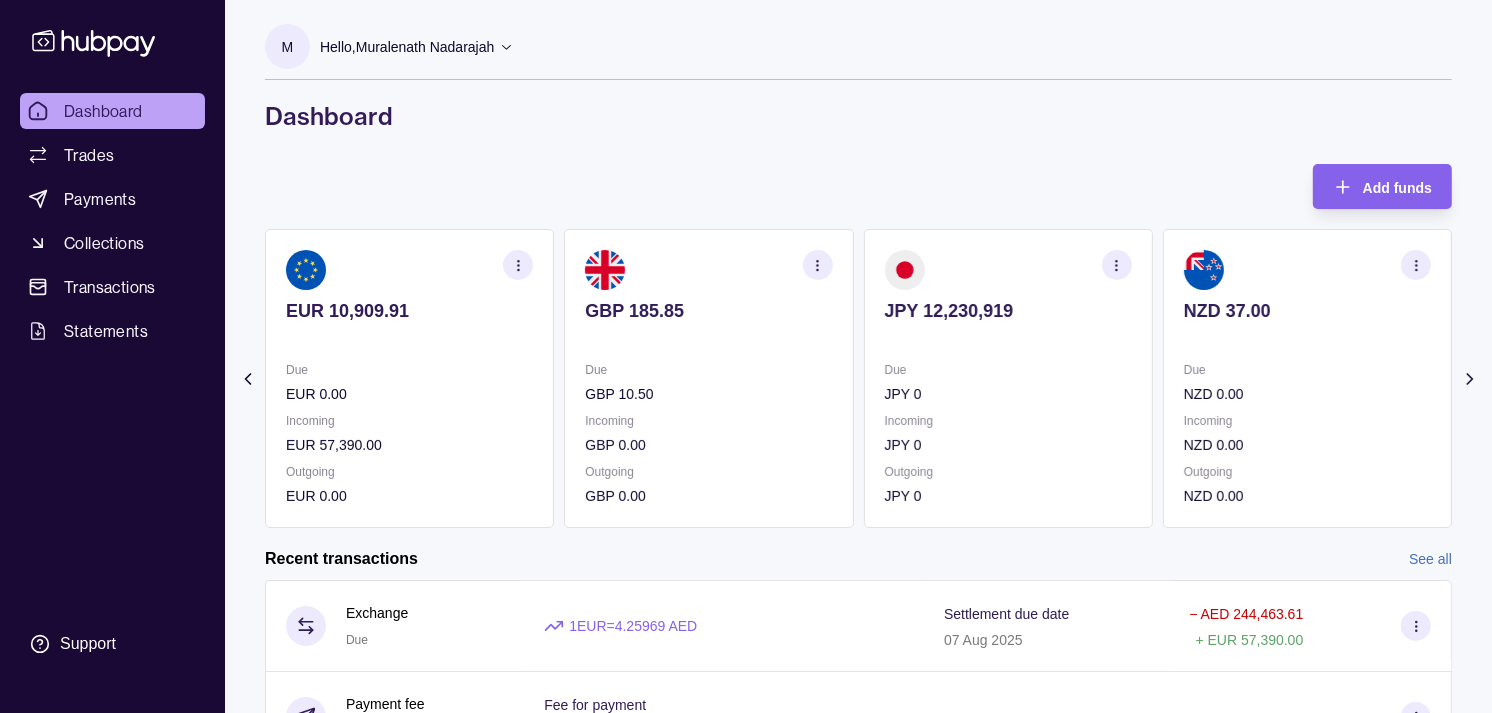 click on "JPY 0" at bounding box center [1008, 394] 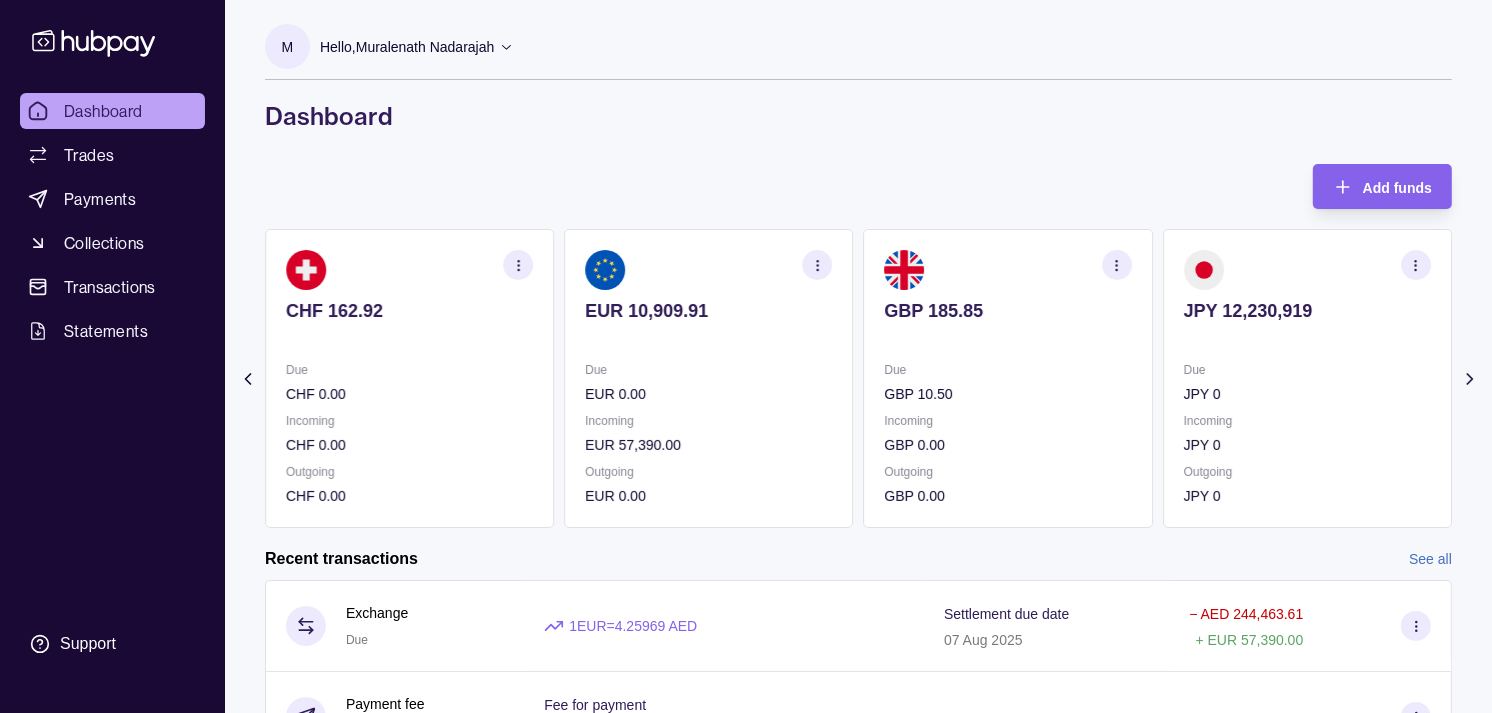 click on "GBP 10.50" at bounding box center (1008, 394) 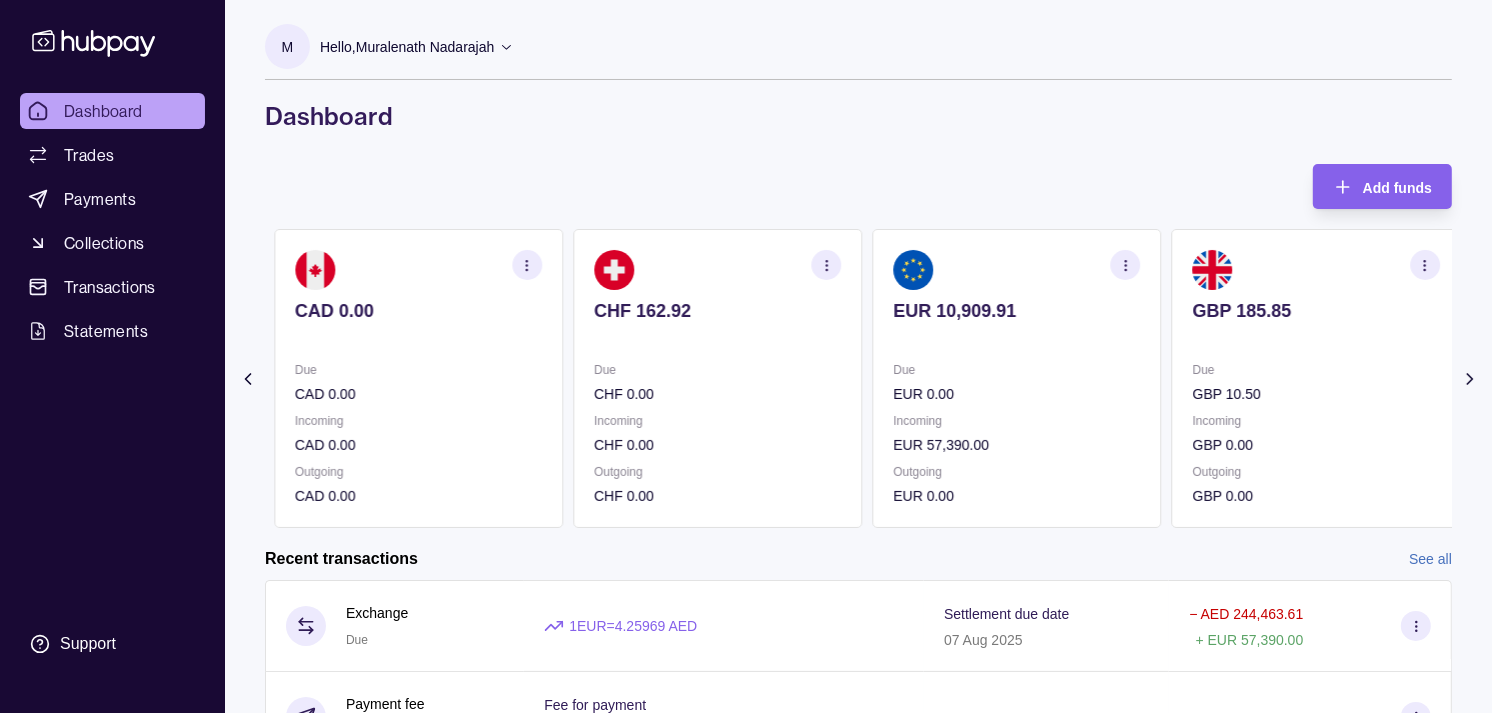 click on "EUR 0.00" at bounding box center [1016, 394] 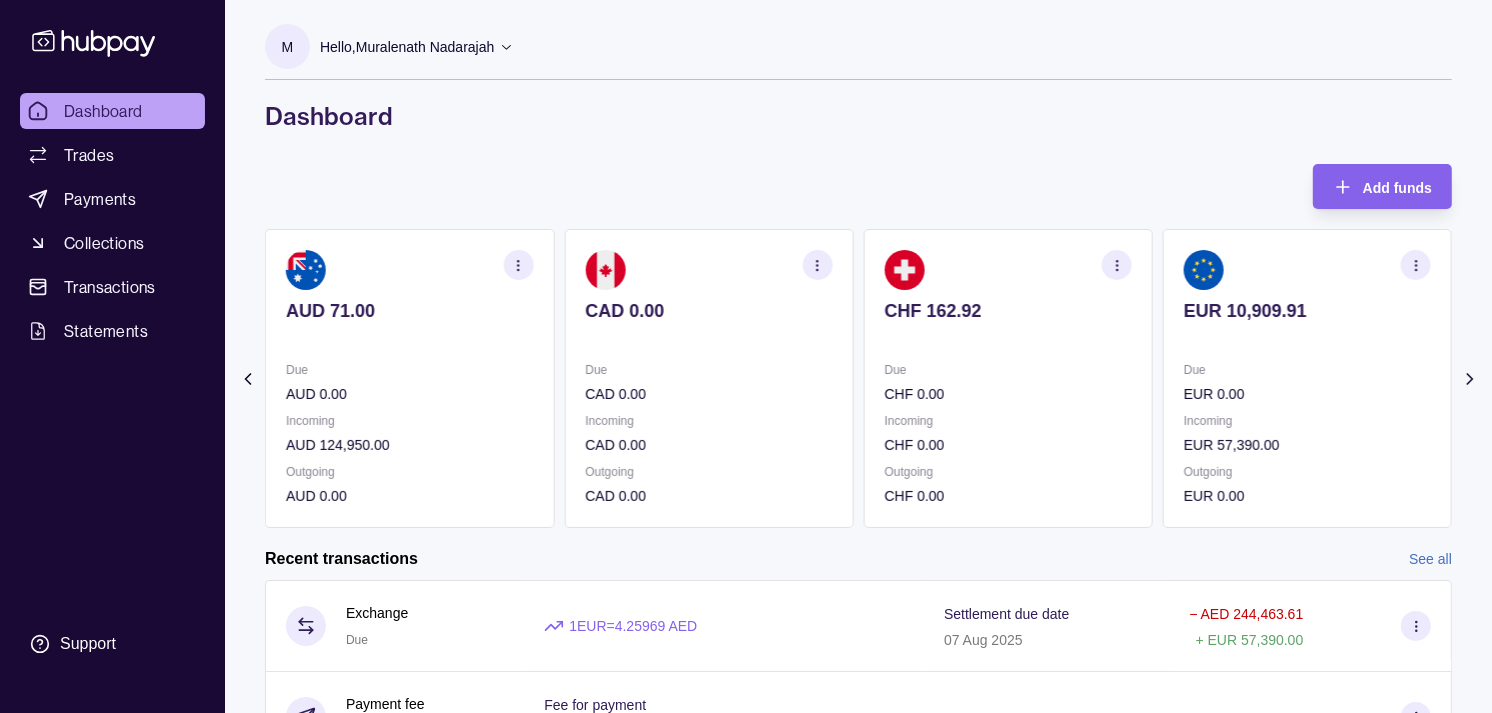 click on "CAD 0.00                                                                                                               Due CAD 0.00 Incoming CAD 0.00 Outgoing CAD 0.00" at bounding box center (708, 378) 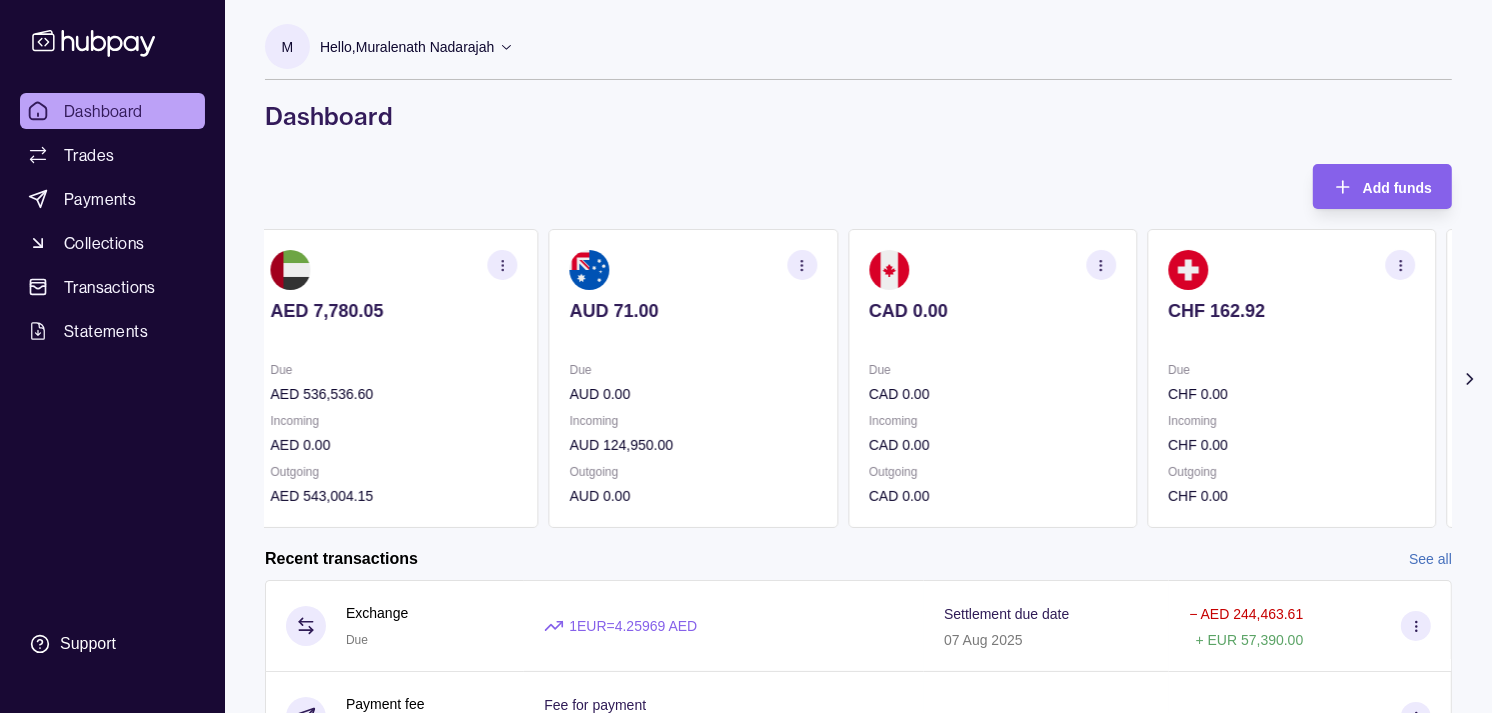click at bounding box center [992, 338] 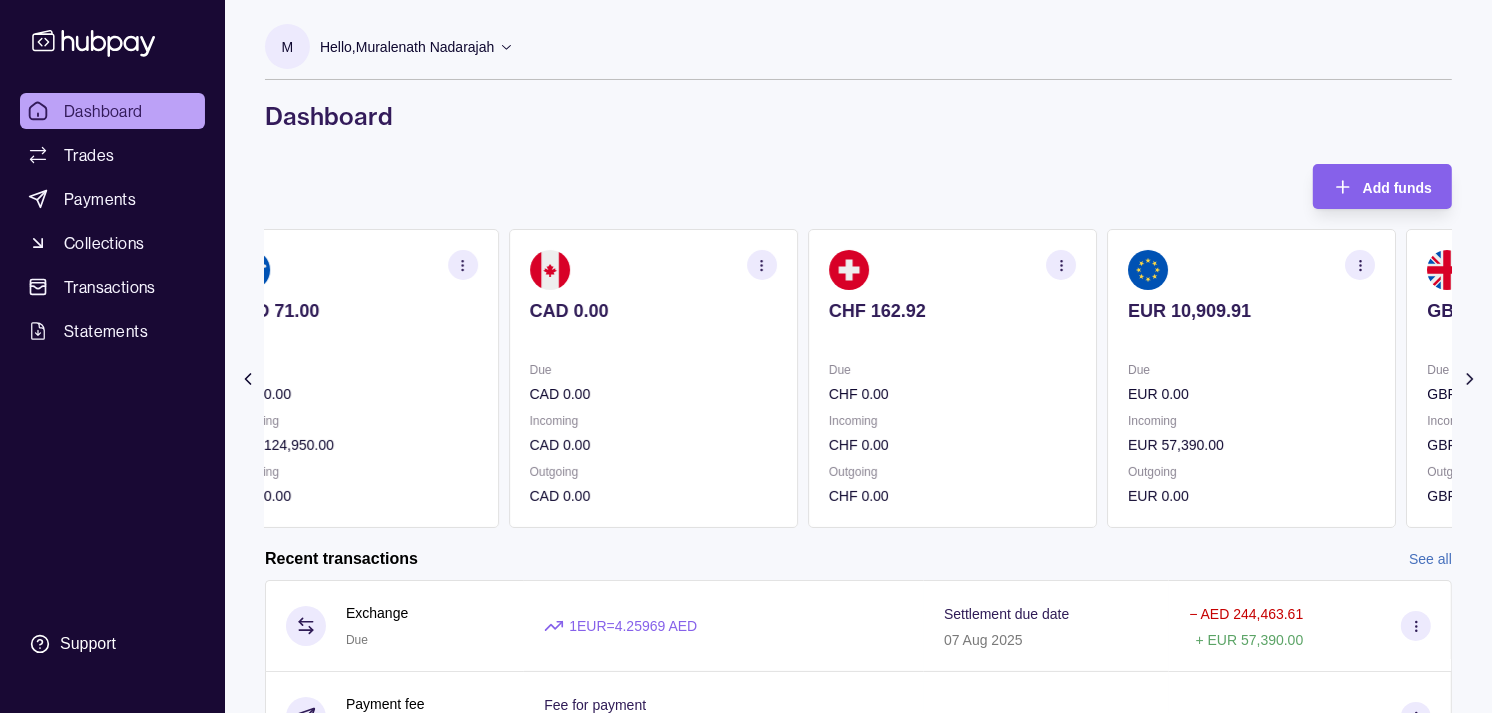 click on "CHF 162.92" at bounding box center [952, 324] 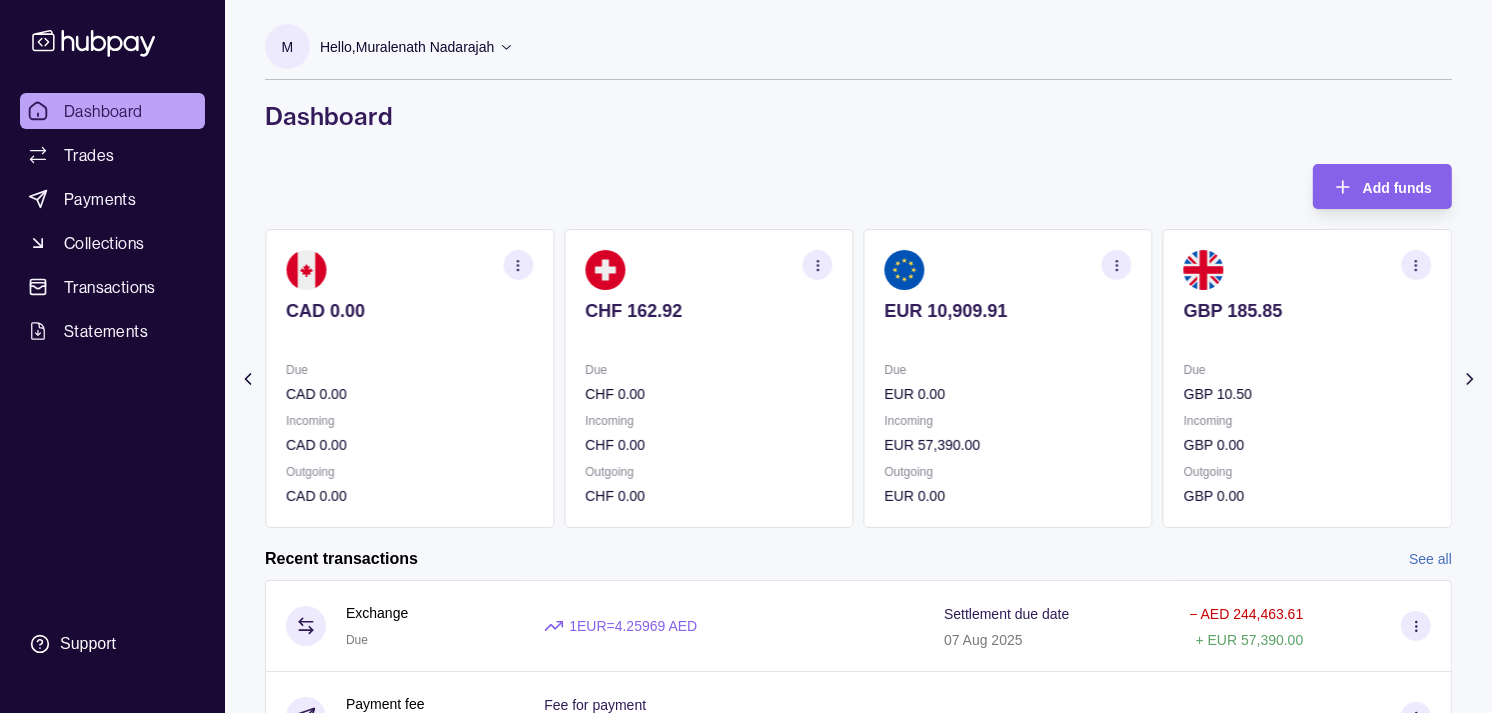 click at bounding box center [1117, 265] 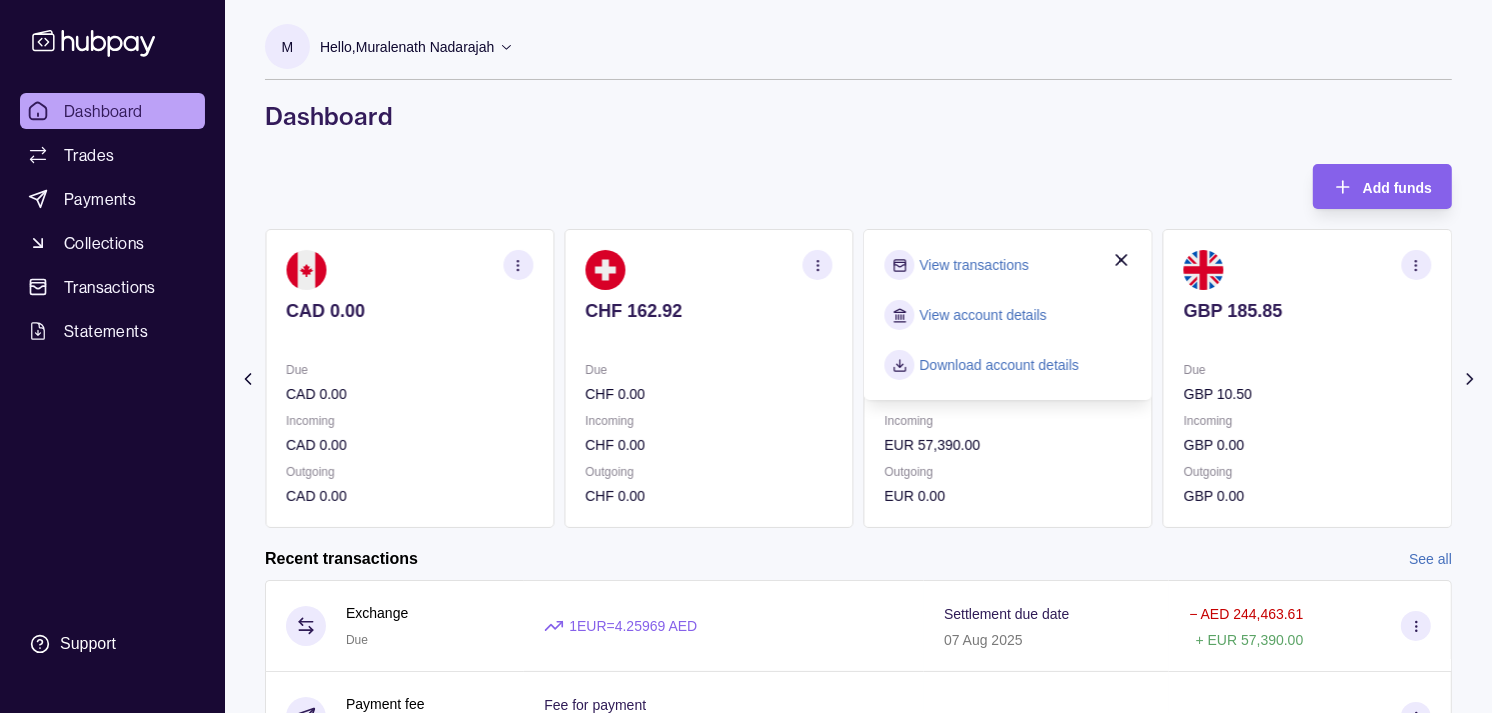 click on "View transactions" at bounding box center (974, 265) 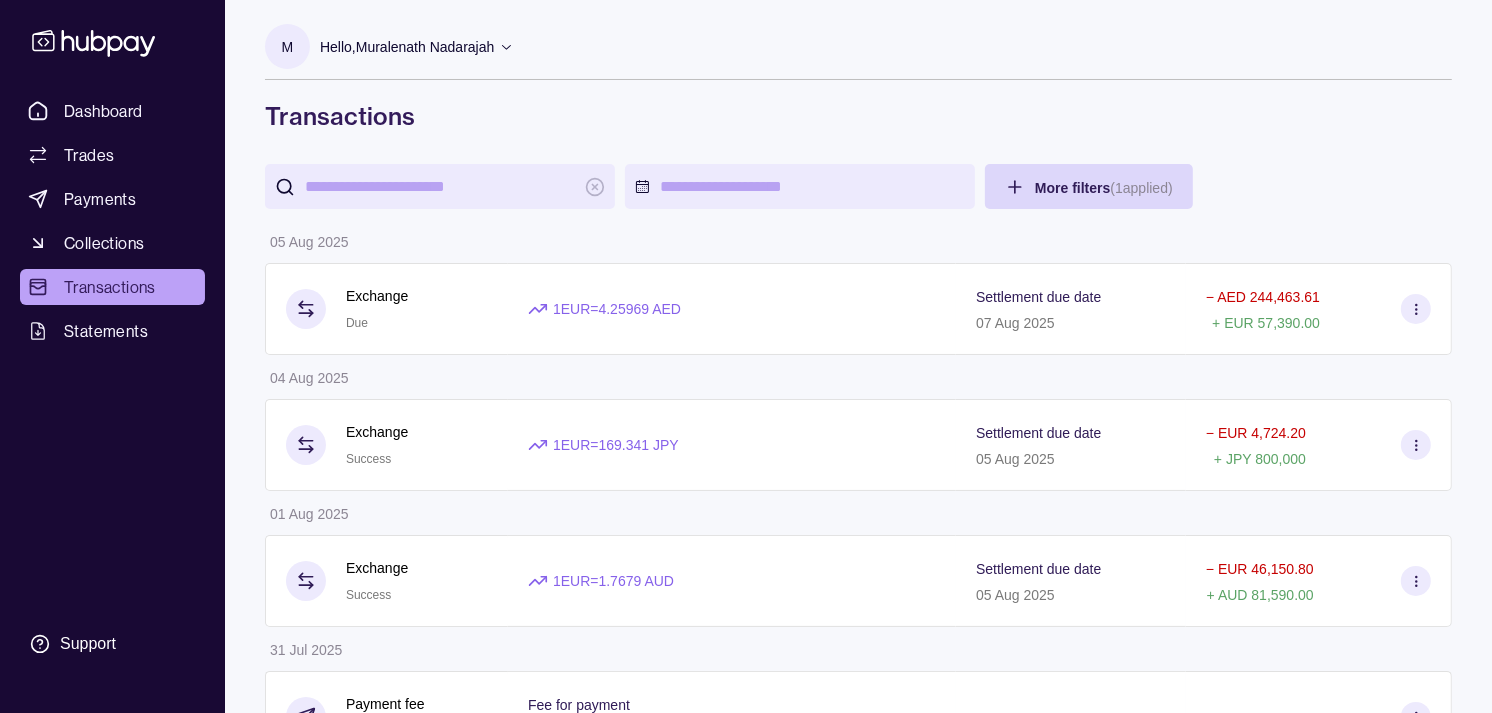 click at bounding box center (440, 186) 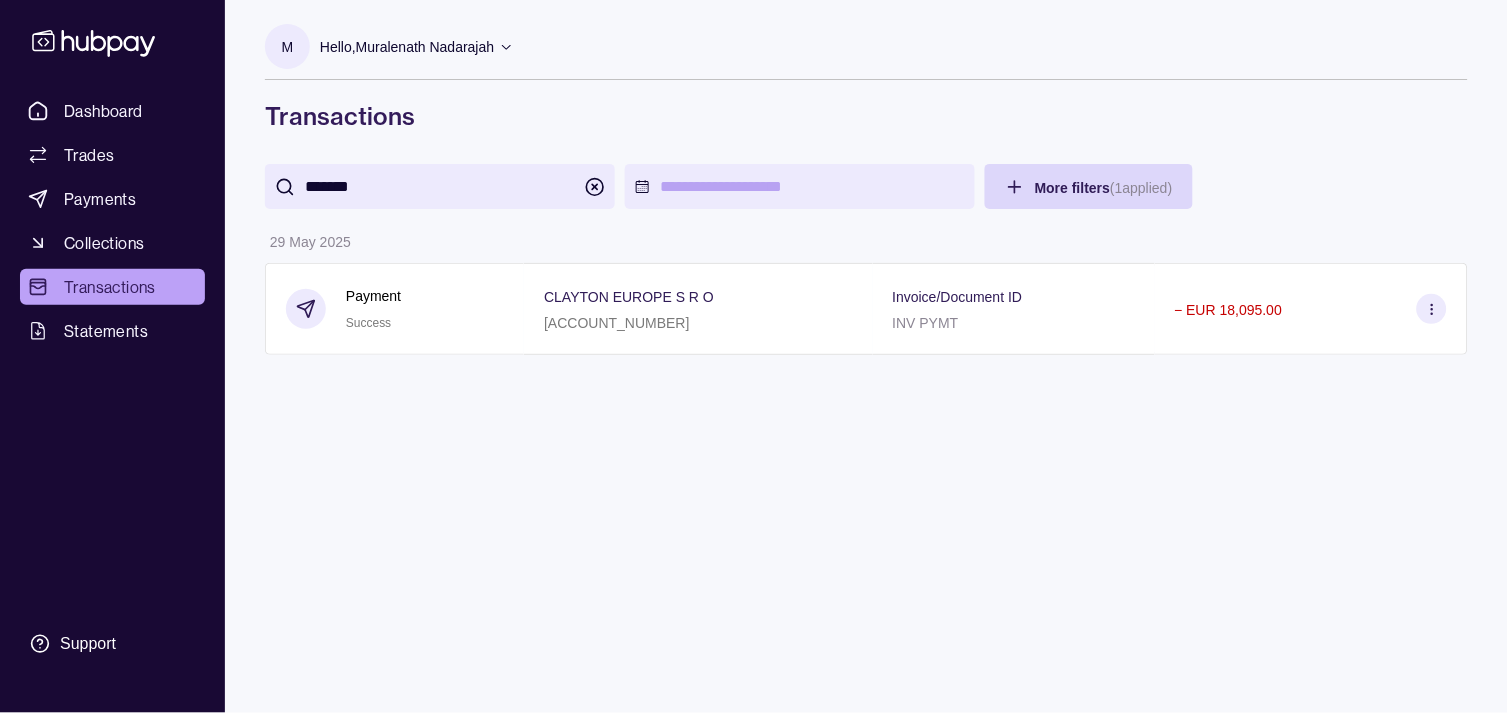 type on "*******" 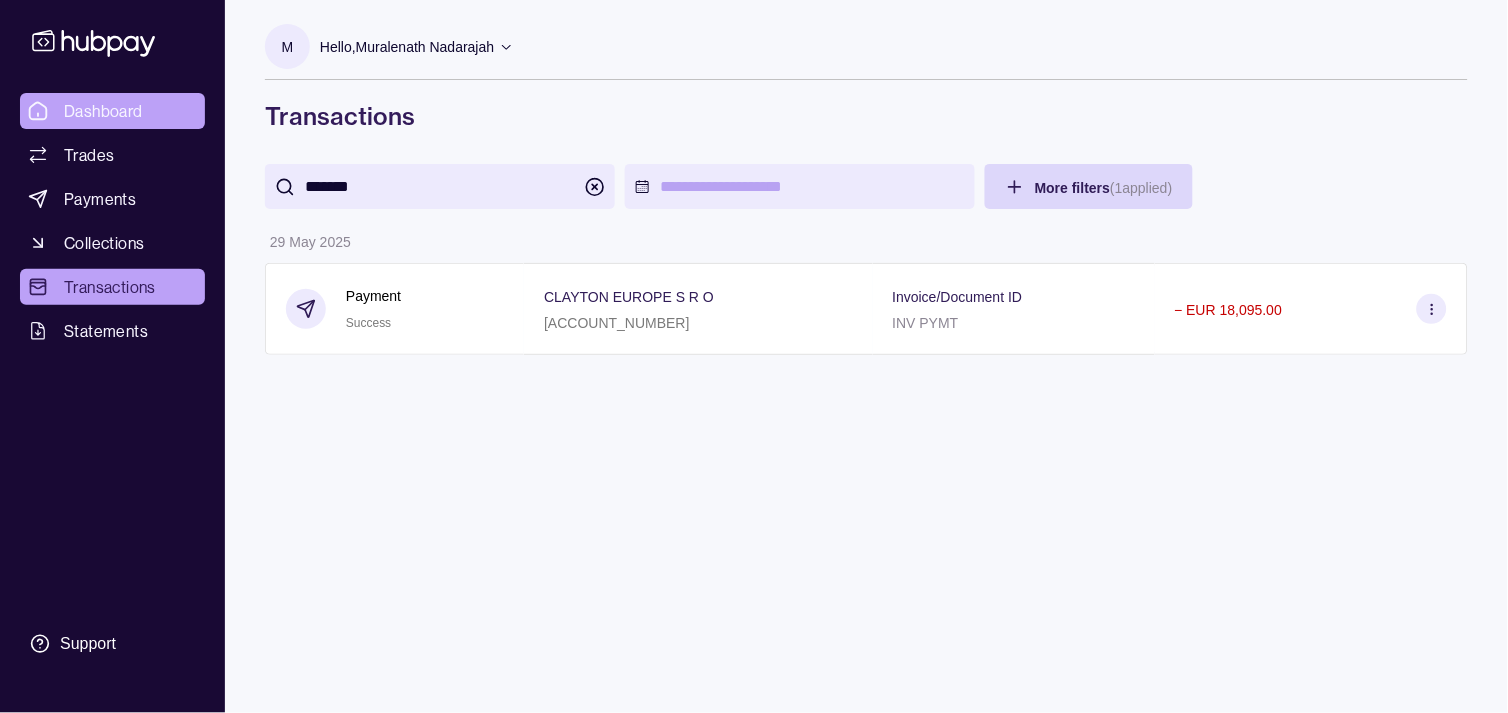 click on "Dashboard" at bounding box center [103, 111] 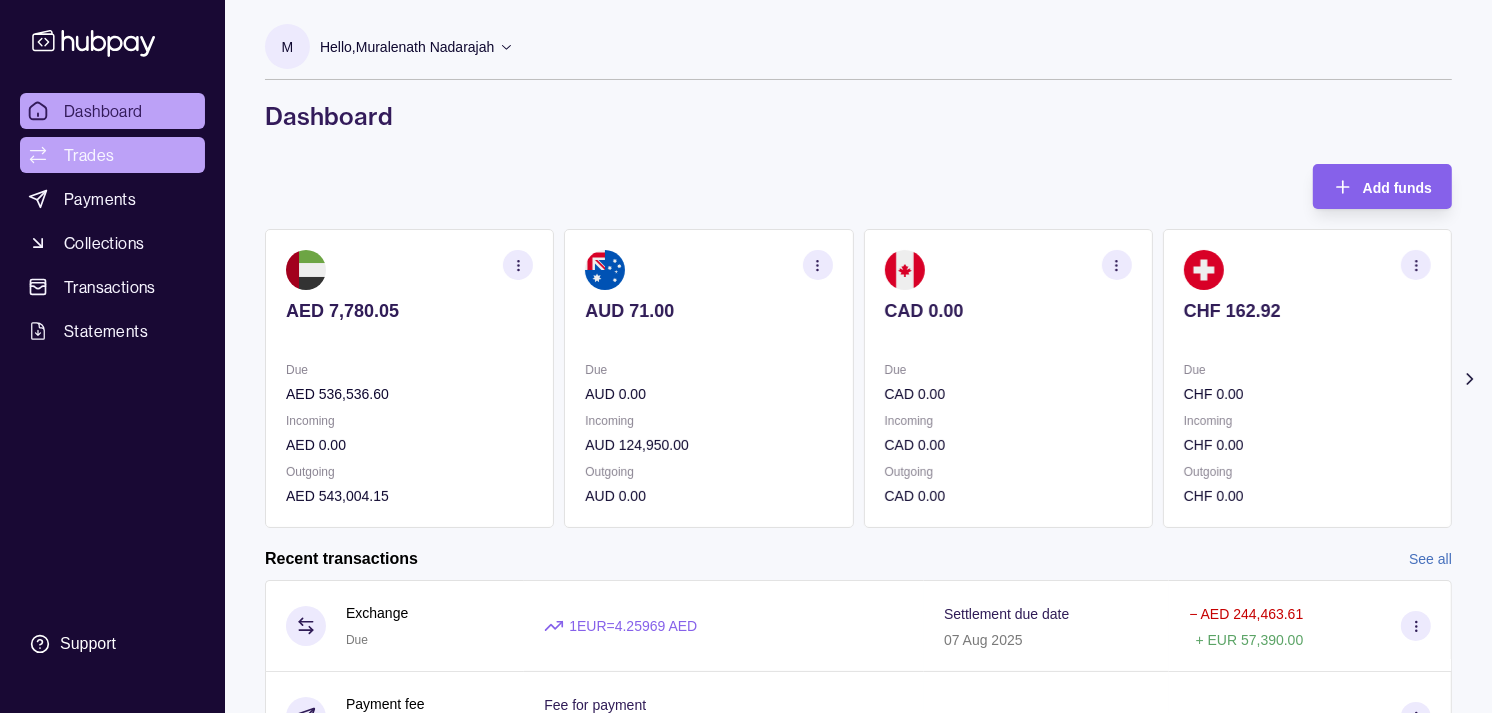 click on "Trades" at bounding box center (112, 155) 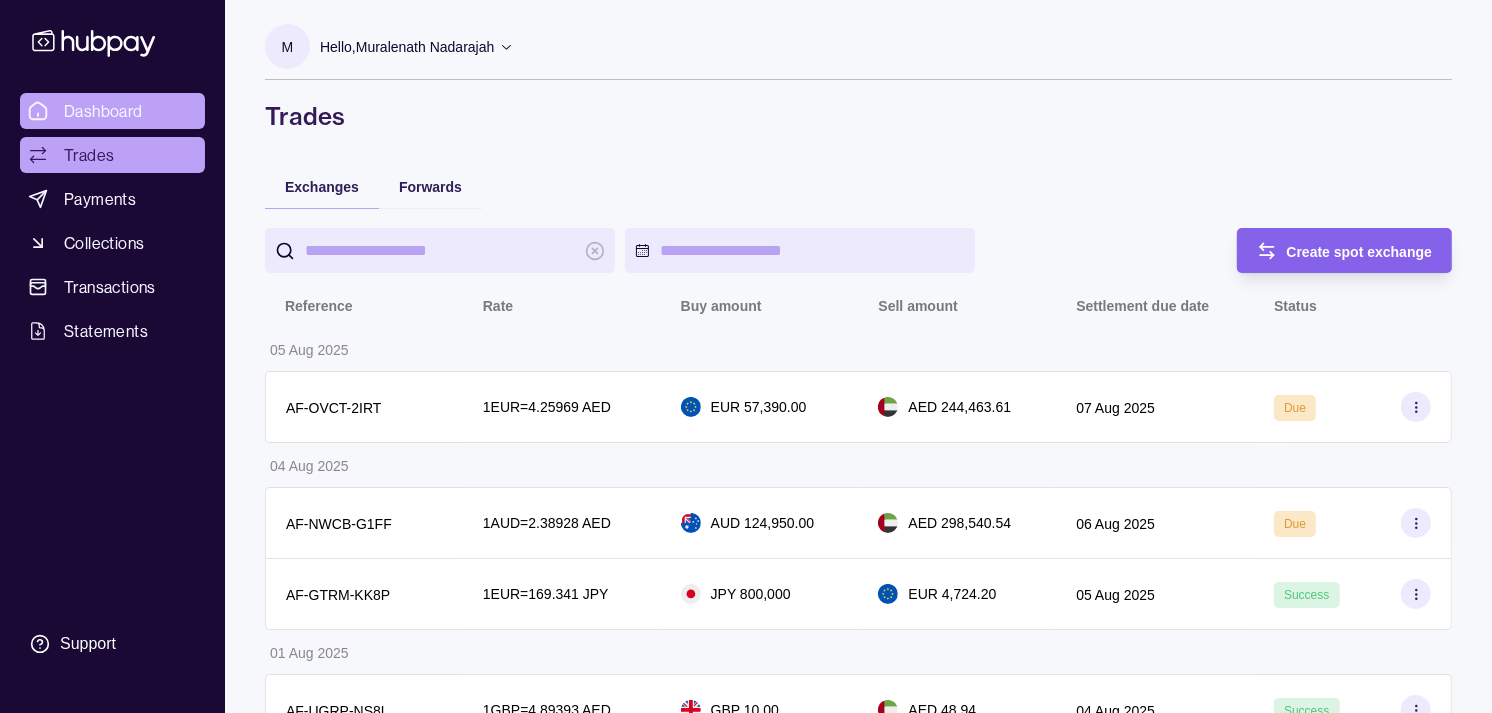 click on "Dashboard" at bounding box center (103, 111) 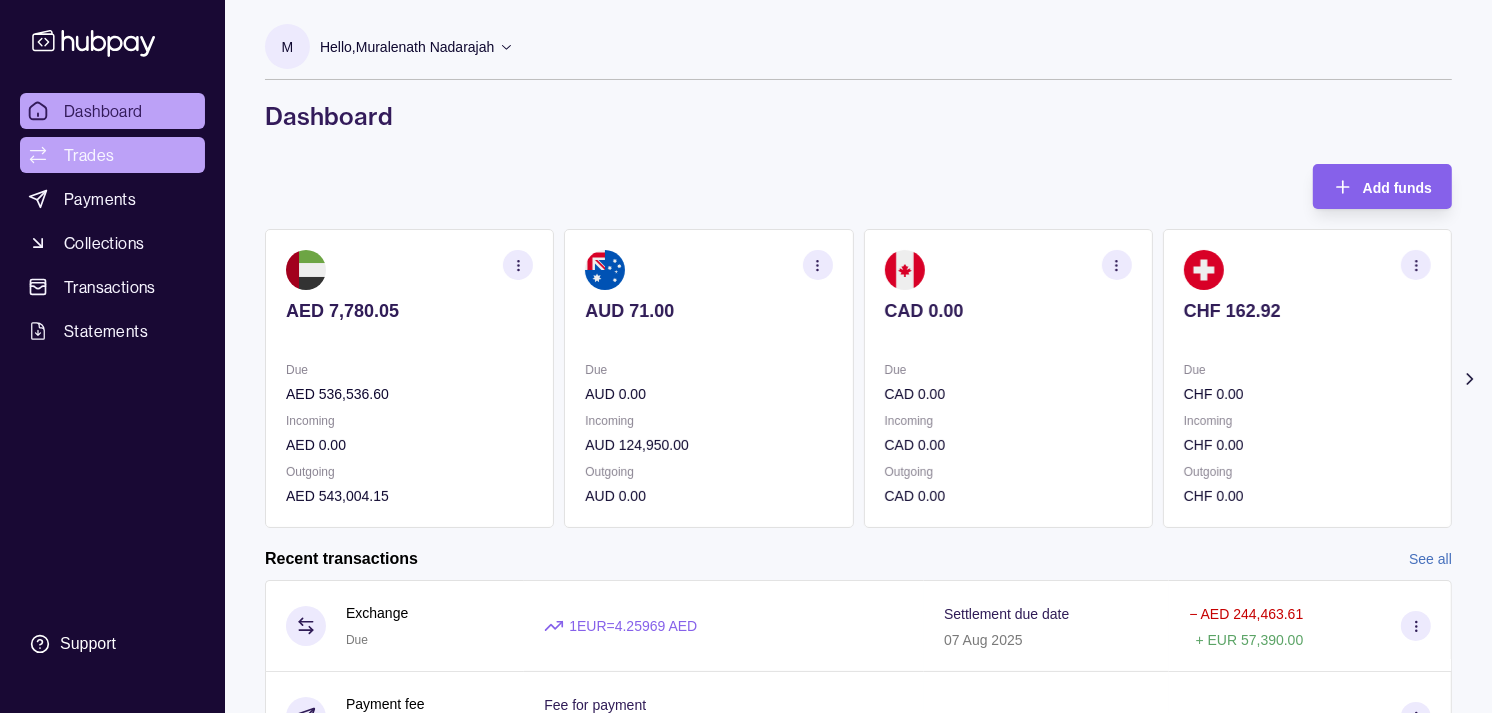 click on "Trades" at bounding box center (112, 155) 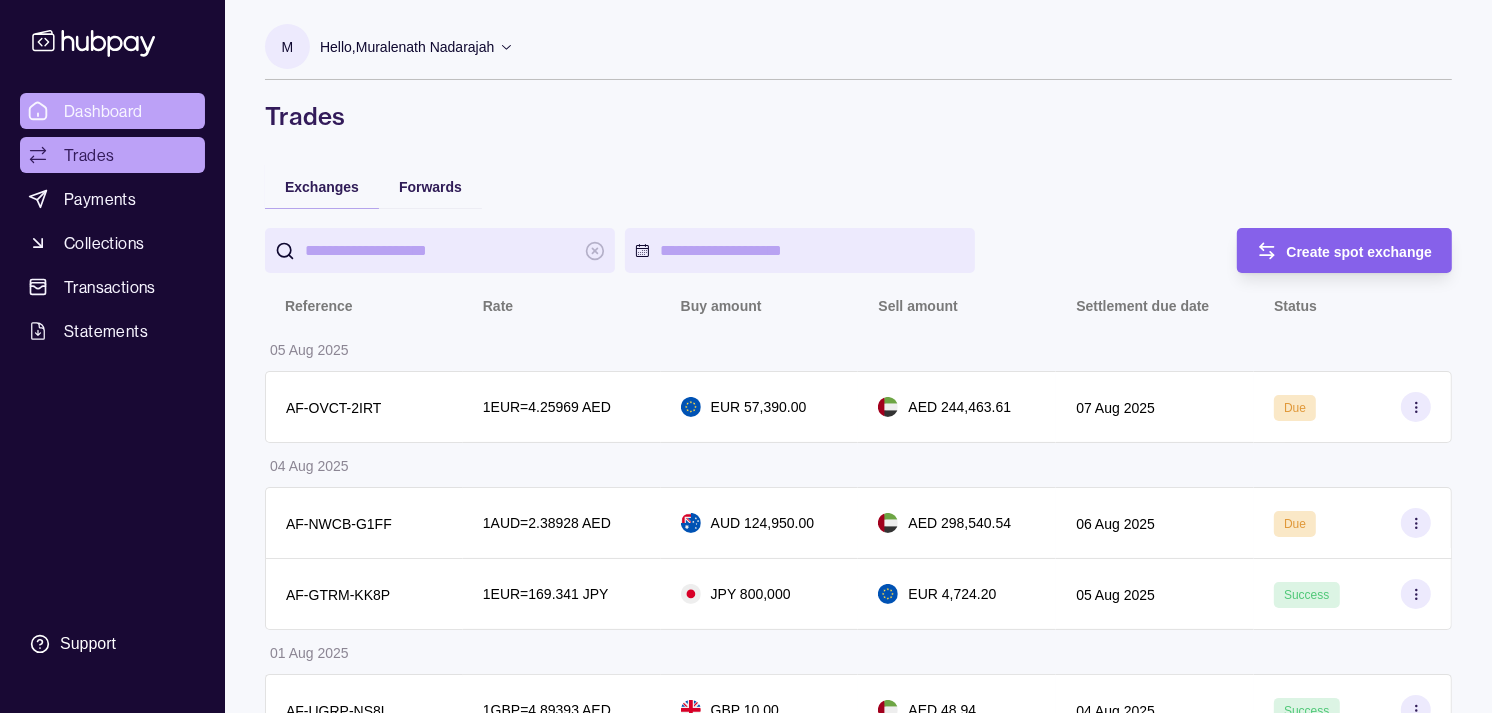 click on "Dashboard" at bounding box center [103, 111] 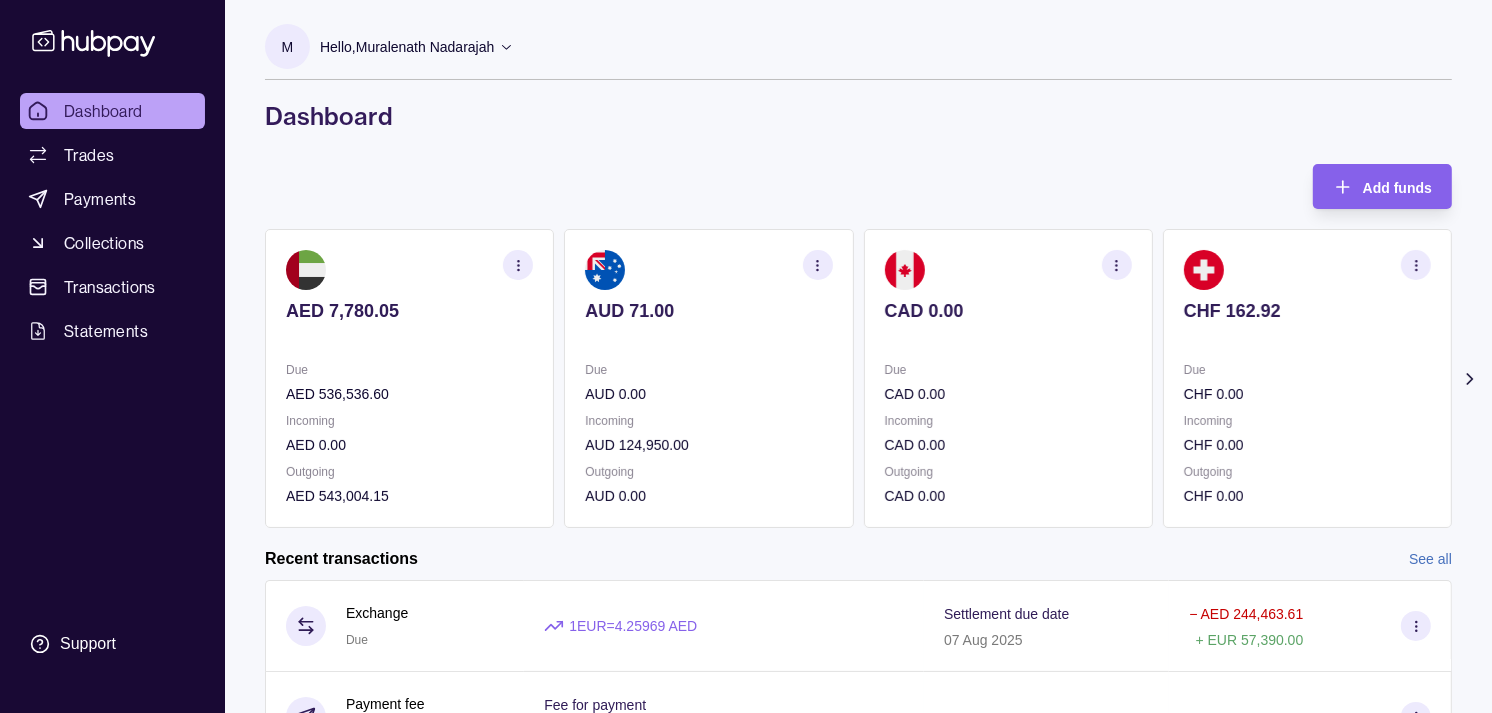 click on "AED 7,780.05                                                                                                               Due AED 536,536.60 Incoming AED 0.00 Outgoing AED 543,004.15 AUD 71.00                                                                                                               Due AUD 0.00 Incoming AUD 124,950.00 Outgoing AUD 0.00 CAD 0.00                                                                                                               Due CAD 0.00 Incoming CAD 0.00 Outgoing CAD 0.00 CHF 162.92                                                                                                               Due CHF 0.00 Incoming CHF 0.00 Outgoing CHF 0.00 EUR 10,909.91" at bounding box center (858, 378) 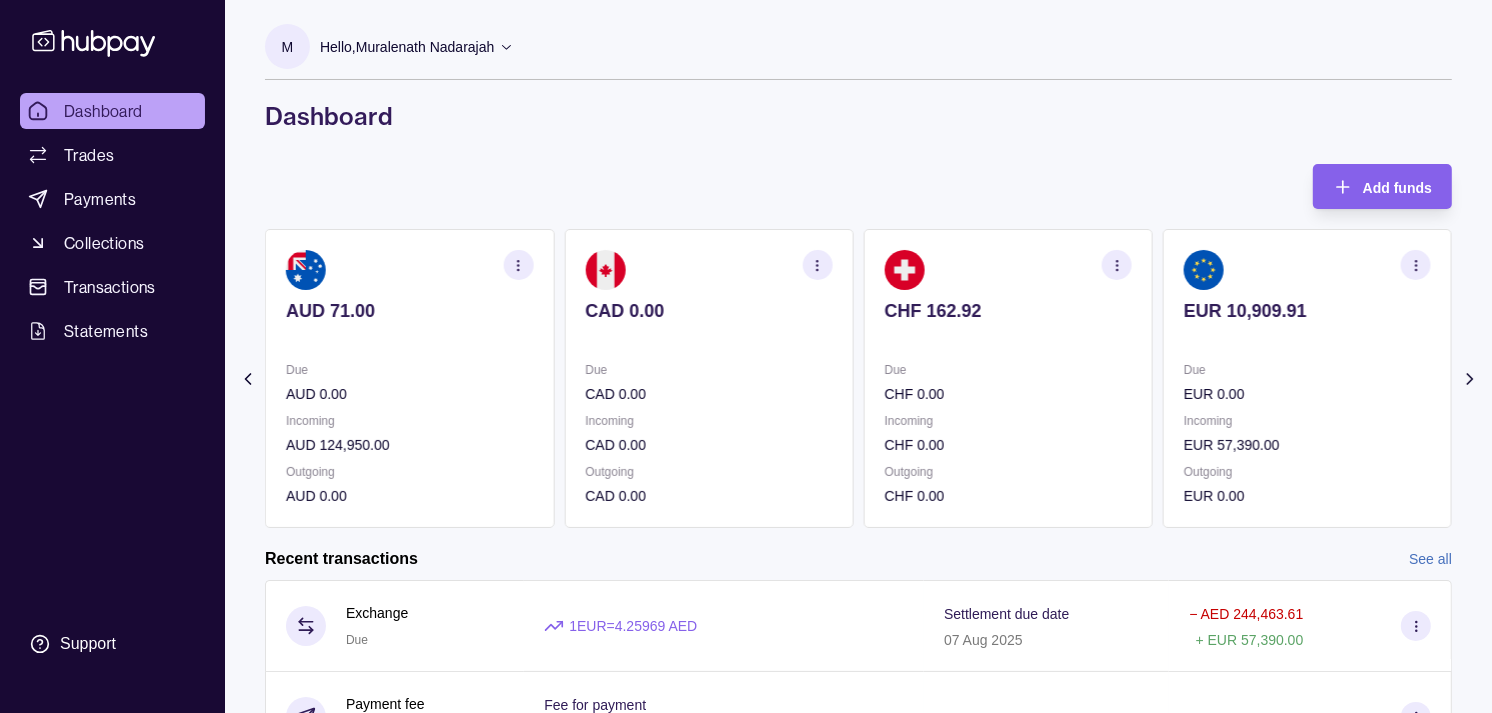 click at bounding box center [1008, 338] 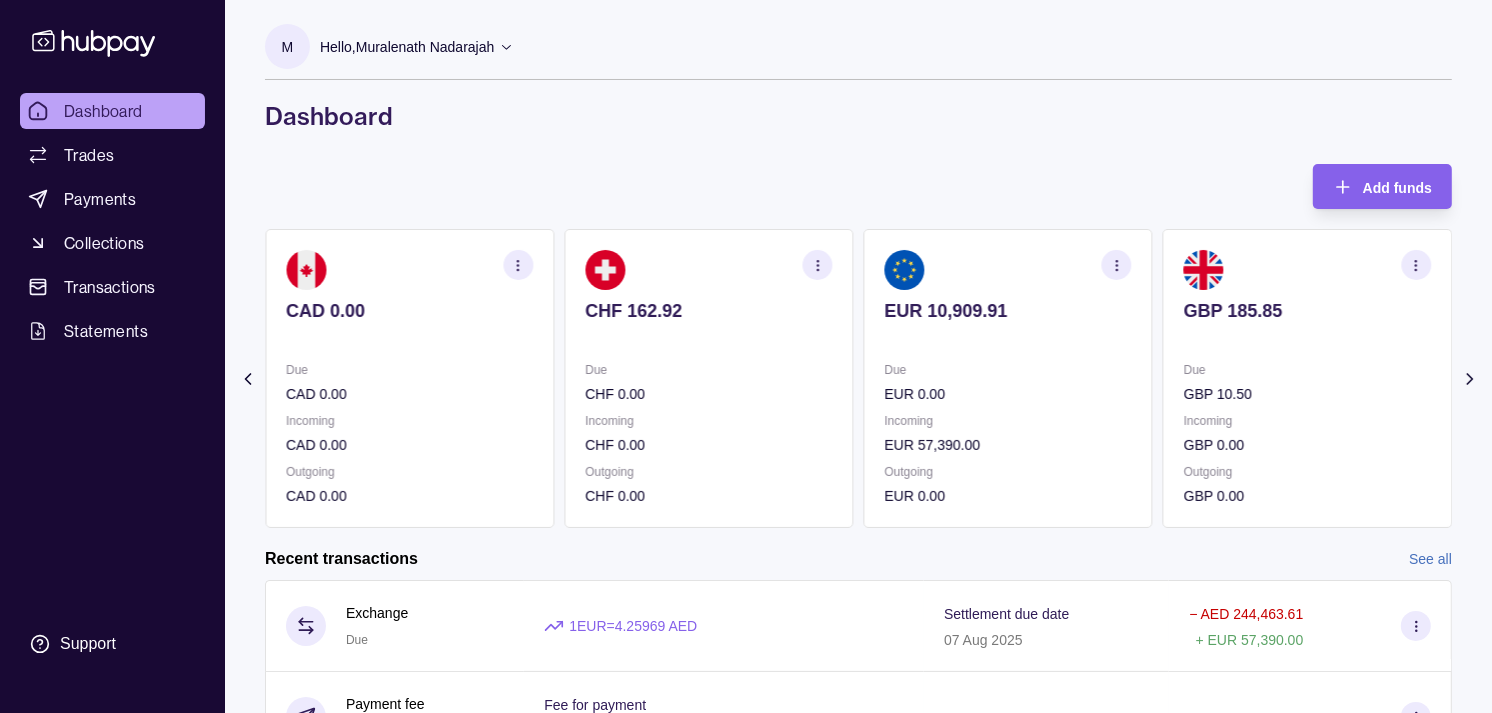 click at bounding box center [1008, 338] 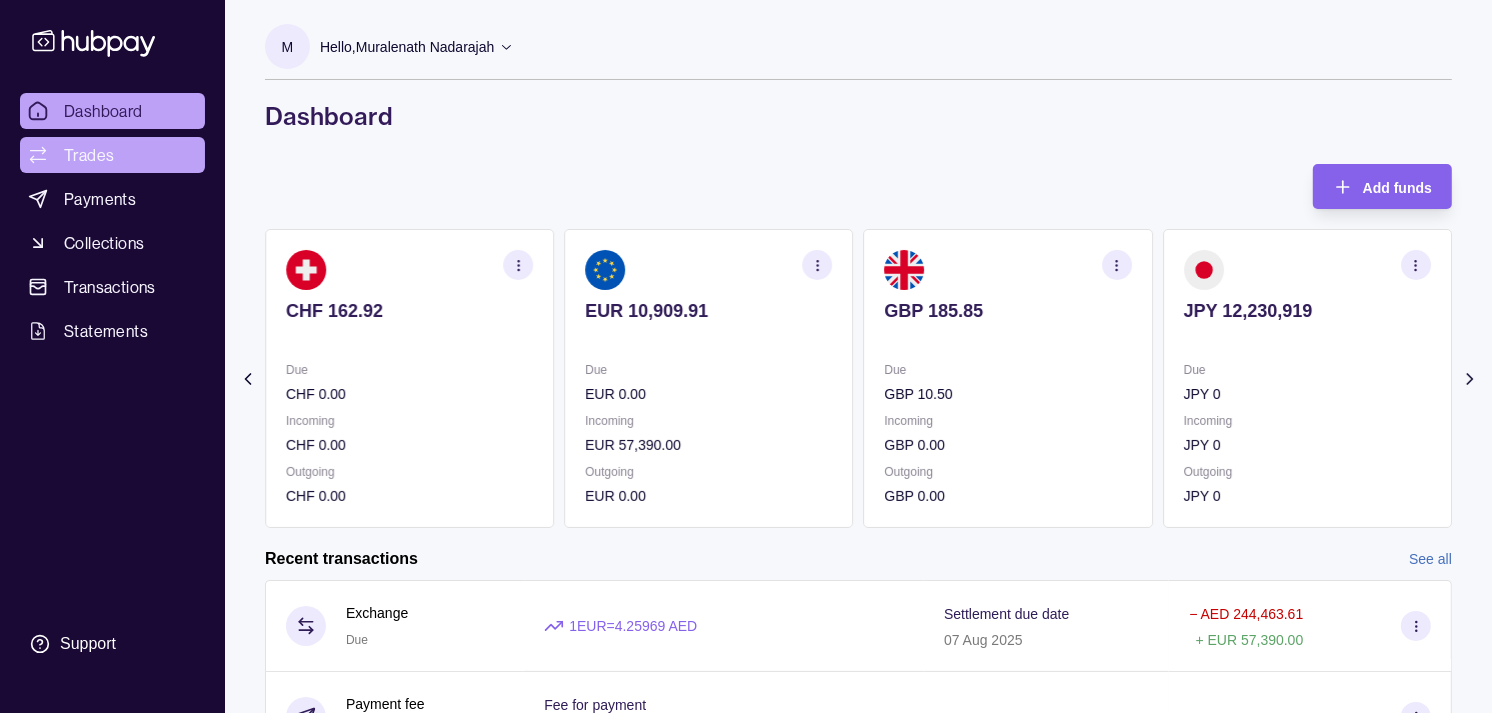 click on "Trades" at bounding box center (112, 155) 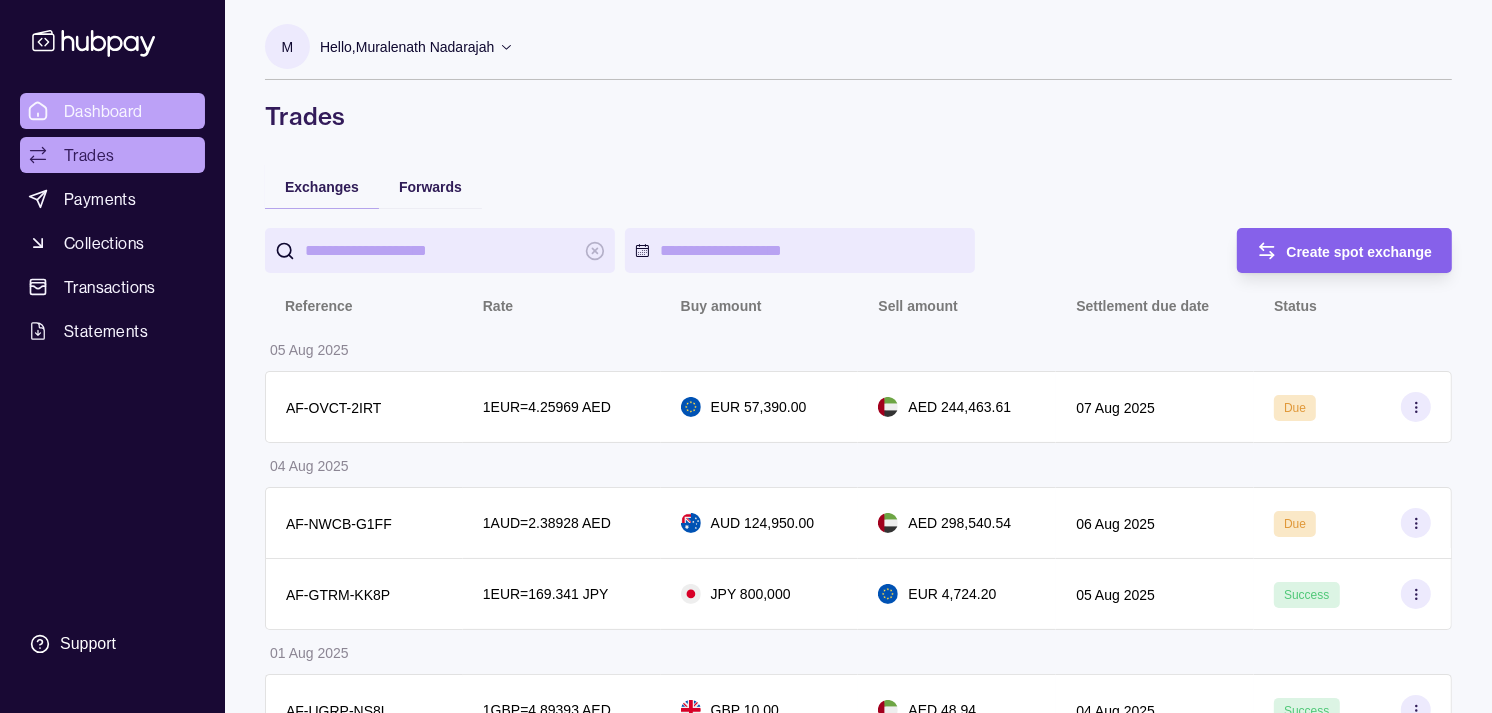 click on "Dashboard" at bounding box center (103, 111) 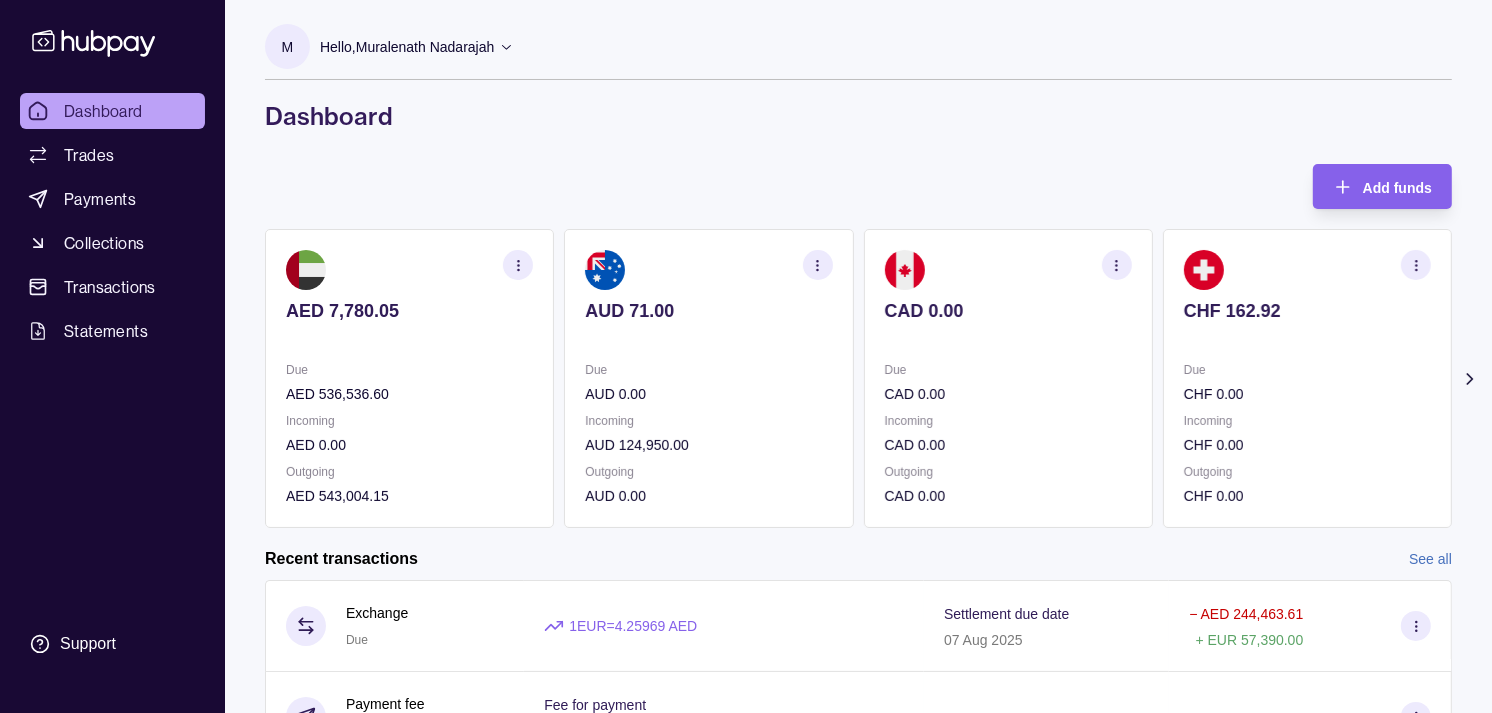 click on "CHF 0.00" at bounding box center [1307, 394] 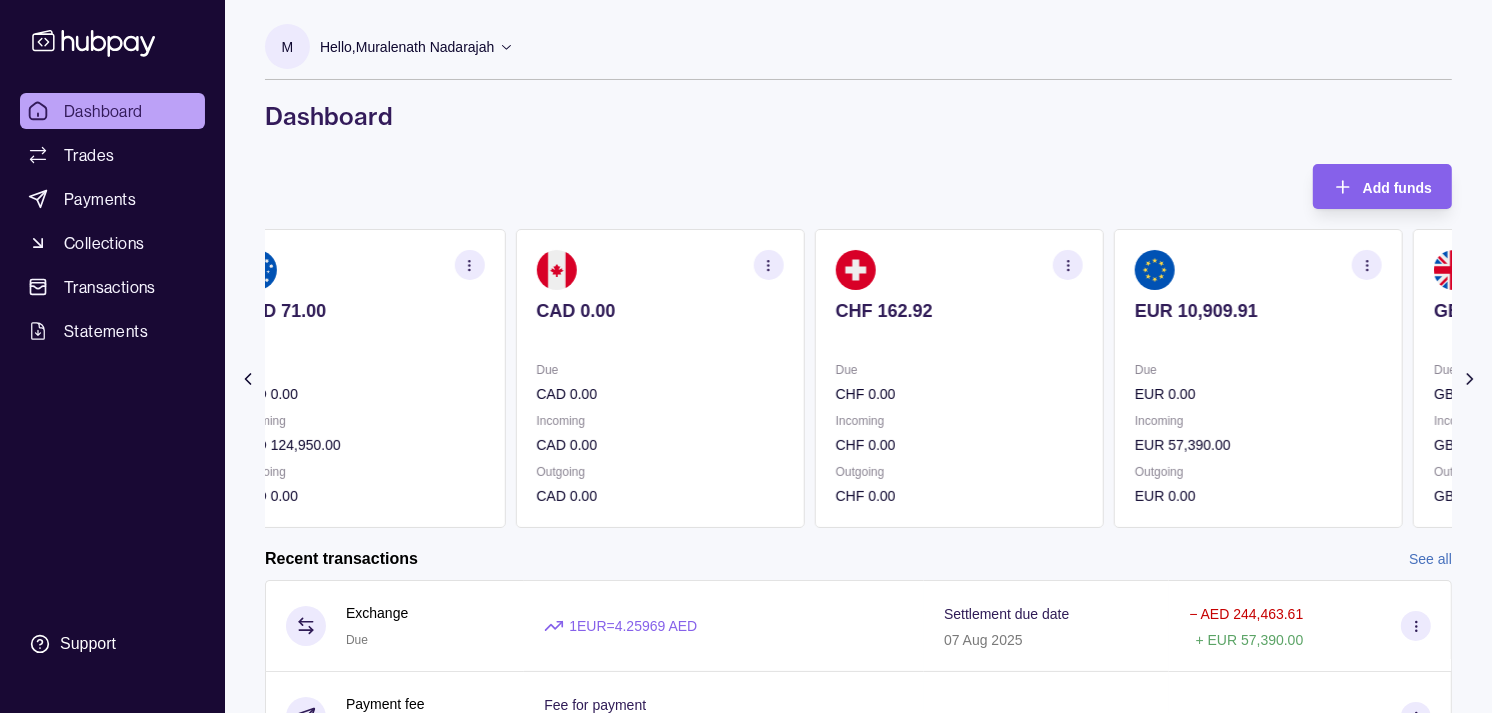 click on "EUR 10,909.91                                                                                                               Due EUR 0.00 Incoming EUR 57,390.00 Outgoing EUR 0.00" at bounding box center (1258, 378) 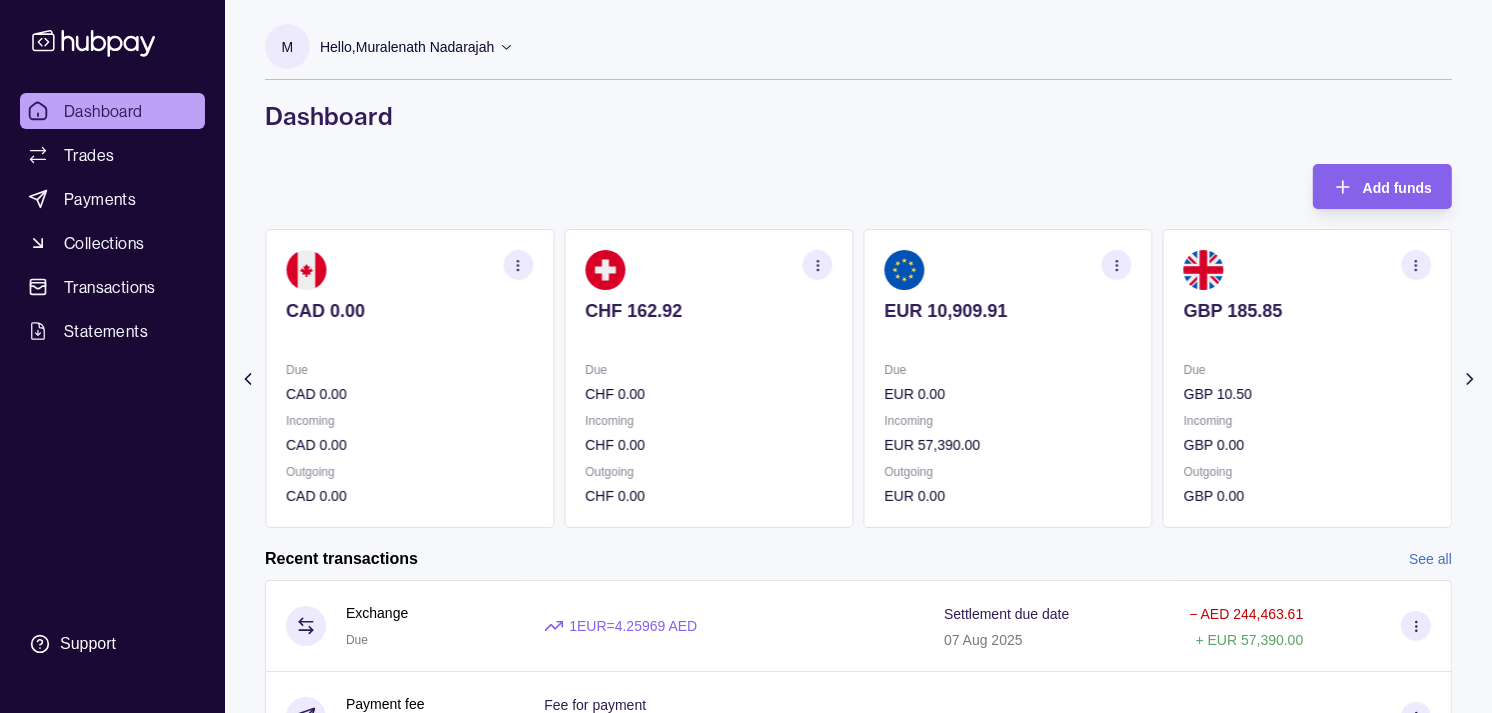 click on "EUR 10,909.91                                                                                                               Due EUR 0.00 Incoming EUR 57,390.00 Outgoing EUR 0.00" at bounding box center [1008, 378] 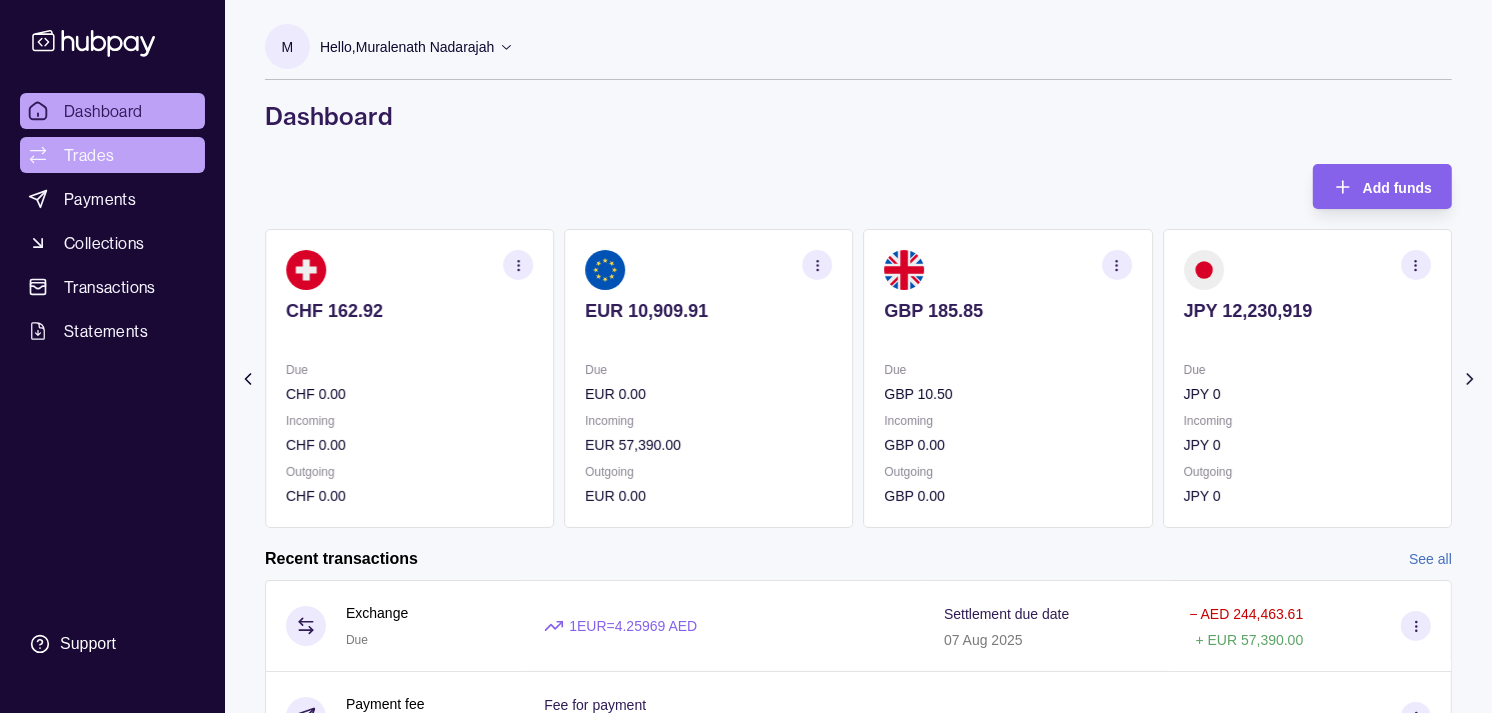click on "Trades" at bounding box center (89, 155) 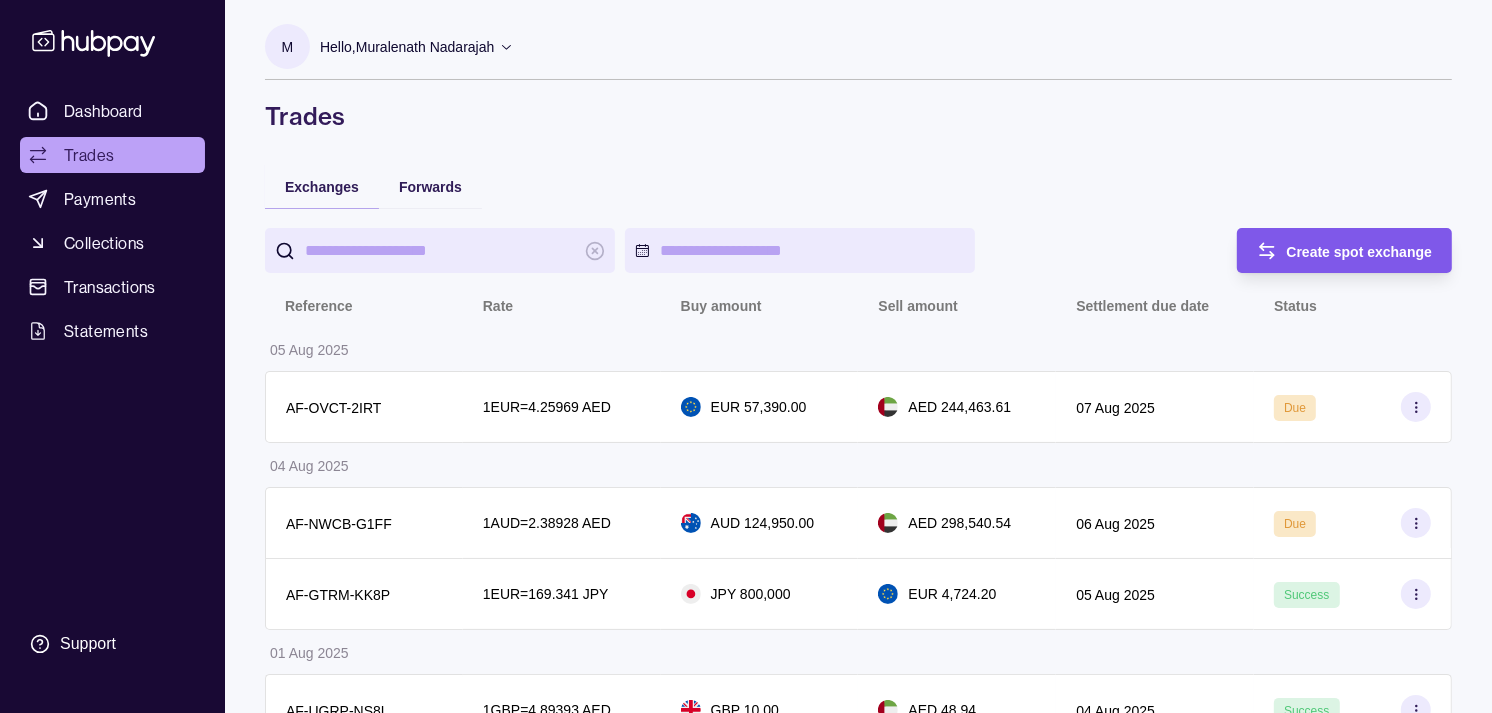 click on "Create spot exchange" at bounding box center [1360, 252] 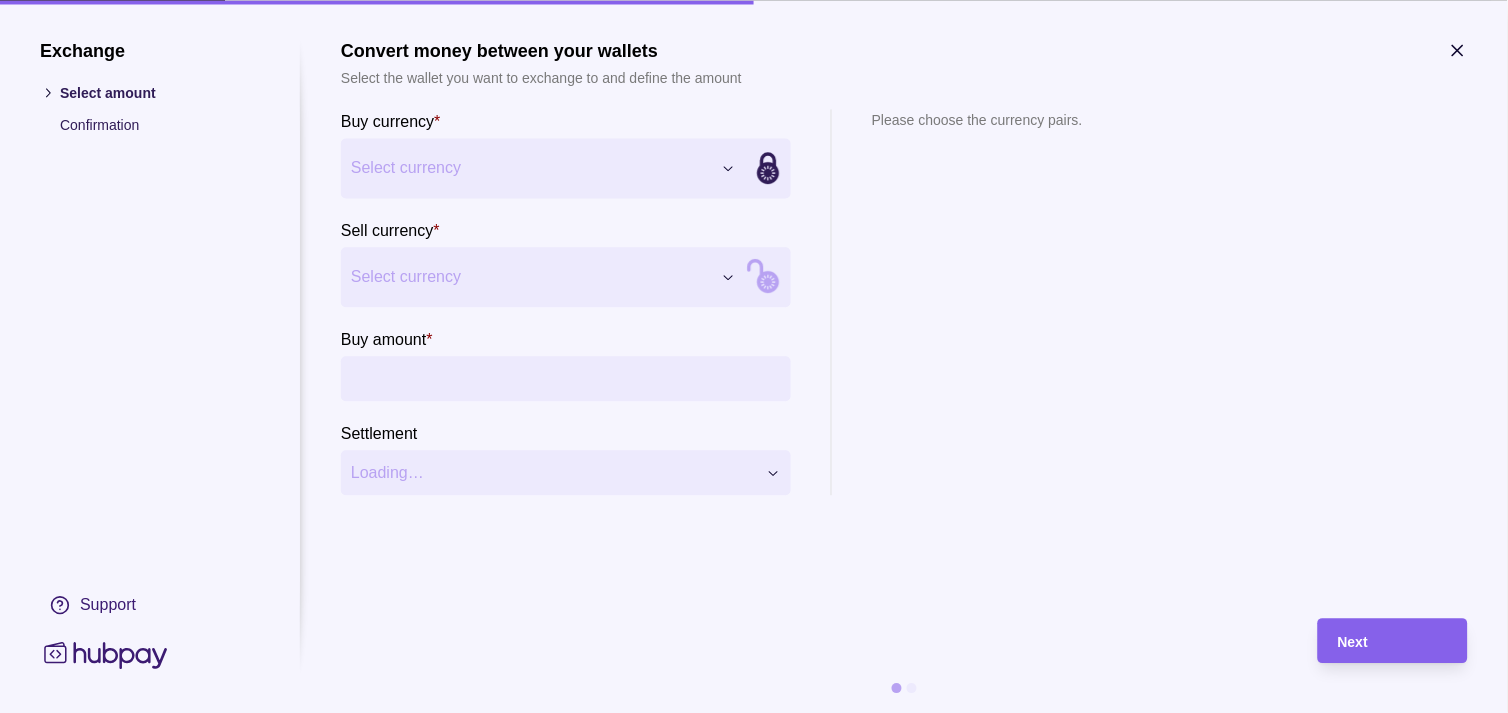 click on "Exchange Select amount Confirmation Support Convert money between your wallets Select the wallet you want to exchange to and define the amount Buy currency  * Select currency *** *** *** *** *** *** *** *** *** *** Sell currency  * Select currency *** *** *** *** *** *** *** *** *** *** Buy amount  * Settlement Loading… Please choose the currency pairs. Next" at bounding box center [746, 2172] 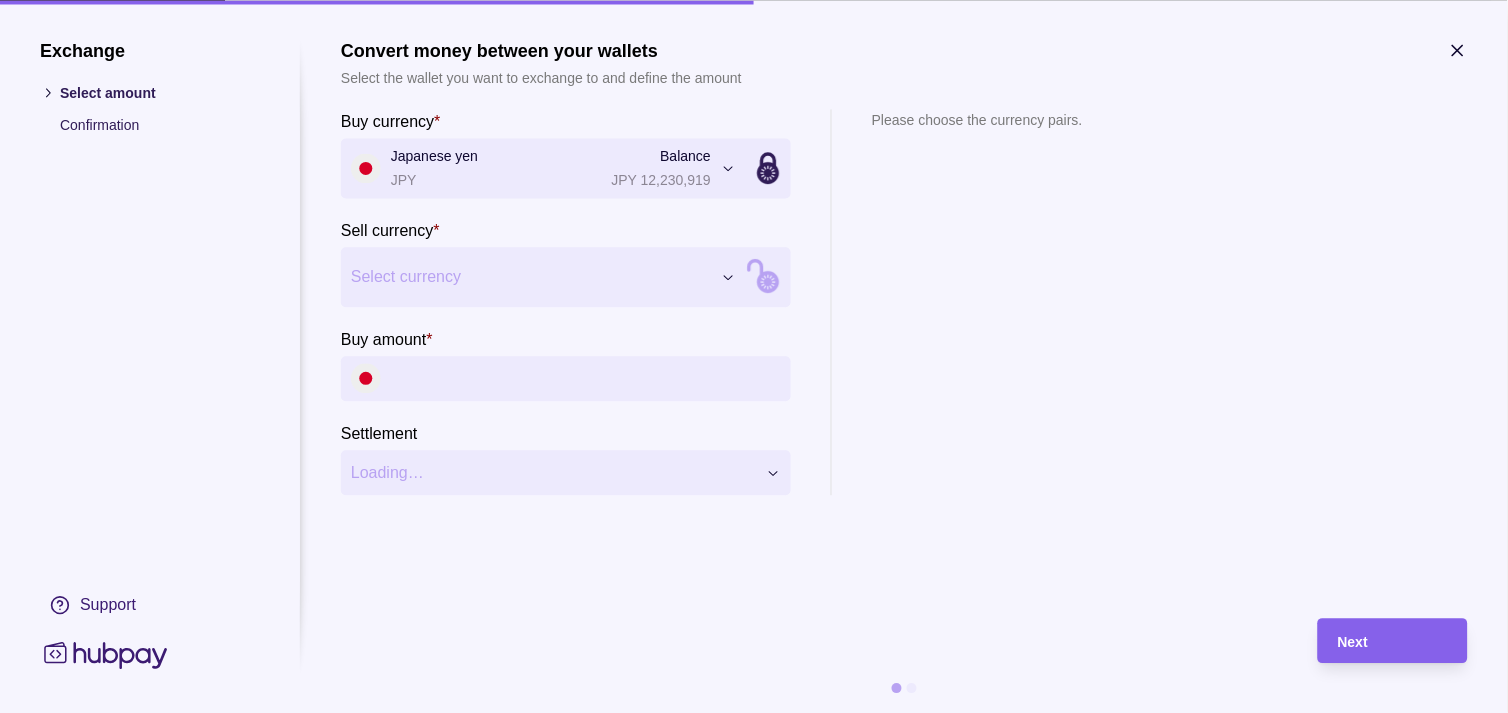 click on "Exchange Select amount Confirmation Support Convert money between your wallets Select the wallet you want to exchange to and define the amount Buy currency  * Japanese yen JPY Balance JPY 12,230,919 *** *** *** *** *** *** *** *** *** *** Sell currency  * Select currency *** *** *** *** *** *** *** *** *** *** Buy amount  * Settlement Loading… Please choose the currency pairs. Next" at bounding box center (746, 2172) 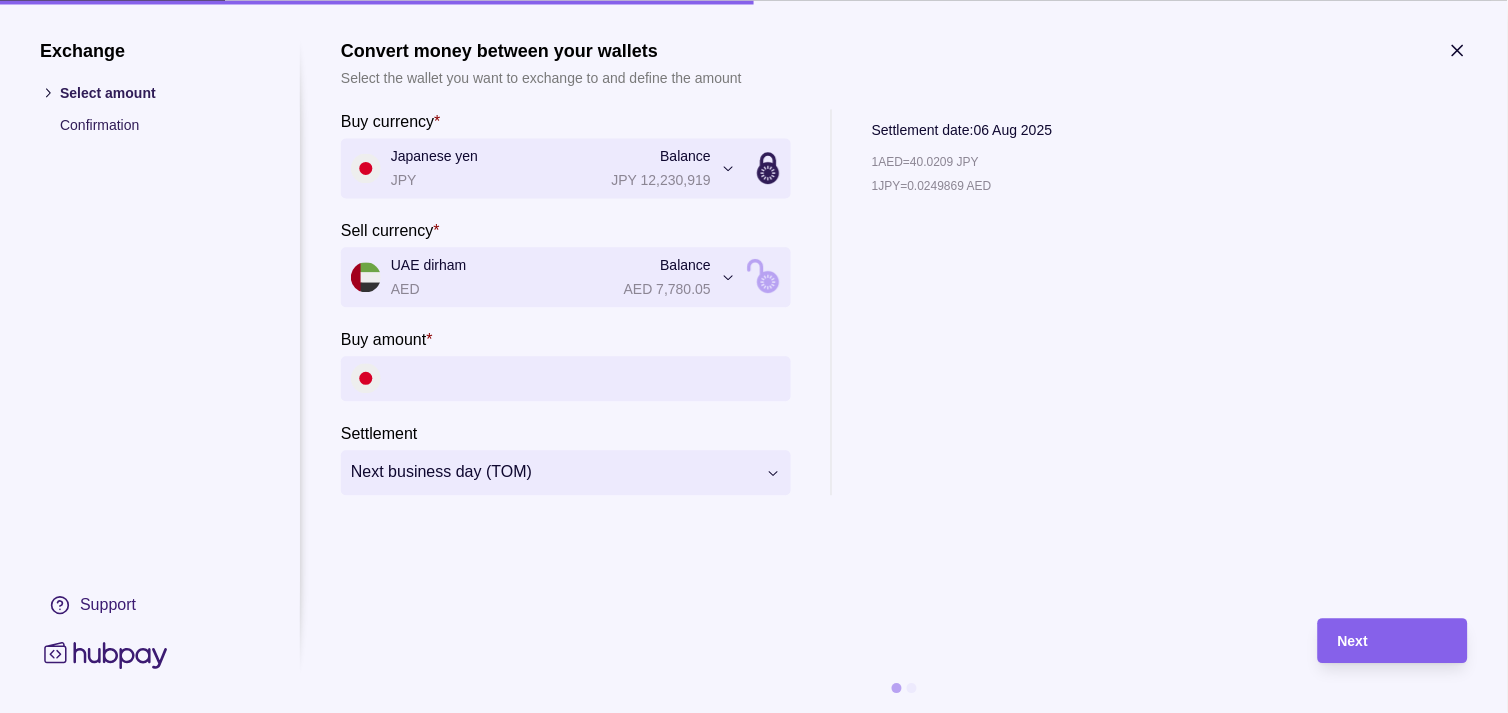 click 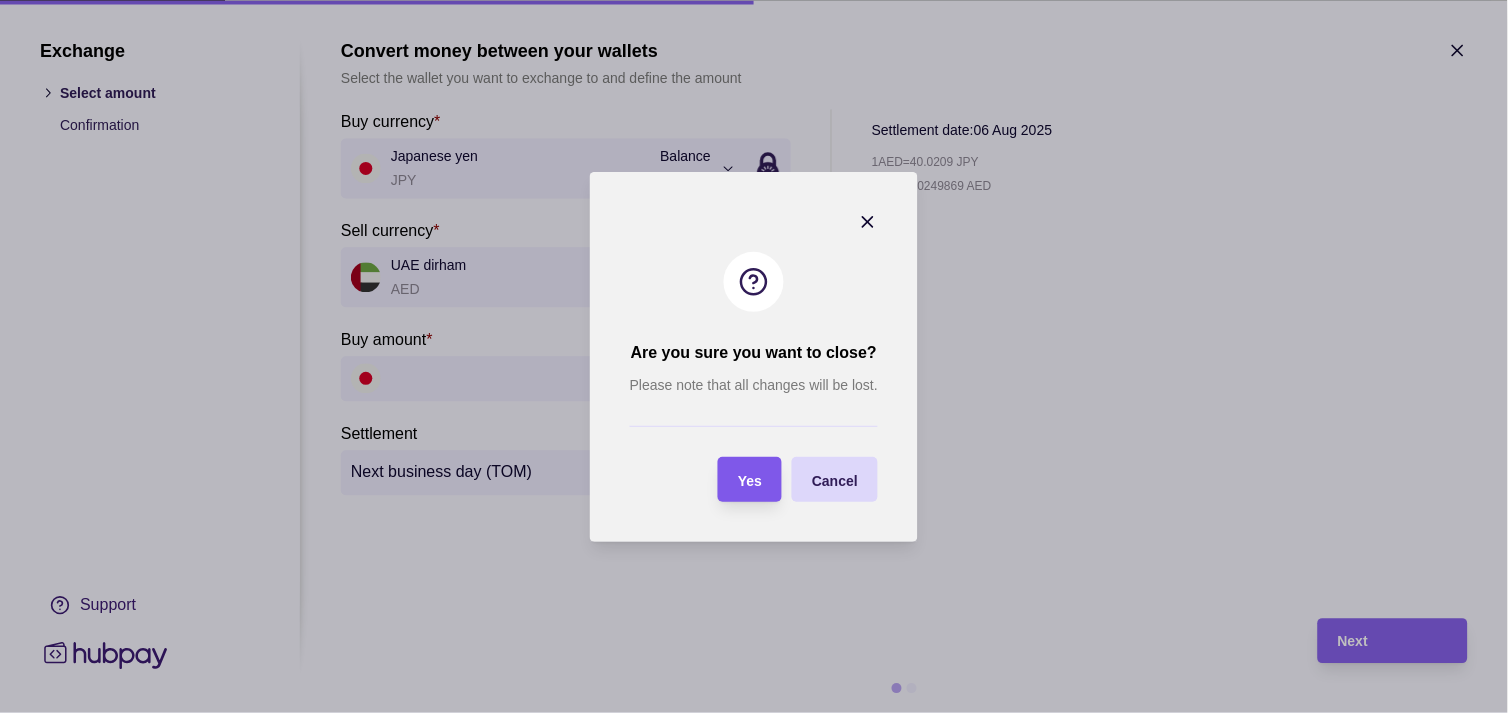click on "Yes" at bounding box center [750, 480] 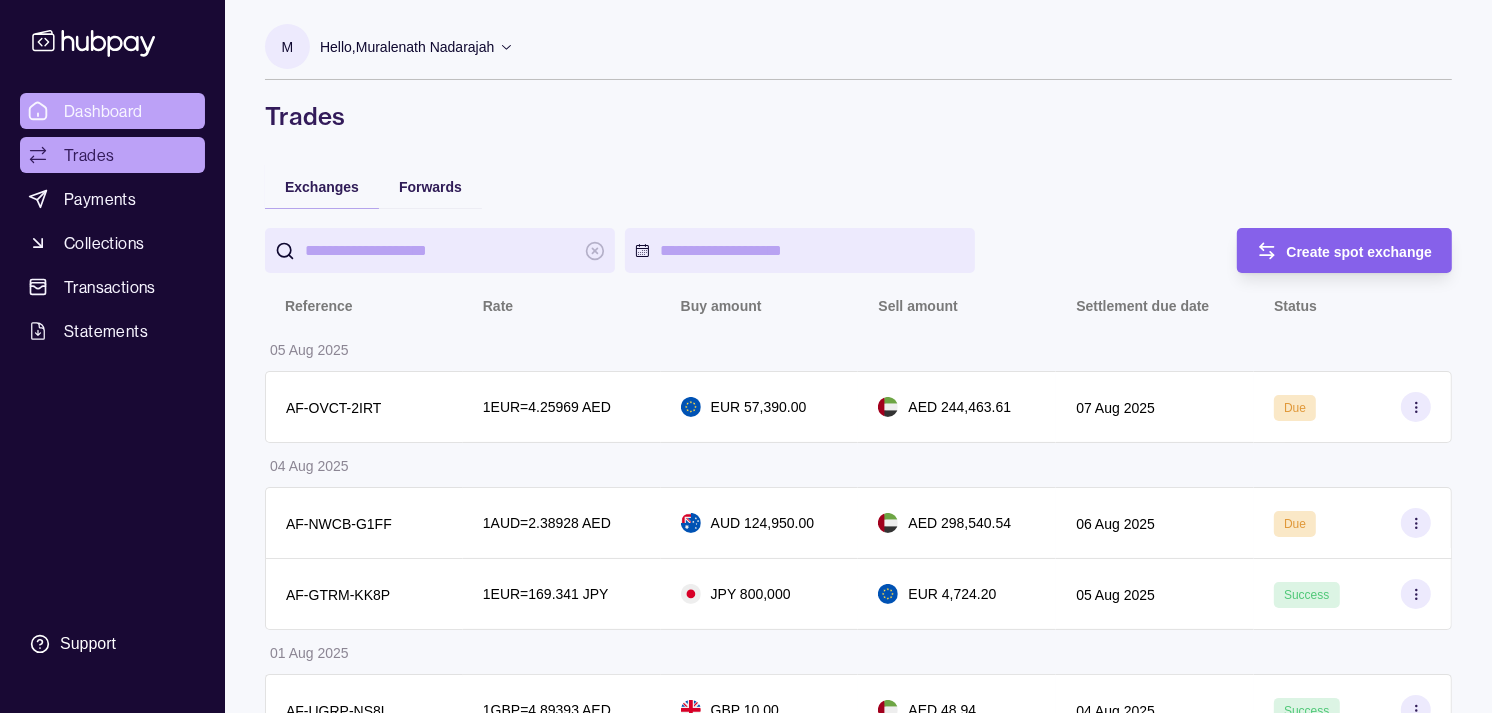 click on "Dashboard" at bounding box center [103, 111] 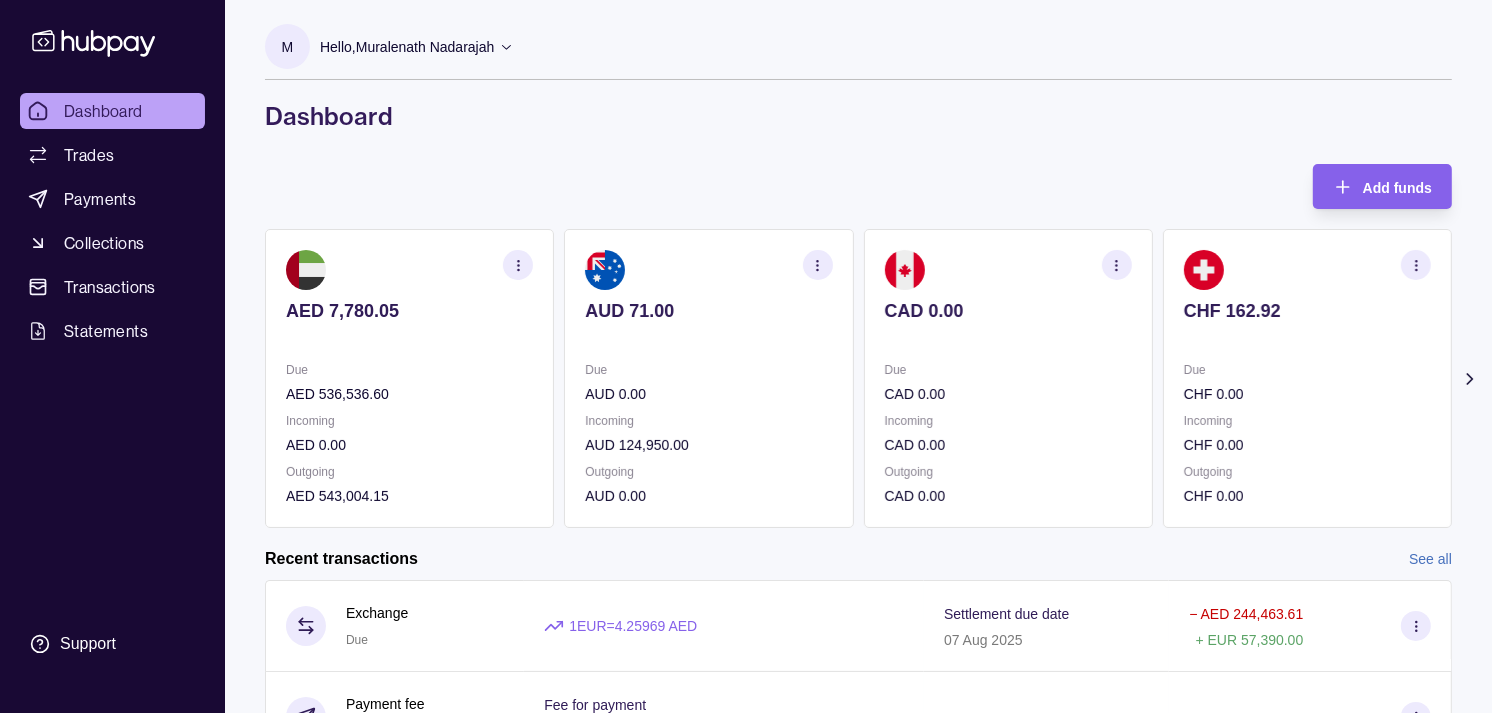 click on "CAD 0.00                                                                                                               Due CAD 0.00 Incoming CAD 0.00 Outgoing CAD 0.00" at bounding box center [1008, 378] 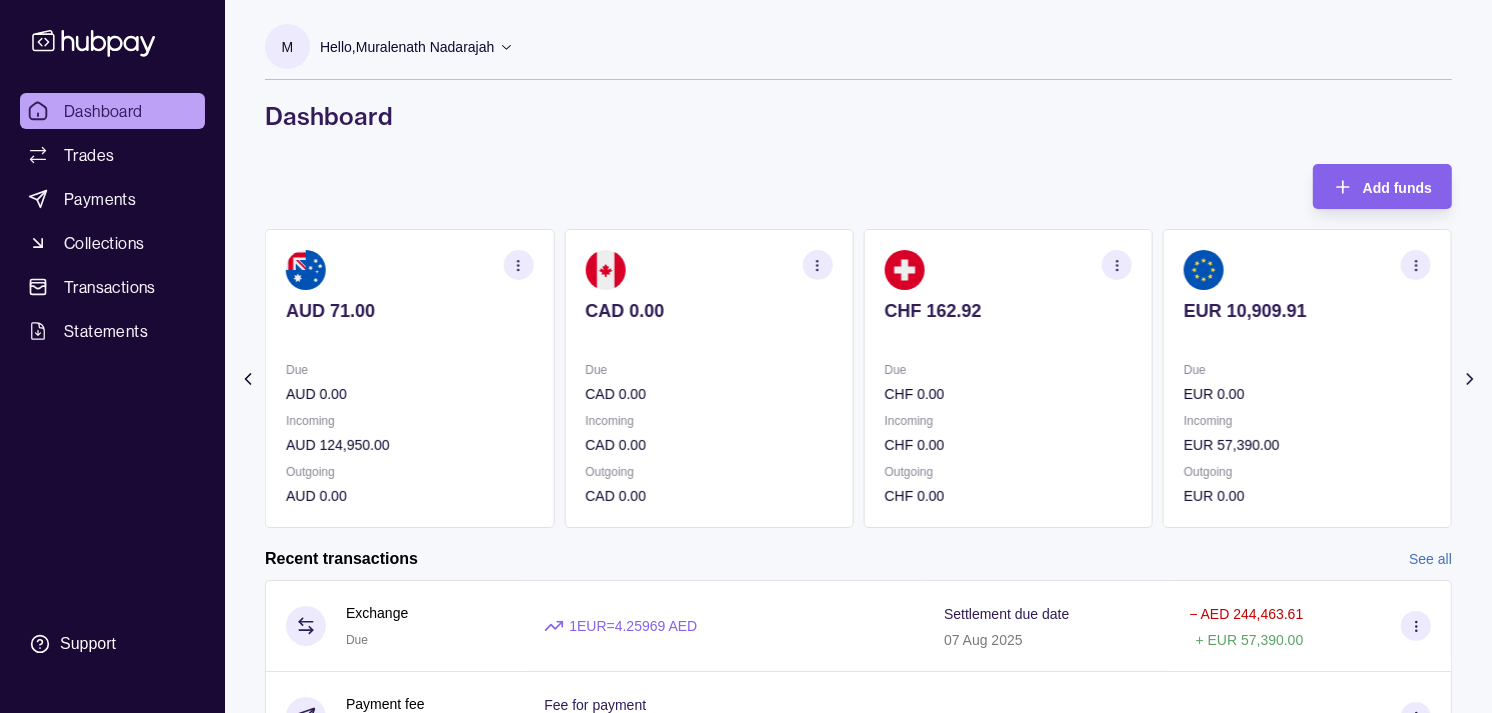 click on "CHF 162.92                                                                                                               Due CHF 0.00 Incoming CHF 0.00 Outgoing CHF 0.00" at bounding box center [1008, 378] 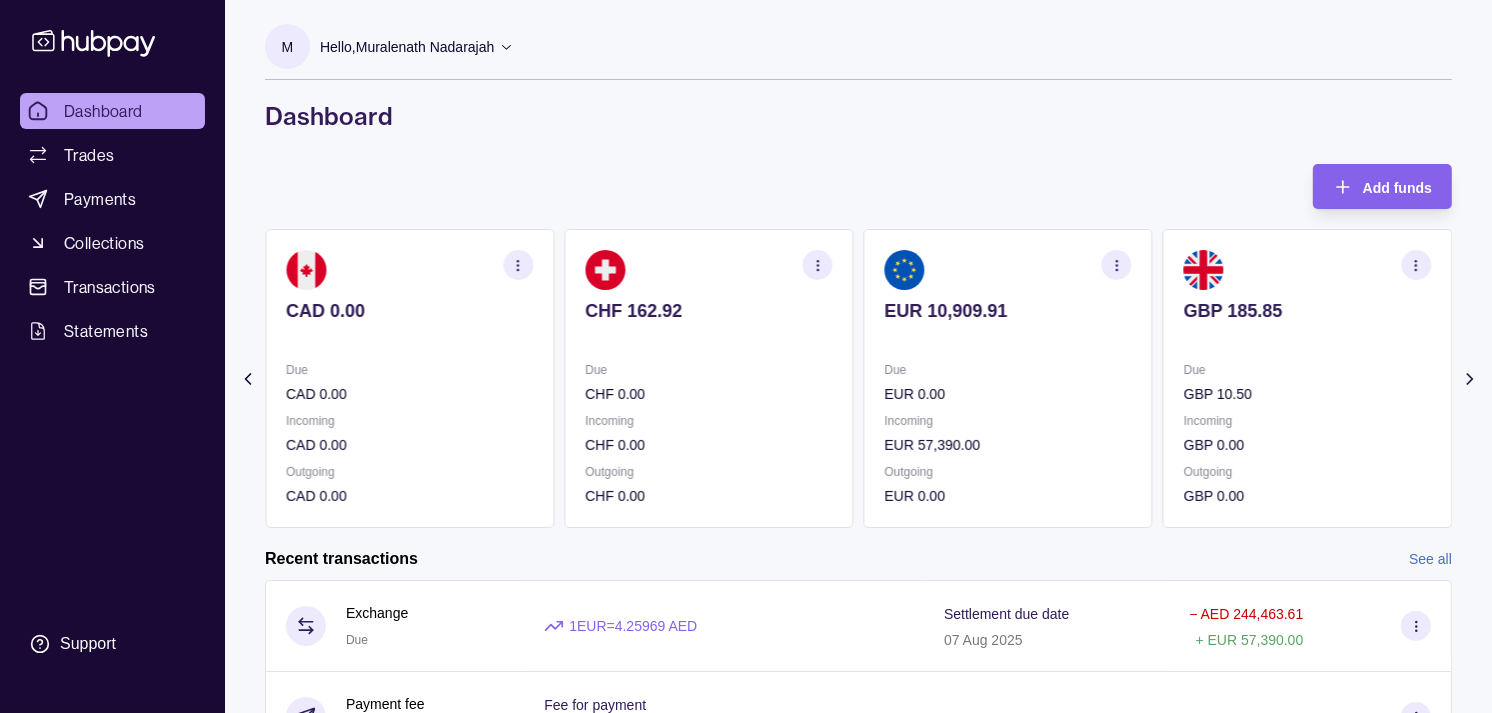 click on "AED 7,780.05                                                                                                               Due AED 536,536.60 Incoming AED 0.00 Outgoing AED 543,004.15 AUD 71.00                                                                                                               Due AUD 0.00 Incoming AUD 124,950.00 Outgoing AUD 0.00 CAD 0.00                                                                                                               Due CAD 0.00 Incoming CAD 0.00 Outgoing CAD 0.00 CHF 162.92                                                                                                               Due CHF 0.00 Incoming CHF 0.00 Outgoing CHF 0.00 EUR 10,909.91" at bounding box center [260, 378] 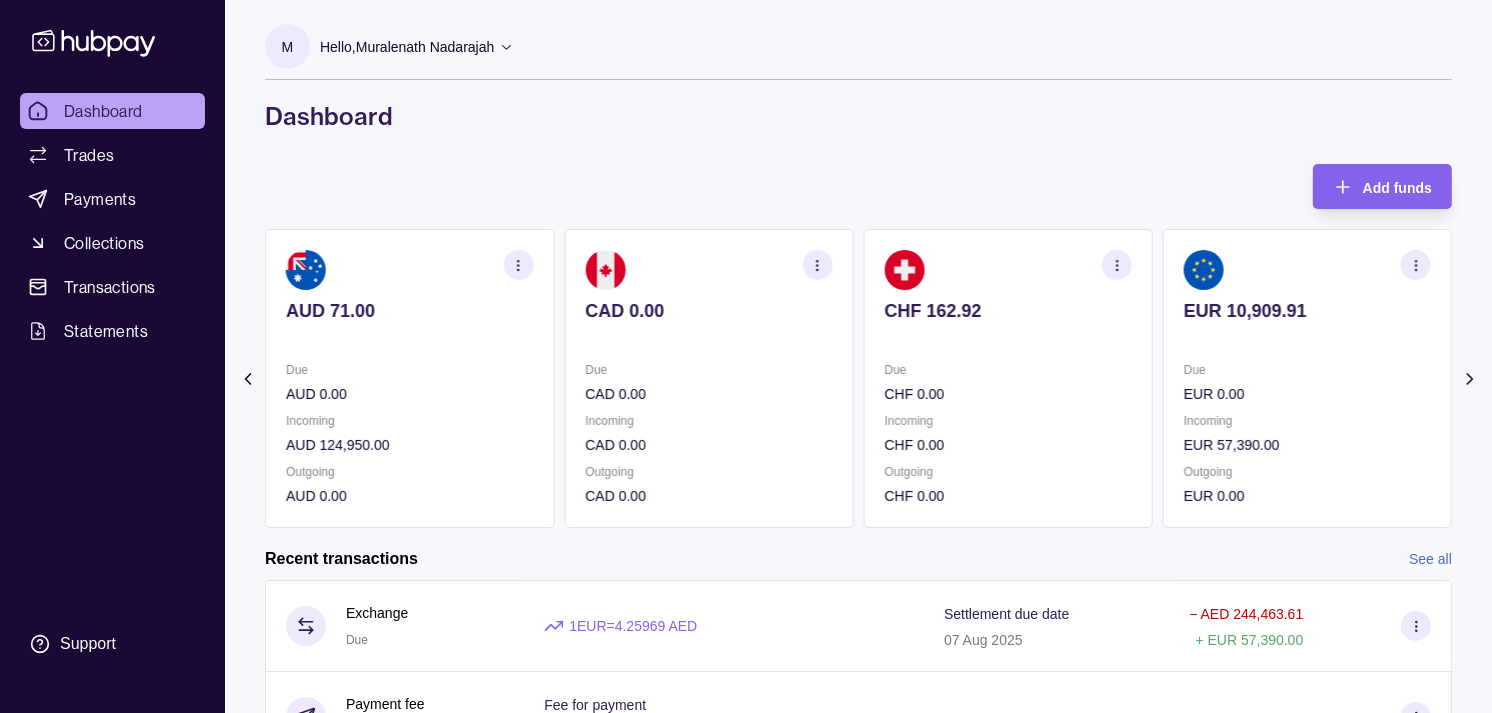 click on "Due" at bounding box center [1008, 370] 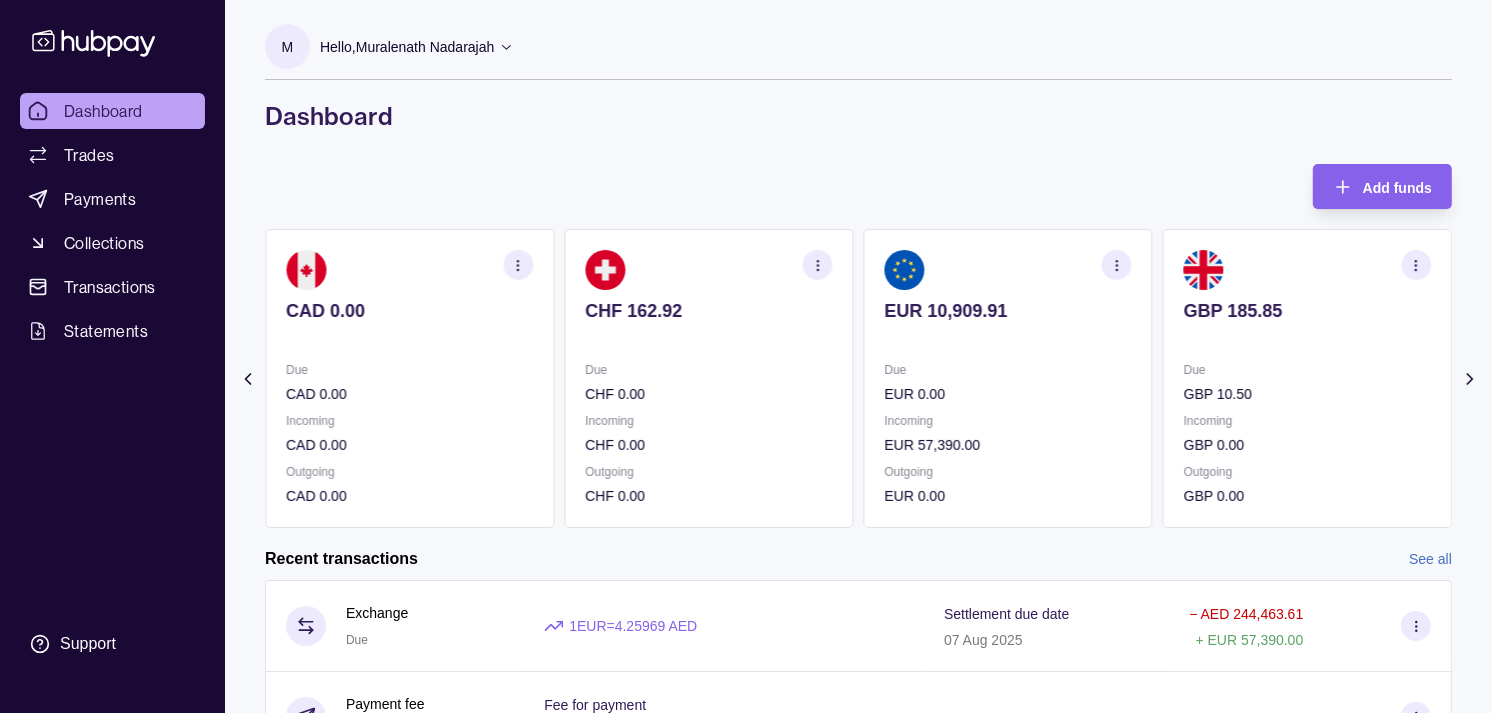 click on "Due" at bounding box center [1008, 370] 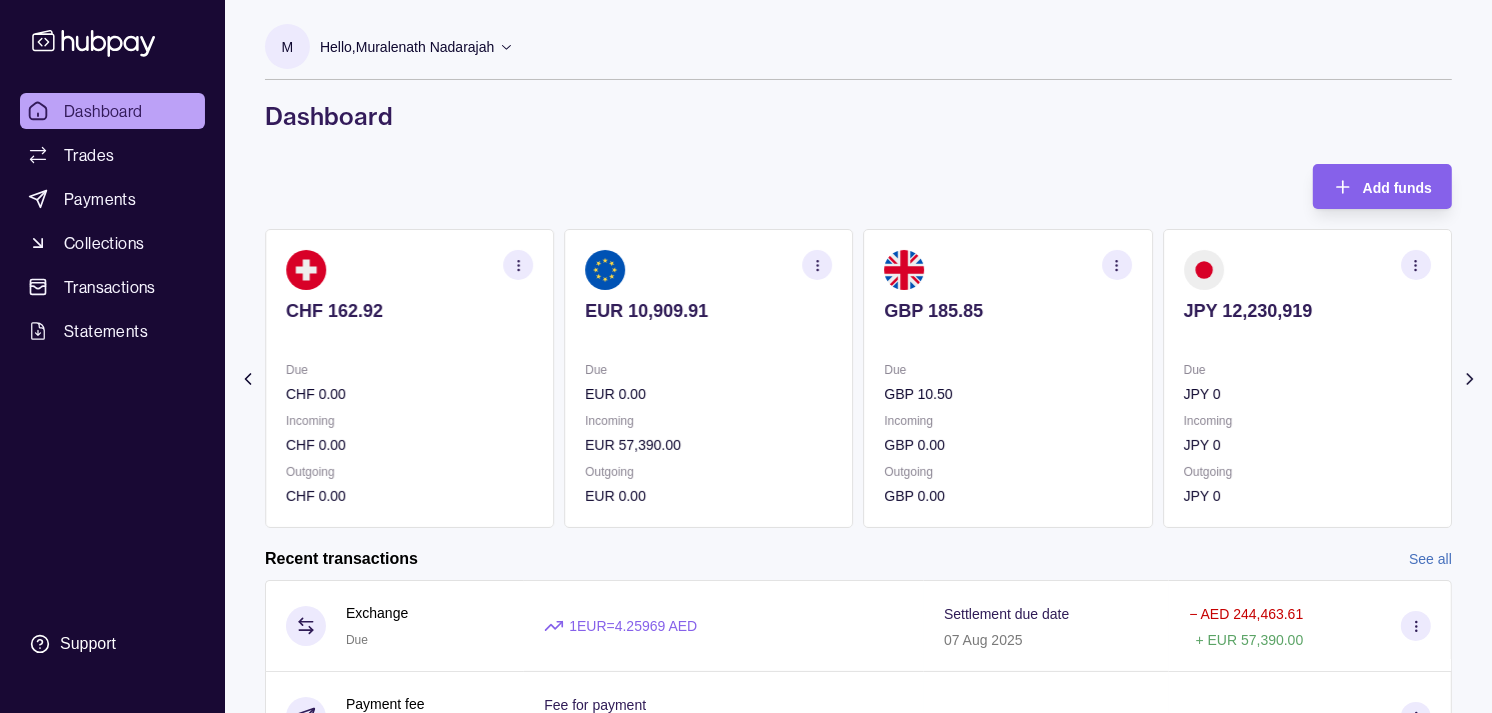 click on "Due" at bounding box center (1008, 370) 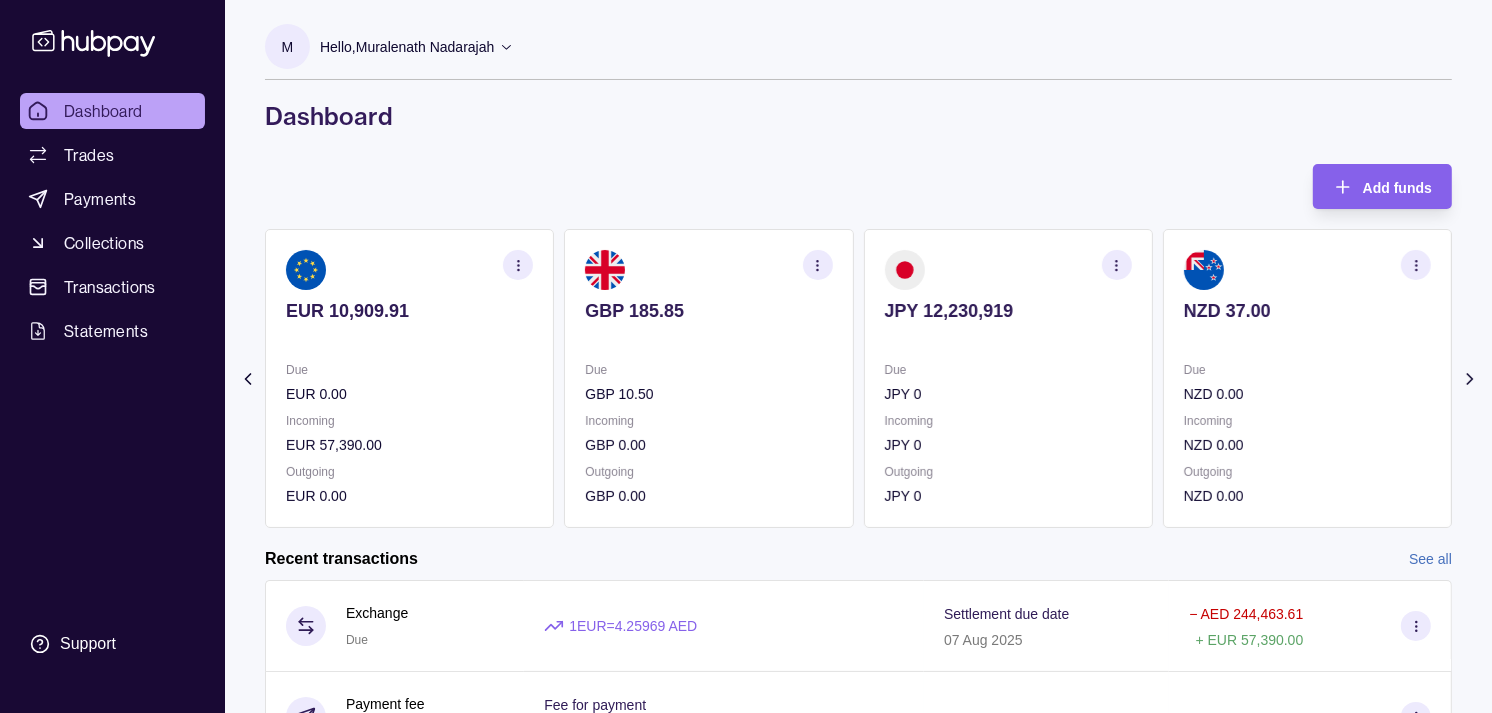 click on "JPY 0" at bounding box center (1008, 394) 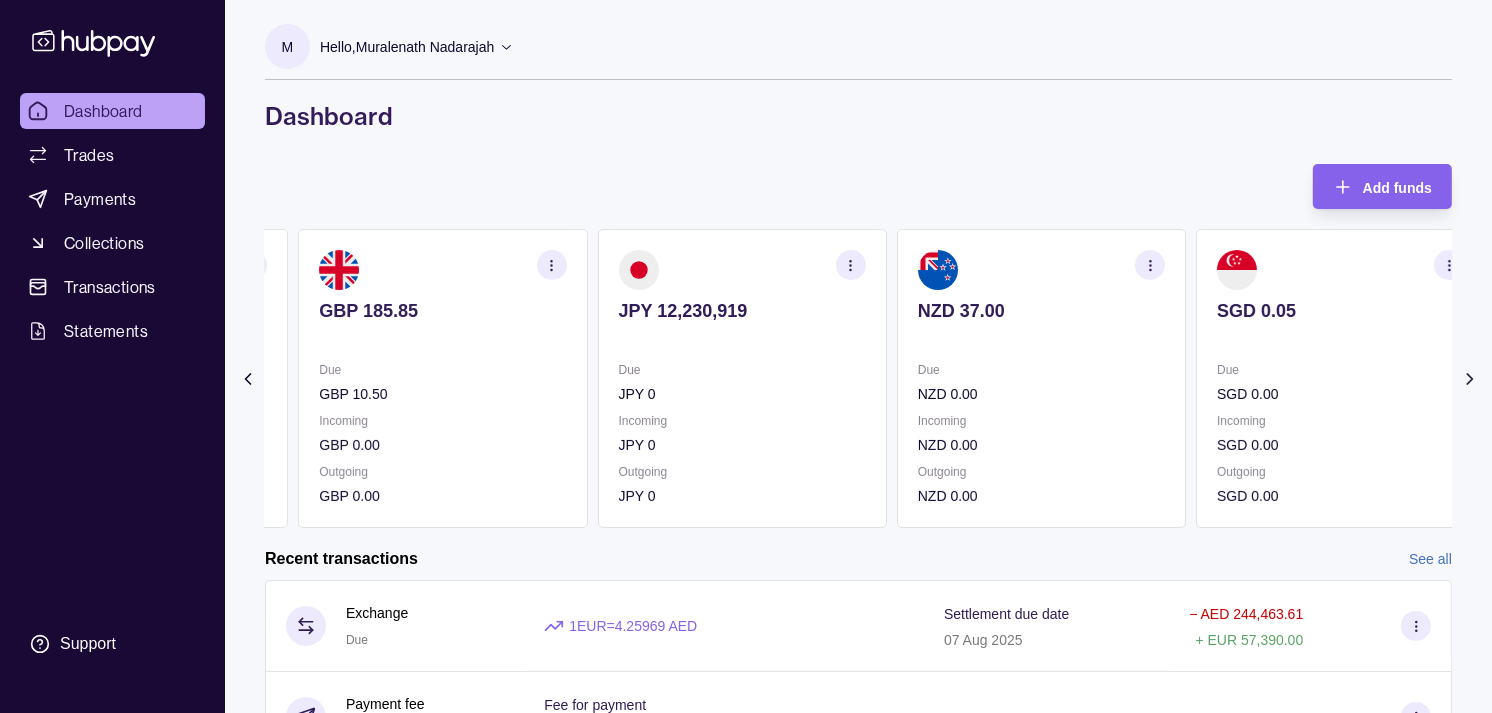 click on "Due JPY 0" at bounding box center (742, 382) 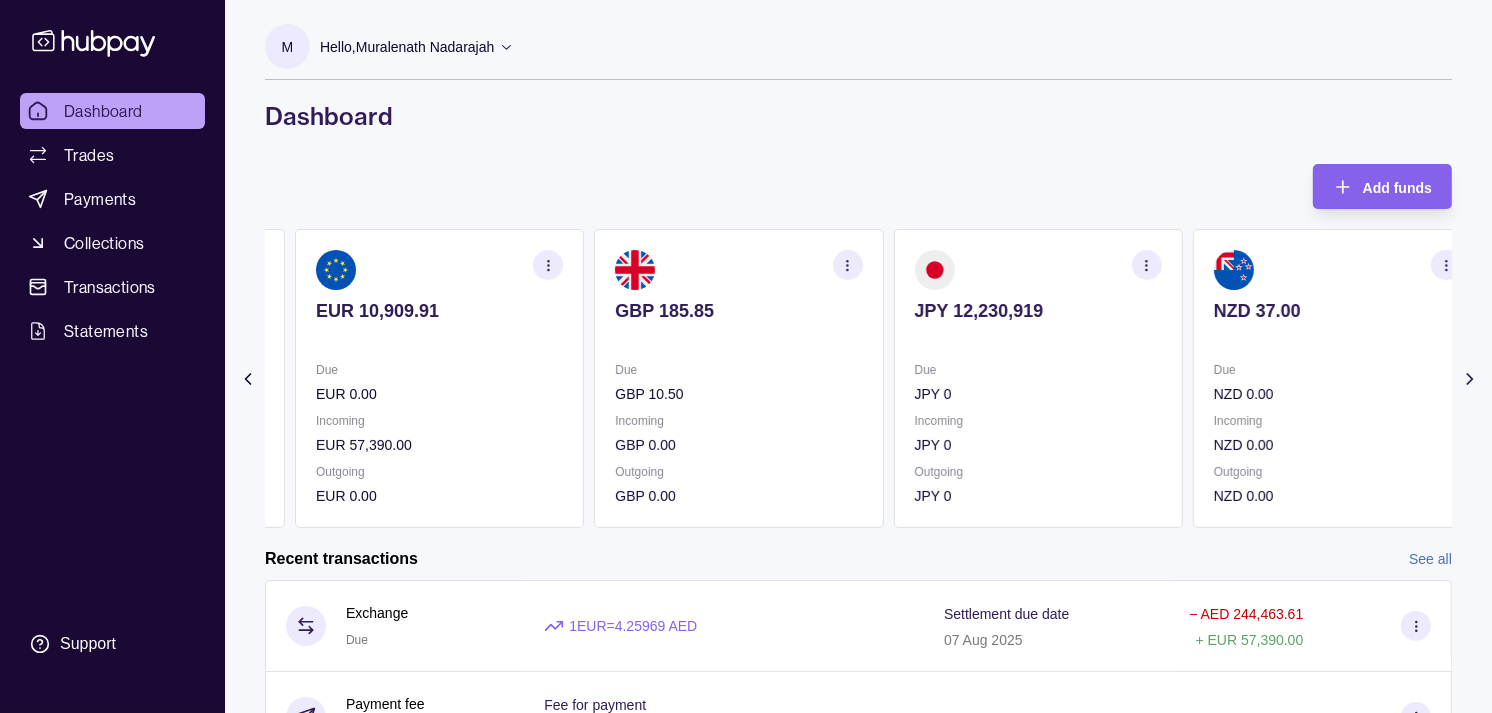 click on "AED 7,780.05                                                                                                               Due AED 536,536.60 Incoming AED 0.00 Outgoing AED 543,004.15 AUD 71.00                                                                                                               Due AUD 0.00 Incoming AUD 124,950.00 Outgoing AUD 0.00 CAD 0.00                                                                                                               Due CAD 0.00 Incoming CAD 0.00 Outgoing CAD 0.00 CHF 162.92                                                                                                               Due CHF 0.00 Incoming CHF 0.00 Outgoing CHF 0.00 EUR 10,909.91" at bounding box center [858, 378] 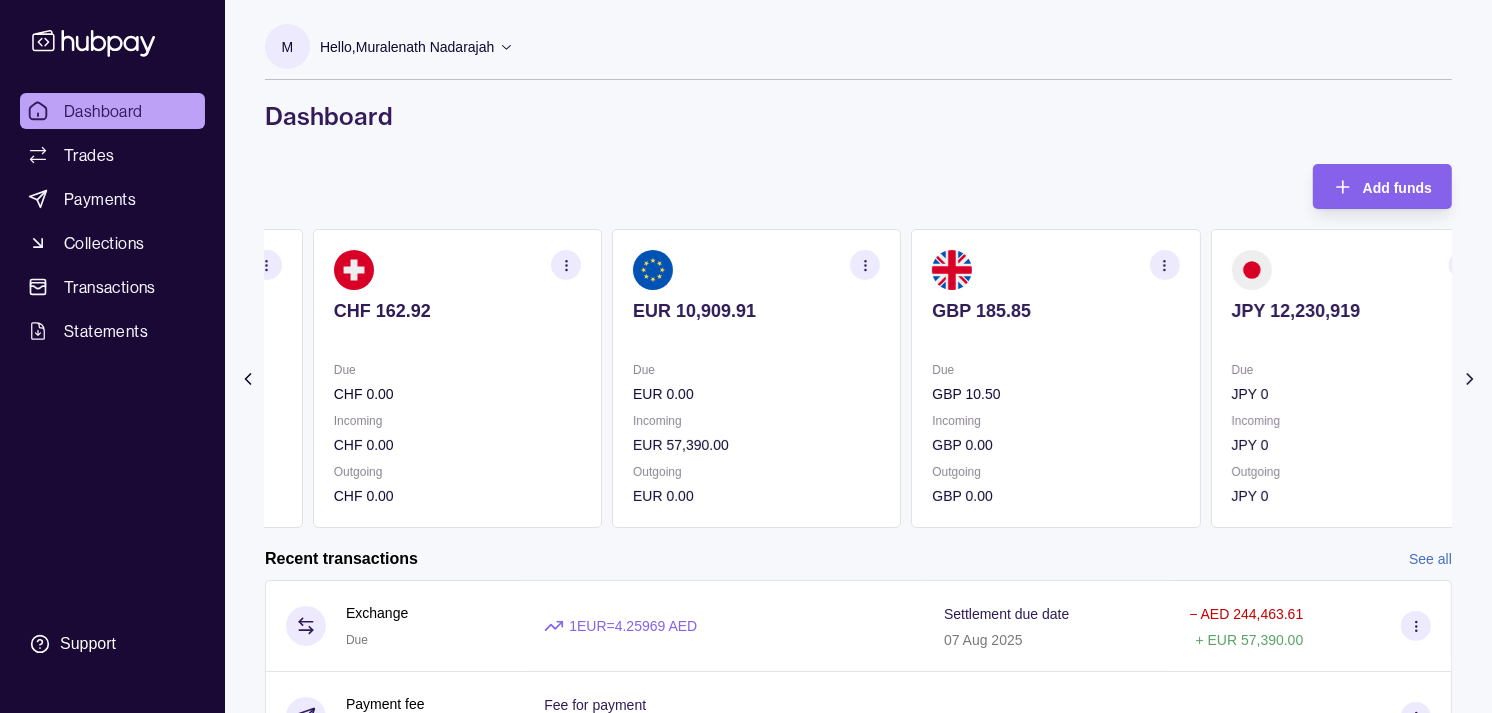 click on "AED 7,780.05                                                                                                               Due AED 536,536.60 Incoming AED 0.00 Outgoing AED 543,004.15 AUD 71.00                                                                                                               Due AUD 0.00 Incoming AUD 124,950.00 Outgoing AUD 0.00 CAD 0.00                                                                                                               Due CAD 0.00 Incoming CAD 0.00 Outgoing CAD 0.00 CHF 162.92                                                                                                               Due CHF 0.00 Incoming CHF 0.00 Outgoing CHF 0.00 EUR 10,909.91" at bounding box center (858, 378) 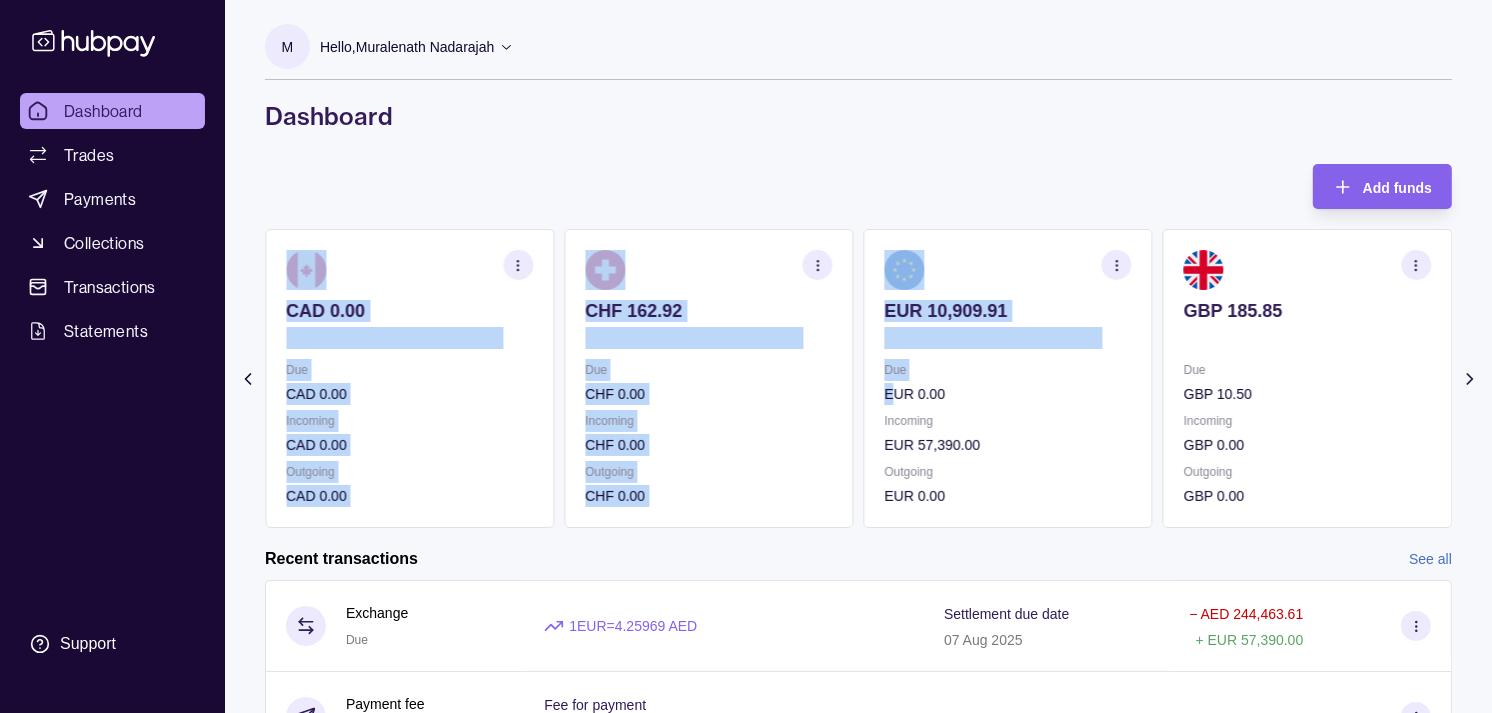 click on "AED 7,780.05                                                                                                               Due AED 536,536.60 Incoming AED 0.00 Outgoing AED 543,004.15 AUD 71.00                                                                                                               Due AUD 0.00 Incoming AUD 124,950.00 Outgoing AUD 0.00 CAD 0.00                                                                                                               Due CAD 0.00 Incoming CAD 0.00 Outgoing CAD 0.00 CHF 162.92                                                                                                               Due CHF 0.00 Incoming CHF 0.00 Outgoing CHF 0.00 EUR 10,909.91" at bounding box center (858, 378) 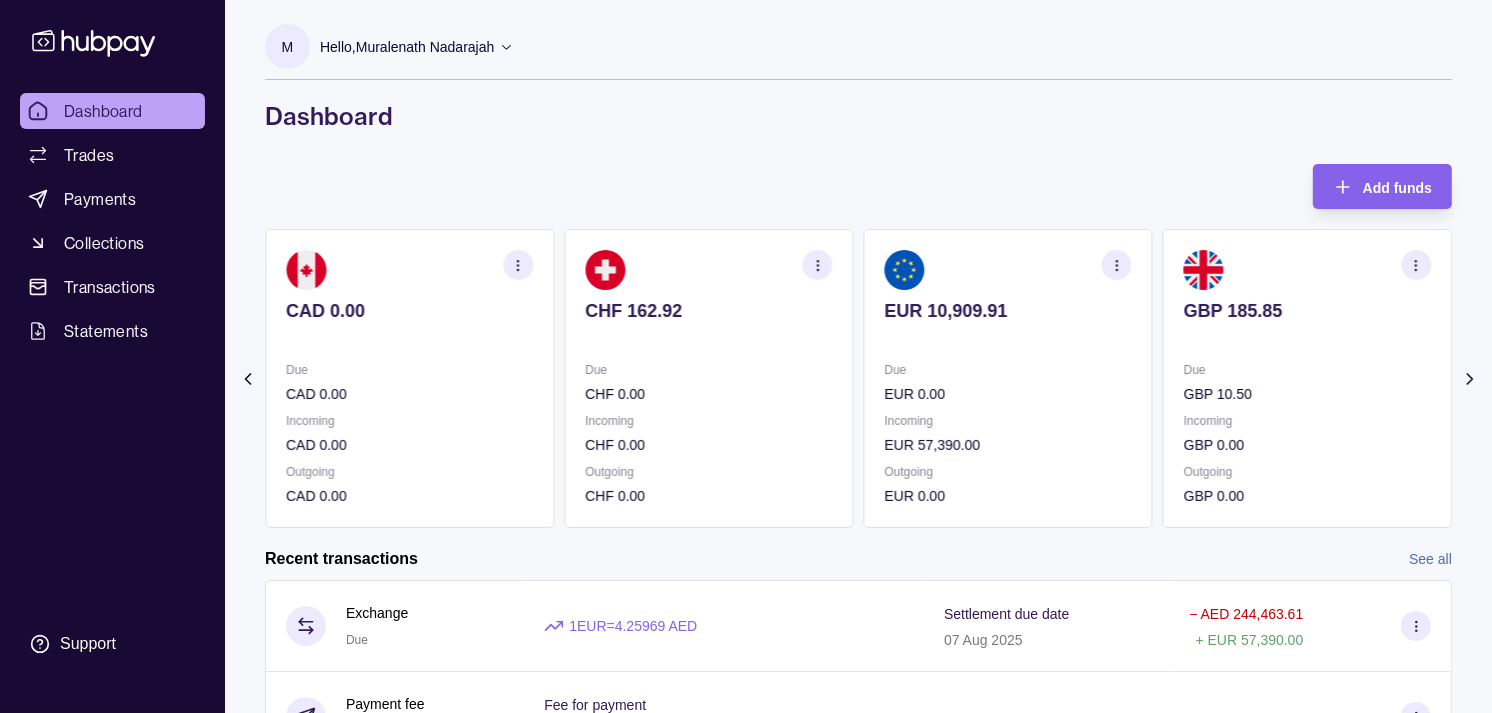 drag, startPoint x: 910, startPoint y: 396, endPoint x: 674, endPoint y: 127, distance: 357.85052 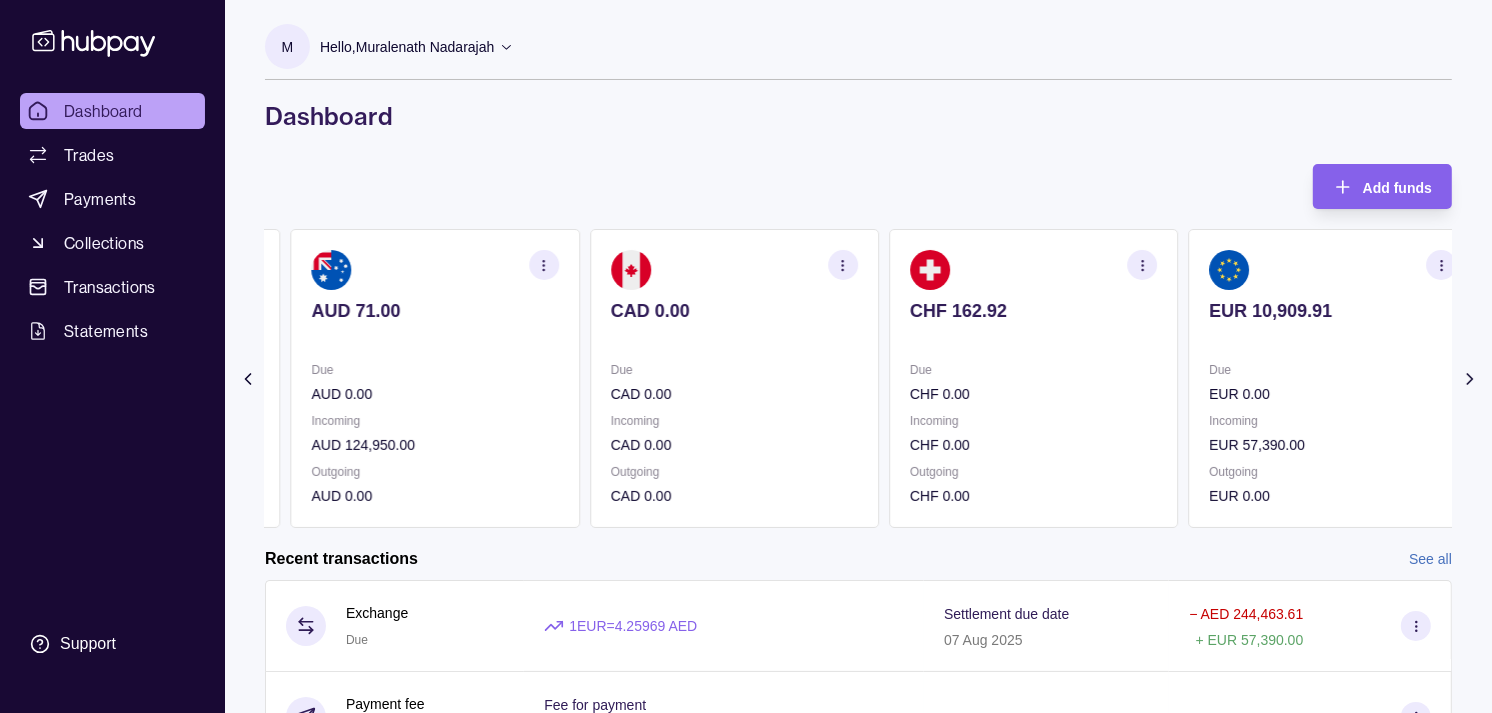 click on "Due" at bounding box center (734, 370) 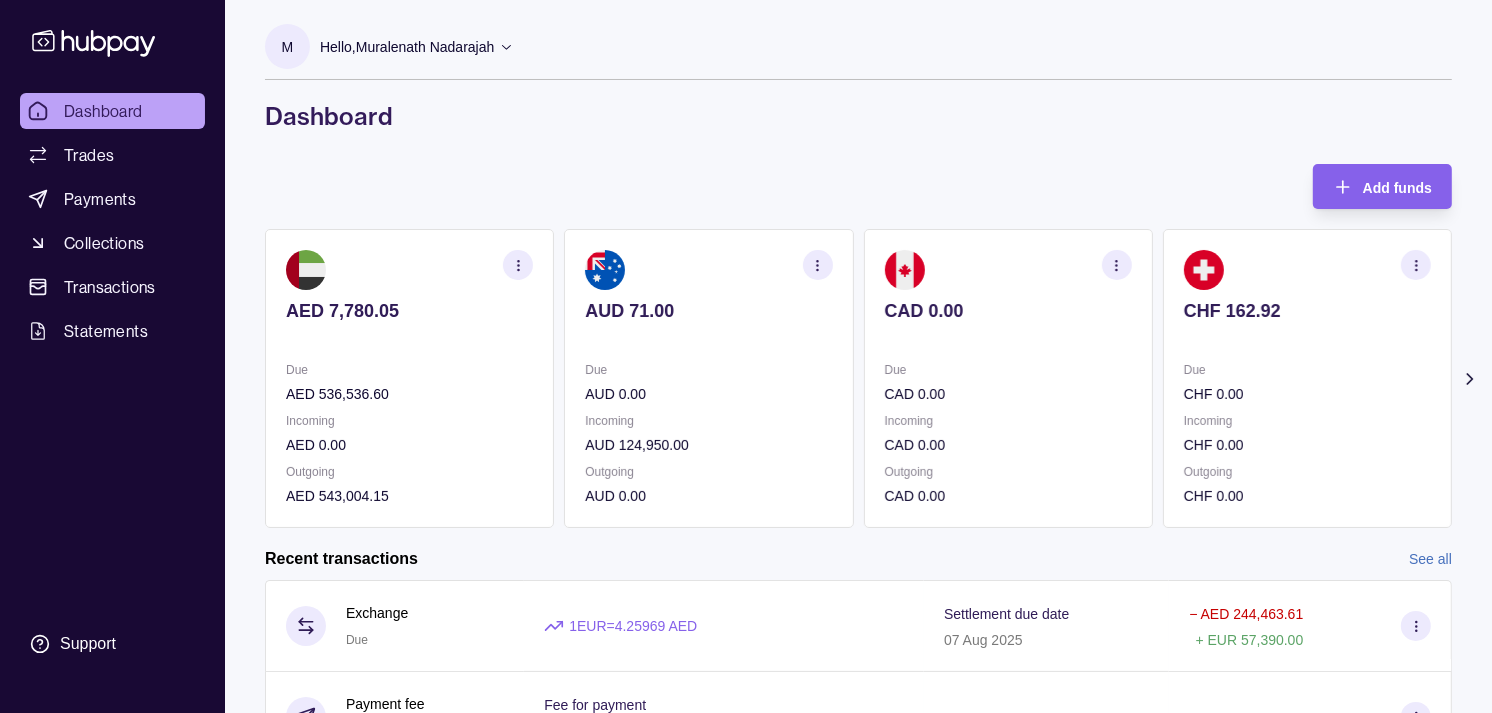 click at bounding box center [818, 265] 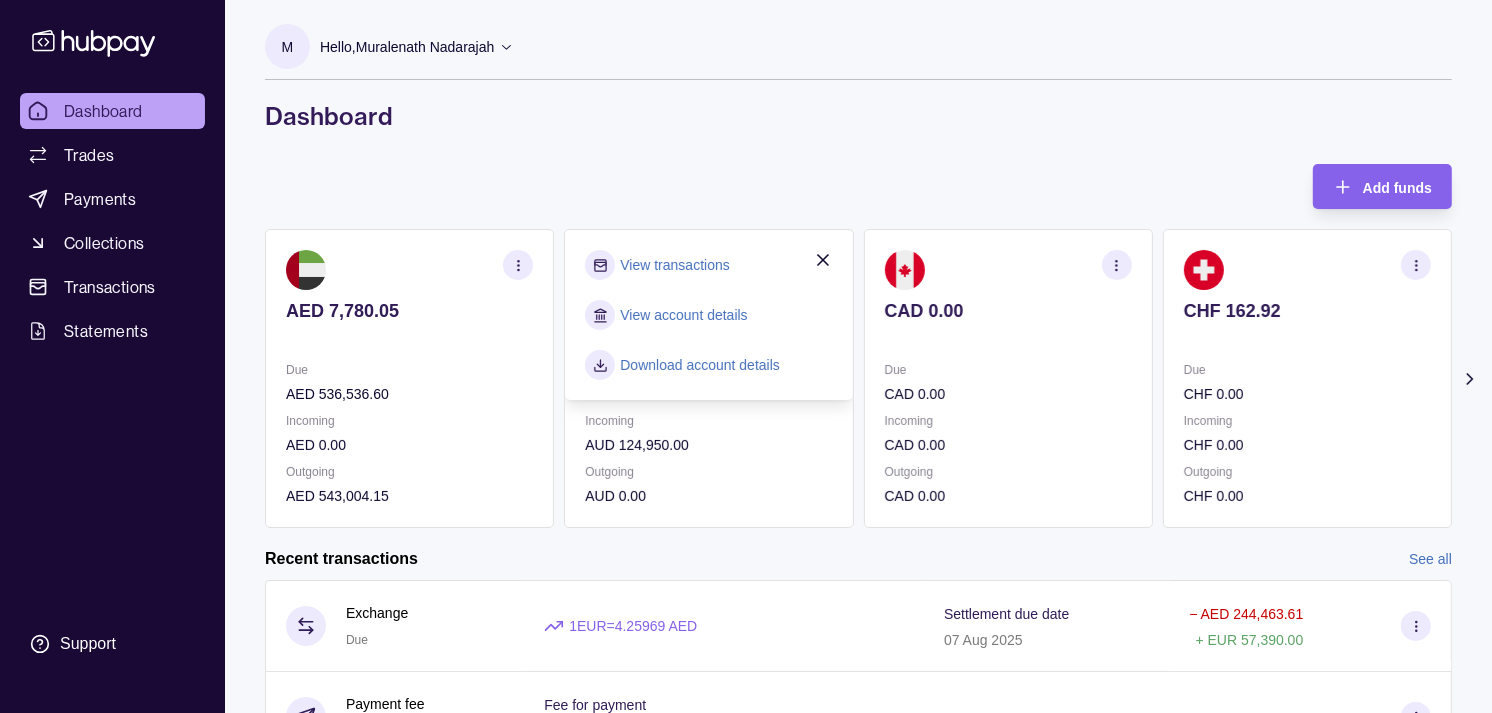 click on "View transactions" at bounding box center (674, 265) 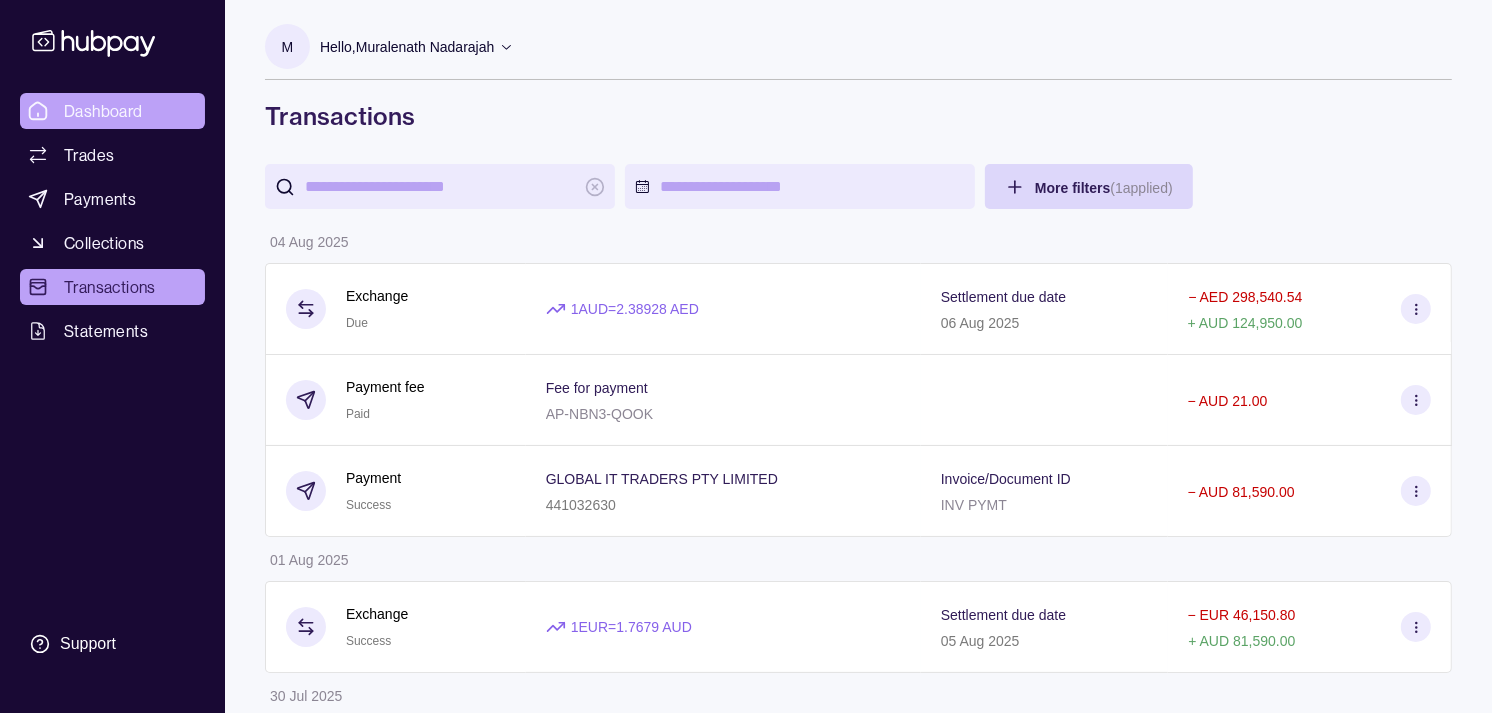 click on "Dashboard" at bounding box center (103, 111) 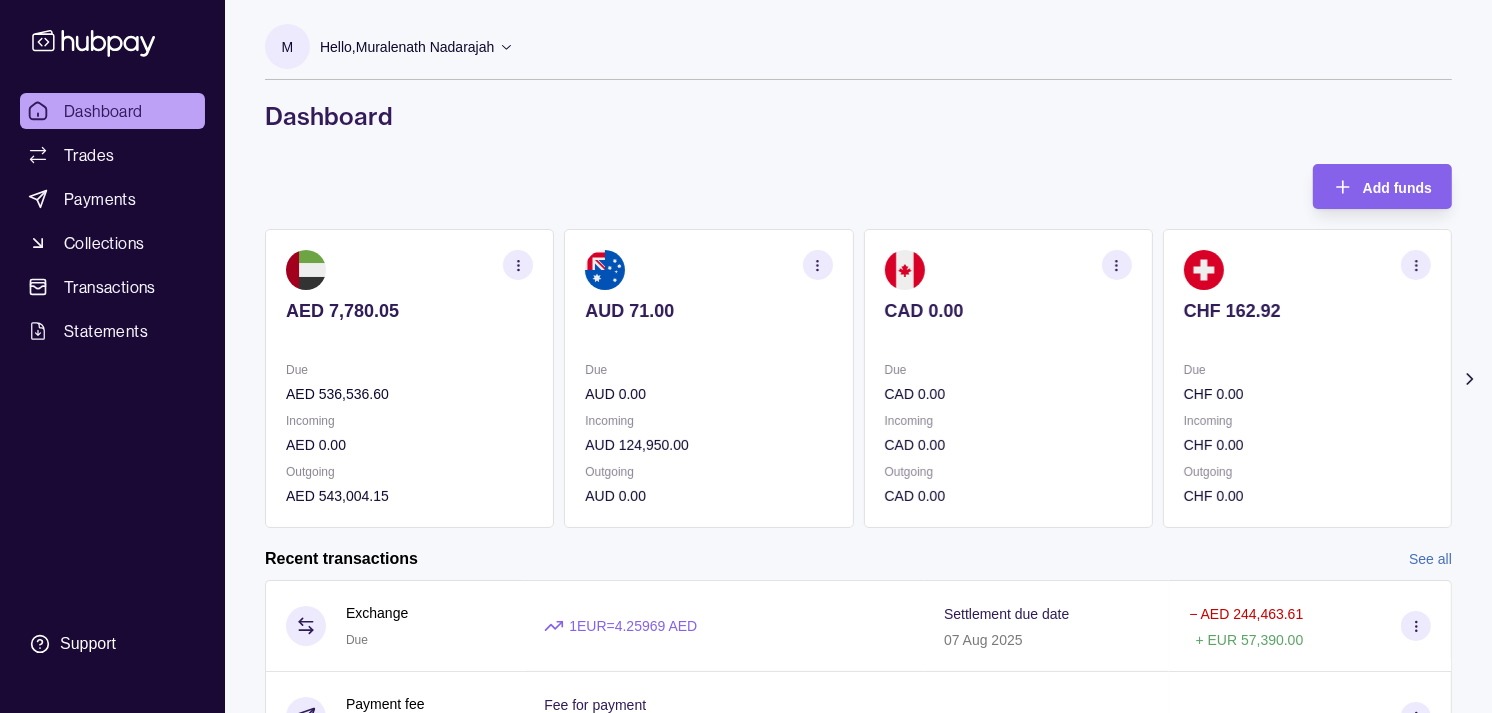 click on "Incoming" at bounding box center [1008, 421] 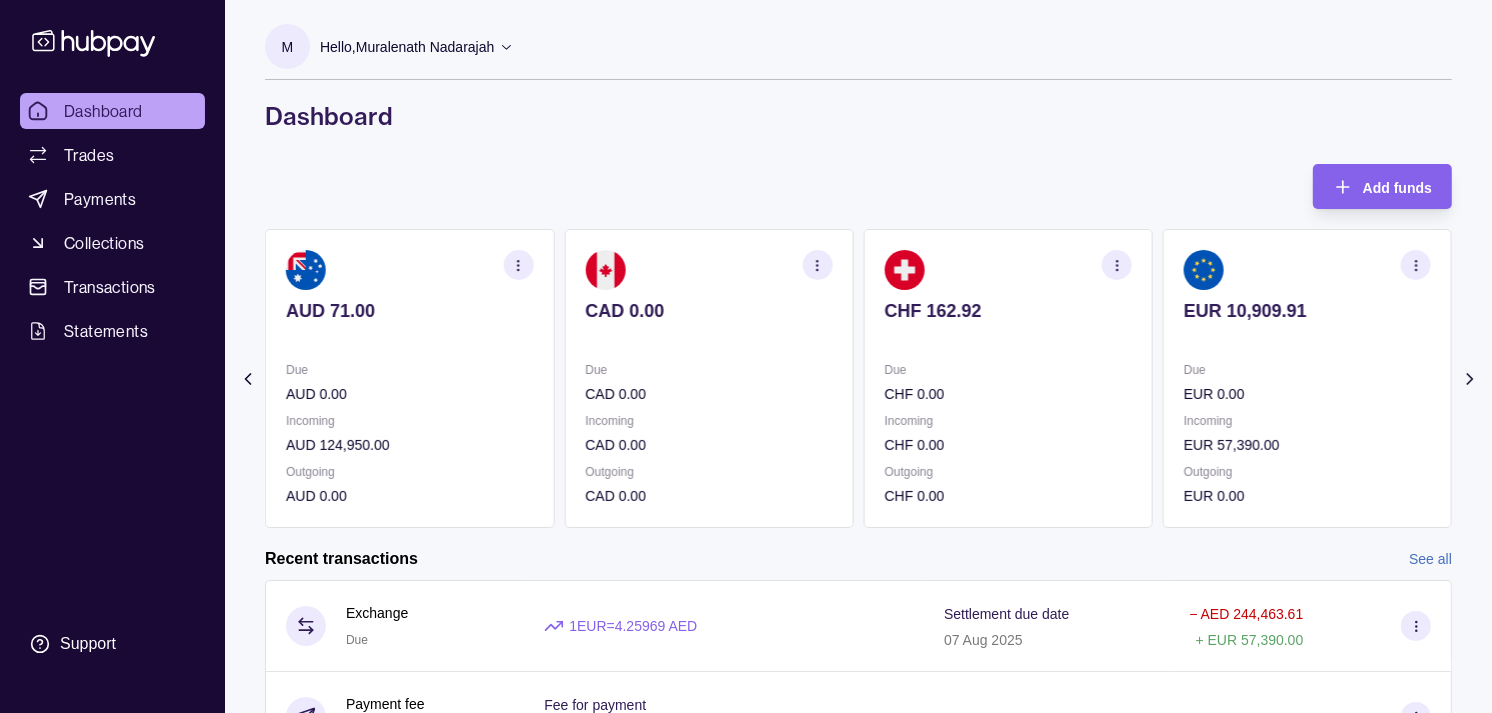 click on "CHF 0.00" at bounding box center [1008, 394] 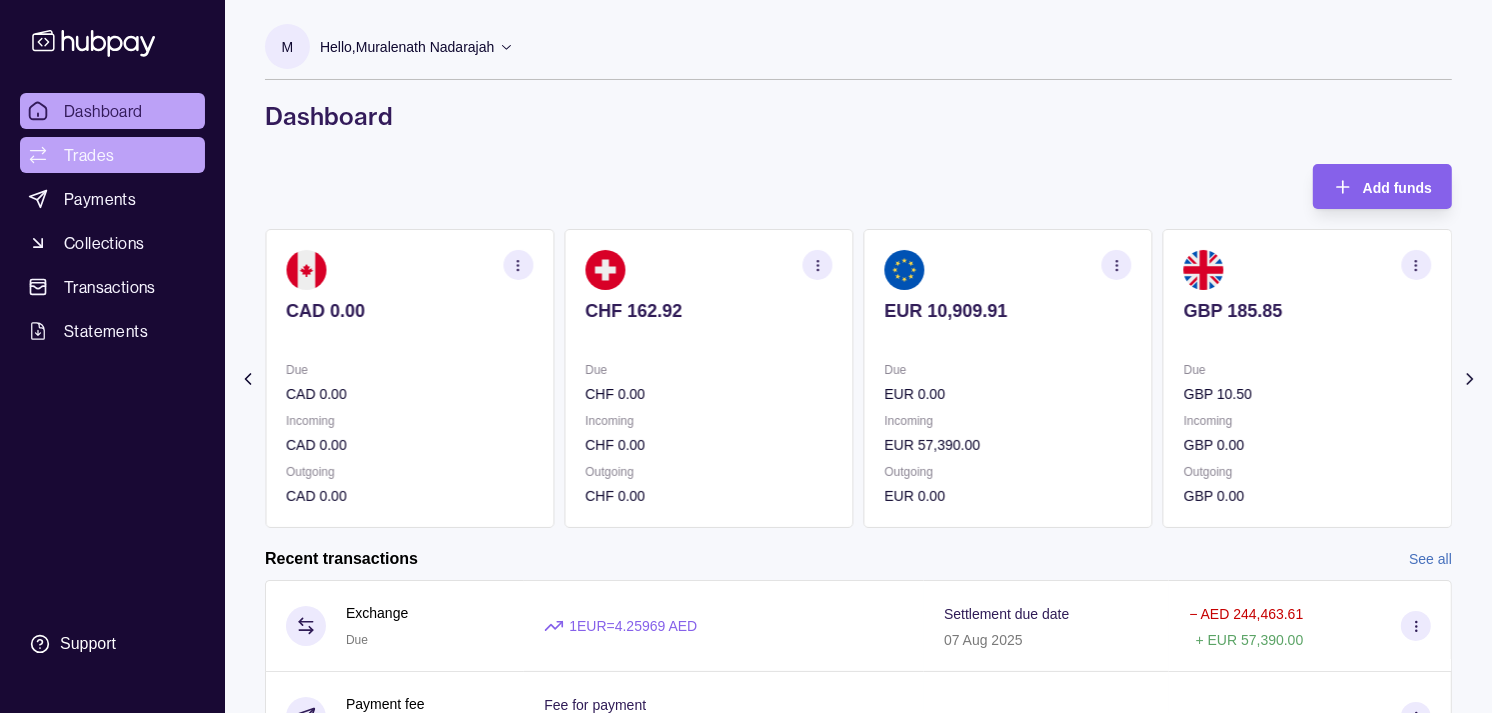 click on "Trades" at bounding box center (89, 155) 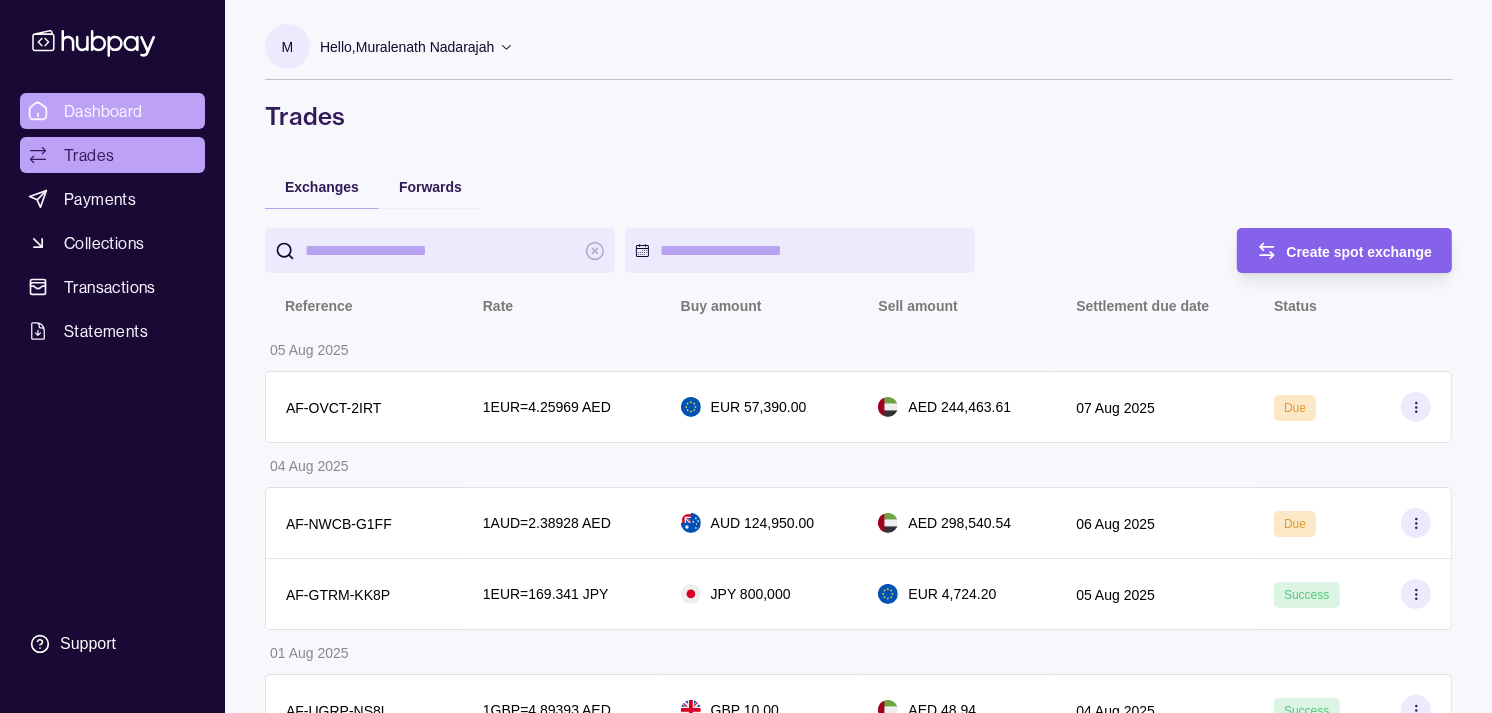 click on "Dashboard" at bounding box center (103, 111) 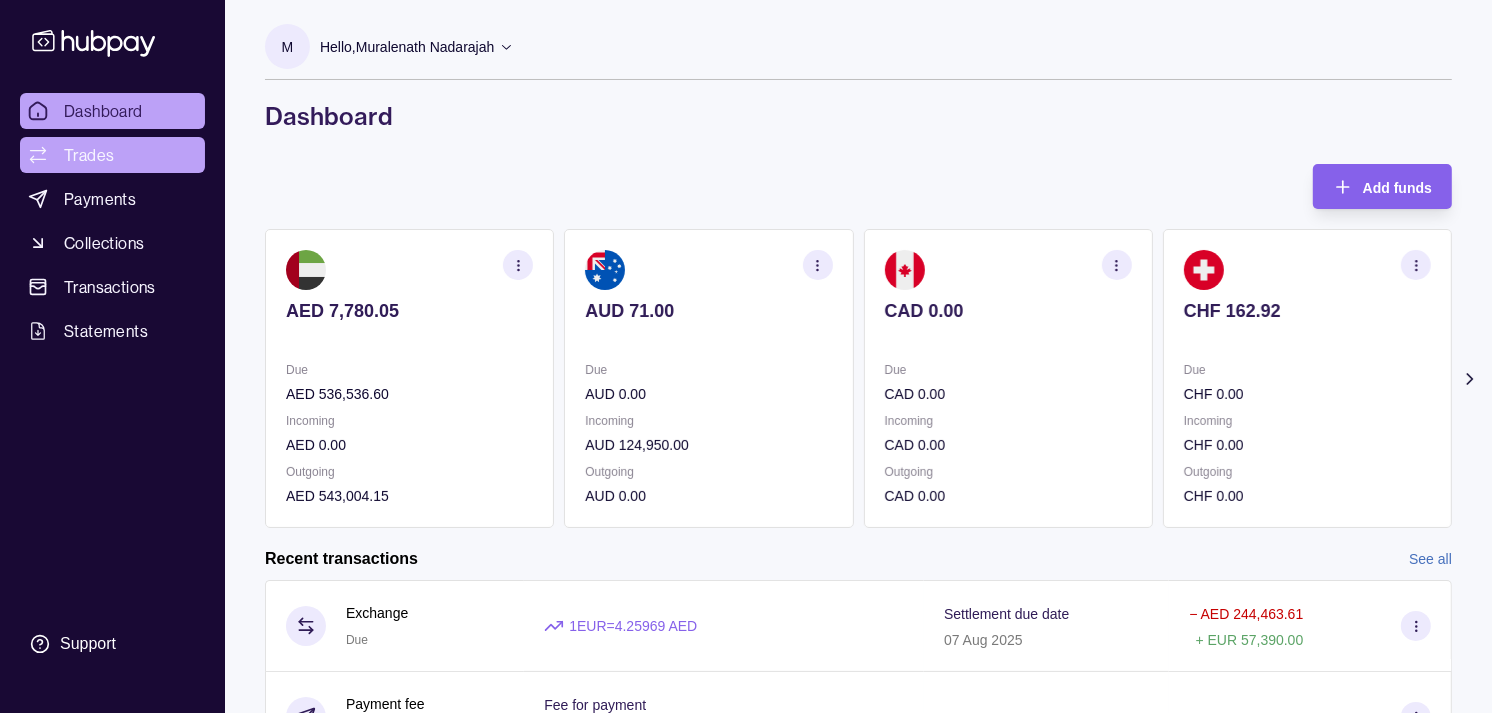 drag, startPoint x: 113, startPoint y: 151, endPoint x: 122, endPoint y: 145, distance: 10.816654 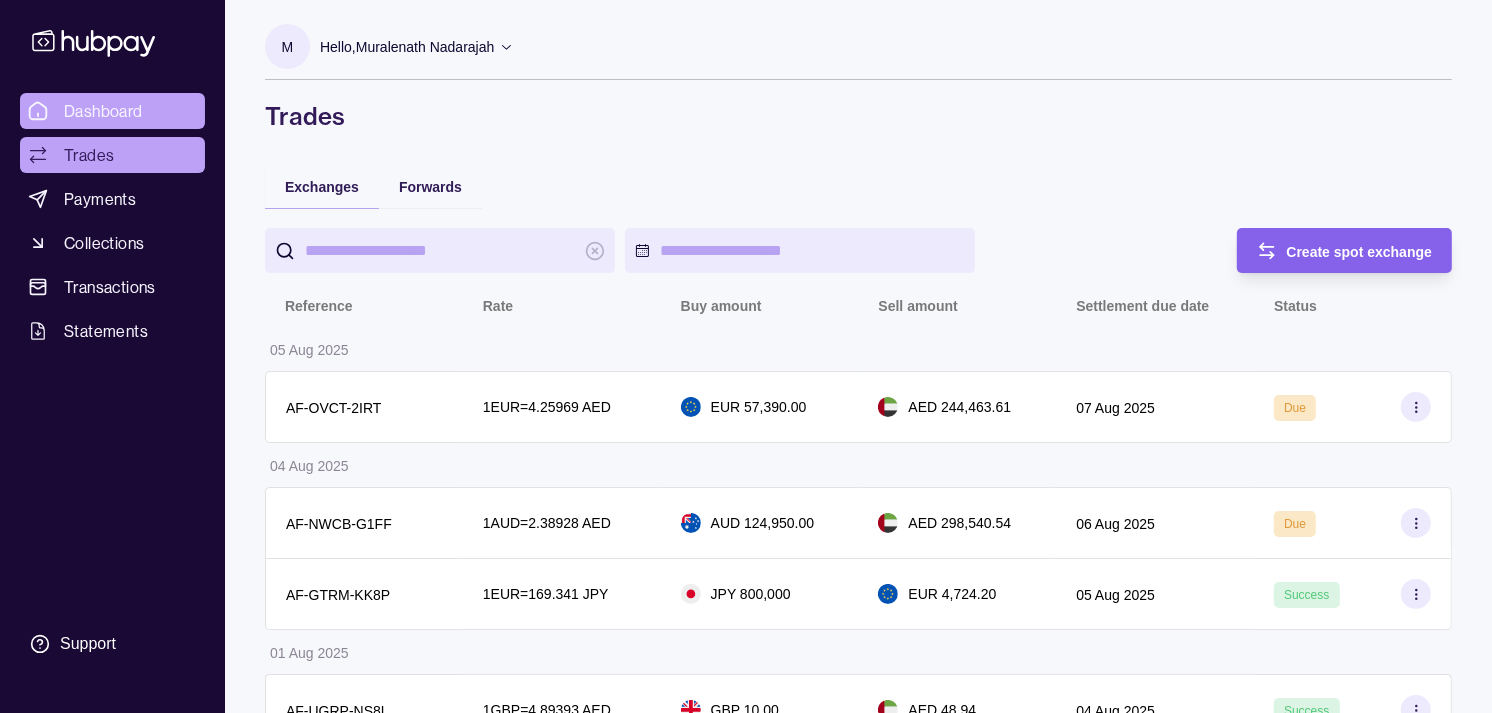 click on "Dashboard" at bounding box center (103, 111) 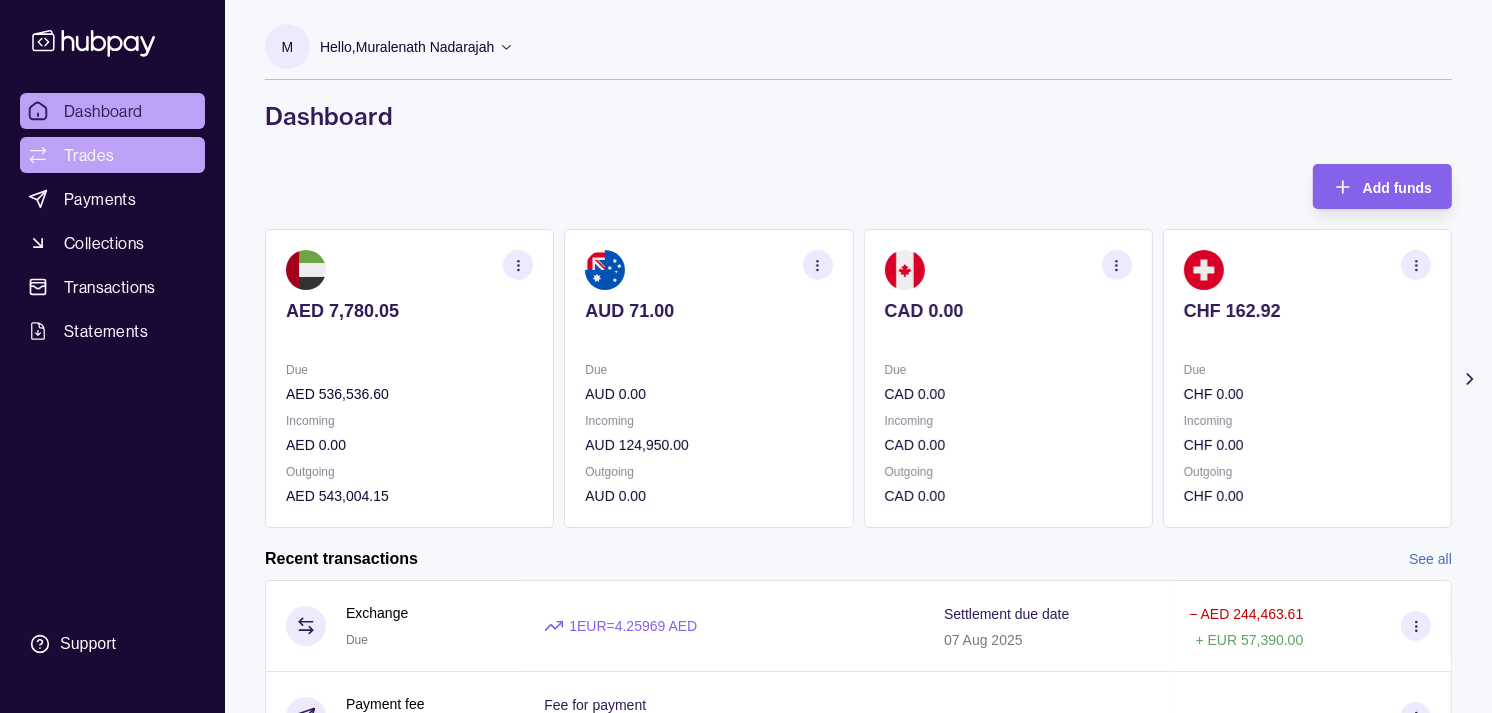 click on "Trades" at bounding box center (89, 155) 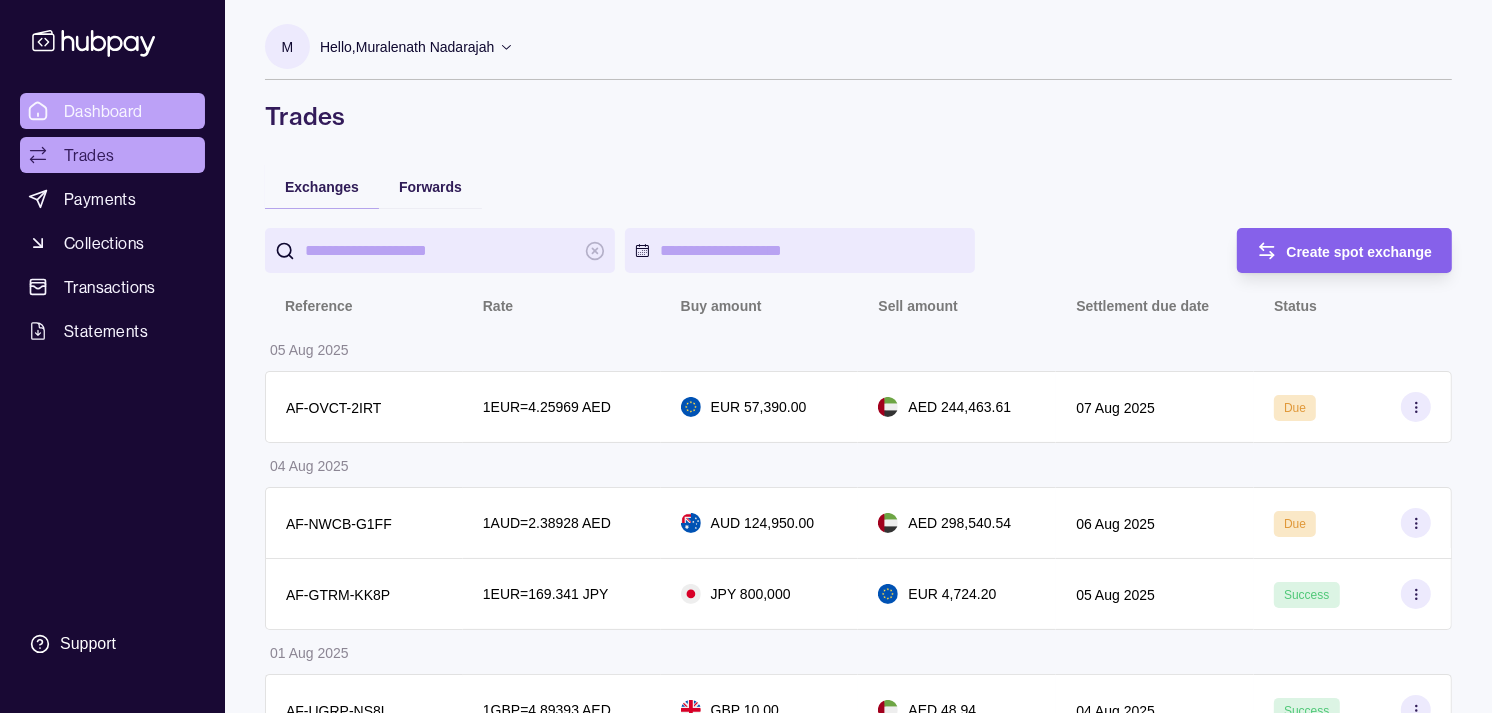 click on "Dashboard" at bounding box center [103, 111] 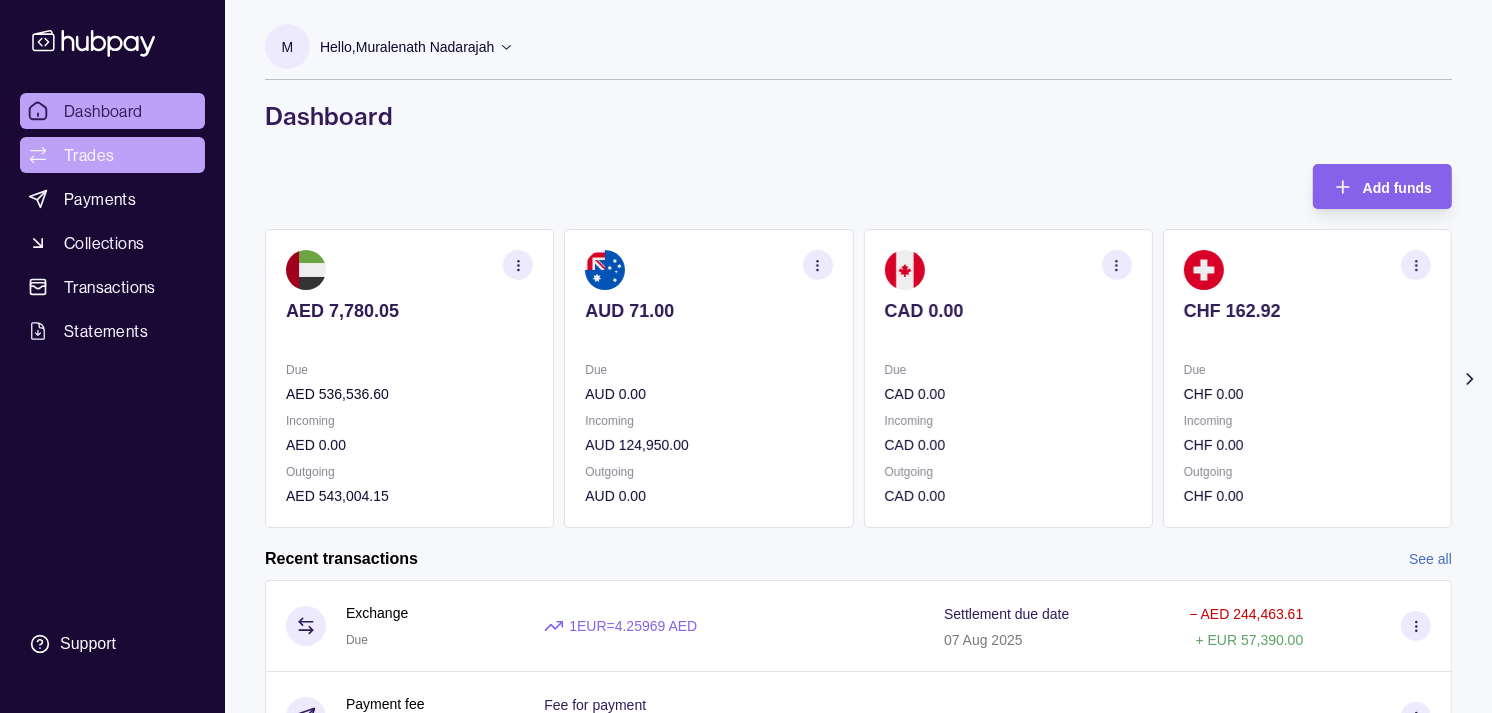 click on "Trades" at bounding box center [89, 155] 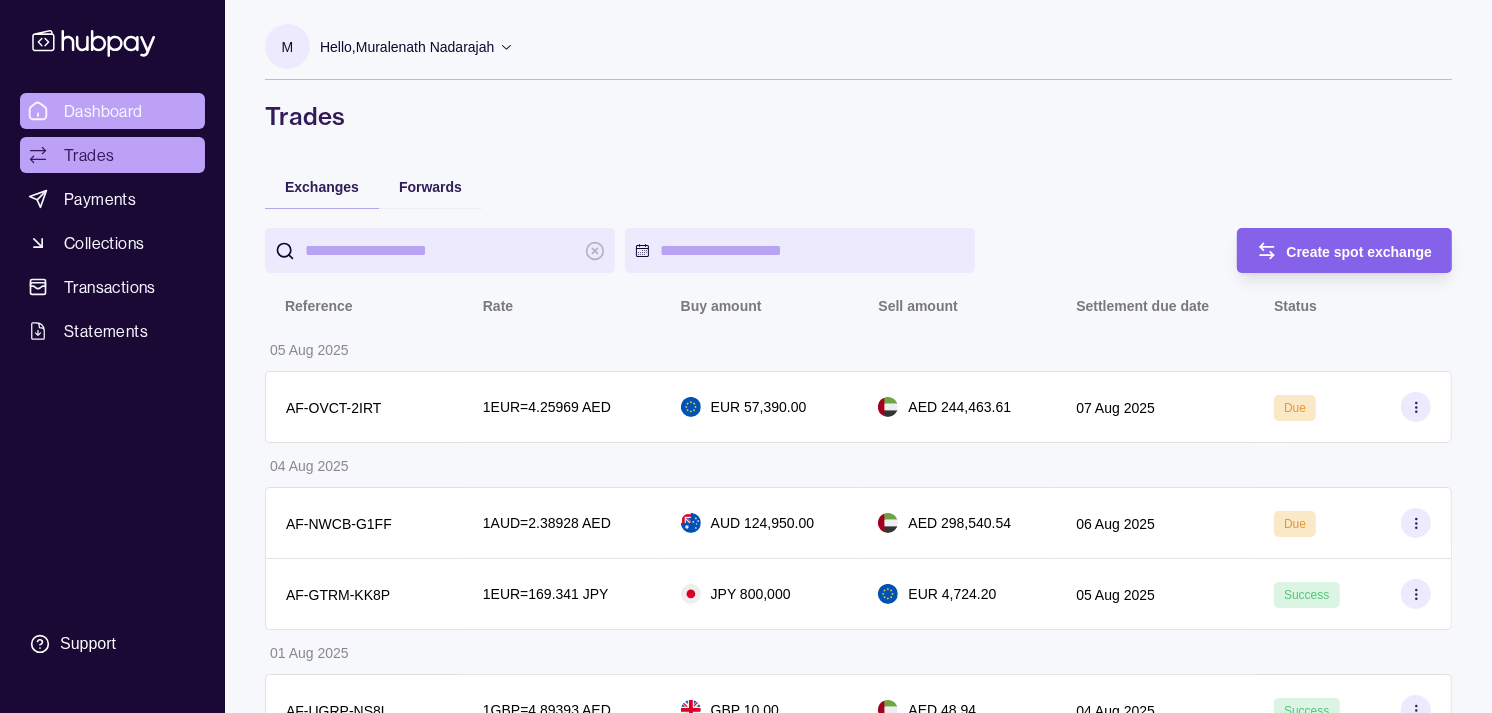 click on "Dashboard" at bounding box center [103, 111] 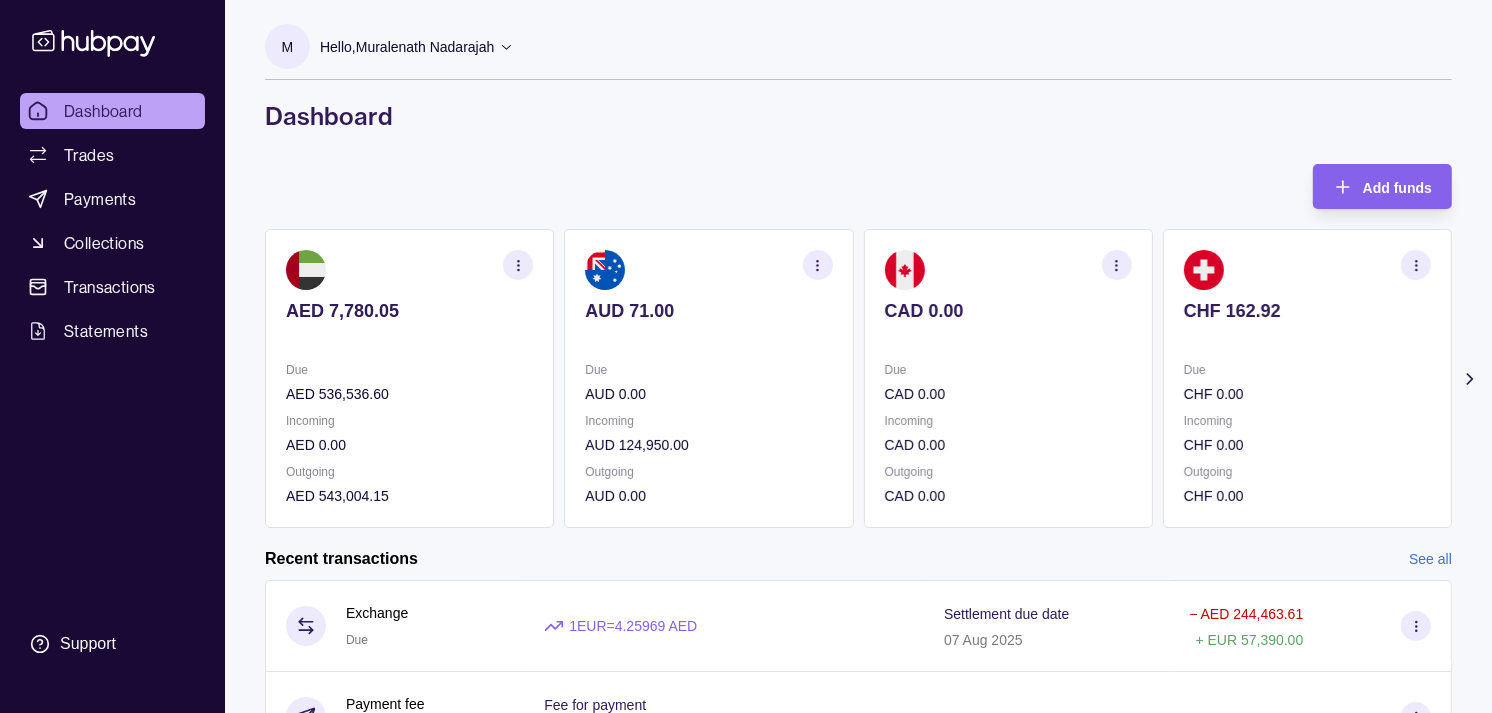 click at bounding box center [1008, 338] 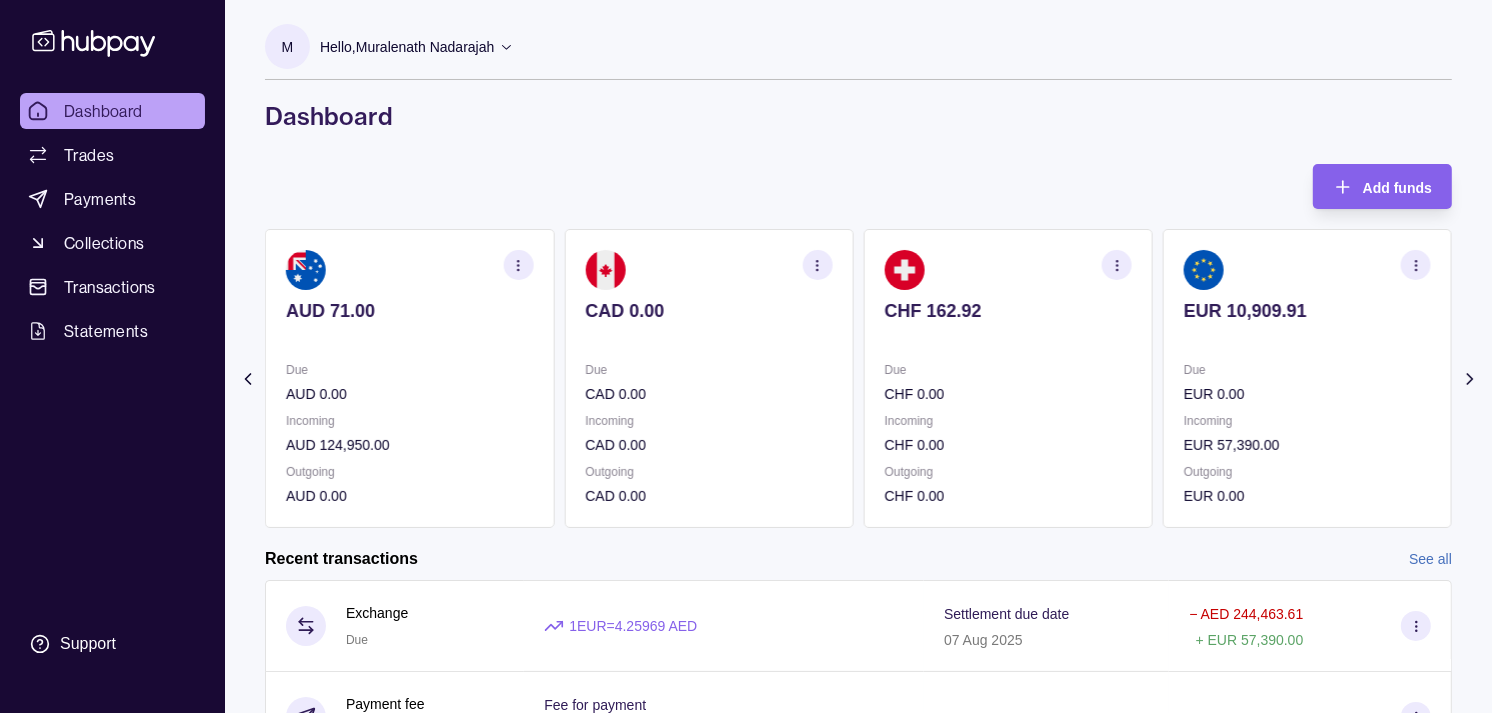 click on "CHF 162.92" at bounding box center (1008, 324) 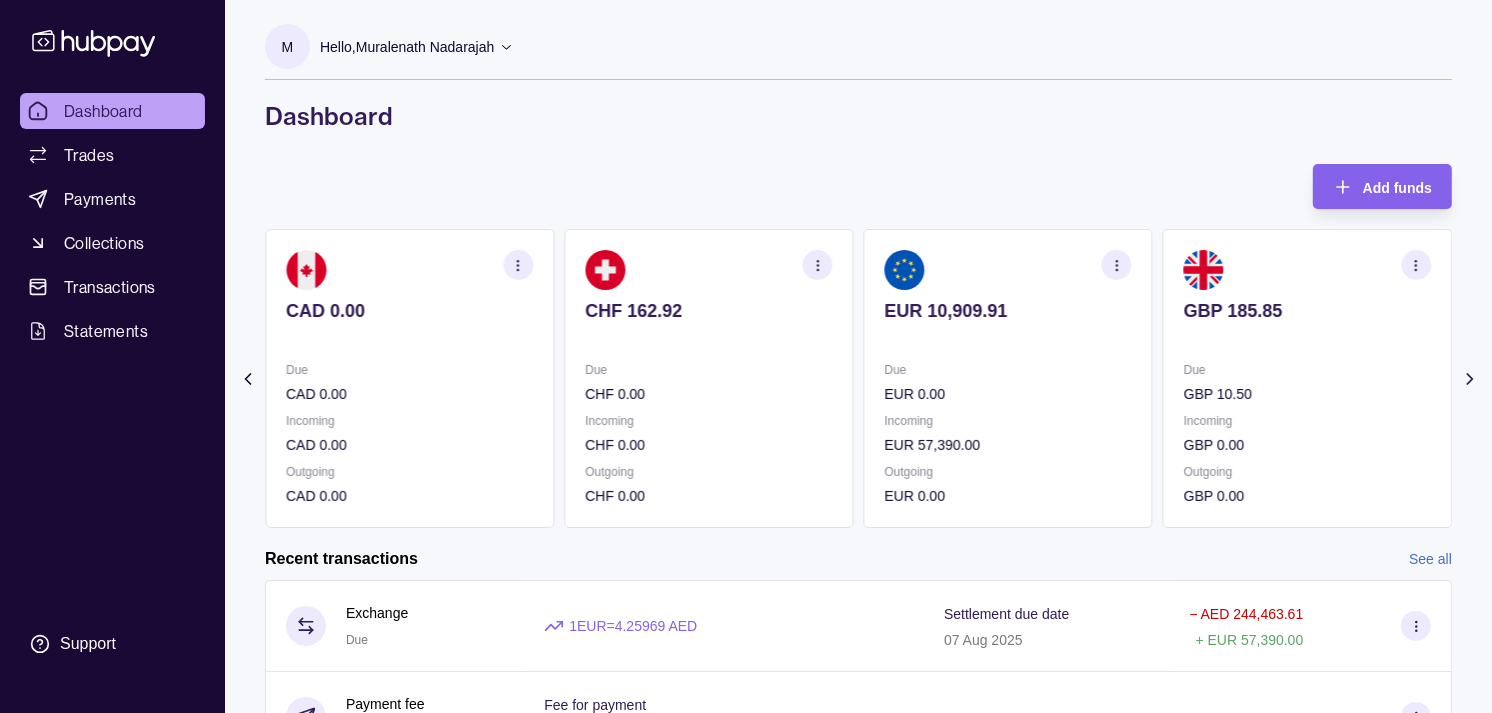 click at bounding box center [1307, 338] 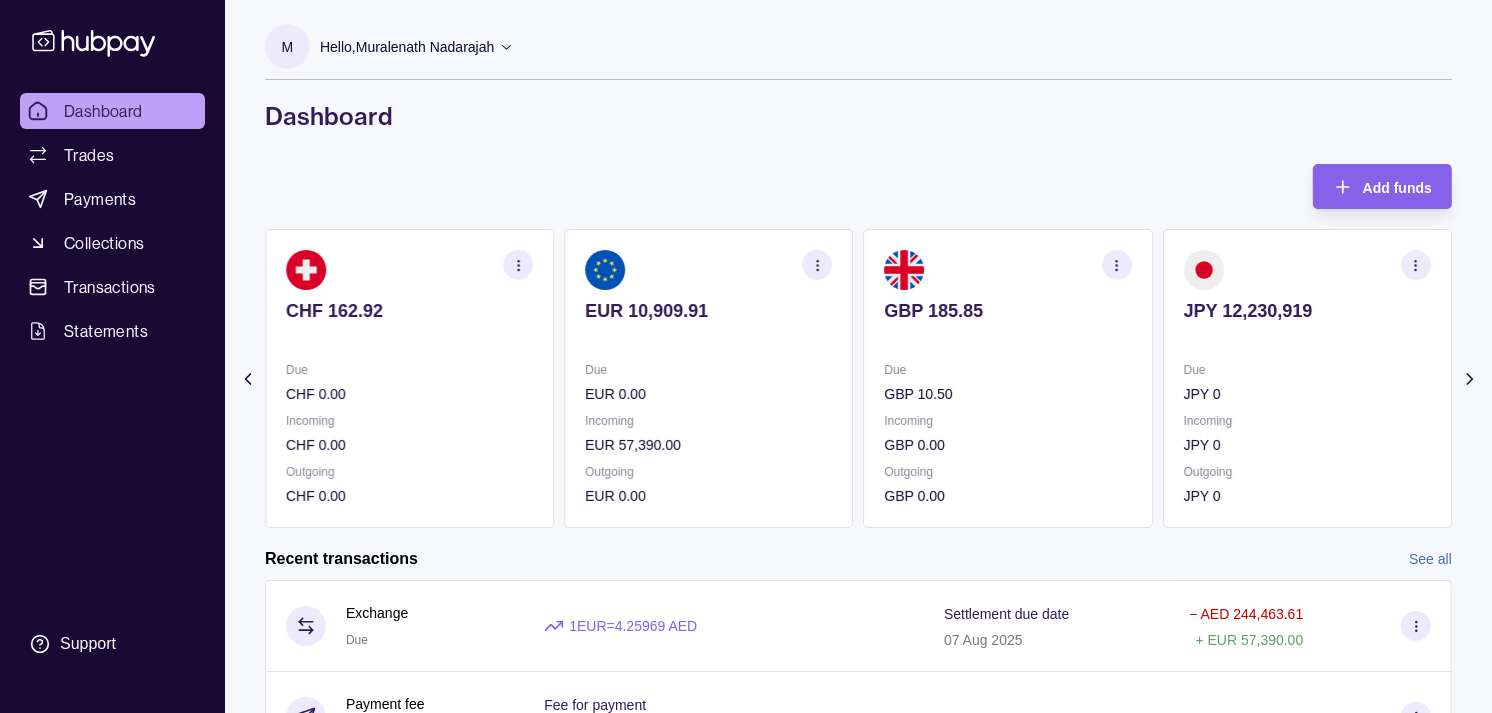 click 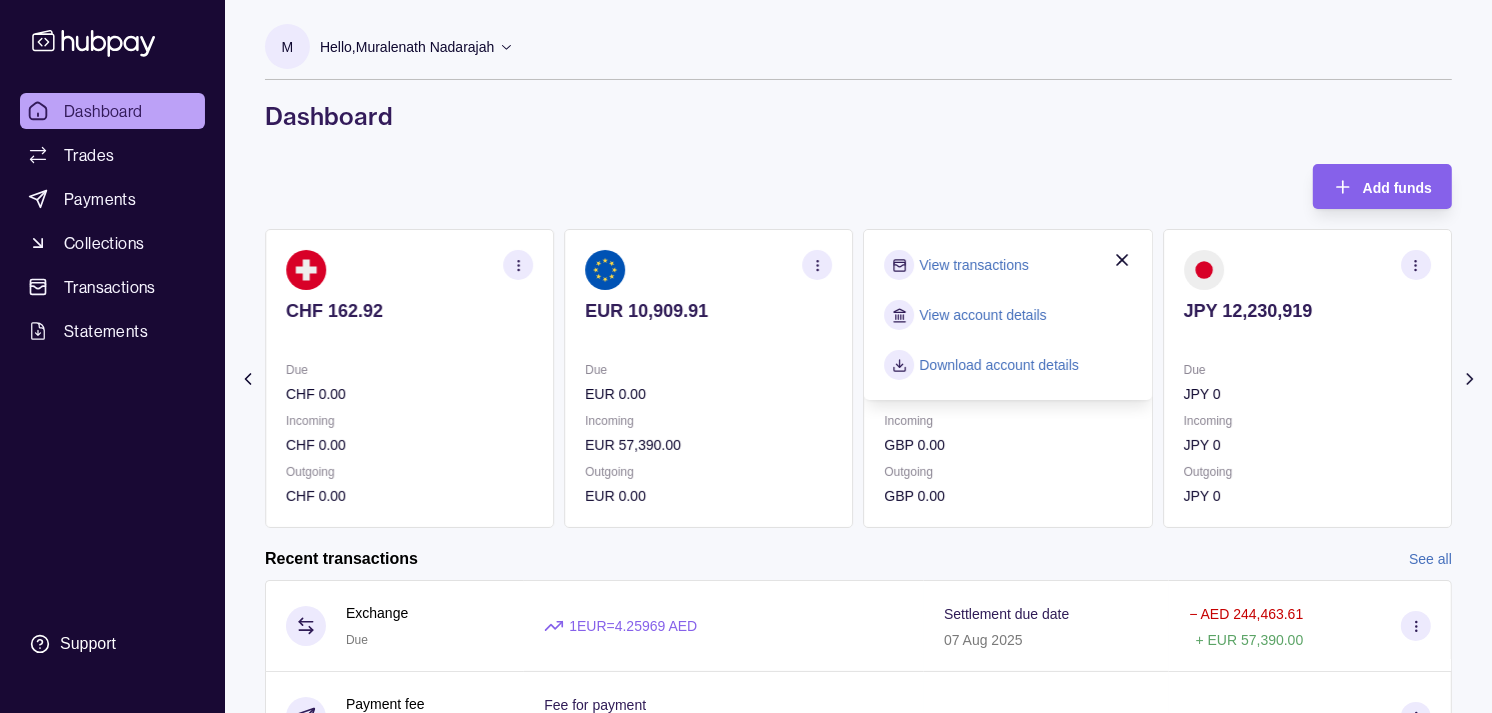 click on "View transactions" at bounding box center [974, 265] 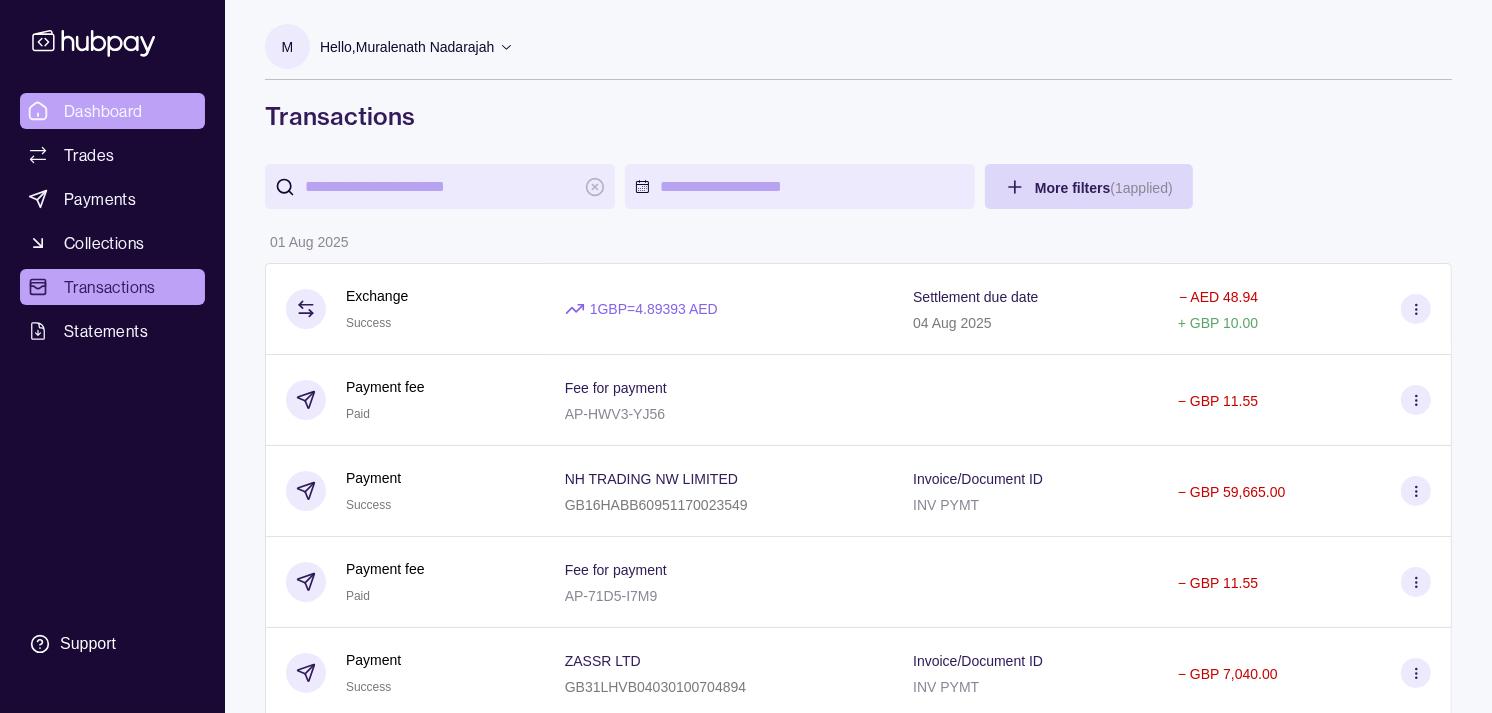 click on "Dashboard" at bounding box center [103, 111] 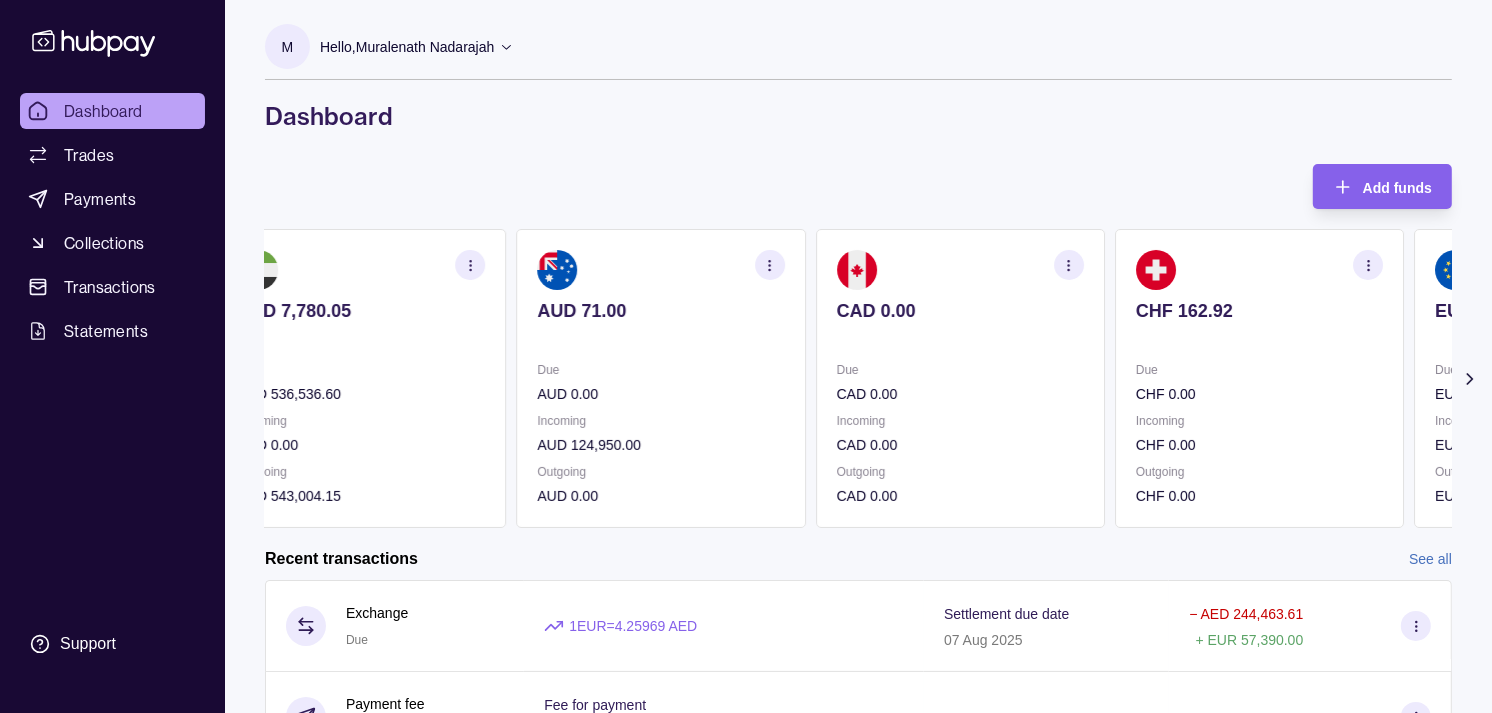 click at bounding box center [660, 338] 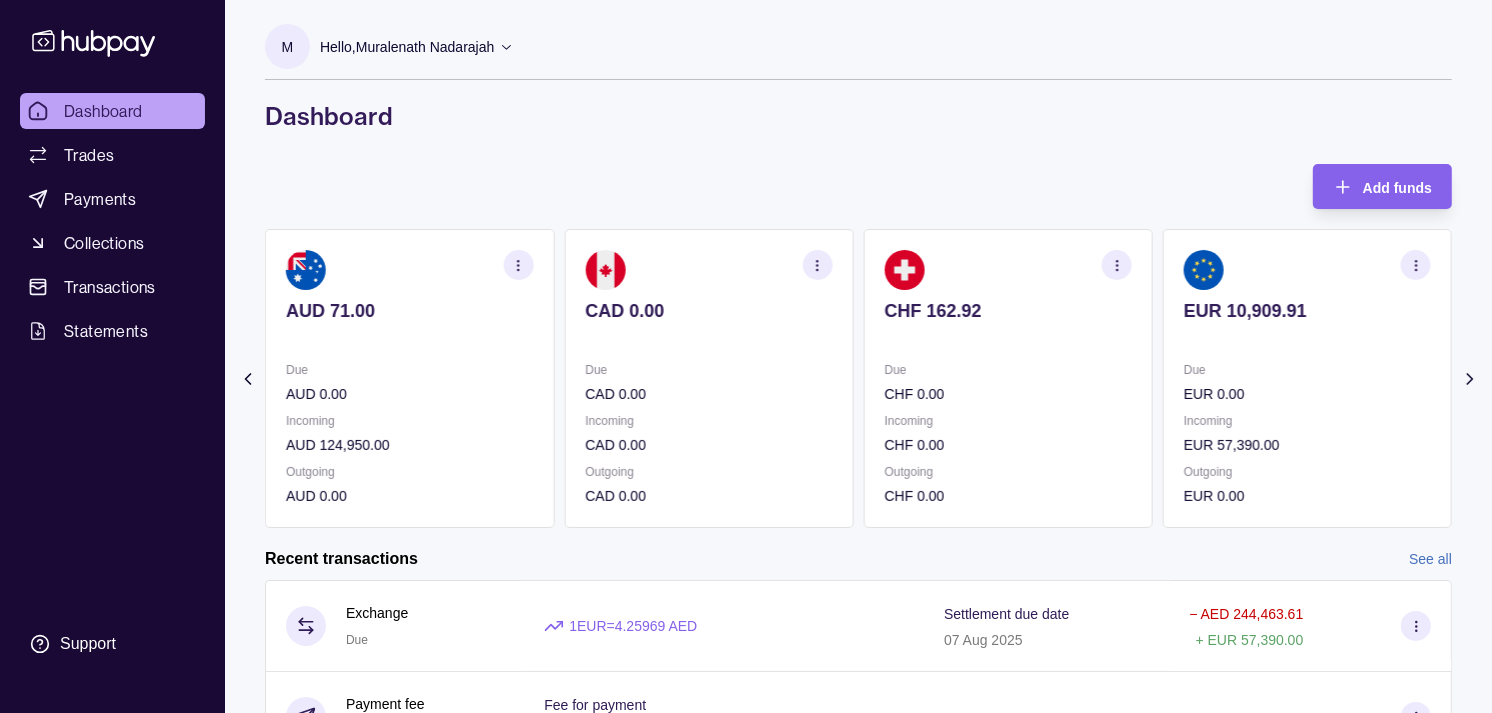 click at bounding box center [518, 265] 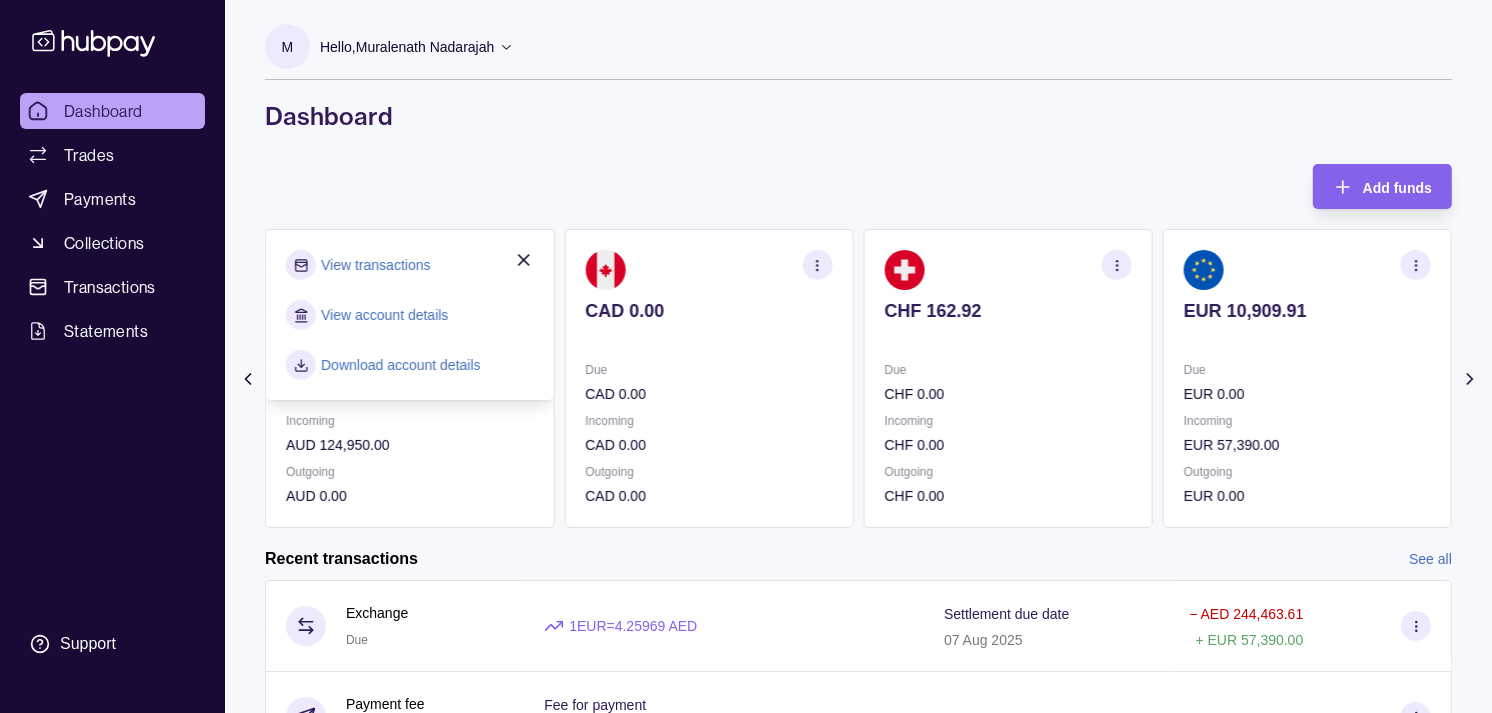 click on "View transactions" at bounding box center (409, 265) 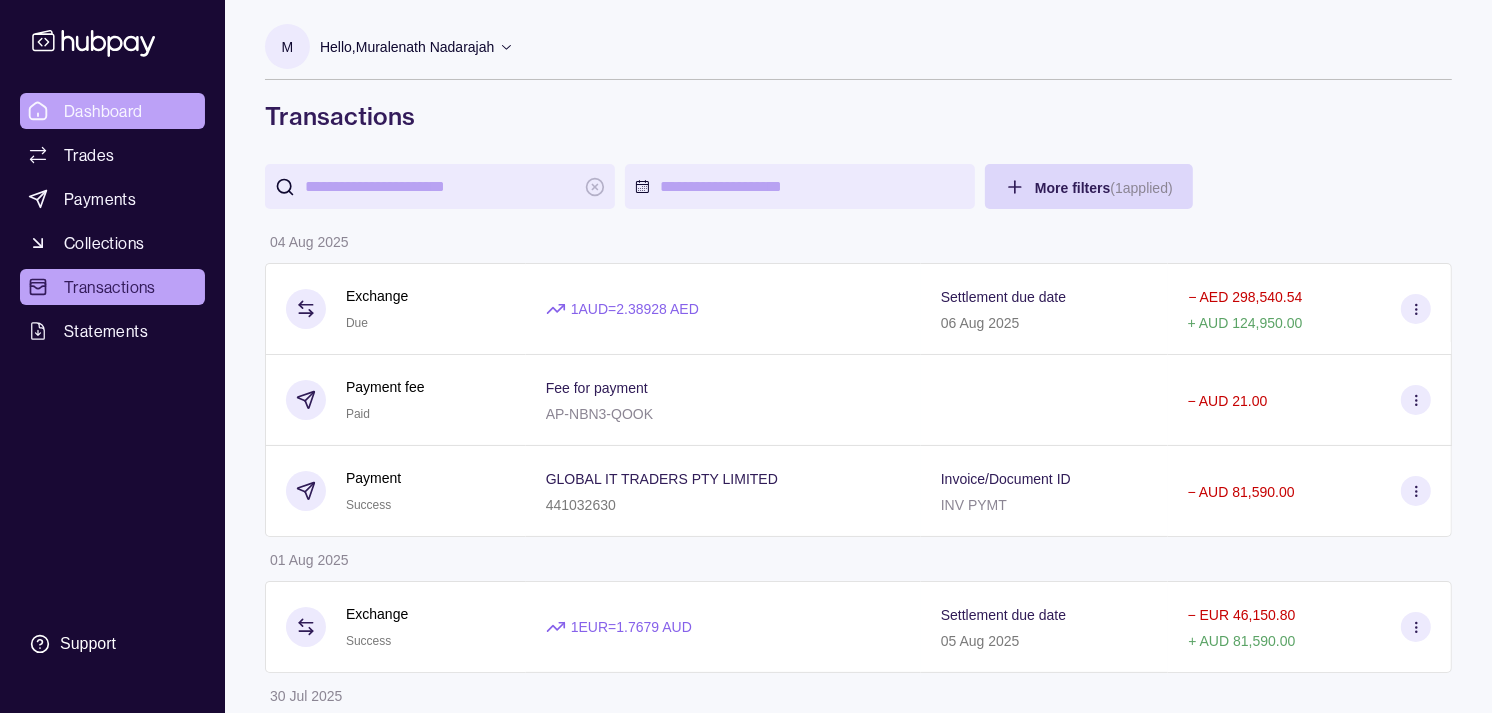 click on "Dashboard" at bounding box center (103, 111) 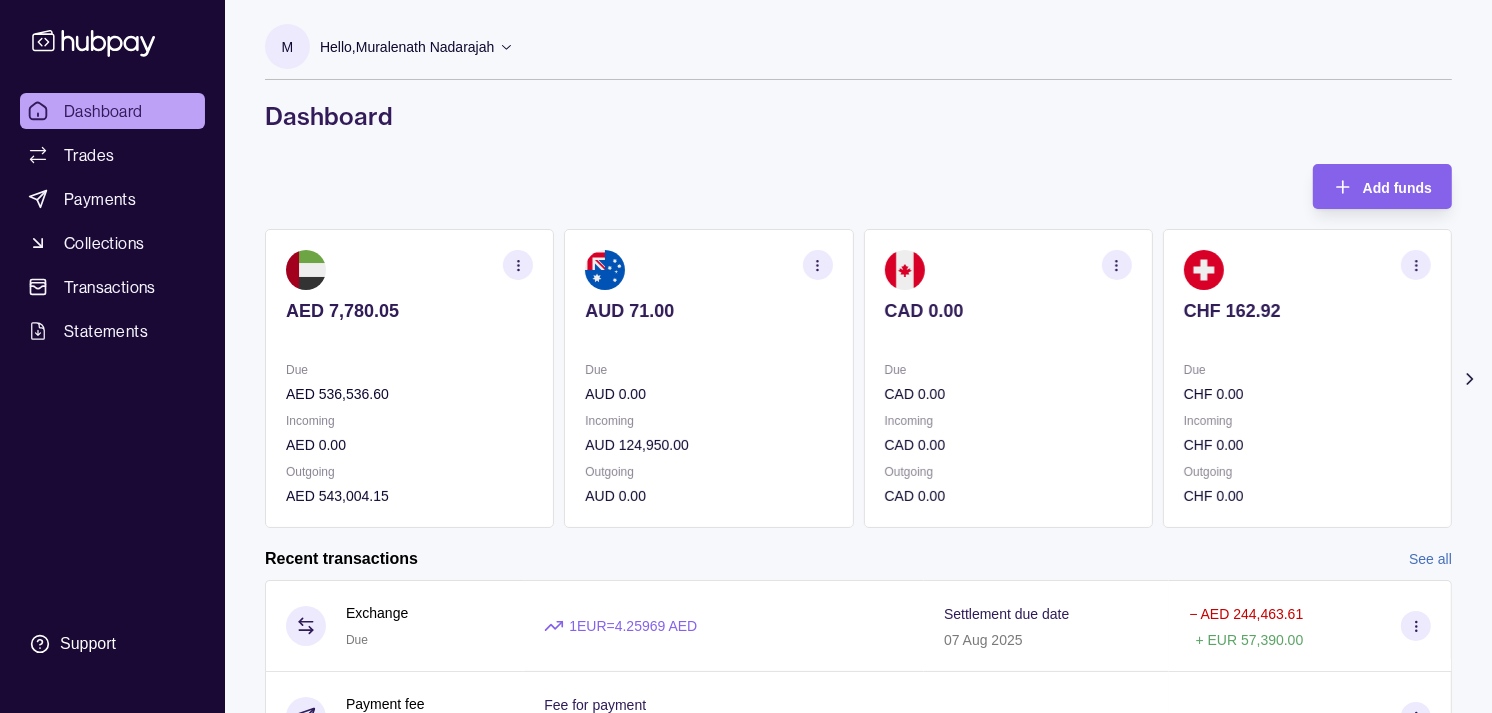 click on "CAD 0.00" at bounding box center [1008, 311] 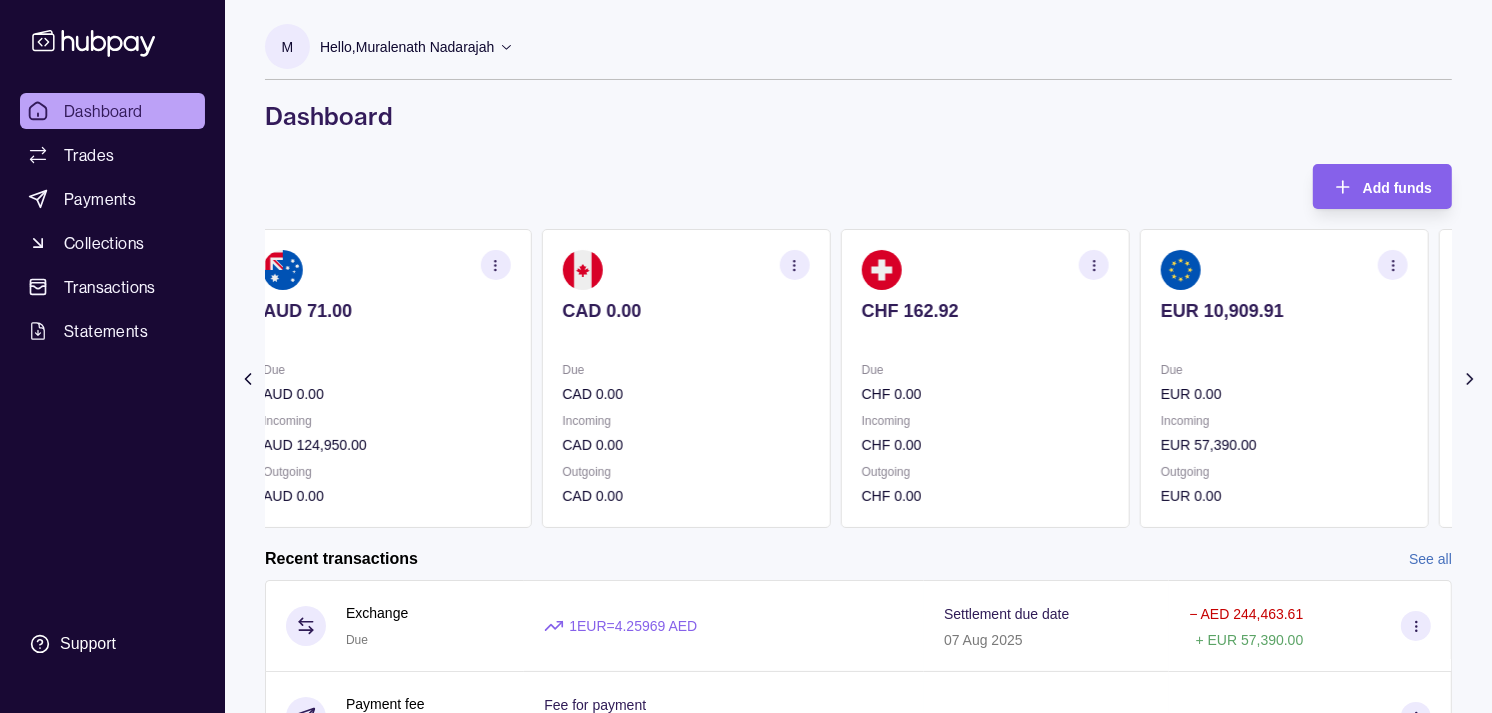 click on "CHF 162.92" at bounding box center [985, 311] 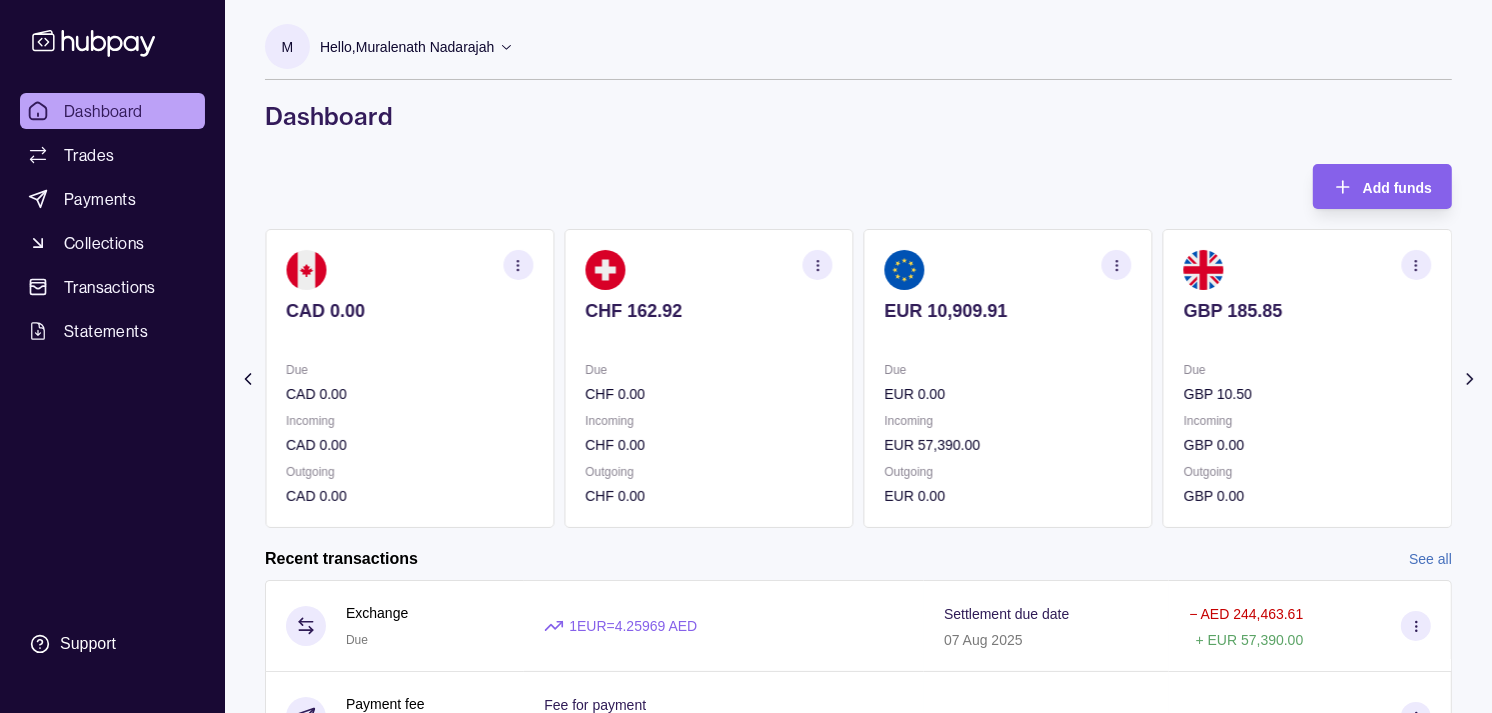 click on "EUR 10,909.91" at bounding box center (1008, 324) 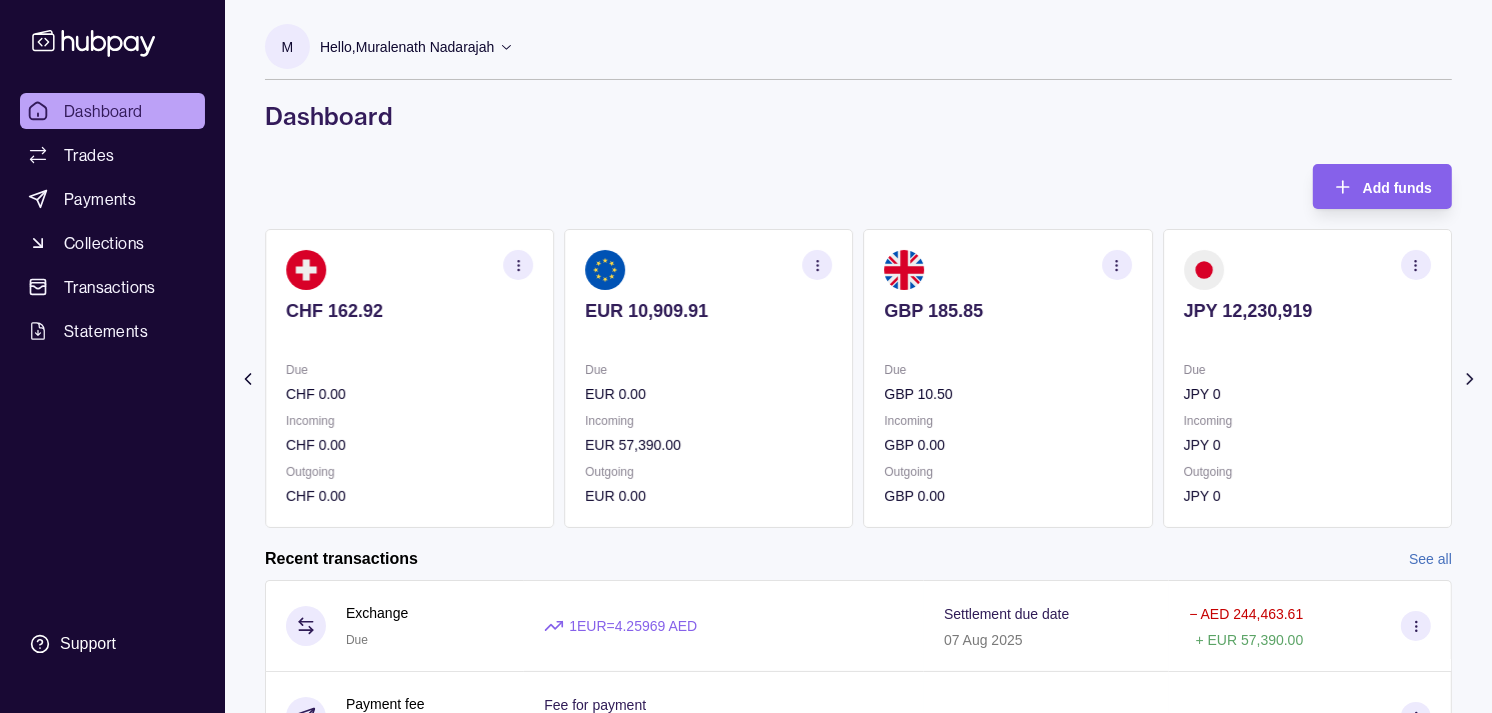 click 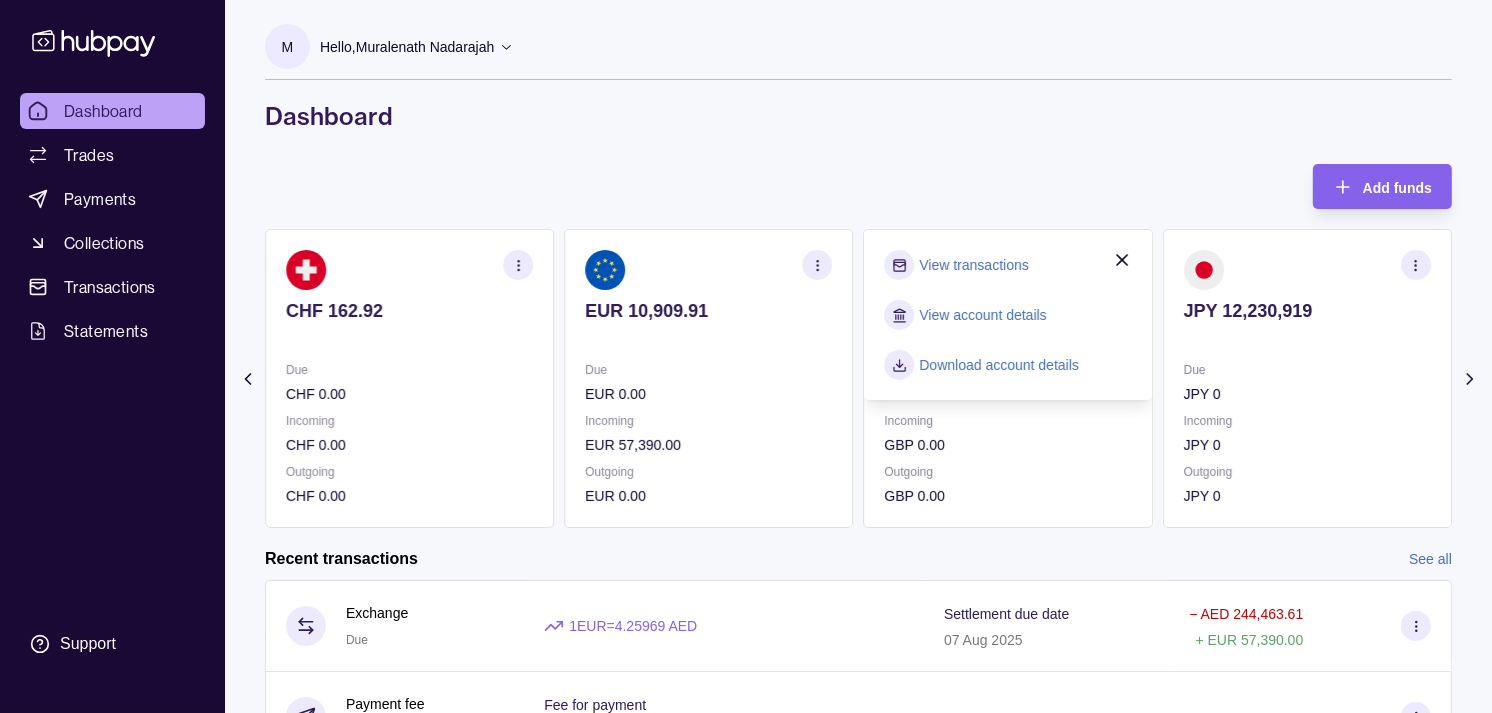 click on "View transactions" at bounding box center [974, 265] 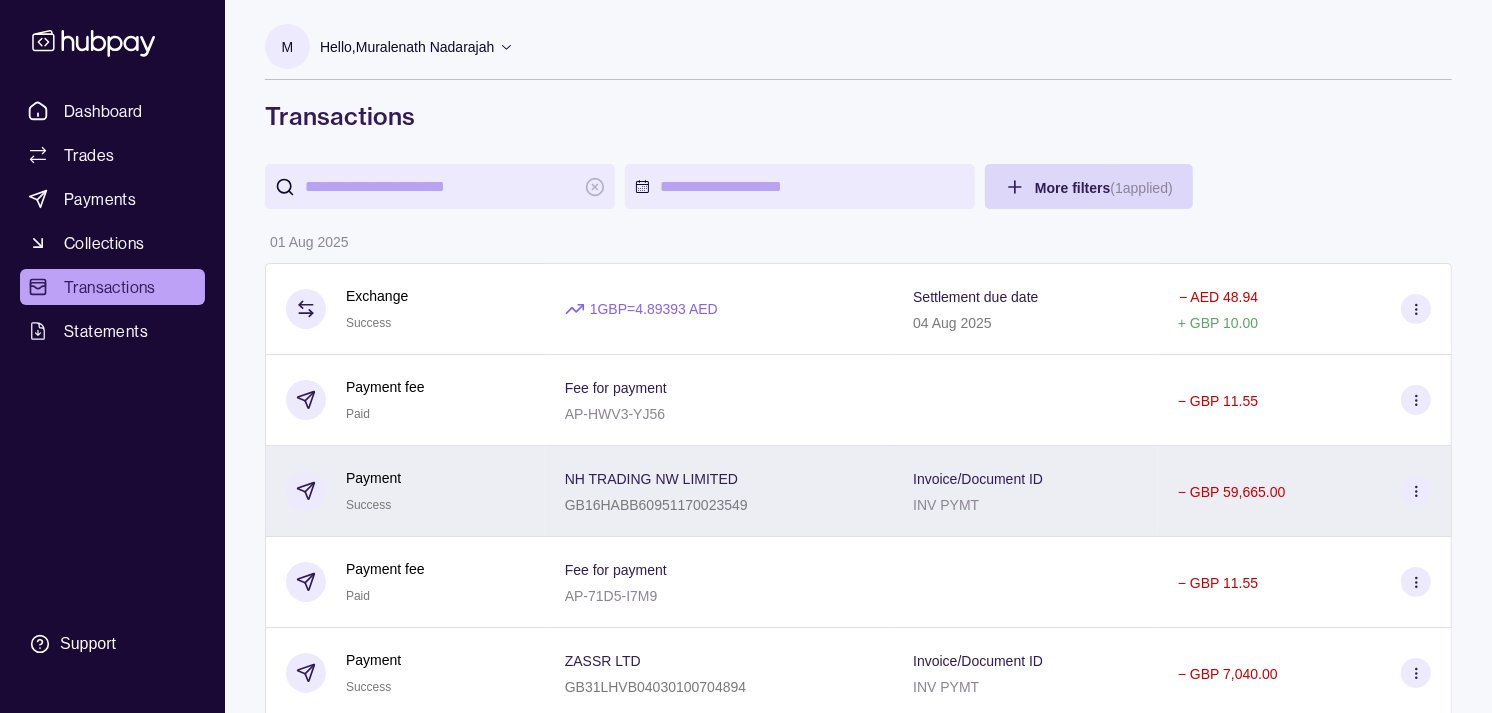 click on "Payment Success" at bounding box center [405, 491] 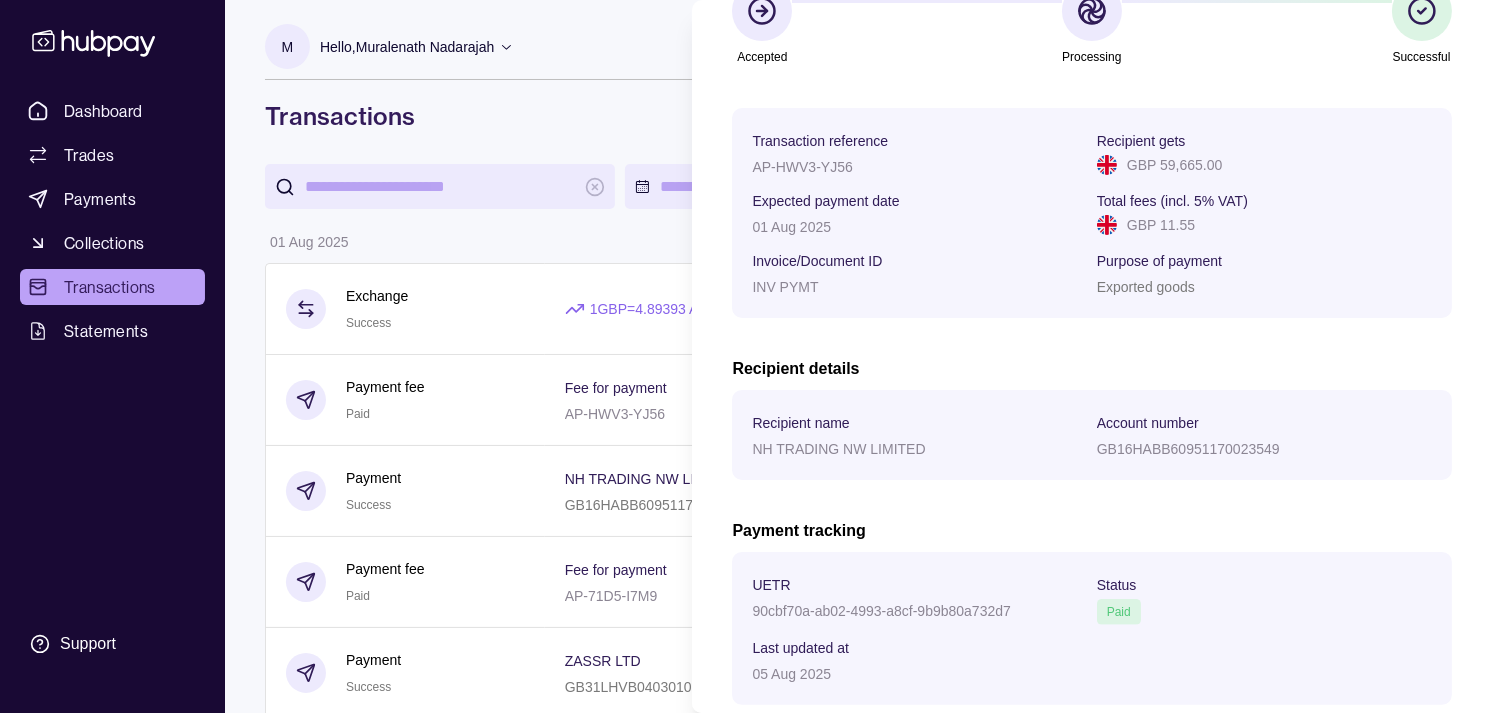 scroll, scrollTop: 333, scrollLeft: 0, axis: vertical 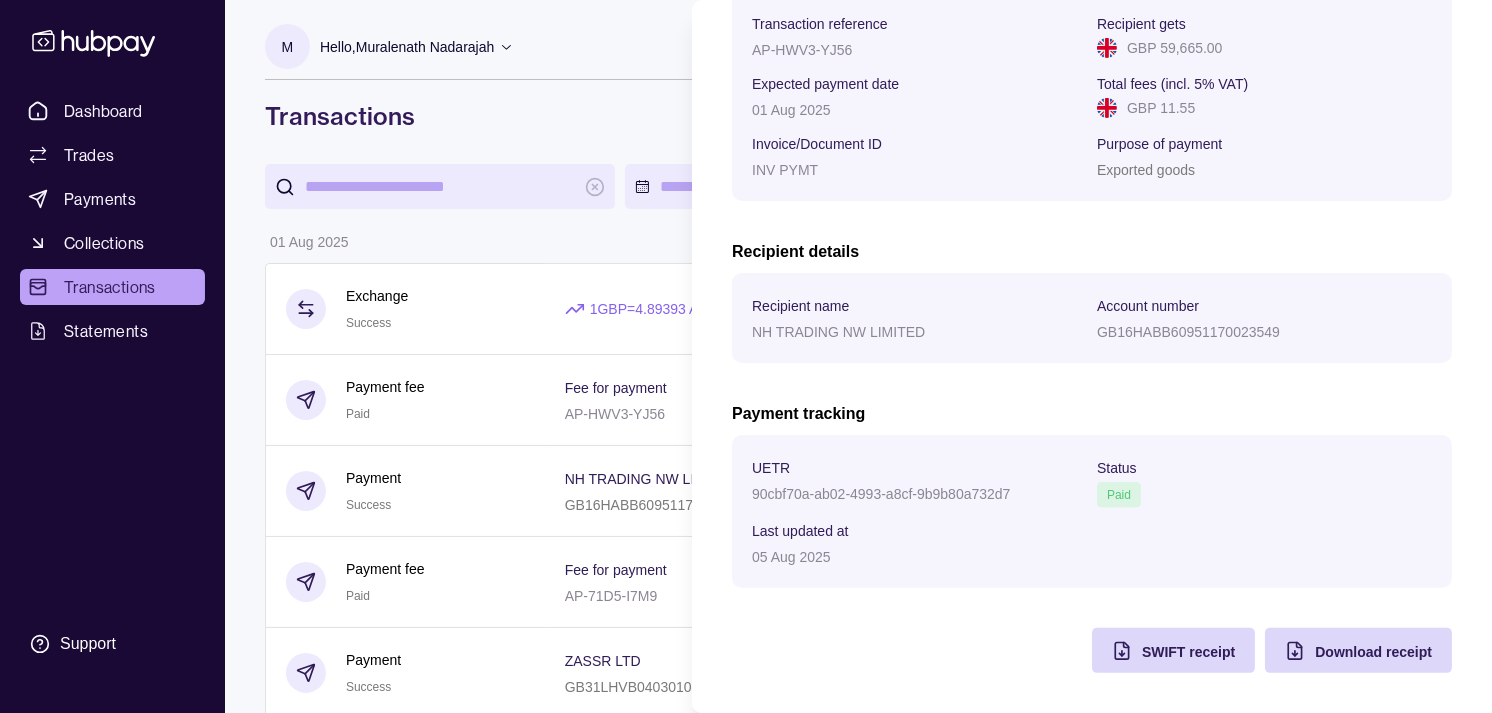 type 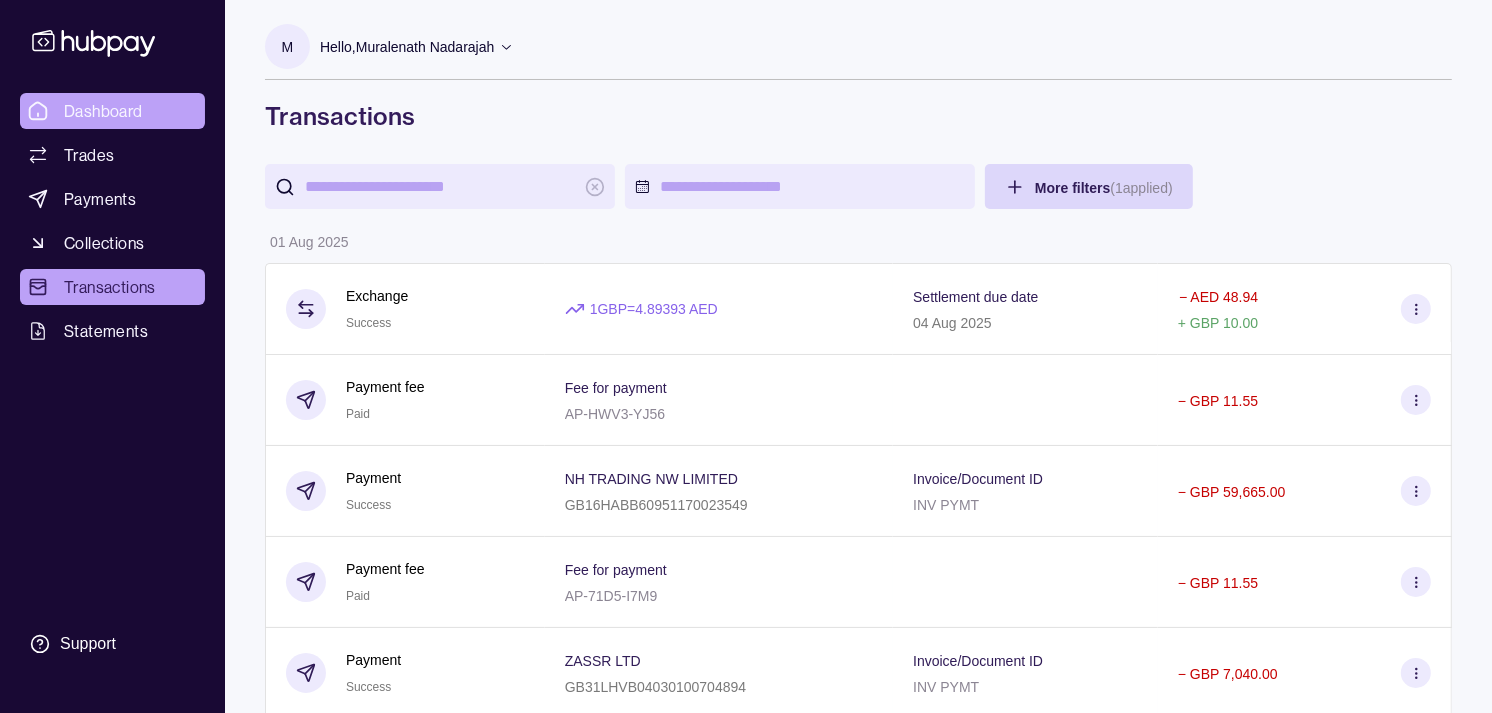 click on "Dashboard" at bounding box center (103, 111) 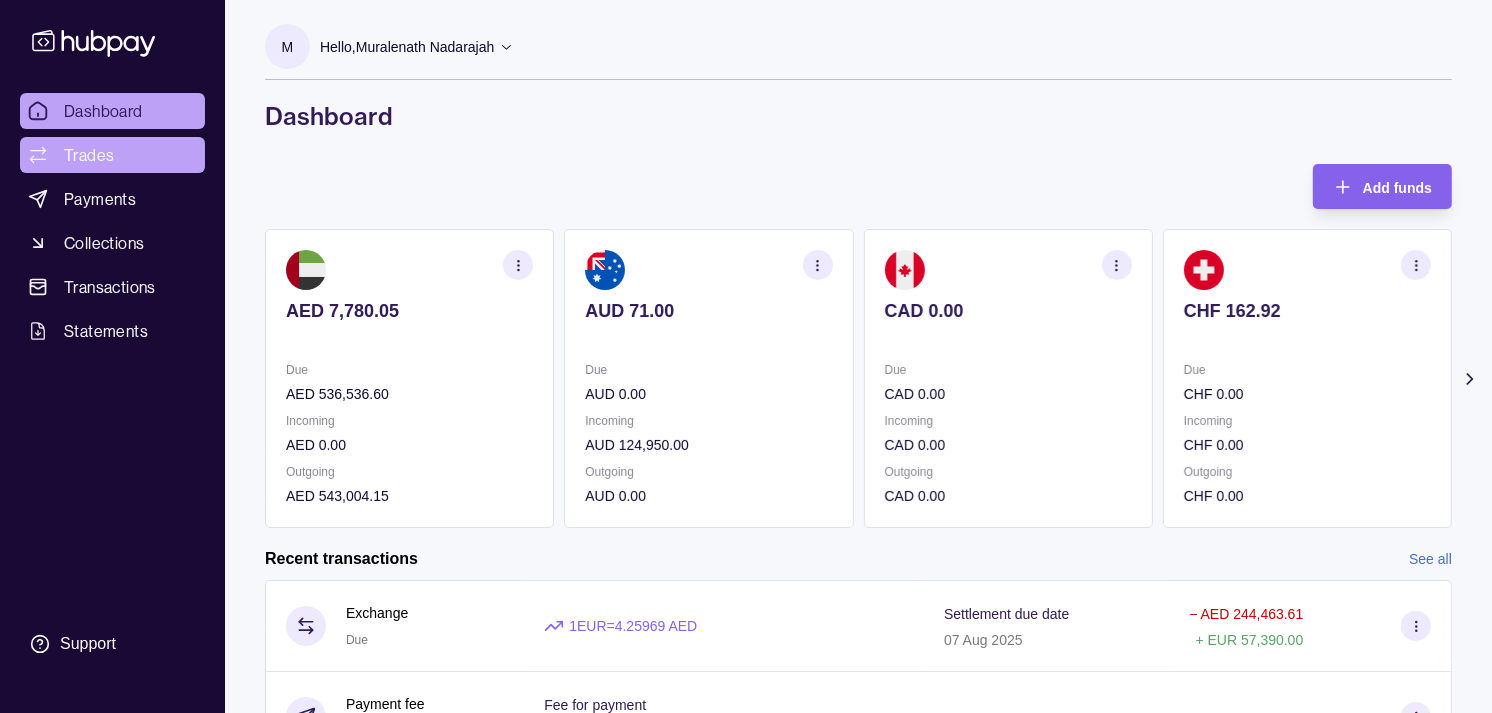 click on "Trades" at bounding box center [89, 155] 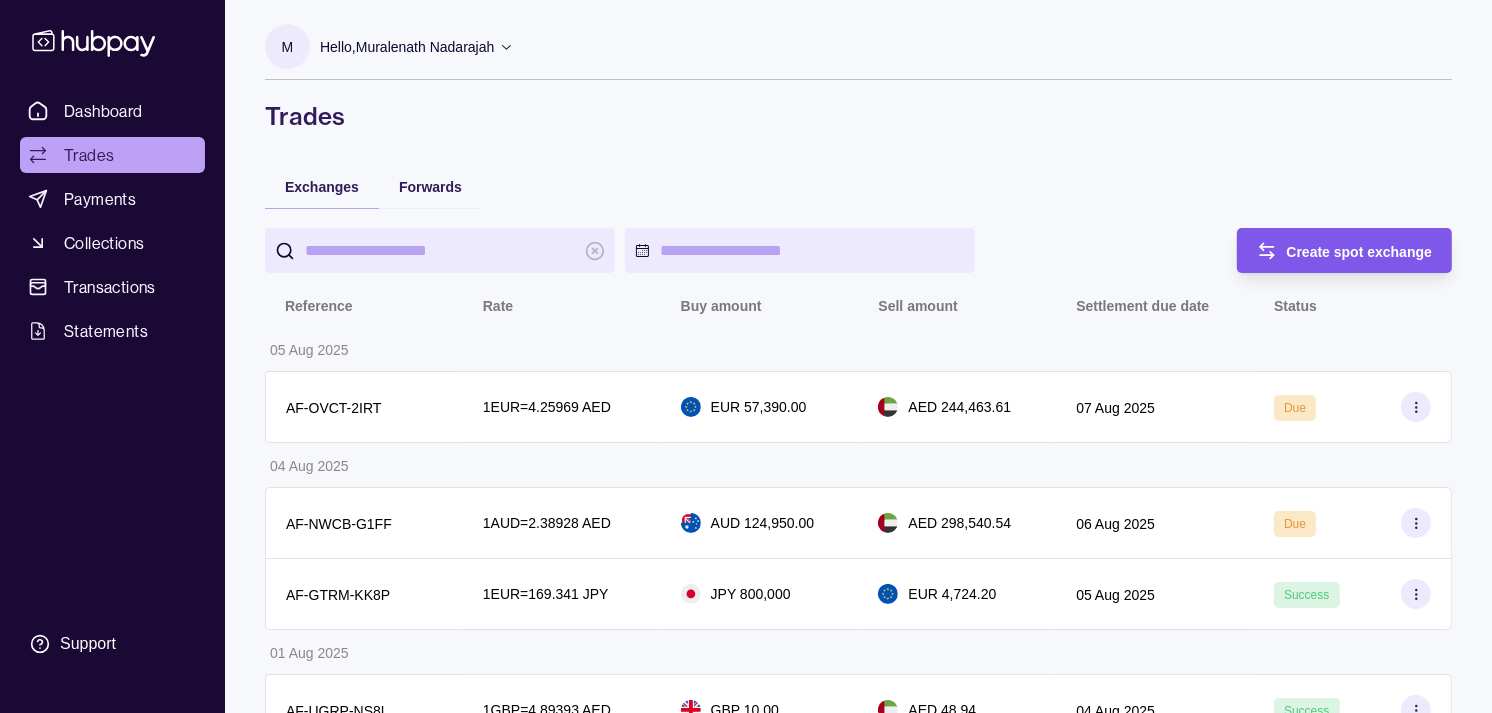 click on "Create spot exchange" at bounding box center [1360, 252] 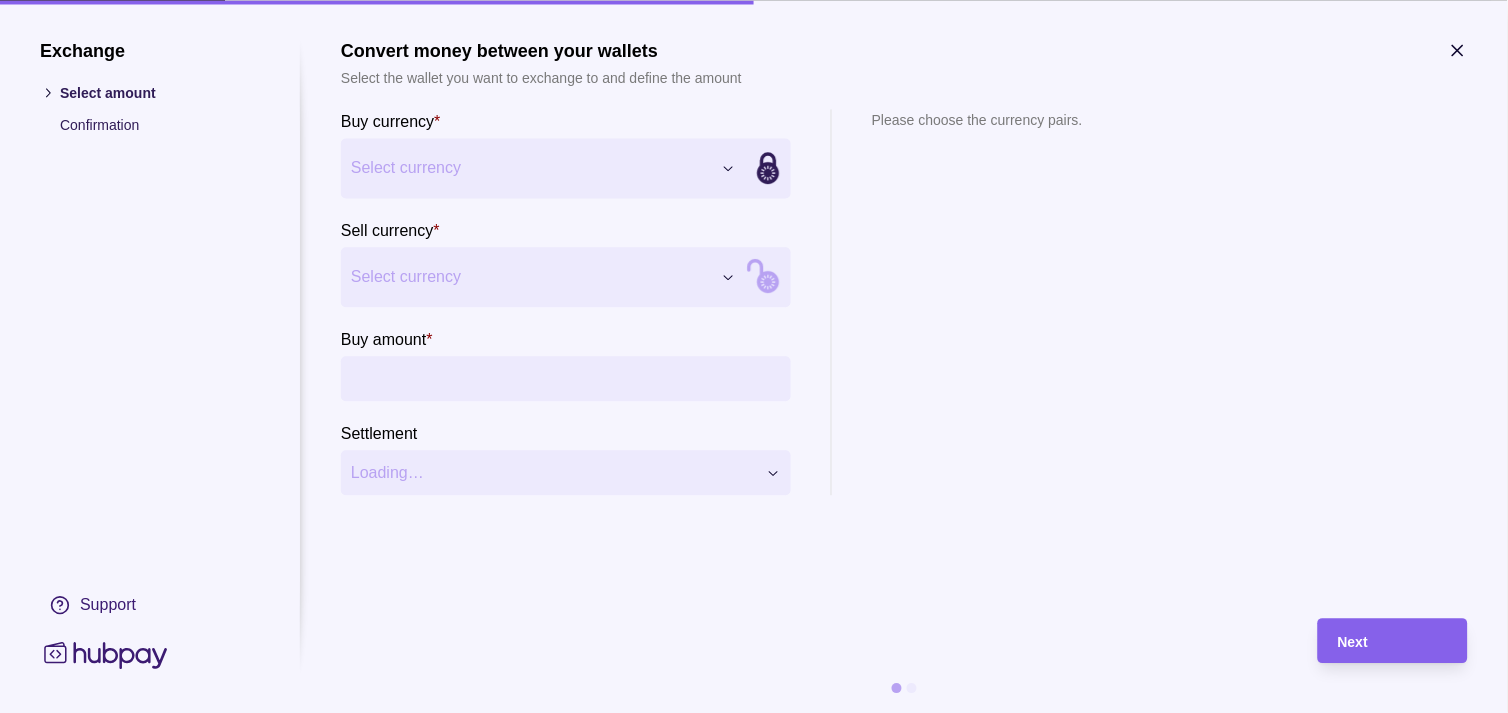 click on "Exchange Select amount Confirmation Support Convert money between your wallets Select the wallet you want to exchange to and define the amount Buy currency  * Select currency *** *** *** *** *** *** *** *** *** *** Sell currency  * Select currency *** *** *** *** *** *** *** *** *** *** Buy amount  * Settlement Loading… Please choose the currency pairs. Next" at bounding box center [746, 2172] 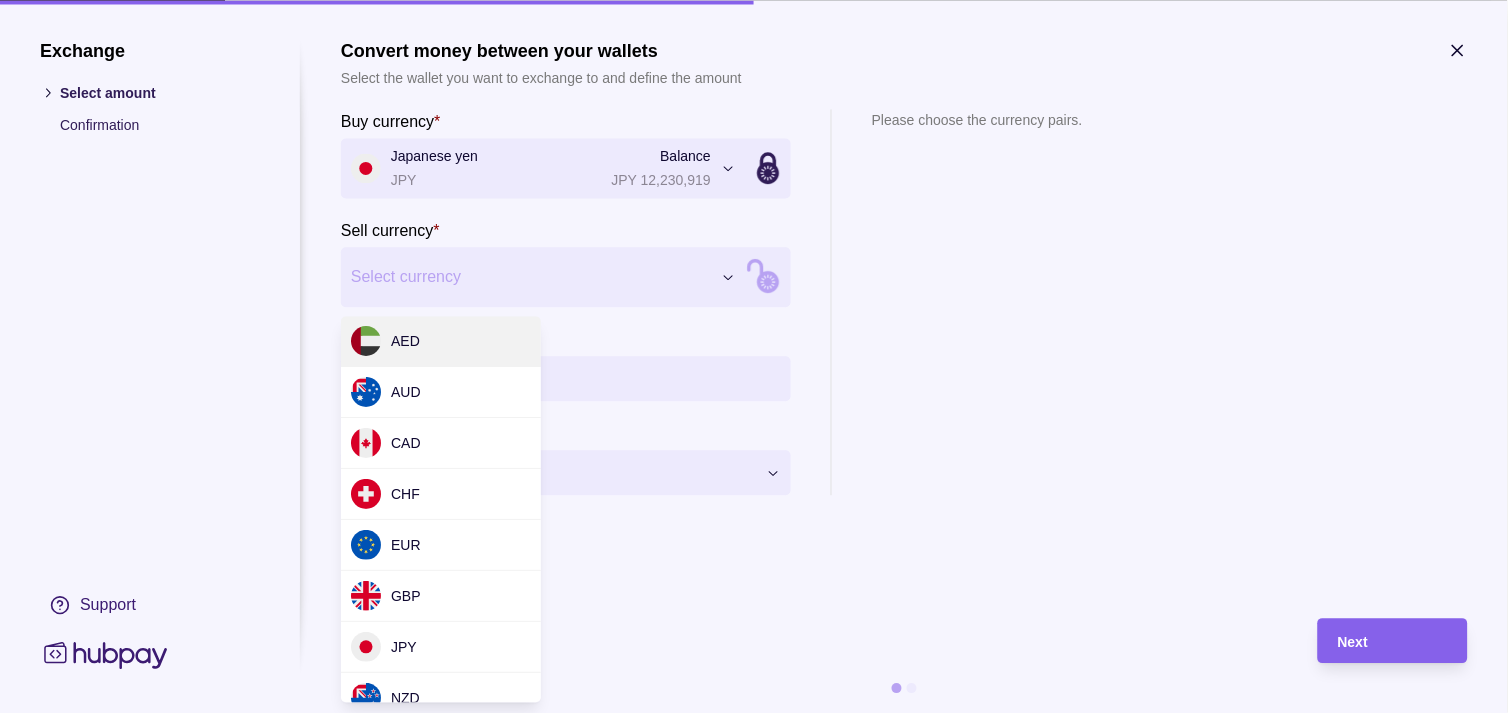 click on "Exchange Select amount Confirmation Support Convert money between your wallets Select the wallet you want to exchange to and define the amount Buy currency  * Japanese yen JPY Balance JPY 12,230,919 *** *** *** *** *** *** *** *** *** *** Sell currency  * Select currency *** *** *** *** *** *** *** *** *** *** Buy amount  * Settlement Loading… Please choose the currency pairs. Next" at bounding box center [746, 2172] 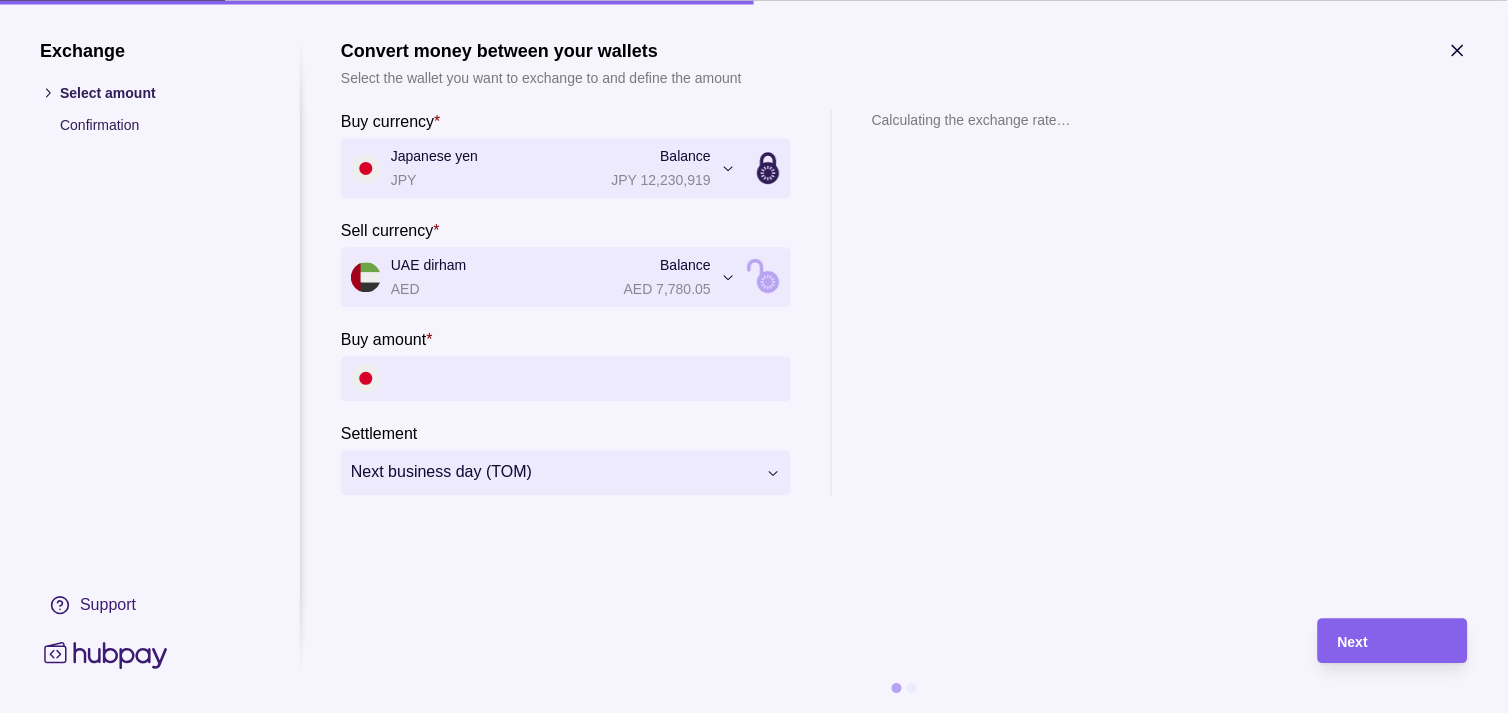 click on "Buy amount  *" at bounding box center (586, 378) 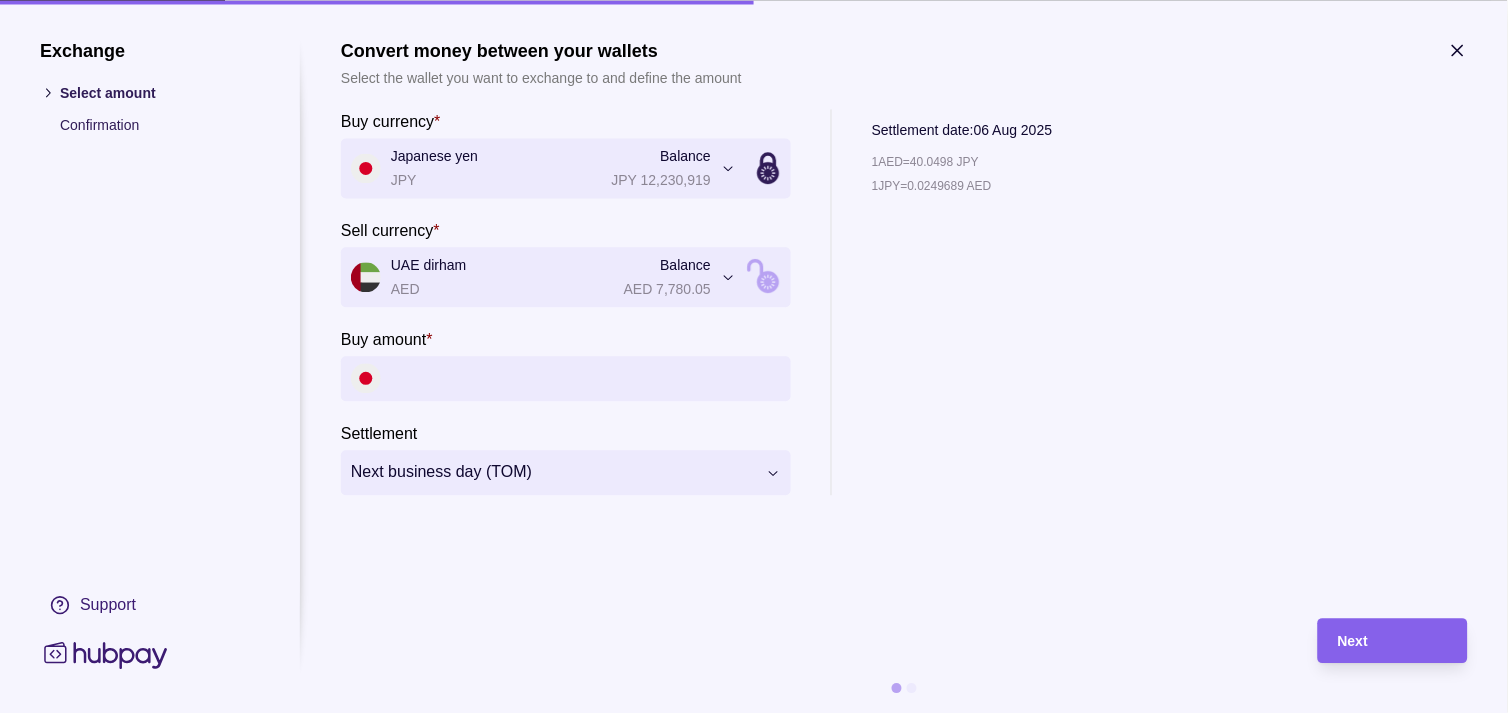 click on "**********" at bounding box center (754, 356) 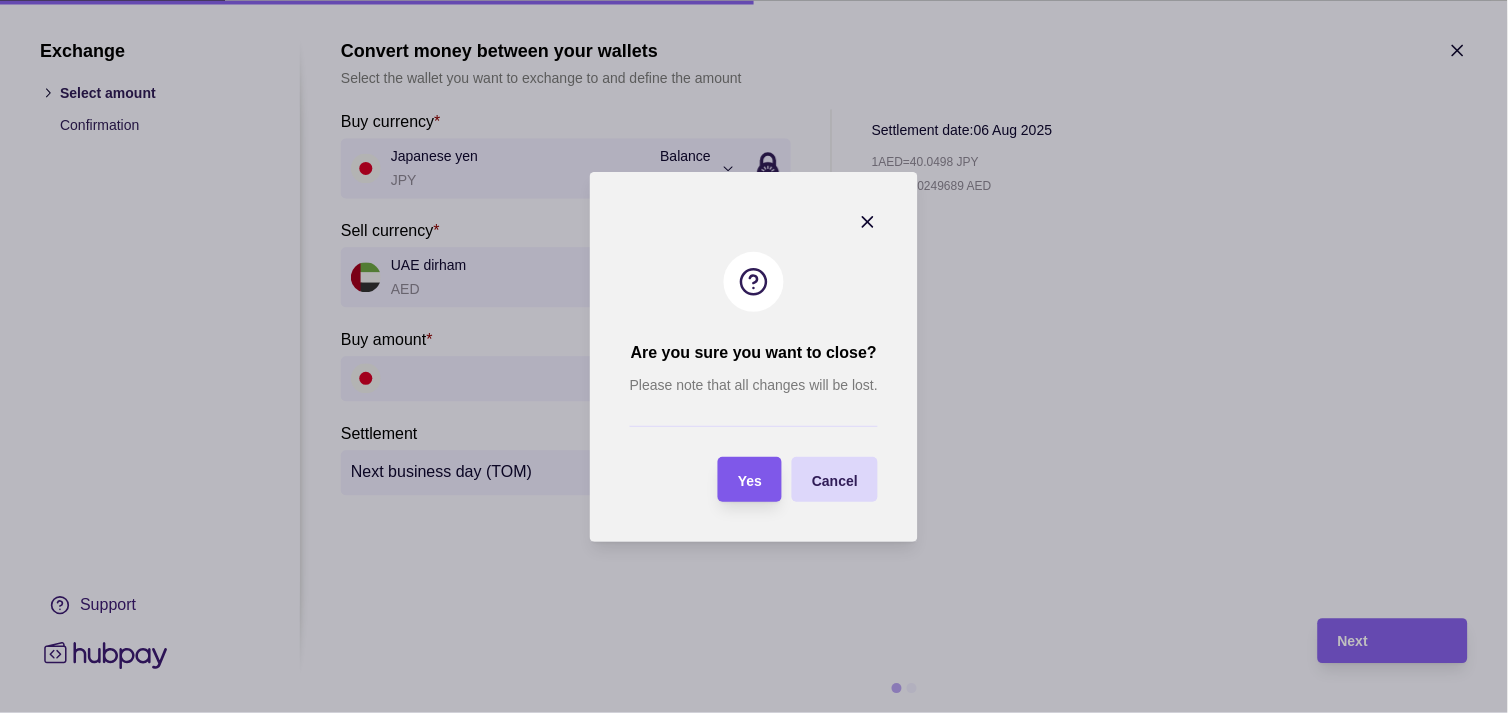 click on "Yes" at bounding box center [750, 480] 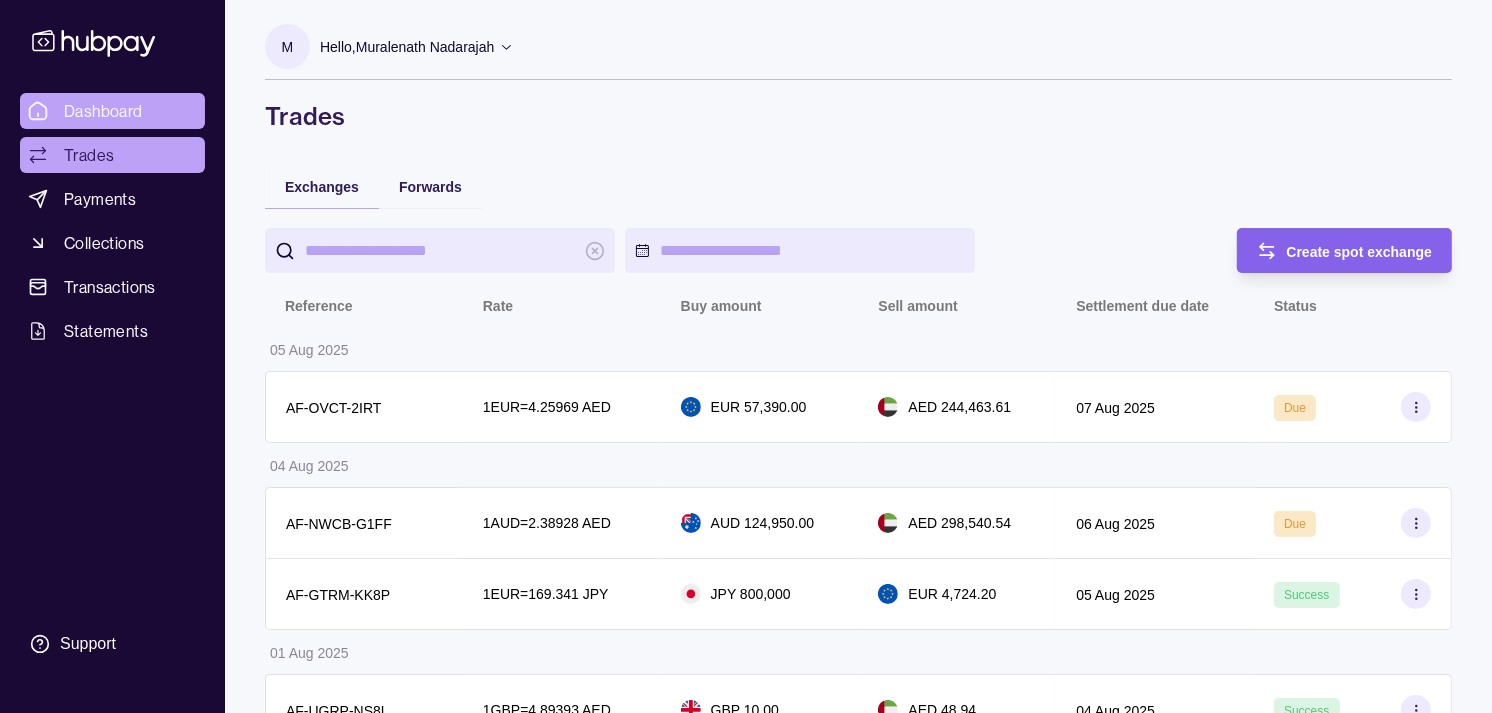 click on "Dashboard" at bounding box center (103, 111) 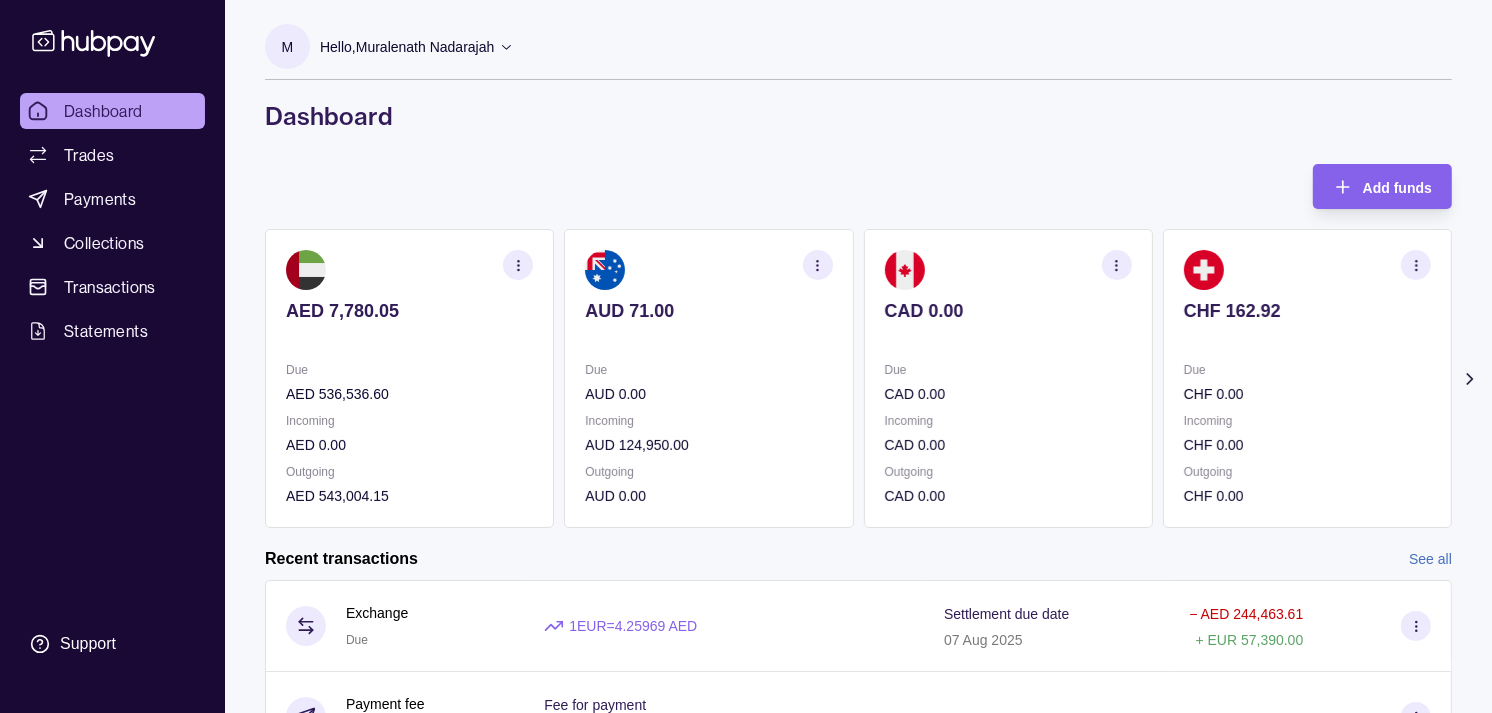 click on "CHF 162.92                                                                                                               Due CHF 0.00 Incoming CHF 0.00 Outgoing CHF 0.00" at bounding box center [1307, 378] 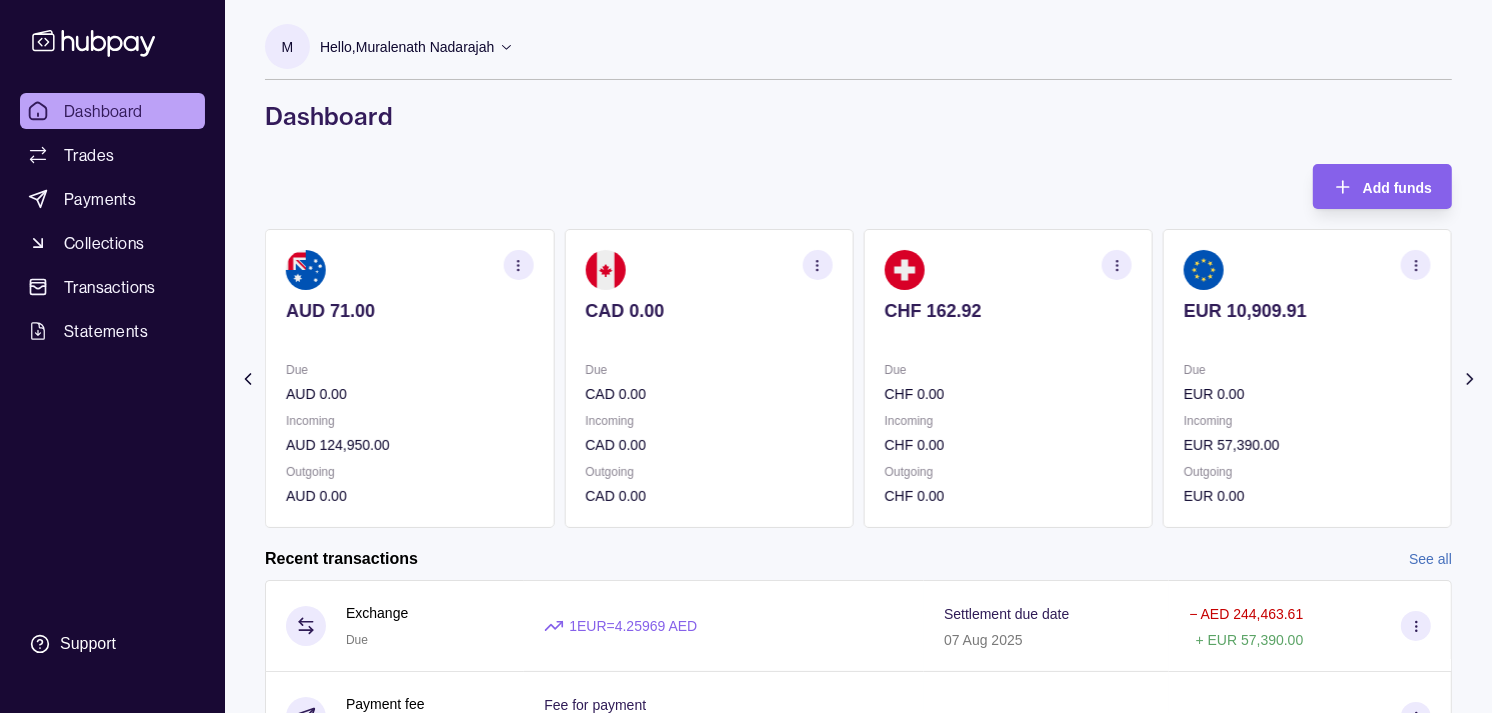 click at bounding box center (1008, 338) 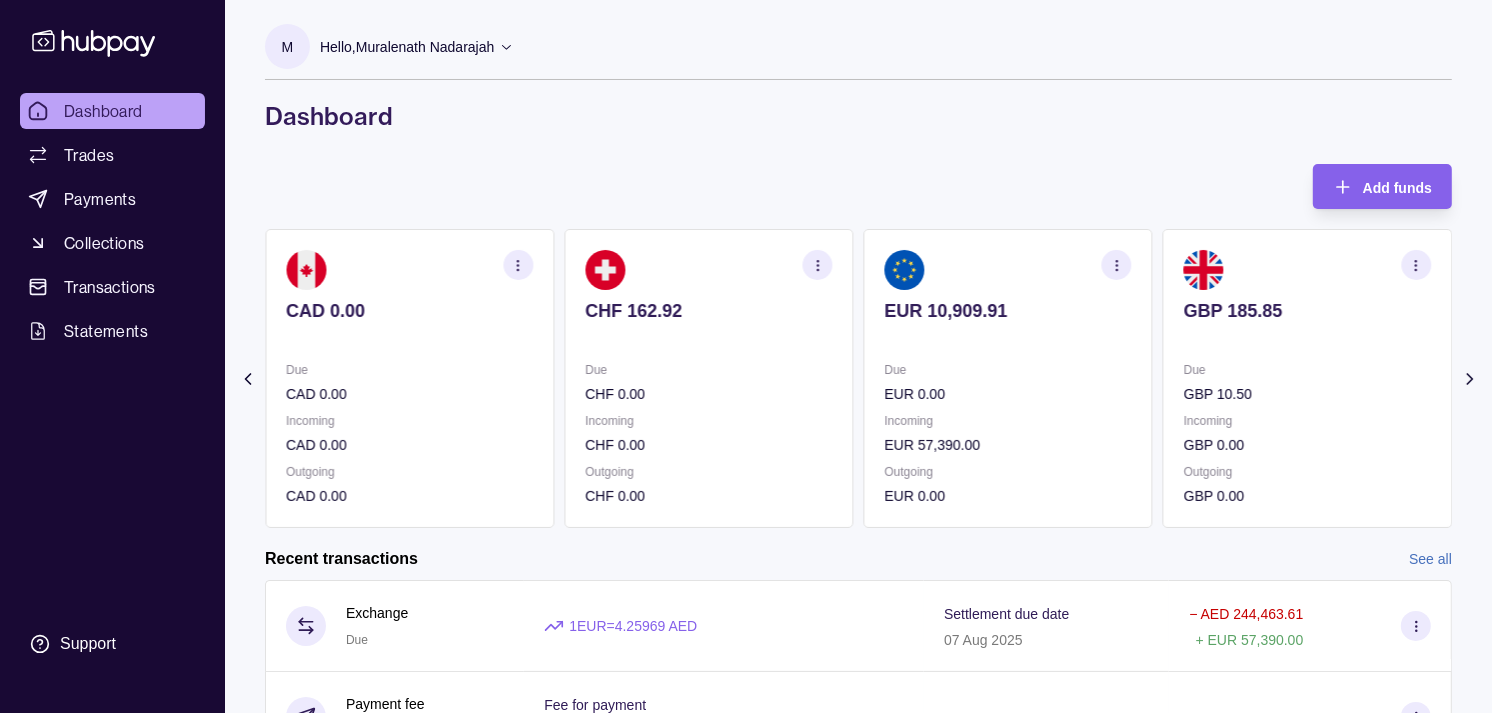 click at bounding box center [1008, 338] 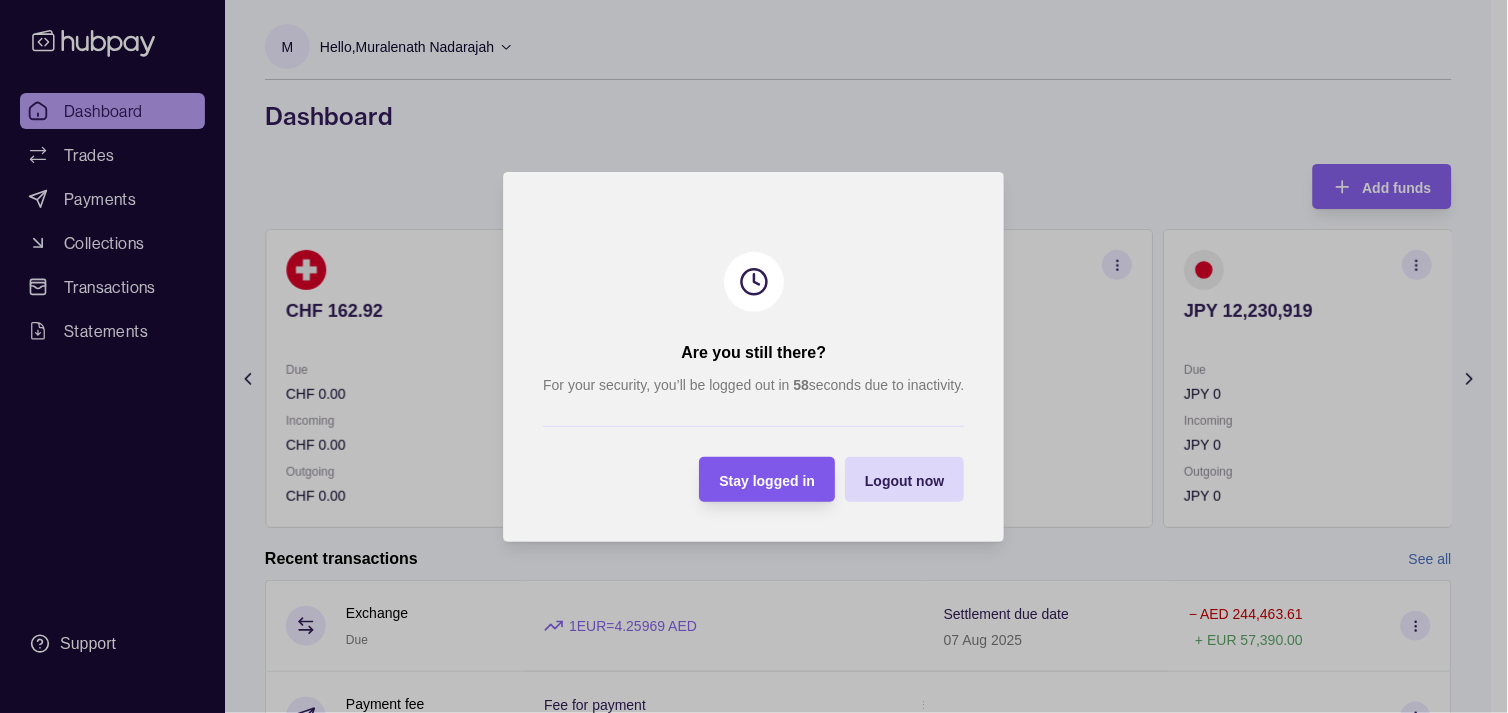 click on "Stay logged in" at bounding box center (768, 480) 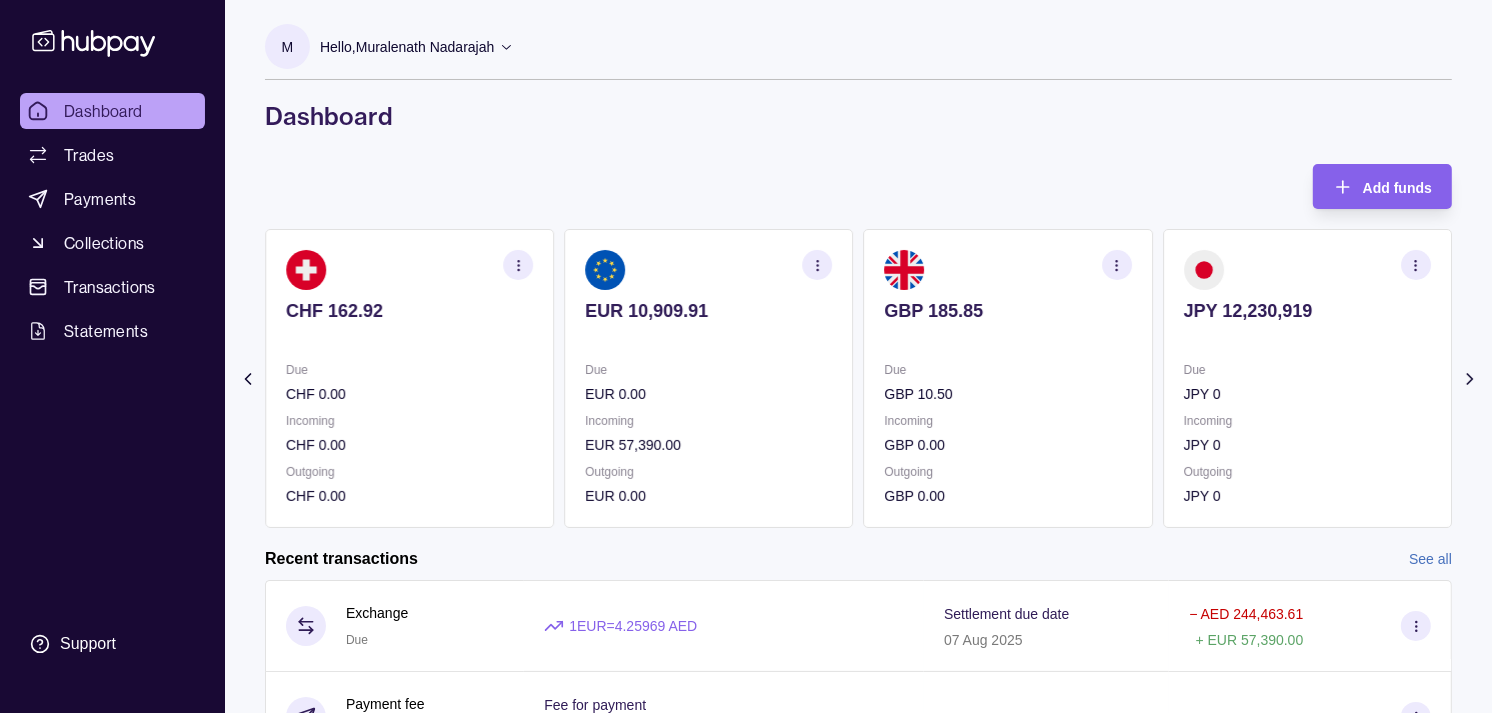 click on "Due" at bounding box center (1008, 370) 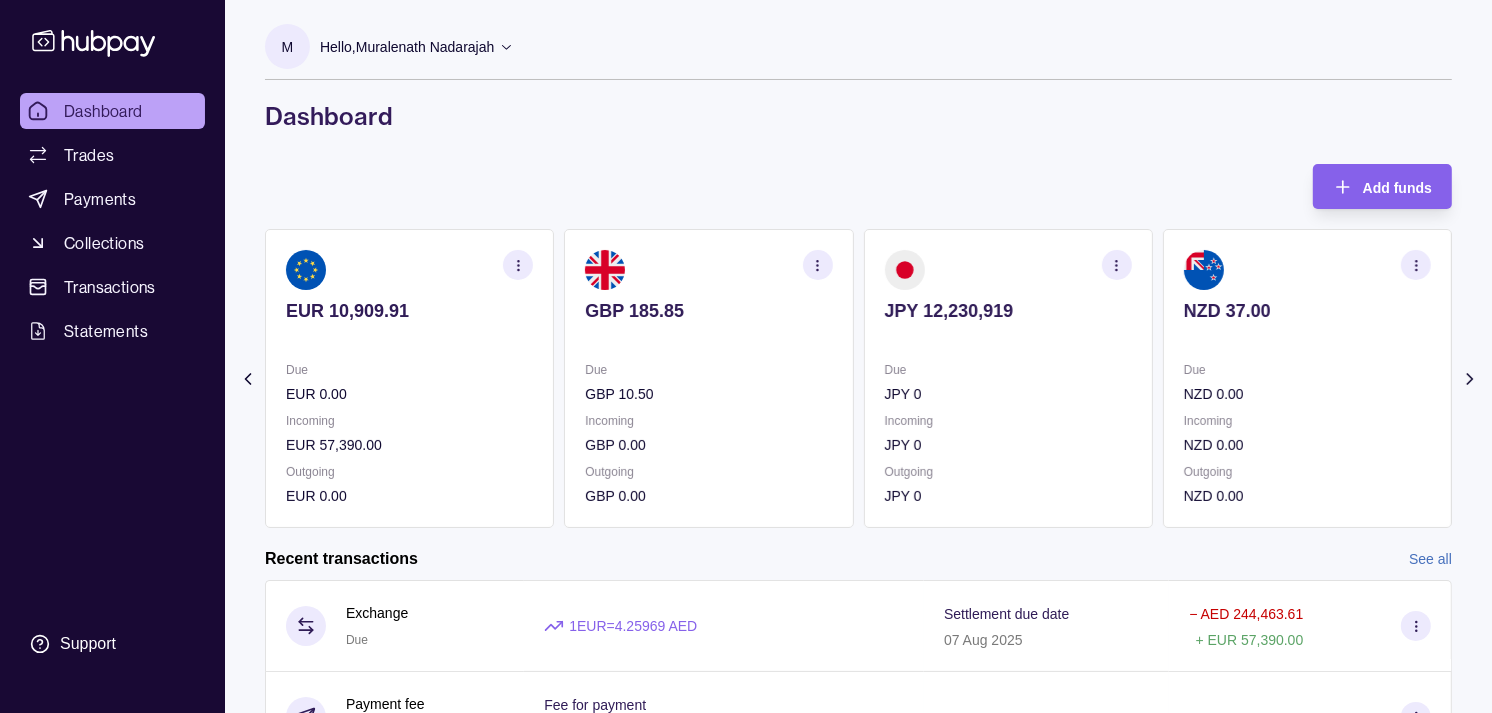 click on "JPY 12,230,919                                                                                                               Due JPY 0 Incoming JPY 0 Outgoing JPY 0" at bounding box center [1008, 378] 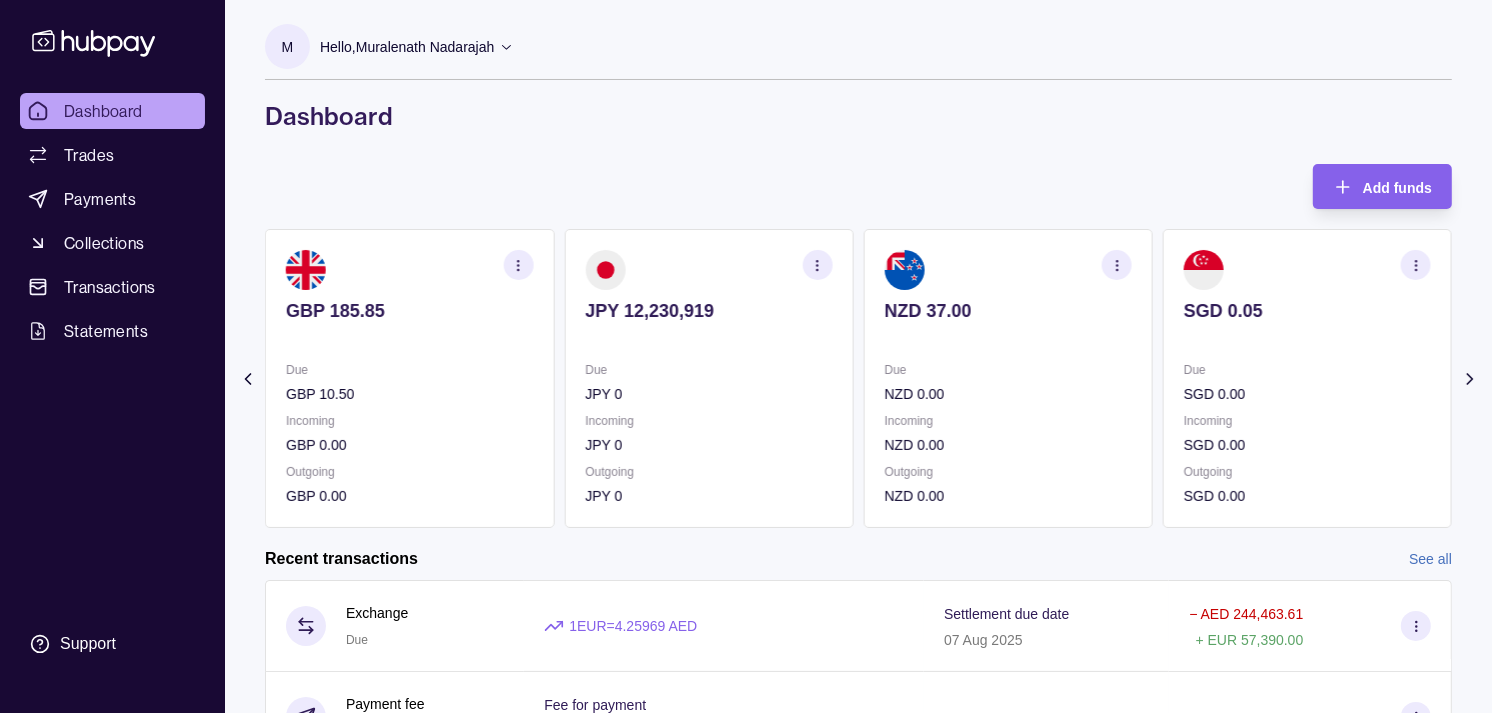 click on "AED 7,780.05                                                                                                               Due AED 536,536.60 Incoming AED 0.00 Outgoing AED 543,004.15 AUD 71.00                                                                                                               Due AUD 0.00 Incoming AUD 124,950.00 Outgoing AUD 0.00 CAD 0.00                                                                                                               Due CAD 0.00 Incoming CAD 0.00 Outgoing CAD 0.00 CHF 162.92                                                                                                               Due CHF 0.00 Incoming CHF 0.00 Outgoing CHF 0.00 EUR 10,909.91" at bounding box center [858, 378] 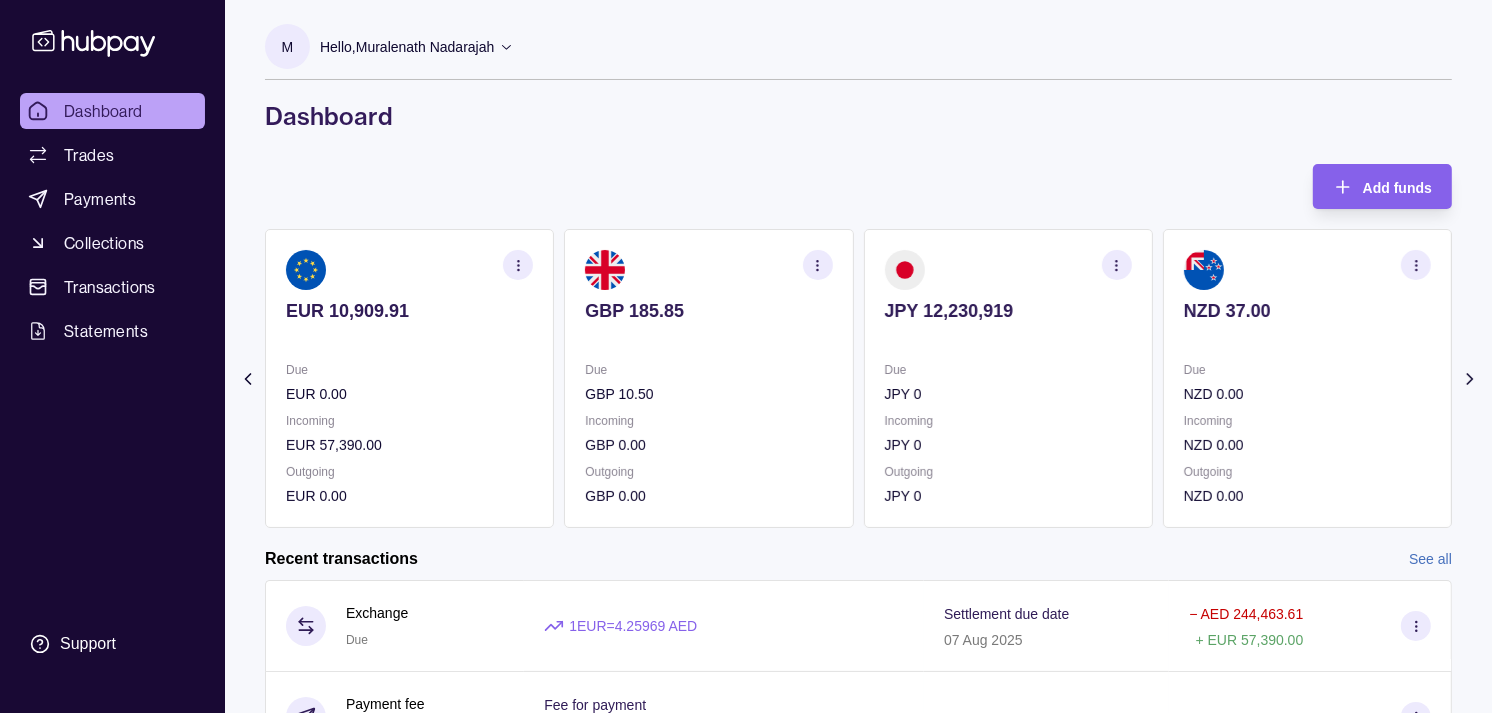 click on "GBP 185.85                                                                                                               Due GBP 10.50 Incoming GBP 0.00 Outgoing GBP 0.00" at bounding box center (708, 378) 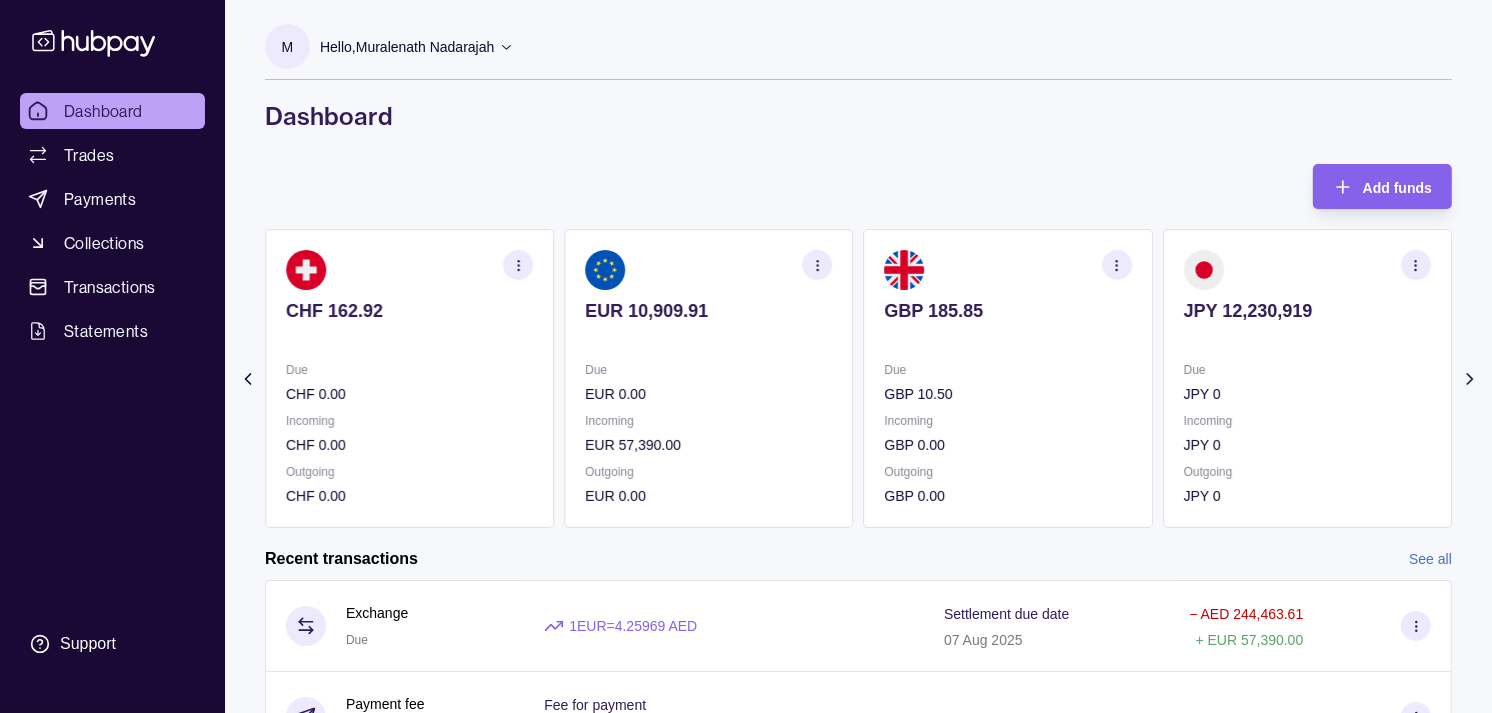 click on "AED 7,780.05                                                                                                               Due AED 536,536.60 Incoming AED 0.00 Outgoing AED 543,004.15 AUD 71.00                                                                                                               Due AUD 0.00 Incoming AUD 124,950.00 Outgoing AUD 0.00 CAD 0.00                                                                                                               Due CAD 0.00 Incoming CAD 0.00 Outgoing CAD 0.00 CHF 162.92                                                                                                               Due CHF 0.00 Incoming CHF 0.00 Outgoing CHF 0.00 EUR 10,909.91" at bounding box center (-40, 378) 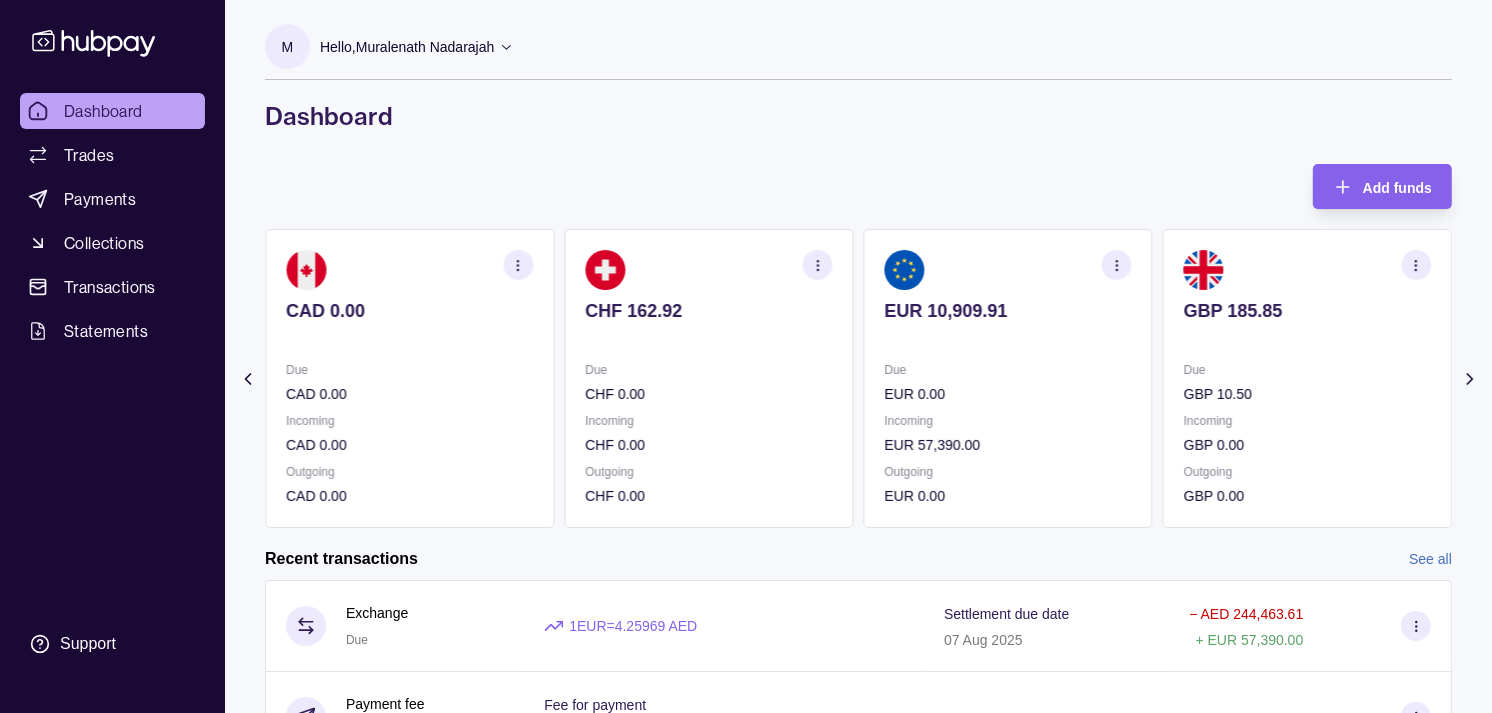click on "Dashboard" at bounding box center (103, 111) 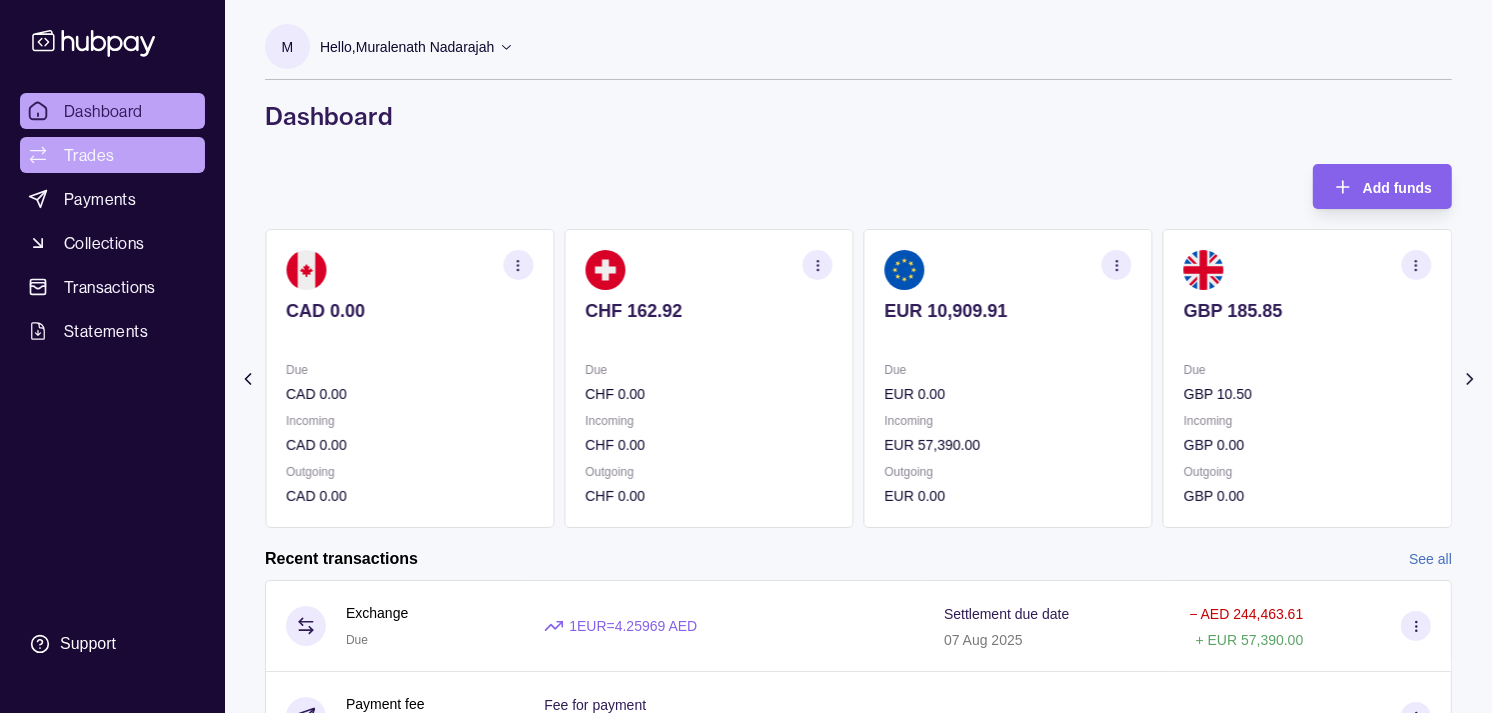 click on "Trades" at bounding box center (112, 155) 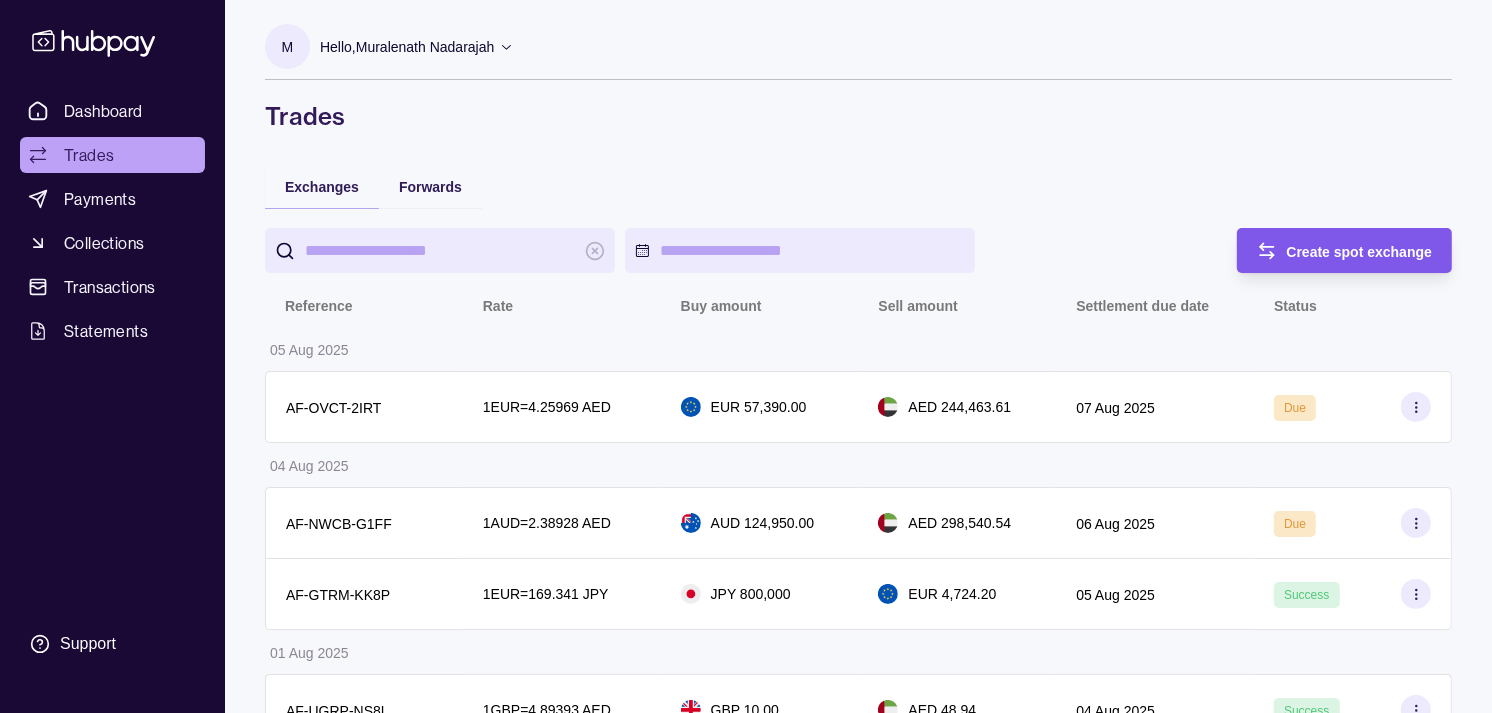 click on "Create spot exchange" at bounding box center (1360, 252) 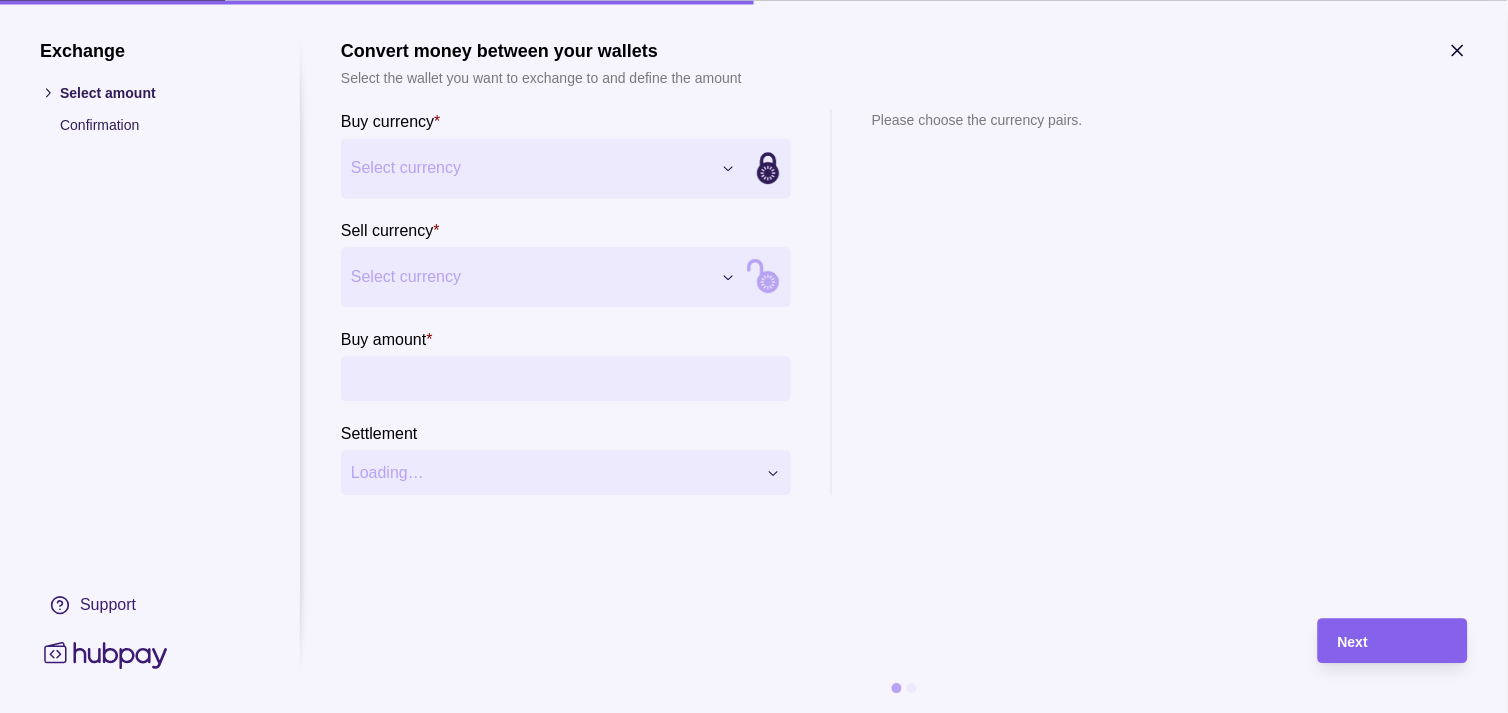 click on "Exchange Select amount Confirmation Support Convert money between your wallets Select the wallet you want to exchange to and define the amount Buy currency  * Select currency *** *** *** *** *** *** *** *** *** *** Sell currency  * Select currency *** *** *** *** *** *** *** *** *** *** Buy amount  * Settlement Loading… Please choose the currency pairs. Next" at bounding box center (746, 2172) 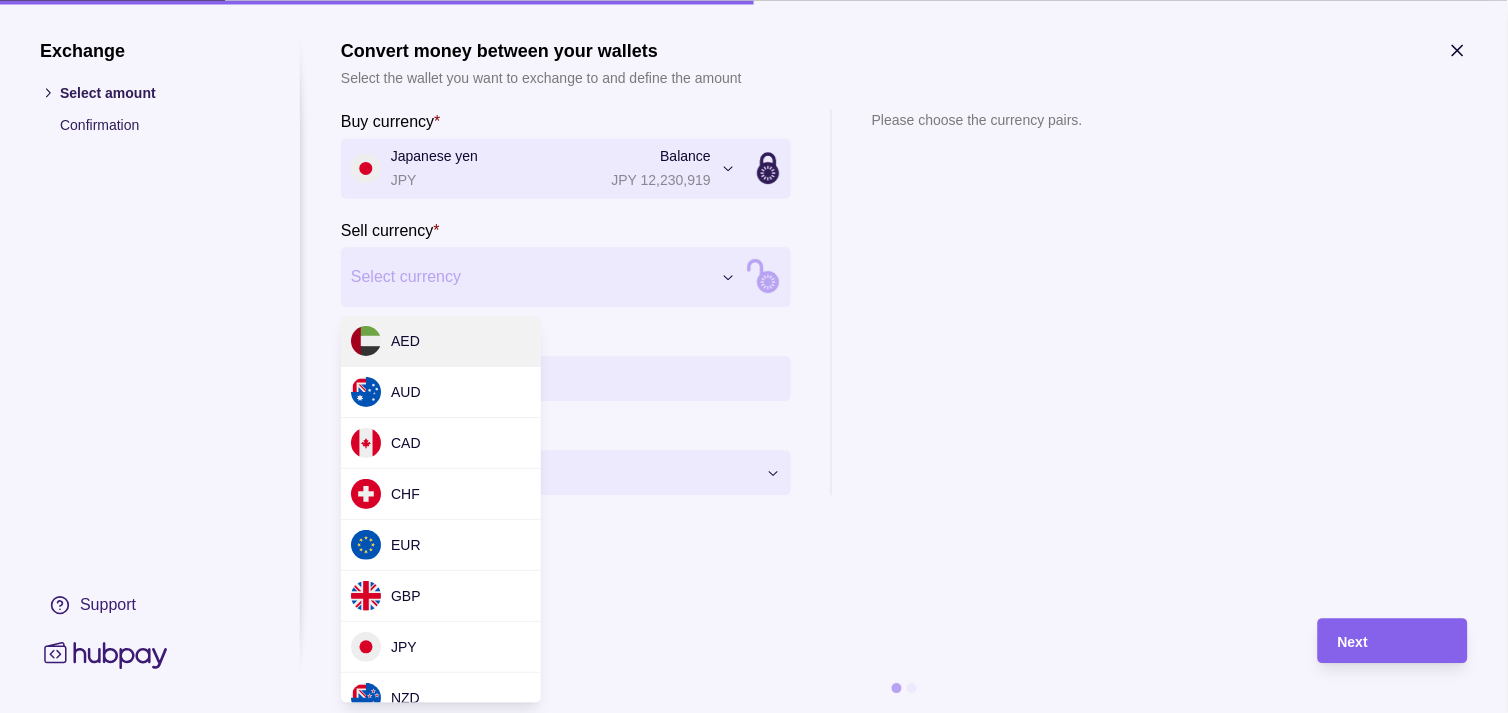 click on "Exchange Select amount Confirmation Support Convert money between your wallets Select the wallet you want to exchange to and define the amount Buy currency  * Japanese yen JPY Balance JPY 12,230,919 *** *** *** *** *** *** *** *** *** *** Sell currency  * Select currency *** *** *** *** *** *** *** *** *** *** Buy amount  * Settlement Loading… Please choose the currency pairs. Next" at bounding box center [746, 2172] 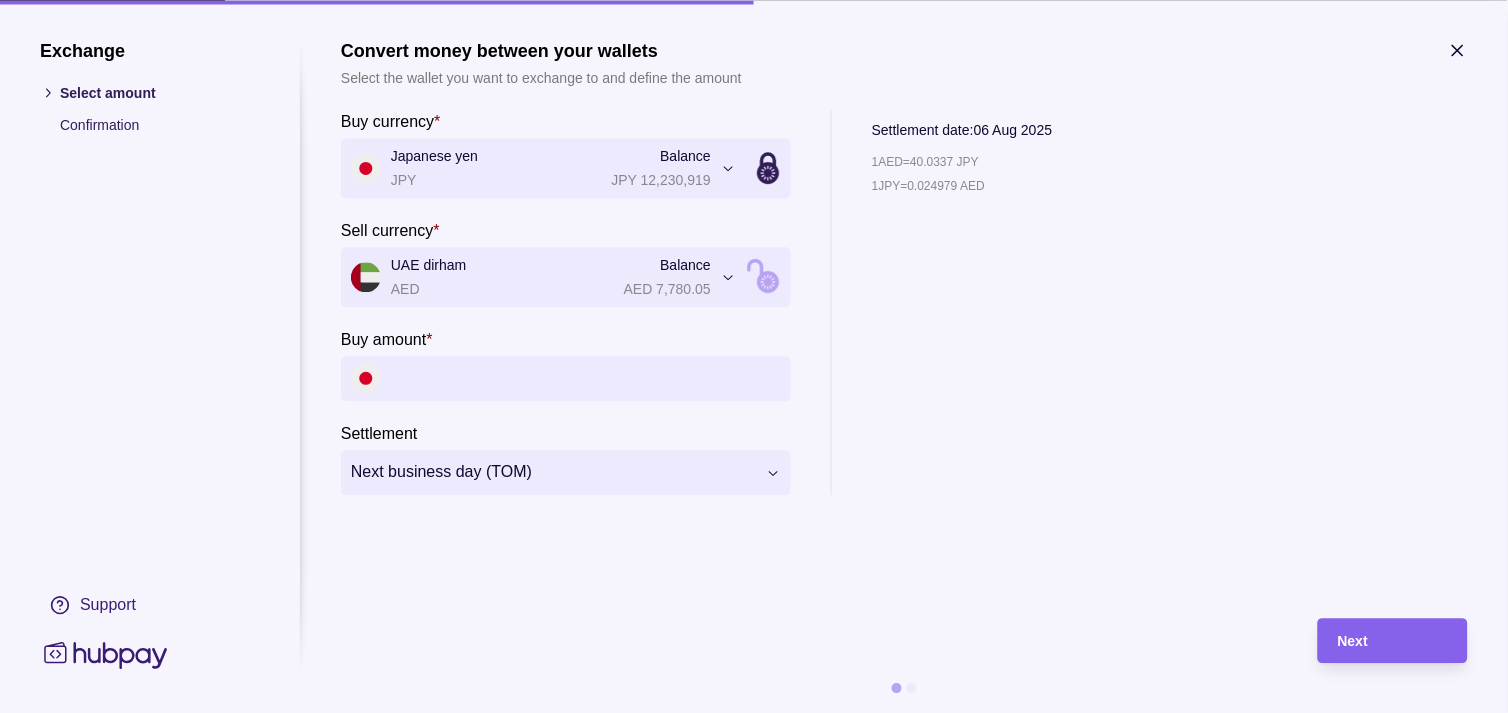 click on "Buy amount  *" at bounding box center (586, 378) 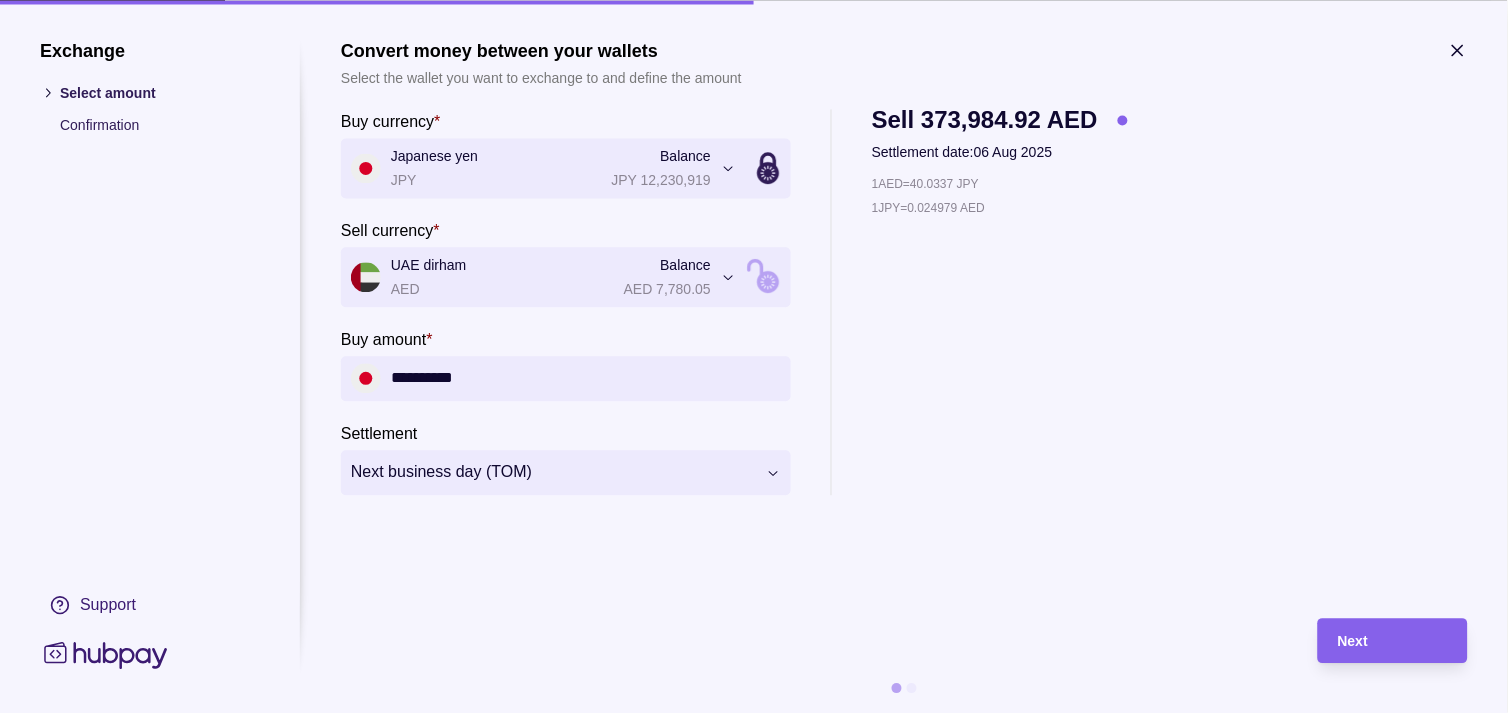 type on "**********" 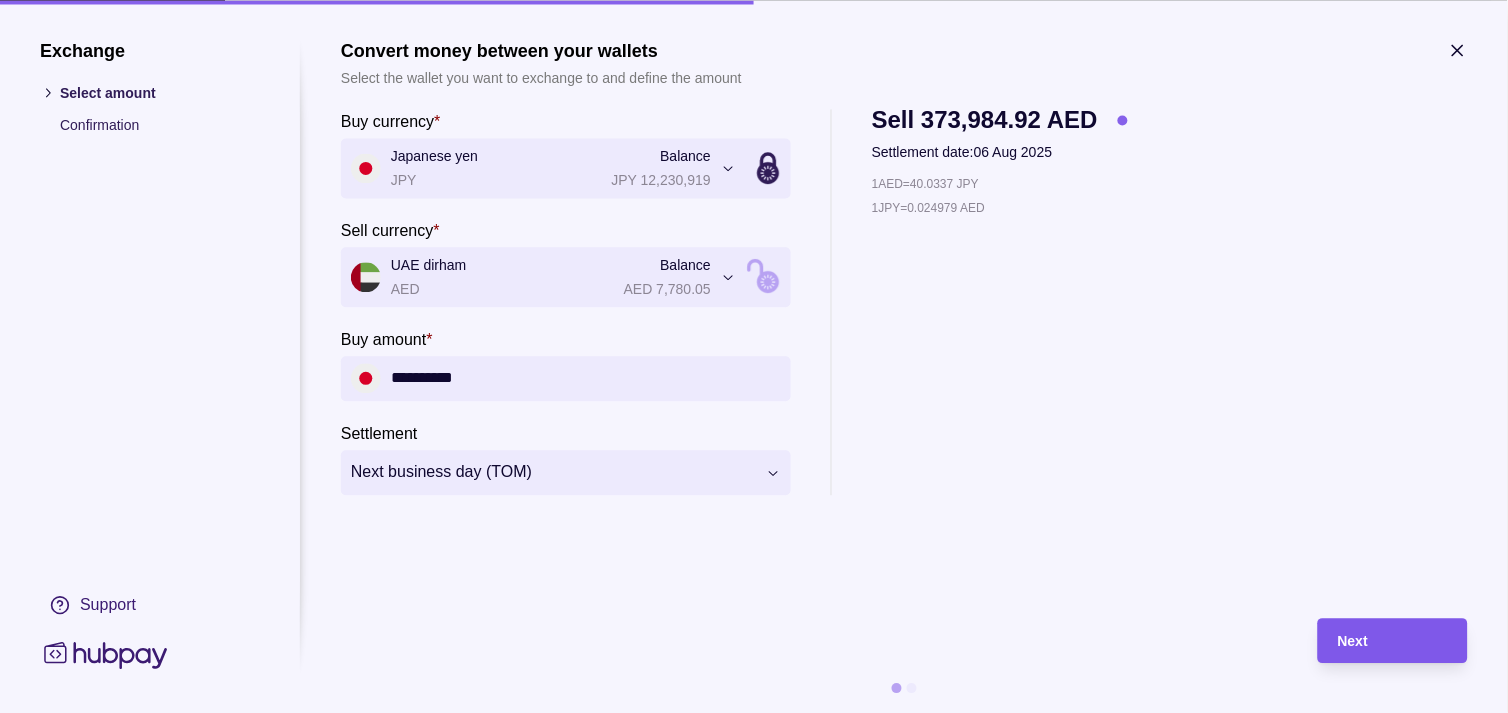 click on "Next" at bounding box center (1393, 641) 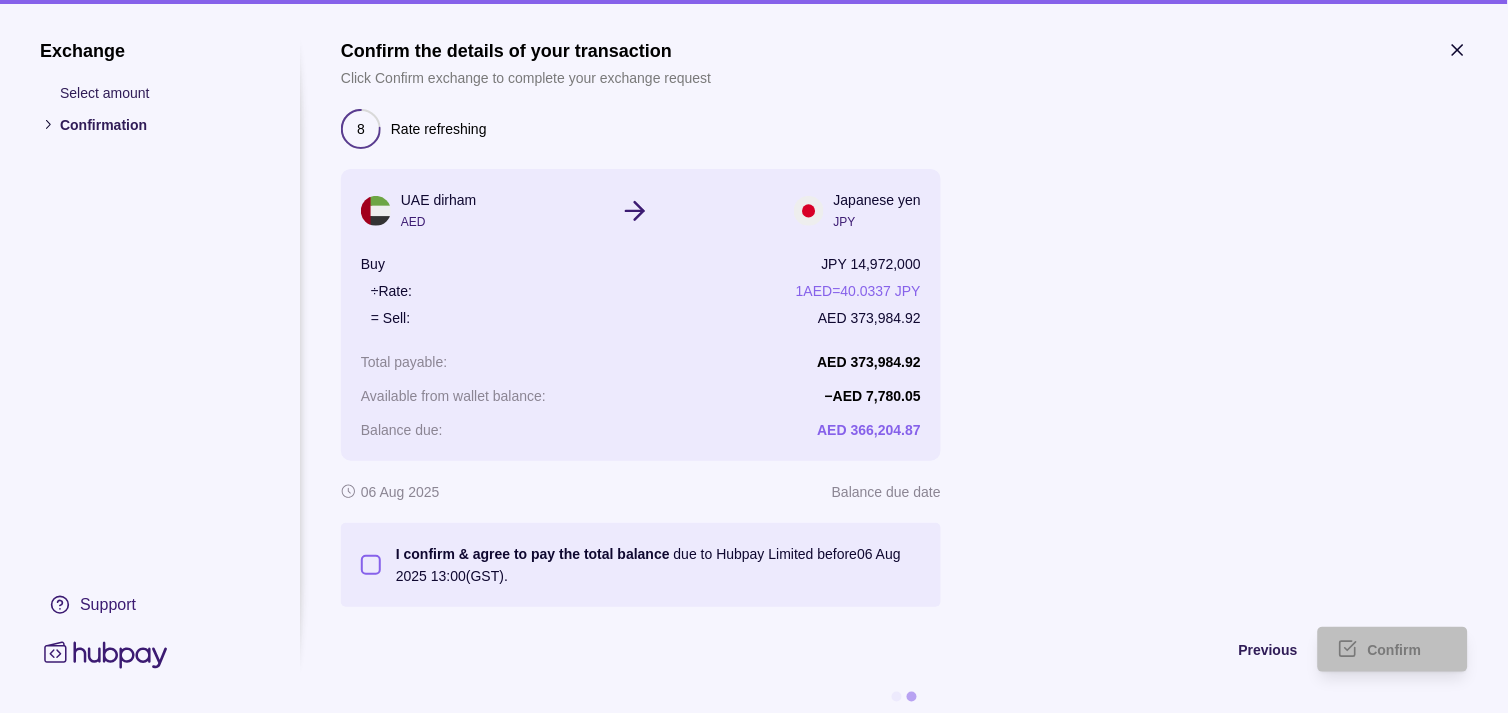click on "I confirm & agree to pay the total balance  due to Hubpay Limited before  06 Aug 2025  13:00  (GST)." at bounding box center (371, 565) 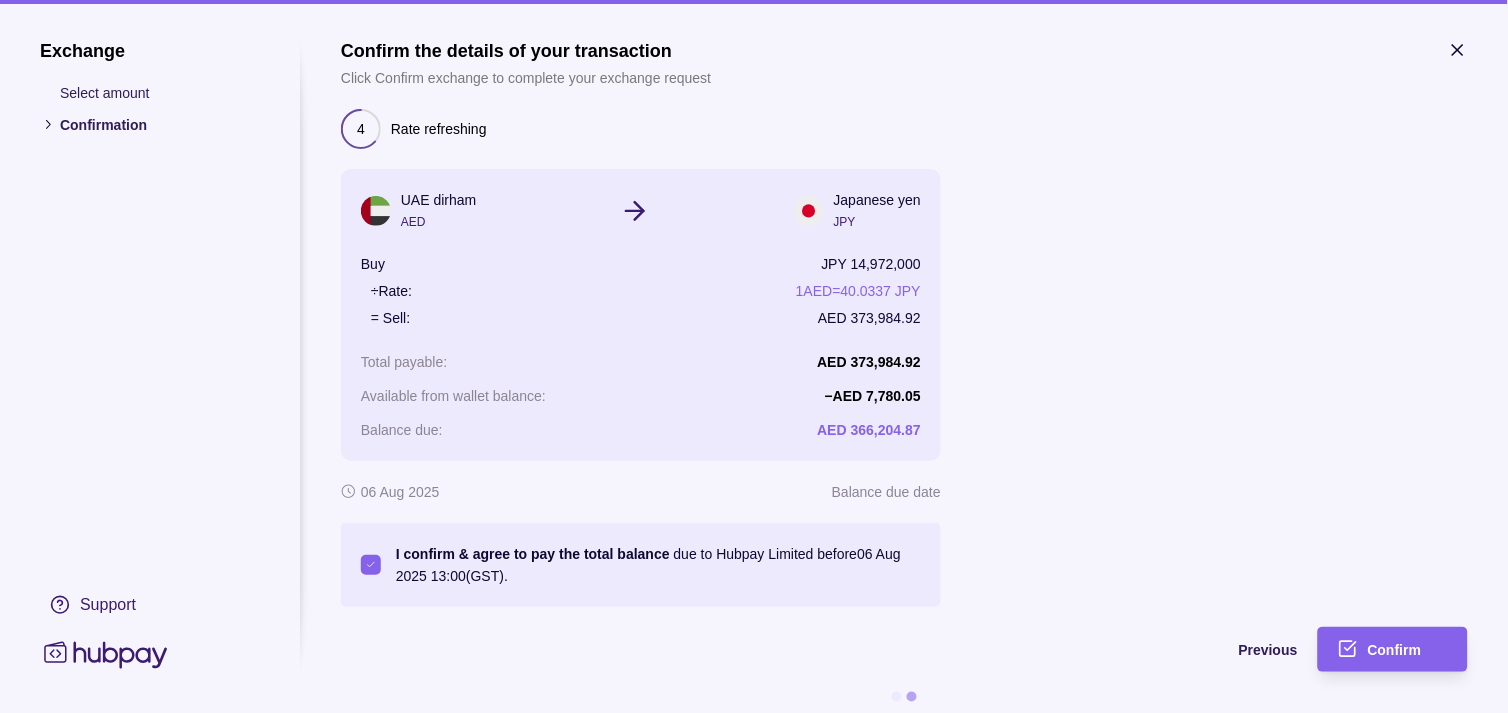 type on "on" 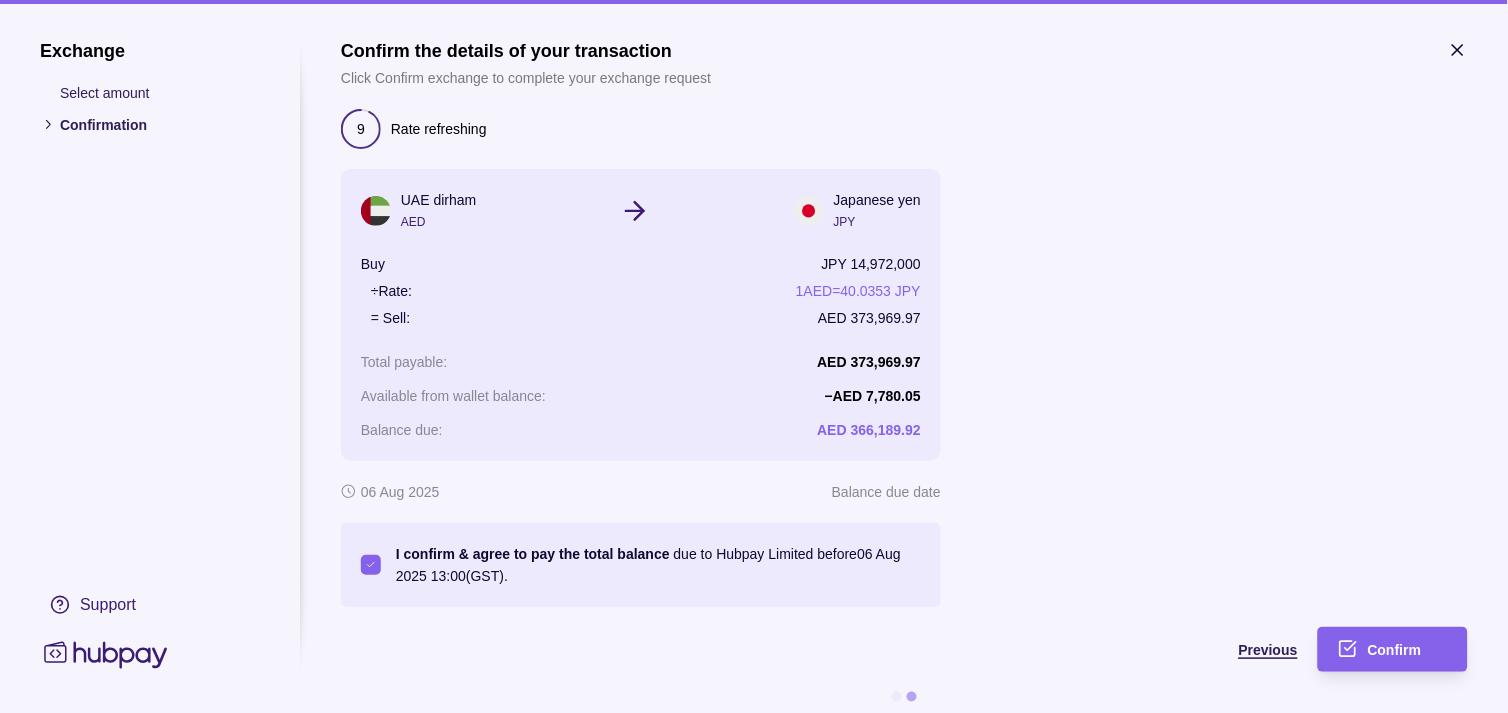 click on "Previous" at bounding box center (1268, 651) 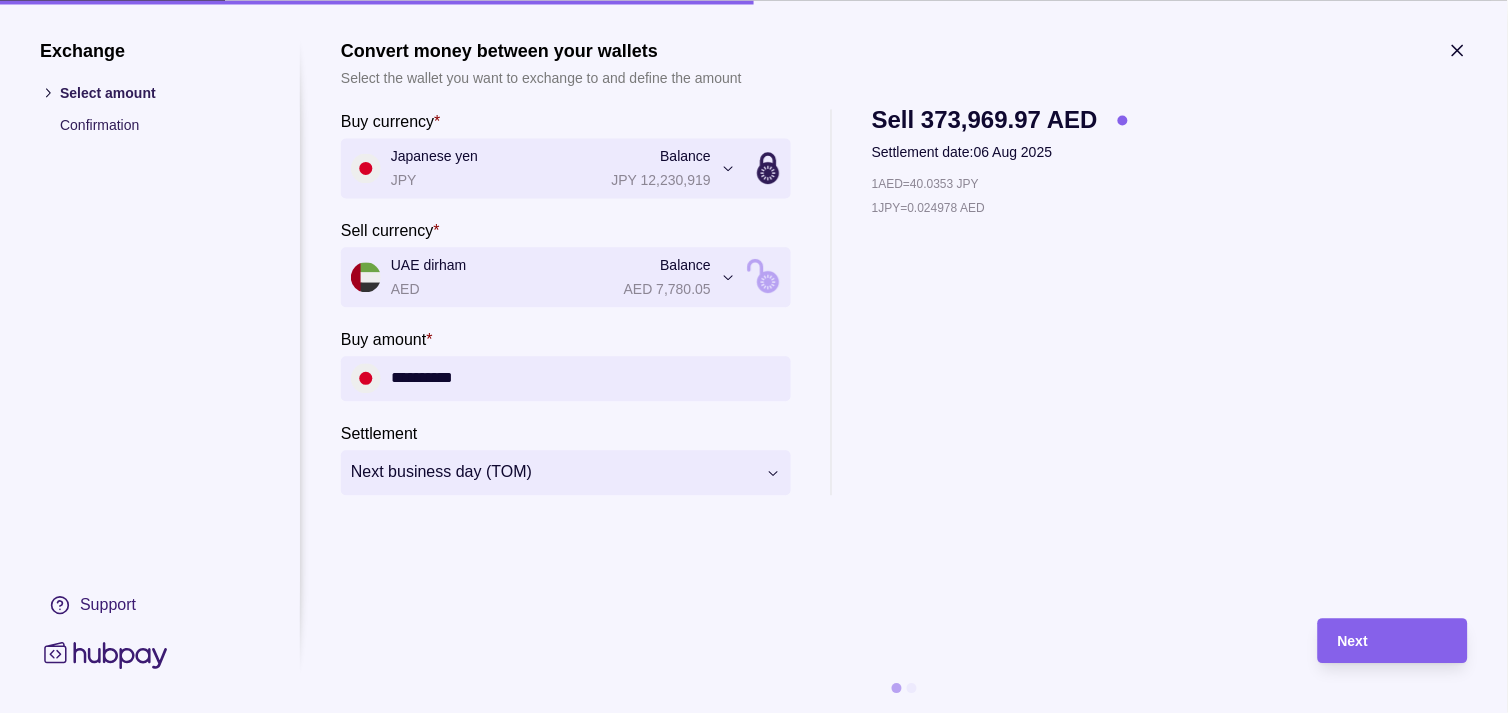 click on "**********" at bounding box center [586, 378] 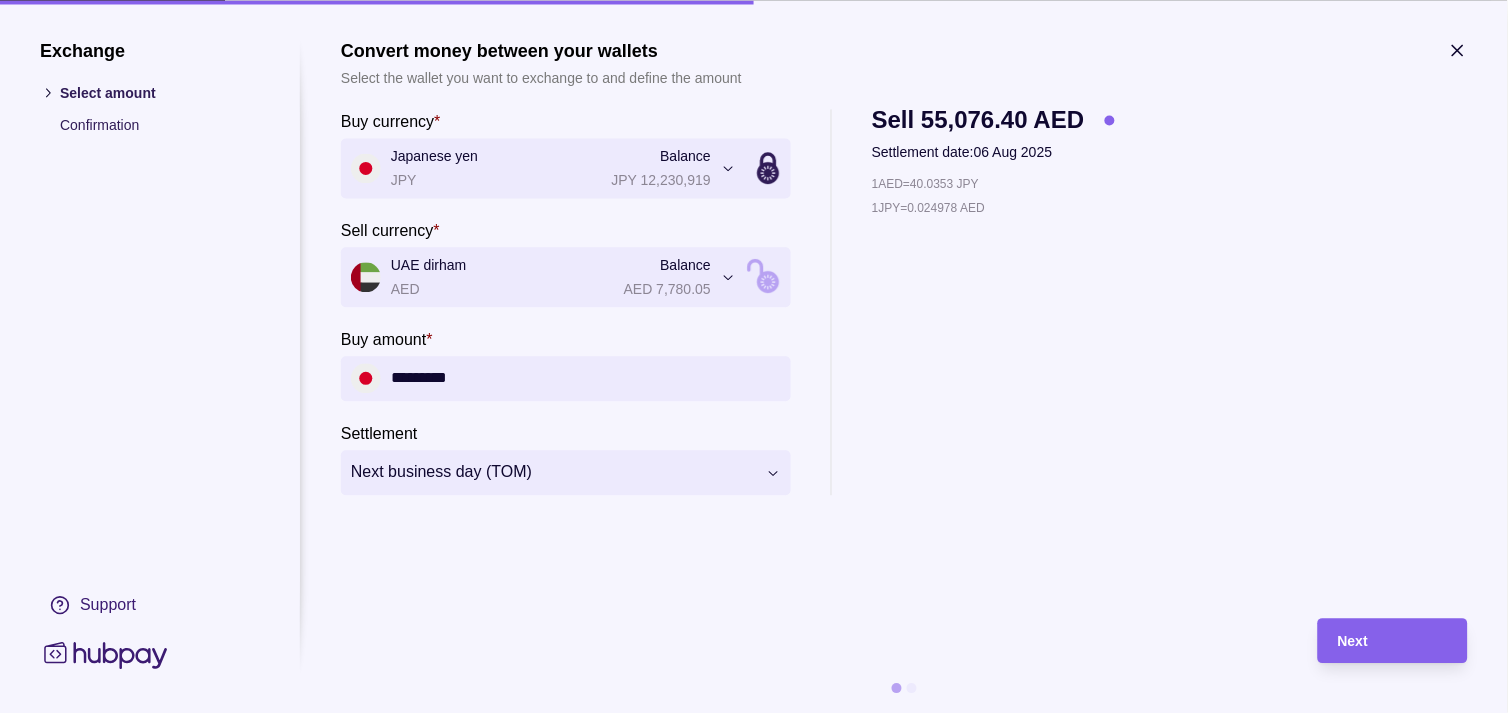 type on "*********" 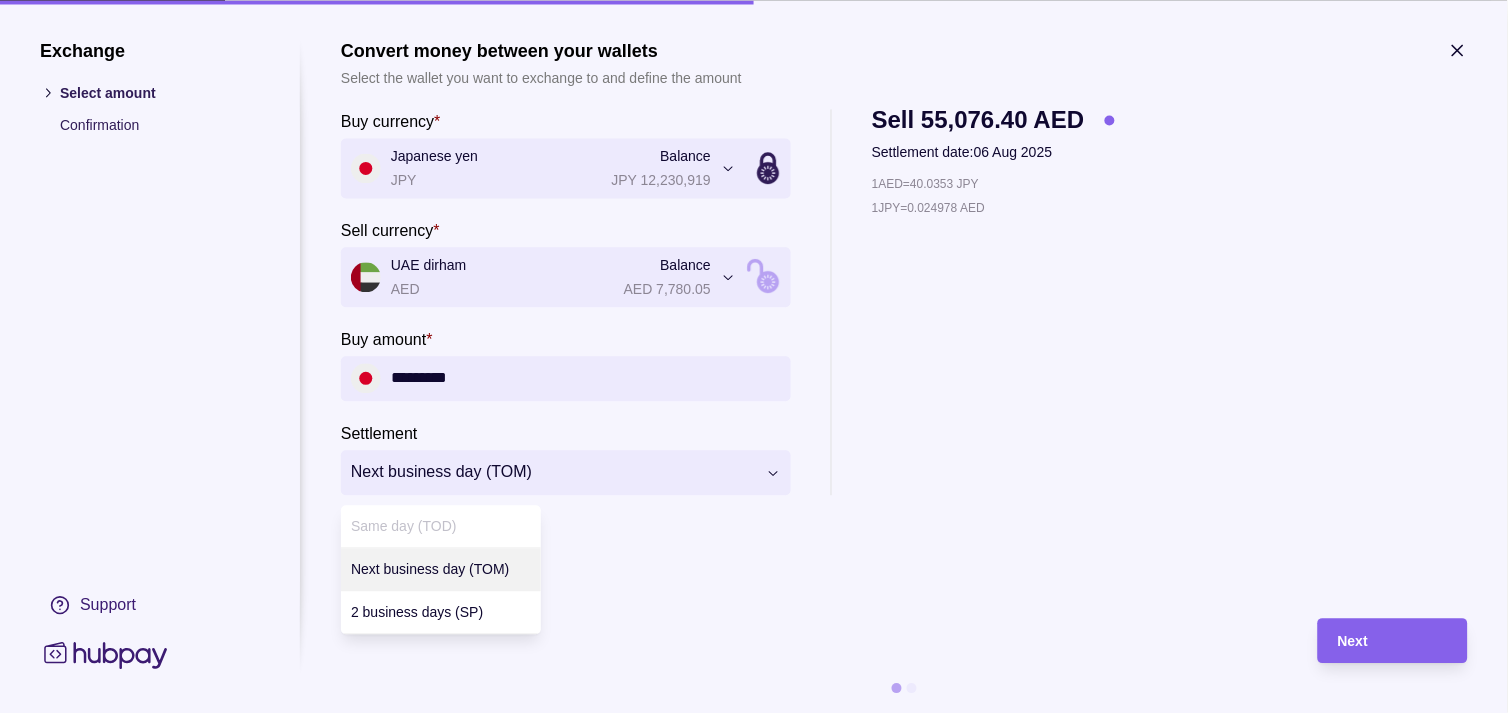 click on "**********" at bounding box center [746, 2172] 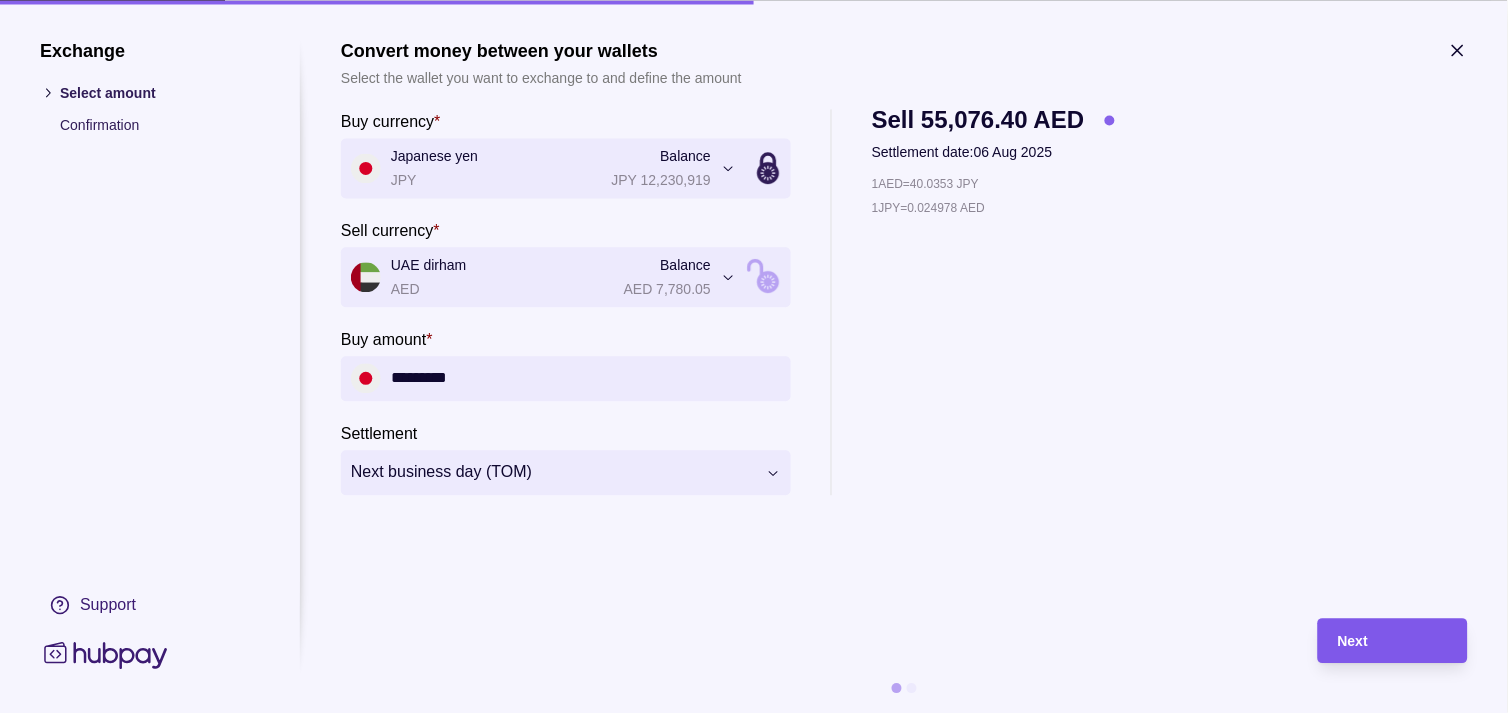 click on "Next" at bounding box center (1393, 641) 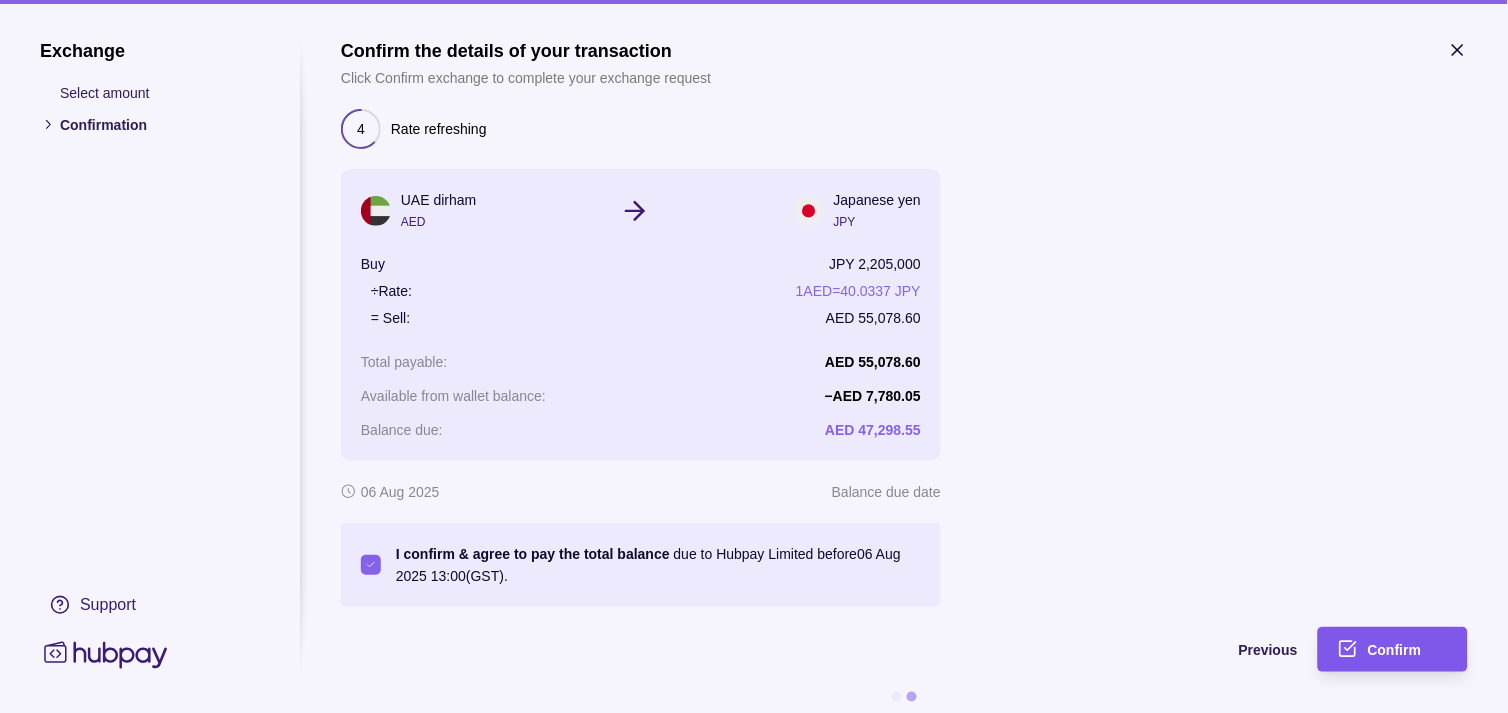 click on "Confirm" at bounding box center (1395, 651) 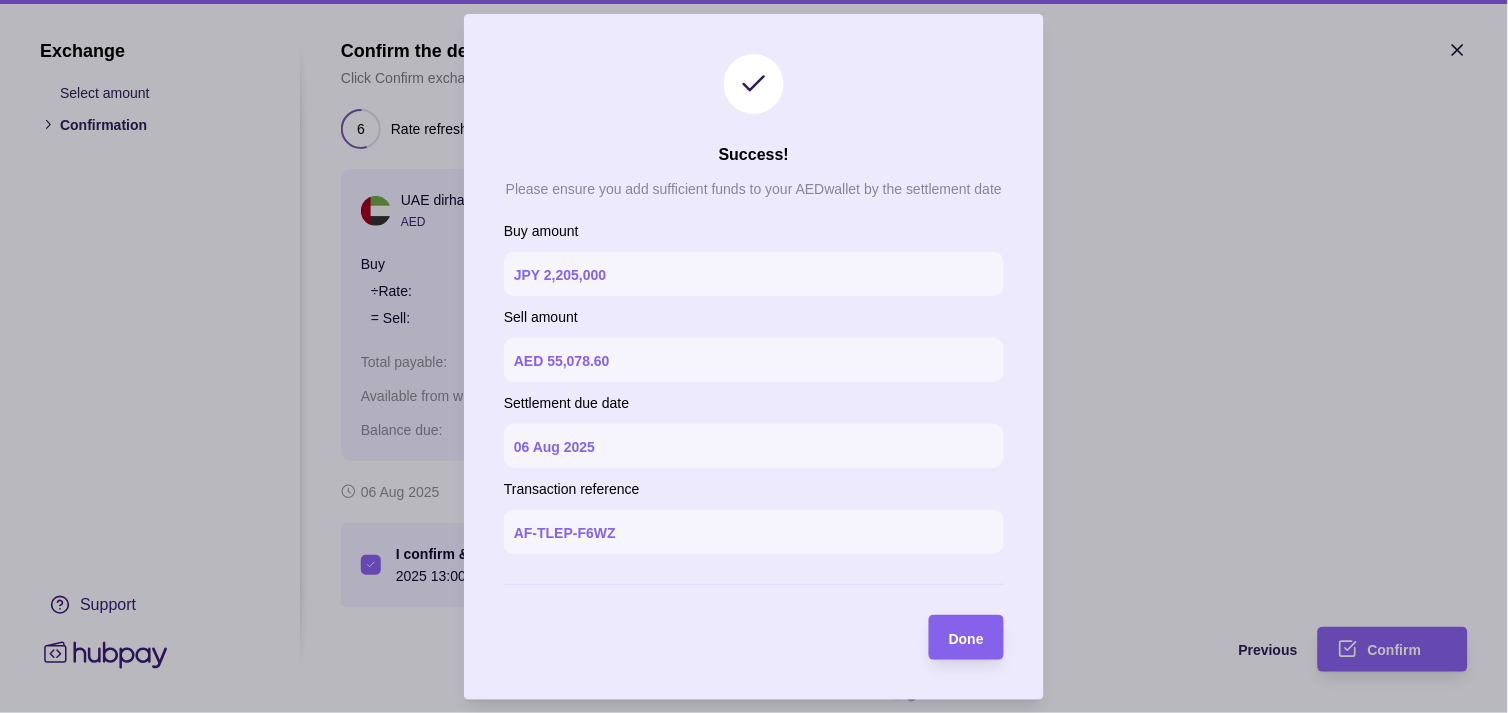 type 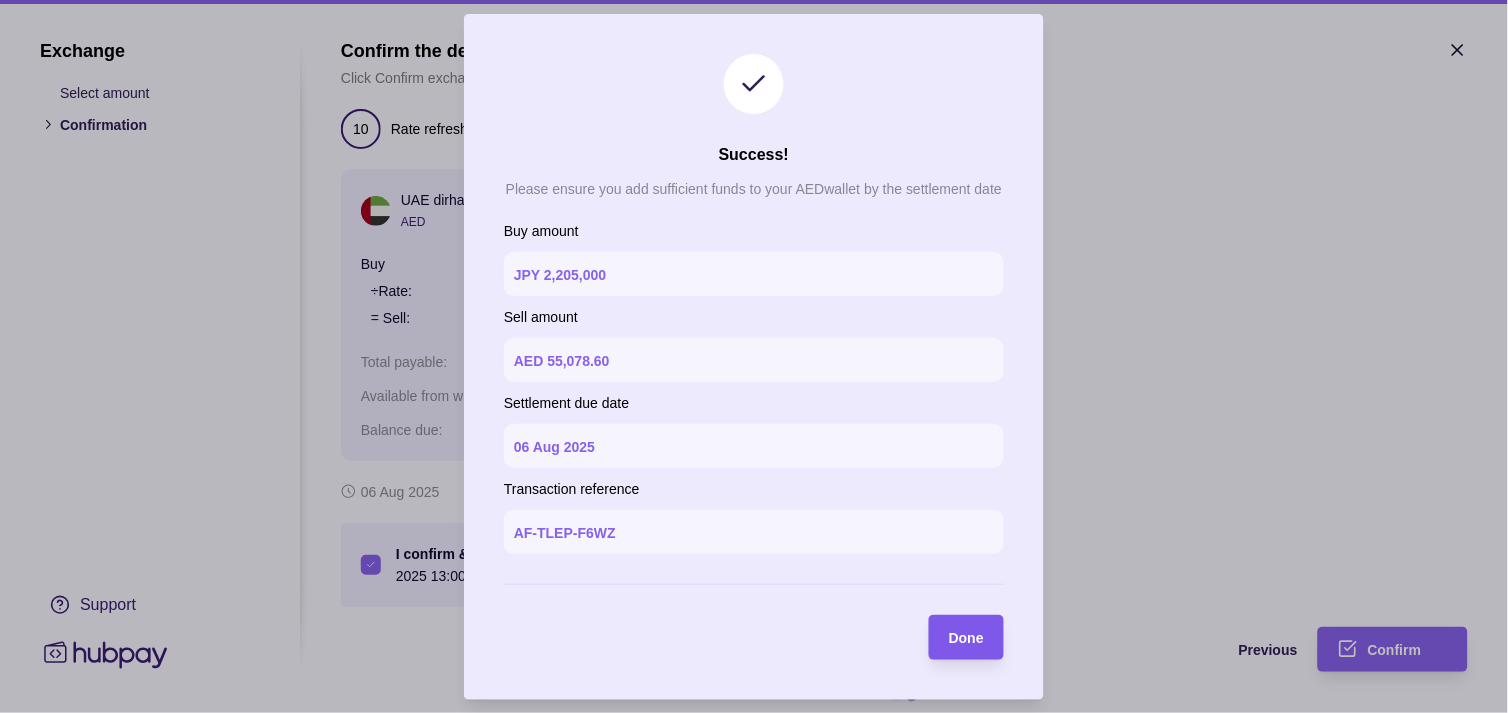 click on "Done" at bounding box center (966, 638) 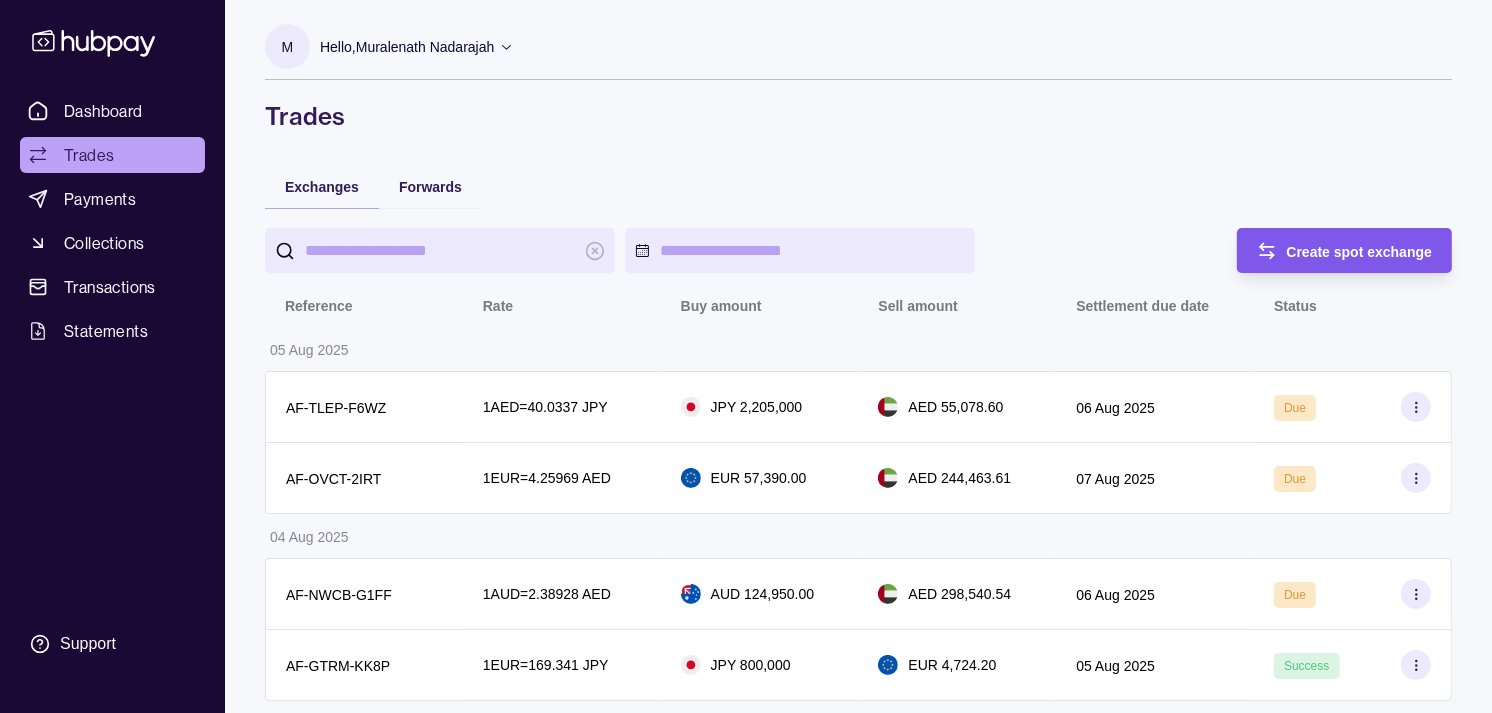 click on "Create spot exchange" at bounding box center [1360, 252] 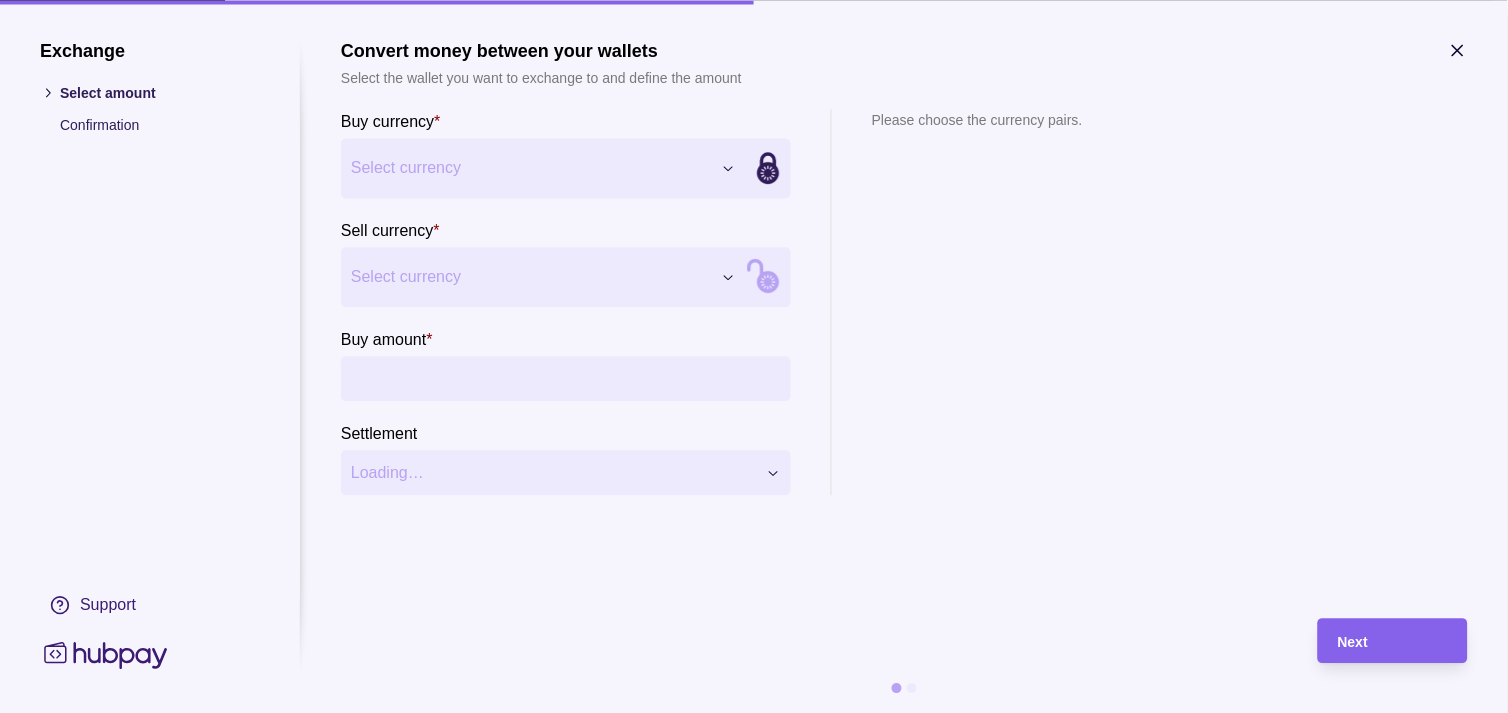 click on "Exchange Select amount Confirmation Support Convert money between your wallets Select the wallet you want to exchange to and define the amount Buy currency  * Select currency *** *** *** *** *** *** *** *** *** *** Sell currency  * Select currency *** *** *** *** *** *** *** *** *** *** Buy amount  * Settlement Loading… Please choose the currency pairs. Next" at bounding box center (746, 2127) 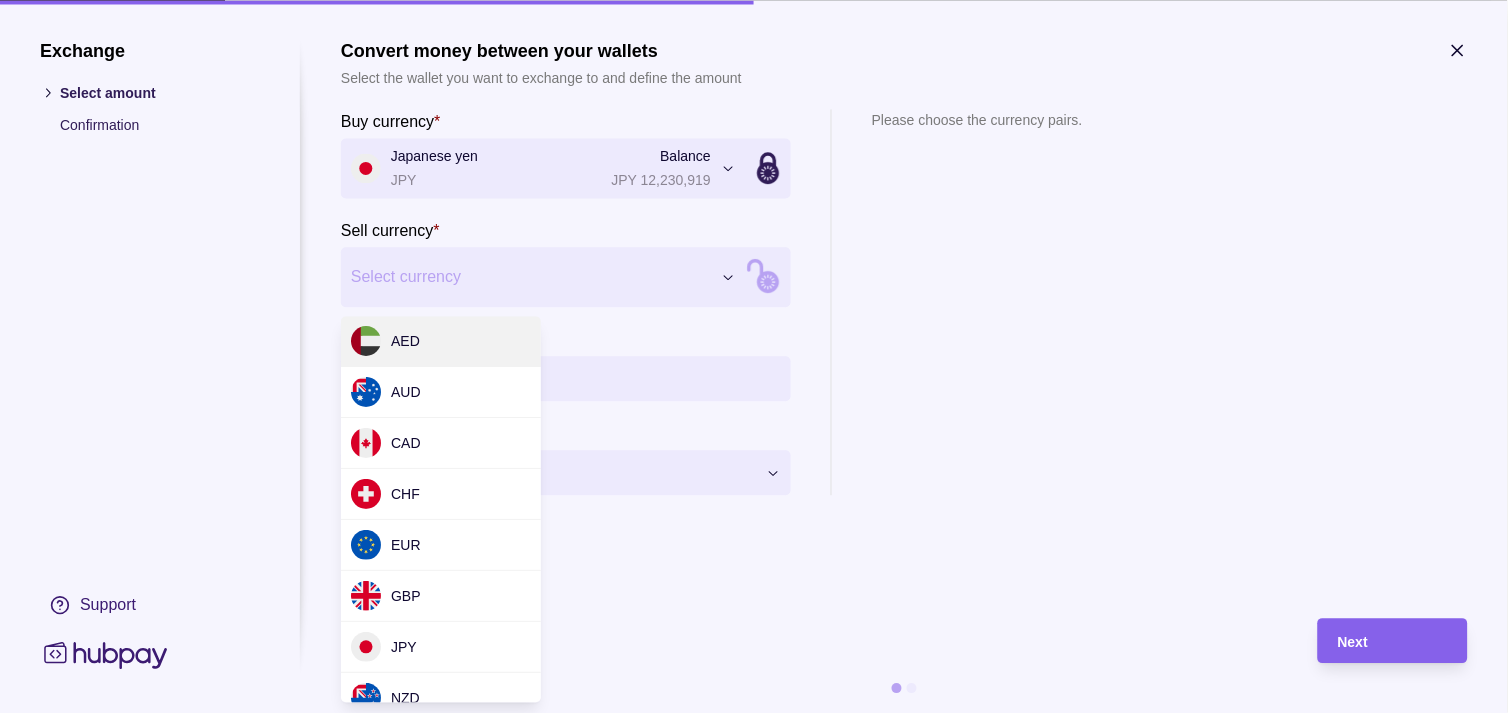 click on "Exchange Select amount Confirmation Support Convert money between your wallets Select the wallet you want to exchange to and define the amount Buy currency  * Japanese yen JPY Balance JPY 12,230,919 *** *** *** *** *** *** *** *** *** *** Sell currency  * Select currency *** *** *** *** *** *** *** *** *** *** Buy amount  * Settlement Loading… Please choose the currency pairs. Next" at bounding box center [746, 2127] 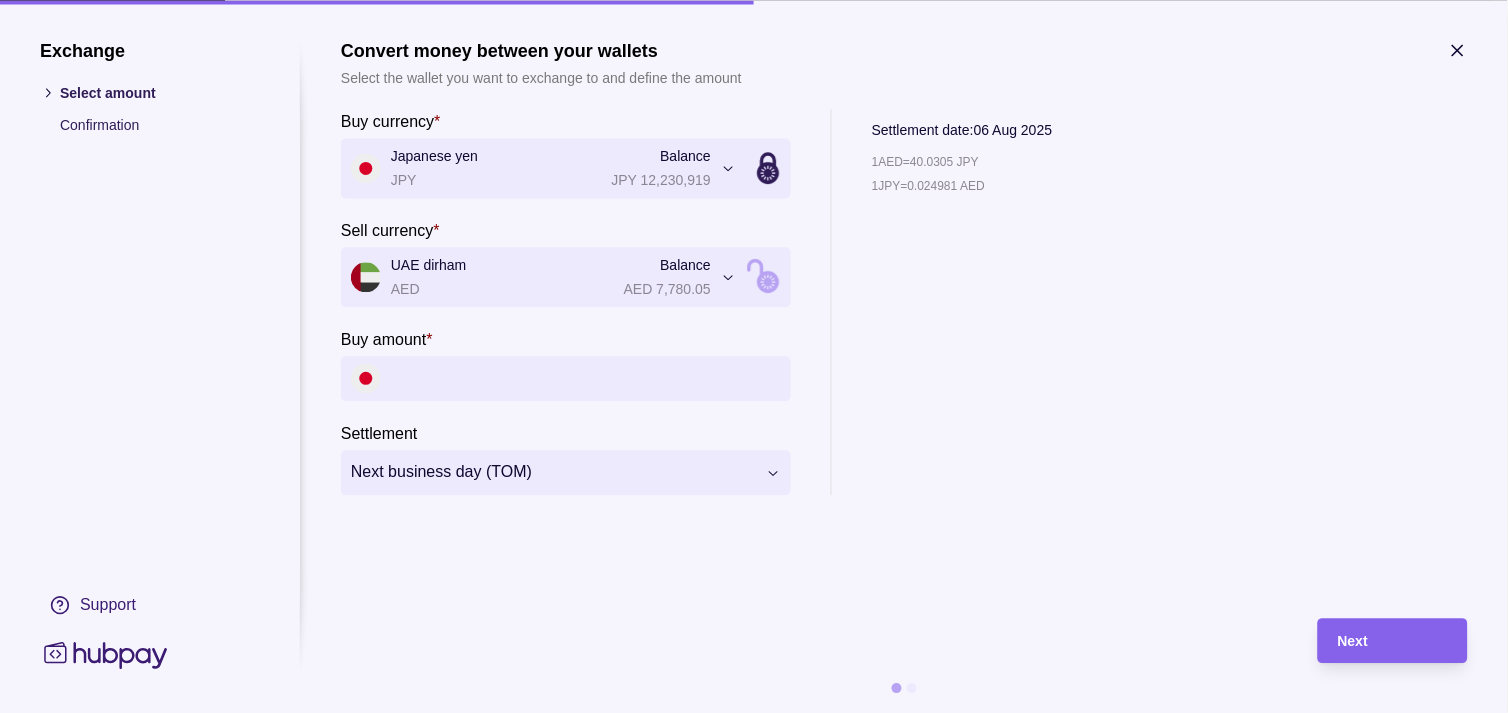 click on "Buy amount  *" at bounding box center [586, 378] 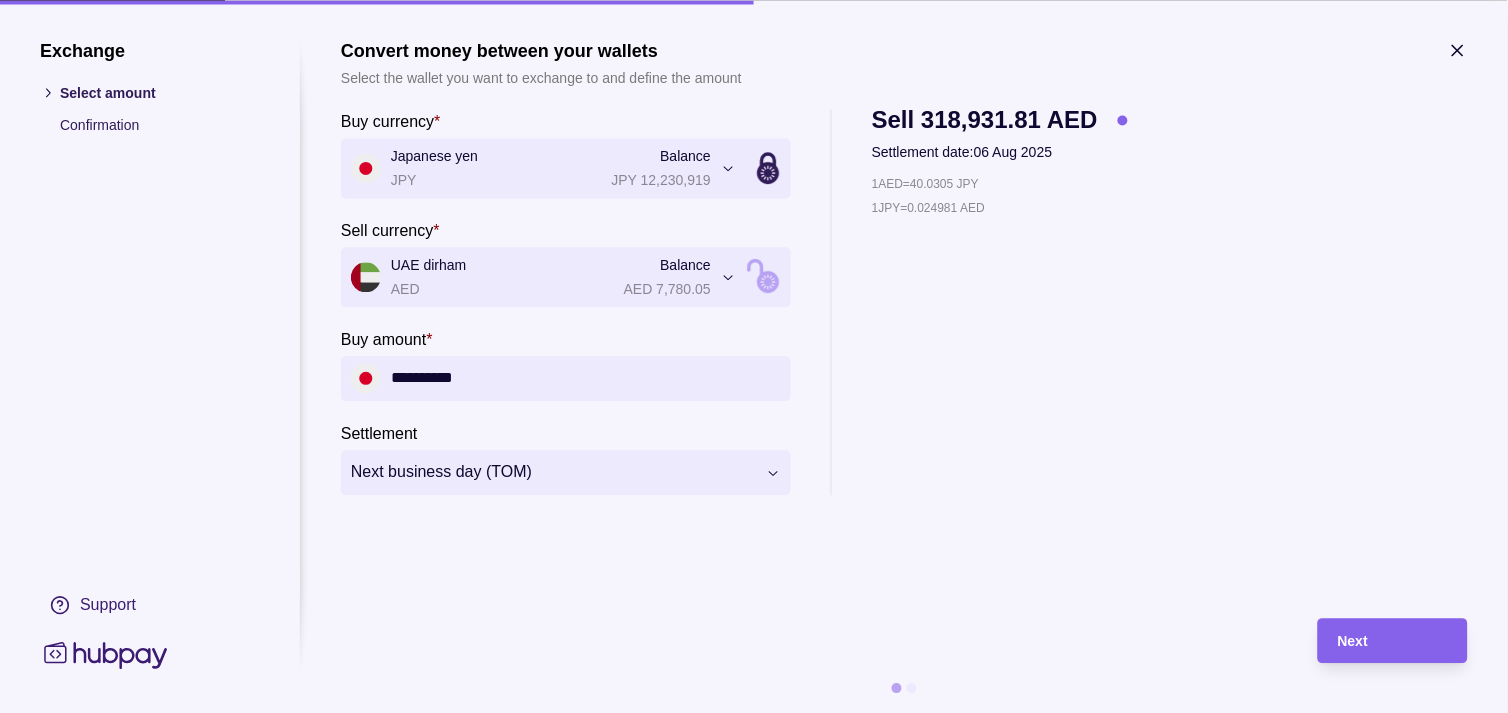 type on "**********" 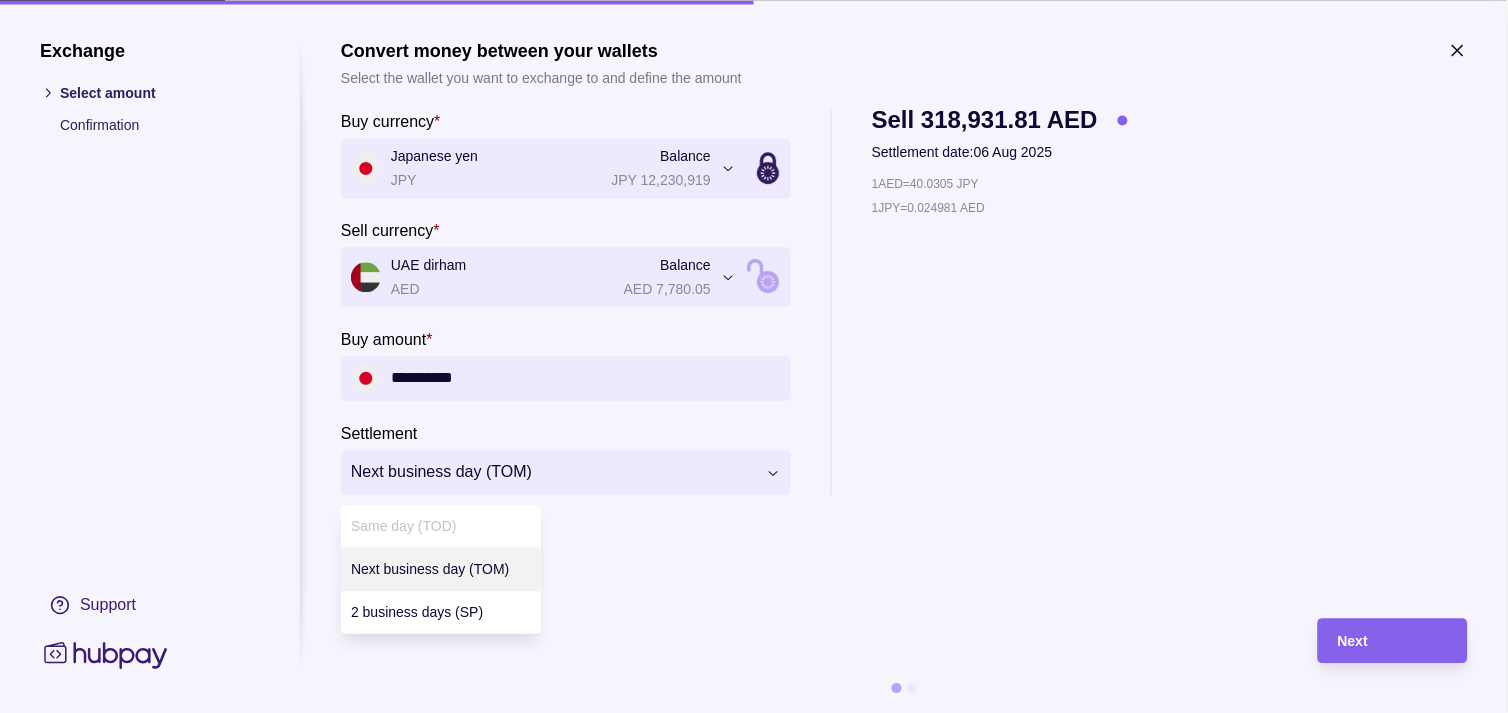 click on "**********" at bounding box center [746, 2127] 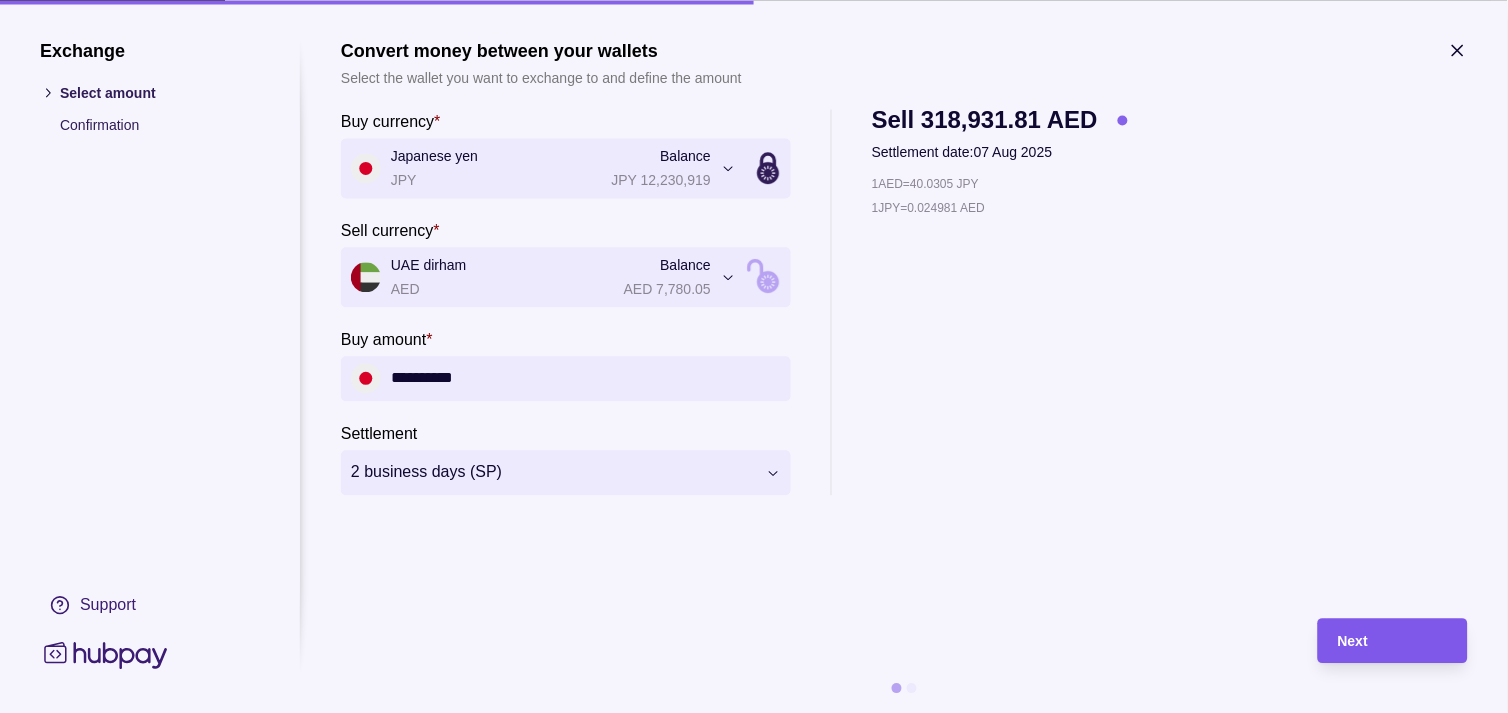 click on "Next" at bounding box center (1393, 641) 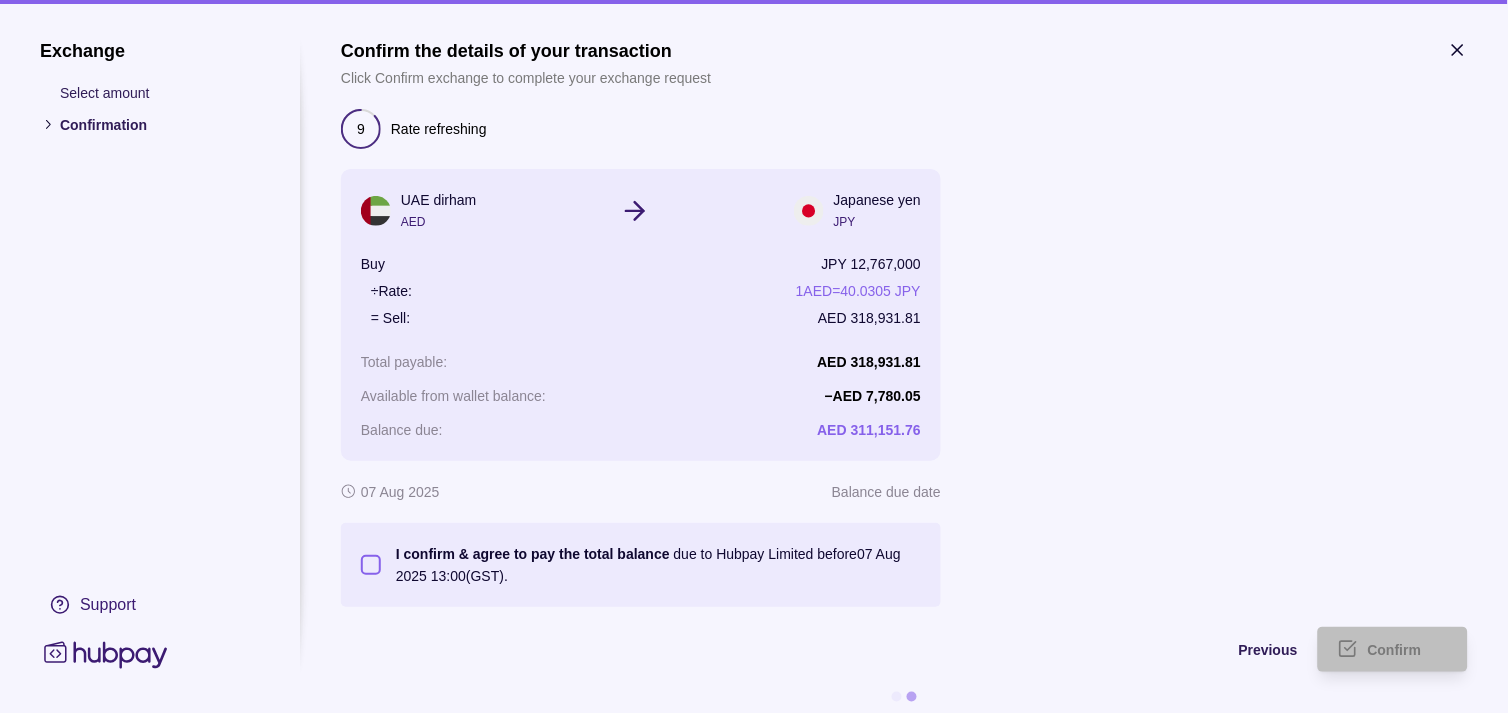 click on "I confirm  * agree to pay the total balance   due to Hubpay Limited before  07 Aug 2025   13:00  (GST)." at bounding box center [371, 565] 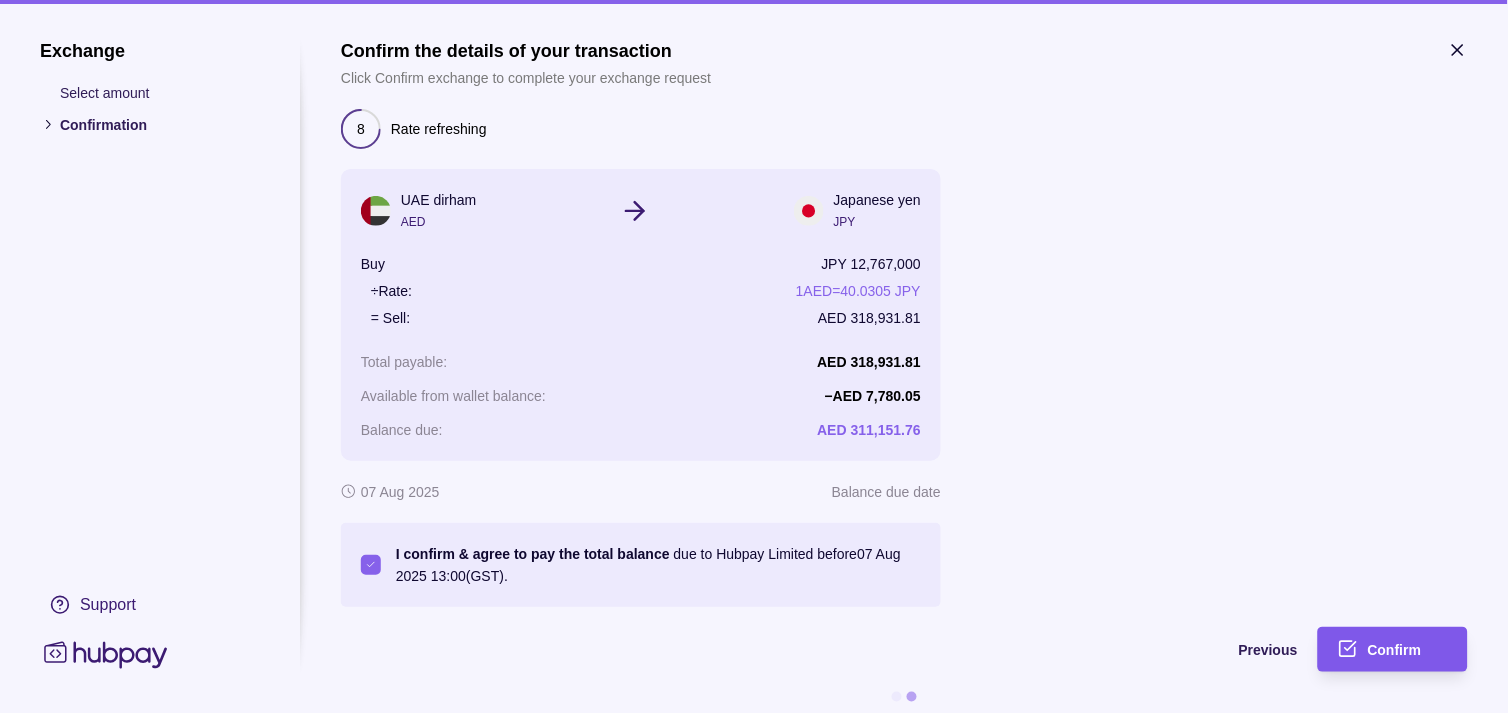 click on "Confirm" at bounding box center (1395, 651) 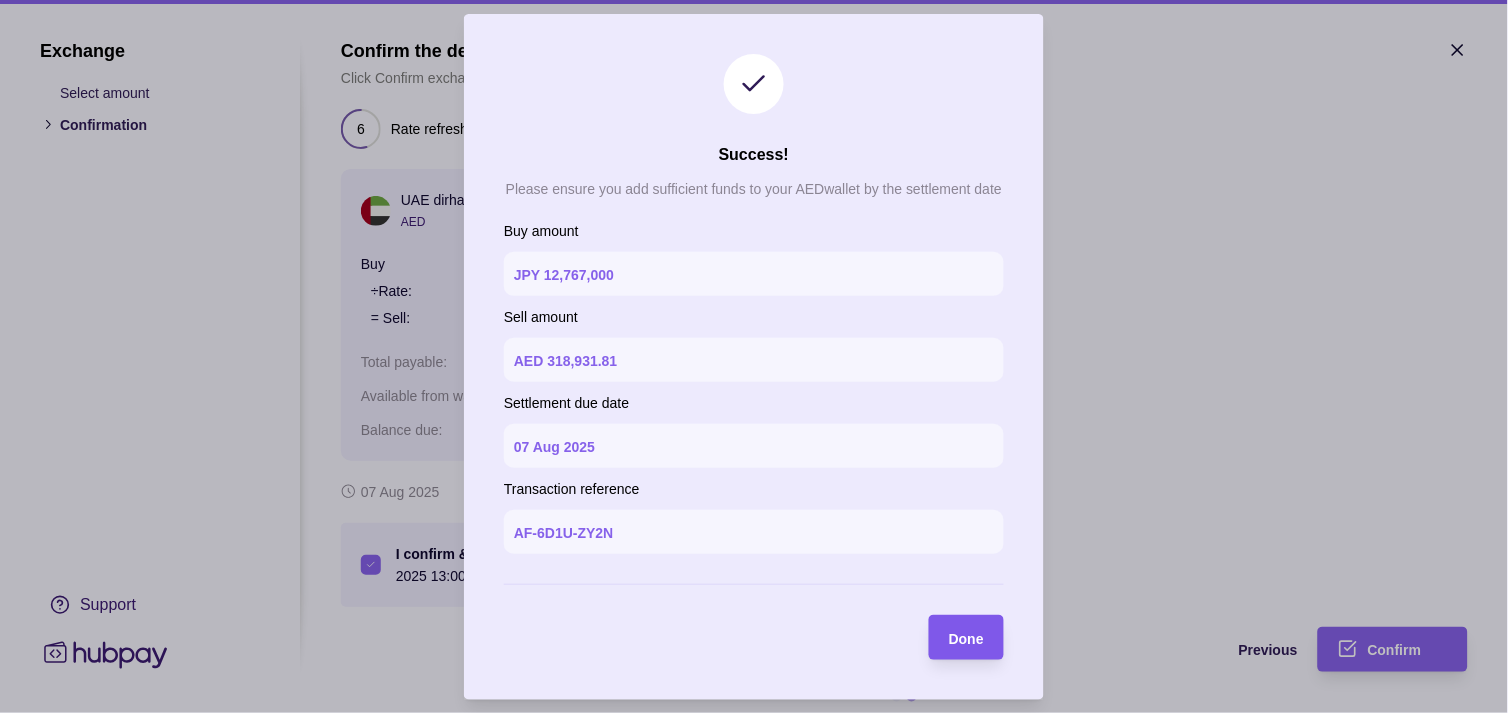 click on "Done" at bounding box center [966, 637] 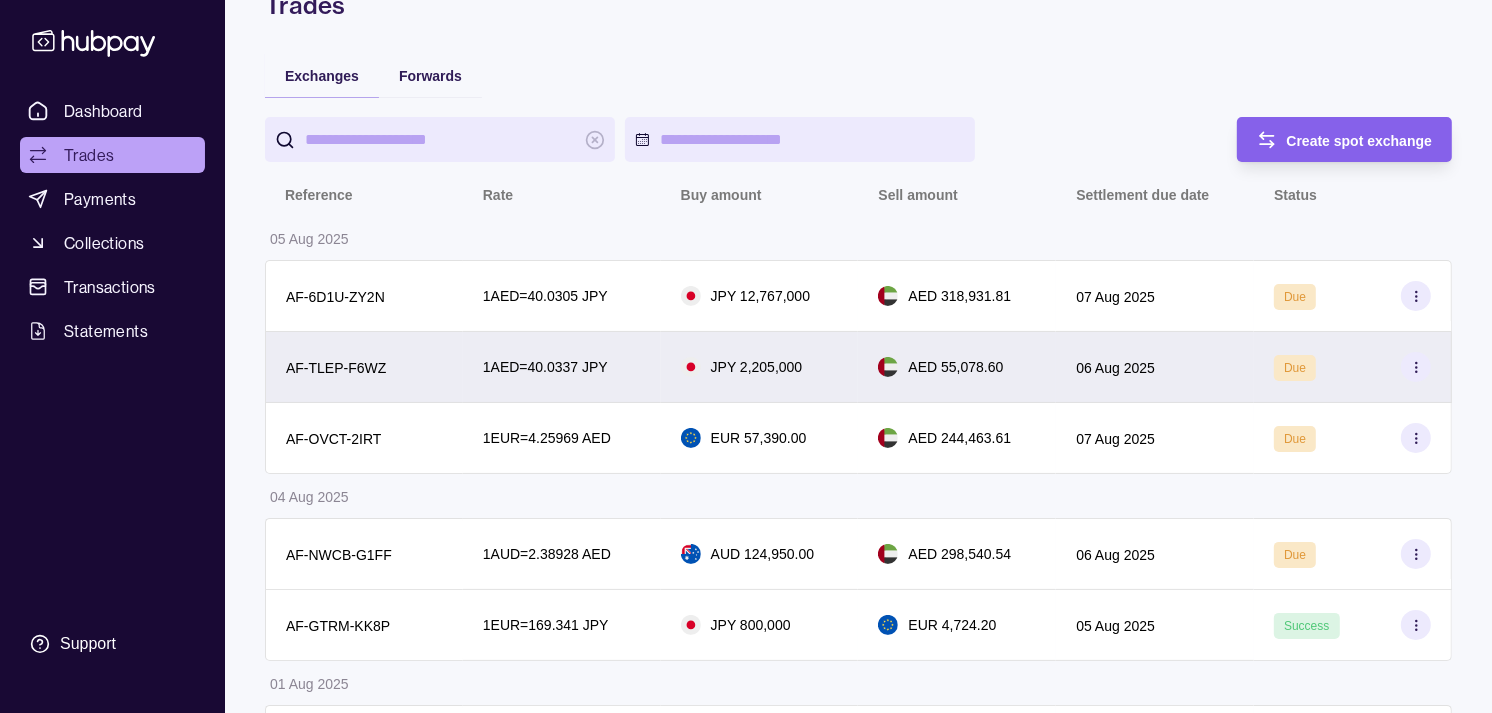scroll, scrollTop: 222, scrollLeft: 0, axis: vertical 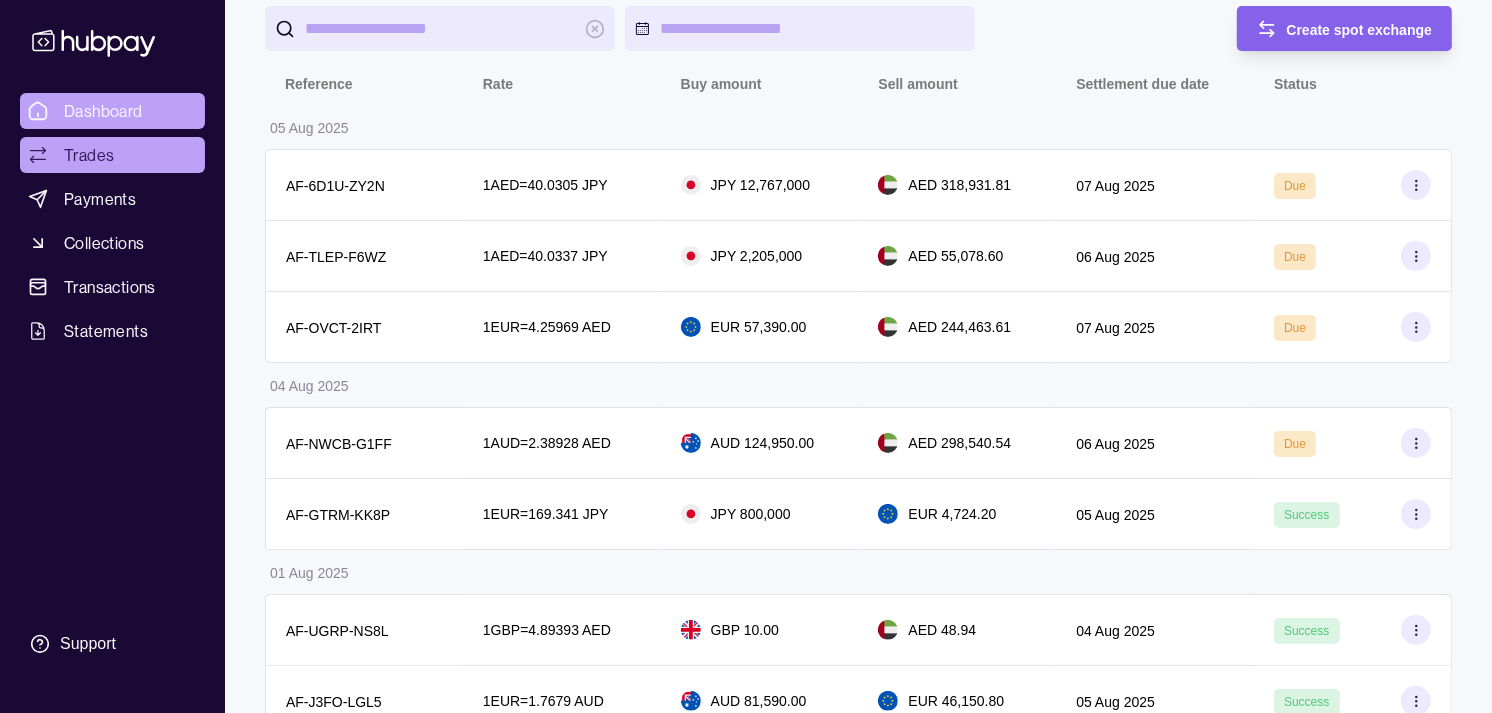 click on "Dashboard" at bounding box center [103, 111] 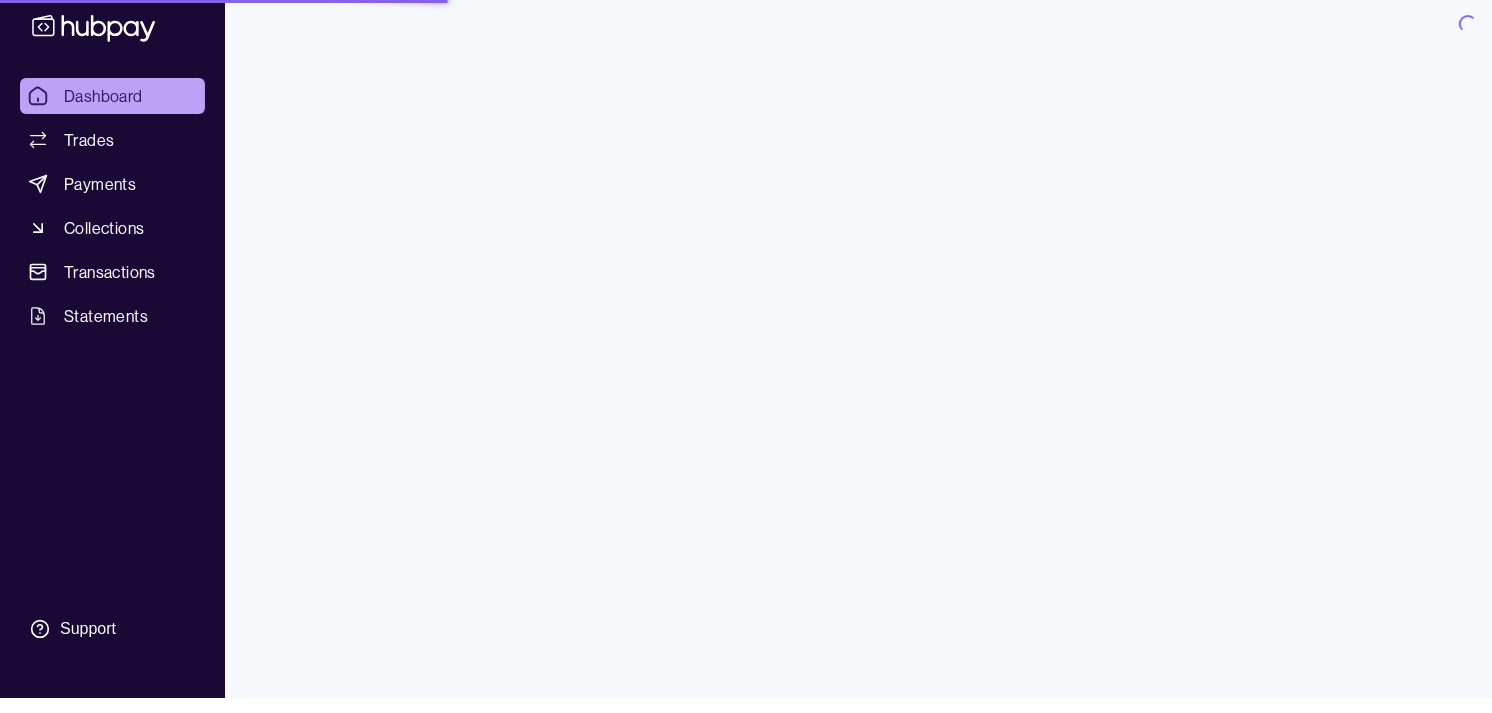 scroll, scrollTop: 0, scrollLeft: 0, axis: both 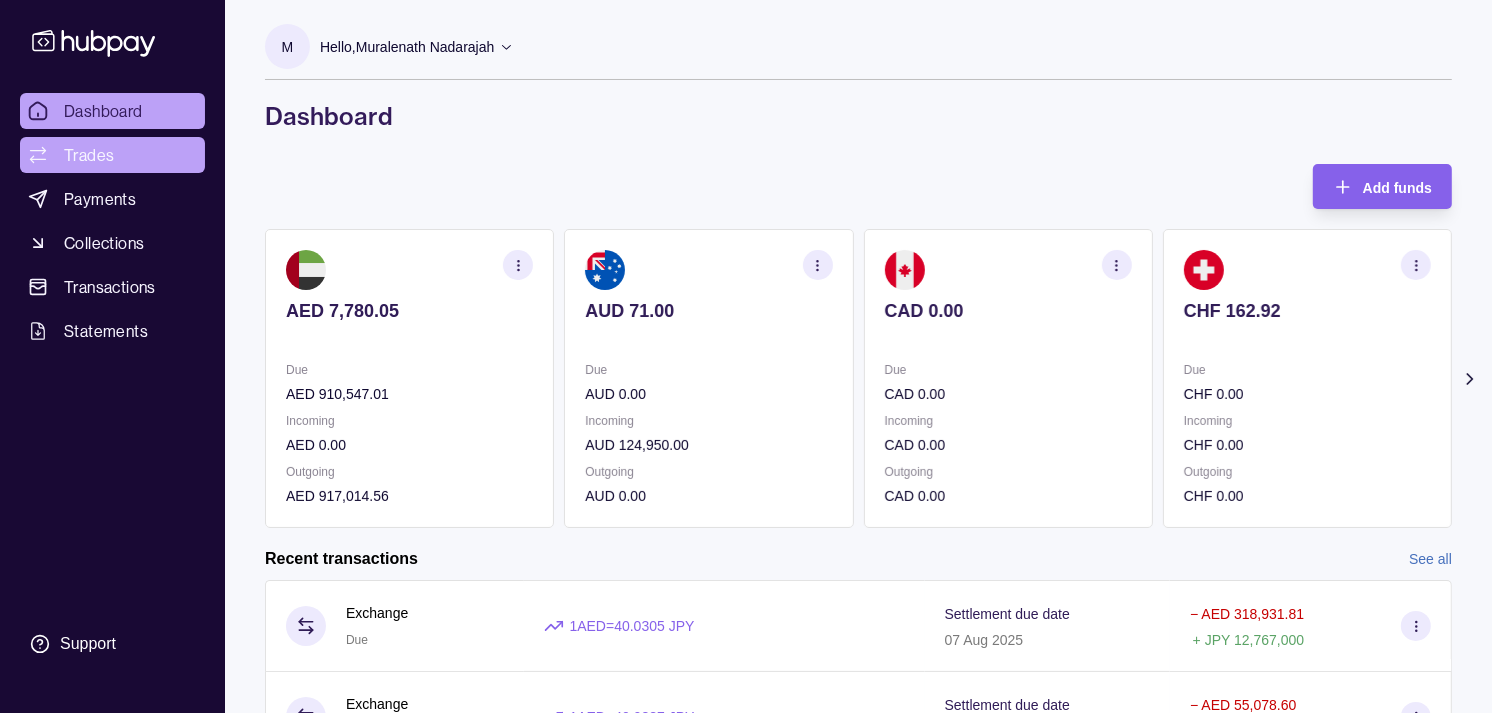 click on "Trades" at bounding box center [89, 155] 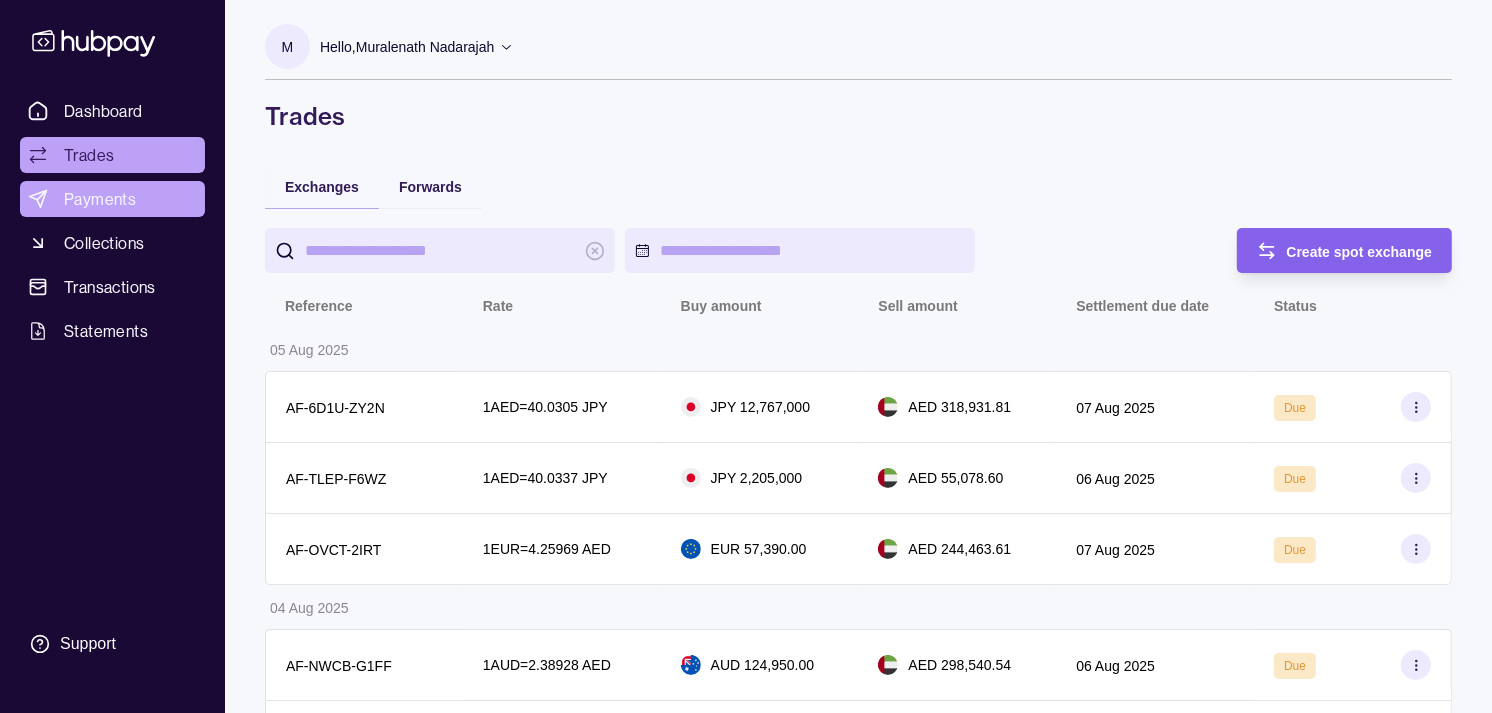 click on "Payments" at bounding box center [100, 199] 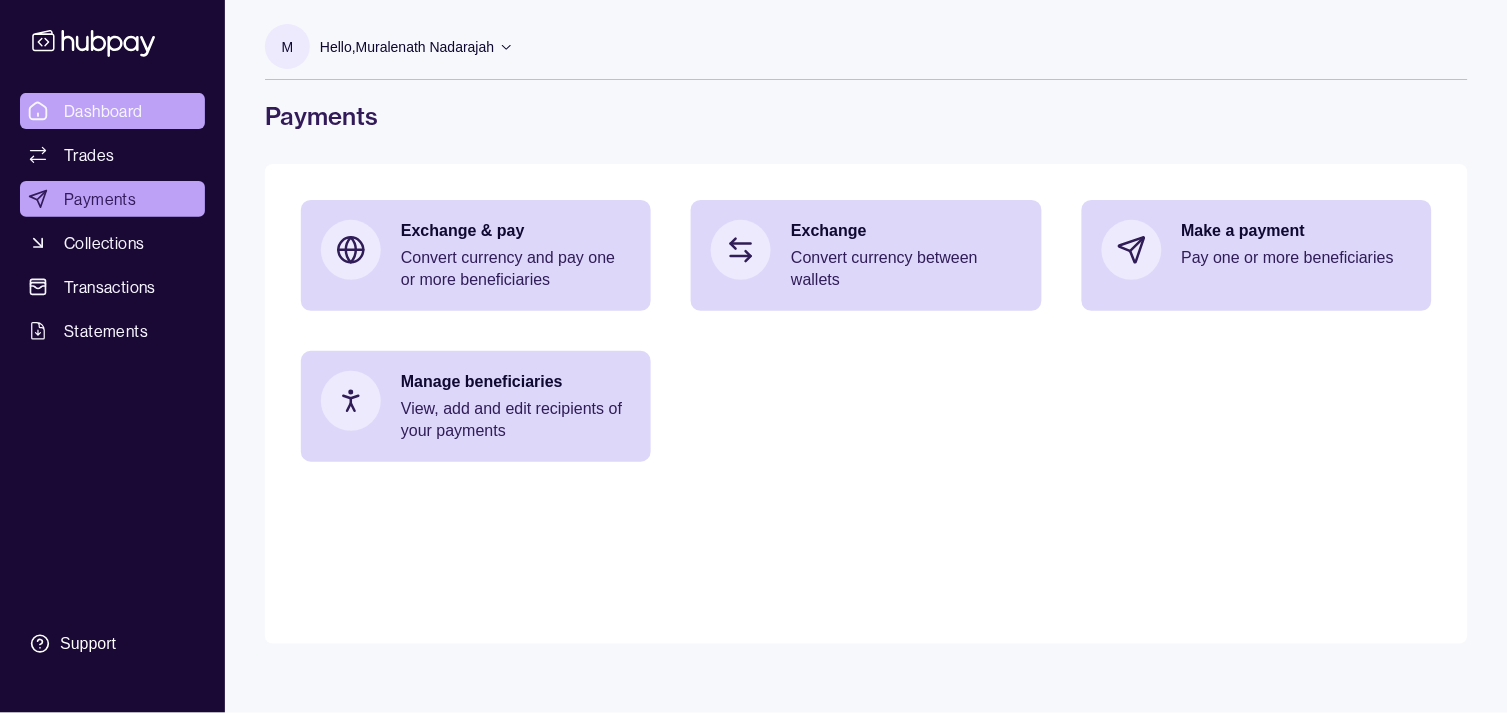 click on "Dashboard" at bounding box center [103, 111] 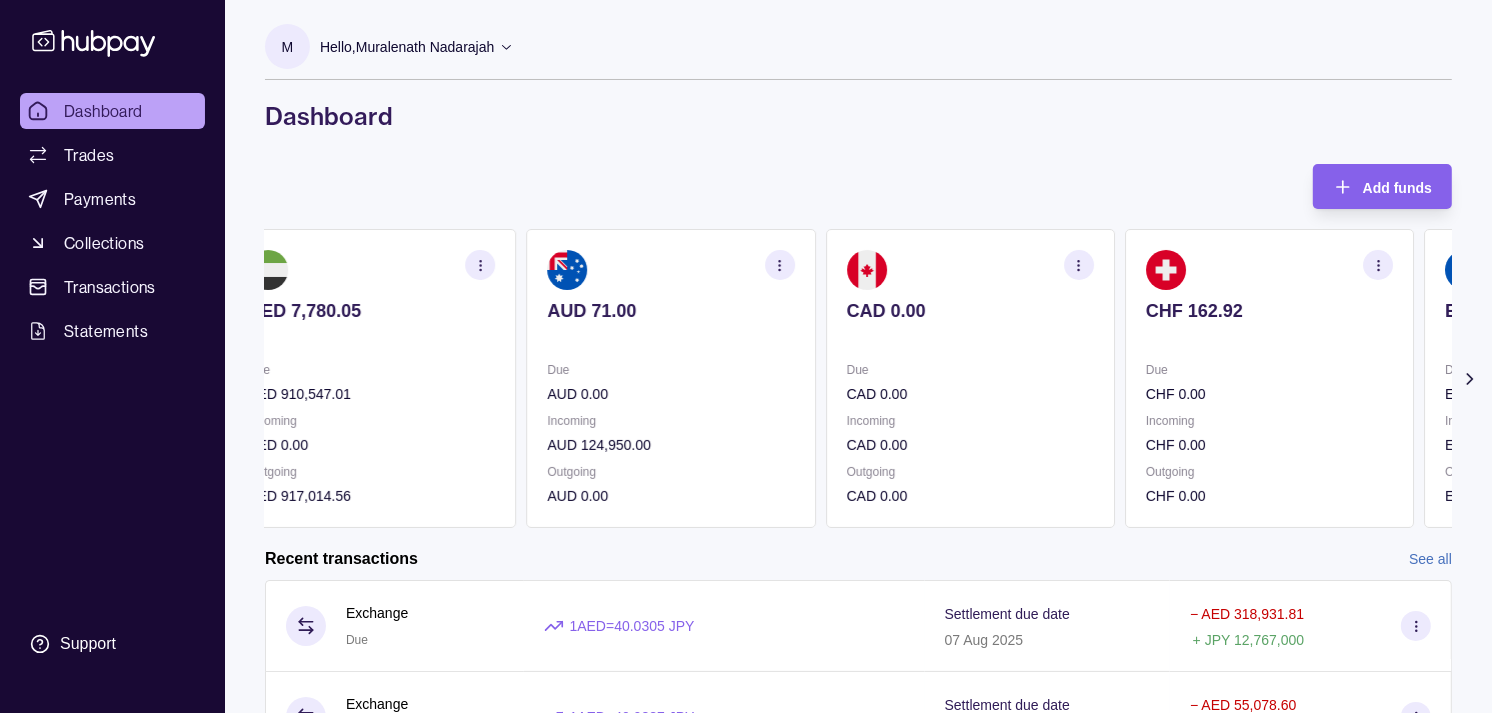 click on "CHF 162.92                                                                                                               Due CHF 0.00 Incoming CHF 0.00 Outgoing CHF 0.00" at bounding box center [1269, 378] 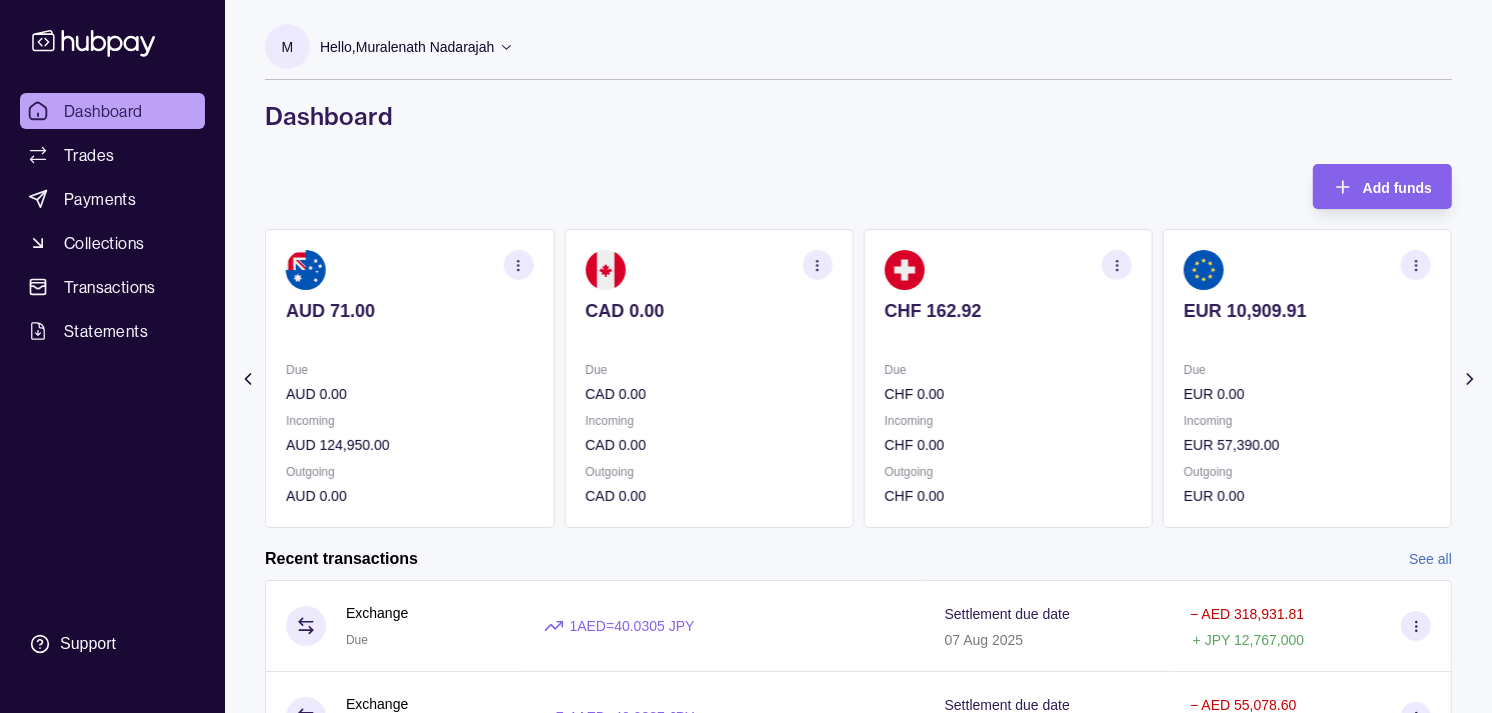 click on "EUR 10,909.91                                                                                                               Due EUR 0.00 Incoming EUR 57,390.00 Outgoing EUR 0.00" at bounding box center (1307, 378) 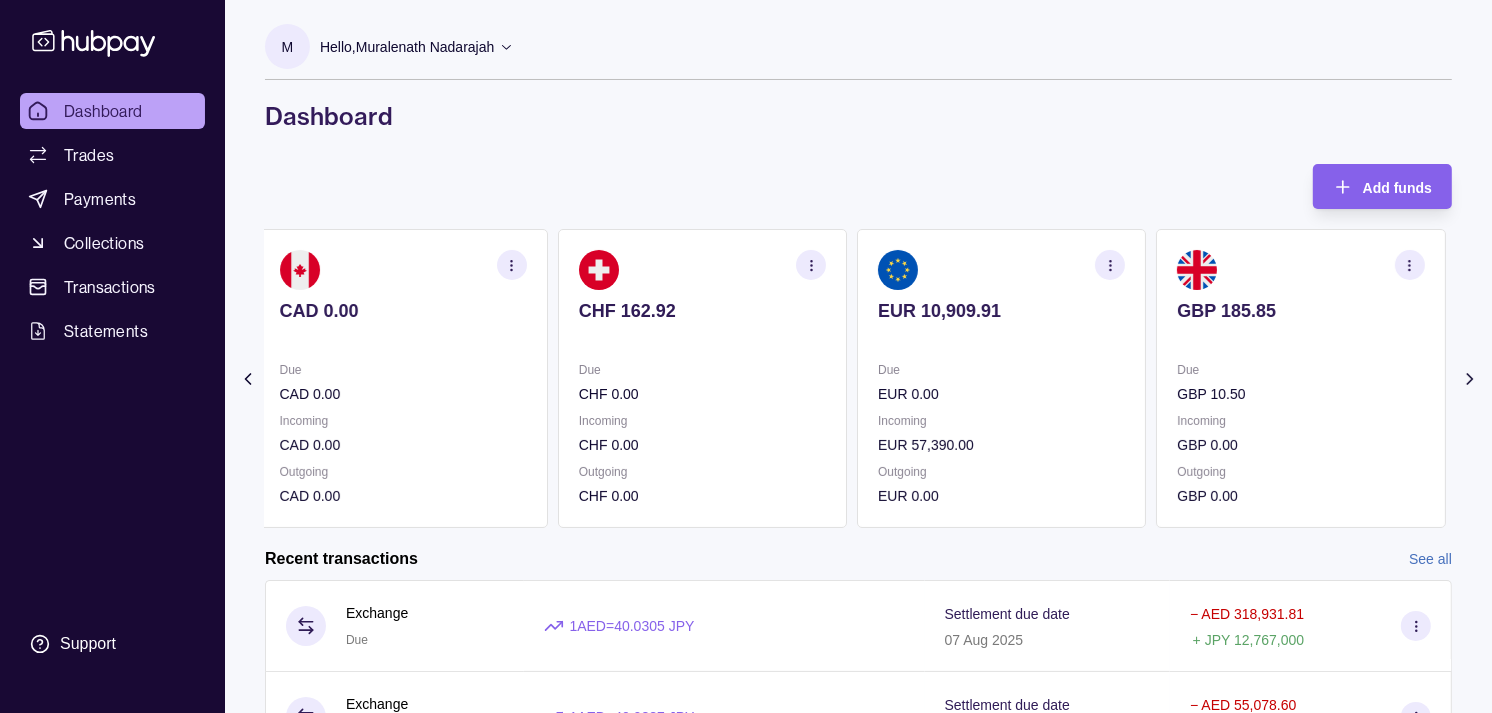click on "GBP 185.85                                                                                                               Due GBP 10.50 Incoming GBP 0.00 Outgoing GBP 0.00" at bounding box center [1300, 378] 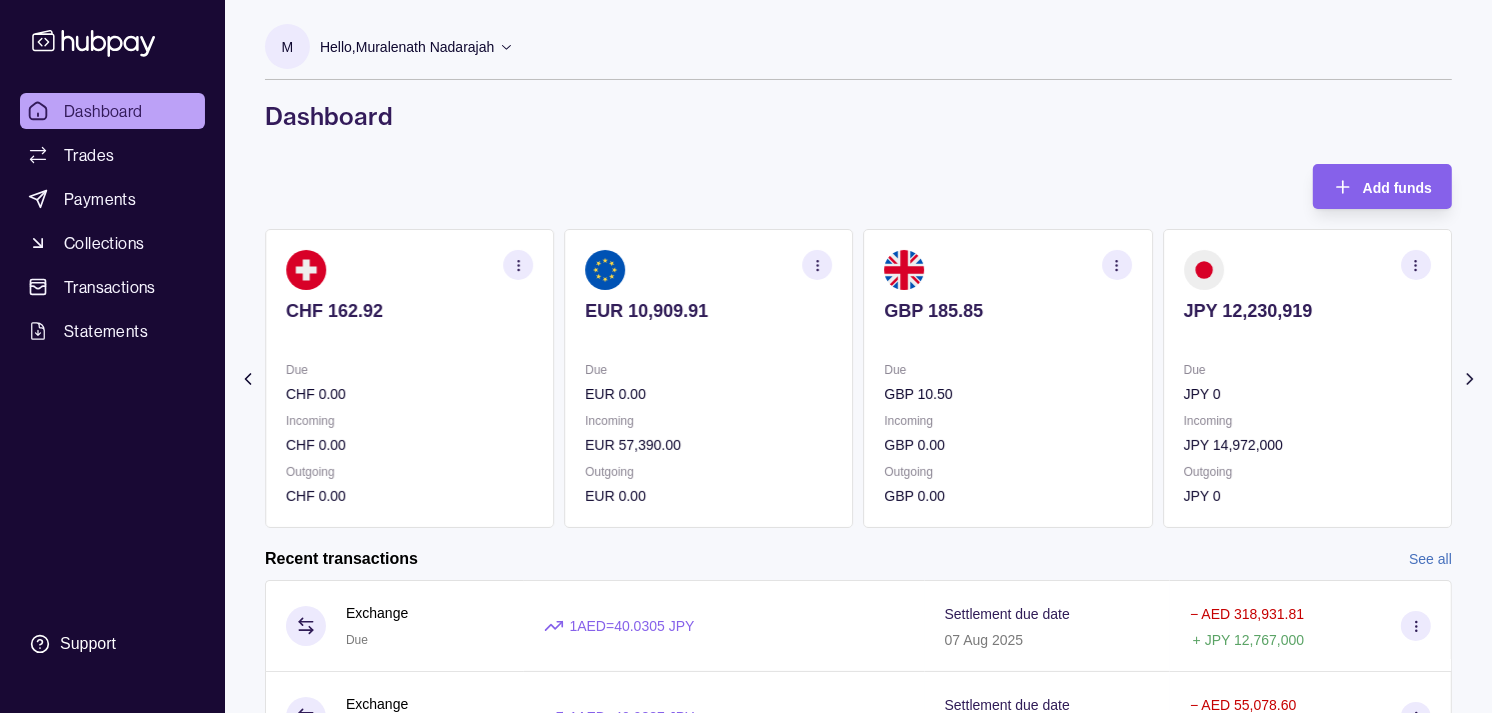 click on "JPY 12,230,919" at bounding box center [1307, 324] 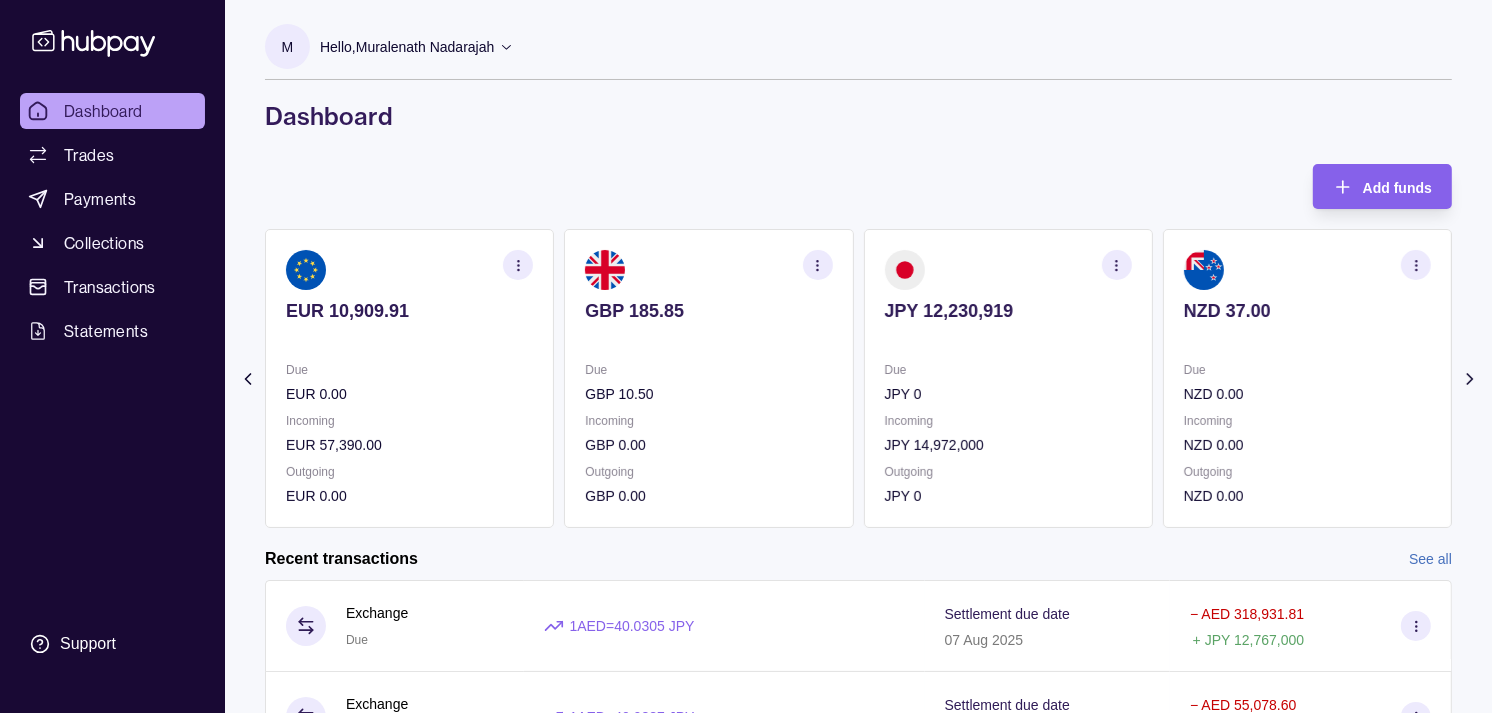 click 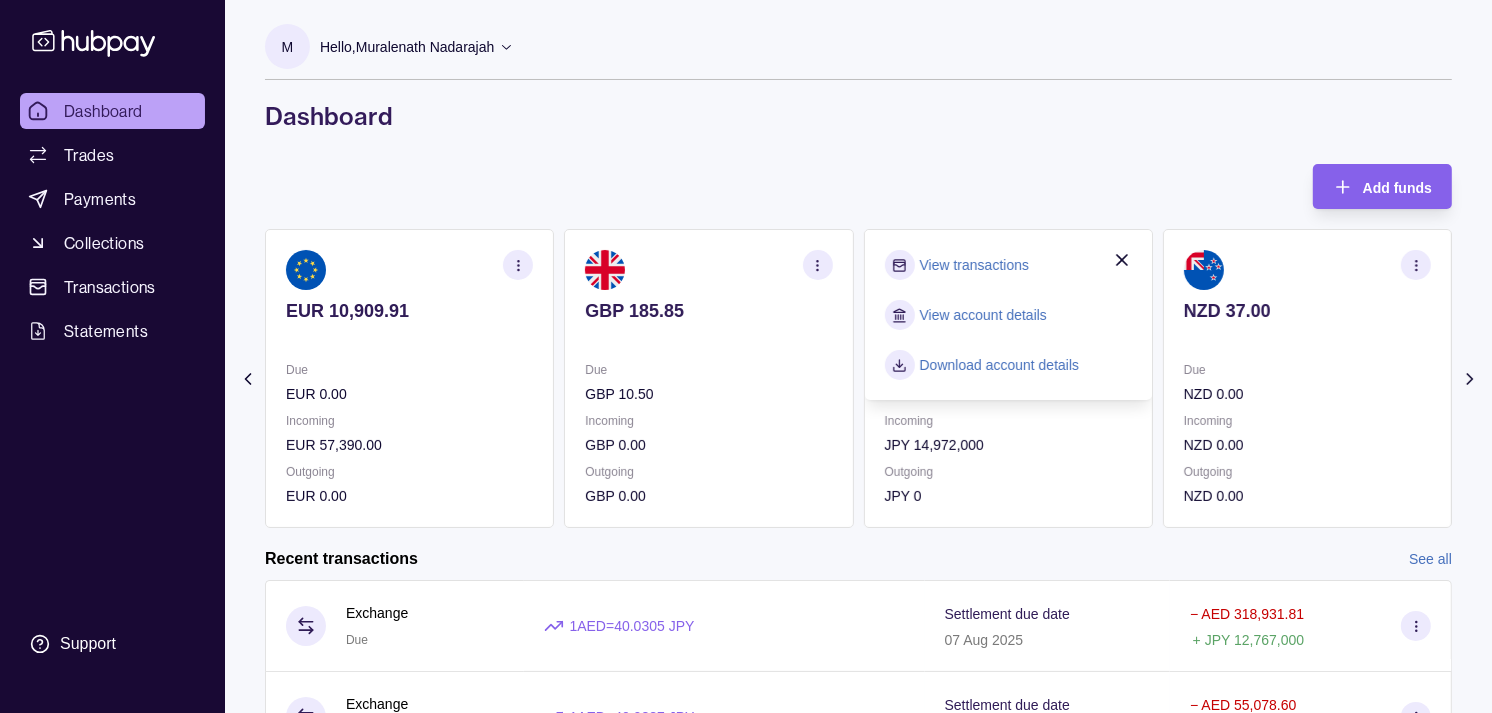 click on "View transactions" at bounding box center (974, 265) 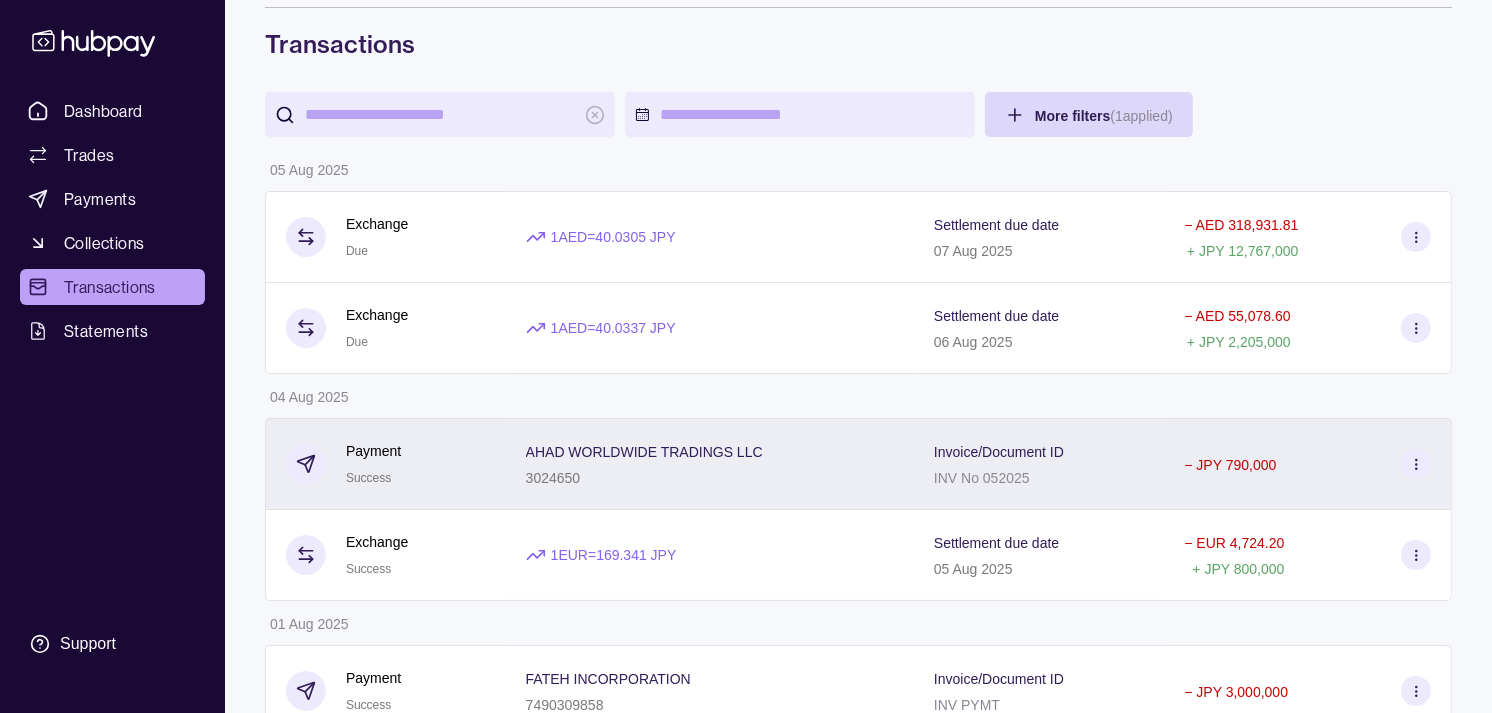 scroll, scrollTop: 111, scrollLeft: 0, axis: vertical 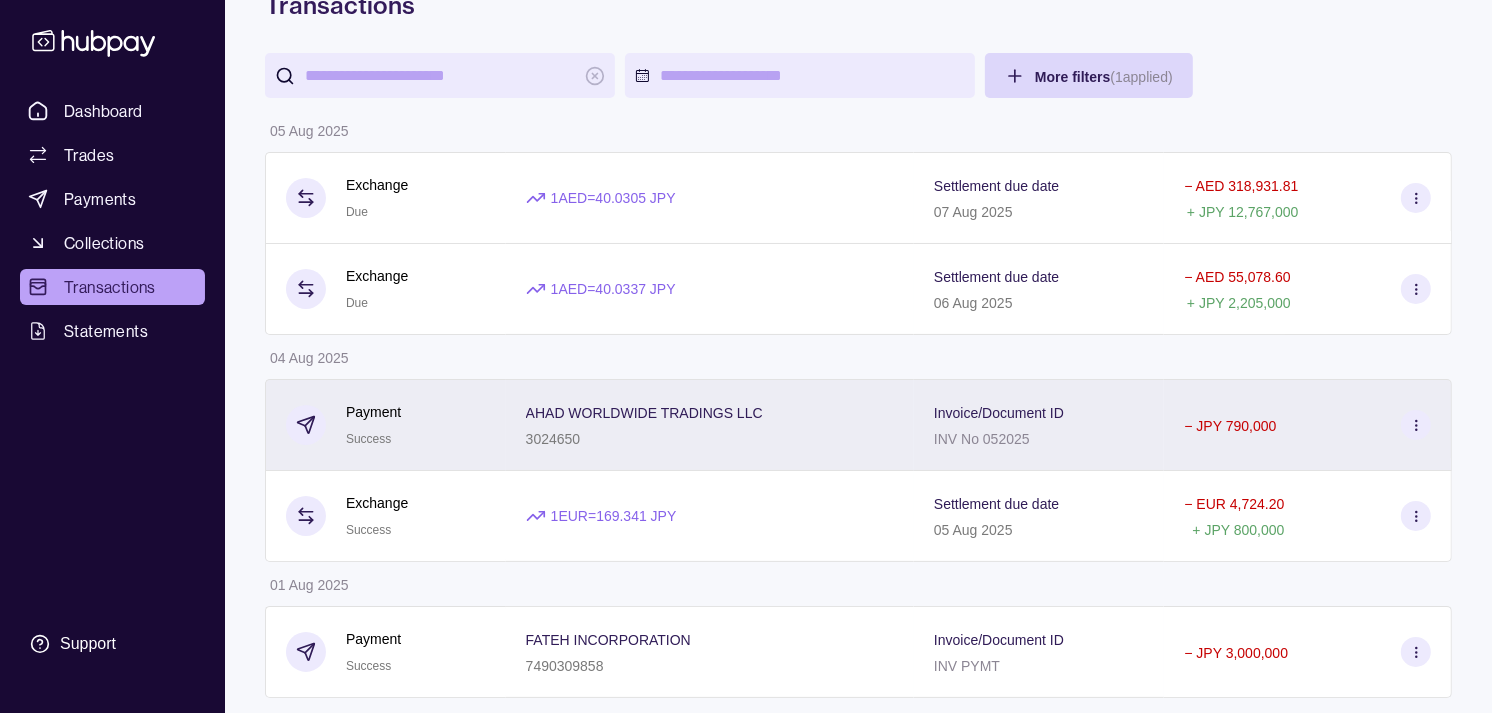 click on "Payment Success" at bounding box center [385, 425] 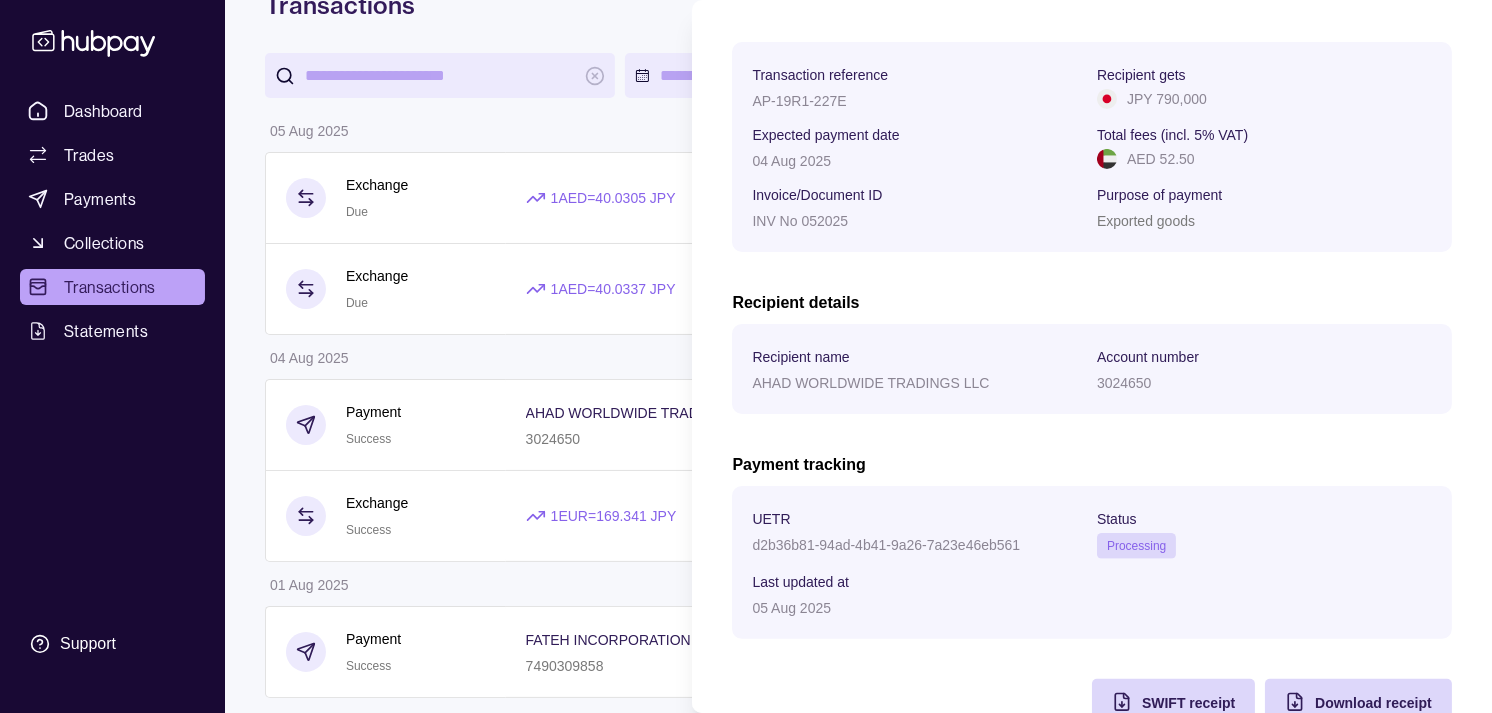 scroll, scrollTop: 334, scrollLeft: 0, axis: vertical 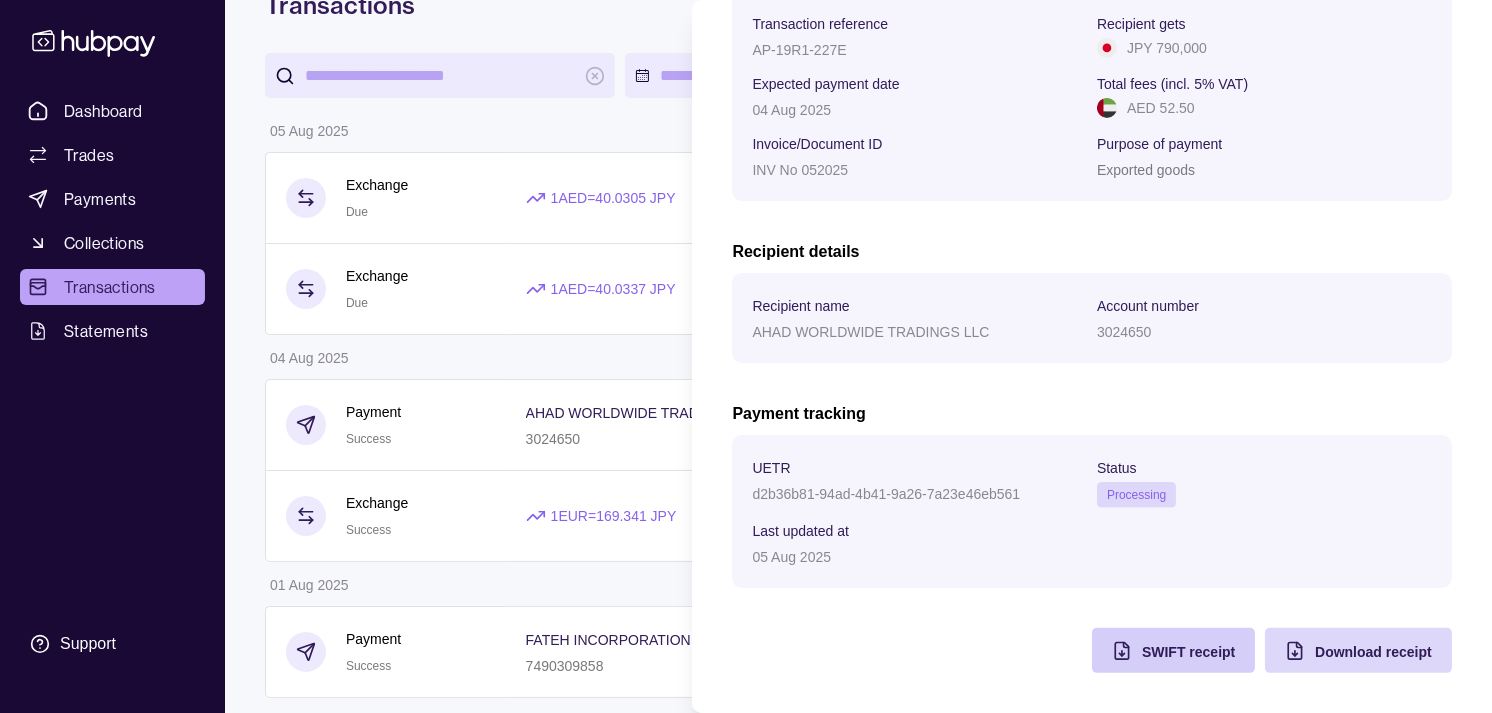 click on "SWIFT receipt" at bounding box center (1188, 651) 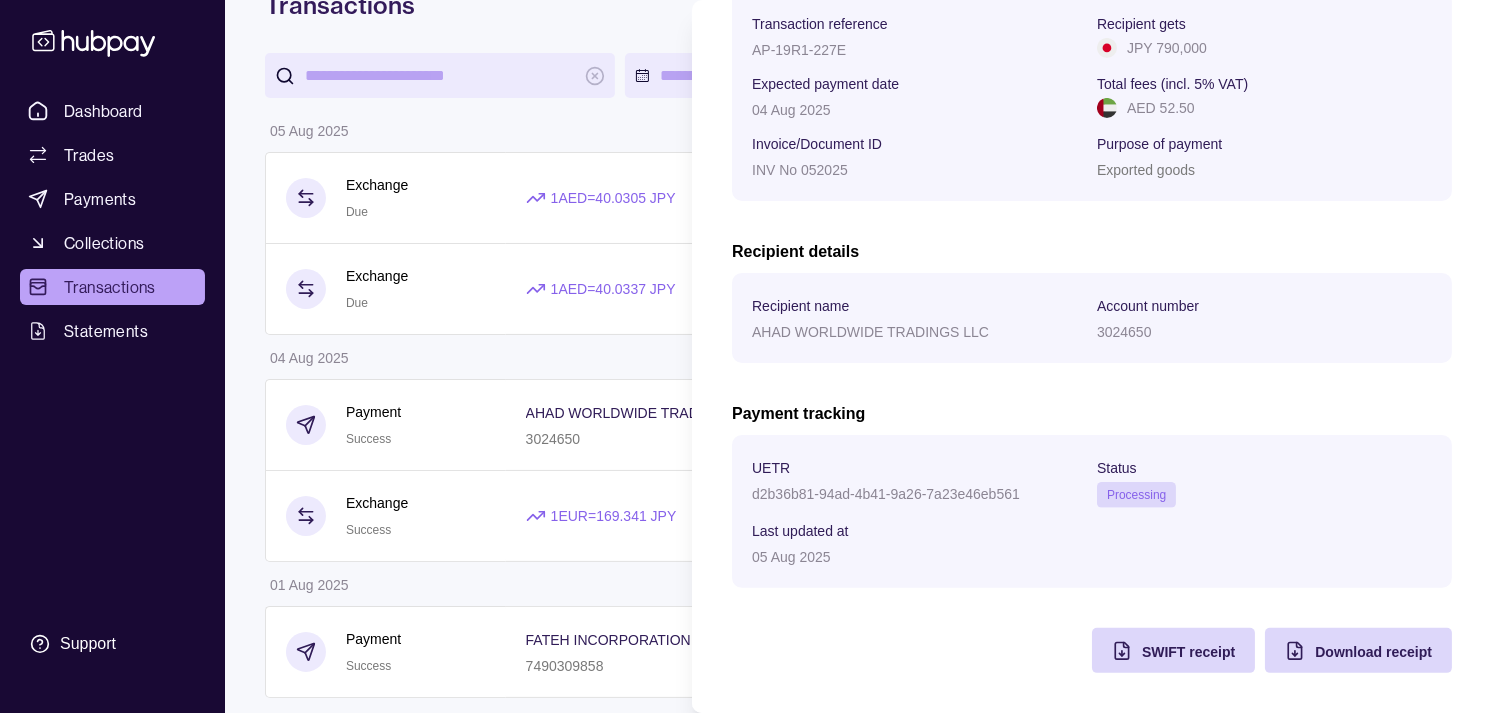 click on "Dashboard Trades Payments Collections Transactions Statements Support M Hello, [FIRST] [LAST] Strides Trading LLC Account Terms and conditions Privacy policy Sign out Transactions More filters  ( 1  applied) Details Amount 05 Aug 2025 Exchange Due 1  AED  =  40.0305   JPY Settlement due date 07 Aug 2025 −   AED 318,931.81 +   JPY 12,767,000 Exchange Due 1  AED  =  40.0337   JPY Settlement due date 06 Aug 2025 −   AED 55,078.60 +   JPY 2,205,000 04 Aug 2025 Payment Success AHAD WORLDWIDE TRADINGS LLC 3024650 Invoice/Document ID INV No 052025 −   JPY 790,000 Exchange Success 1  EUR  =  169.341   JPY Settlement due date 05 Aug 2025 −   EUR 4,724.20 +   JPY 800,000 01 Aug 2025 Payment Success FATEH INCORPORATION 7490309858 Invoice/Document ID INV PYMT −   JPY 3,000,000 31 Jul 2025 Payment Success MDK CORPORATION CO LTD 0043215 Invoice/Document ID INV No 81287 −   JPY 4,990,000 Payment Success SS HOLDINGS 0268370 Invoice/Document ID INV PYMT −   JPY 2,290,000 Exchange Success 1  EUR  =    JPY" at bounding box center [746, 1108] 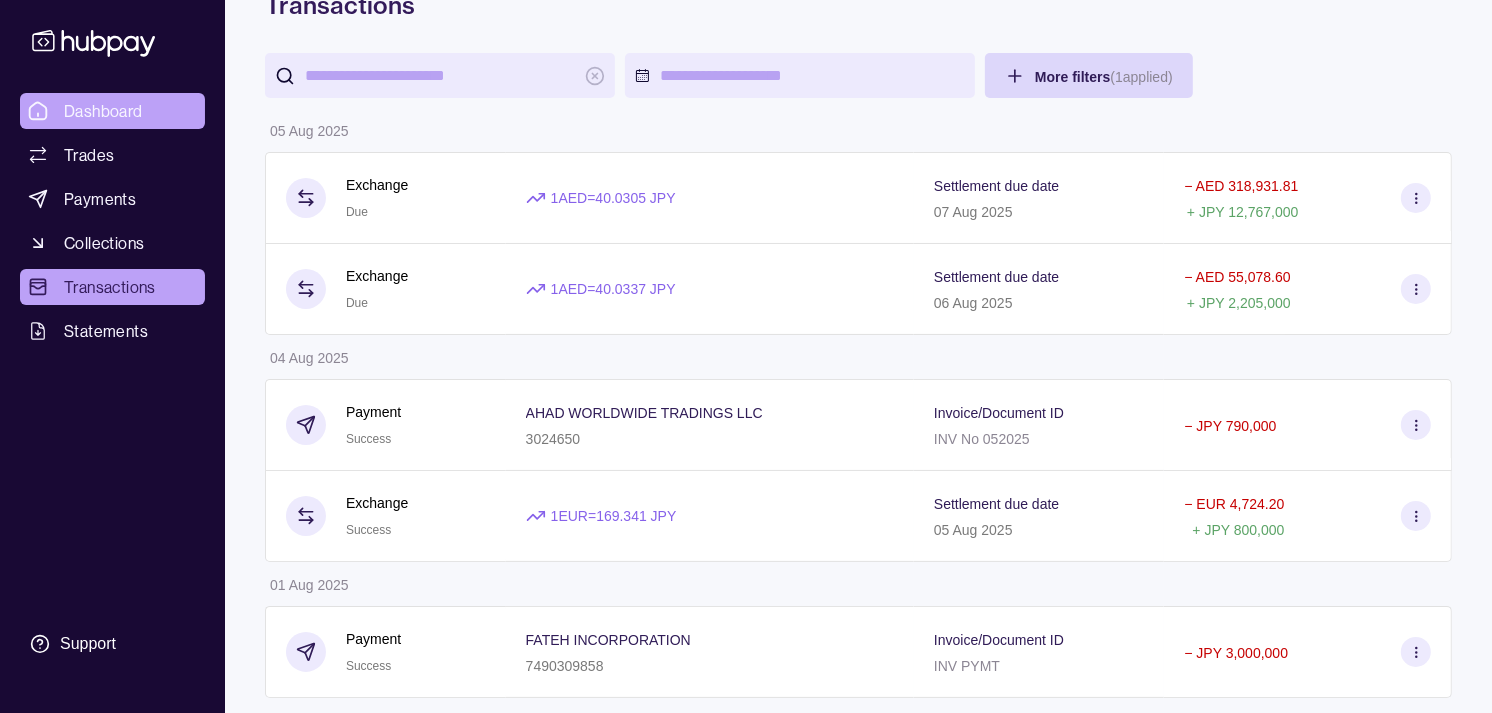 click on "Dashboard" at bounding box center [103, 111] 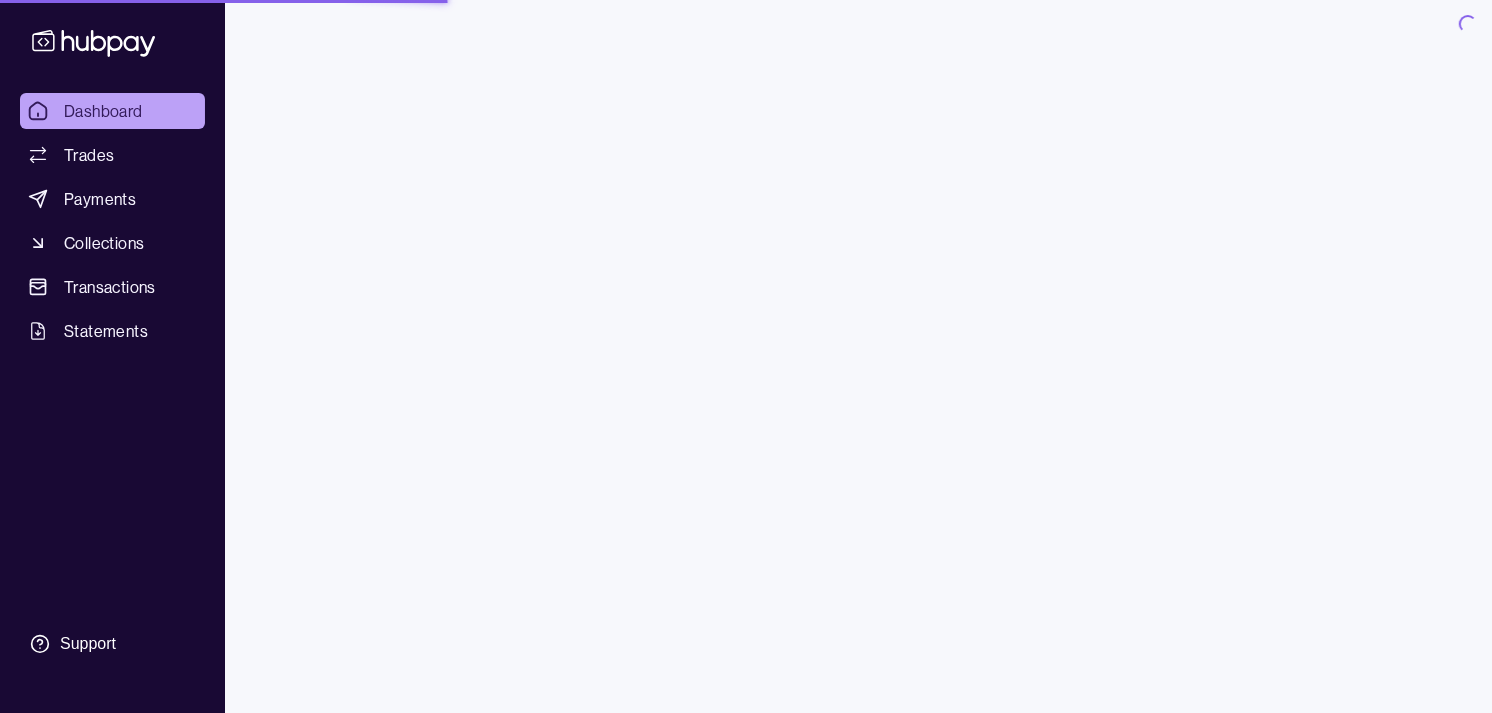 scroll, scrollTop: 0, scrollLeft: 0, axis: both 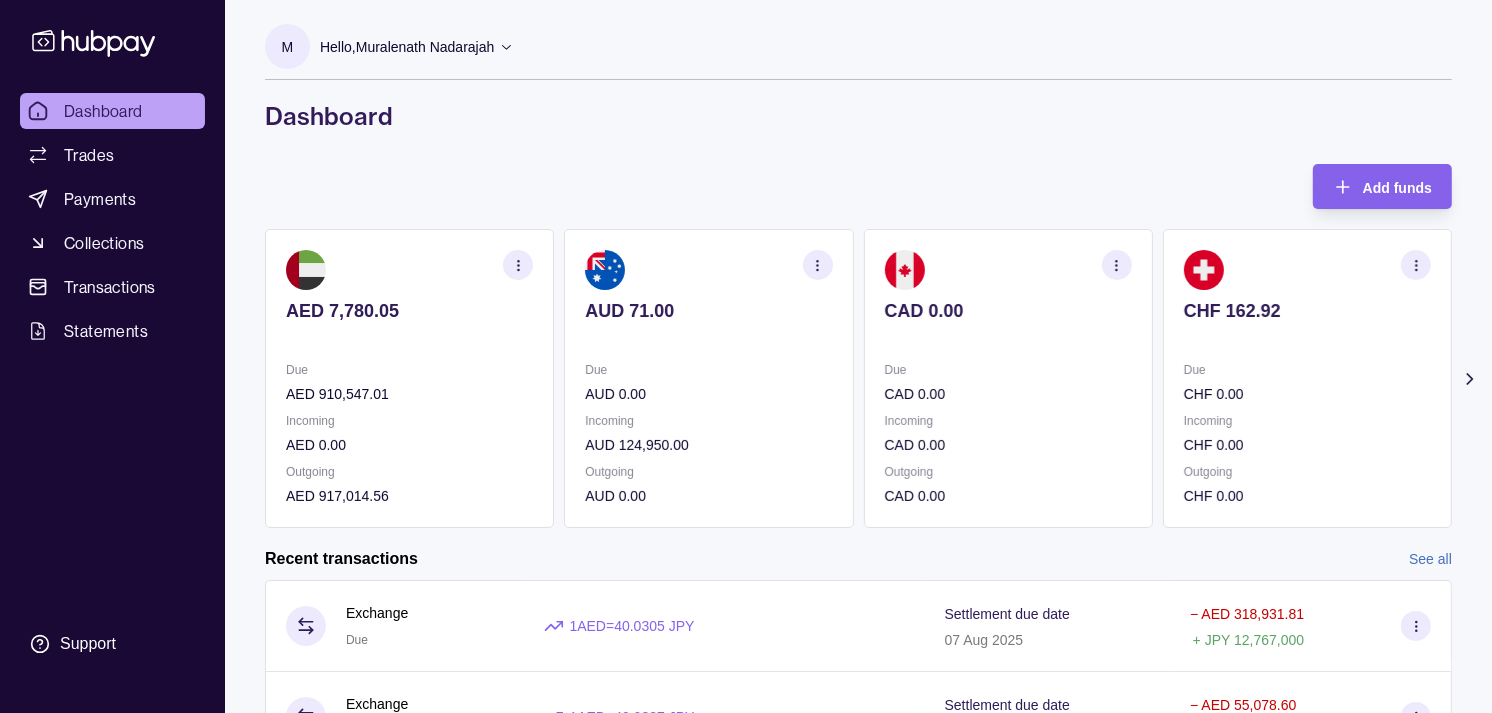 click on "CAD 0.00" at bounding box center [1008, 324] 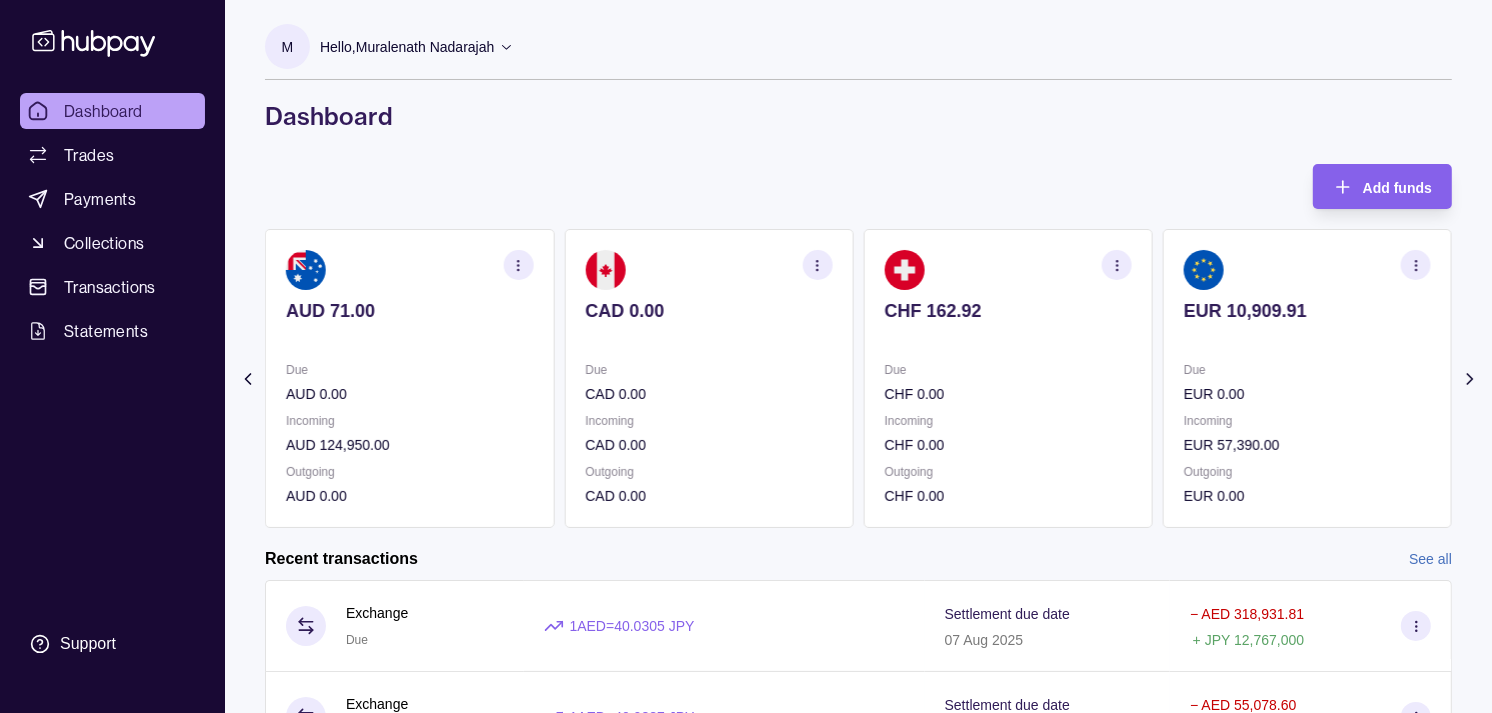 click on "CHF 162.92                                                                                                               Due CHF 0.00 Incoming CHF 0.00 Outgoing CHF 0.00" at bounding box center [1008, 378] 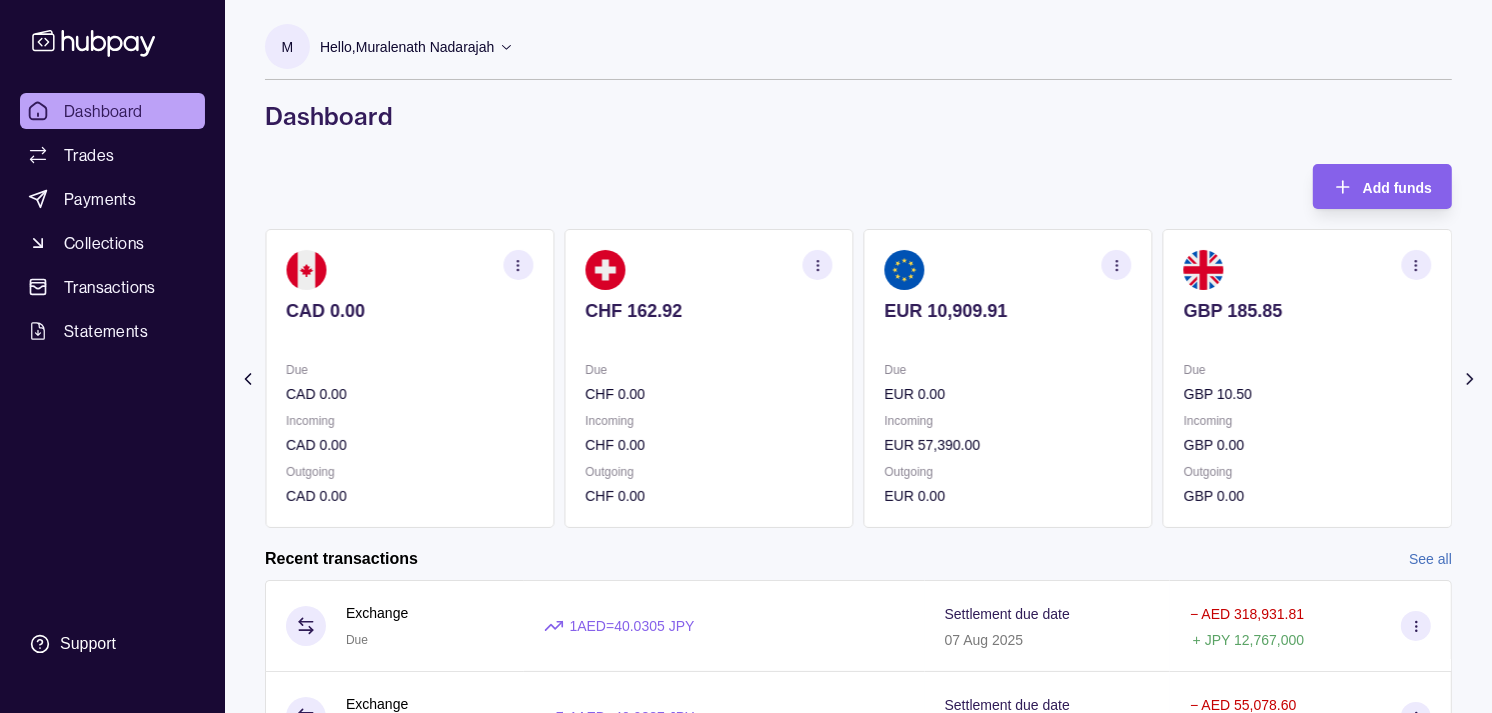 click at bounding box center (1008, 338) 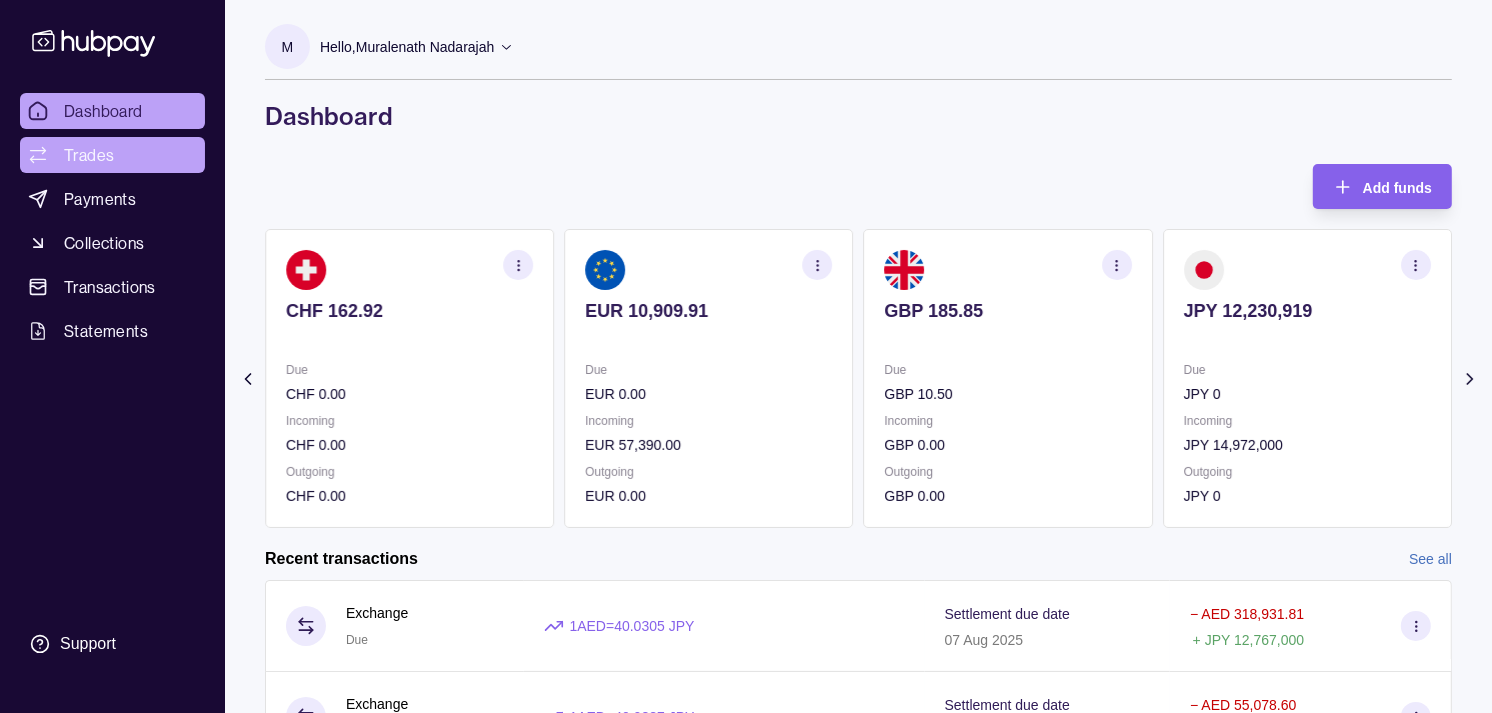 drag, startPoint x: 110, startPoint y: 155, endPoint x: 117, endPoint y: 144, distance: 13.038404 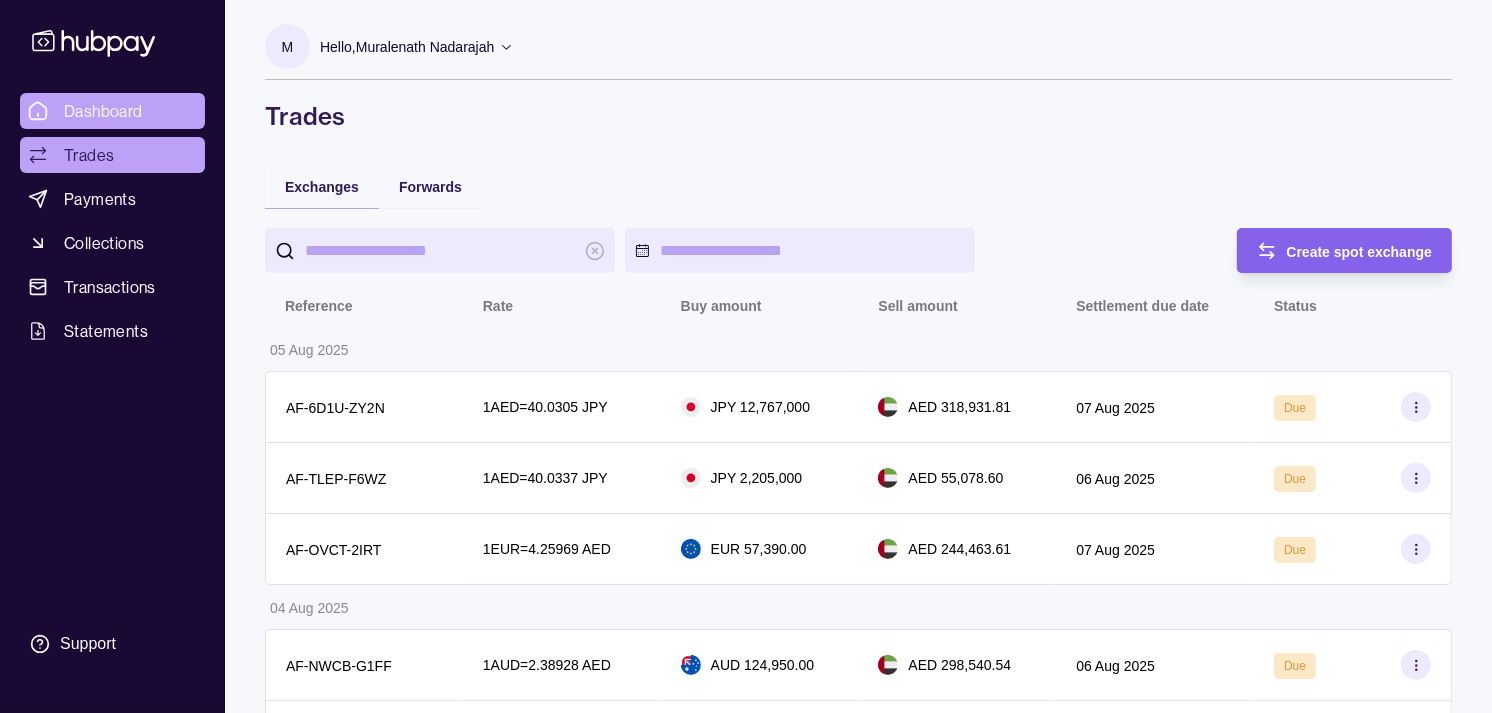 click on "Dashboard" at bounding box center (103, 111) 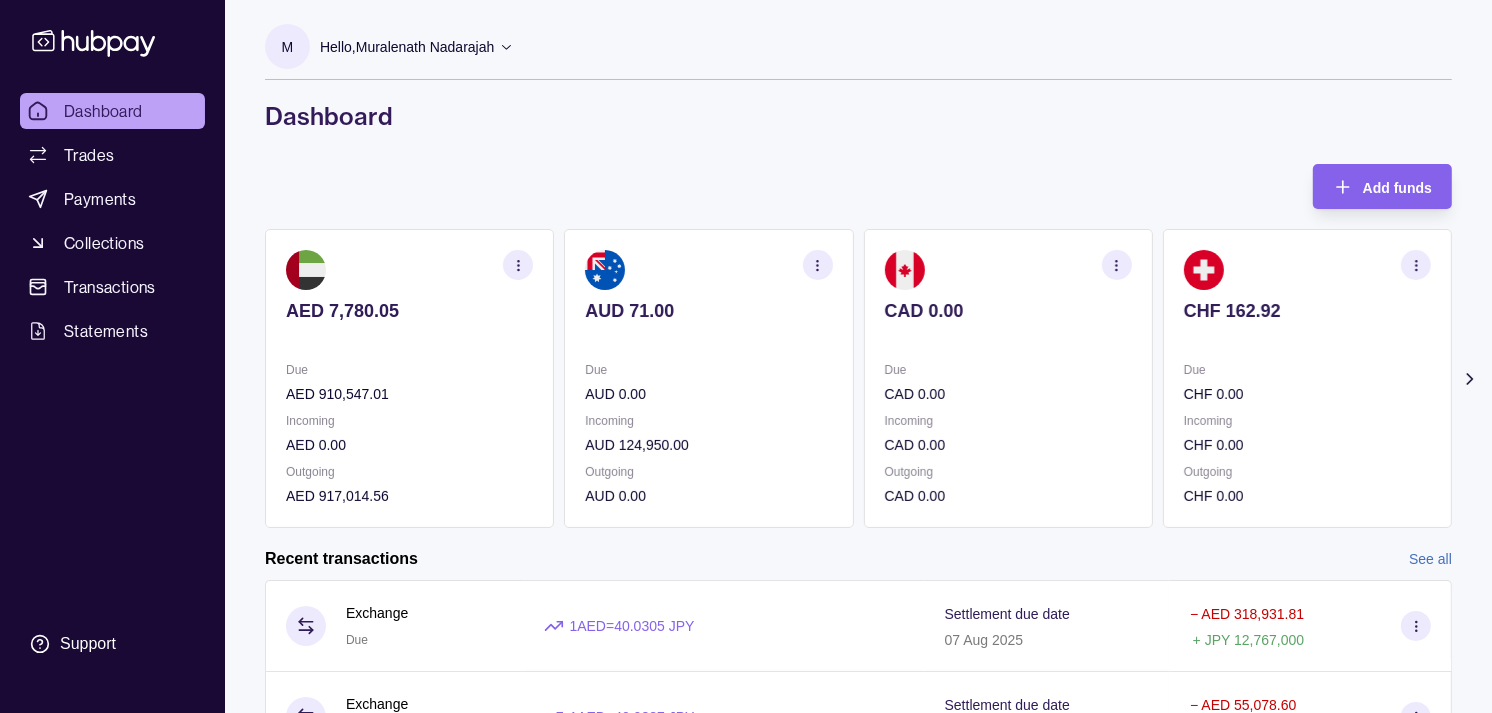 click on "AED 7,780.05                                                                                                               Due AED 910,547.01 Incoming AED 0.00 Outgoing AED 917,014.56 AUD 71.00                                                                                                               Due AUD 0.00 Incoming AUD 124,950.00 Outgoing AUD 0.00 CAD 0.00                                                                                                               Due CAD 0.00 Incoming CAD 0.00 Outgoing CAD 0.00 CHF 162.92                                                                                                               Due CHF 0.00 Incoming CHF 0.00 Outgoing CHF 0.00 EUR 10,909.91" at bounding box center (858, 378) 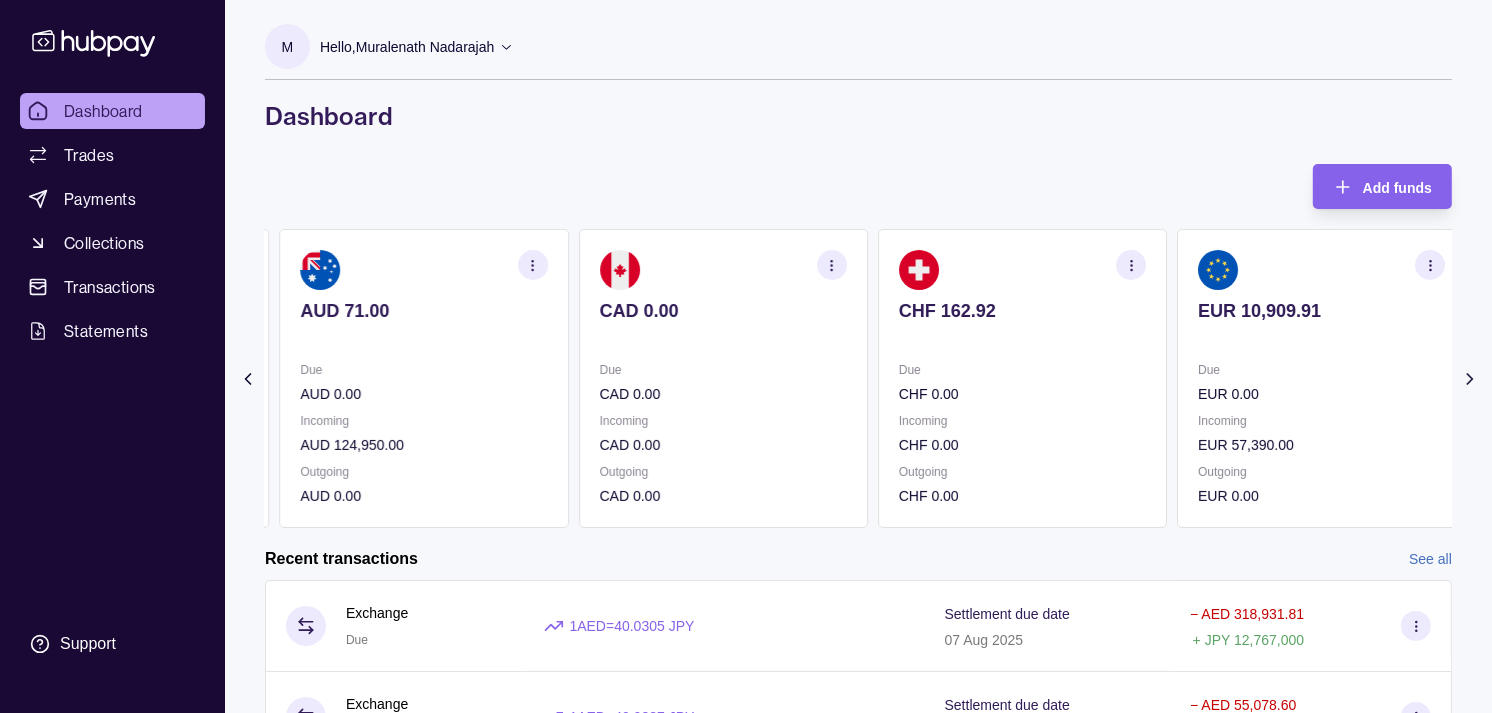click on "Due" at bounding box center [723, 370] 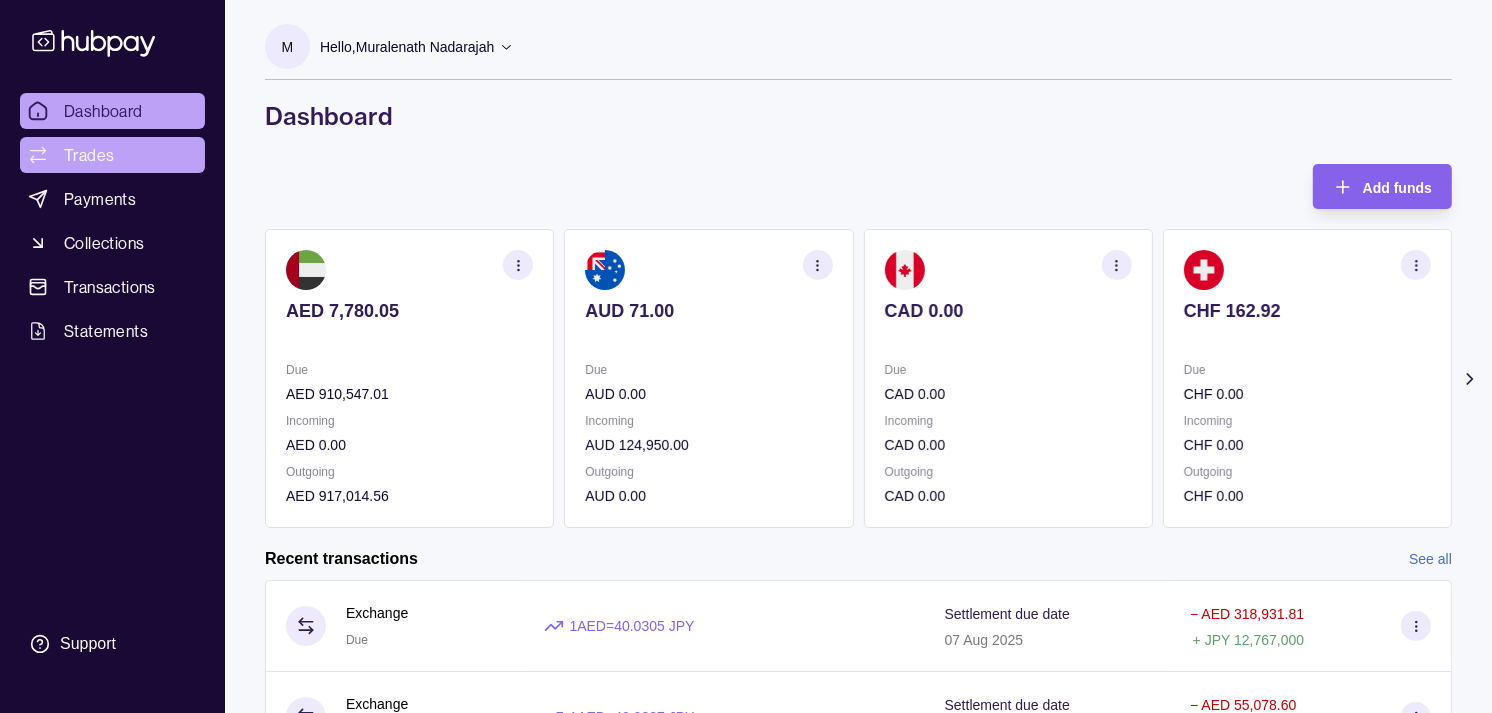 click on "Trades" at bounding box center (112, 155) 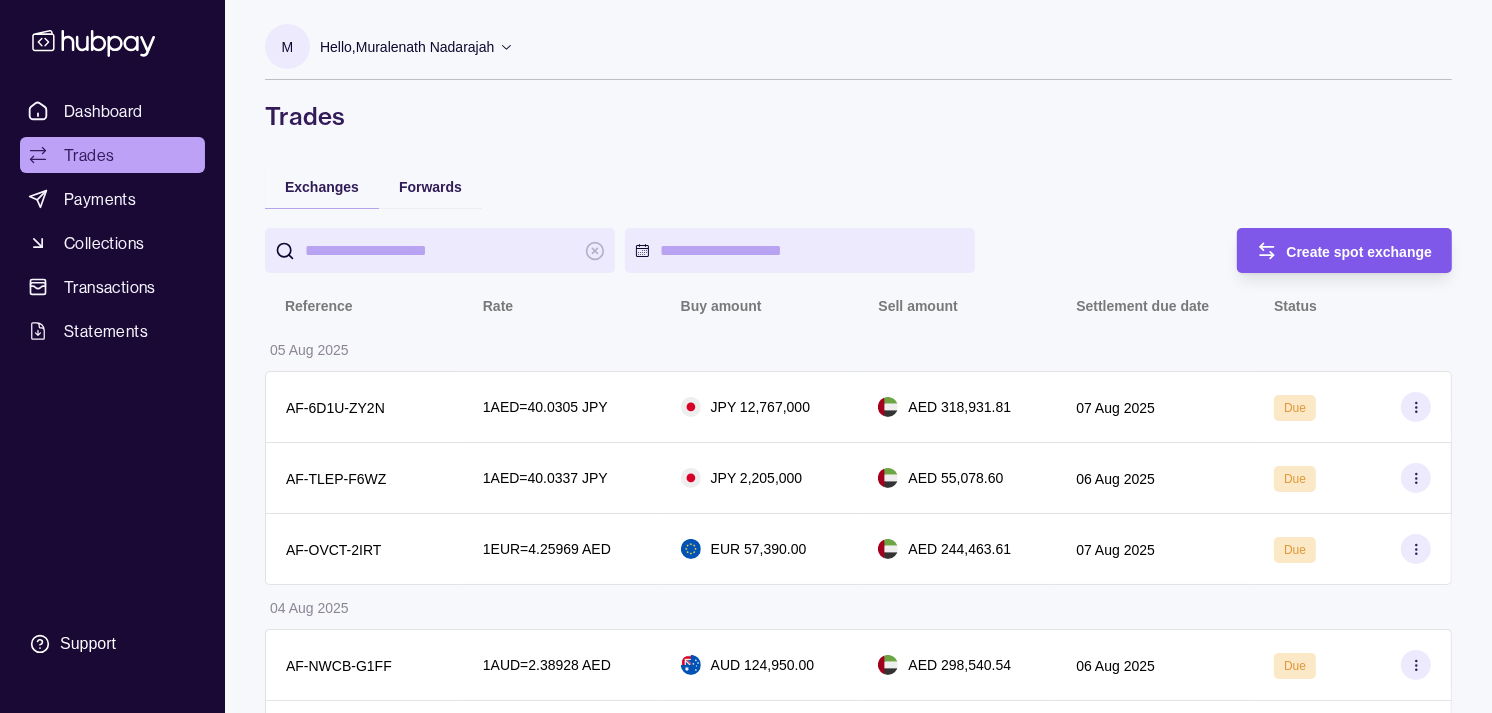 click on "Create spot exchange" at bounding box center [1360, 251] 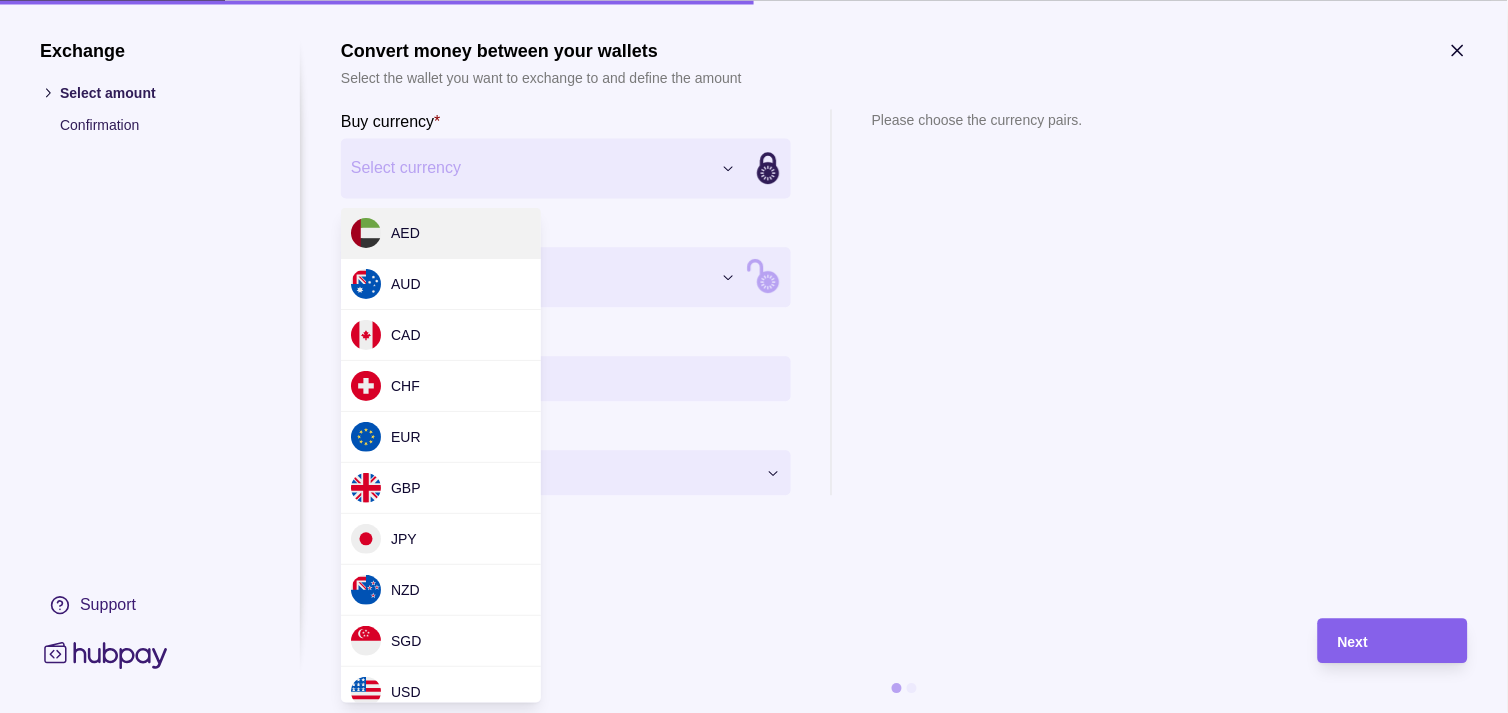 click on "Exchange Select amount Confirmation Support Convert money between your wallets Select the wallet you want to exchange to and define the amount Buy currency  * Select currency *** *** *** *** *** *** *** *** *** *** Sell currency  * Select currency *** *** *** *** *** *** *** *** *** *** Buy amount  * Settlement Loading… Please choose the currency pairs. Next" at bounding box center (746, 2127) 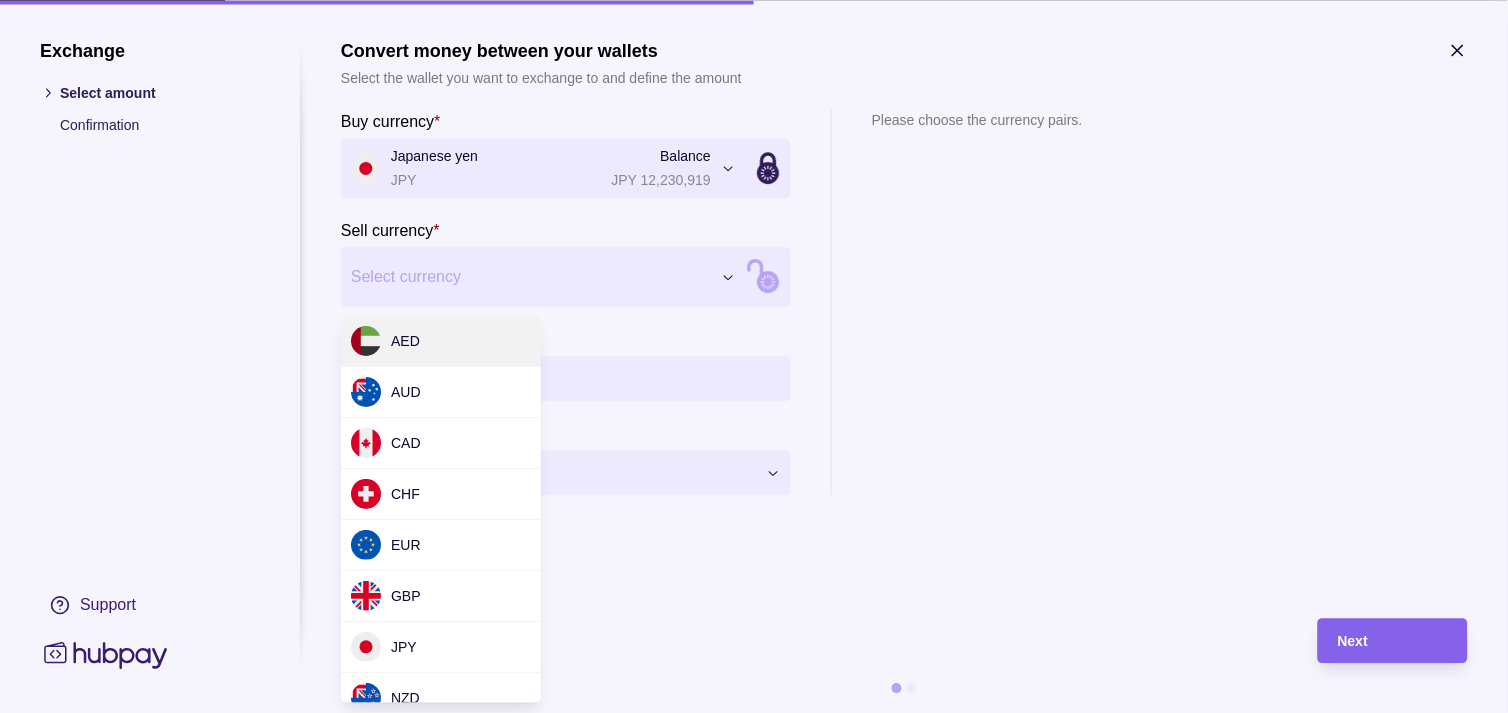 click on "Exchange Select amount Confirmation Support Convert money between your wallets Select the wallet you want to exchange to and define the amount Buy currency  * Japanese yen JPY Balance JPY 12,230,919 *** *** *** *** *** *** *** *** *** *** Sell currency  * Select currency *** *** *** *** *** *** *** *** *** *** Buy amount  * Settlement Loading… Please choose the currency pairs. Next" at bounding box center [746, 2127] 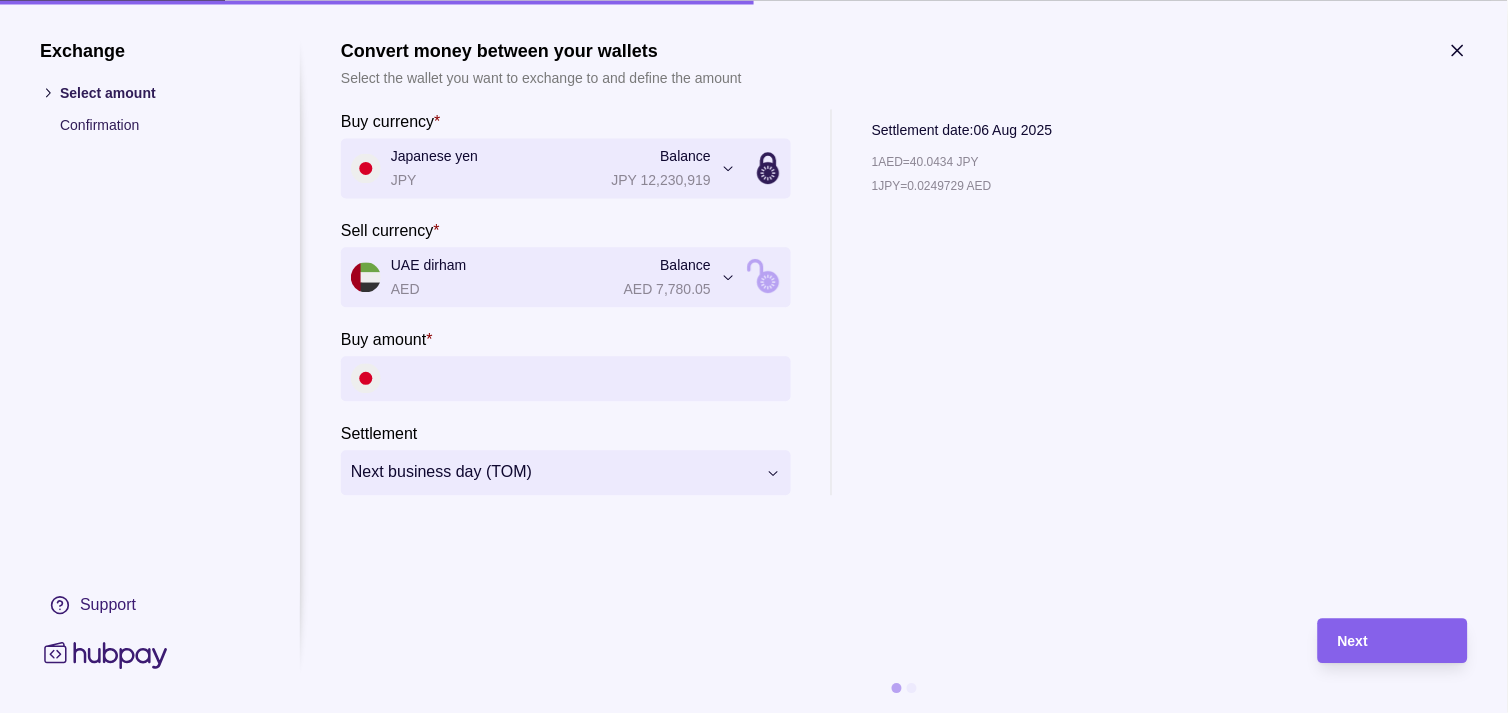 click 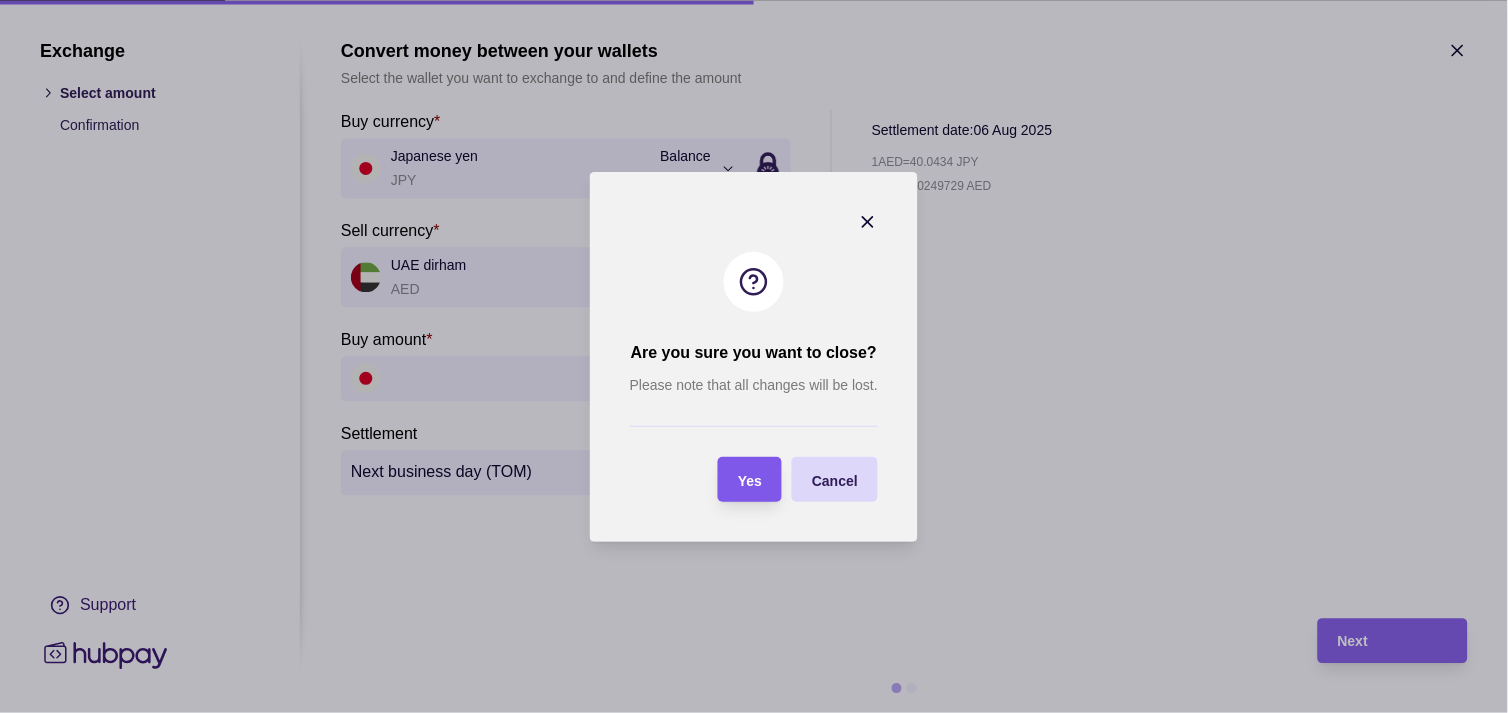 click on "Yes" at bounding box center [750, 479] 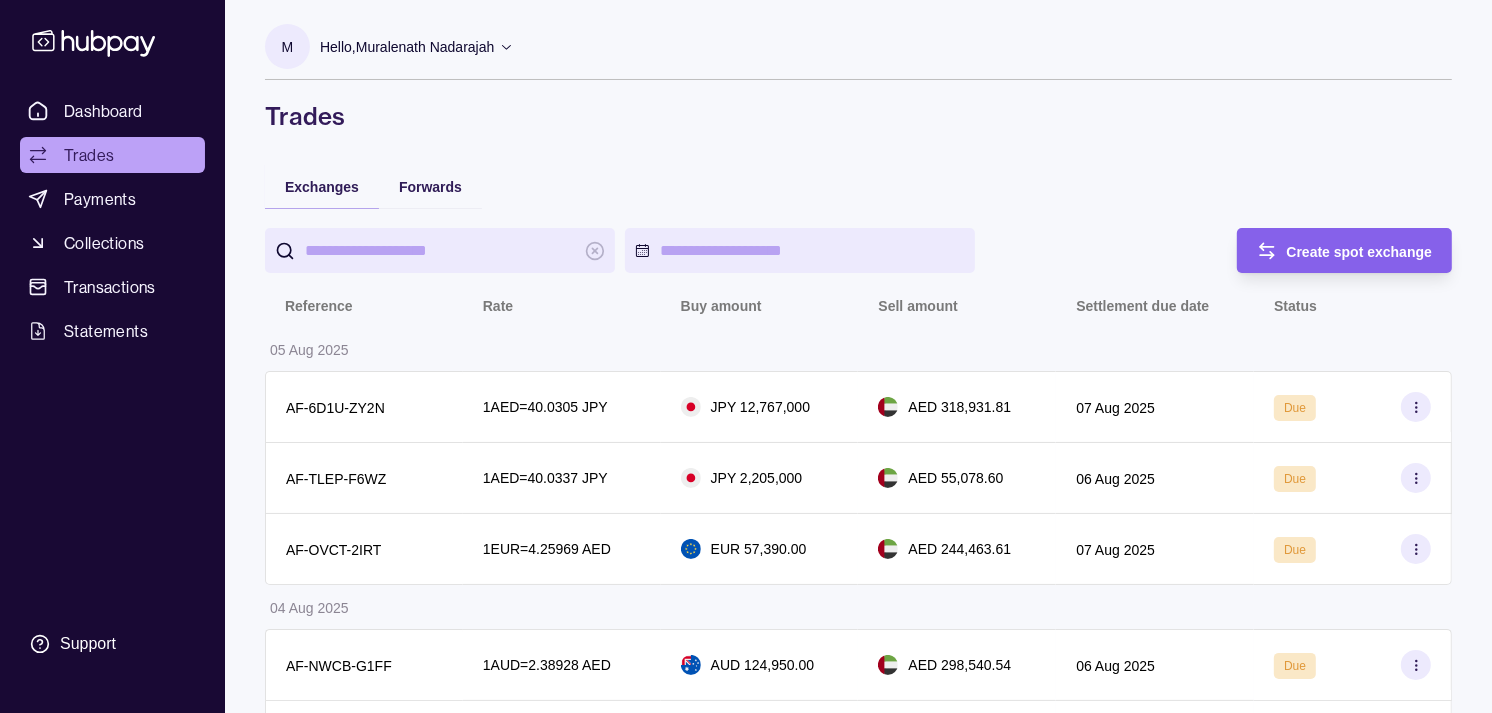 click on "Dashboard Trades Payments Collections Transactions Statements Support" at bounding box center (112, 356) 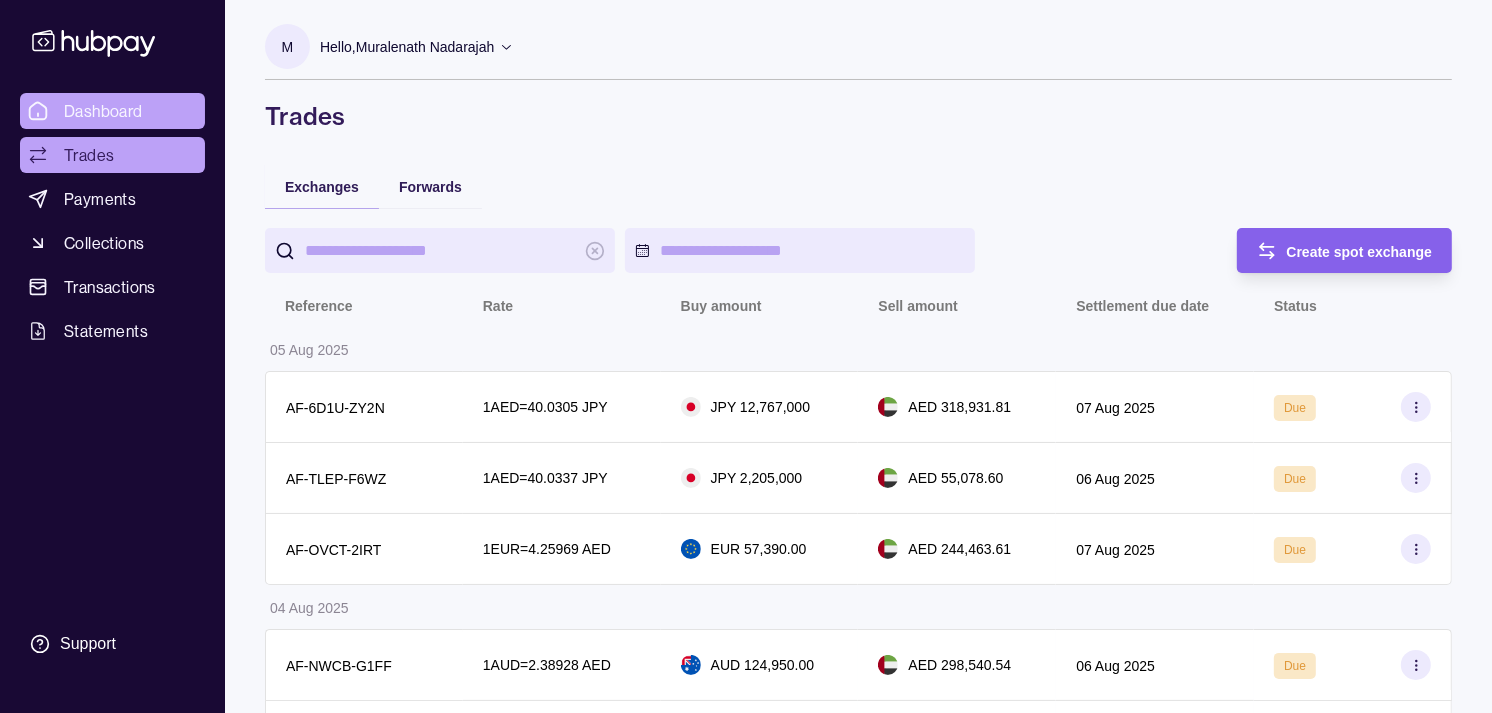 click on "Dashboard" at bounding box center (103, 111) 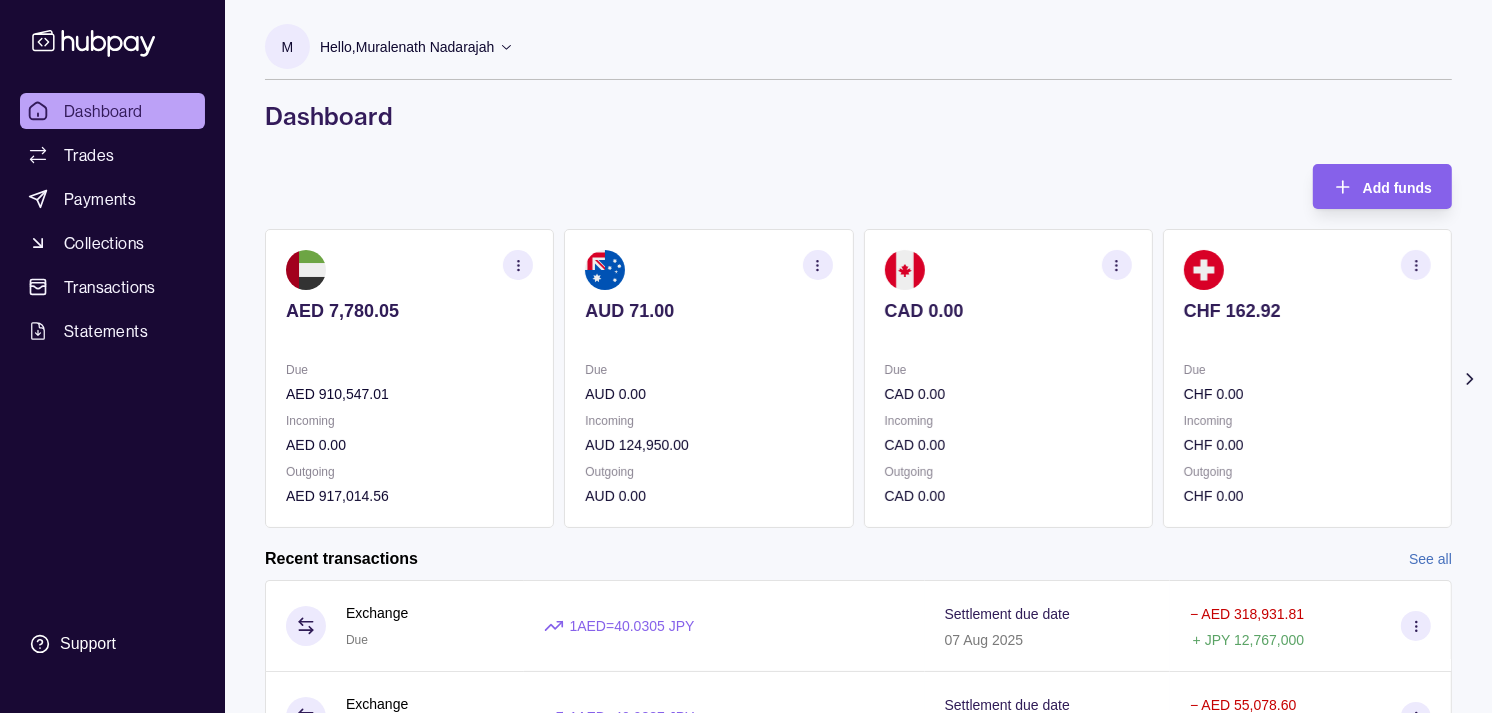 click 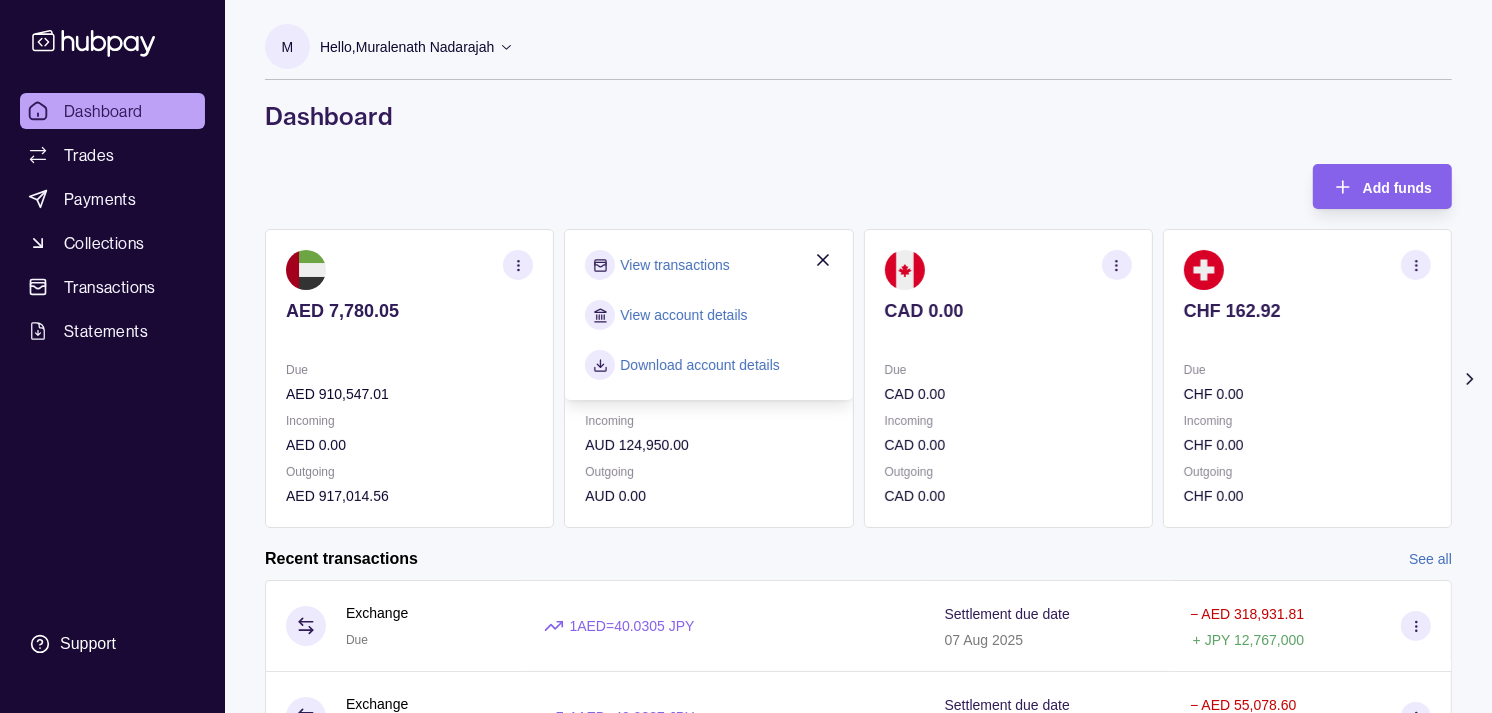 click on "View transactions" at bounding box center [674, 265] 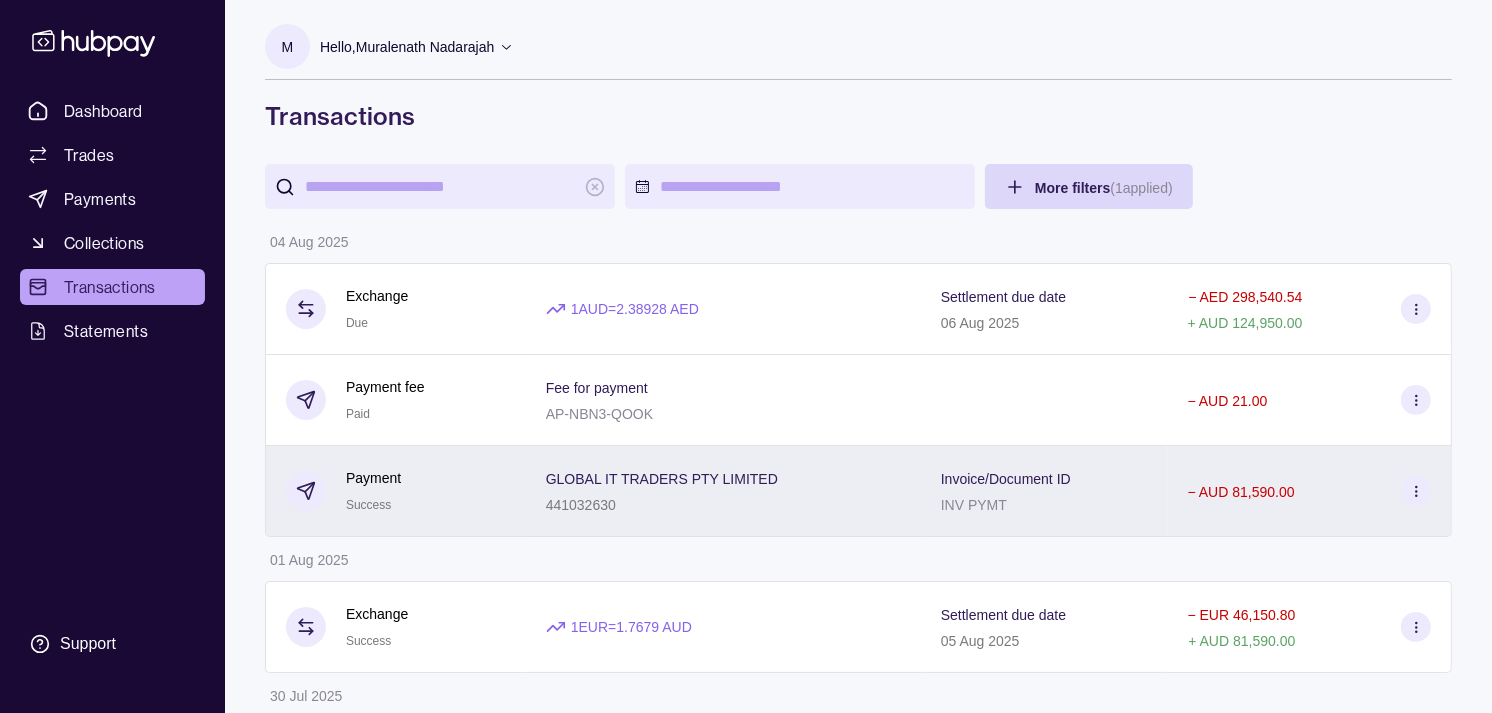 click on "GLOBAL IT TRADERS PTY LIMITED [ACCOUNT_NUMBER]" at bounding box center (723, 491) 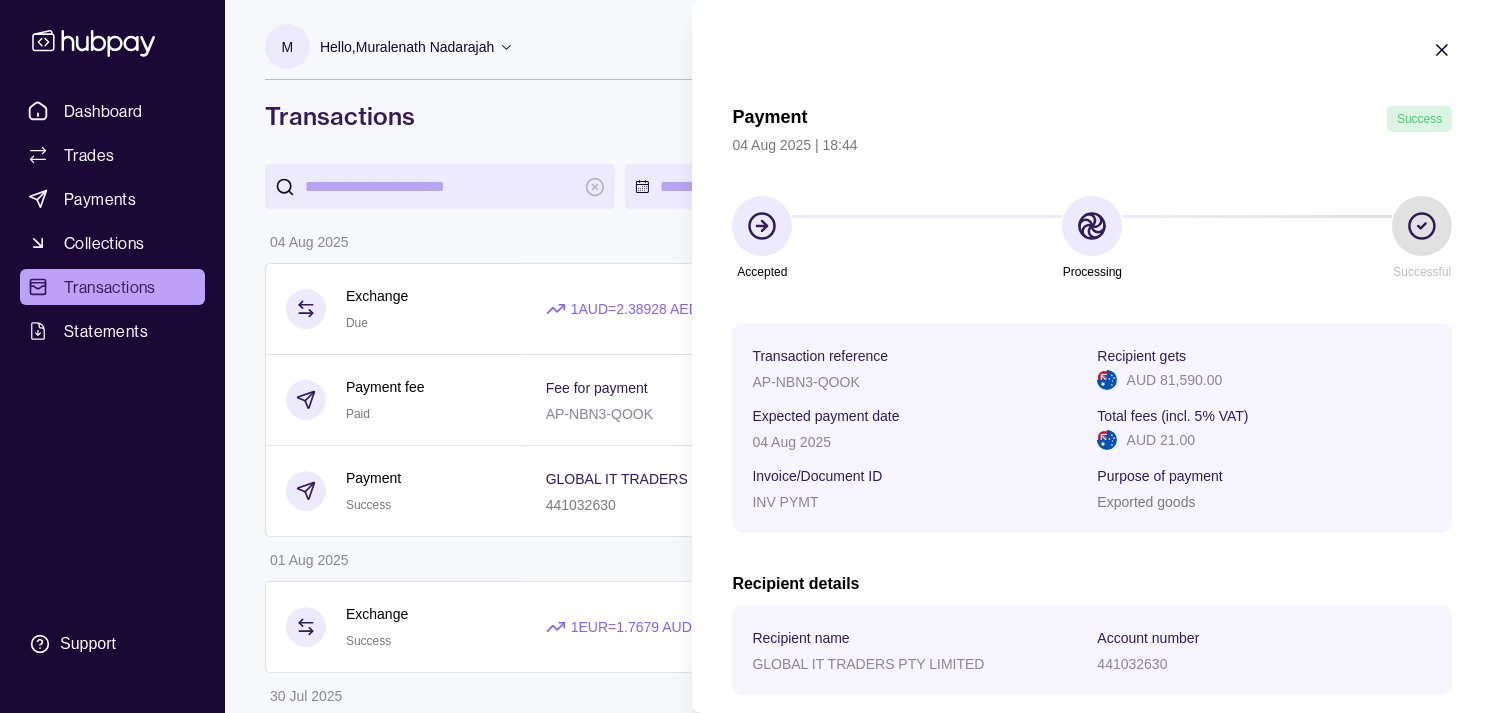type 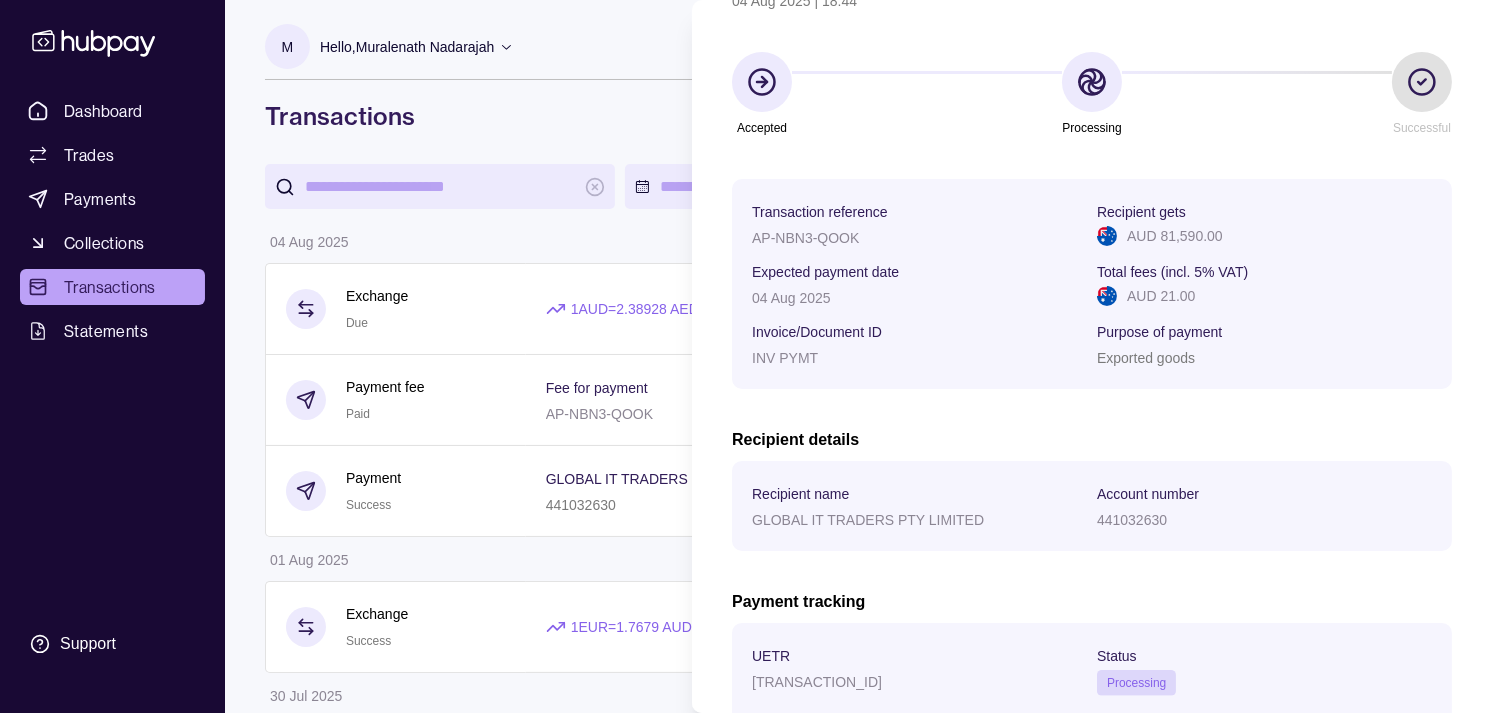 scroll, scrollTop: 333, scrollLeft: 0, axis: vertical 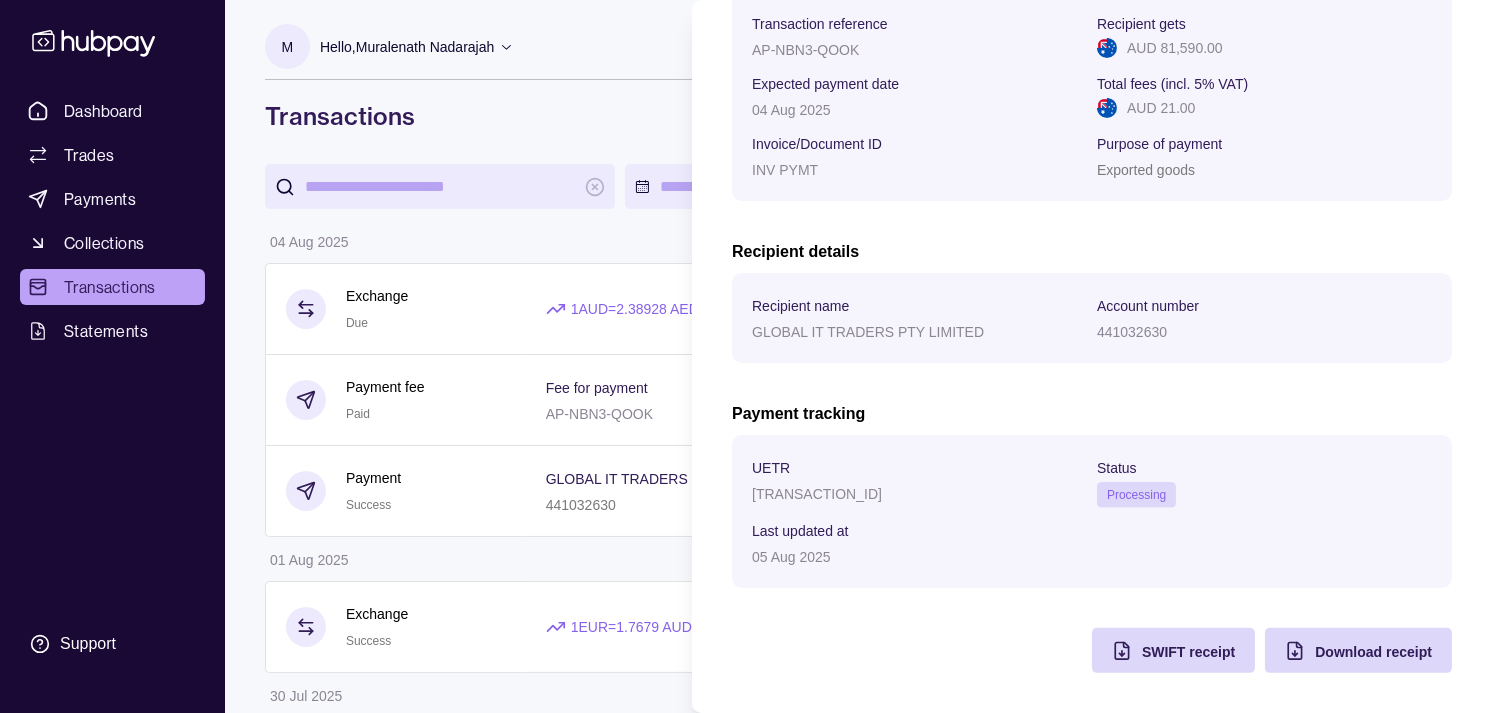 click on "[TRANSACTION_ID]" at bounding box center (817, 494) 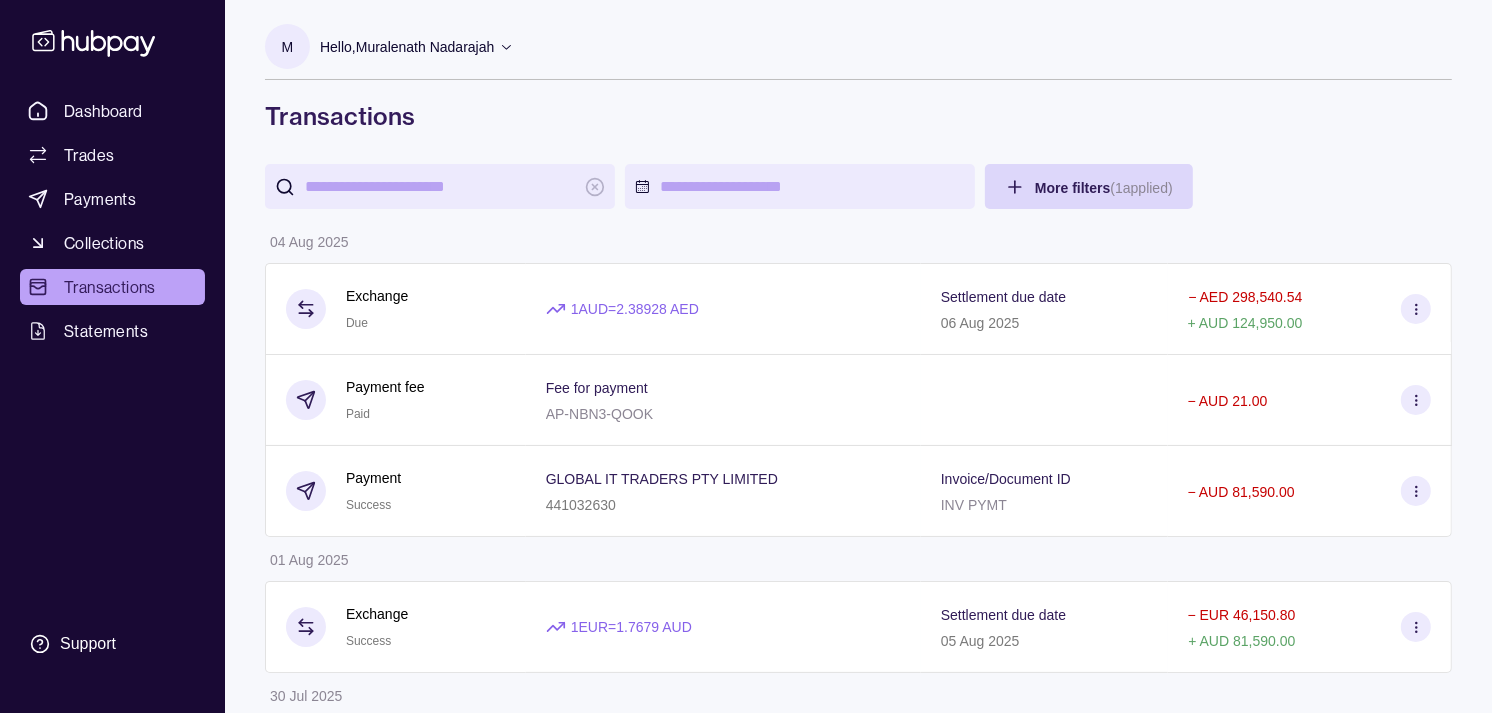 click on "Dashboard Trades Payments Collections Transactions Statements Support M Hello,  Muralenath Nadarajah Strides Trading LLC Account Terms and conditions Privacy policy Sign out Transactions More filters  ( 1  applied) Details Amount 04 Aug 2025 Exchange Due 1  AUD  =  2.38928  AED Settlement due date 06 Aug 2025 −  AED 298,540.54 +  AUD 124,950.00 Payment fee Paid Fee for payment AP-NBN3-QOOK −  AUD 21.00 Payment Success GLOBAL IT TRADERS PTY LIMITED 441032630 Invoice/Document ID INV PYMT −  AUD 81,590.00 01 Aug 2025 Exchange Success 1  EUR  =  1.7679  AUD Settlement due date 05 Aug 2025 −  EUR 46,150.80 +  AUD 81,590.00 30 Jul 2025 Payment fee Paid Fee for payment AP-FY29-5GKQ −  AUD 21.00 Payment Success GLOBAL IT TRADERS PTY LIMITED 441032630 Invoice/Document ID INV PYMT −  AUD 92,730.00 29 Jul 2025 Exchange Success 1  AUD  =  2.40522  AED Settlement due date 31 Jul 2025 −  AED 223,204.42 +  AUD 92,800.00 22 Jul 2025 Exchange Success 1  AUD  =  2.41252  AED Settlement due date −" at bounding box center [746, 1242] 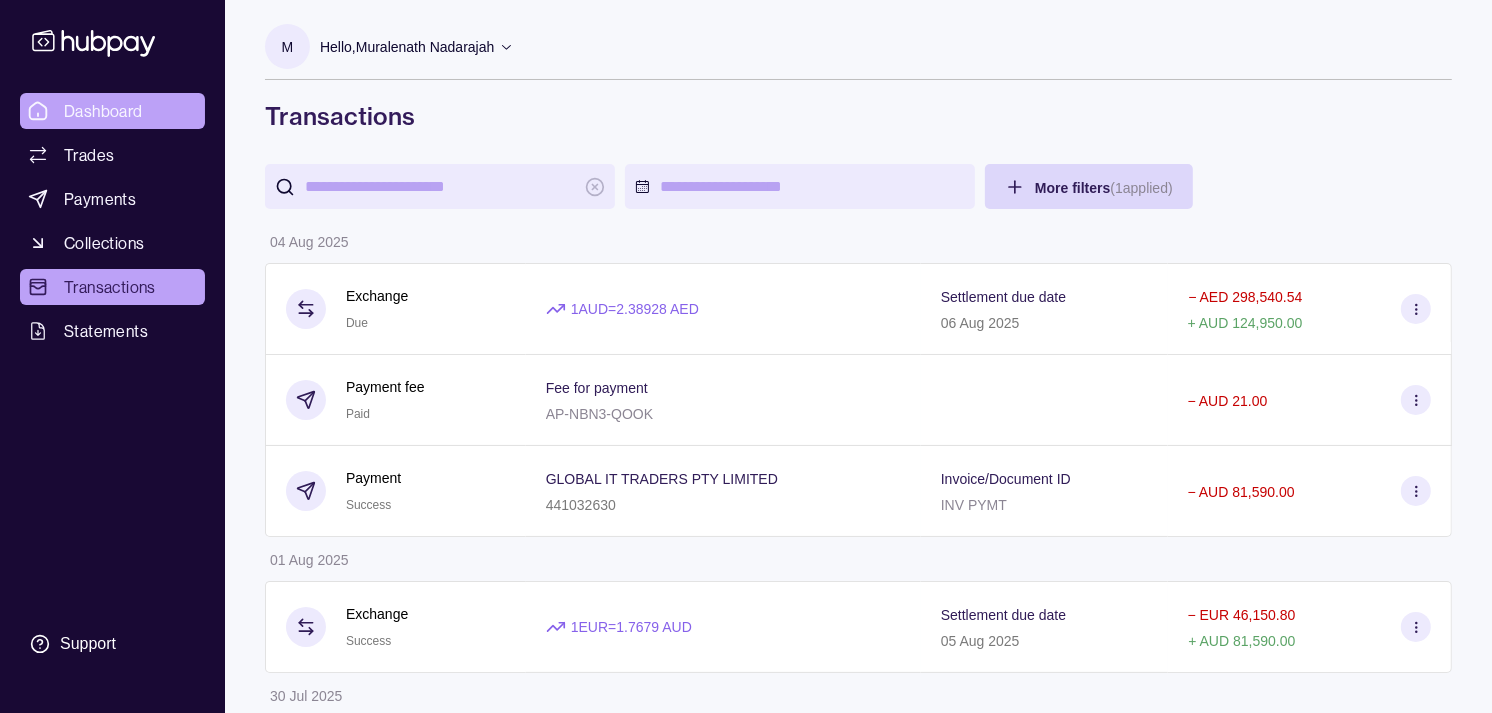 click on "Dashboard" at bounding box center (103, 111) 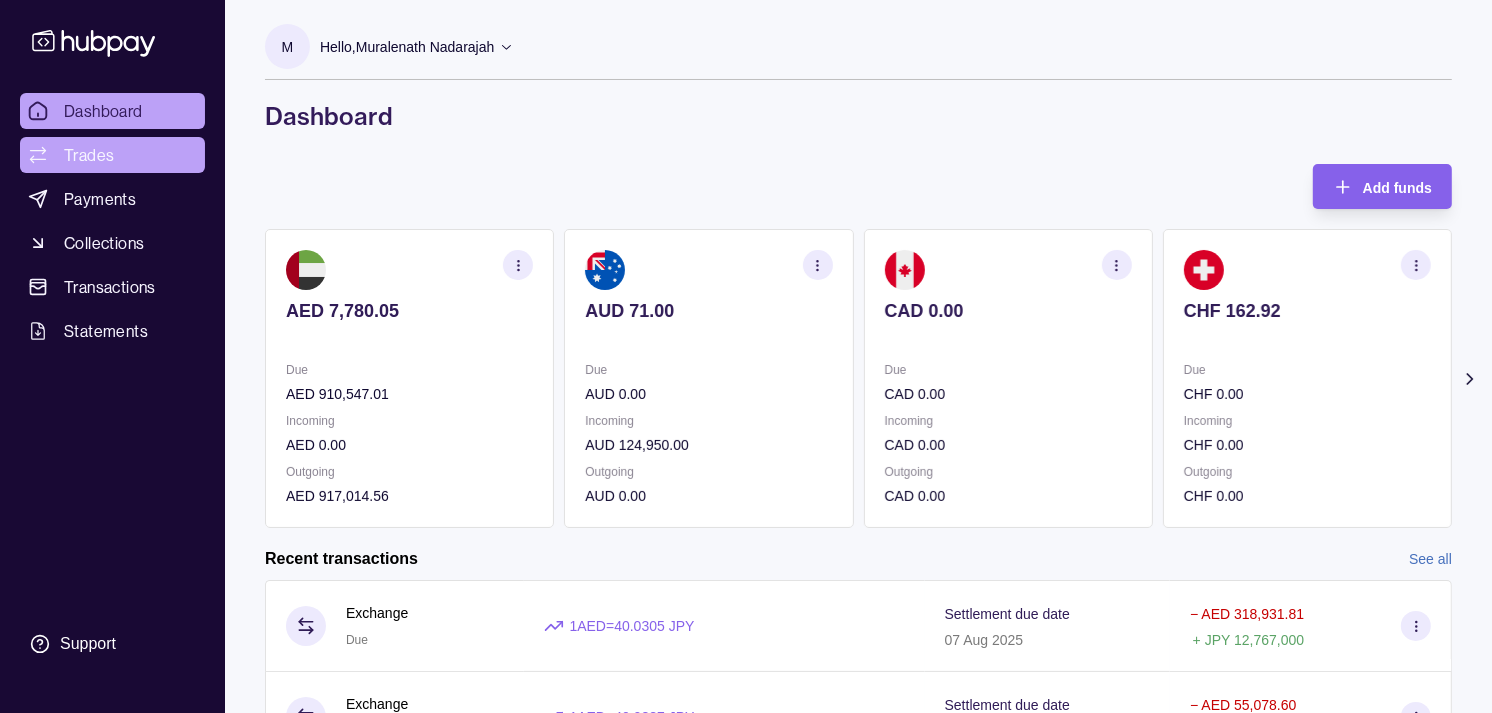 click on "Trades" at bounding box center [89, 155] 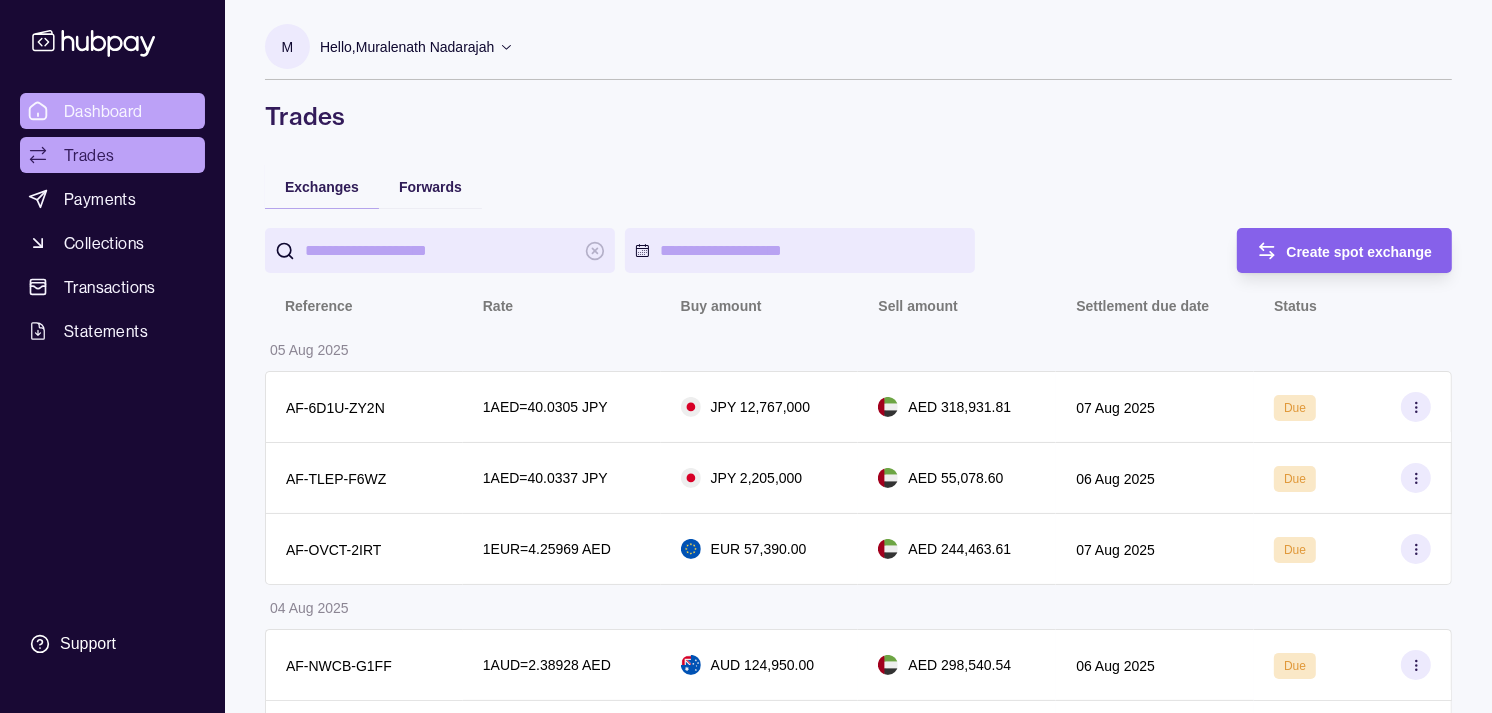click on "Dashboard" at bounding box center [103, 111] 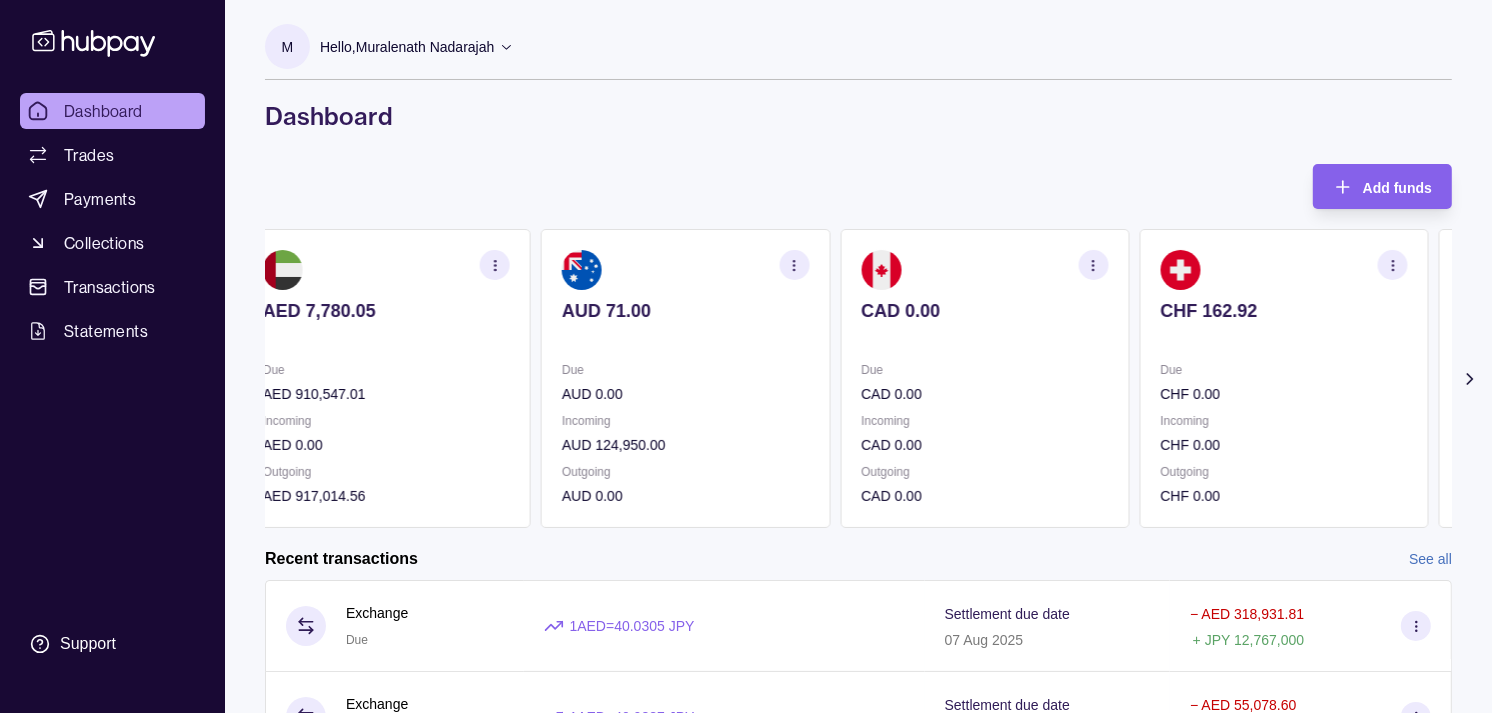 click on "CHF 162.92                                                                                                               Due CHF 0.00 Incoming CHF 0.00 Outgoing CHF 0.00" at bounding box center [1283, 378] 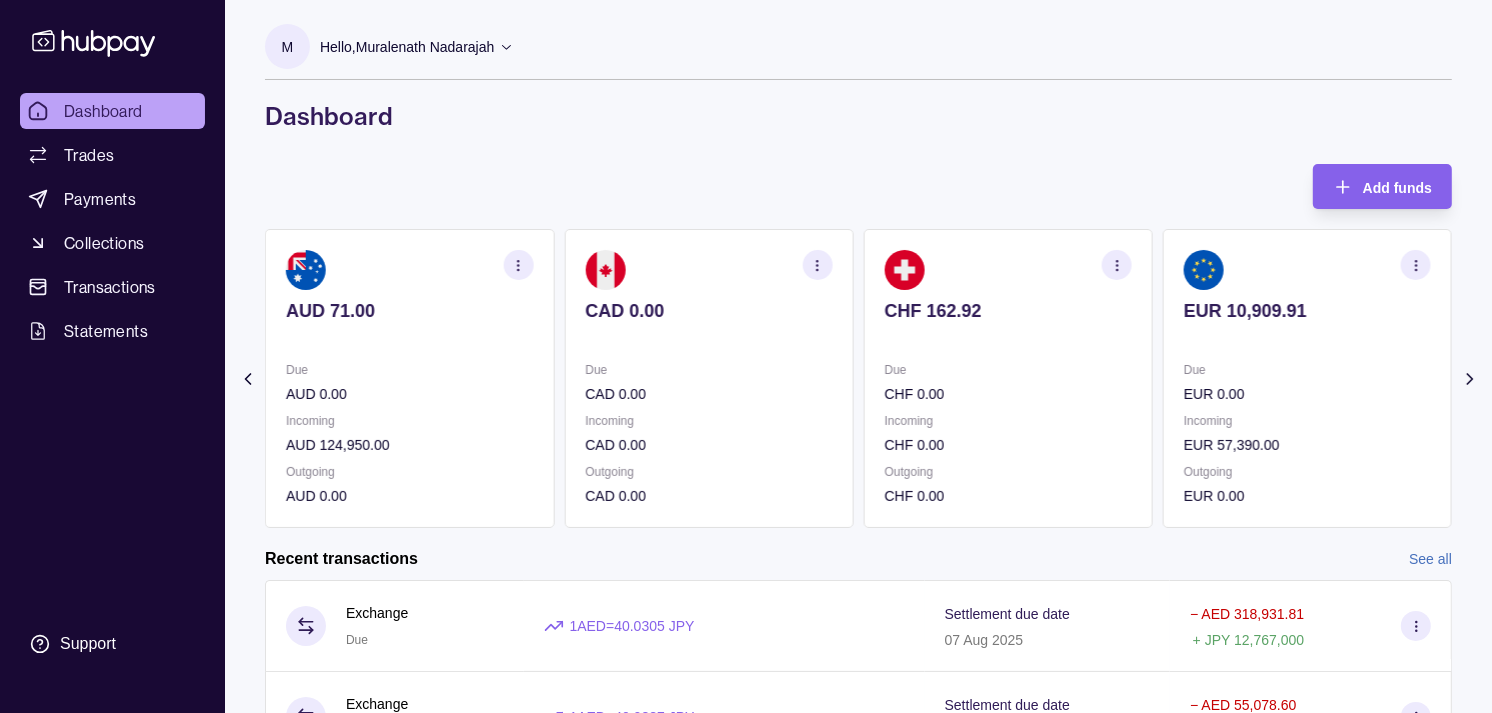 click at bounding box center (1307, 338) 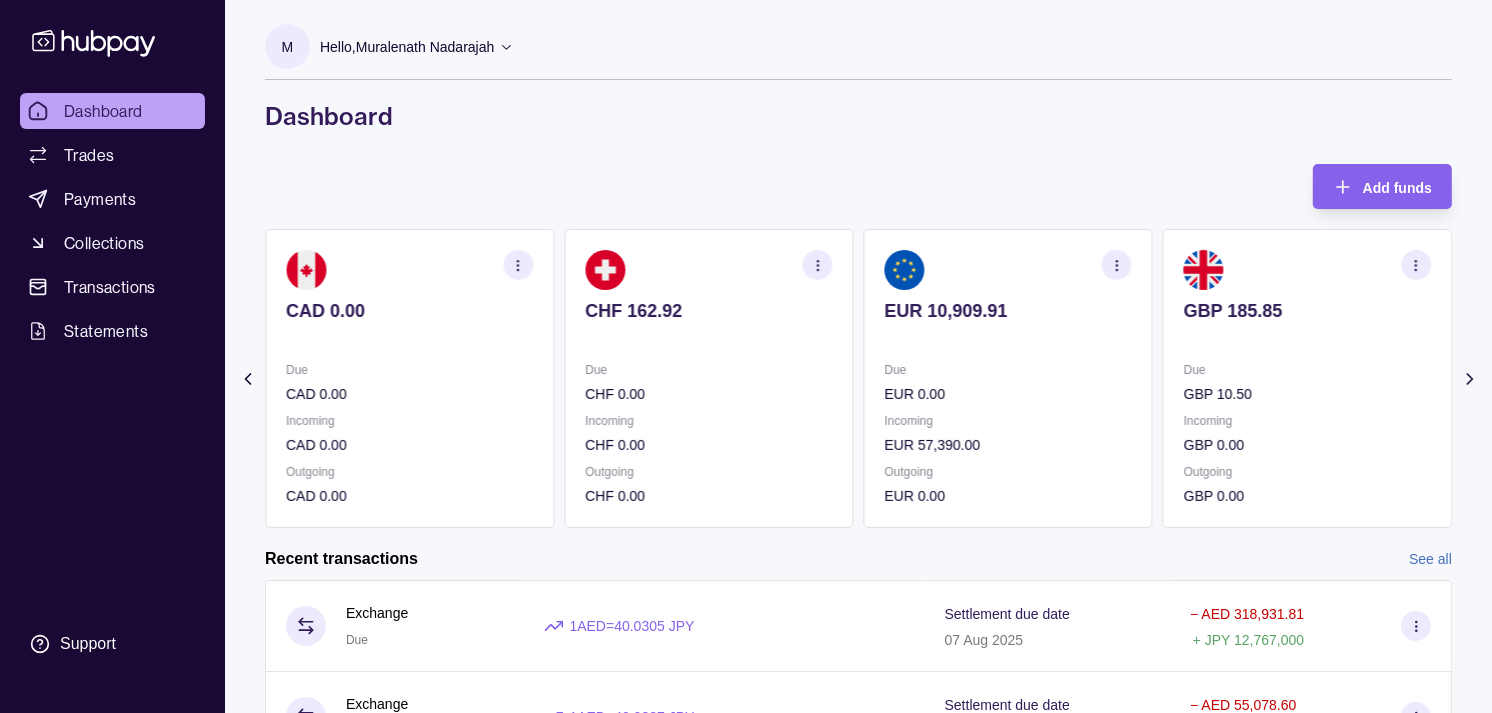 click on "GBP 185.85                                                                                                               Due GBP 10.50 Incoming GBP 0.00 Outgoing GBP 0.00" at bounding box center [1307, 378] 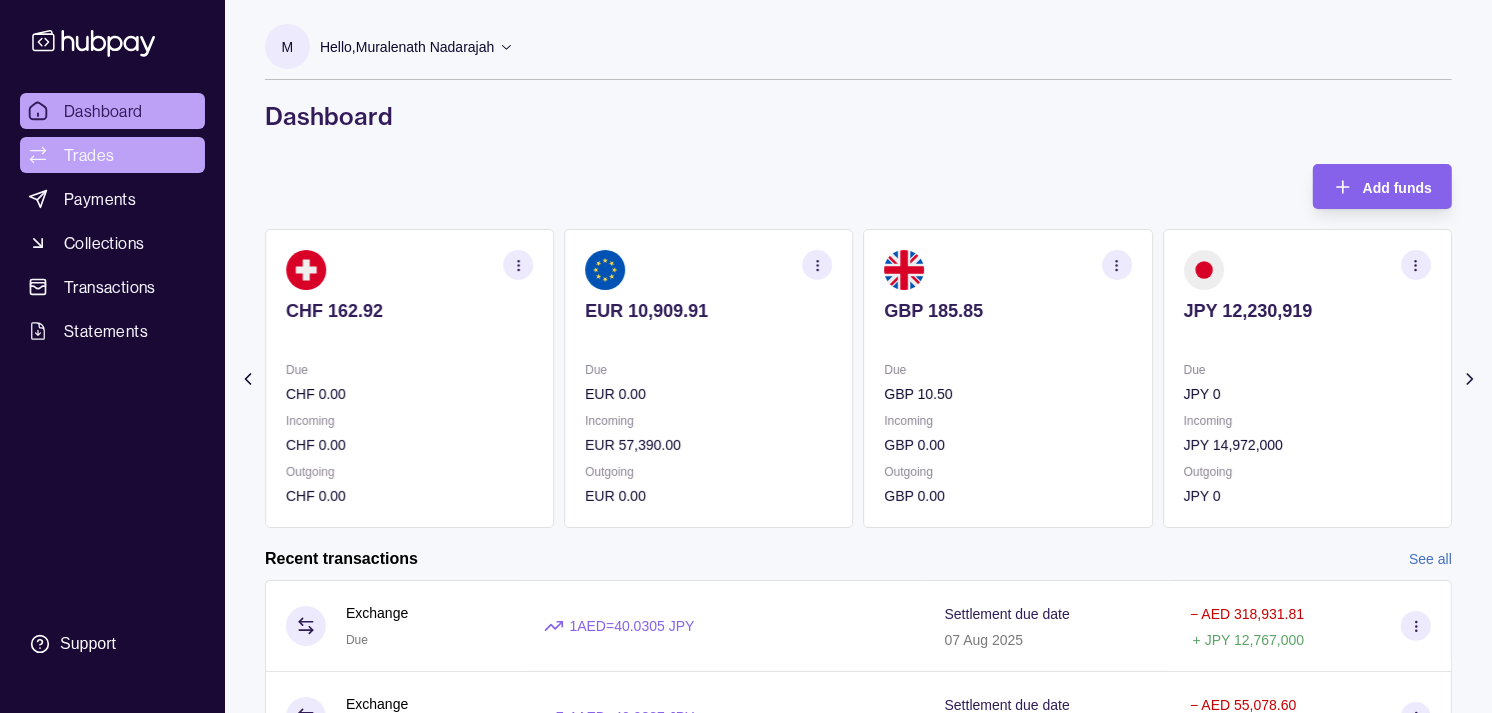 click on "Trades" at bounding box center [89, 155] 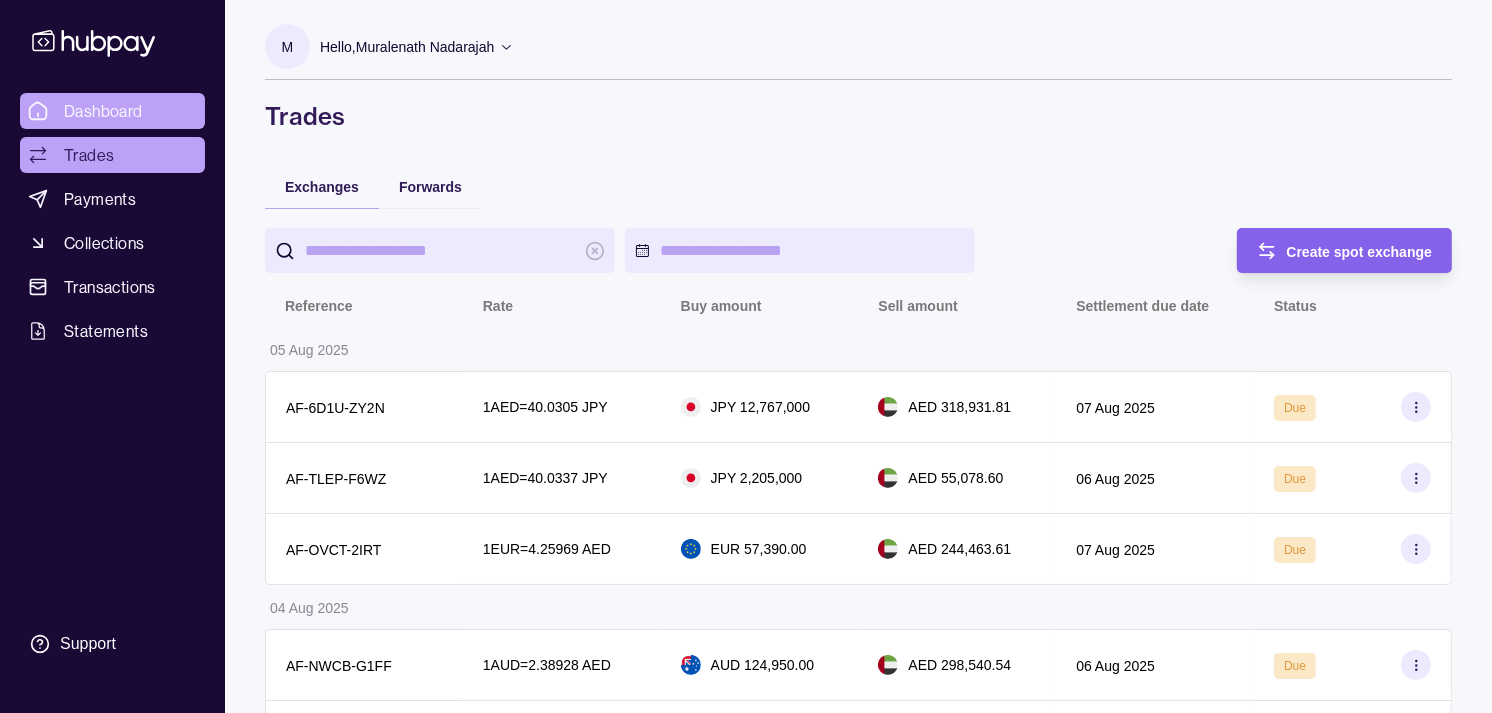 click on "Dashboard" at bounding box center [103, 111] 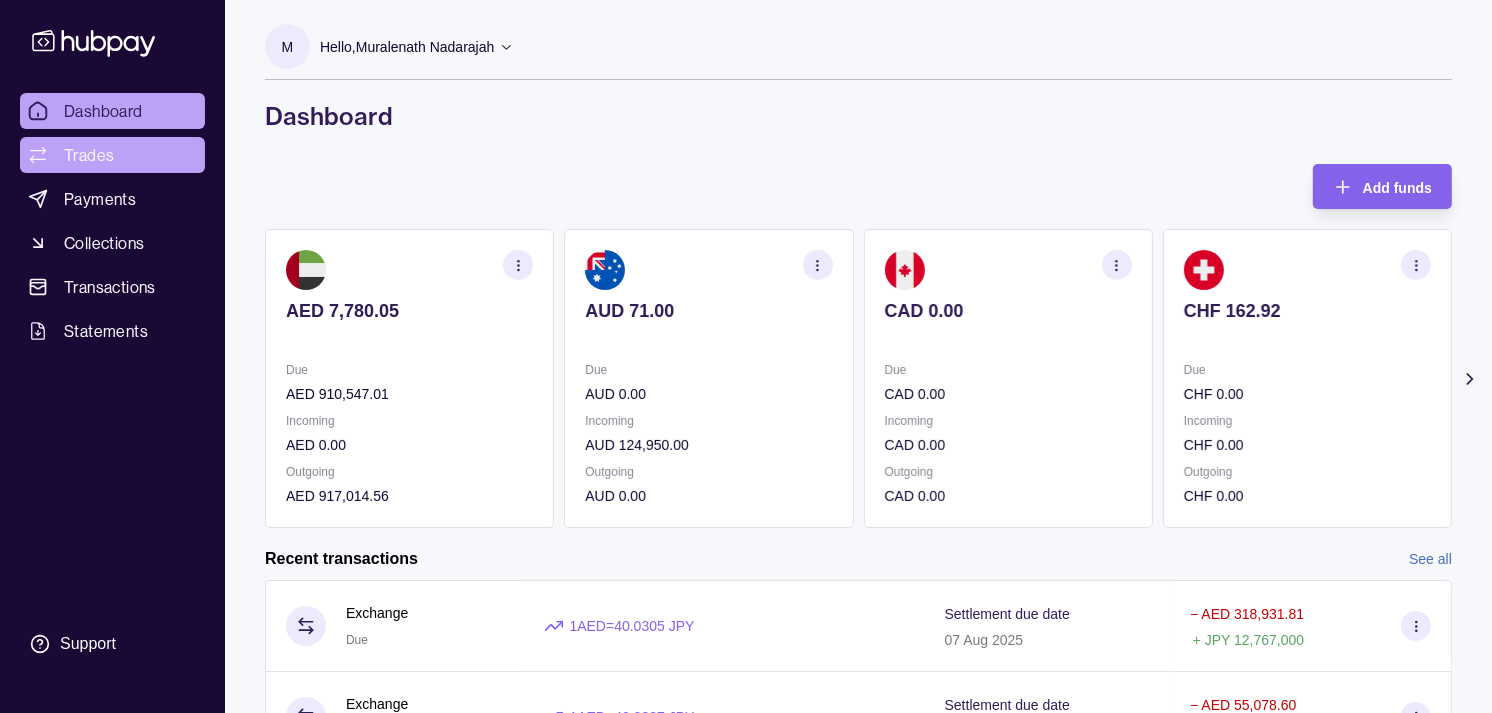 click on "Trades" at bounding box center [112, 155] 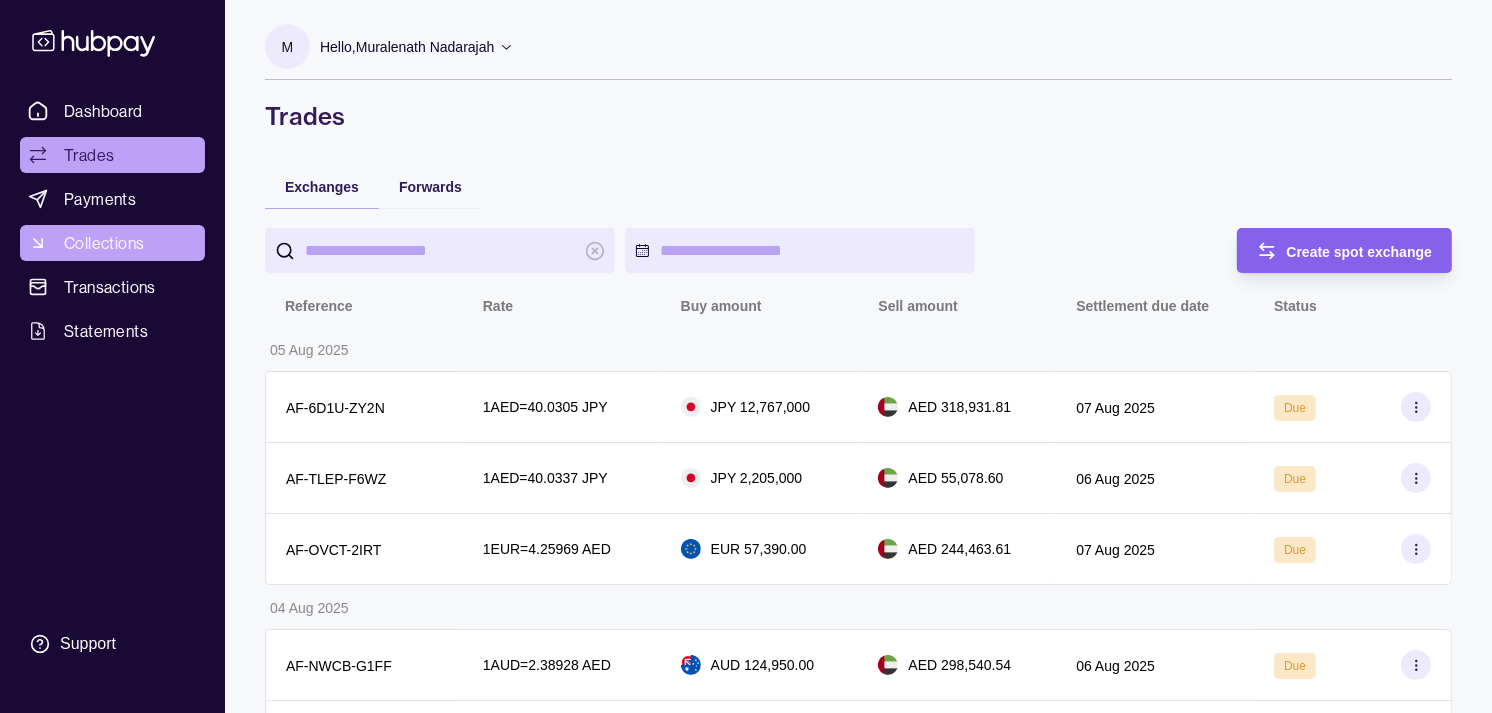 click on "Collections" at bounding box center [104, 243] 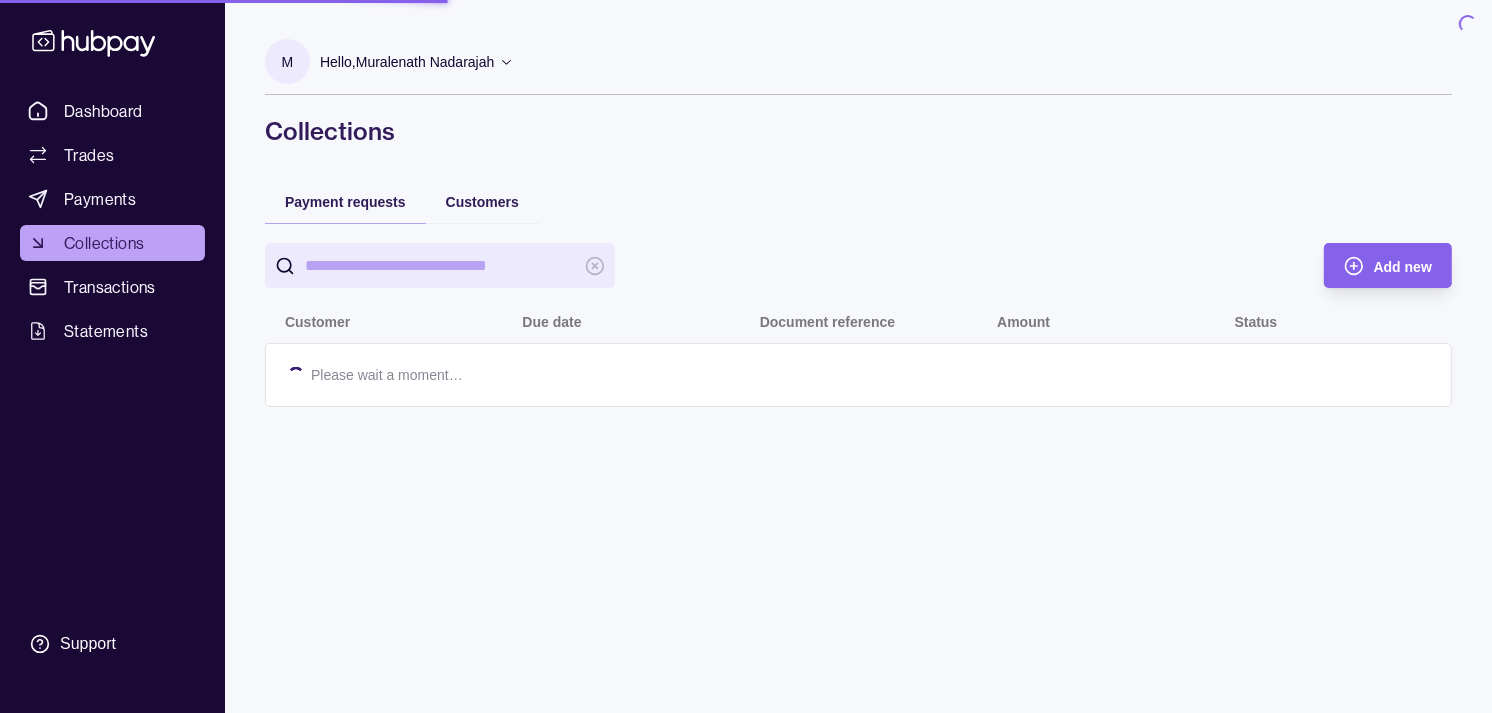 click on "Payments" at bounding box center (100, 199) 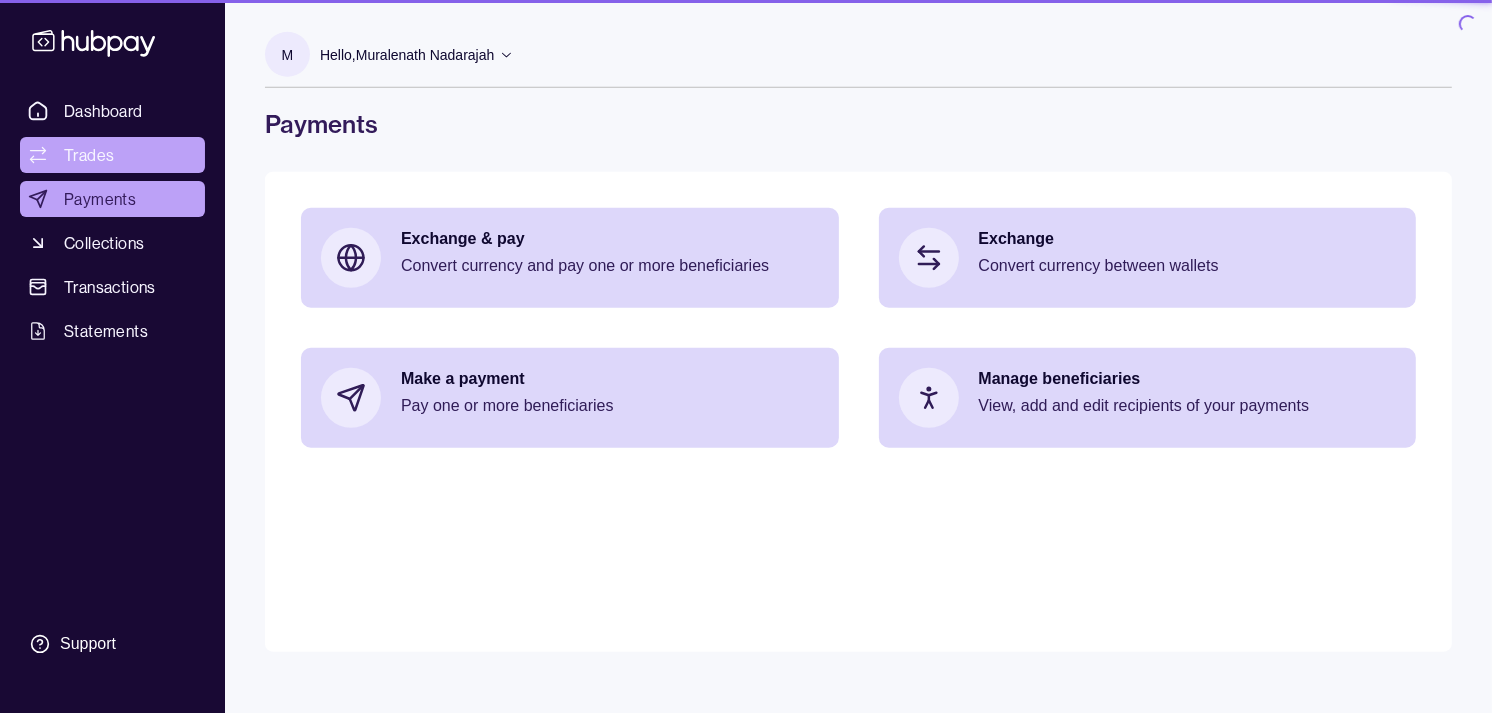 click on "Trades" at bounding box center [112, 155] 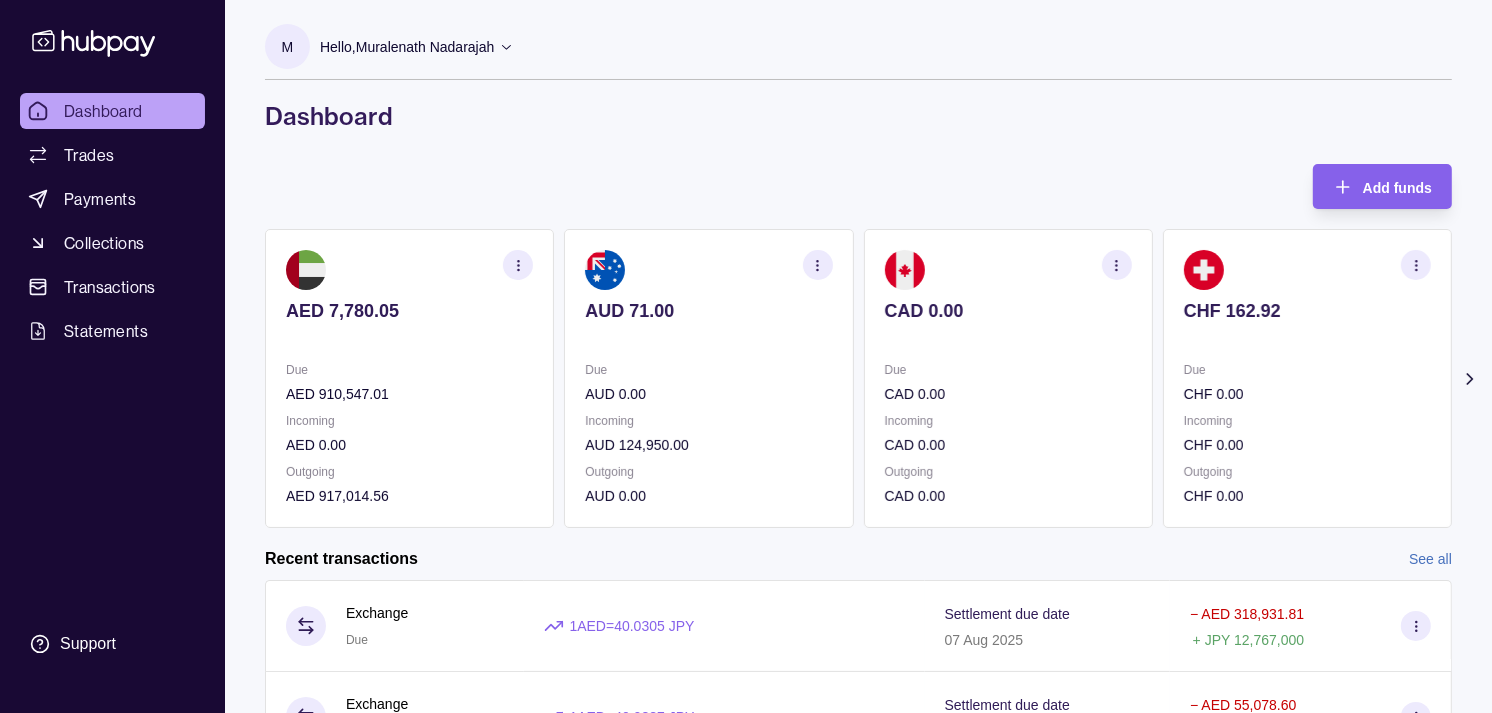 click on "CHF 162.92                                                                                                               Due CHF 0.00 Incoming CHF 0.00 Outgoing CHF 0.00" at bounding box center [1307, 378] 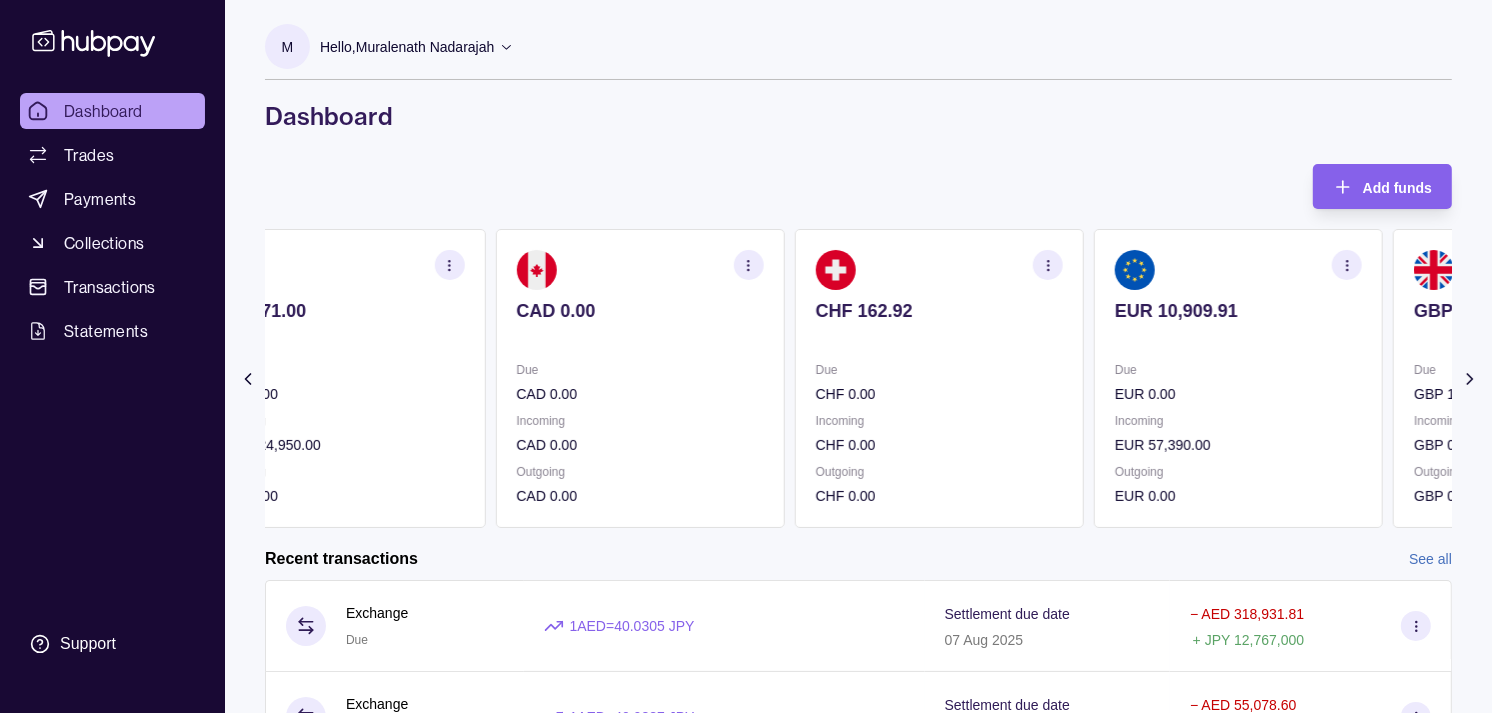 click on "EUR 10,909.91                                                                                                               Due EUR 0.00 Incoming EUR 57,390.00 Outgoing EUR 0.00" at bounding box center [1238, 378] 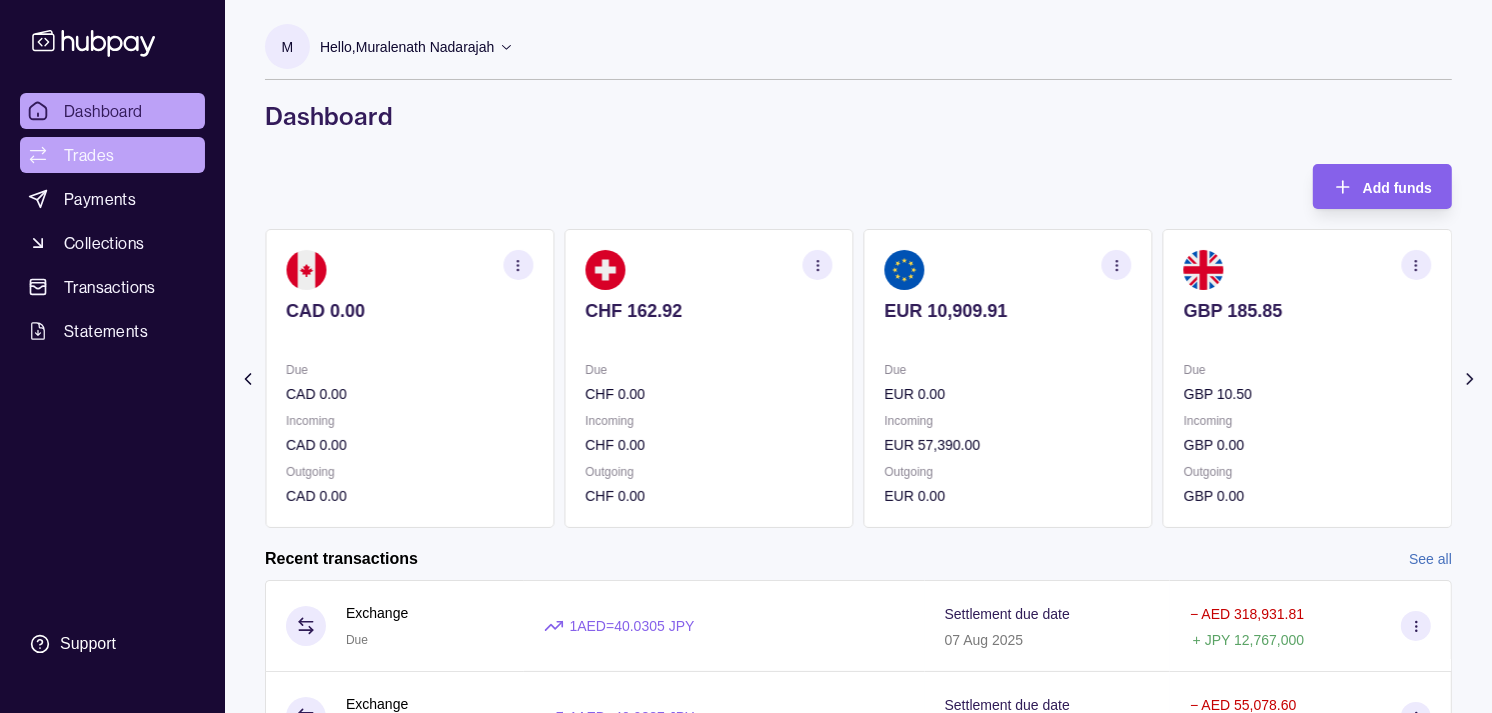 click on "Trades" at bounding box center (112, 155) 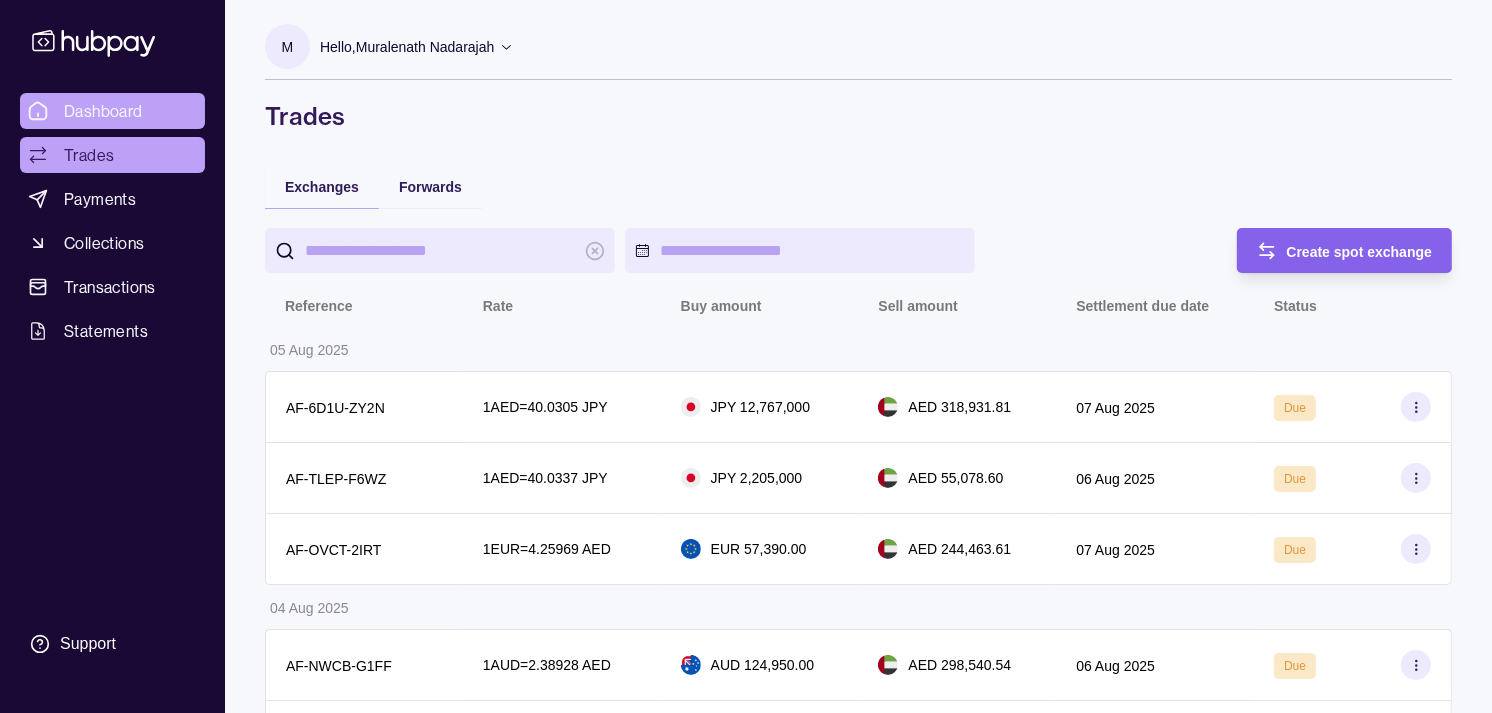click on "Dashboard" at bounding box center [103, 111] 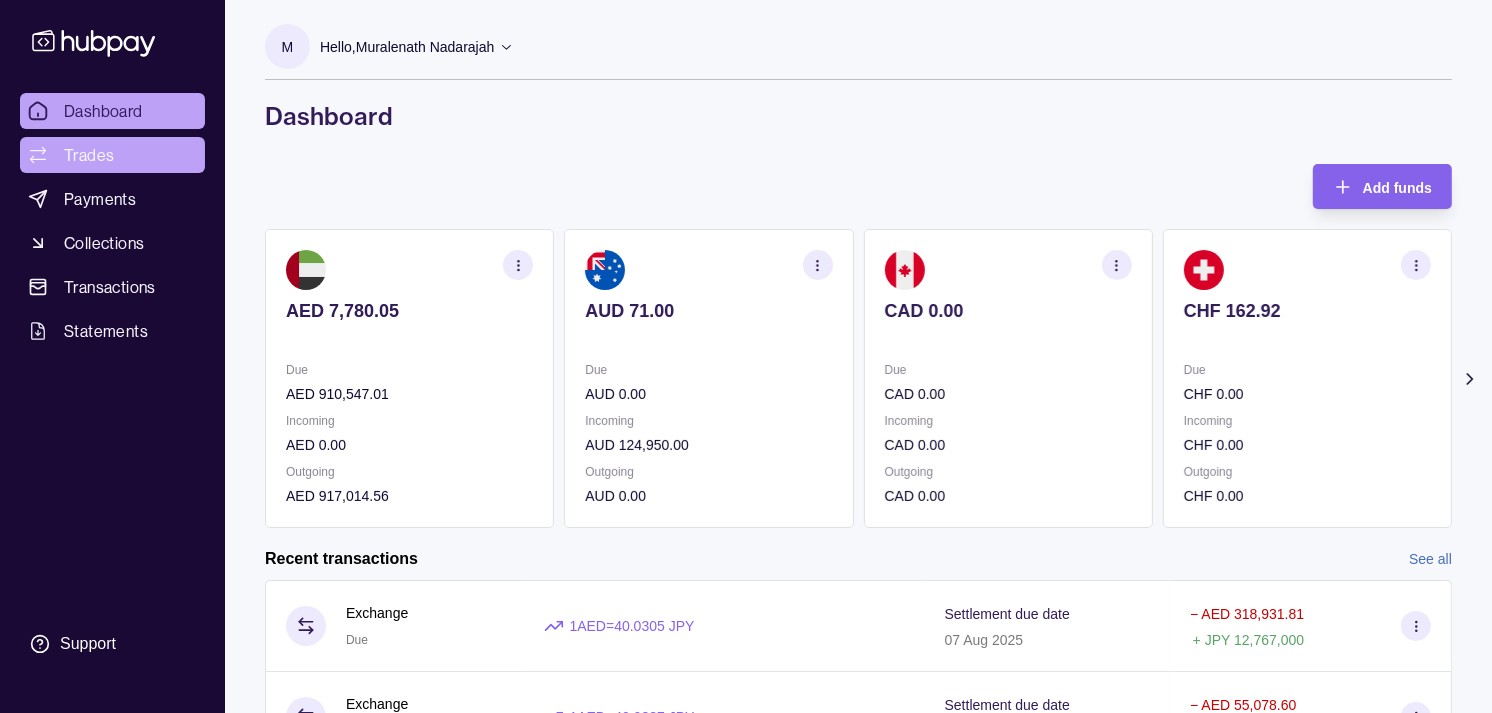 click on "Trades" at bounding box center [89, 155] 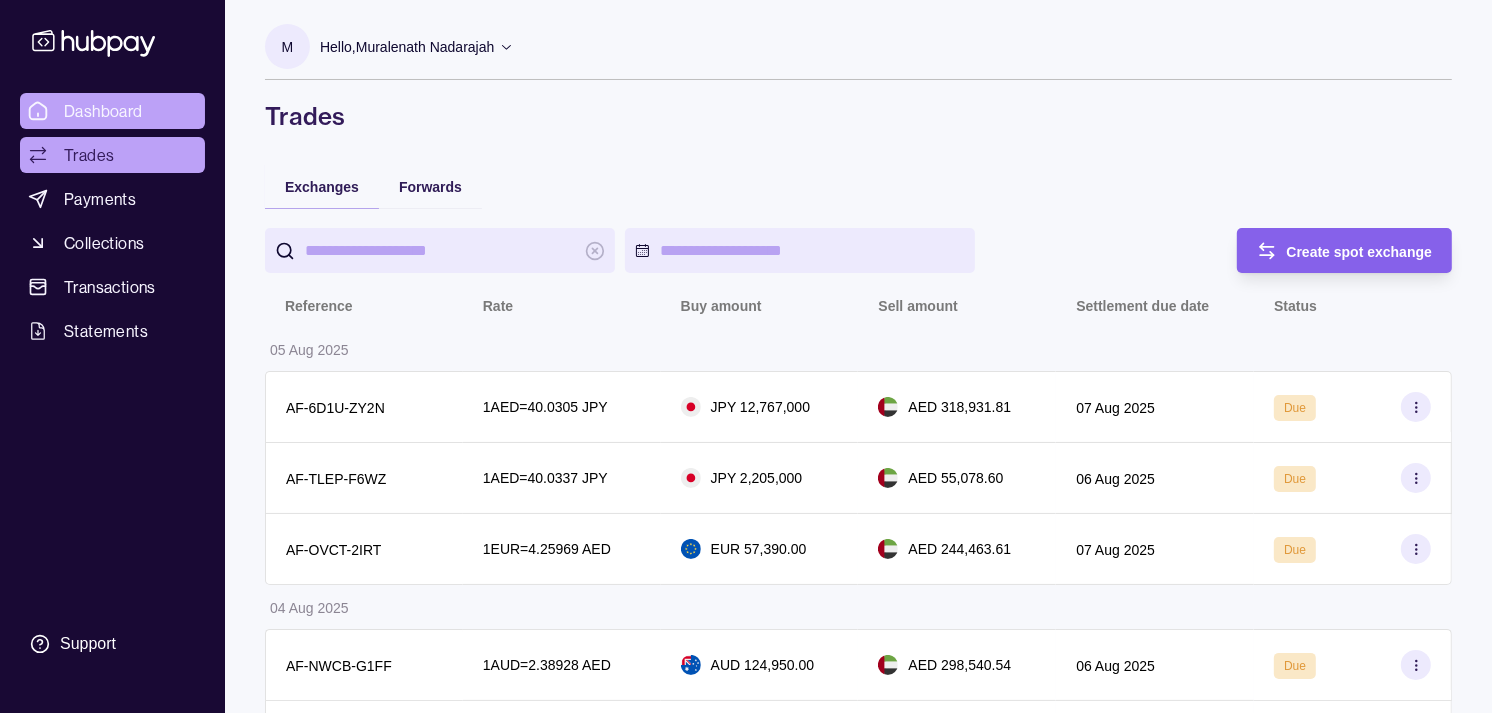 click on "Dashboard" at bounding box center (103, 111) 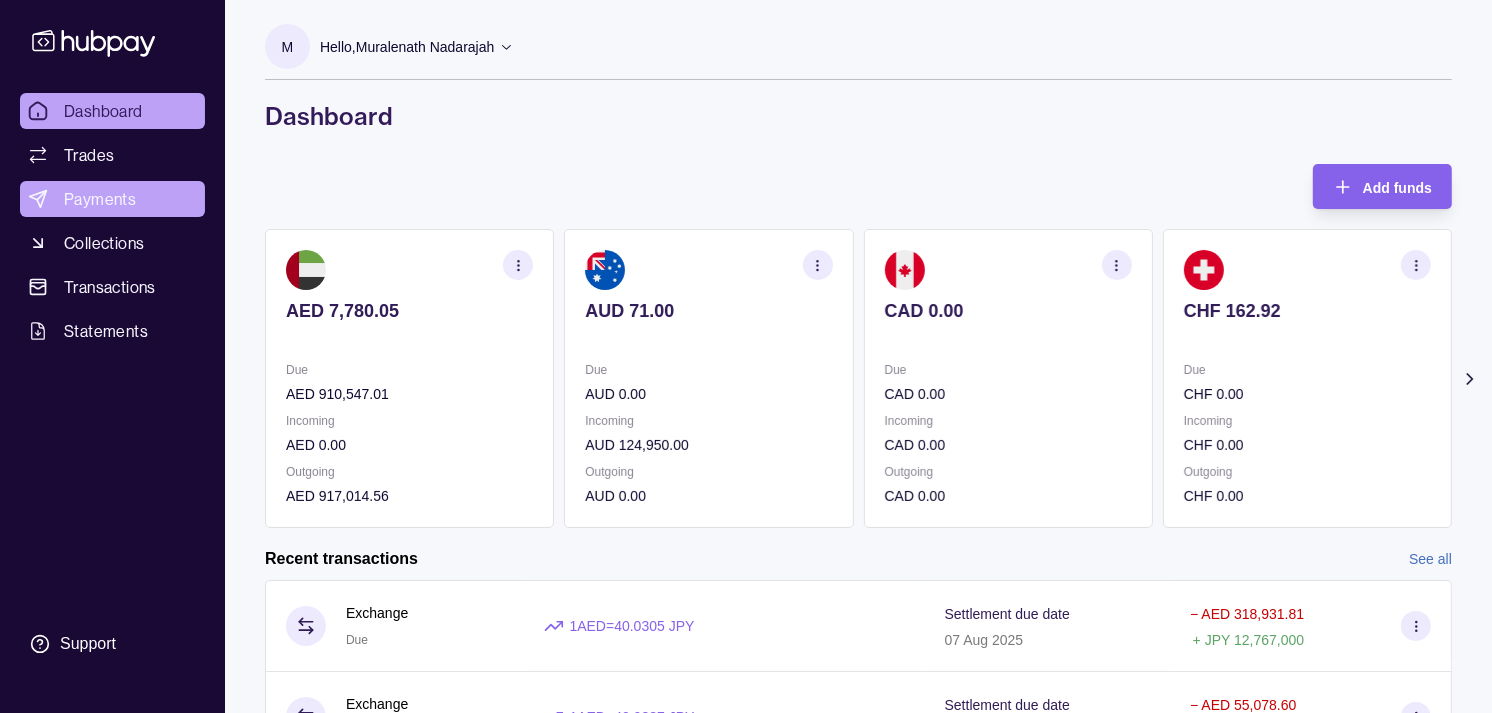 click on "Payments" at bounding box center (100, 199) 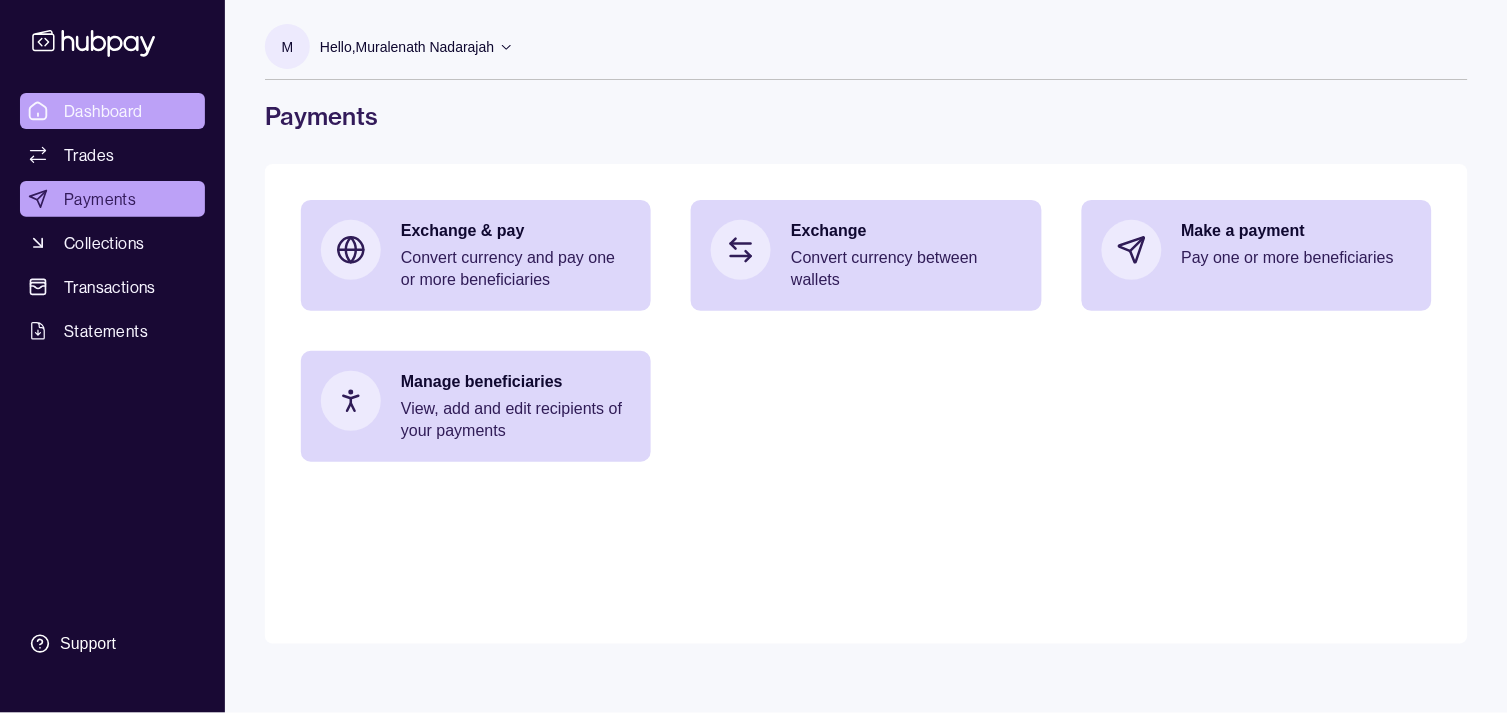 click on "Dashboard" at bounding box center [103, 111] 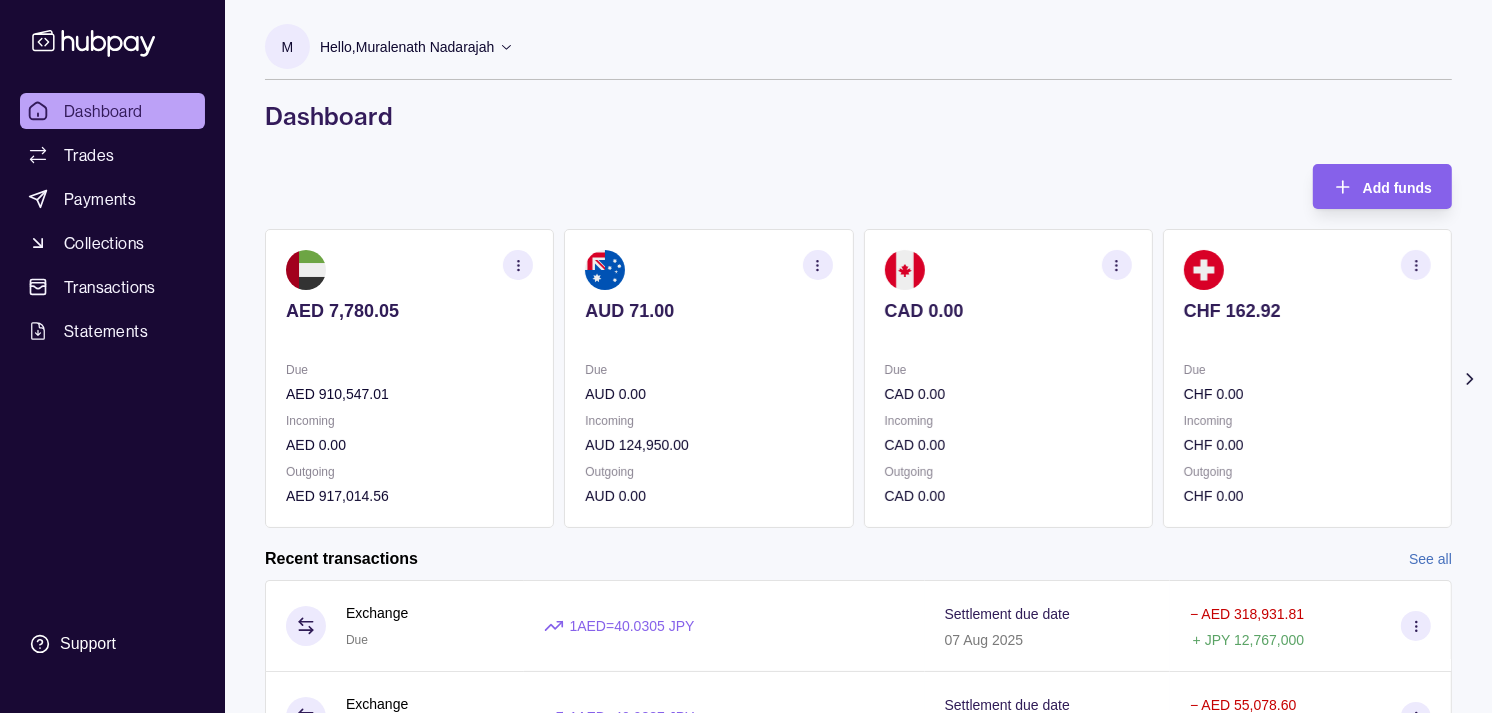 click on "CHF 162.92" at bounding box center (1307, 311) 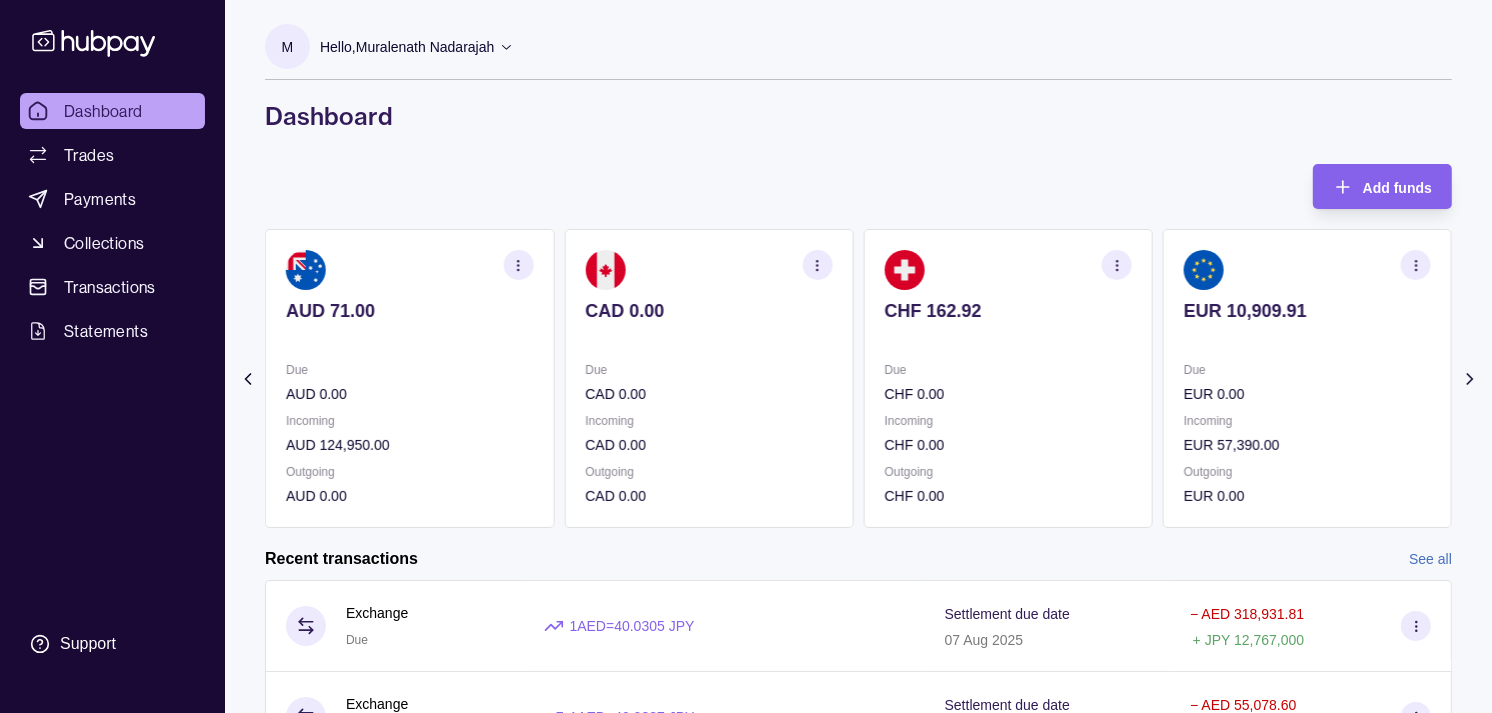 click on "EUR 10,909.91" at bounding box center (1307, 324) 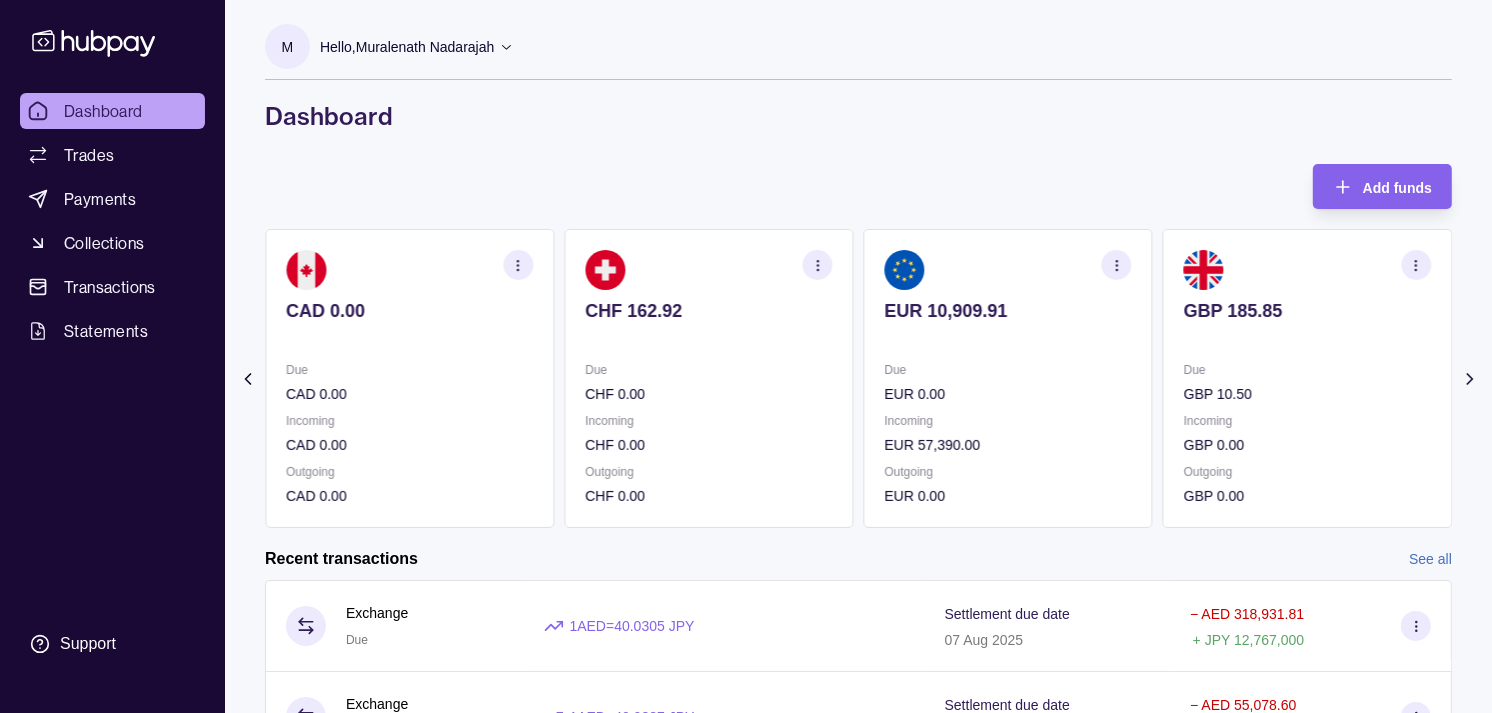 click at bounding box center (1416, 265) 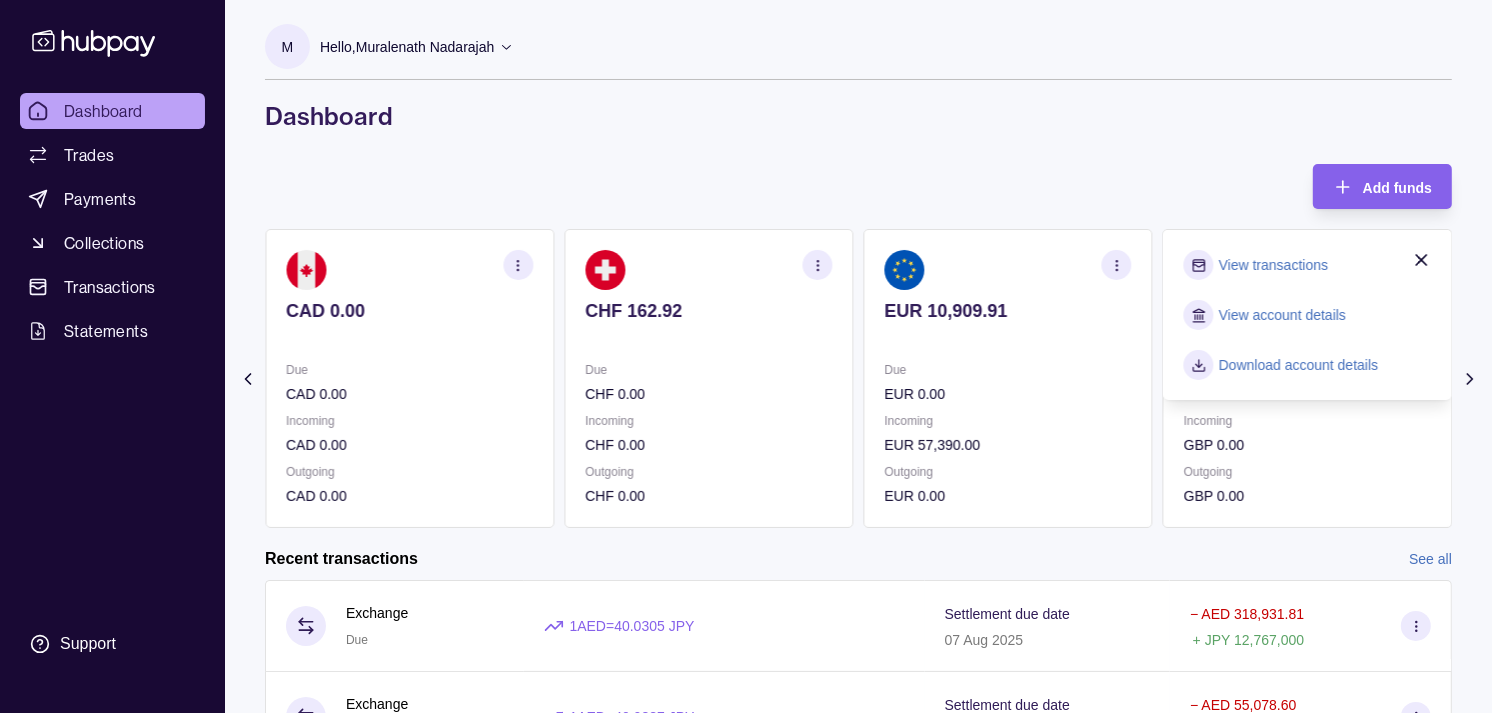click on "View transactions" at bounding box center [1273, 265] 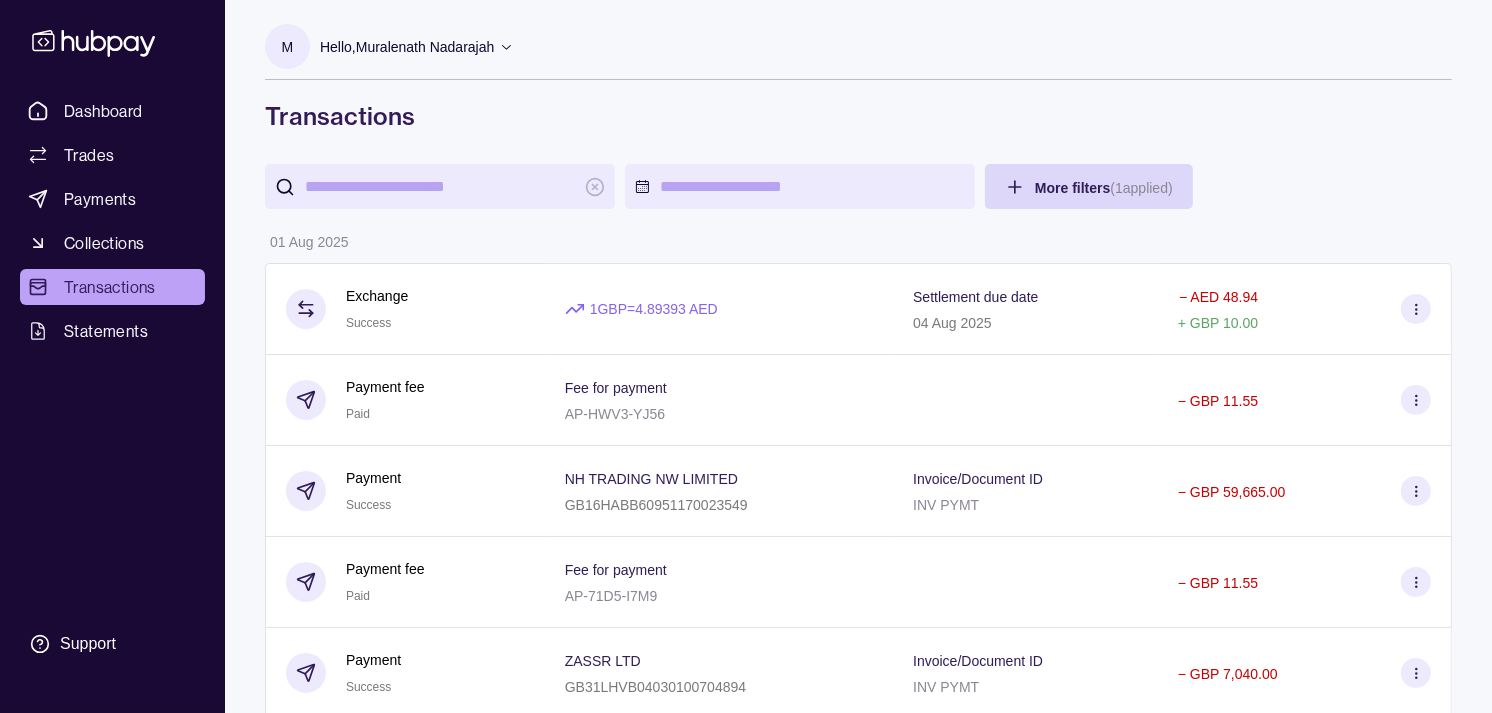 click at bounding box center [440, 186] 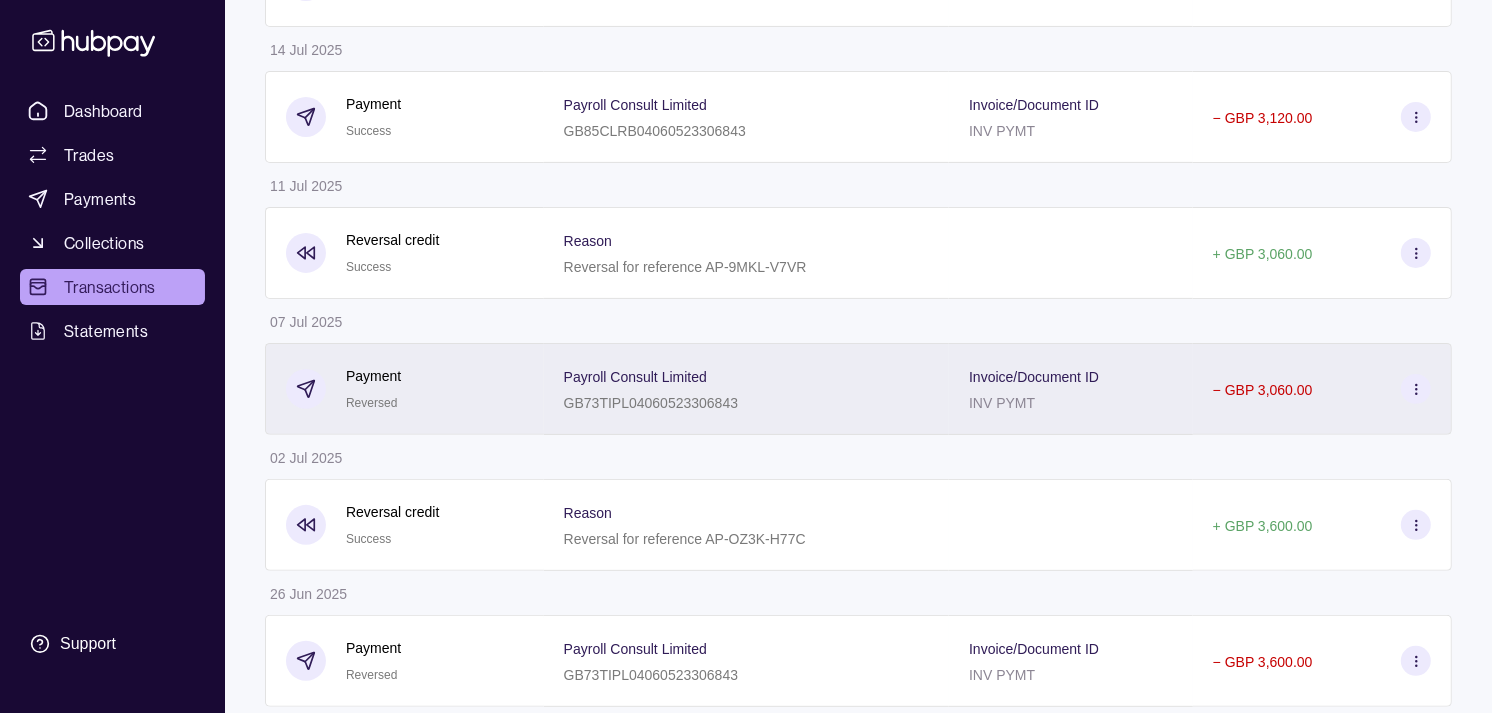 scroll, scrollTop: 503, scrollLeft: 0, axis: vertical 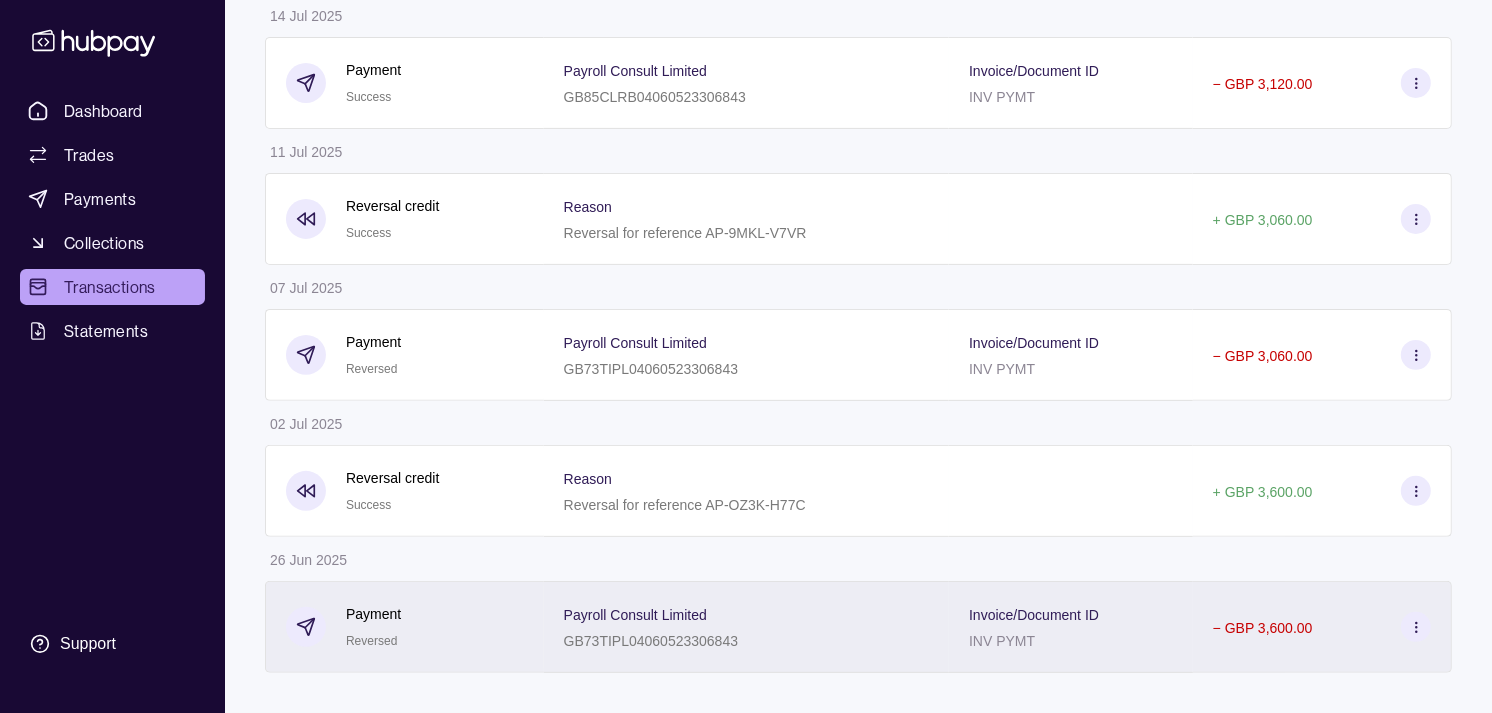 type on "******" 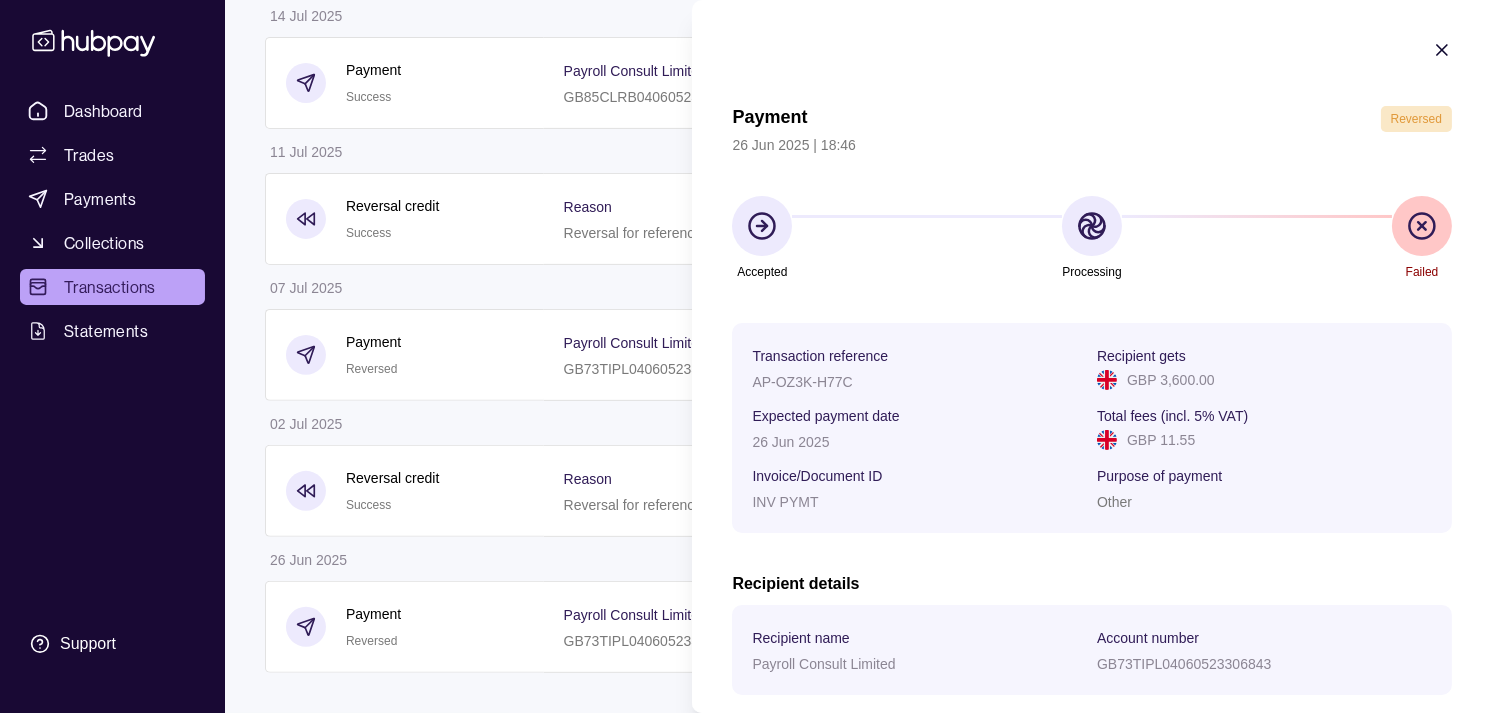 scroll, scrollTop: 111, scrollLeft: 0, axis: vertical 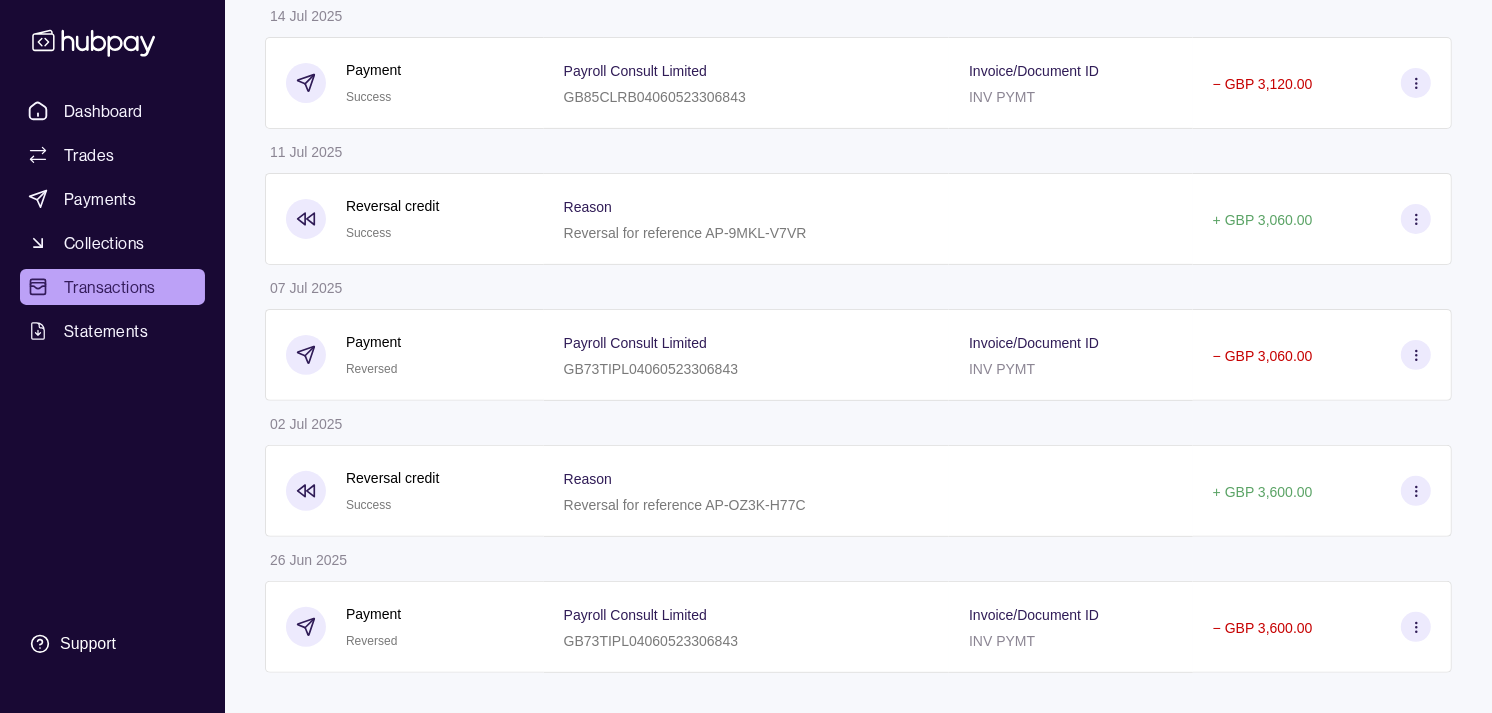 click on "Dashboard Trades Payments Collections Transactions Statements Support M Hello,  [NAME] Strides Trading LLC Account Terms and conditions Privacy policy Sign out Transactions ****** More filters  ( 1  applied) Details Amount 28 Jul 2025 Payment Success Payroll Consult Limited GB85CLRB04060523306843 Invoice/Document ID INV PYMT −   GBP 4,320.00 21 Jul 2025 Payment Success Payroll Consult Limited GB85CLRB04060523306843 Invoice/Document ID INVOICE PYMT −   GBP 3,120.00 14 Jul 2025 Payment Success Payroll Consult Limited GB85CLRB04060523306843 Invoice/Document ID INV PYMT −   GBP 3,120.00 11 Jul 2025 Reversal credit Success Reason Reversal for reference AP-9MKL-V7VR +   GBP 3,060.00 07 Jul 2025 Payment Reversed Payroll Consult Limited GB73TIPL04060523306843 Invoice/Document ID INV PYMT −   GBP 3,060.00 02 Jul 2025 Reversal credit Success Reason Reversal for reference AP-OZ3K-H77C +   GBP 3,600.00 26 Jun 2025 Payment Reversed Payroll Consult Limited GB73TIPL04060523306843 Invoice/Document ID" at bounding box center (746, 107) 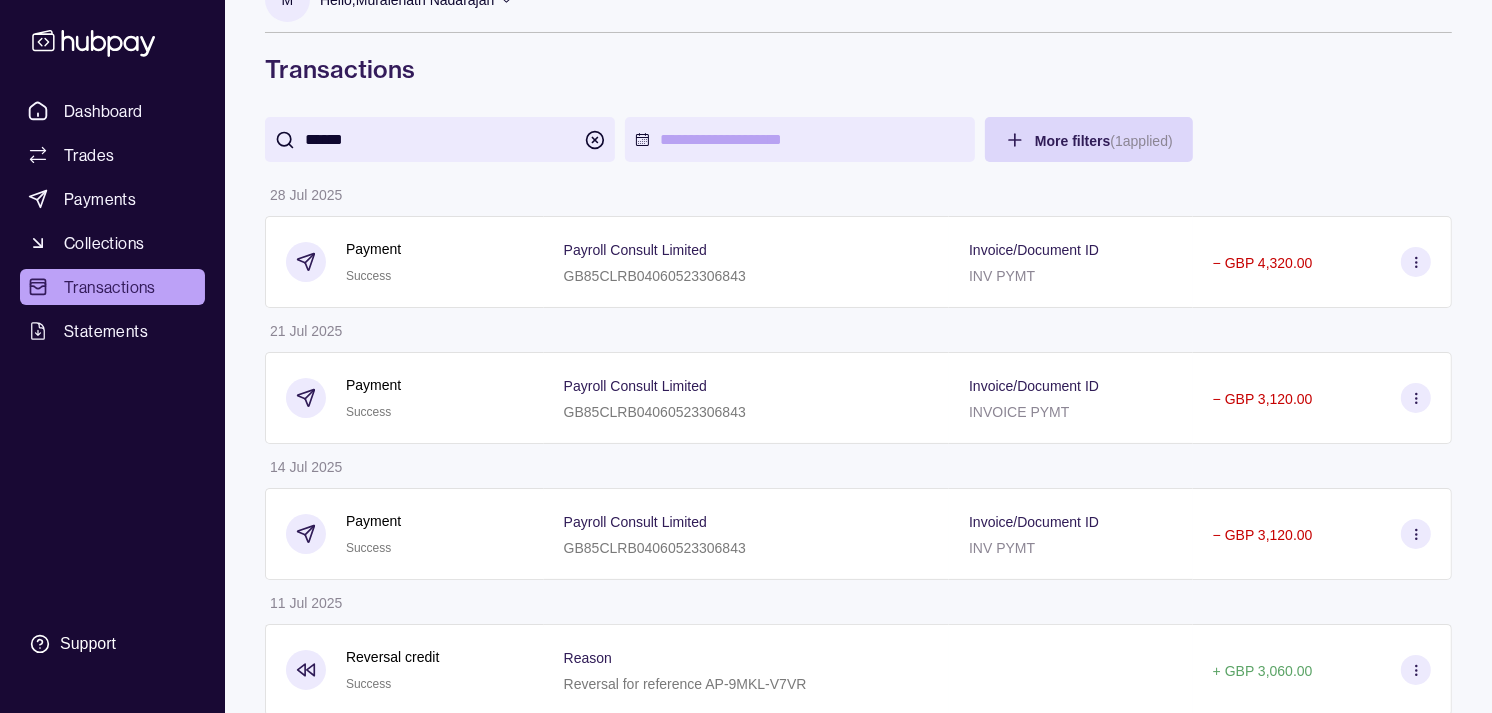 scroll, scrollTop: 0, scrollLeft: 0, axis: both 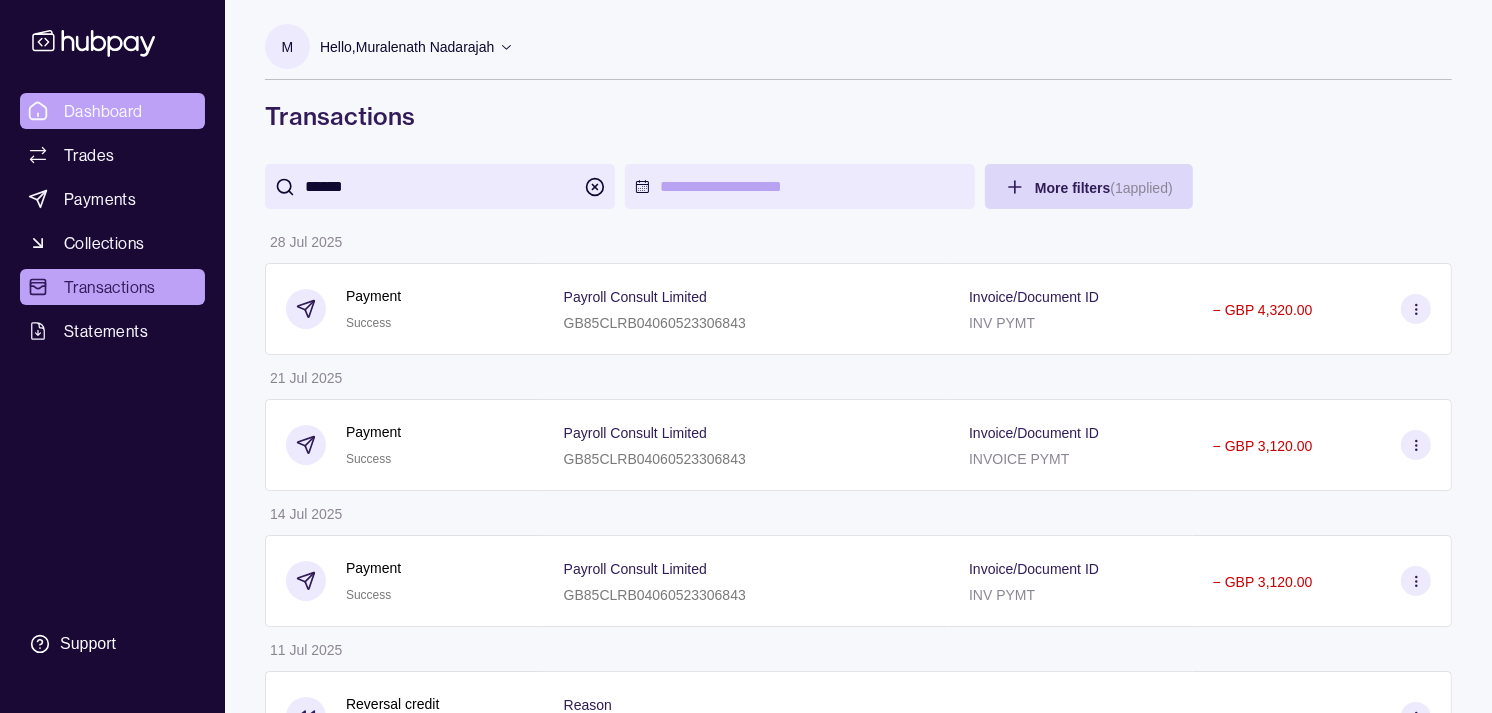 click on "Dashboard" at bounding box center [103, 111] 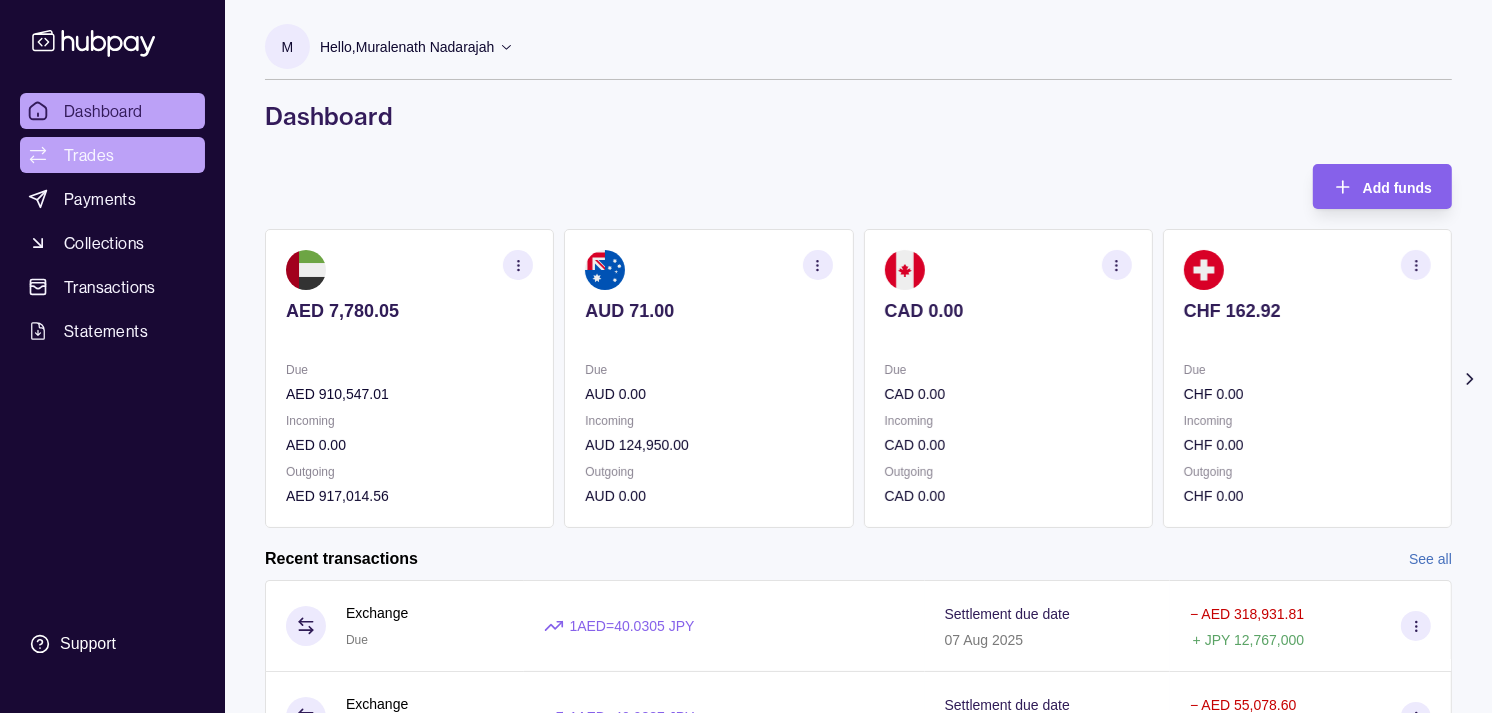 click on "Trades" at bounding box center (89, 155) 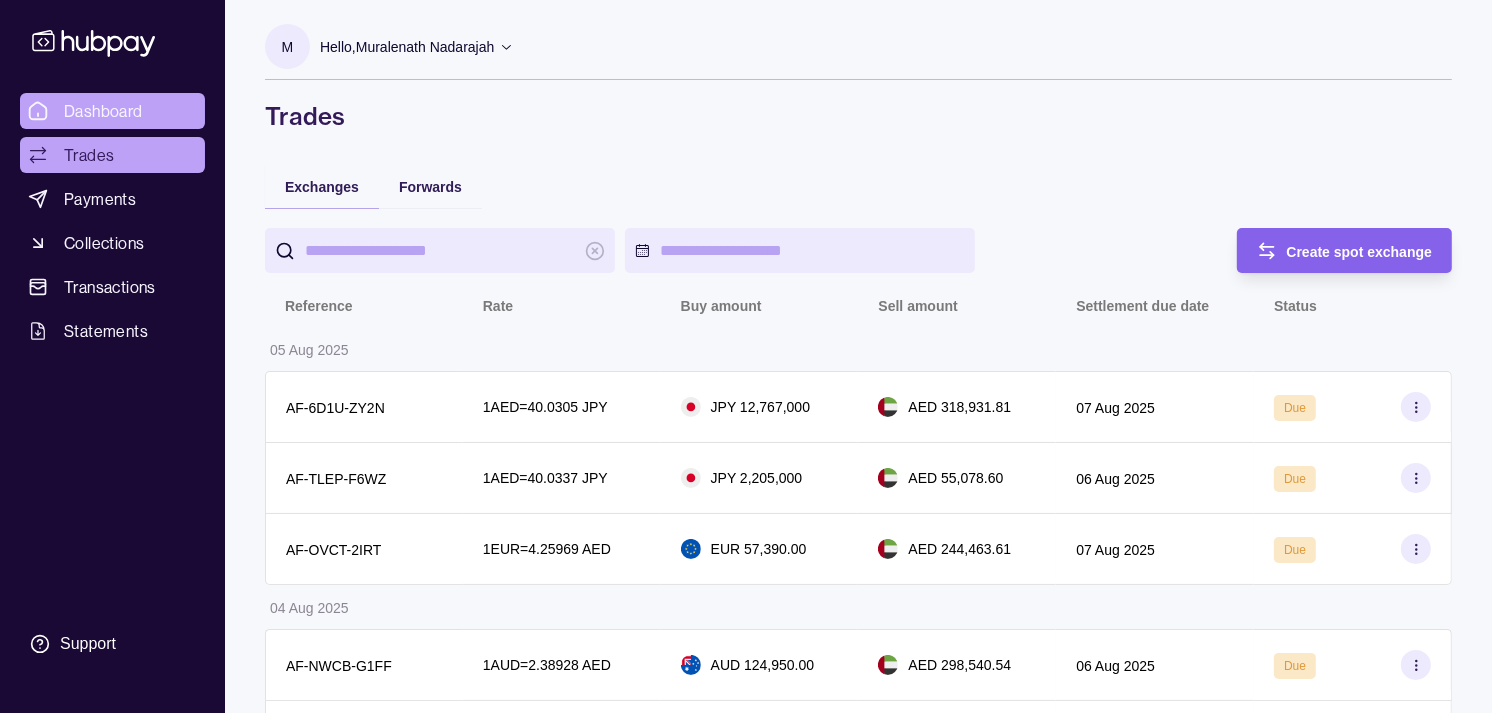 click on "Dashboard" at bounding box center (103, 111) 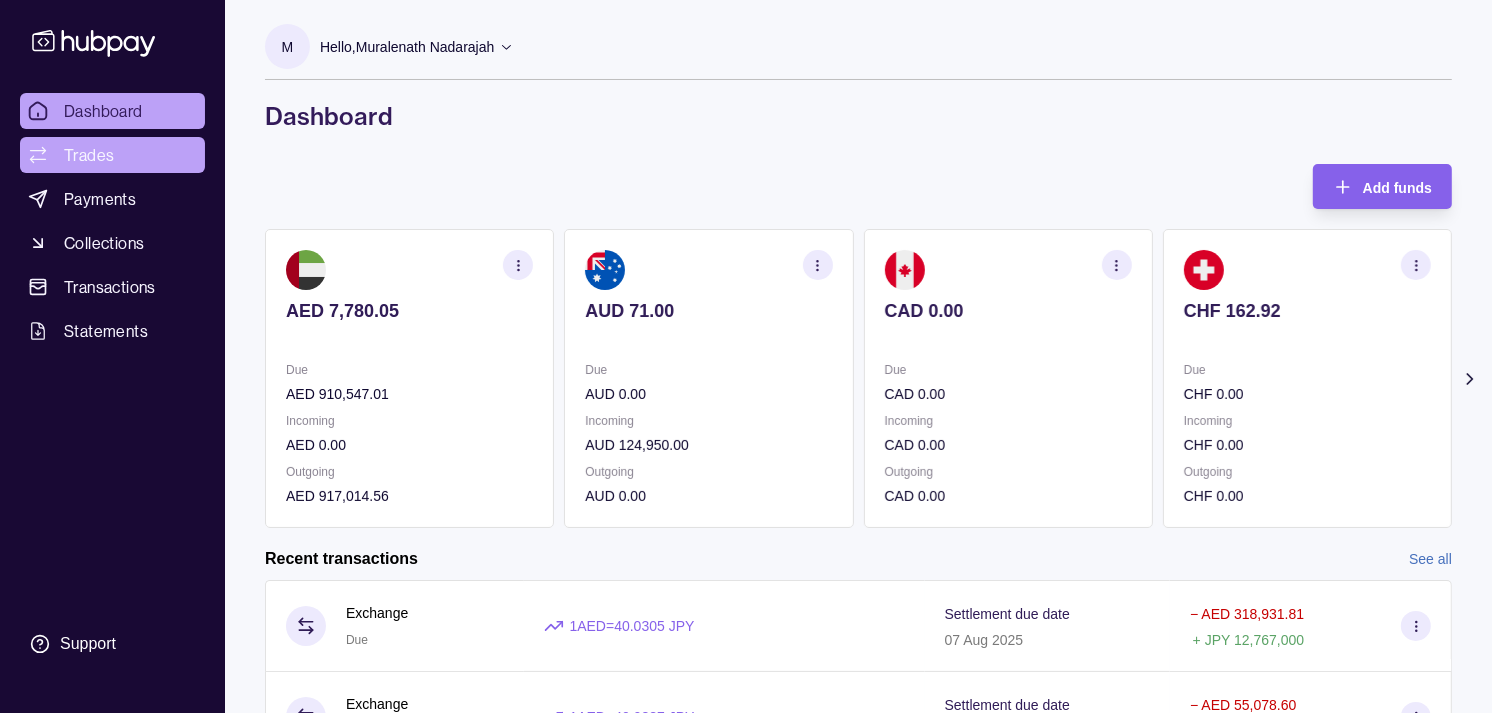 click on "Trades" at bounding box center (112, 155) 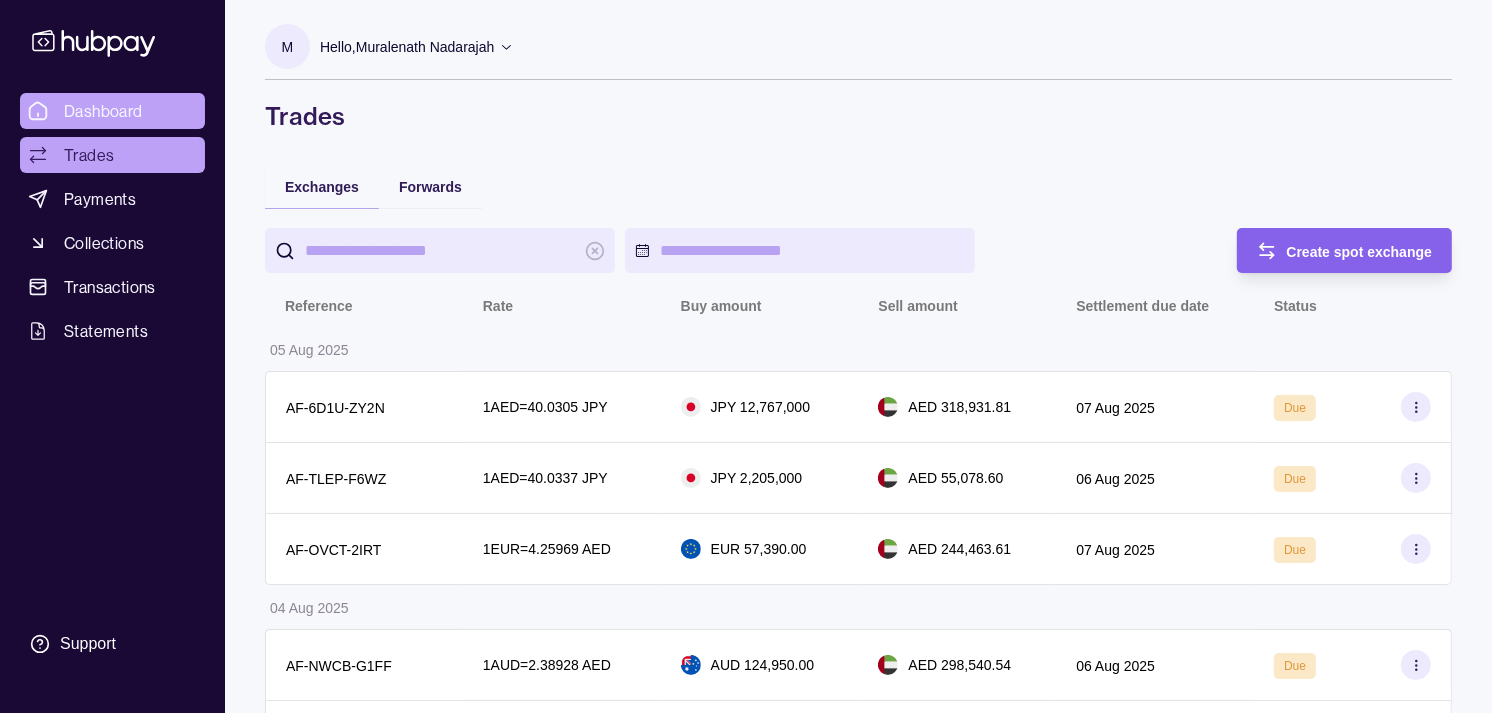 click on "Dashboard" at bounding box center [112, 111] 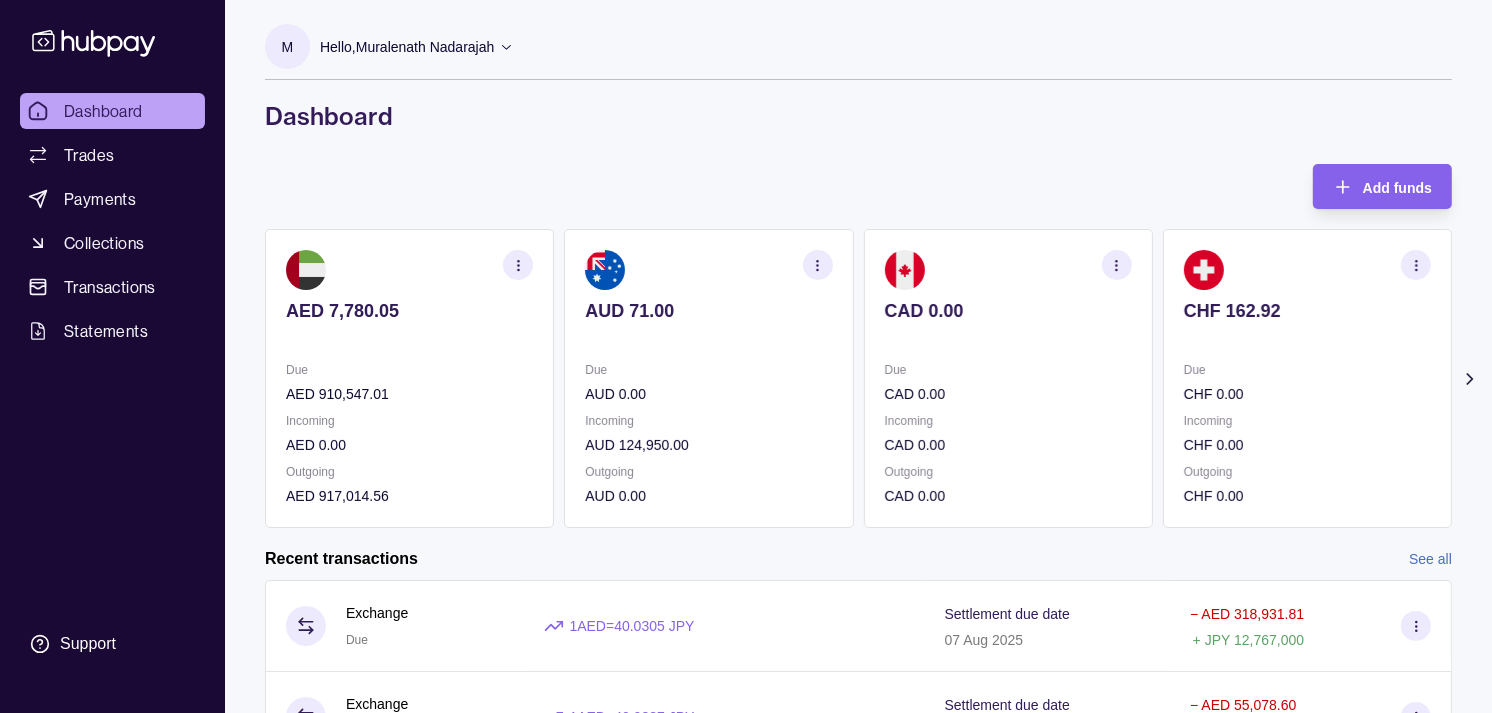 click at bounding box center (1307, 338) 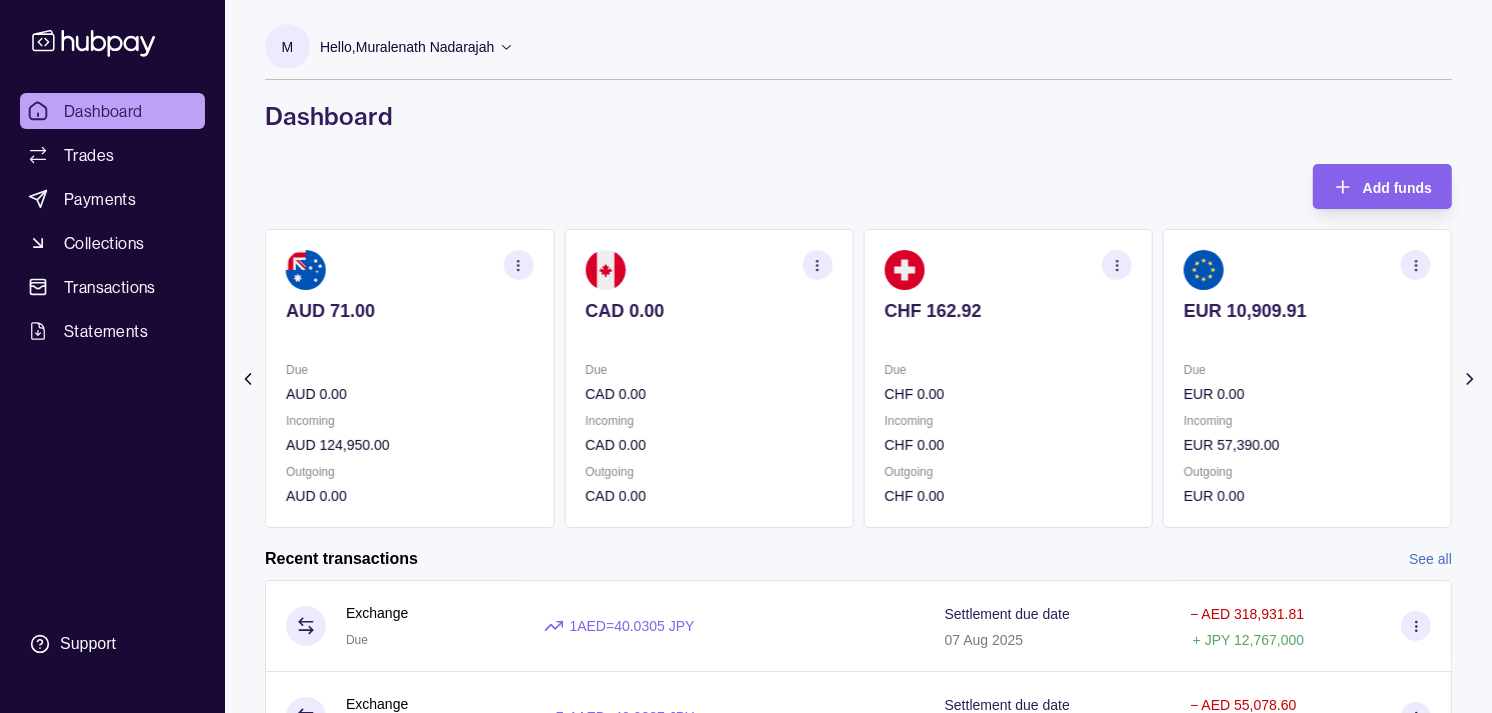 click at bounding box center (1307, 338) 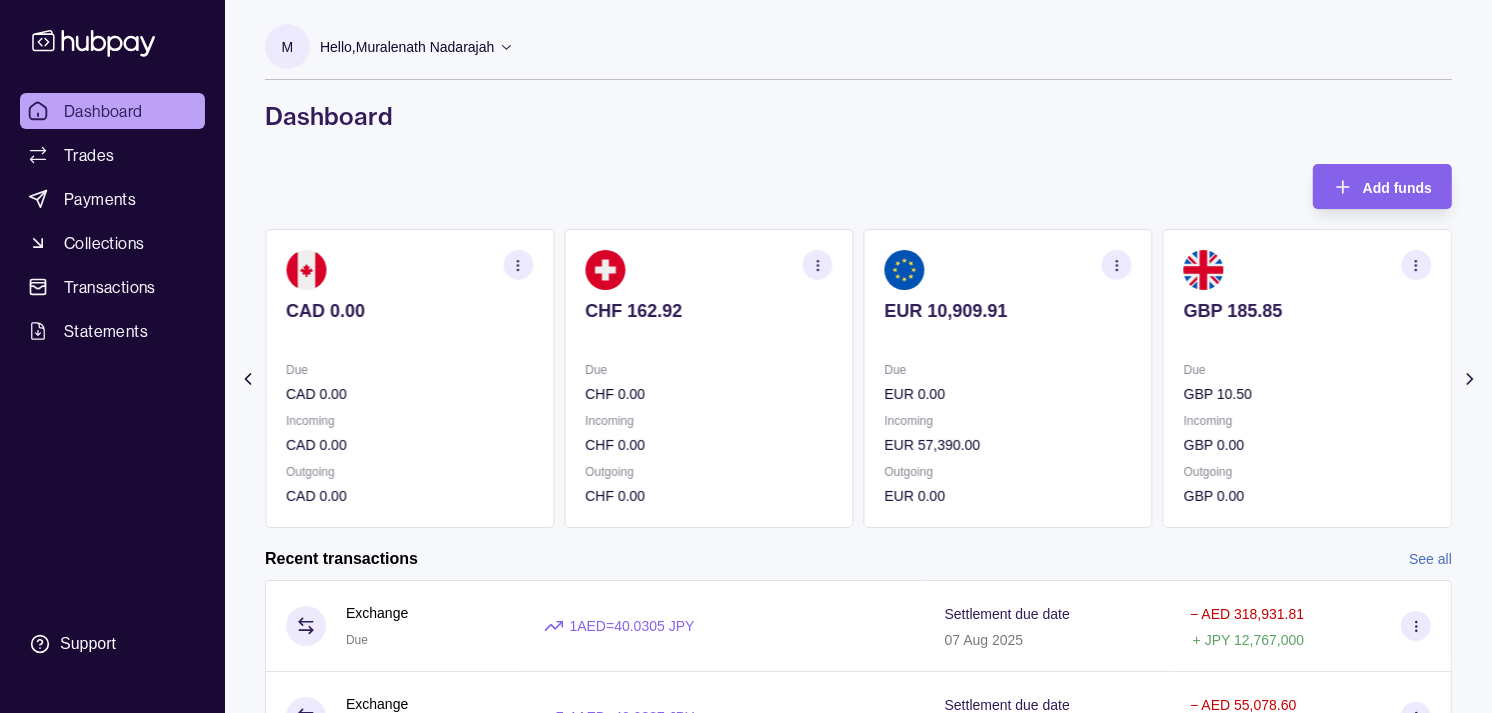 click 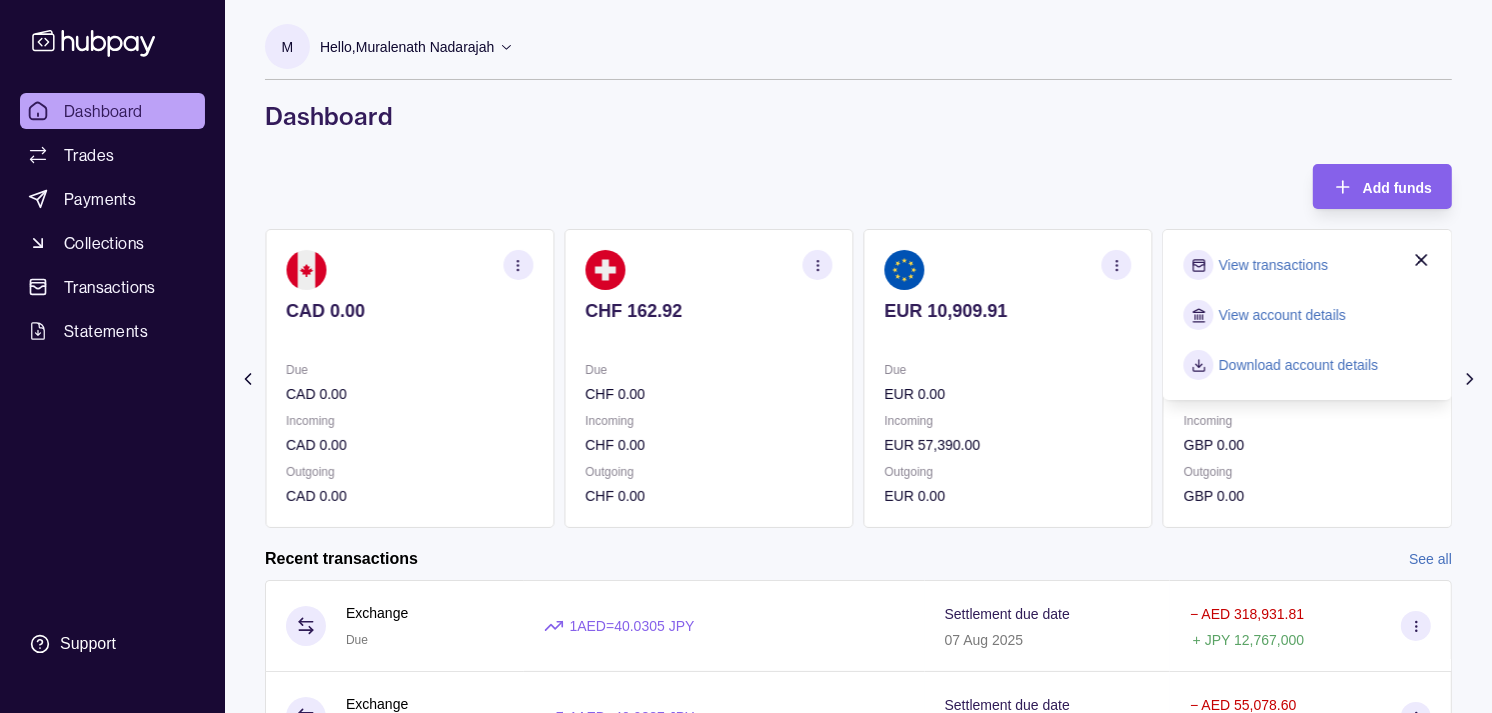 click on "View transactions" at bounding box center [1273, 265] 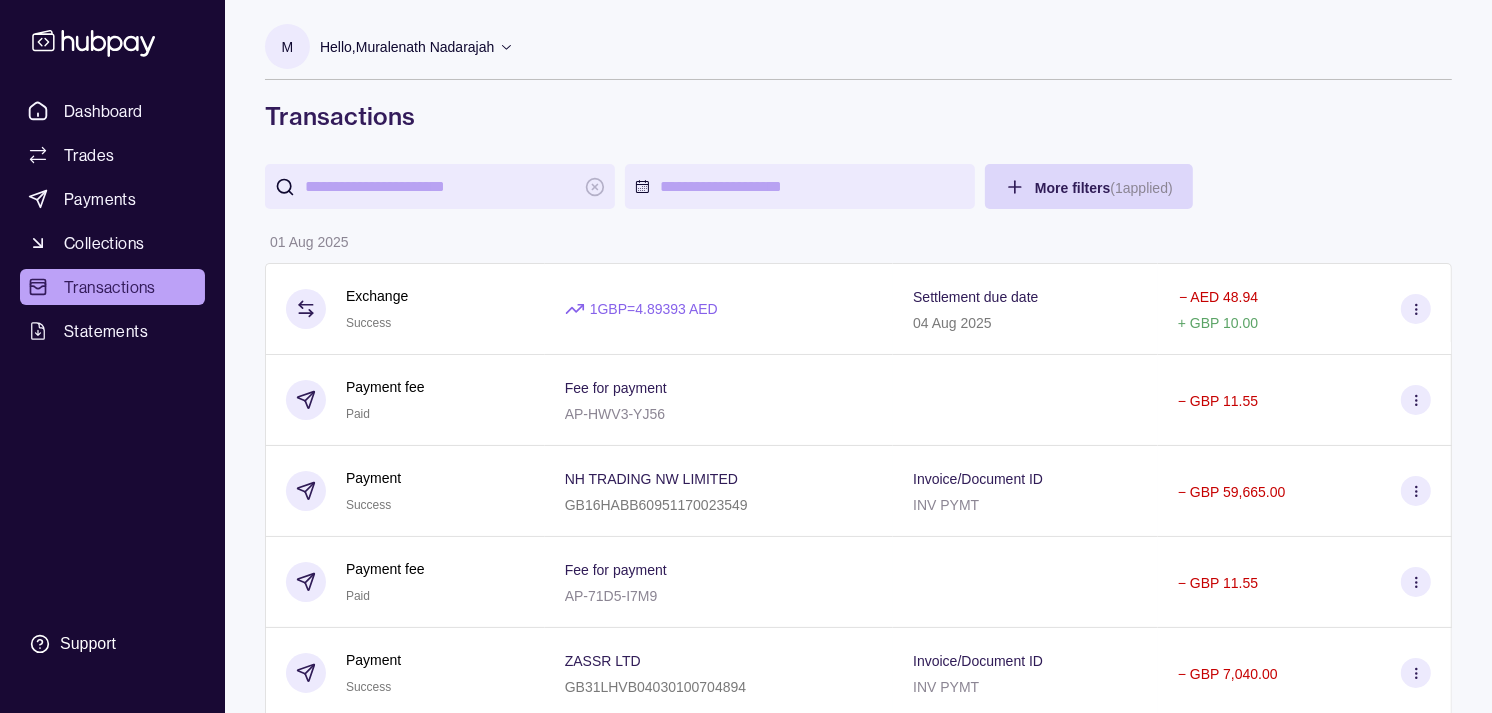 click at bounding box center [440, 186] 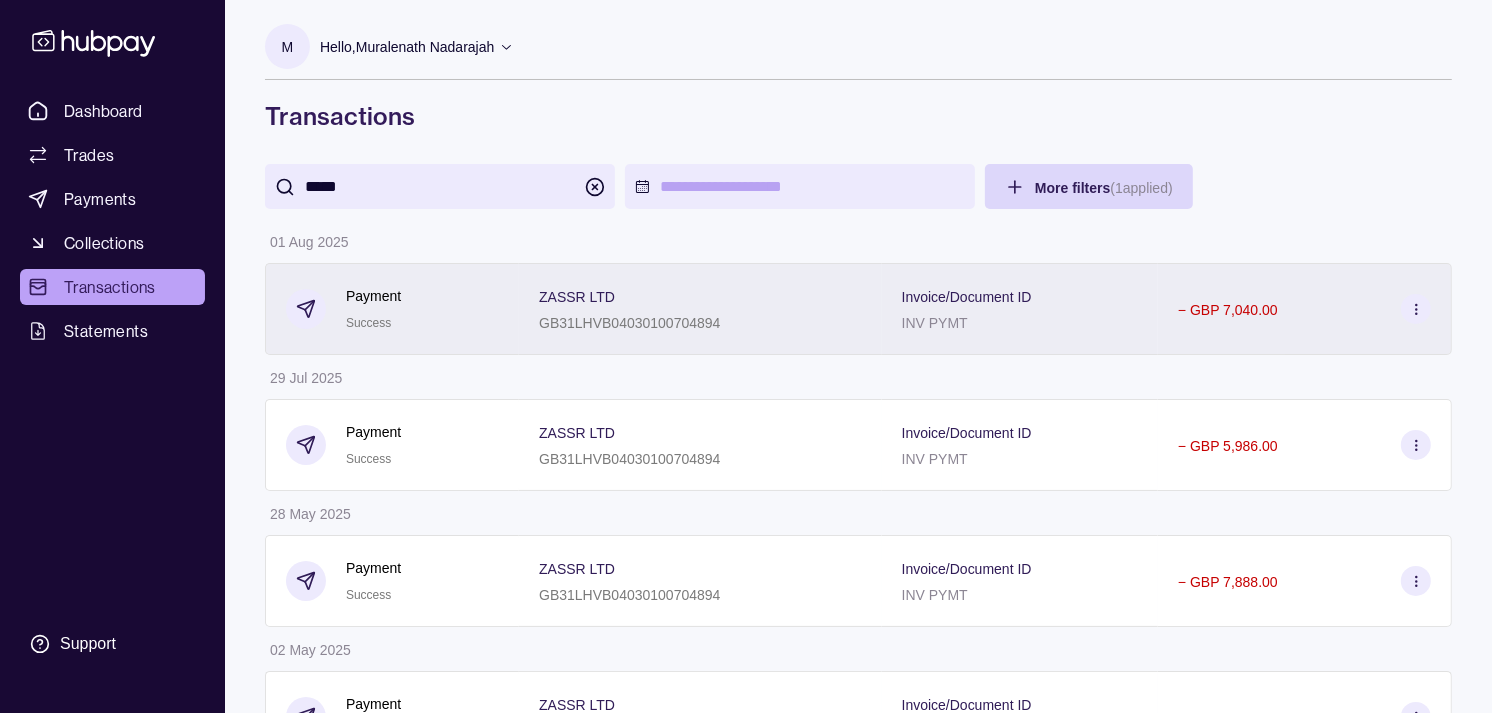 type on "*****" 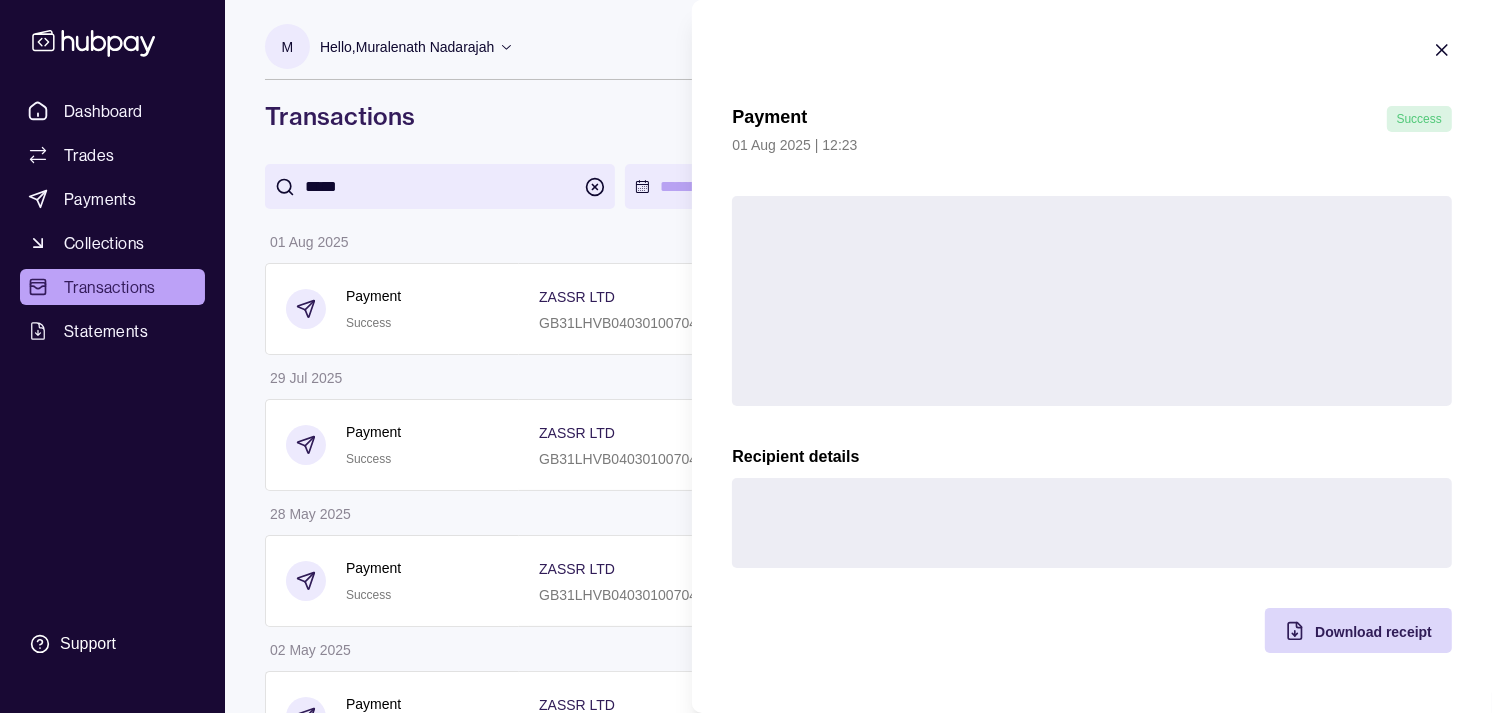 type 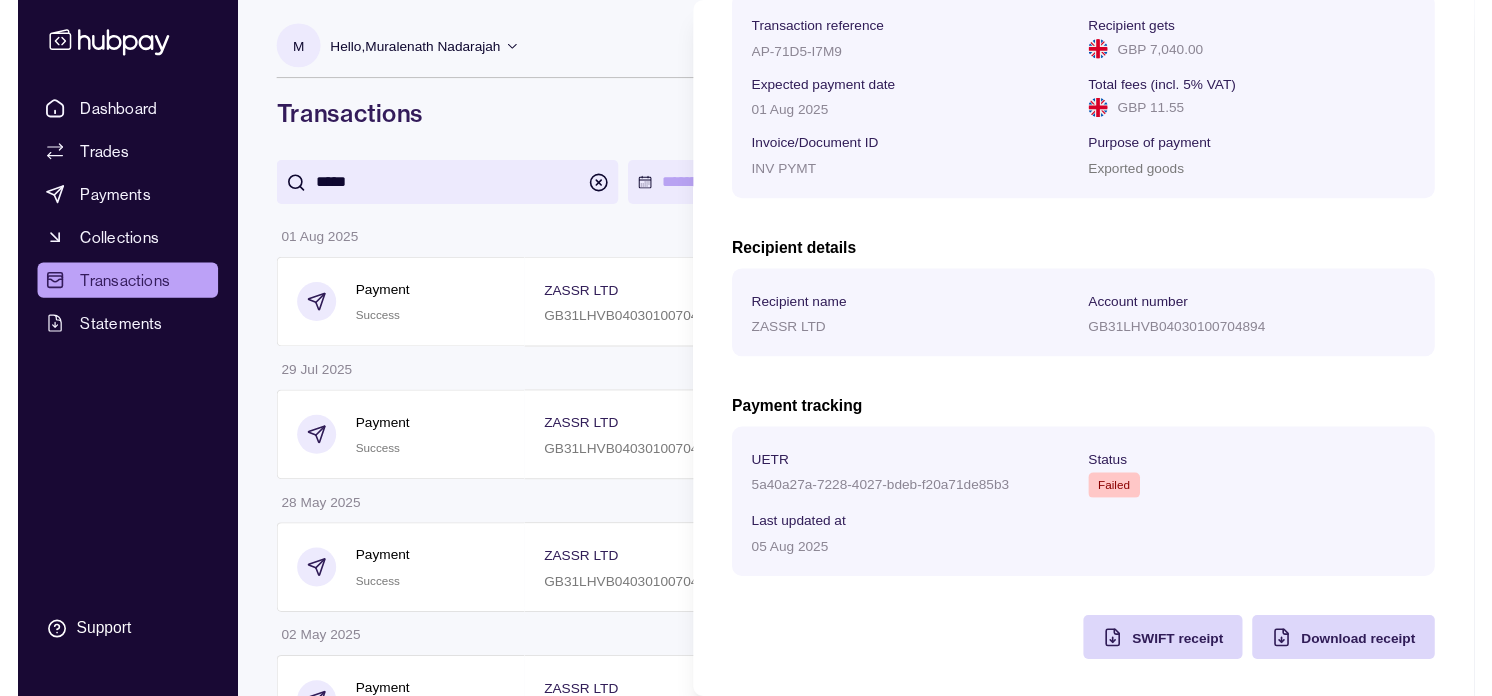 scroll, scrollTop: 334, scrollLeft: 0, axis: vertical 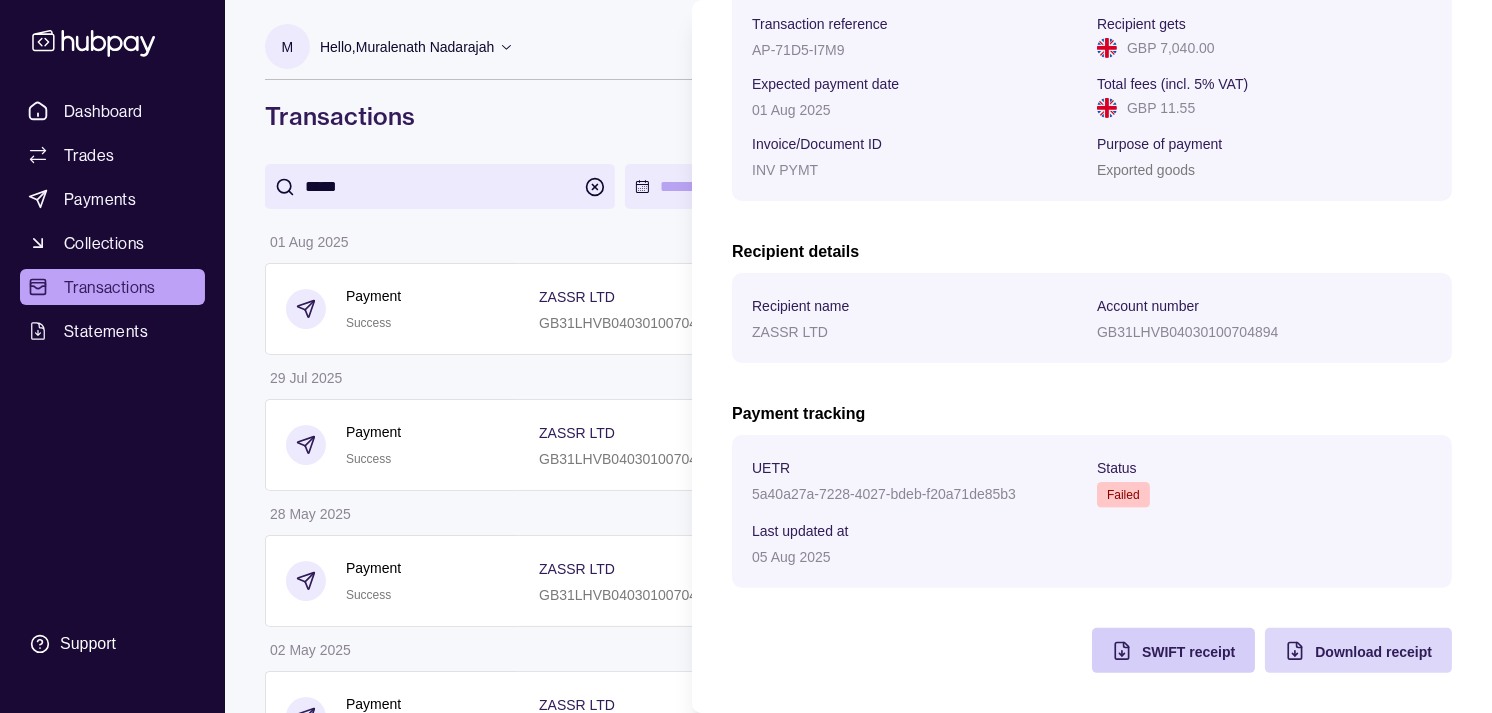 click on "SWIFT receipt" at bounding box center [1188, 651] 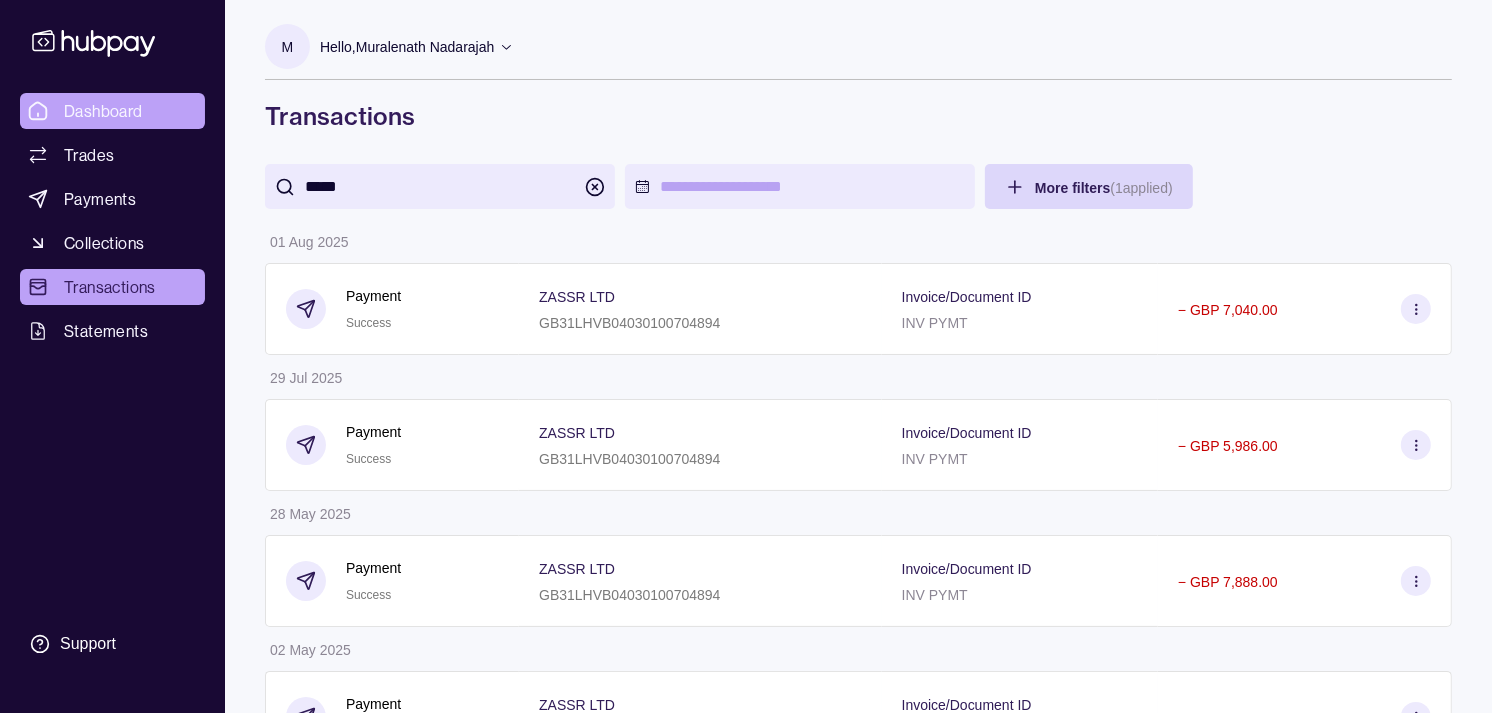 click on "Dashboard Trades Payments Collections Transactions Statements Support M Hello,  Muralenath Nadarajah Strides Trading LLC Account Terms and conditions Privacy policy Sign out Transactions ***** More filters  ( 1  applied) Details Amount 01 Aug 2025 Payment Success ZASSR LTD GB31LHVB04030100704894 Invoice/Document ID INV PYMT −  GBP 7,040.00 29 Jul 2025 Payment Success ZASSR LTD GB31LHVB04030100704894 Invoice/Document ID INV PYMT −  GBP 5,986.00 28 May 2025 Payment Success ZASSR LTD GB31LHVB04030100704894 Invoice/Document ID INV PYMT −  GBP 7,888.00 02 May 2025 Payment Success ZASSR LTD GB31LHVB04030100704894 Invoice/Document ID INV PYMT −  GBP 3,450.00 17 Apr 2025 Payment Success ZASSR LTD GB31LHVB04030100704894 Invoice/Document ID INV PYMT −  GBP 2,630.00 04 Apr 2025 Payment Success ZASSR LTD GB31LHVB04030100704894 Invoice/Document ID INV PYMT −  GBP 6,740.00 03 Mar 2025 Payment Success ZASSR LTD GB83LOYD30960703054091 Invoice/Document ID INV PYMT −  GBP 9,515.00 Transactions | Hubpay" at bounding box center [746, 605] 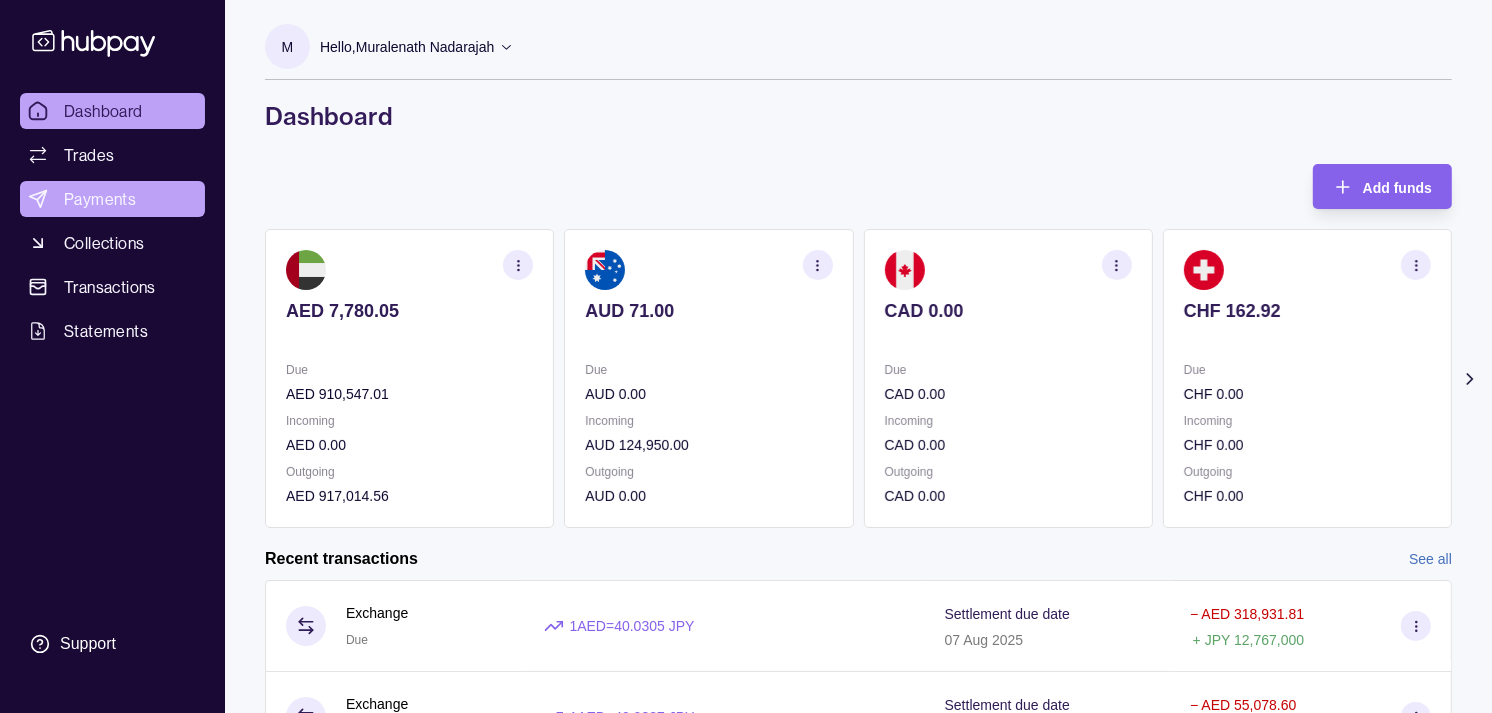 click on "Payments" at bounding box center [100, 199] 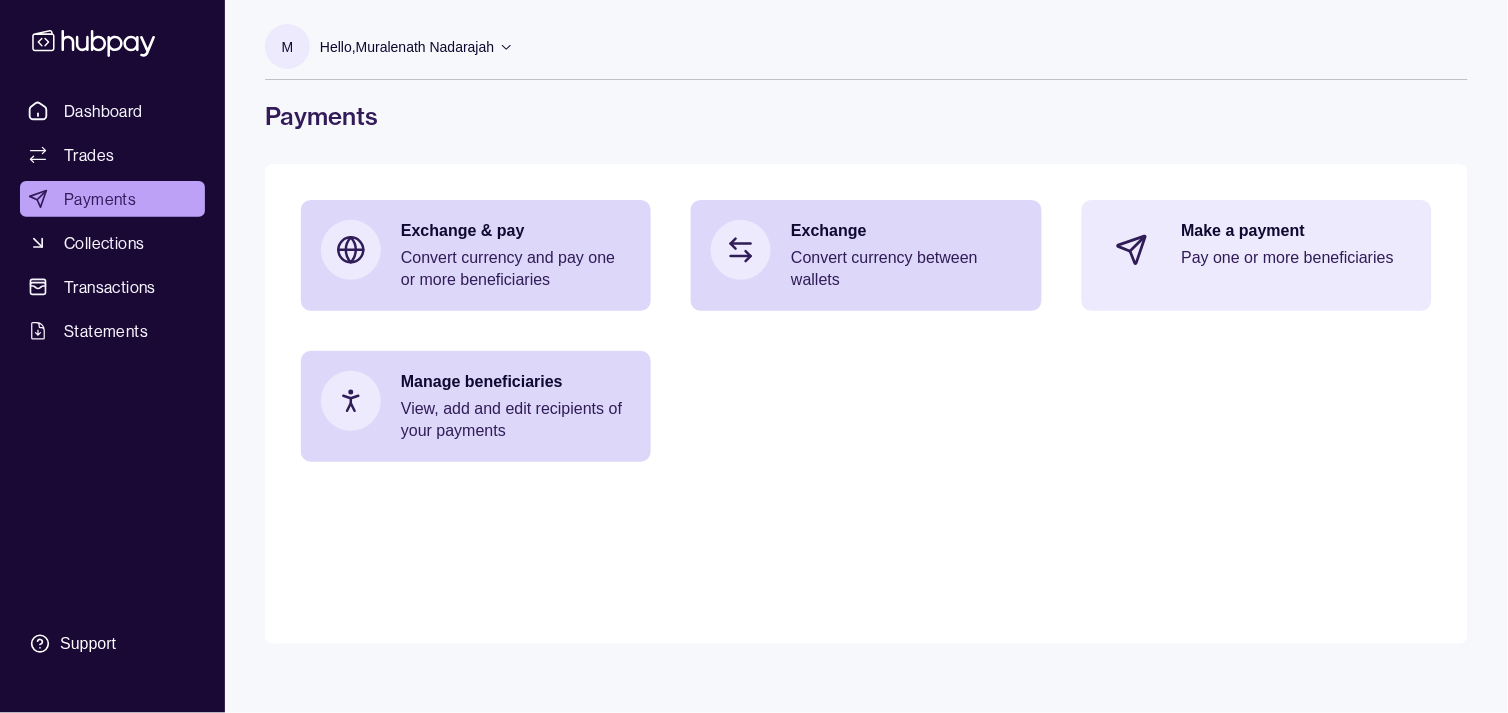 click on "Make a payment" at bounding box center [1297, 231] 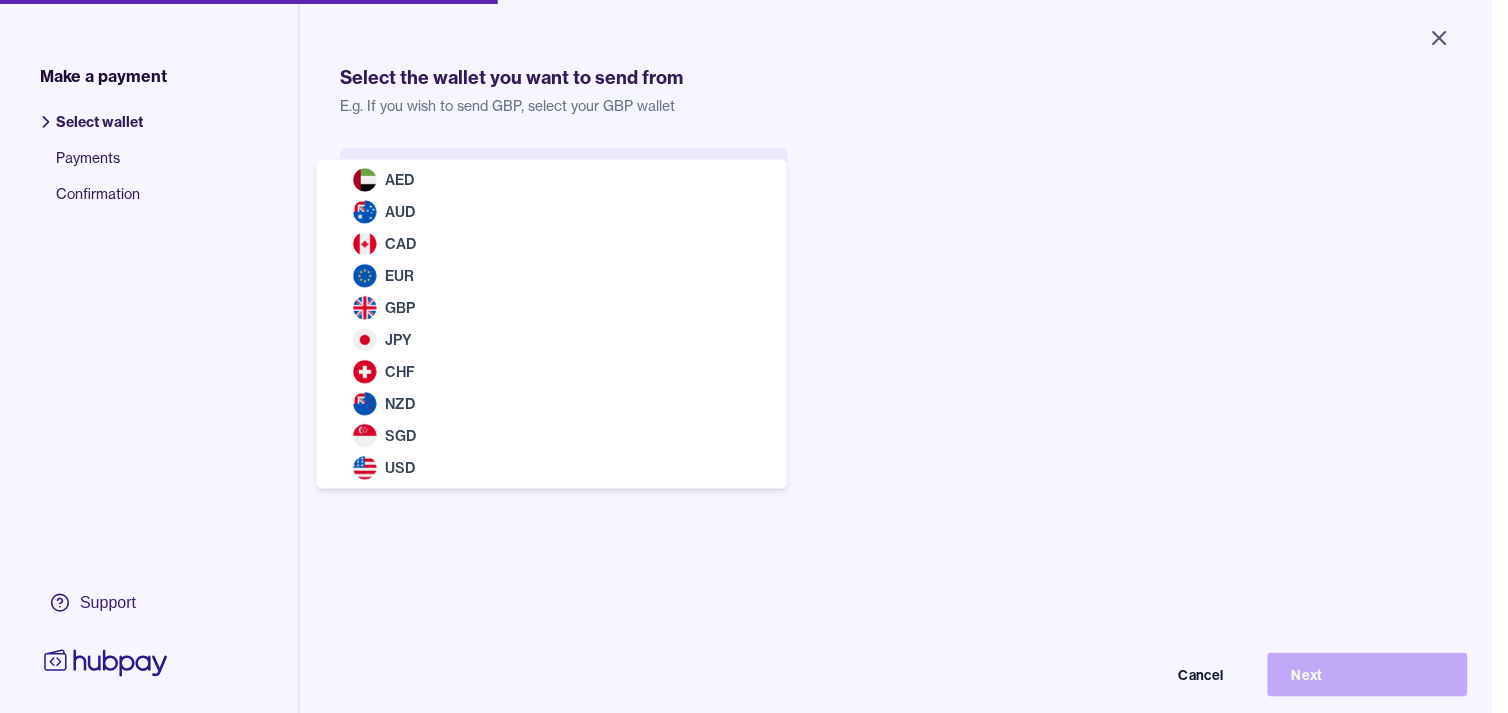 click on "Close Make a payment Select wallet Payments Confirmation Support Select the wallet you want to send from E.g. If you wish to send GBP, select your GBP wallet Select wallet Cancel Next Make a payment | Hubpay AED AUD CAD EUR GBP JPY CHF NZD SGD USD" at bounding box center (746, 356) 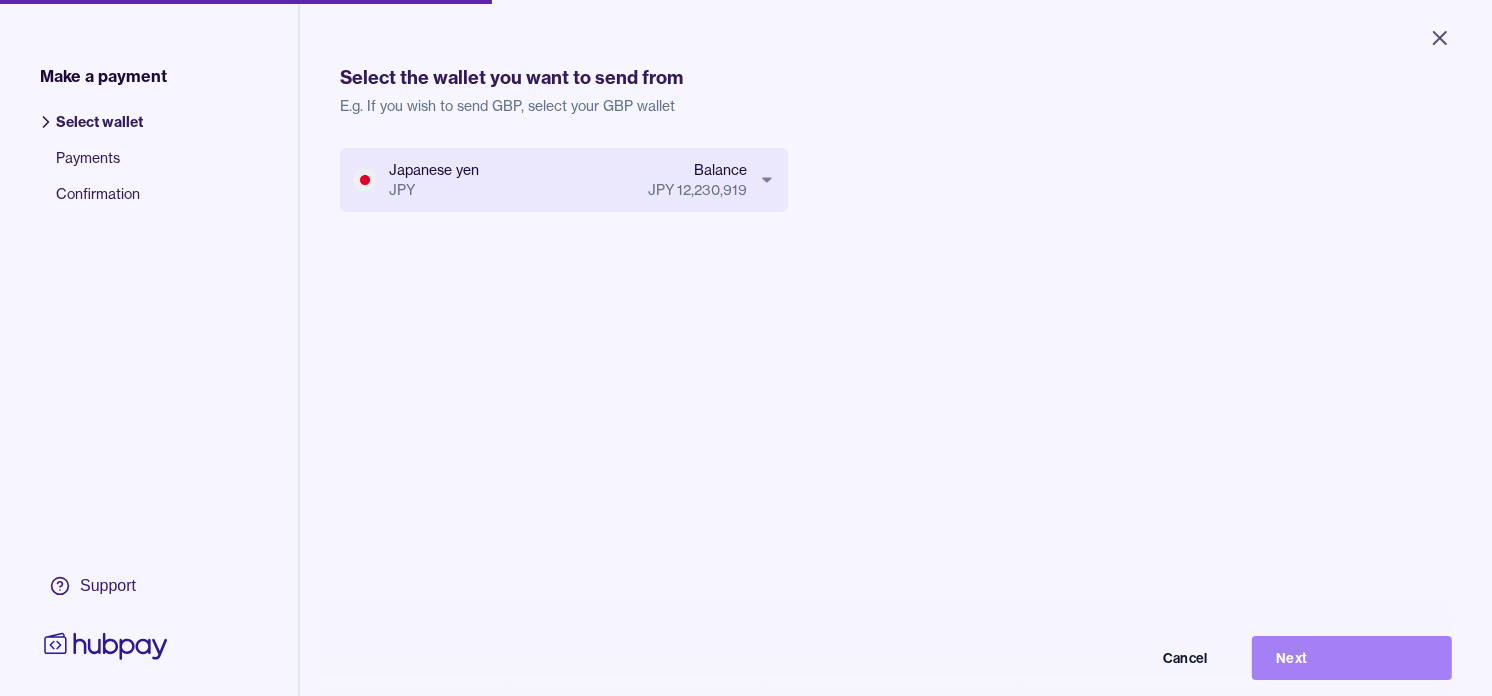 click on "Next" at bounding box center [1352, 658] 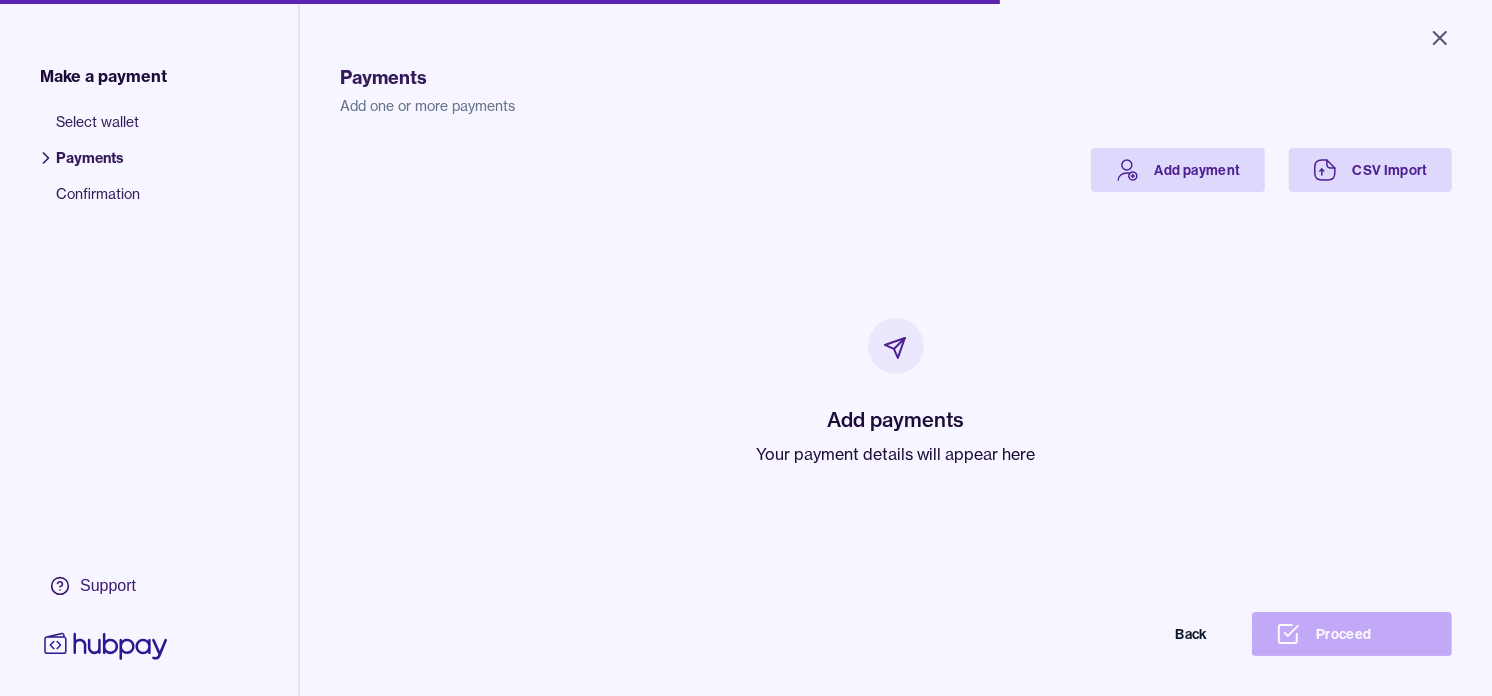 click on "Your payment details will appear here" at bounding box center [896, 454] 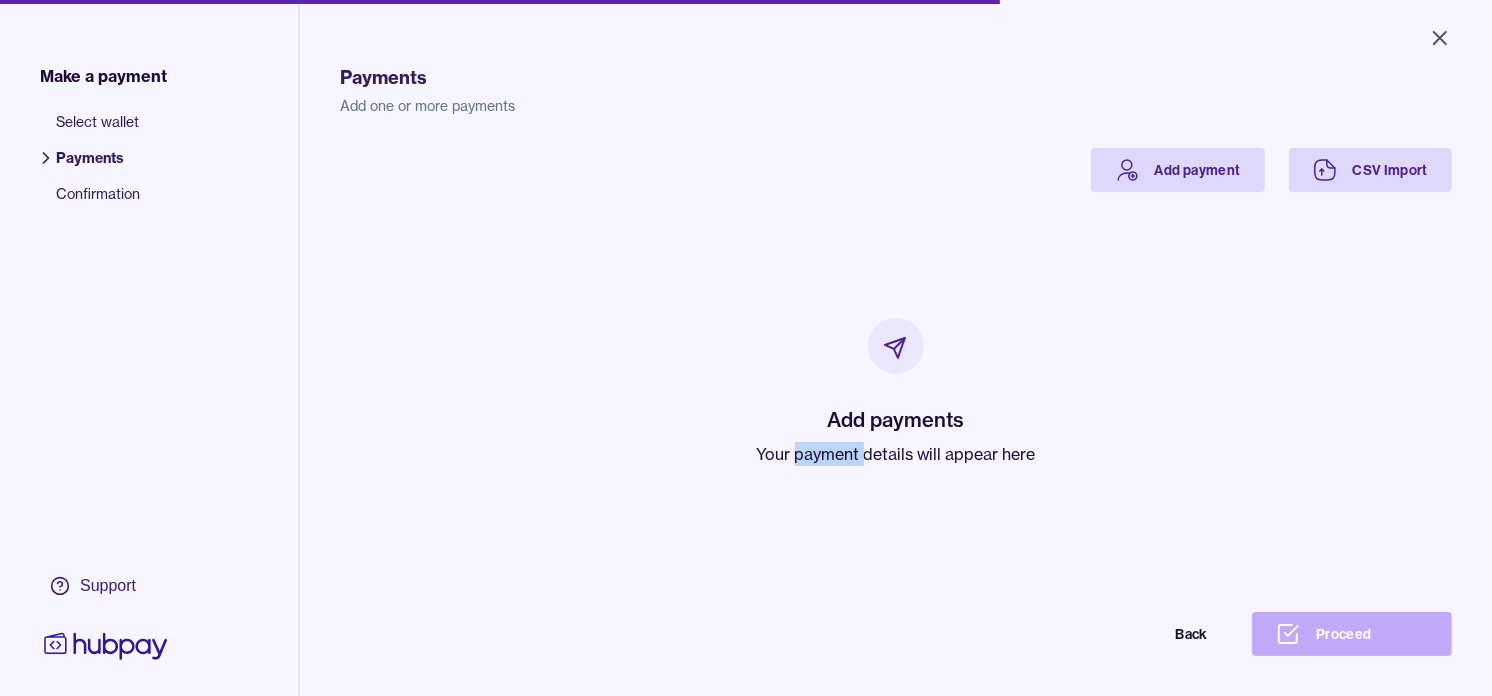 click on "Your payment details will appear here" at bounding box center (896, 454) 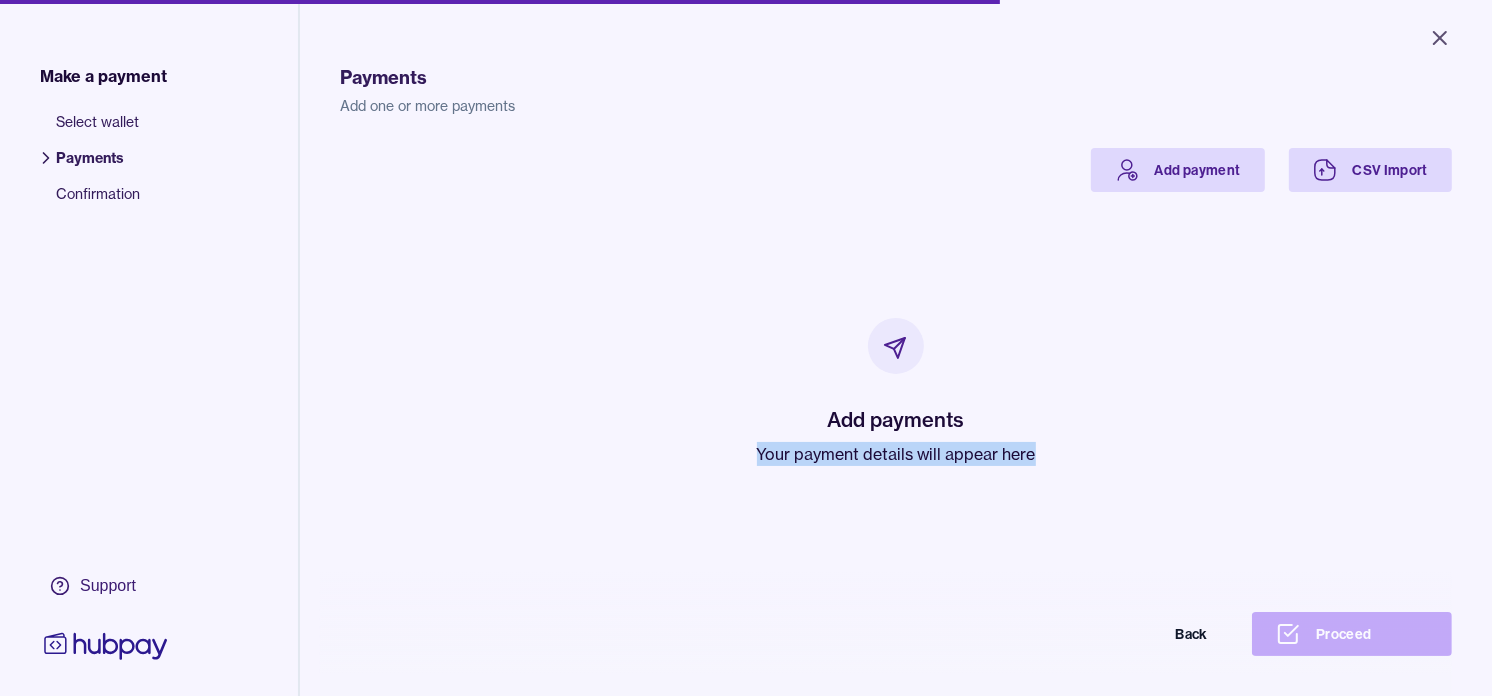 click on "Your payment details will appear here" at bounding box center [896, 454] 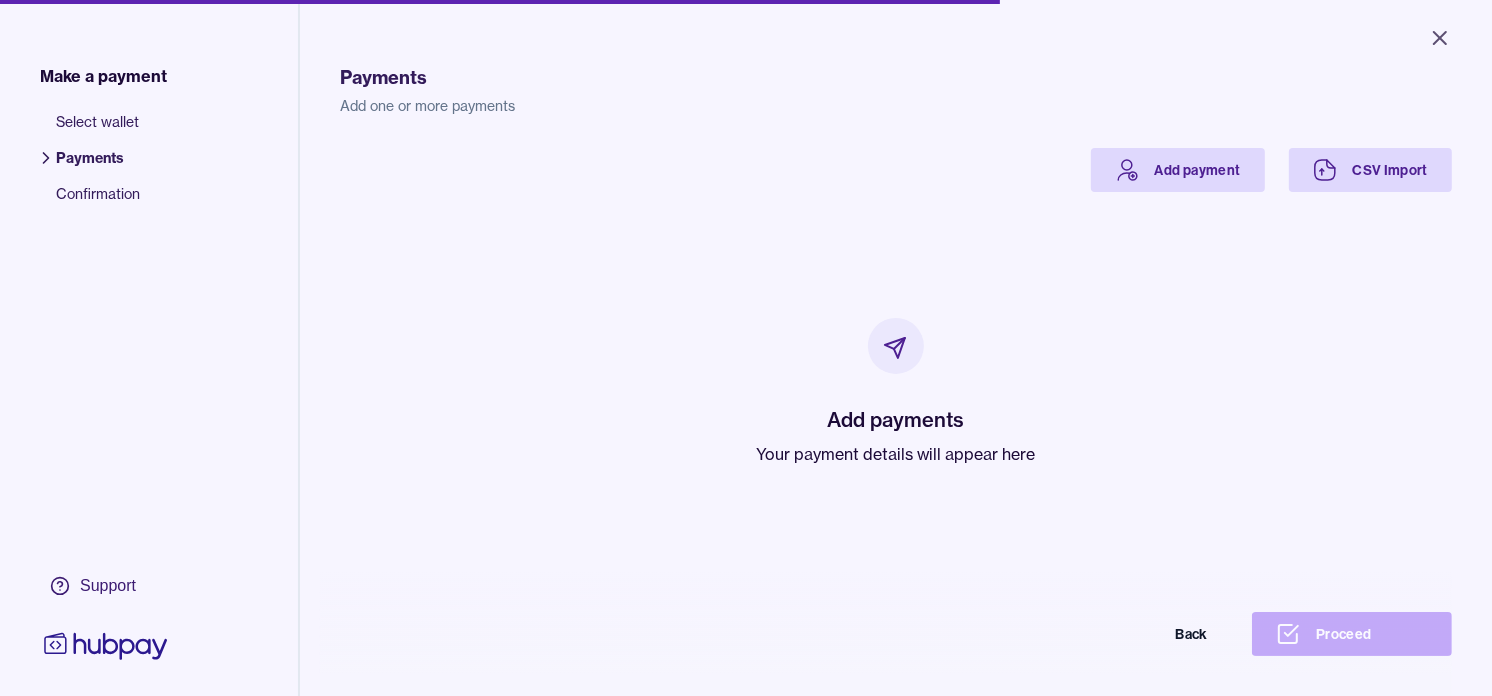 drag, startPoint x: 804, startPoint y: 443, endPoint x: 664, endPoint y: 361, distance: 162.24672 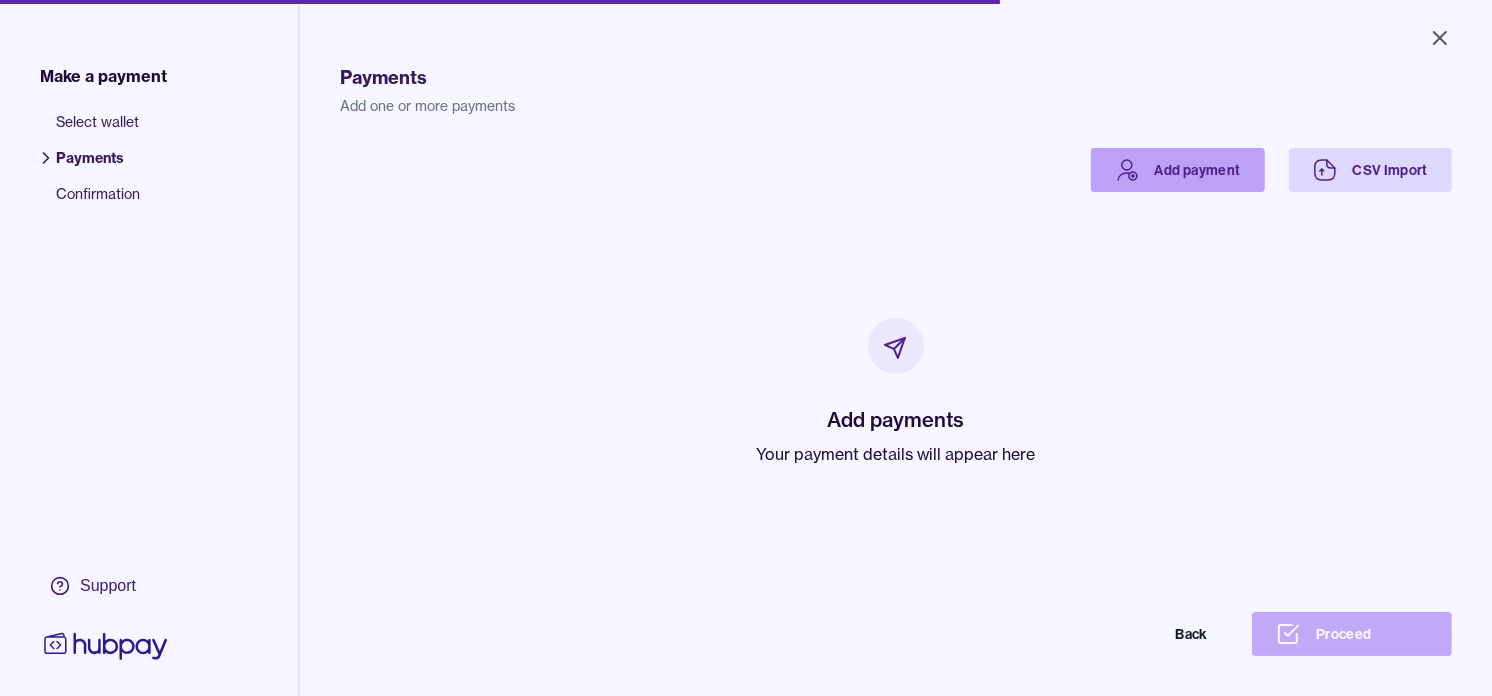 click on "Add payment" at bounding box center [1178, 170] 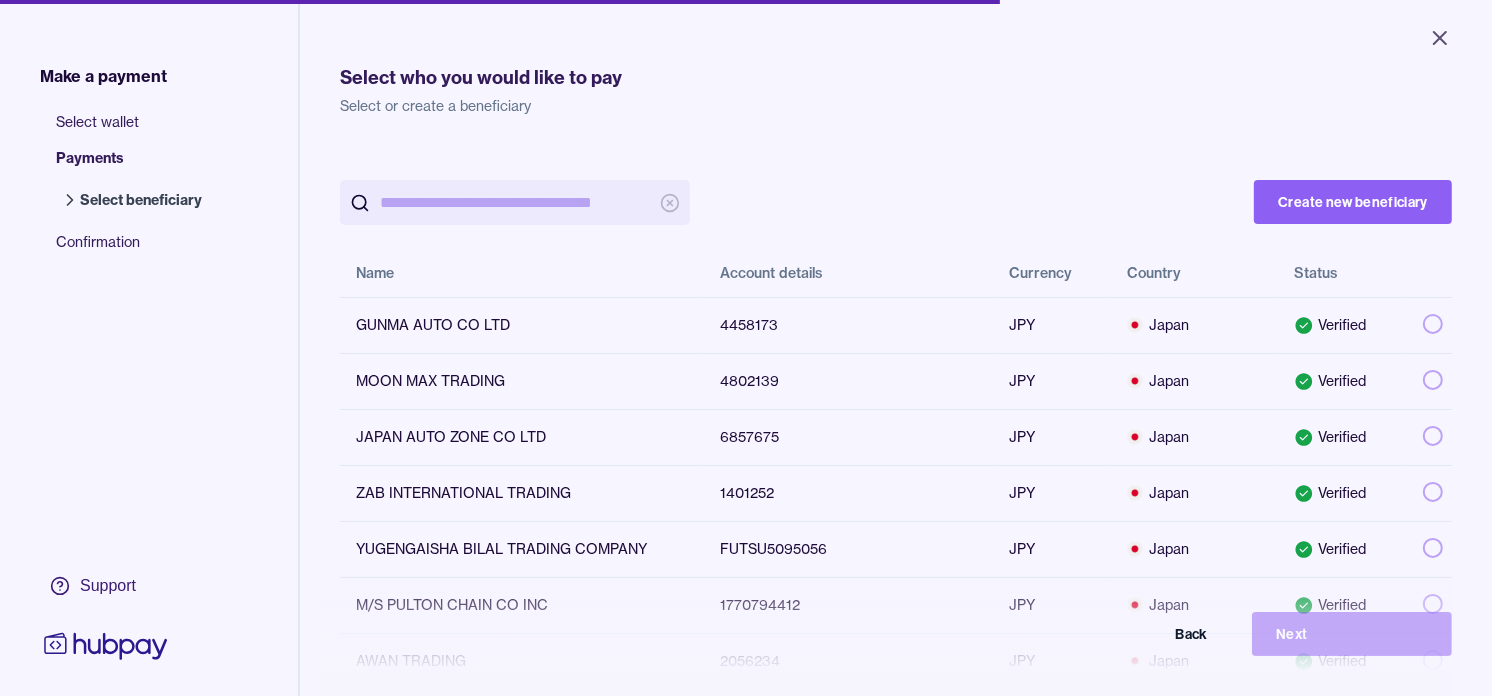 click at bounding box center [515, 202] 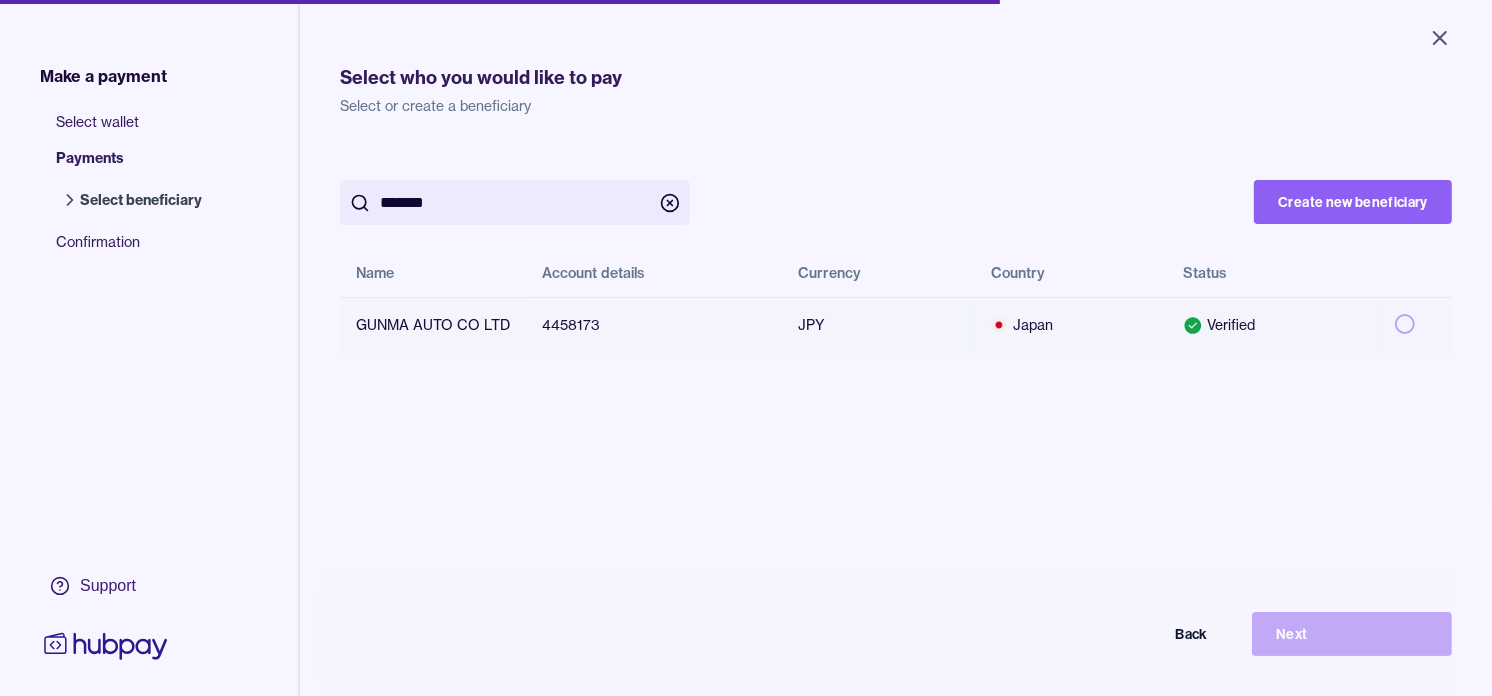 type on "*******" 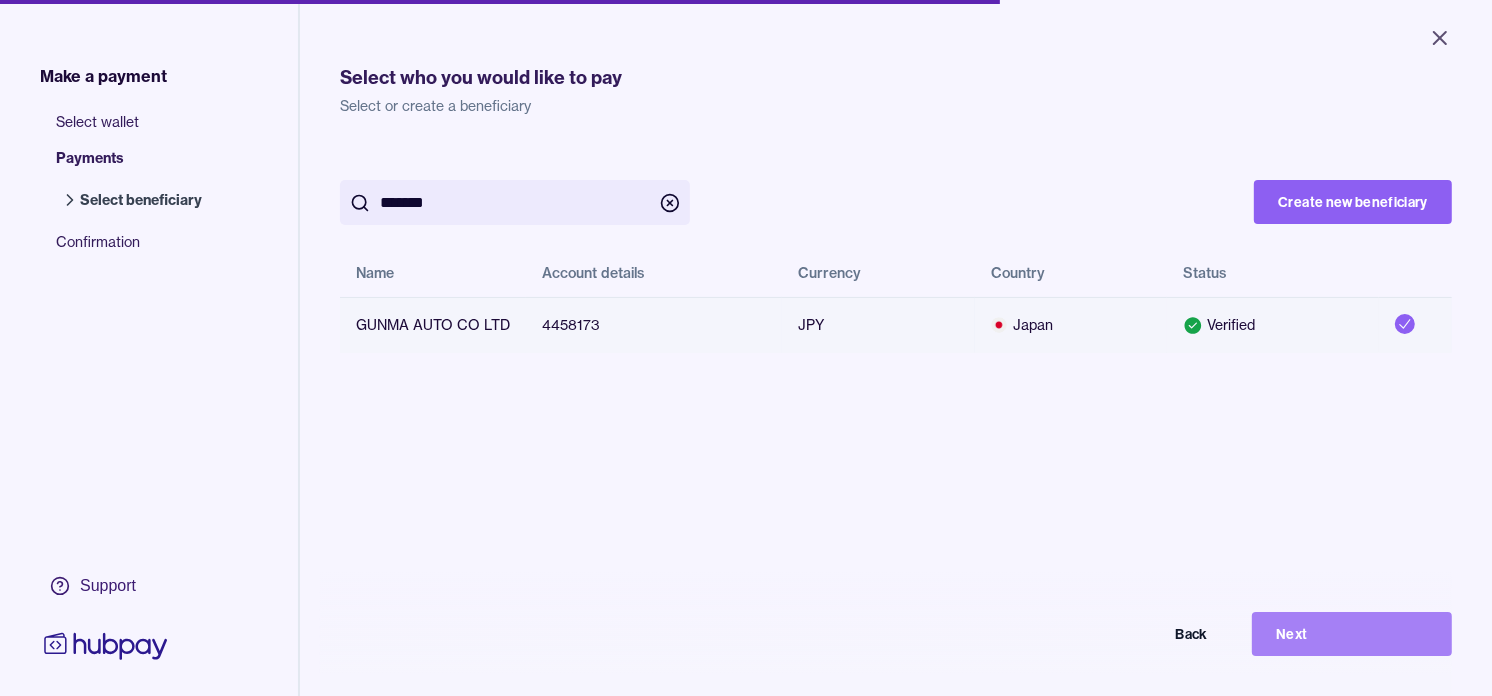 click on "Next" at bounding box center [1352, 634] 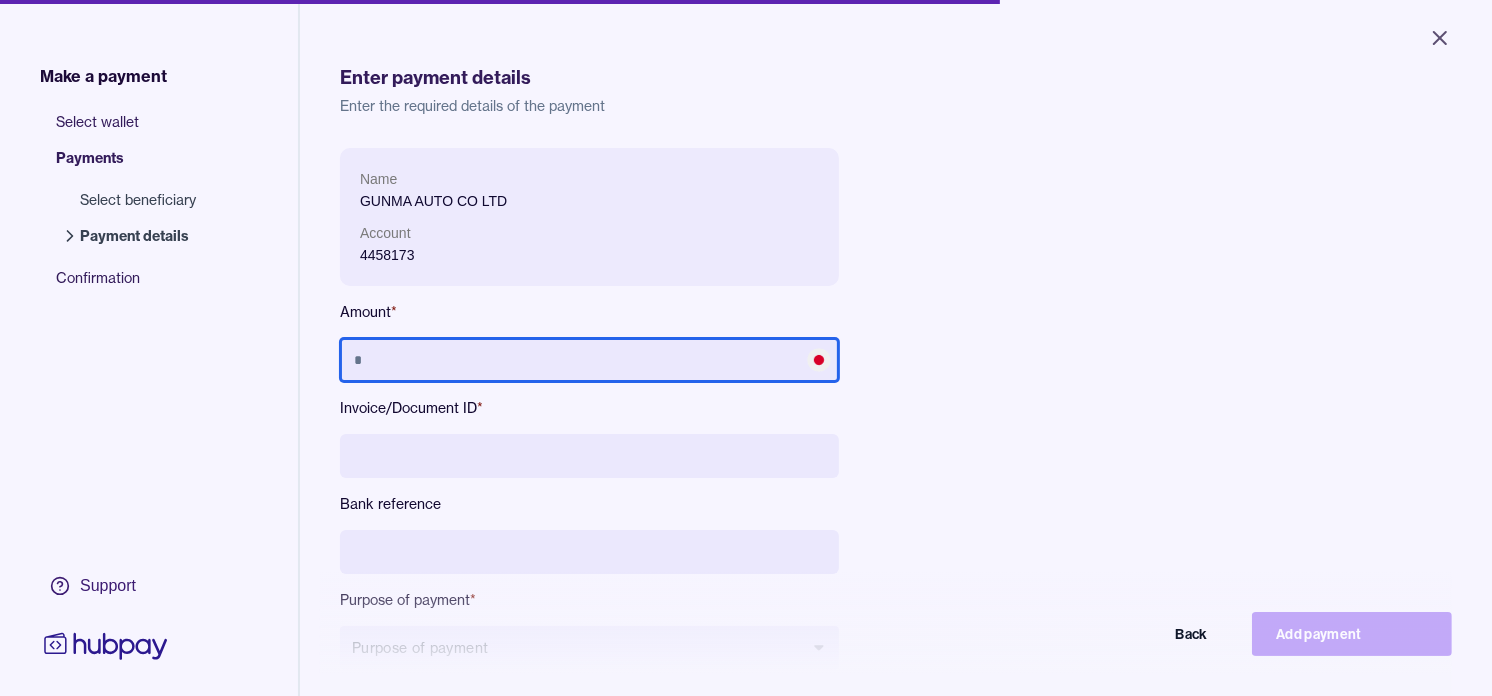 click at bounding box center (589, 360) 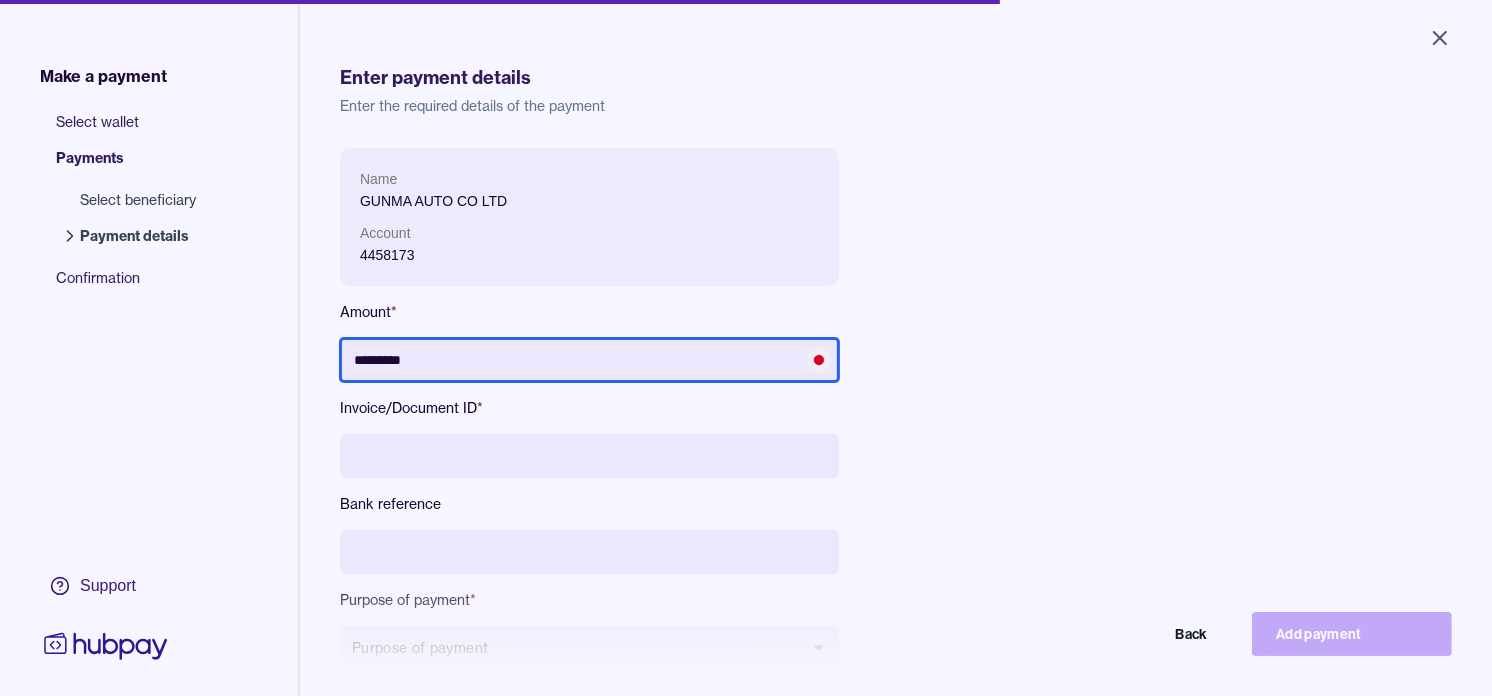 type on "*********" 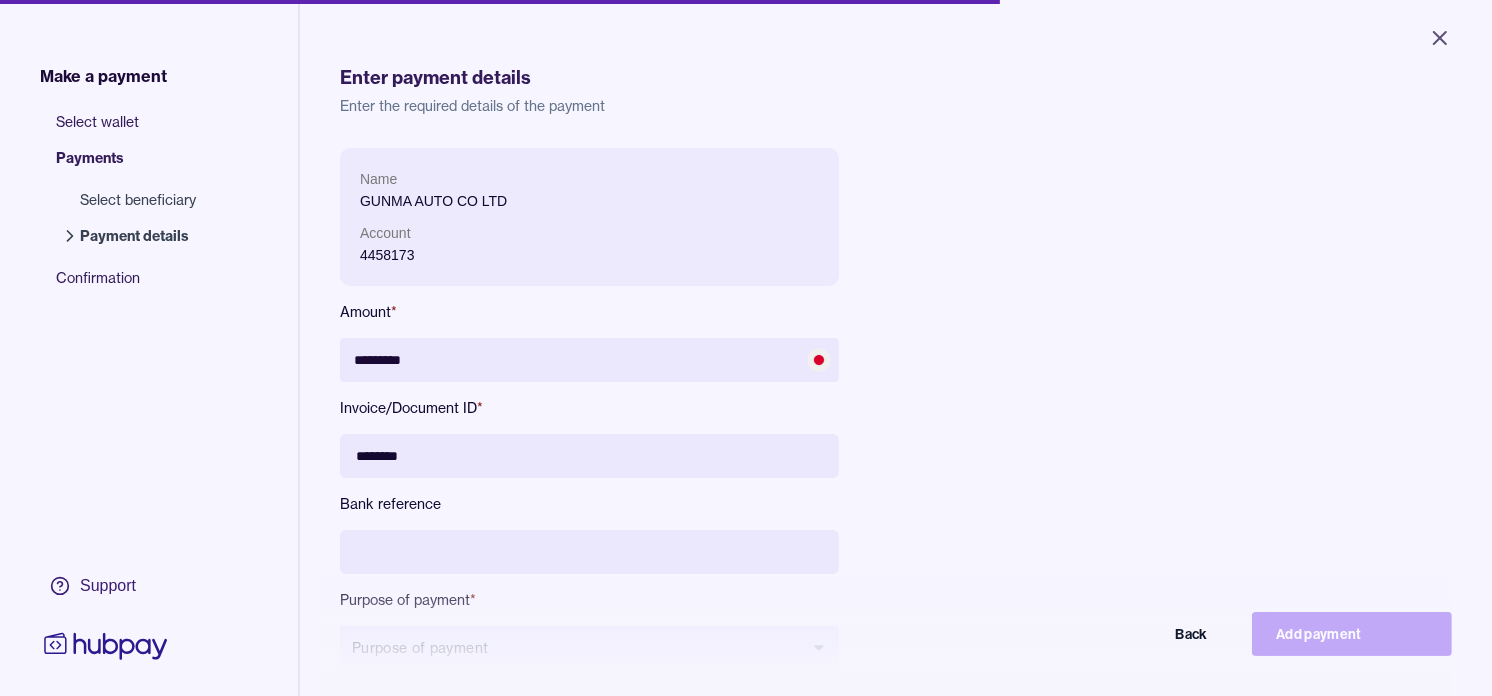 type on "********" 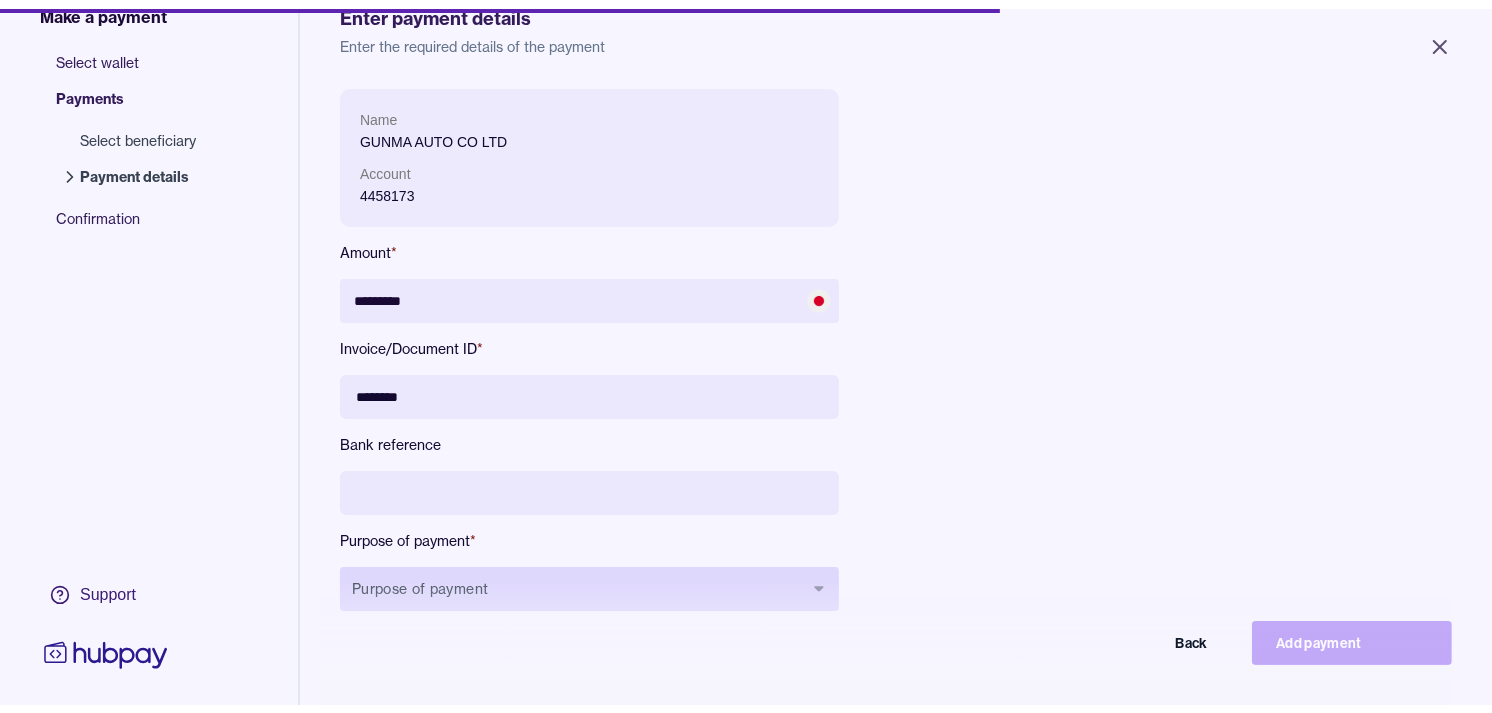 scroll, scrollTop: 222, scrollLeft: 0, axis: vertical 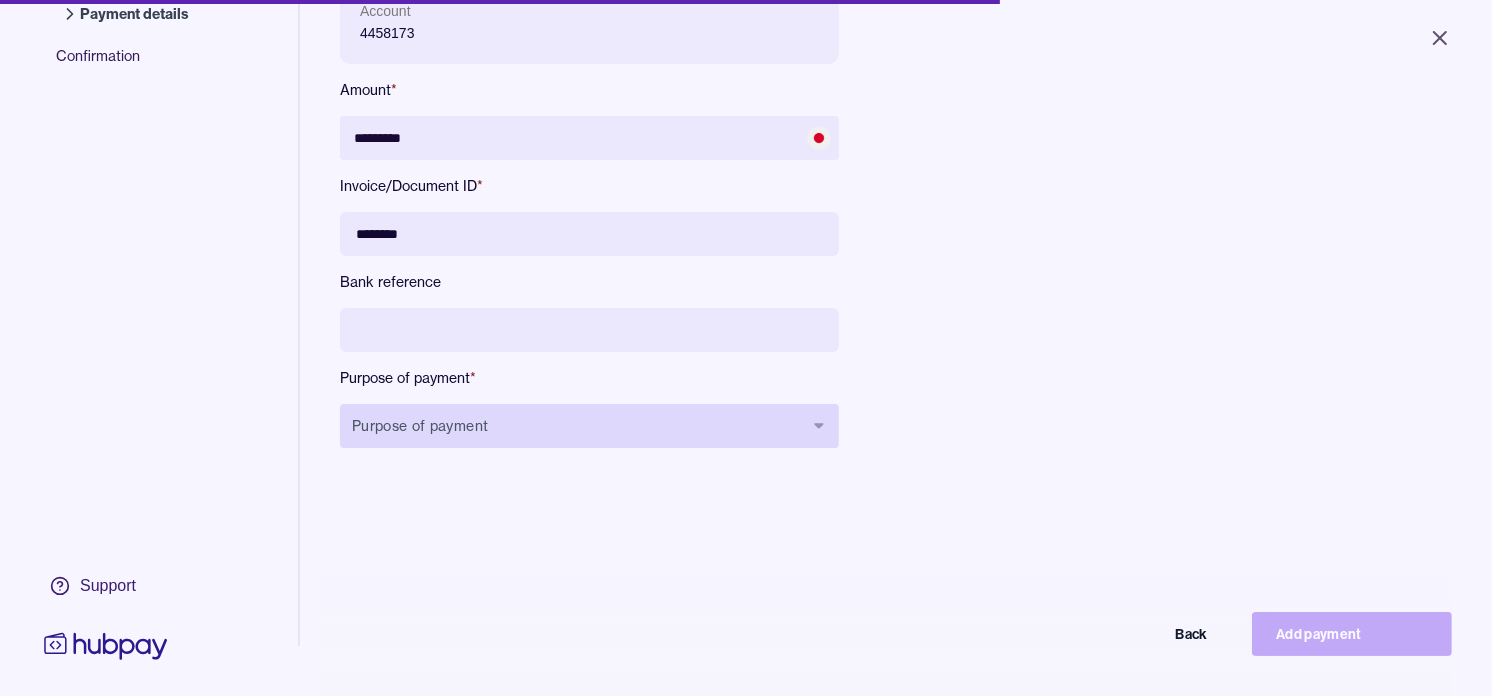 click on "Purpose of payment" at bounding box center [589, 426] 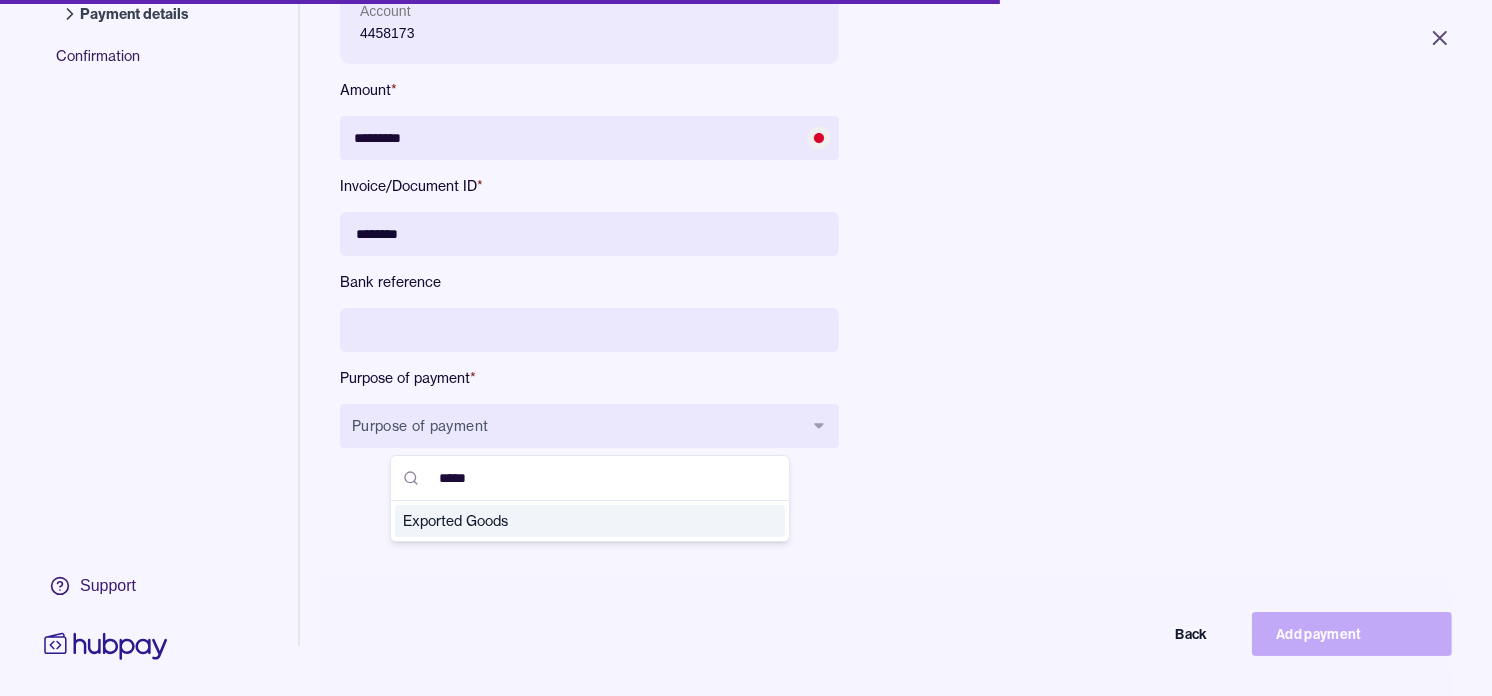 type on "*****" 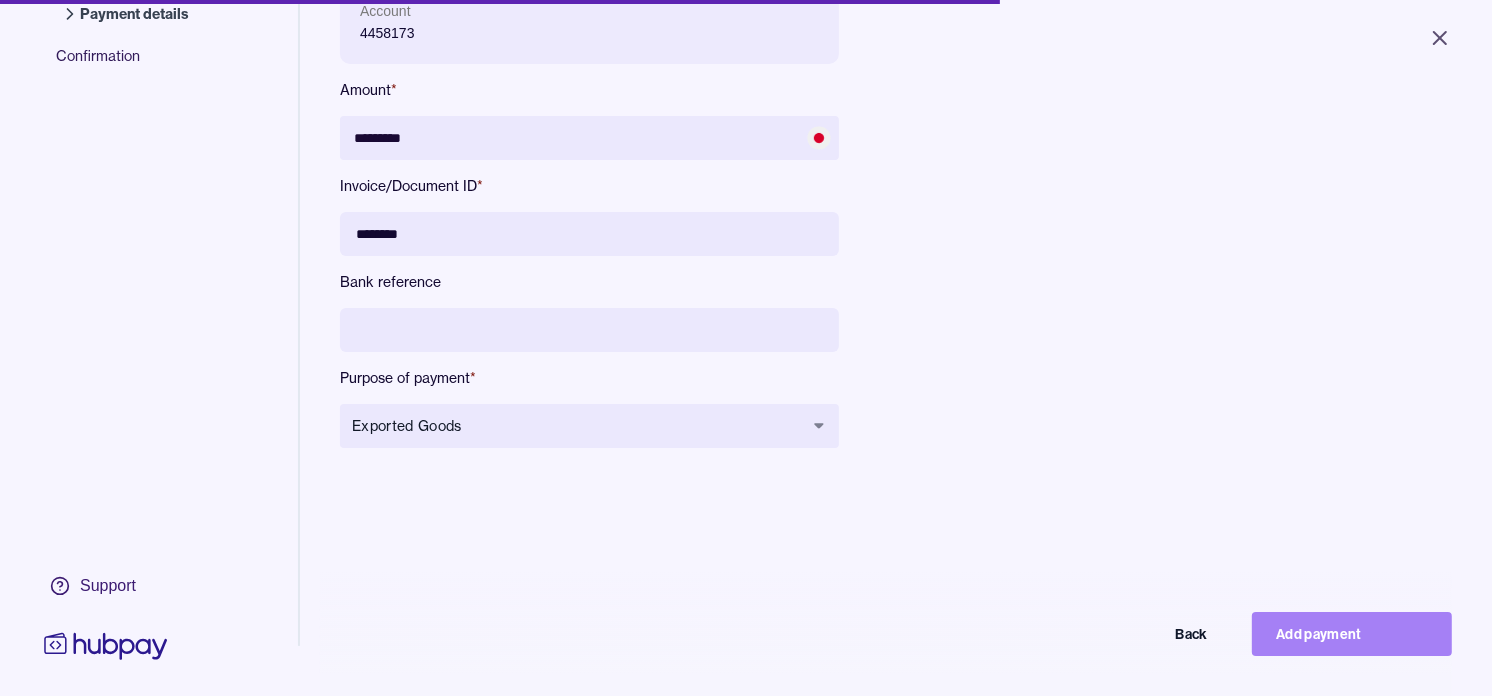 click on "Add payment" at bounding box center (1352, 634) 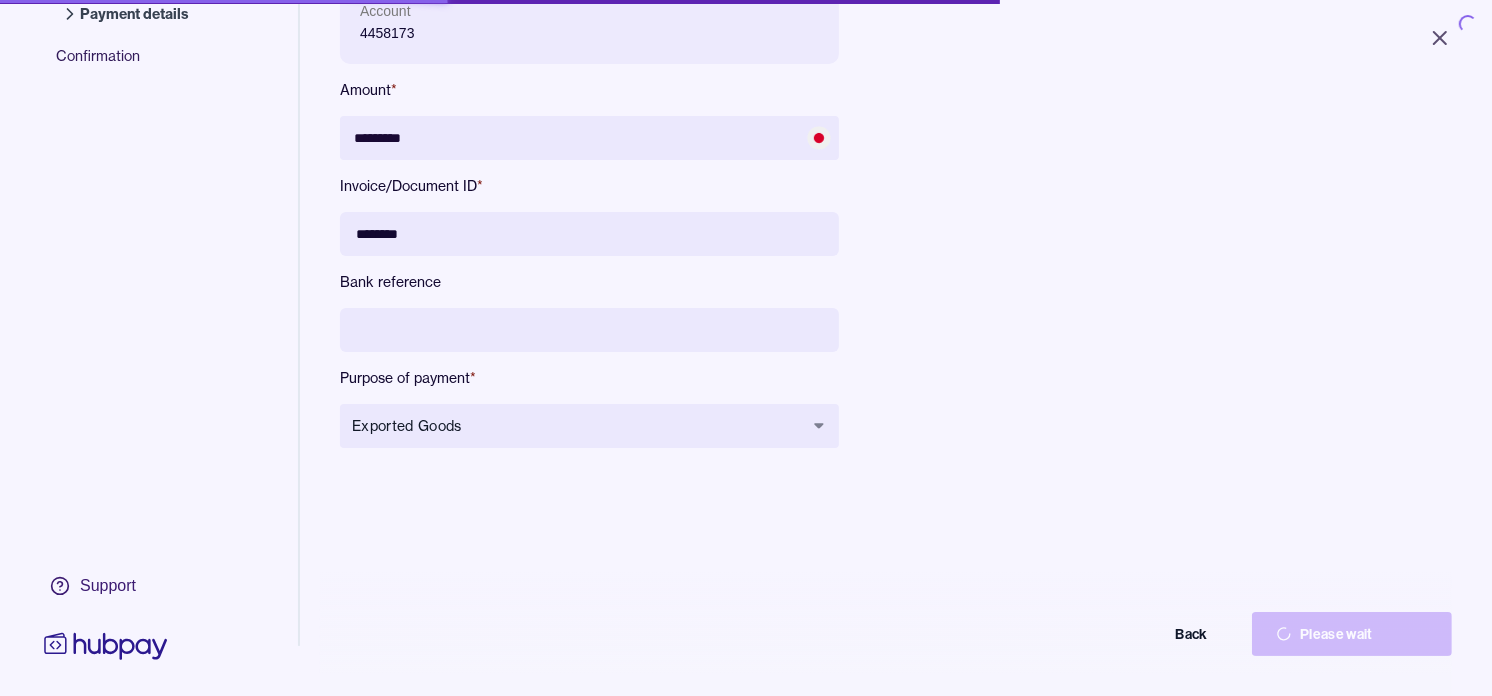 type on "*******" 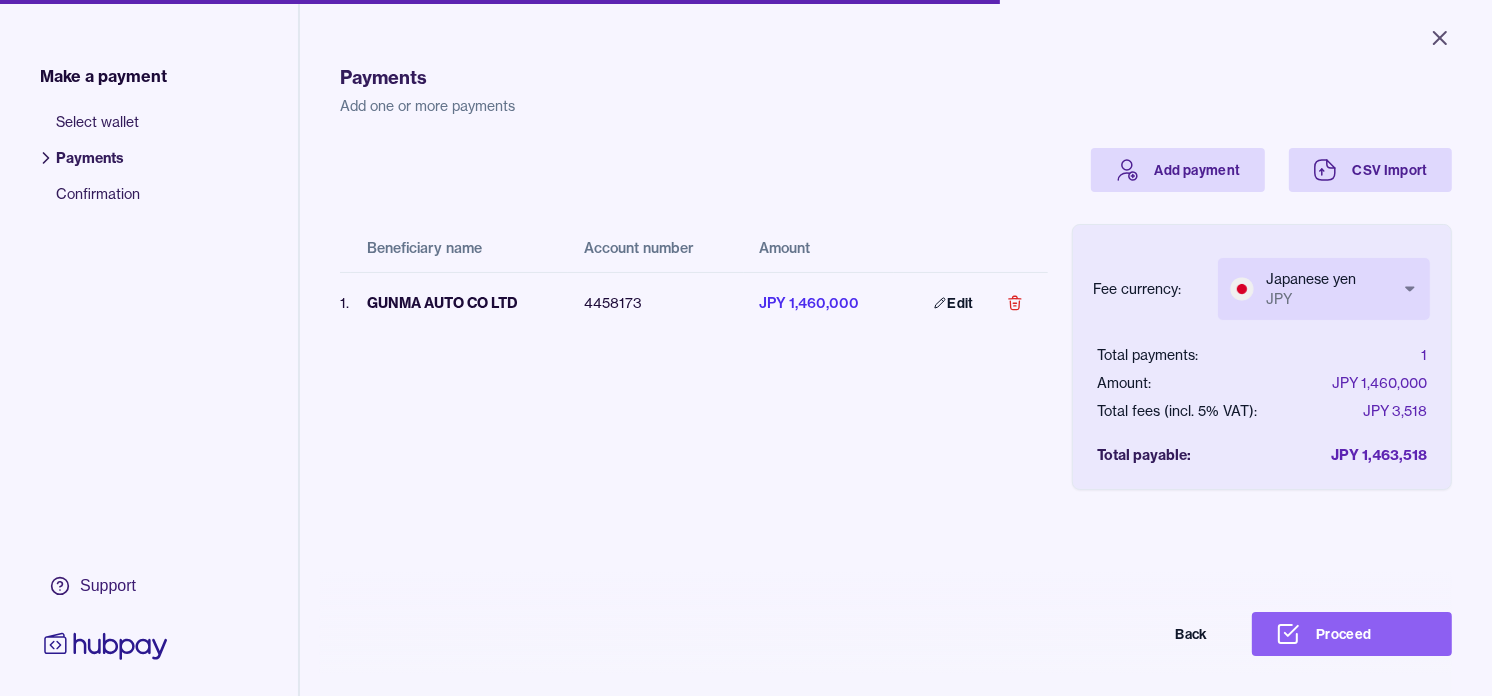 click on "Close Make a payment Select wallet Payments Confirmation Support Payments Add one or more payments Add payment CSV Import Beneficiary name Account number Amount 1 . GUNMA AUTO CO LTD 4458173 JPY 1,460,000 Edit Fee currency: Japanese yen JPY *** *** Total payments: 1 Amount: JPY 1,460,000 Total fees (incl. 5% VAT): JPY 3,518 Total payable: JPY 1,463,518 Back Proceed Payment | Hubpay" at bounding box center (746, 348) 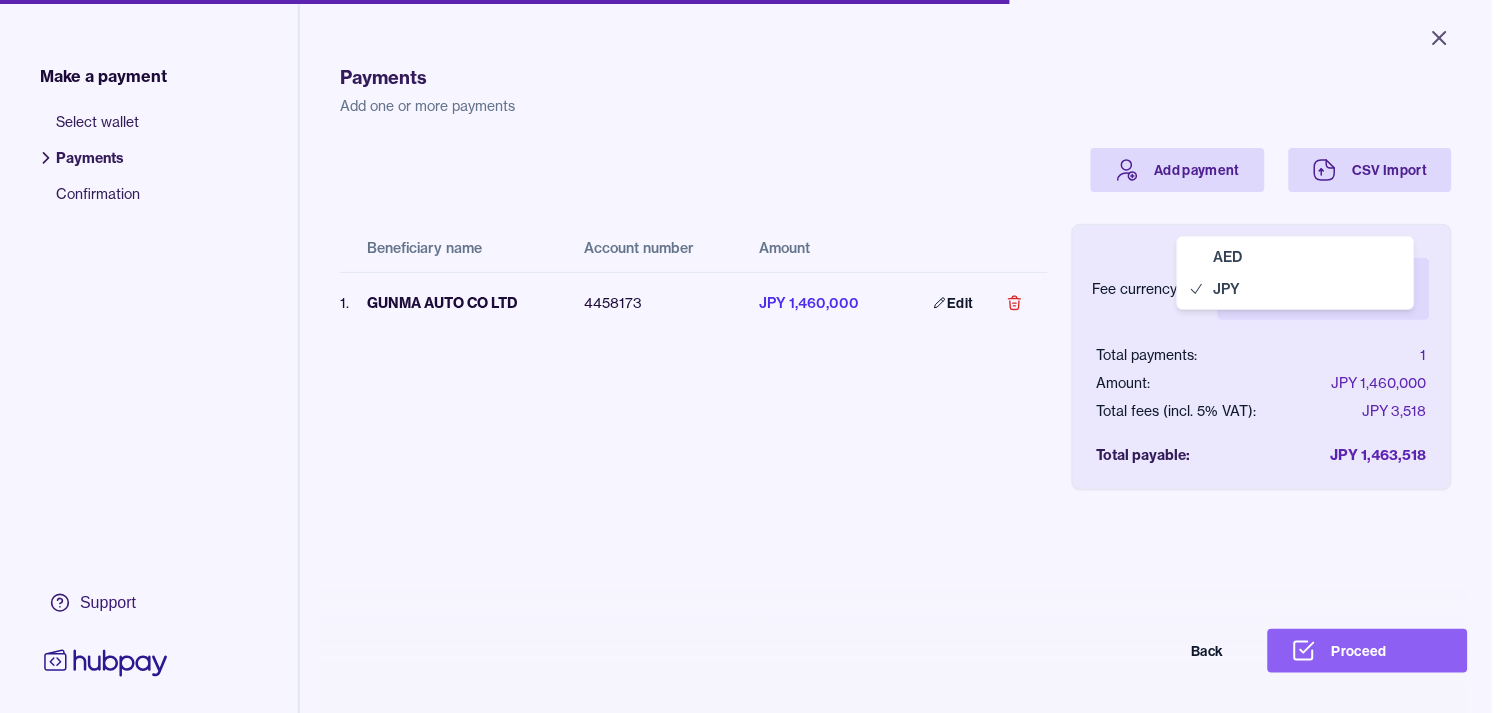 select on "***" 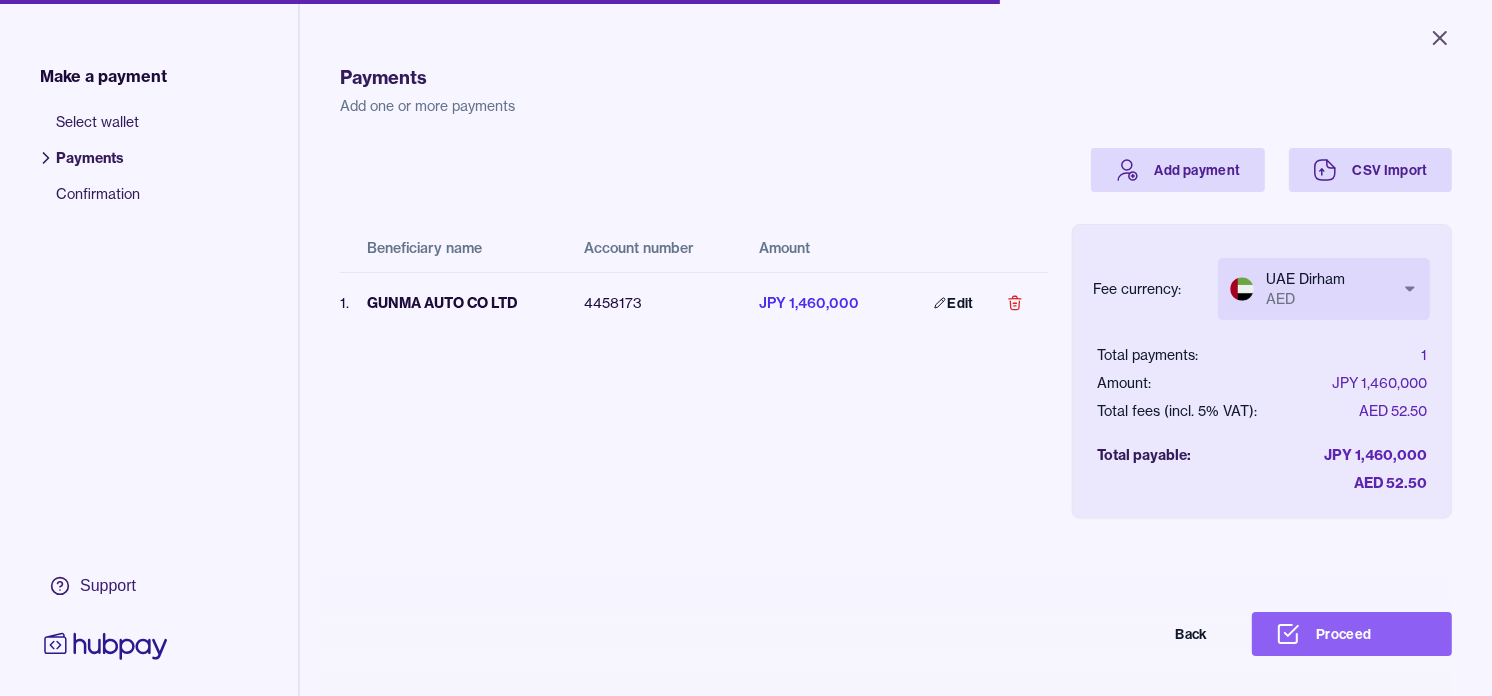 click on "Payments Add one or more payments Add payment CSV Import Beneficiary name Account number Amount 1 . GUNMA AUTO CO LTD 4458173 JPY 1,460,000 Edit Fee currency: UAE Dirham AED *** *** Total payments: 1 Amount: JPY 1,460,000 Total fees (incl. 5% VAT): AED 52.50 Total payable: JPY 1,460,000 AED 52.50 Back Proceed" at bounding box center (896, 384) 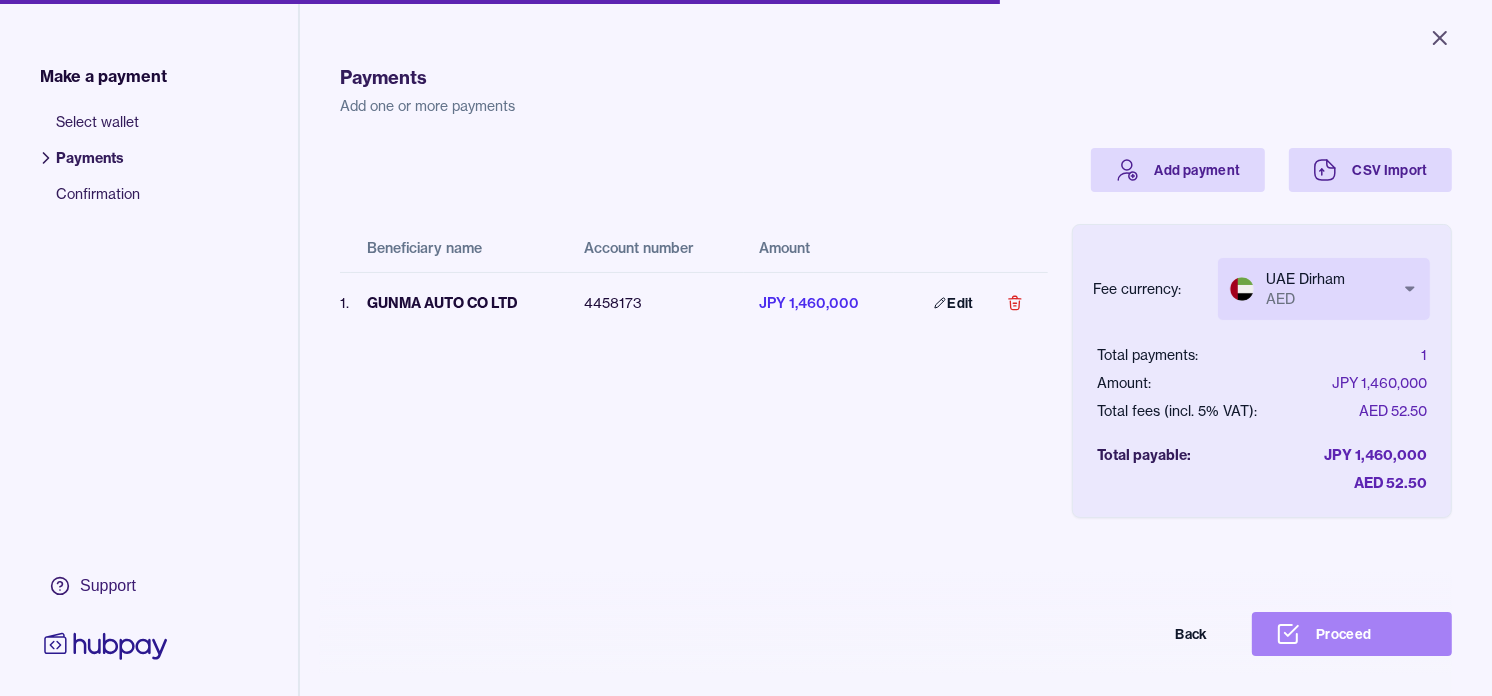 click on "Proceed" at bounding box center [1352, 634] 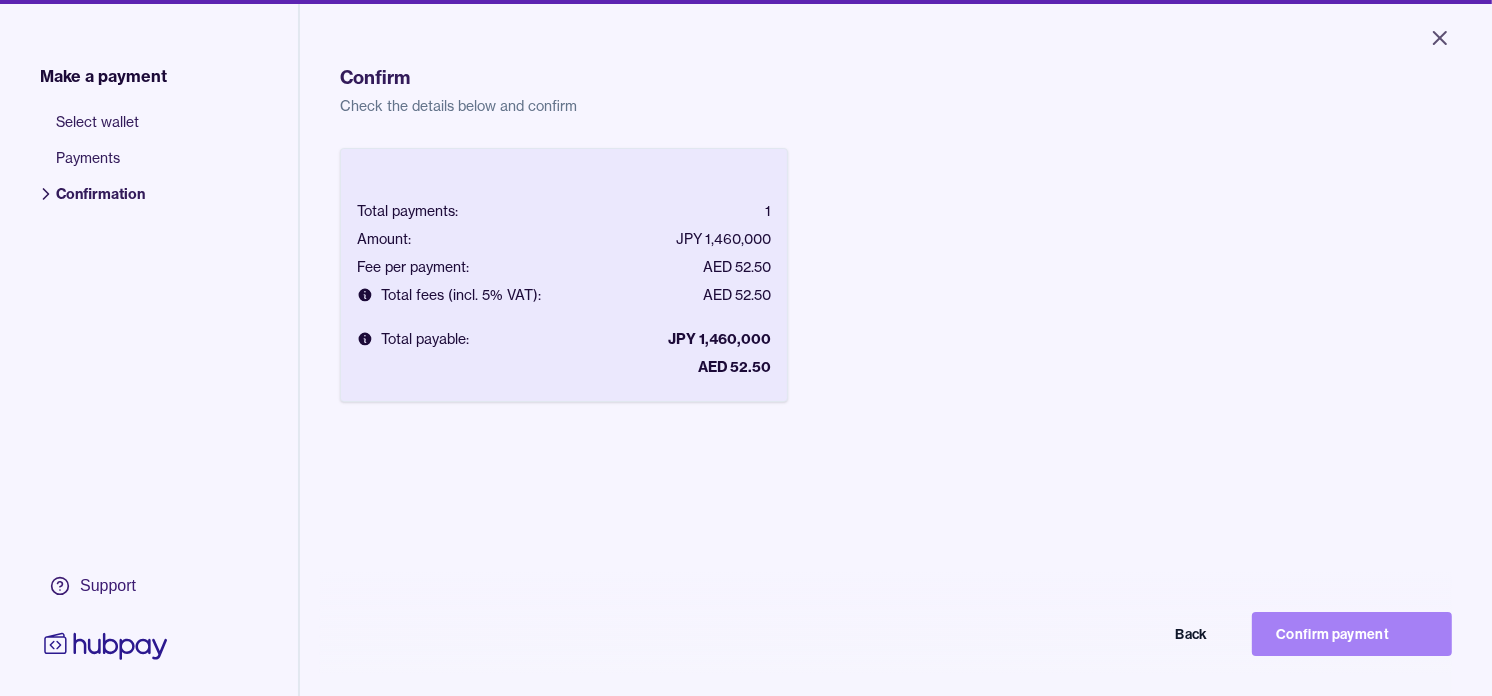click on "Confirm payment" at bounding box center [1352, 634] 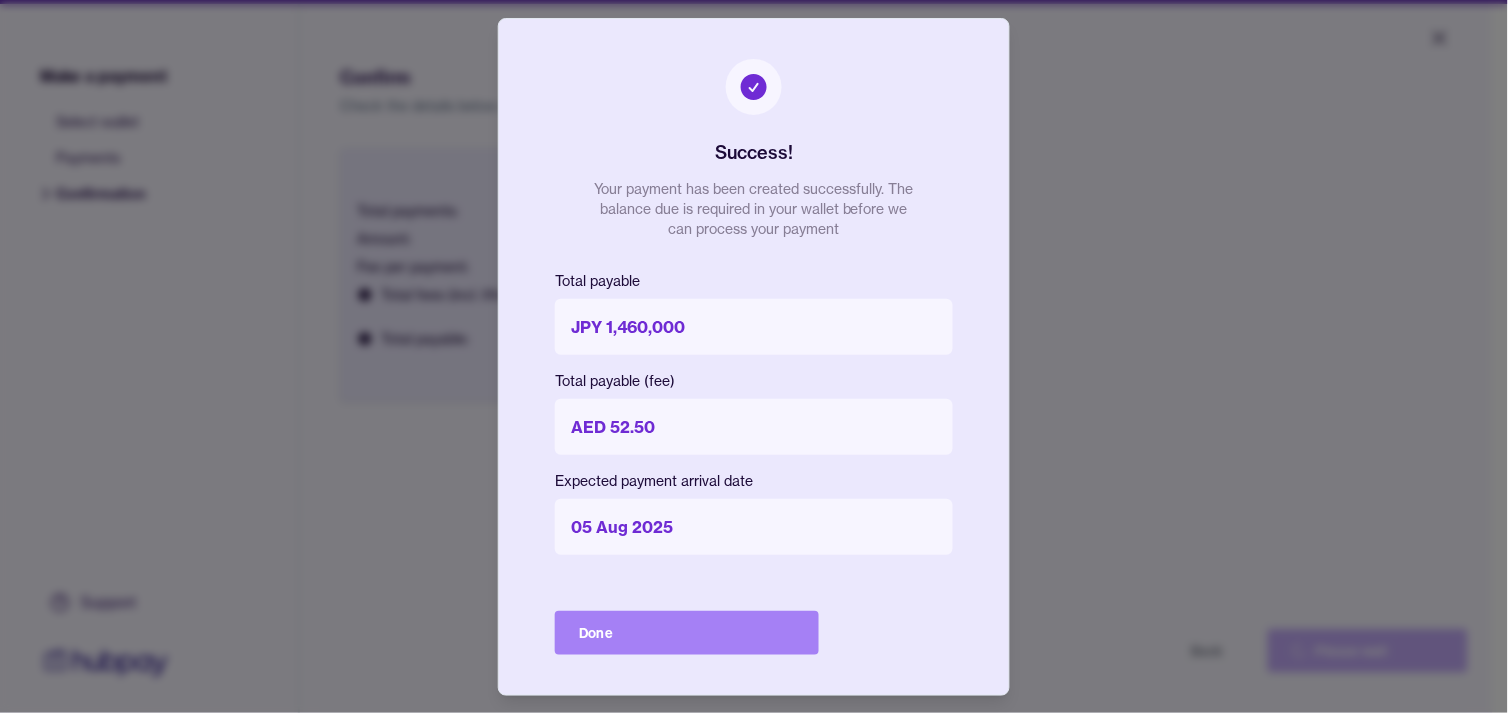 click on "Done" at bounding box center [687, 633] 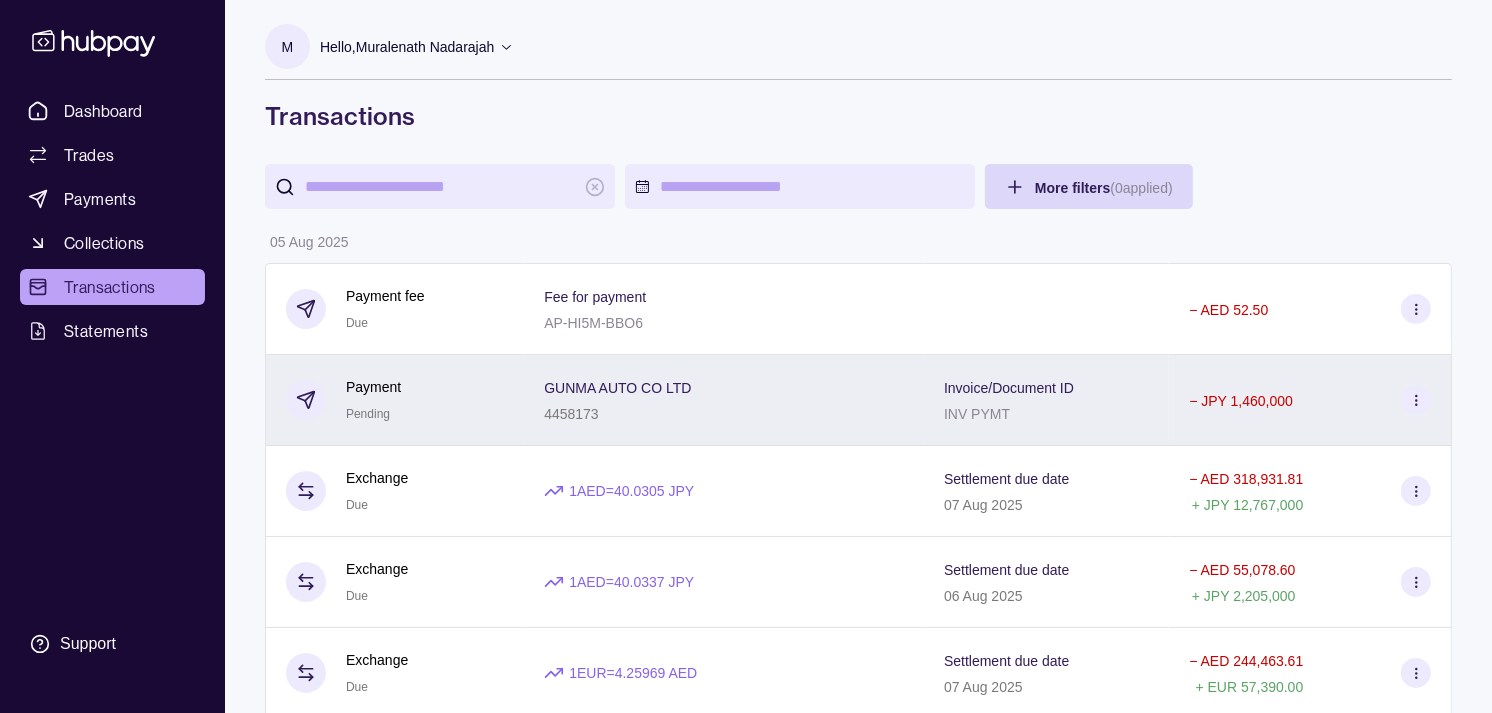 click on "Payment Pending" at bounding box center (395, 400) 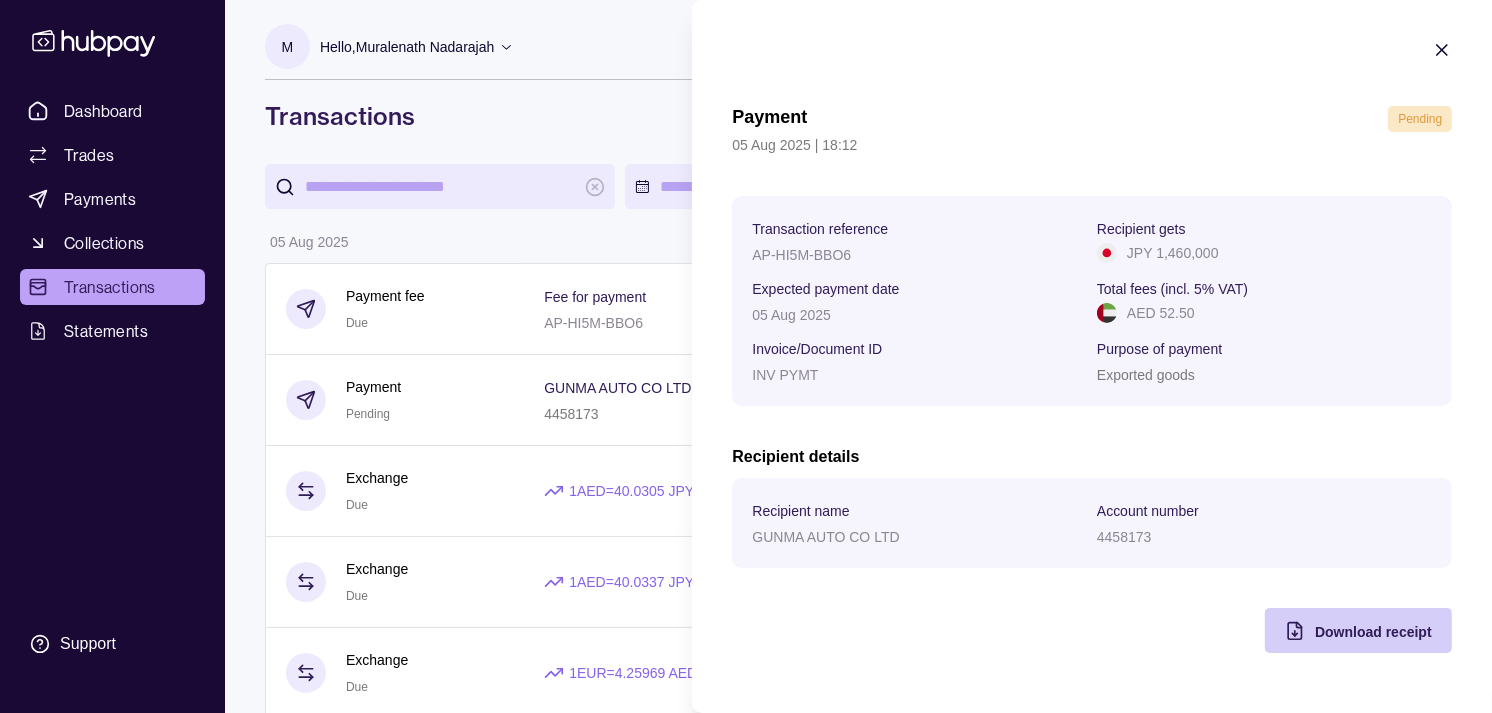 click on "Download receipt" at bounding box center (1373, 631) 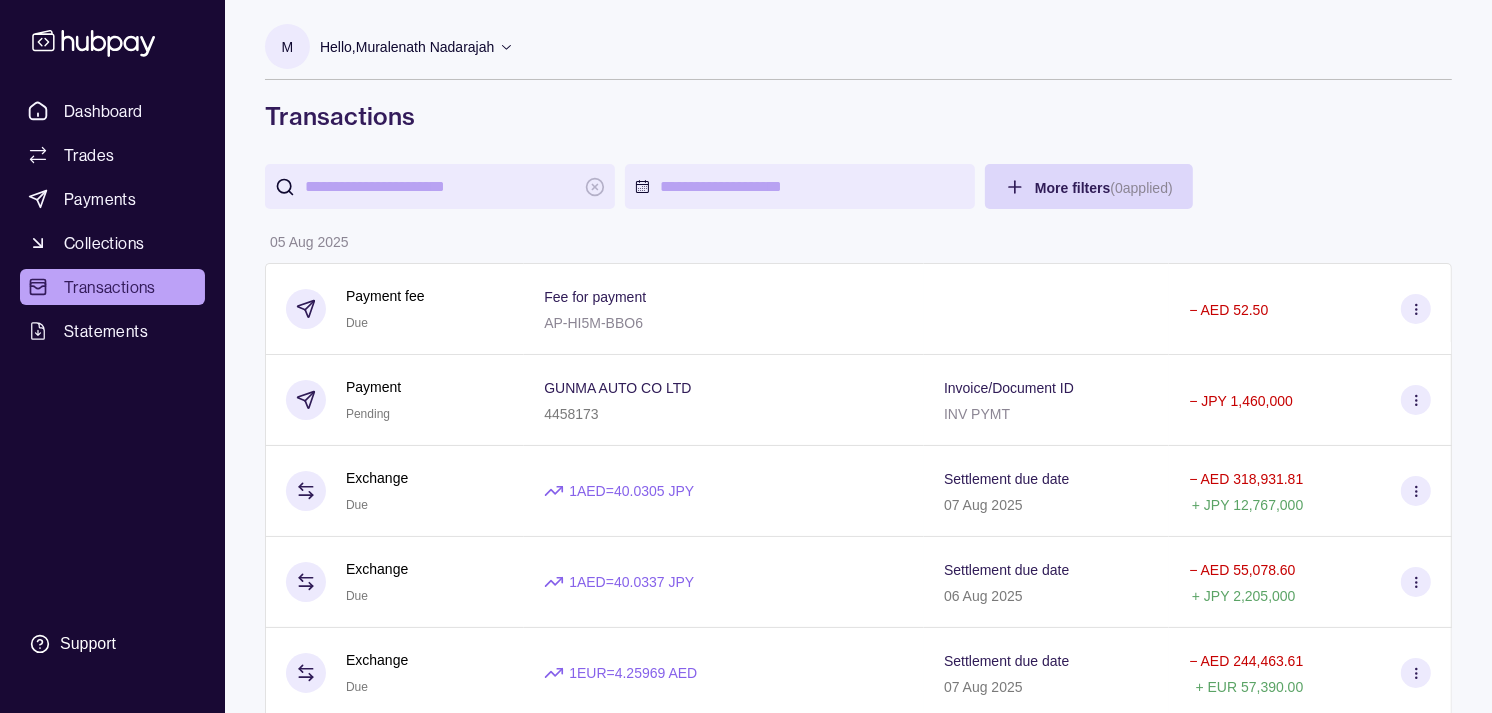 click on "Dashboard Trades Payments Collections Transactions Statements Support M Hello,  Muralenath Nadarajah Strides Trading LLC Account Terms and conditions Privacy policy Sign out Transactions More filters  ( 0  applied) Details Amount 05 Aug 2025 Payment fee Due Fee for payment AP-HI5M-BBO6 −  AED 52.50 Payment Pending GUNMA AUTO CO LTD 4458173 Invoice/Document ID INV PYMT −  JPY 1,460,000 Exchange Due 1  AED  =  40.0305  JPY Settlement due date 07 Aug 2025 −  AED 318,931.81 +  JPY 12,767,000 Exchange Due 1  AED  =  40.0337  JPY Settlement due date 06 Aug 2025 −  AED 55,078.60 +  JPY 2,205,000 Exchange Due 1  EUR  =  4.25969  AED Settlement due date 07 Aug 2025 −  AED 244,463.61 +  EUR 57,390.00 04 Aug 2025 Payment fee Paid Fee for payment AP-19R1-227E −  AED 52.50 Payment Success AHAD WORLDWIDE TRADINGS LLC 3024650 Invoice/Document ID INV No 052025 −  JPY 790,000 Exchange Due 1  AUD  =  2.38928  AED Settlement due date 06 Aug 2025 −  AED 298,540.54 +  AUD 124,950.00 Payment fee −" at bounding box center [746, 1129] 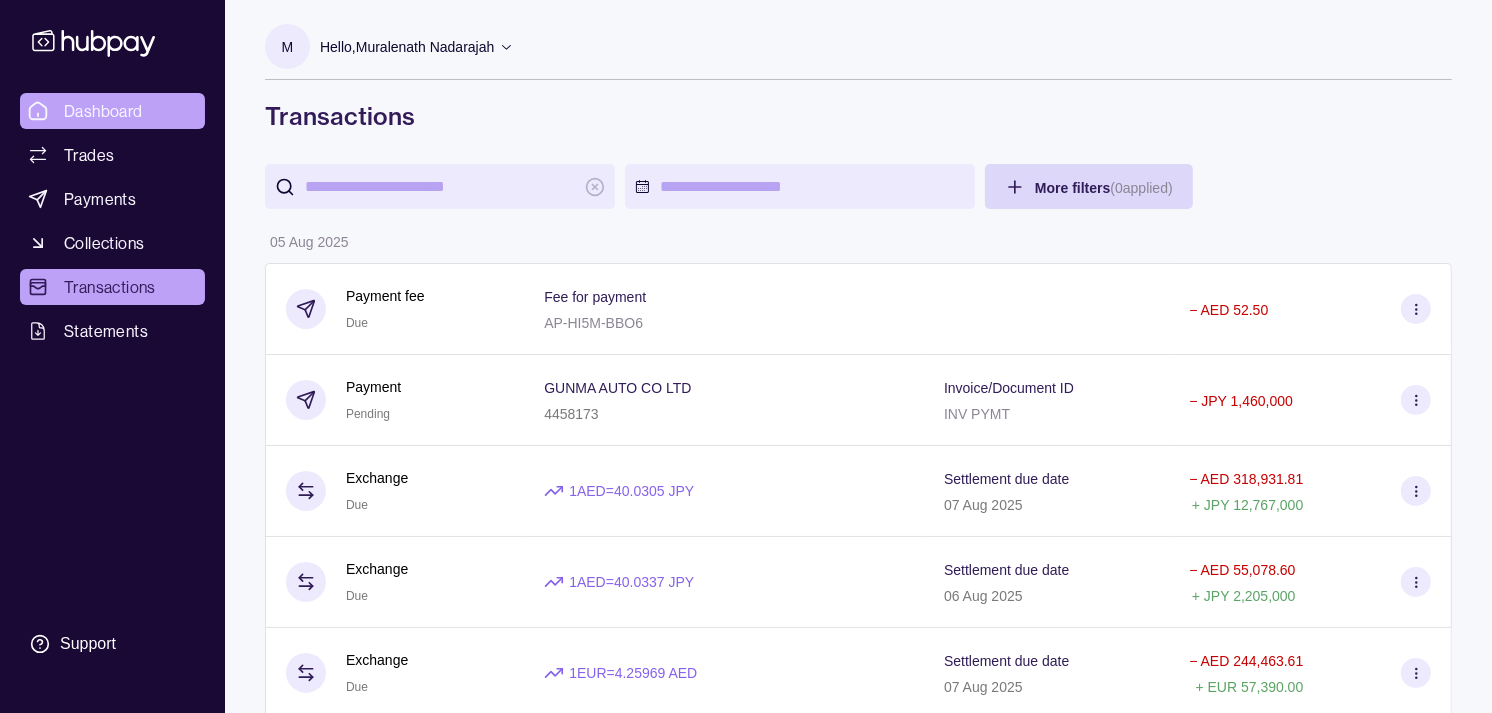 click on "Dashboard" at bounding box center (112, 111) 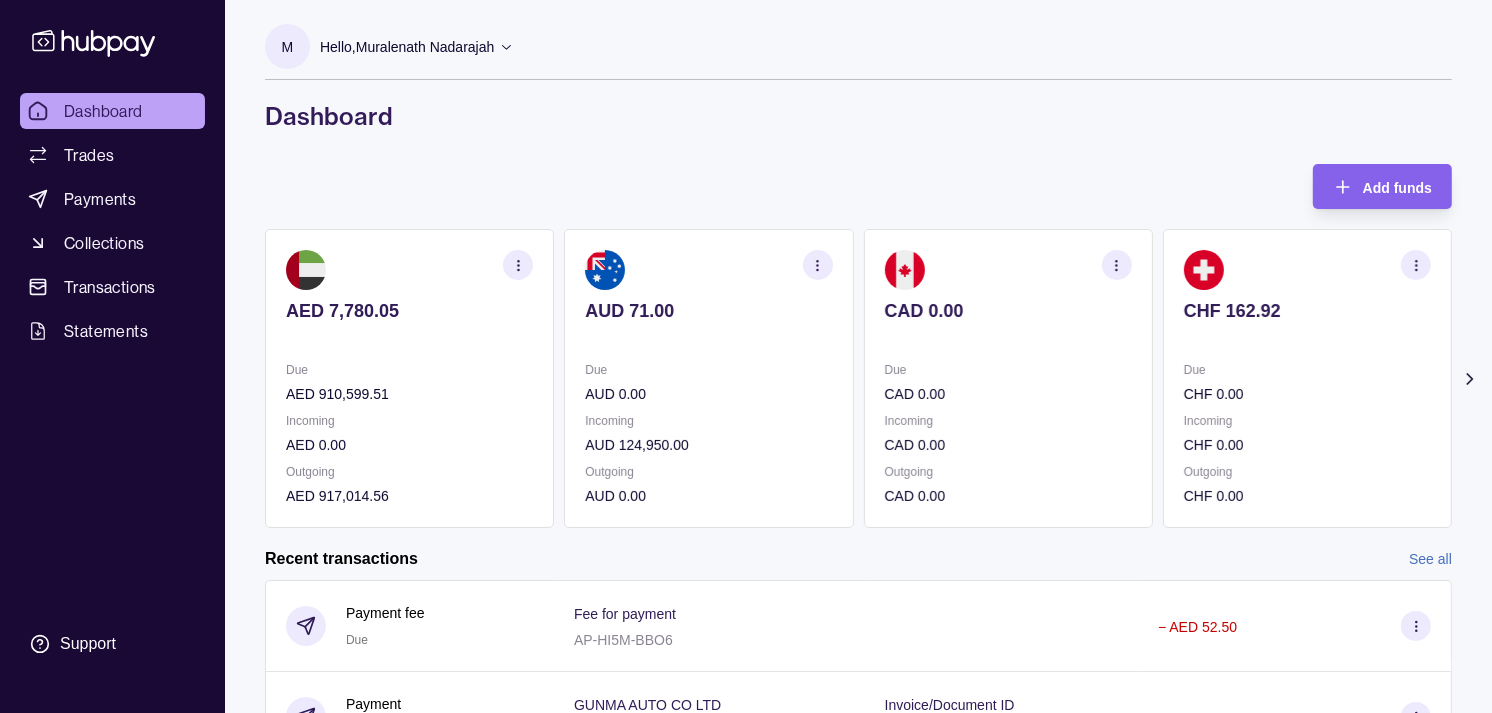 click on "CAD 0.00" at bounding box center [1008, 311] 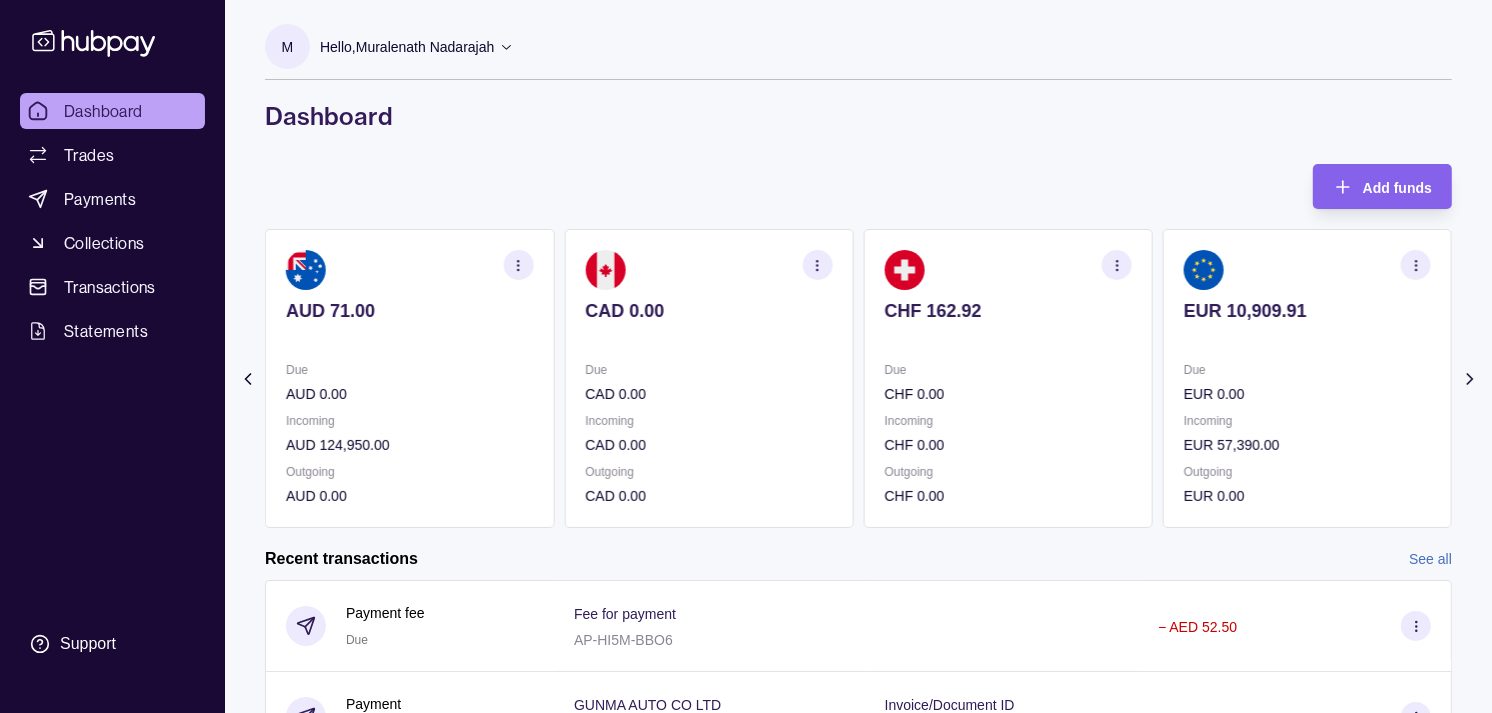 click on "CHF 162.92" at bounding box center (1008, 311) 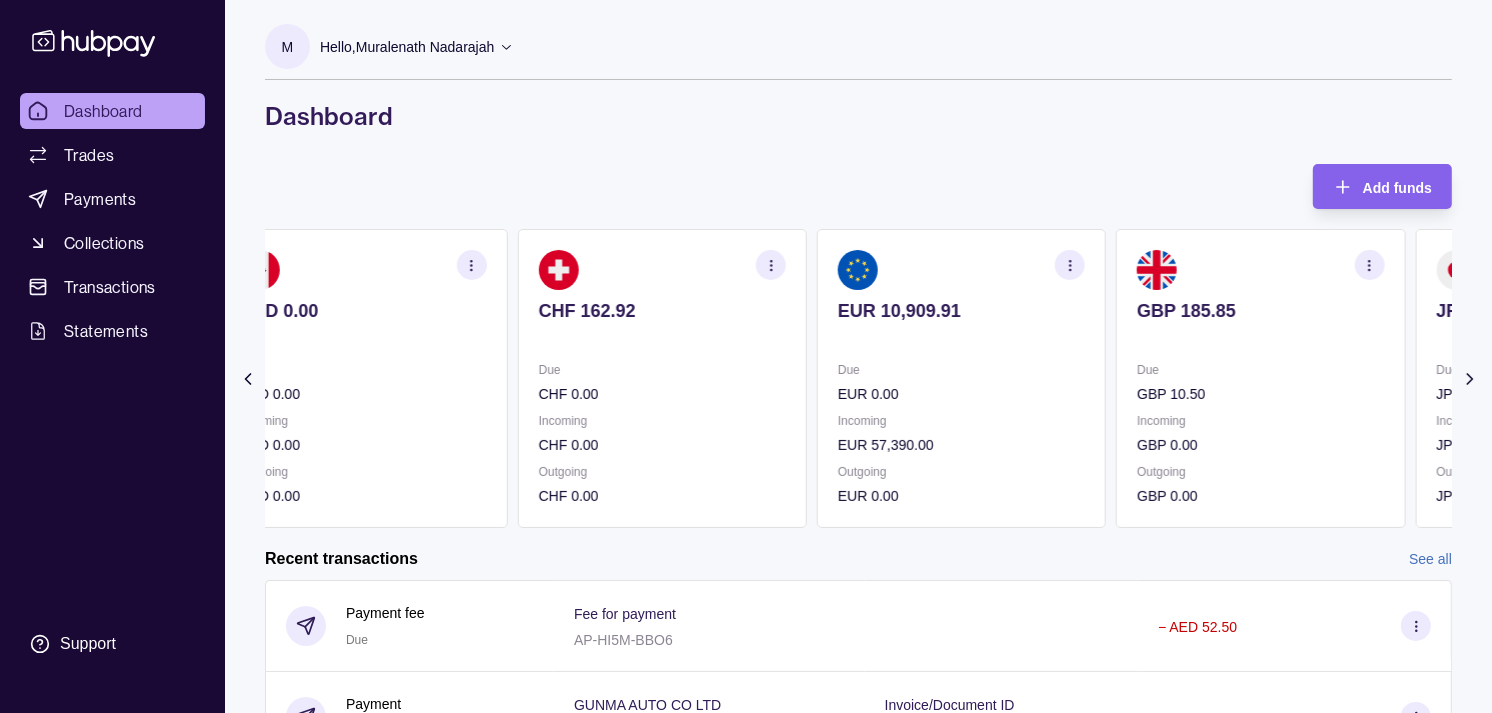 click on "EUR 10,909.91" at bounding box center [961, 311] 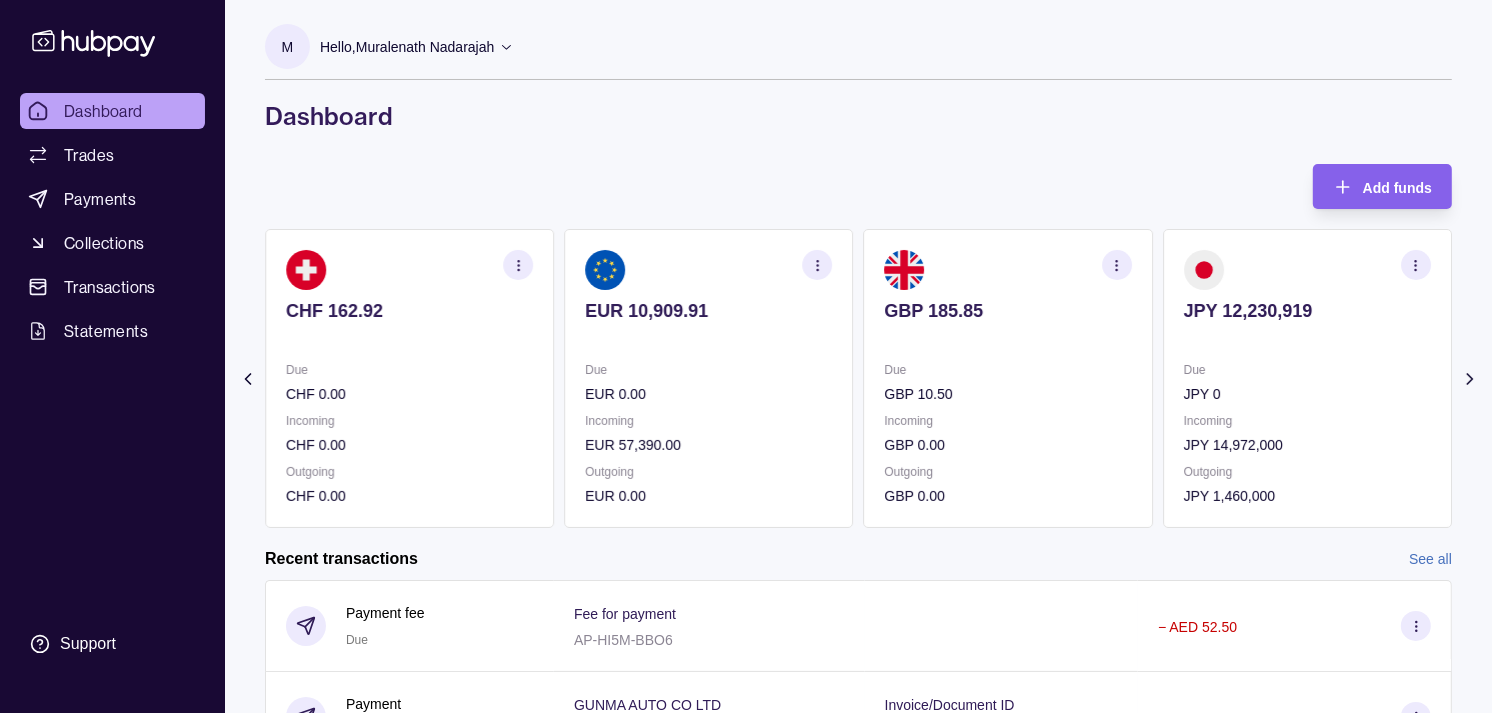 click on "JPY 12,230,919                                                                                                               Due JPY 0 Incoming JPY 14,972,000 Outgoing JPY 1,460,000" at bounding box center (1307, 378) 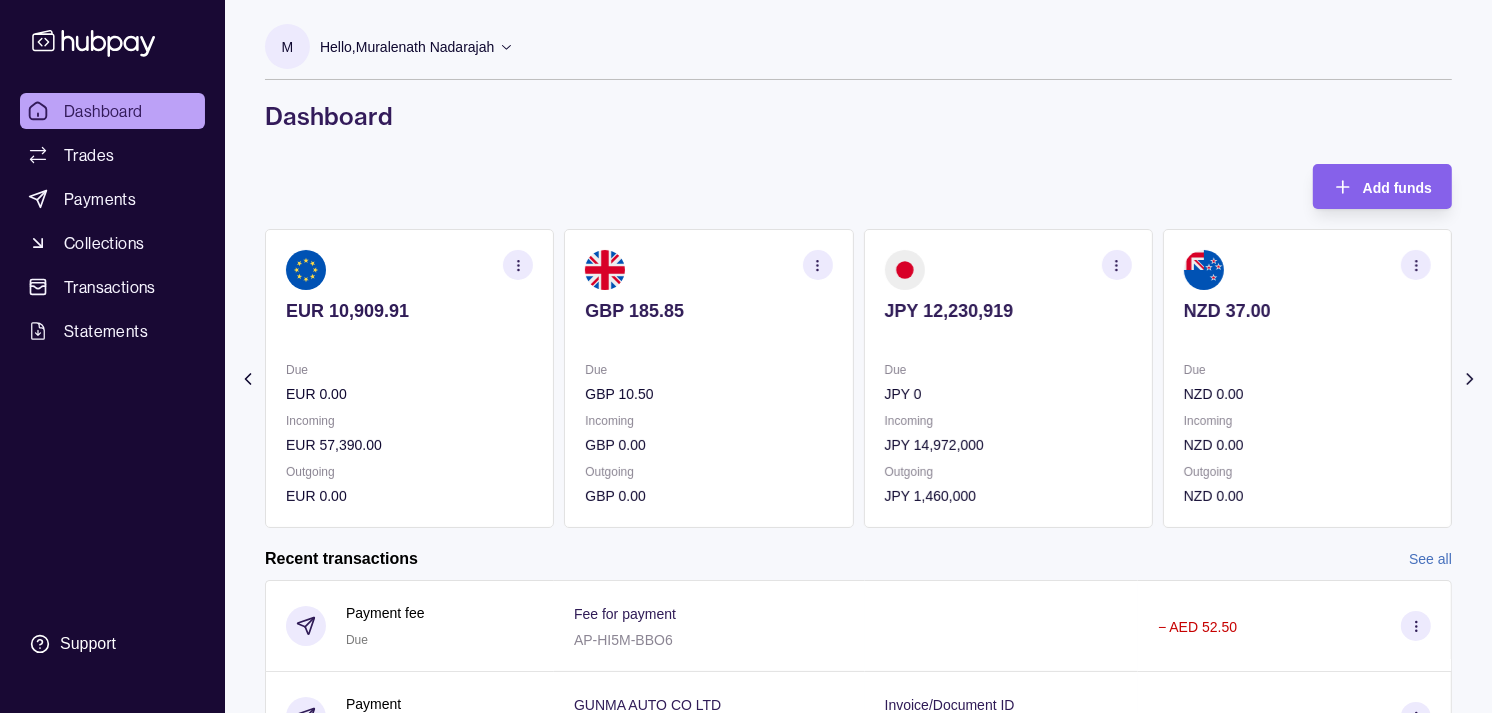 click 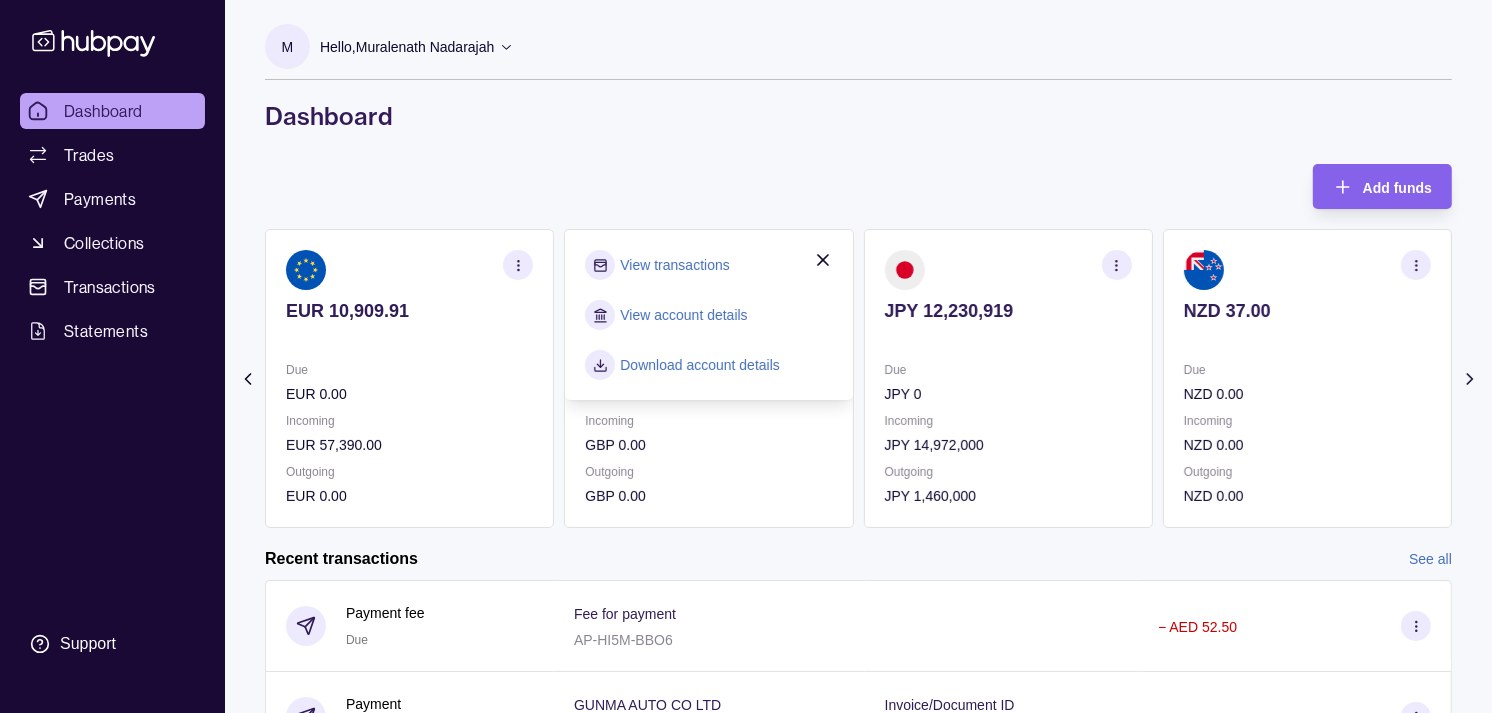 click on "View transactions" at bounding box center [674, 265] 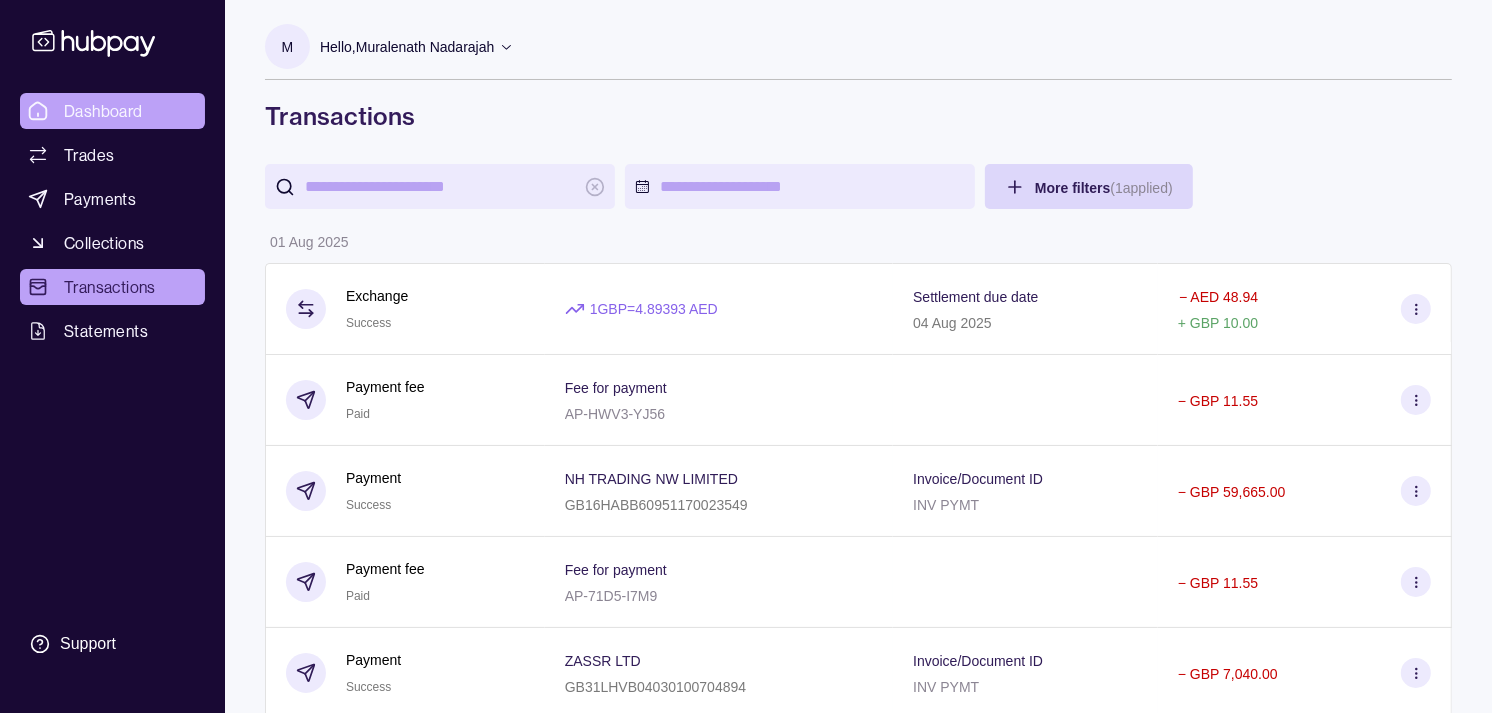 click on "Dashboard" at bounding box center (103, 111) 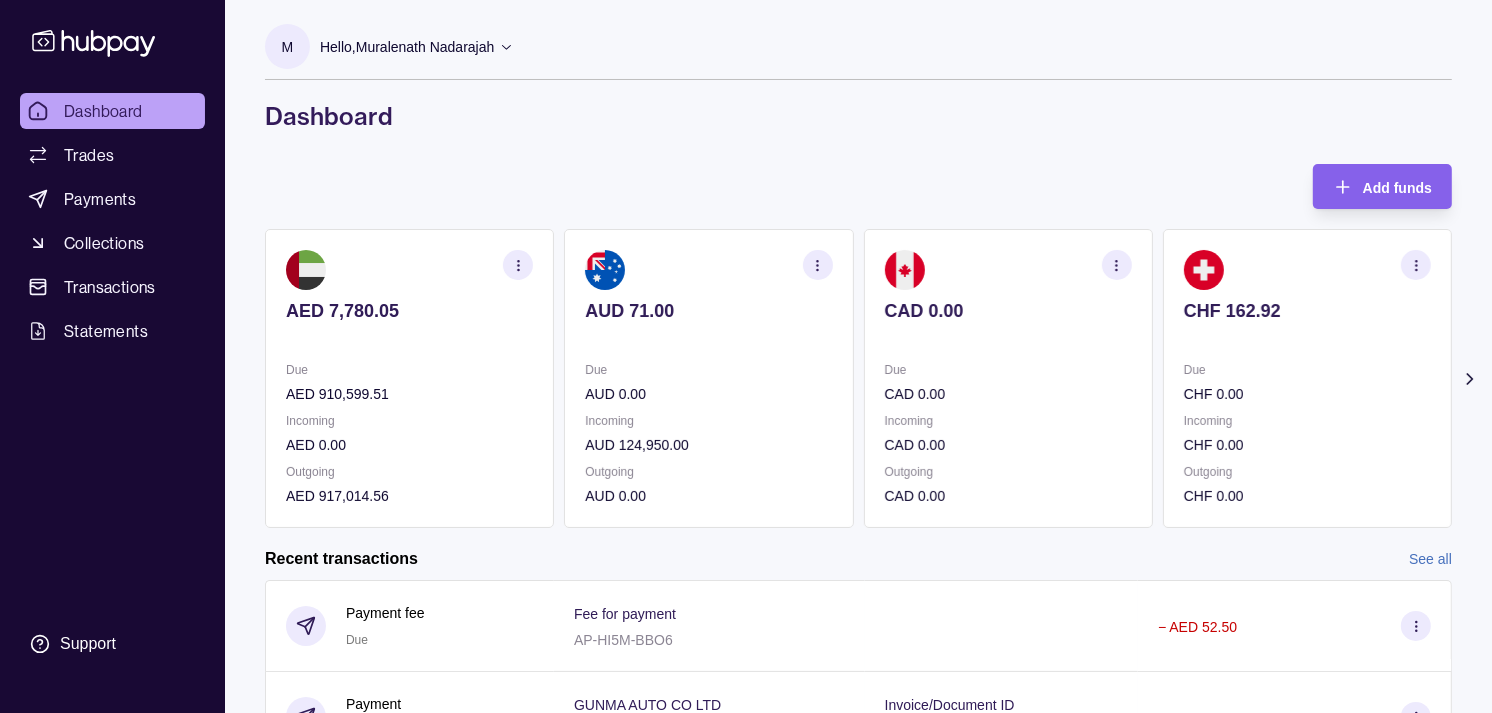 click on "CHF 162.92                                                                                                               Due CHF 0.00 Incoming CHF 0.00 Outgoing CHF 0.00" at bounding box center (1307, 378) 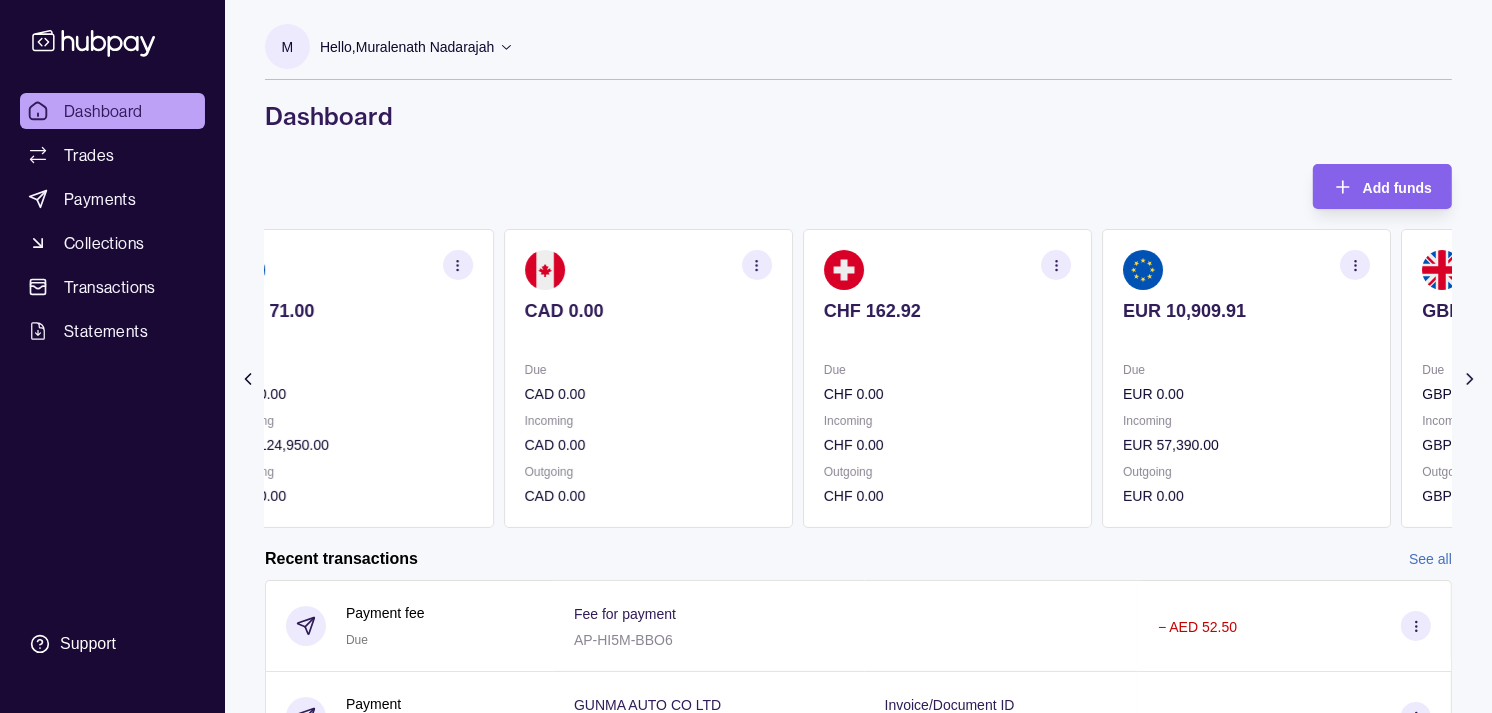 click on "EUR 10,909.91" at bounding box center [1246, 311] 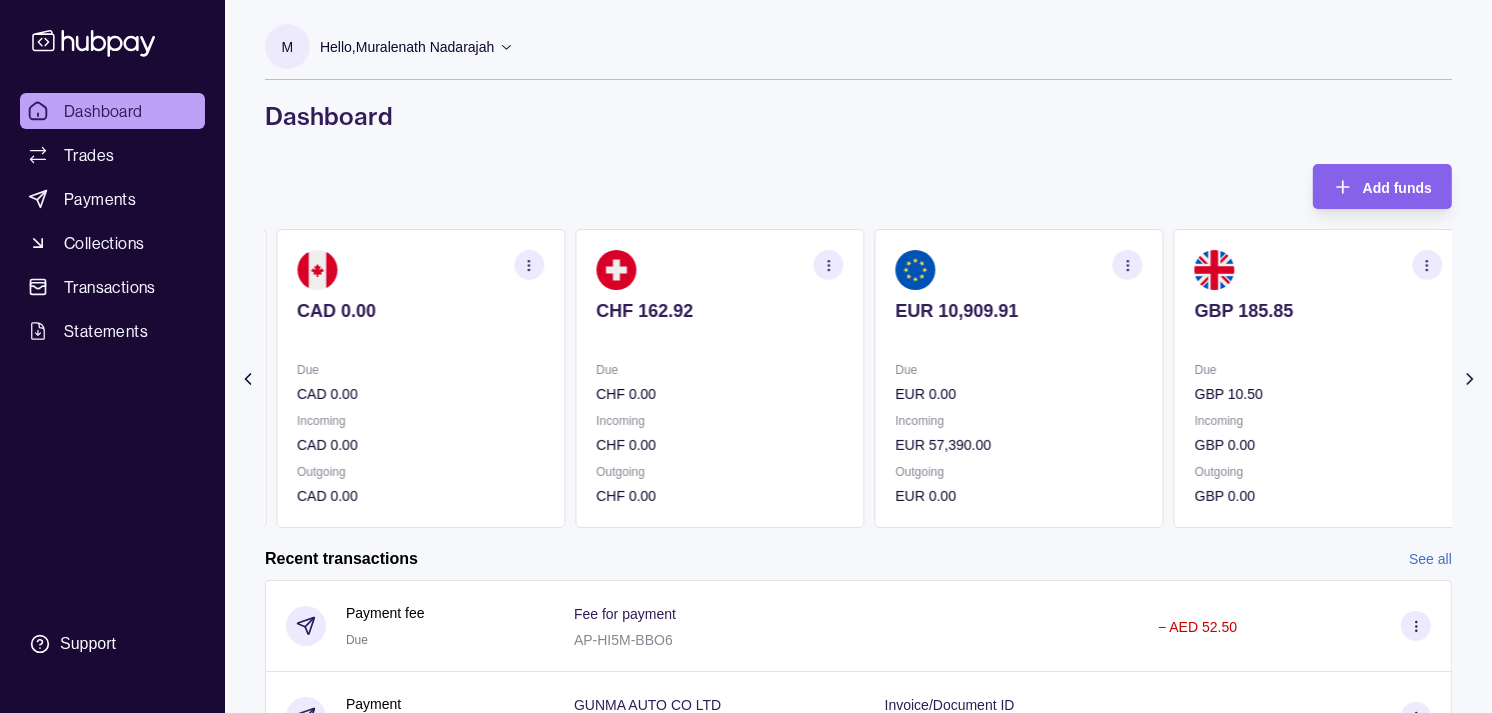click on "GBP 185.85                                                                                                               Due GBP 10.50 Incoming GBP 0.00 Outgoing GBP 0.00" at bounding box center [1318, 378] 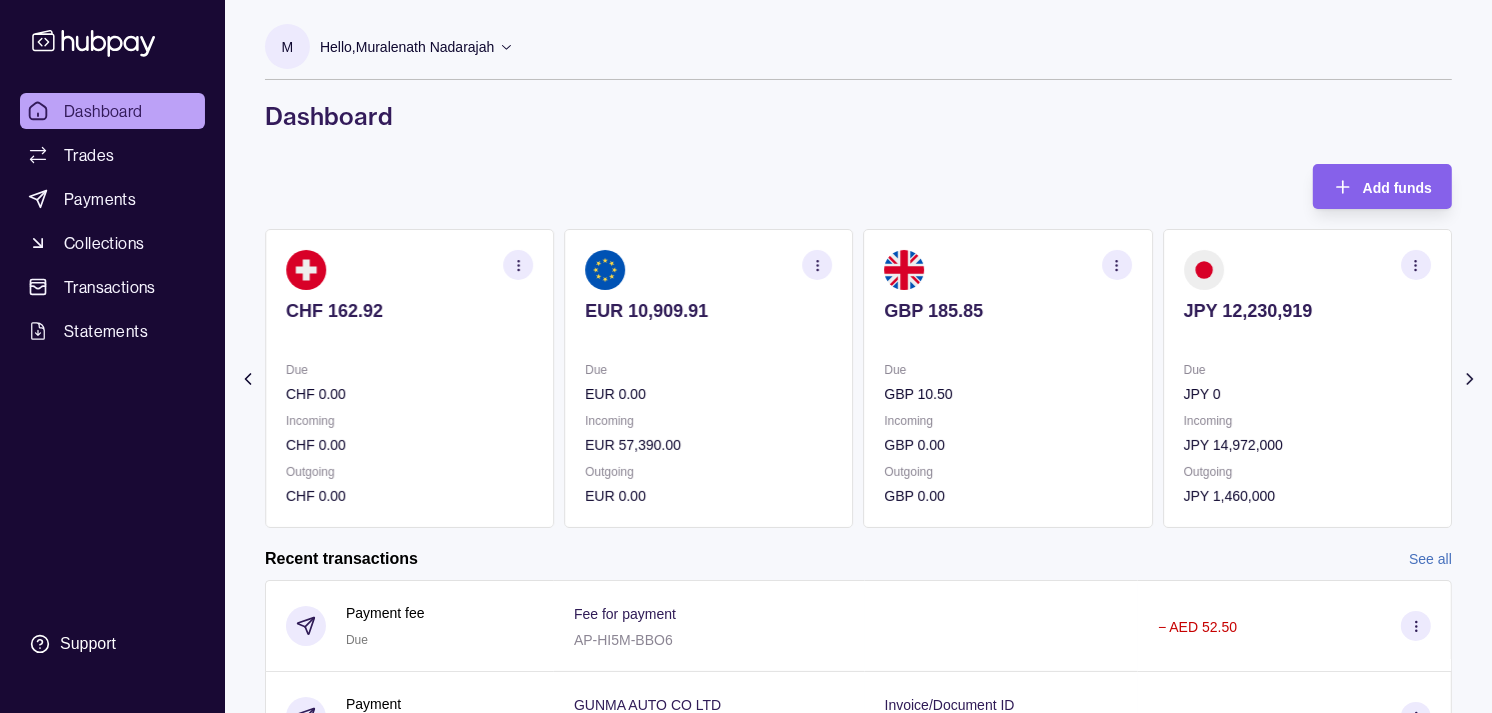 click at bounding box center [1117, 265] 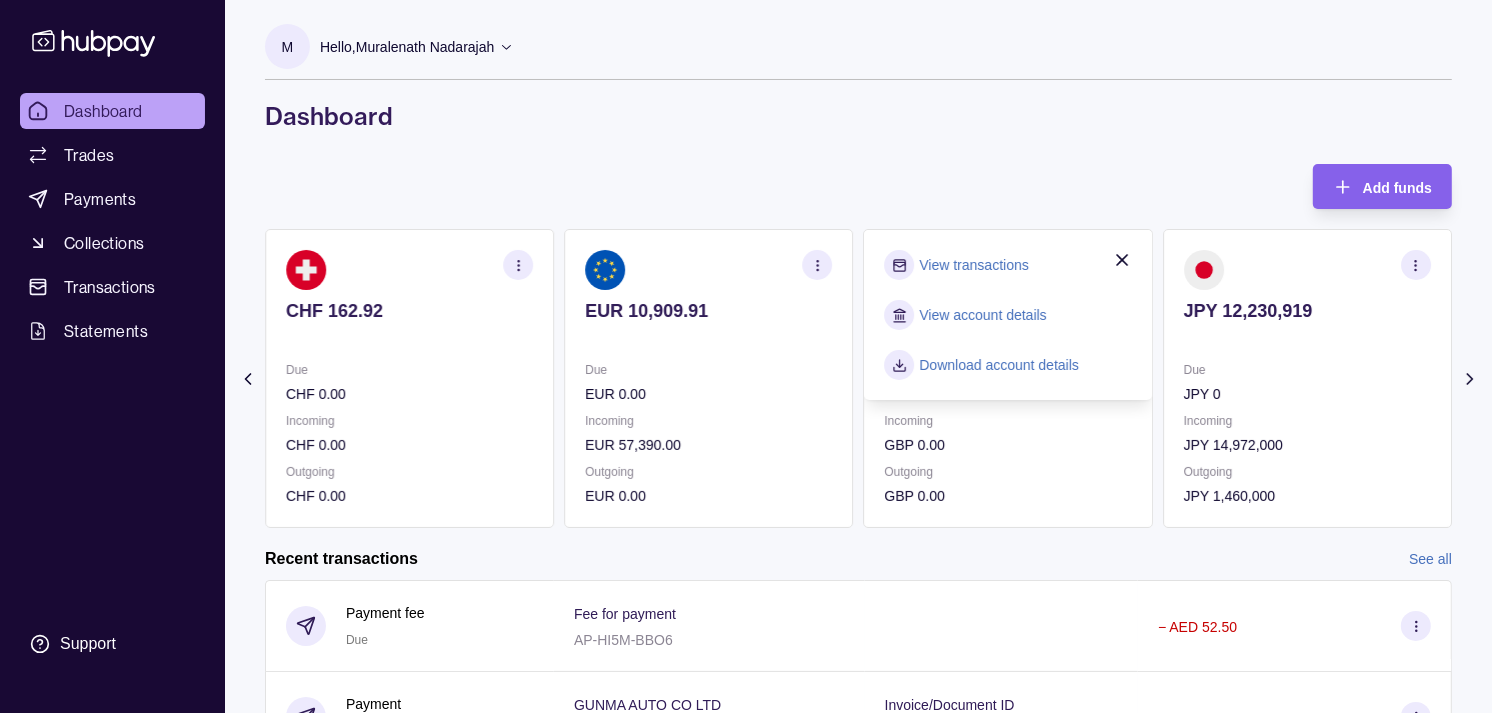 click on "View transactions" at bounding box center (974, 265) 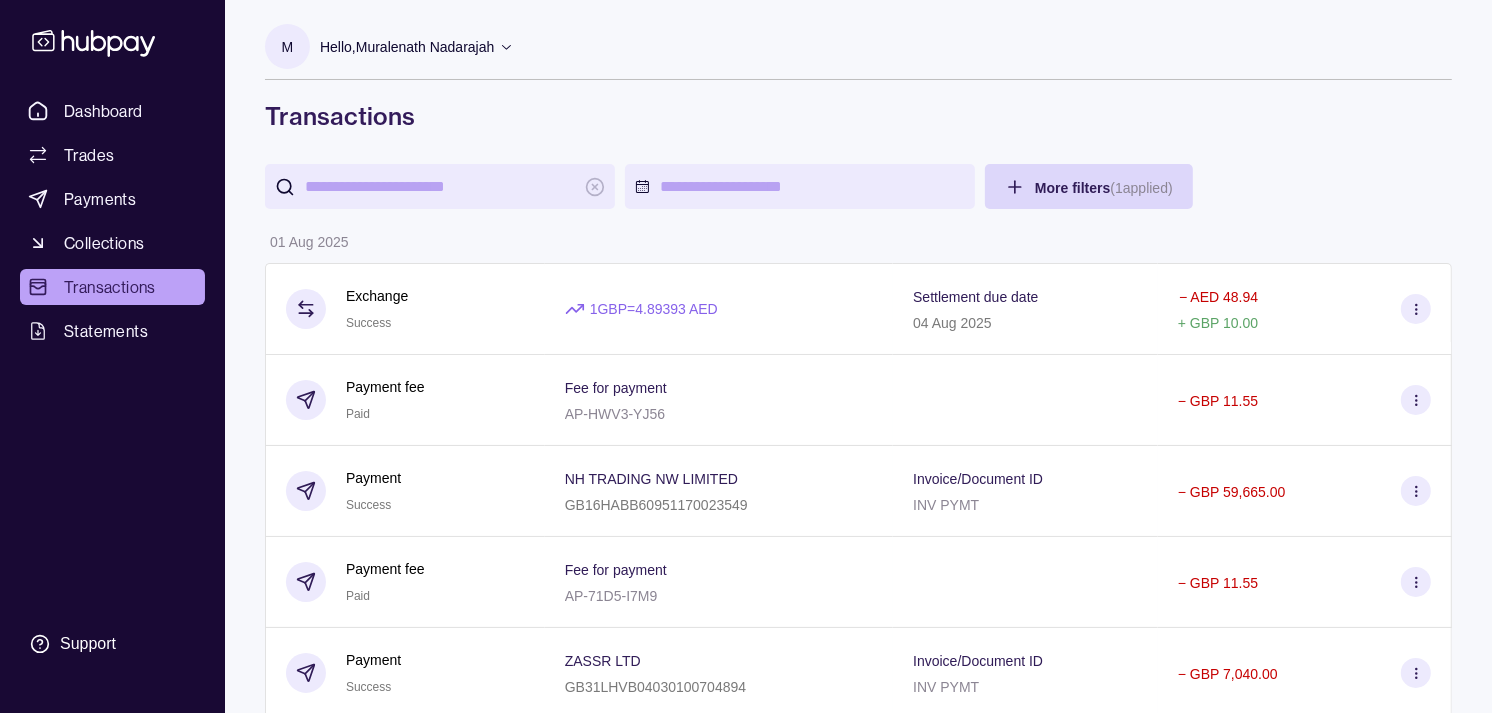 click at bounding box center [440, 186] 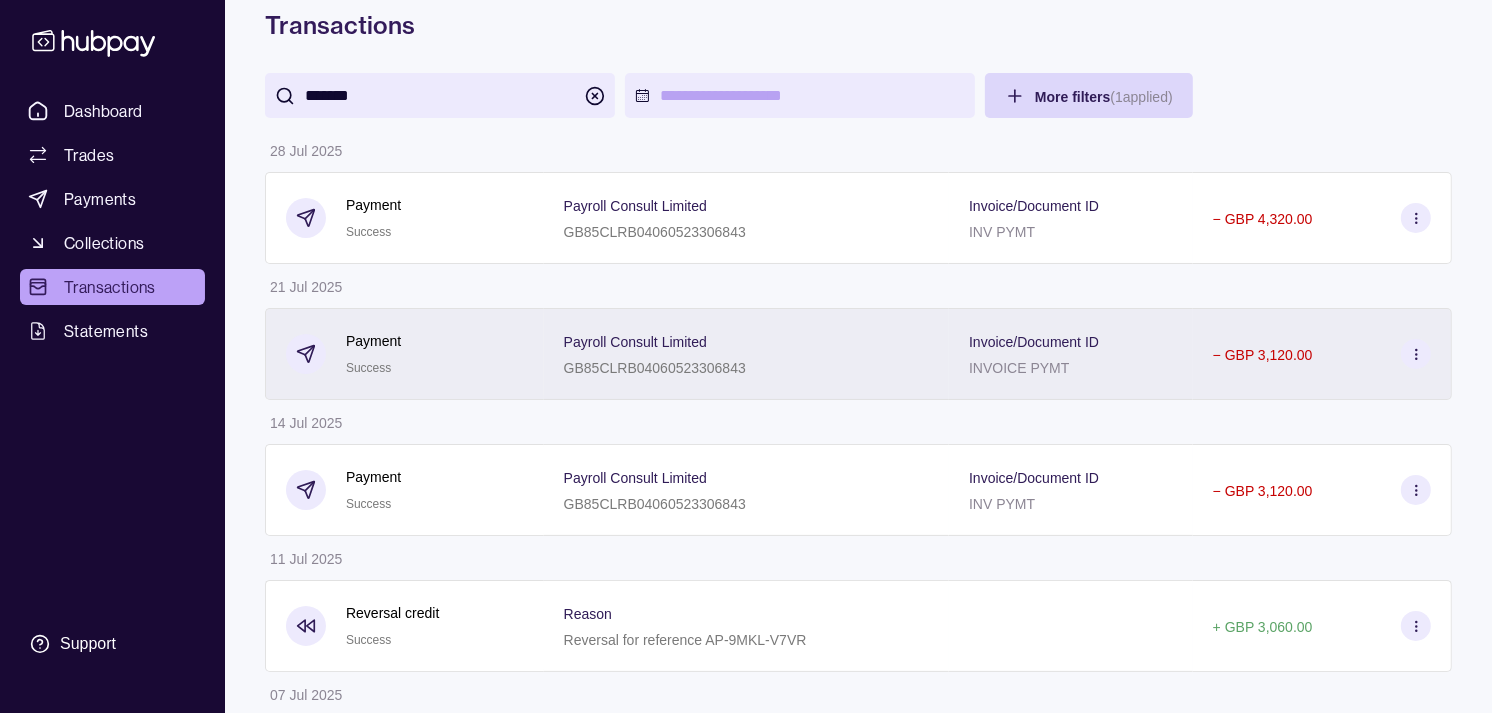 scroll, scrollTop: 111, scrollLeft: 0, axis: vertical 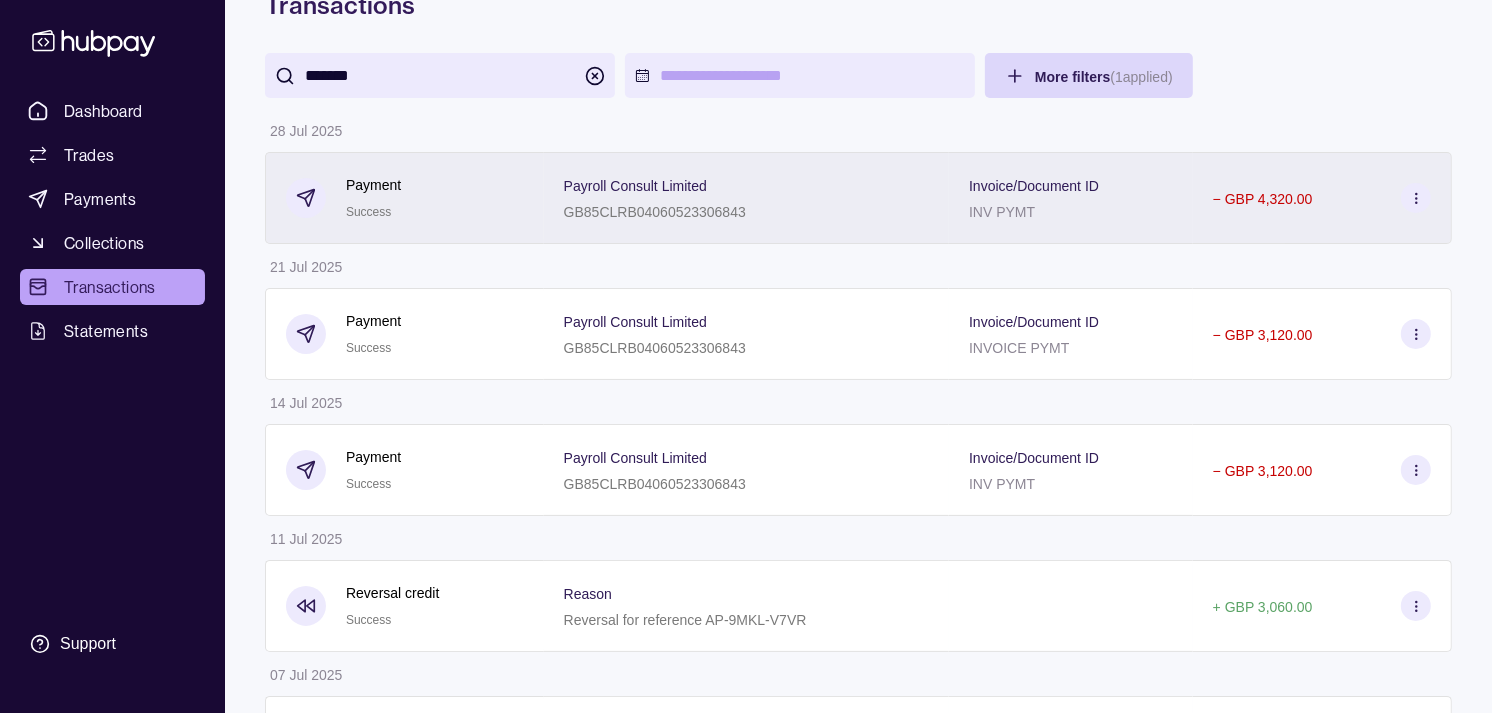 type on "*******" 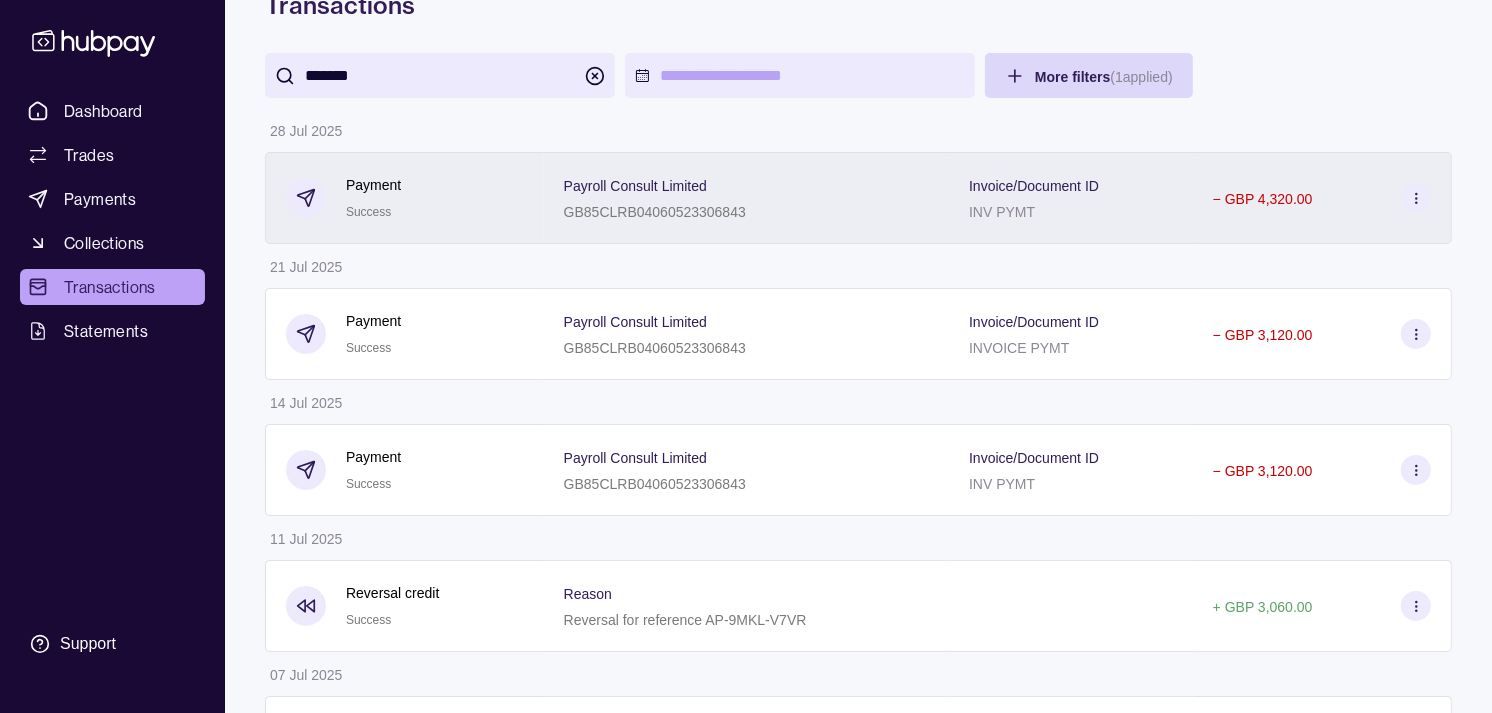 click on "GB85CLRB04060523306843" at bounding box center (655, 212) 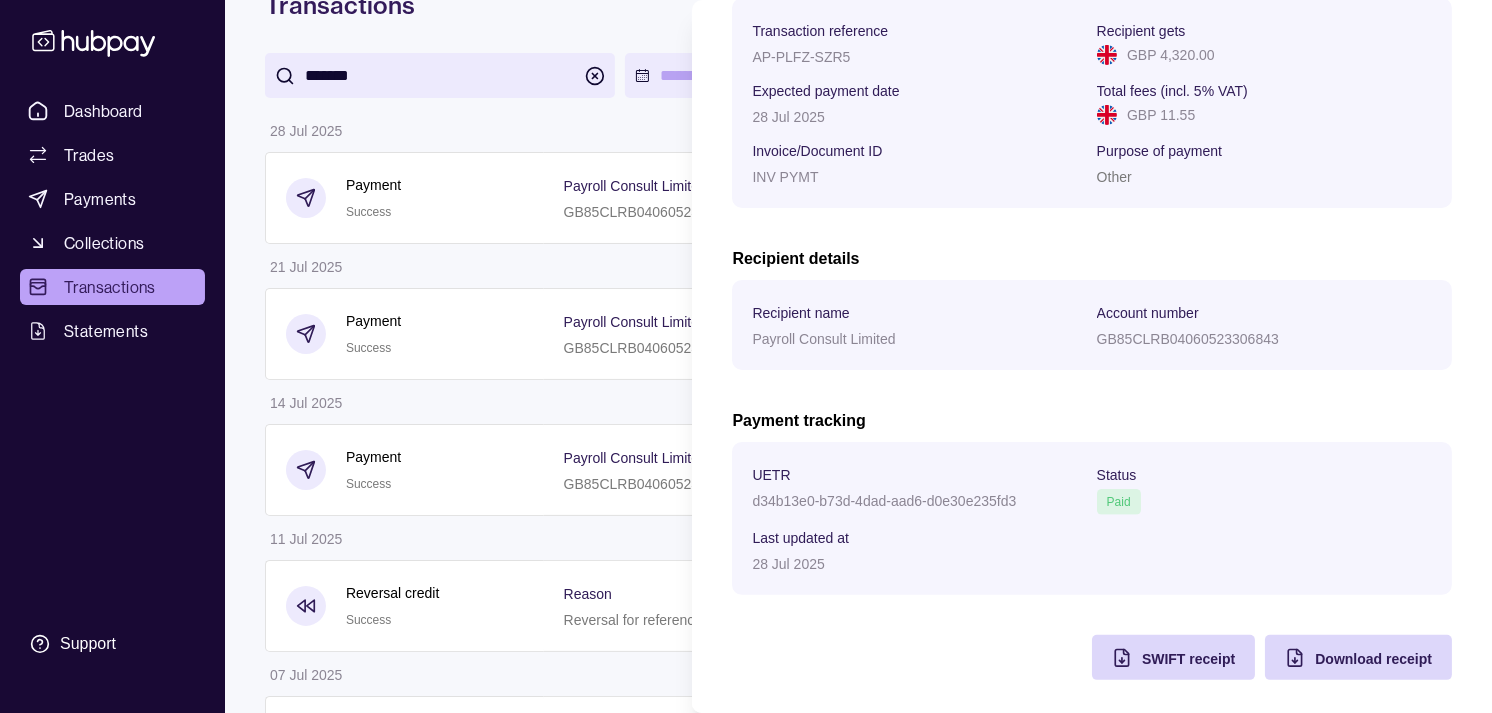 scroll, scrollTop: 334, scrollLeft: 0, axis: vertical 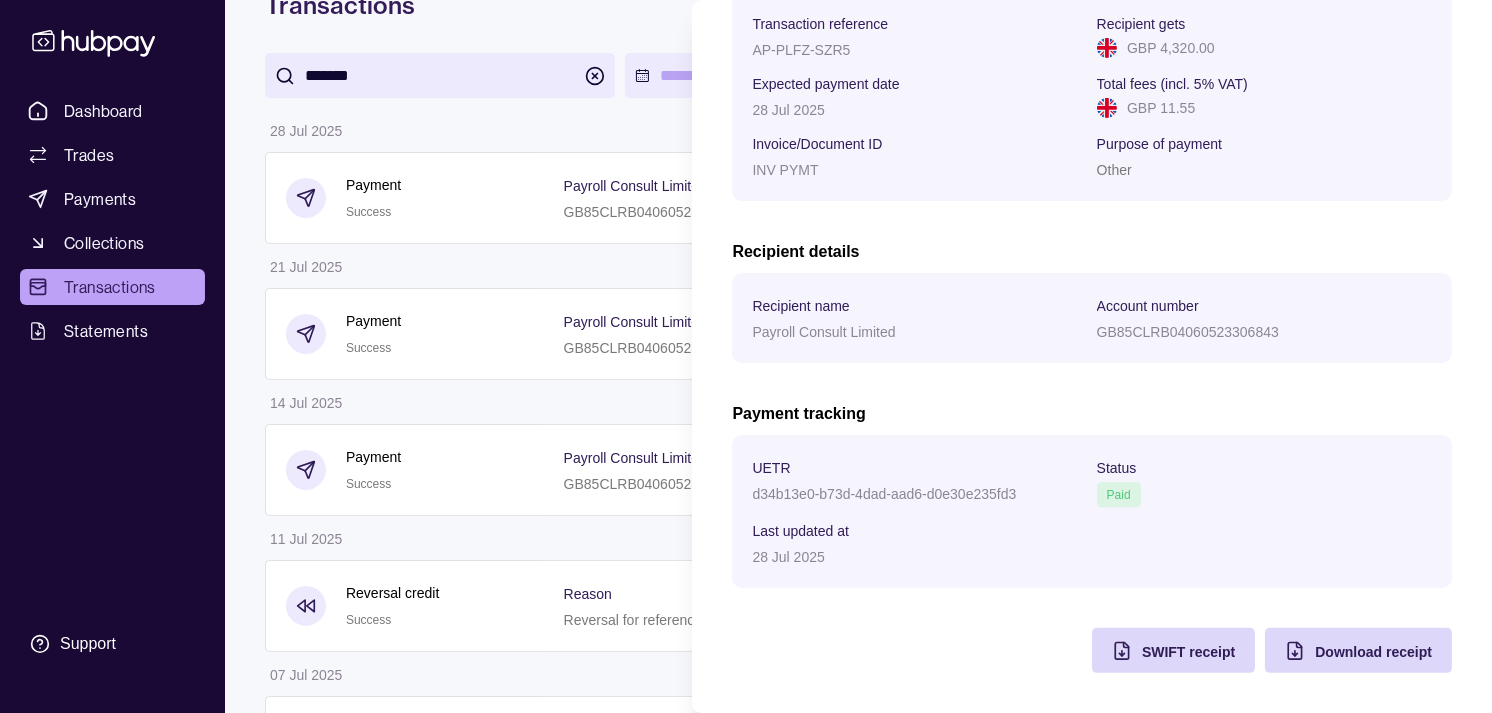 click on "GB85CLRB04060523306843" at bounding box center (1188, 332) 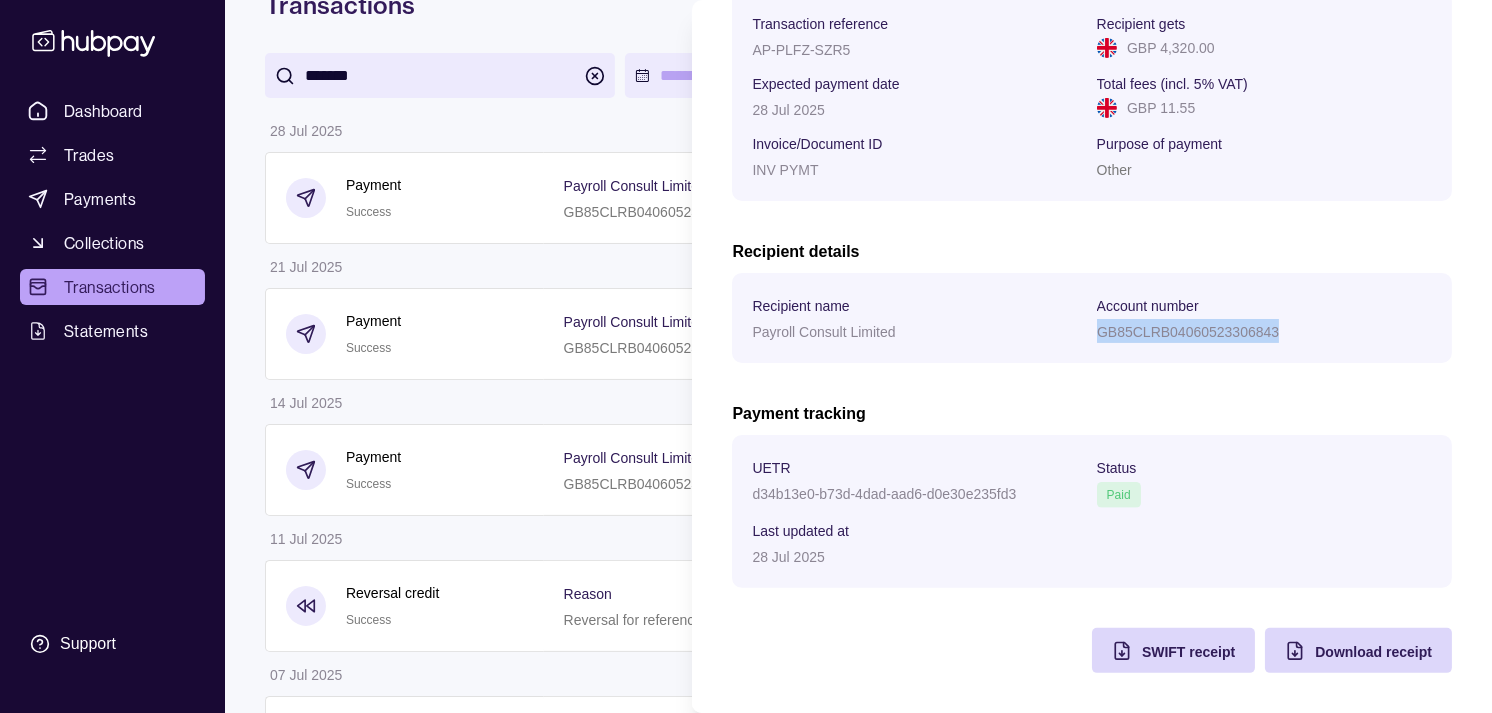 click on "GB85CLRB04060523306843" at bounding box center [1188, 332] 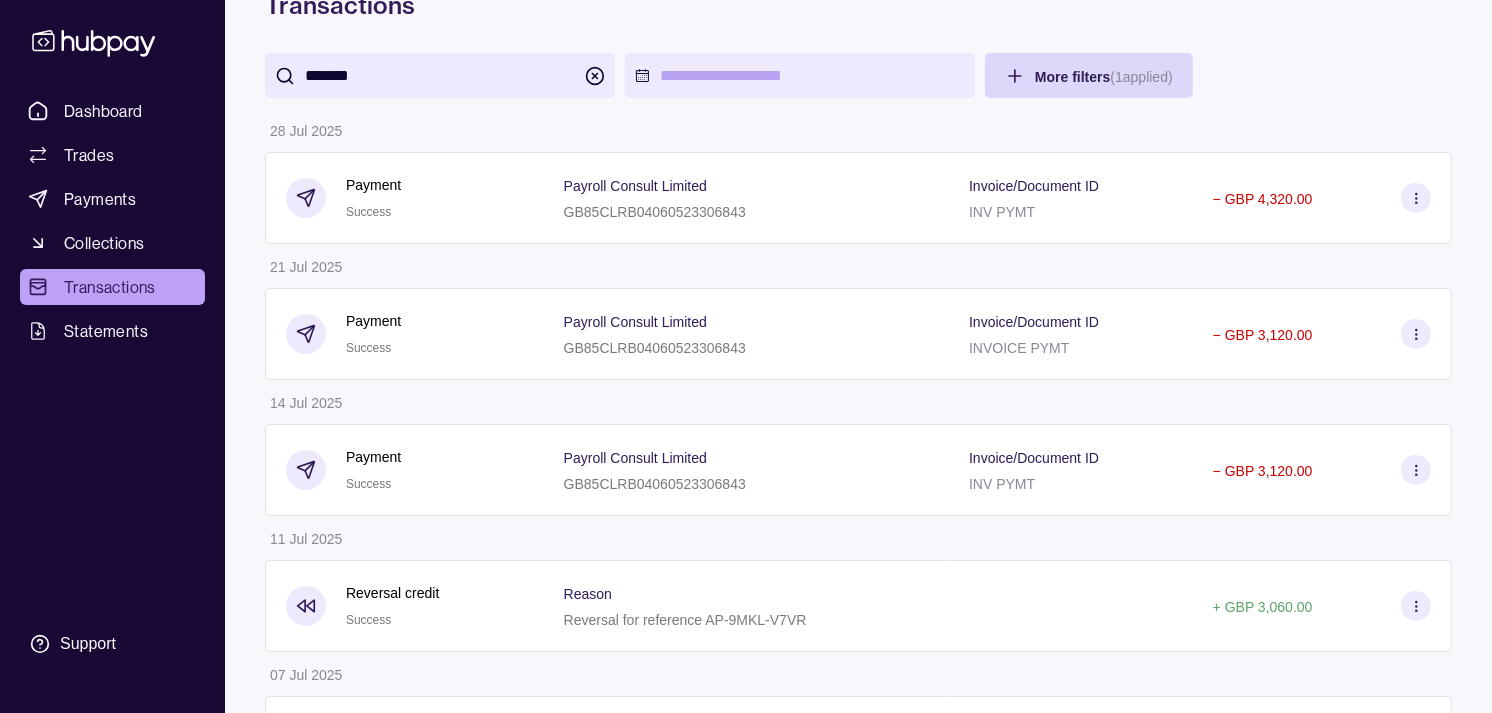 click on "Dashboard Trades Payments Collections Transactions Statements Support M Hello, [FIRST] [LAST] Strides Trading LLC Account Terms and conditions Privacy policy Sign out Transactions ******* More filters  ( 1  applied) Details Amount 28 Jul 2025 Payment Success Payroll Consult Limited GB85CLRB04060523306843 Invoice/Document ID INVOICE PYMT −   GBP 3,120.00 14 Jul 2025 Payment Success Payroll Consult Limited GB85CLRB04060523306843 Invoice/Document ID INV PYMT −   GBP 3,120.00 11 Jul 2025 Reversal credit Success Reason Reversal for reference AP-9MKL-V7VR +   GBP 3,060.00 07 Jul 2025 Payment Reversed Payroll Consult Limited GB73TIPL04060523306843 Invoice/Document ID INV PYMT −   GBP 3,060.00 02 Jul 2025 Reversal credit Success Reason Reversal for reference AP-OZ3K-H77C +   GBP 3,600.00 26 Jun 2025 Payment Reversed Payroll Consult Limited GB73TIPL04060523306843 Invoice/Document ID" at bounding box center [746, 494] 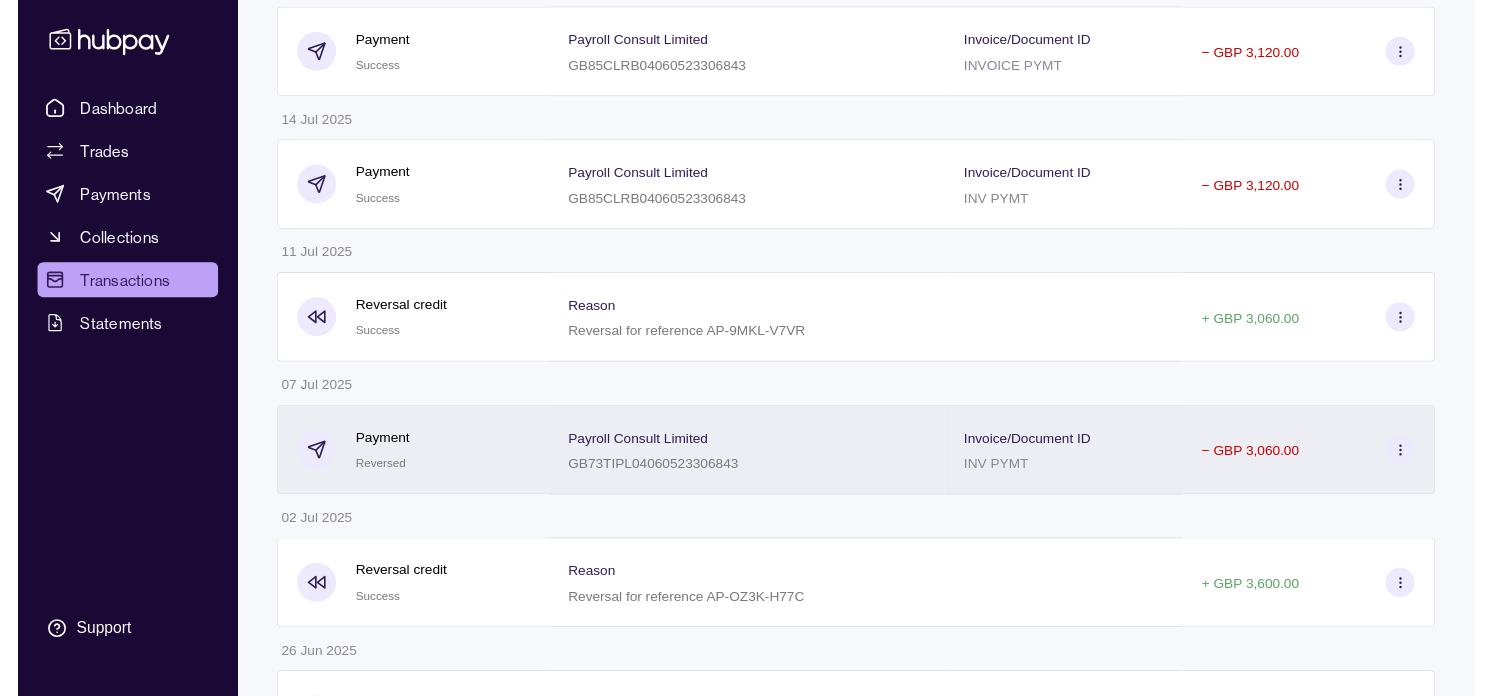 scroll, scrollTop: 0, scrollLeft: 0, axis: both 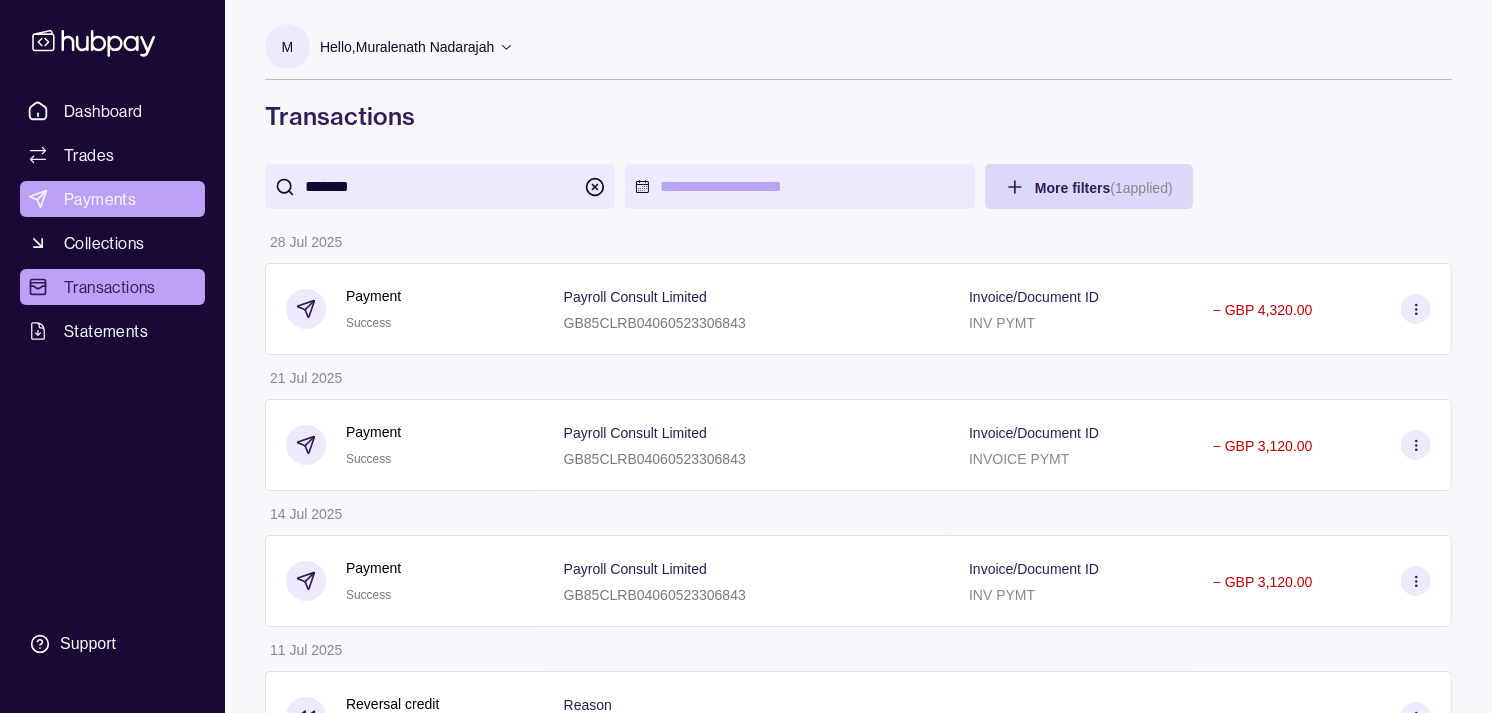 click on "Payments" at bounding box center [100, 199] 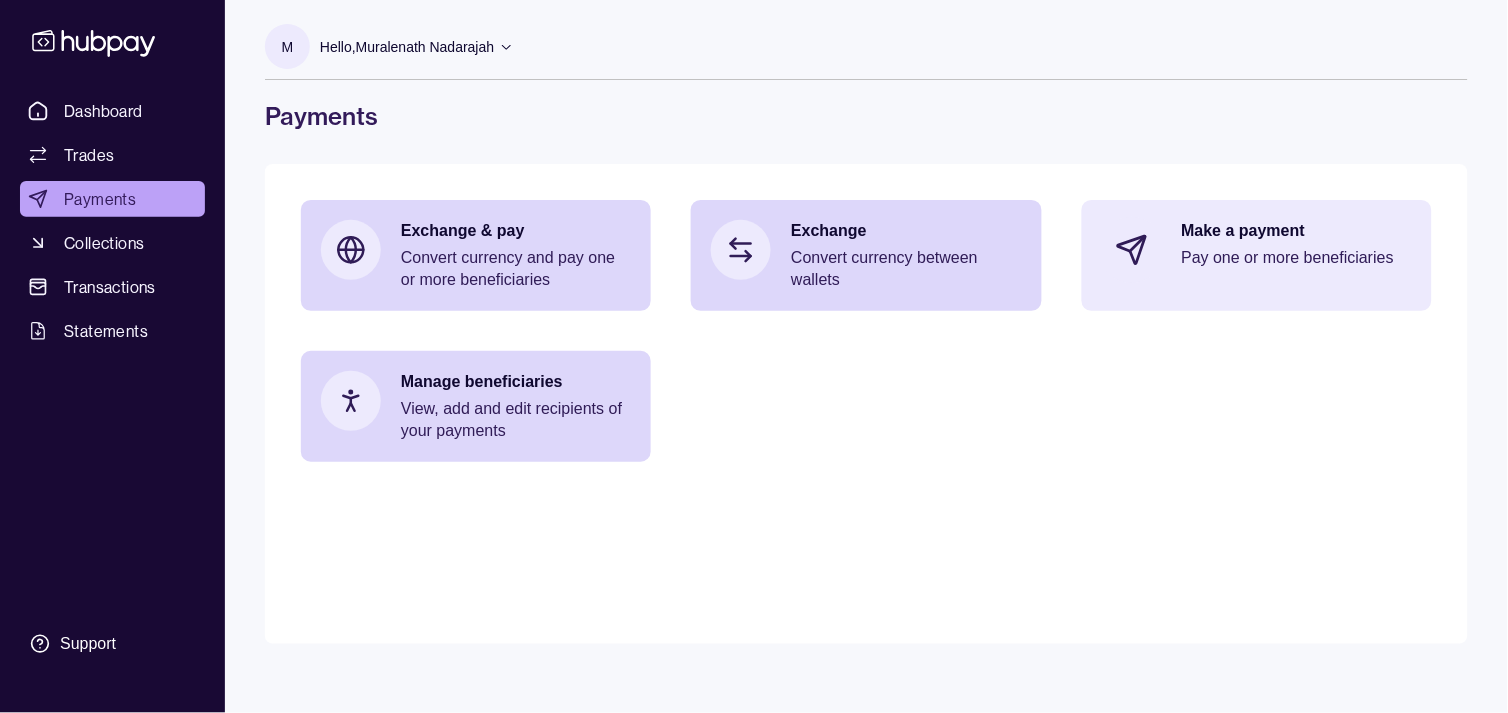 click on "Pay one or more beneficiaries" at bounding box center [1297, 258] 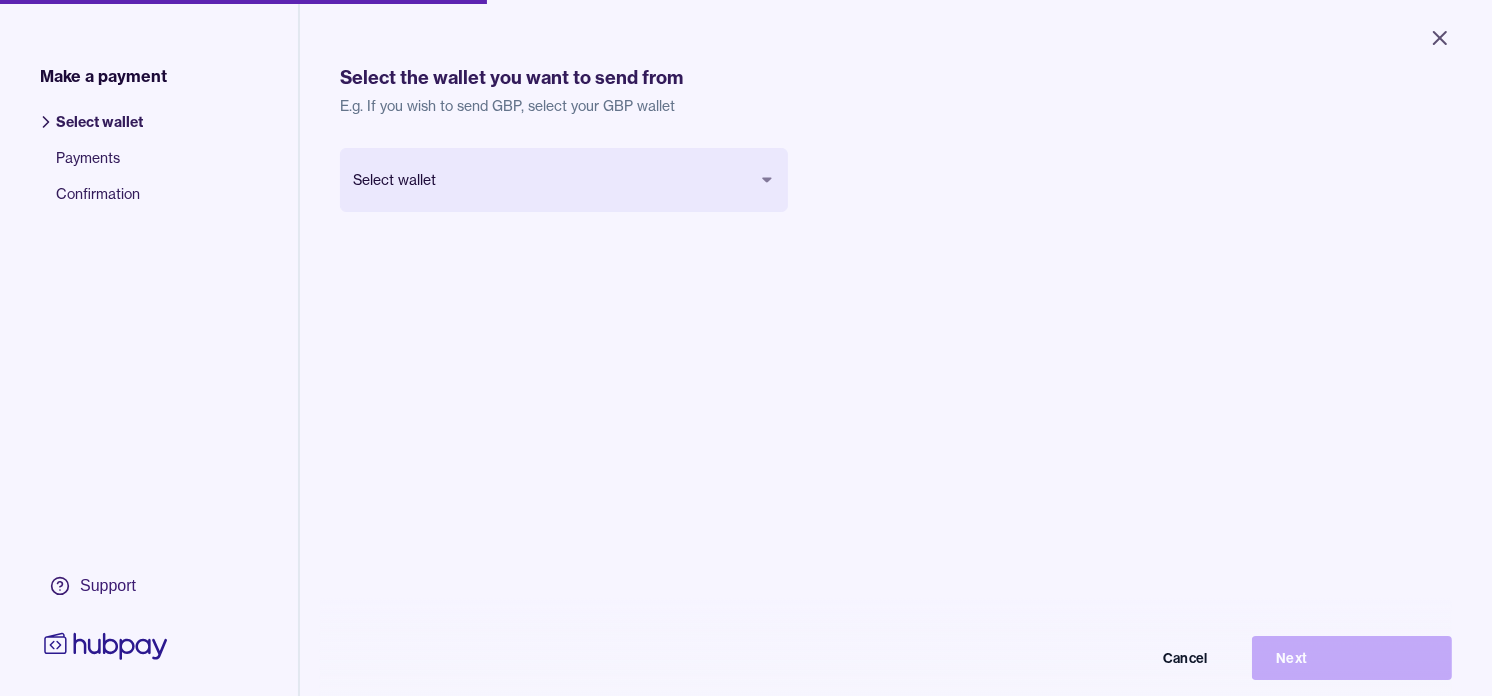 click on "Close Make a payment Select wallet Payments Confirmation Support Select the wallet you want to send from E.g. If you wish to send GBP, select your GBP wallet Select wallet Cancel Next Make a payment | Hubpay" at bounding box center (746, 348) 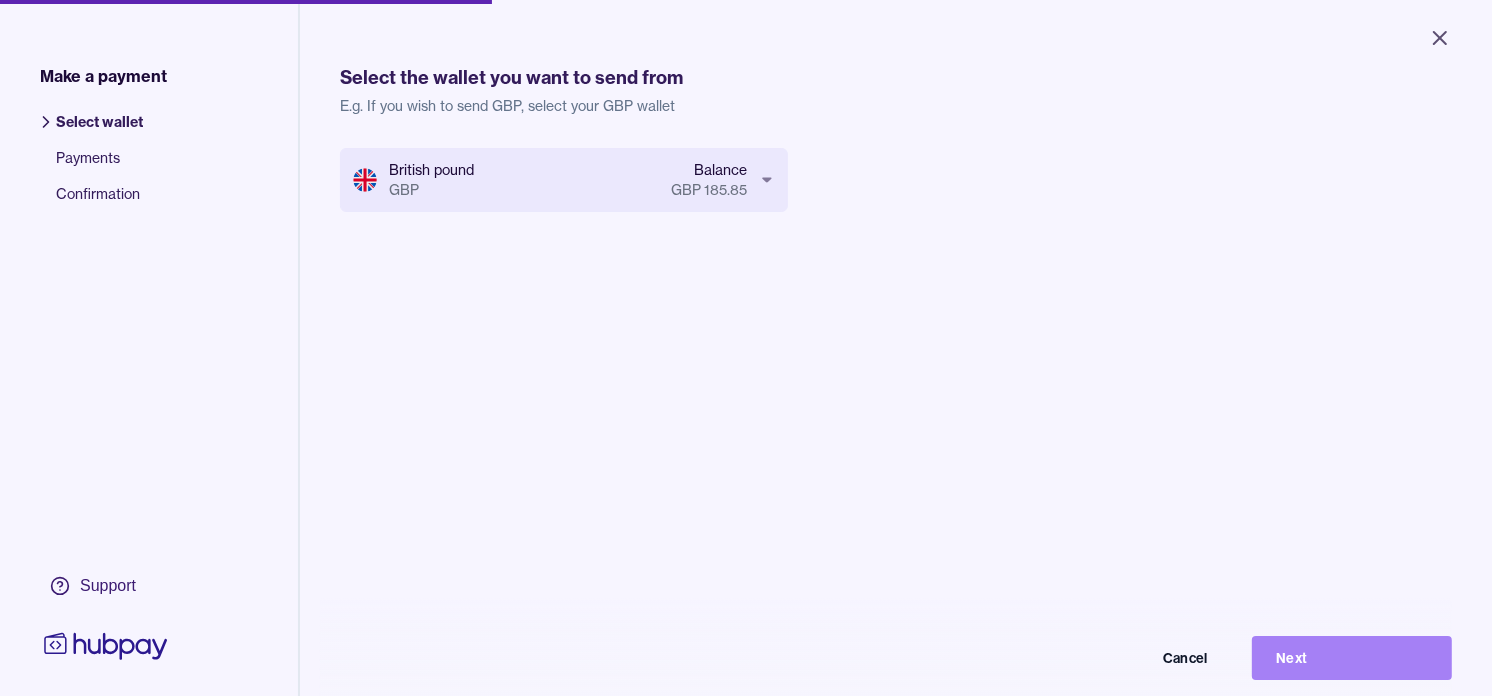 click on "Next" at bounding box center [1352, 658] 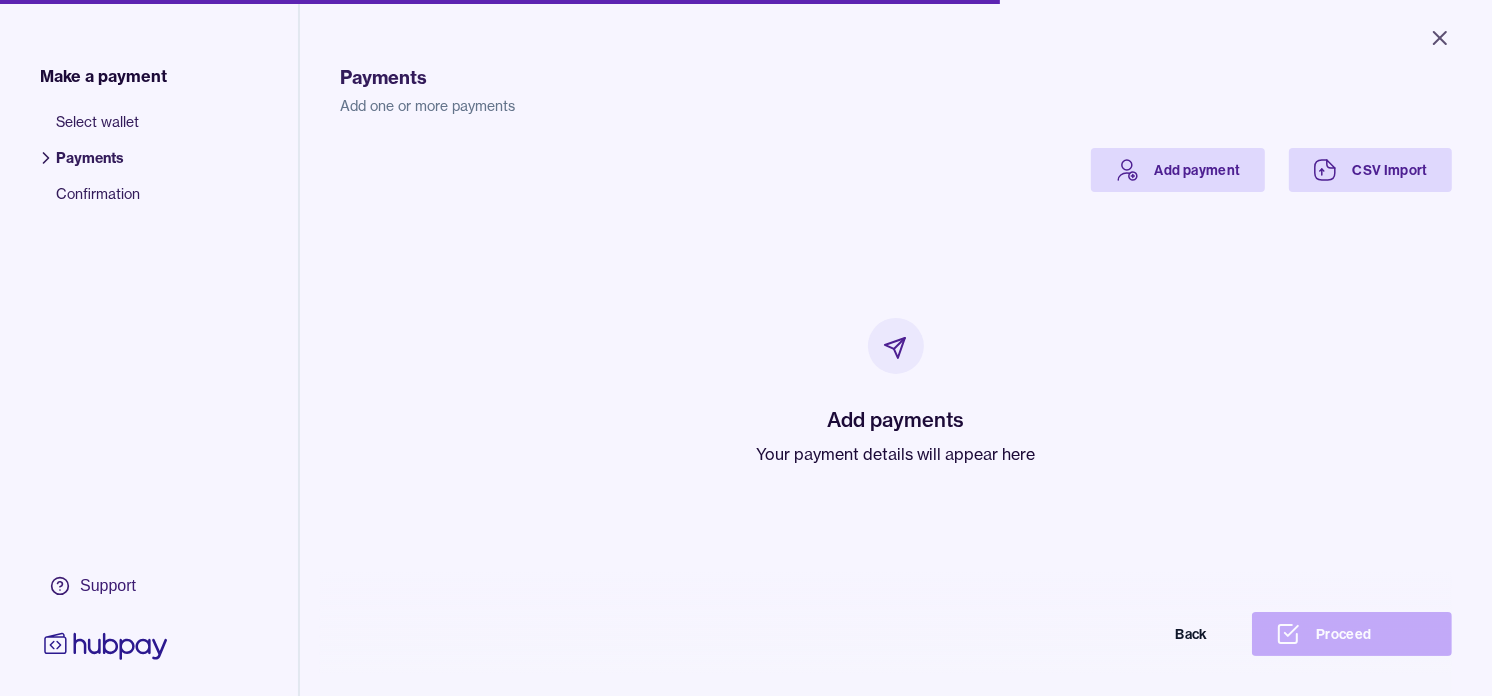 click on "Your payment details will appear here" at bounding box center (896, 454) 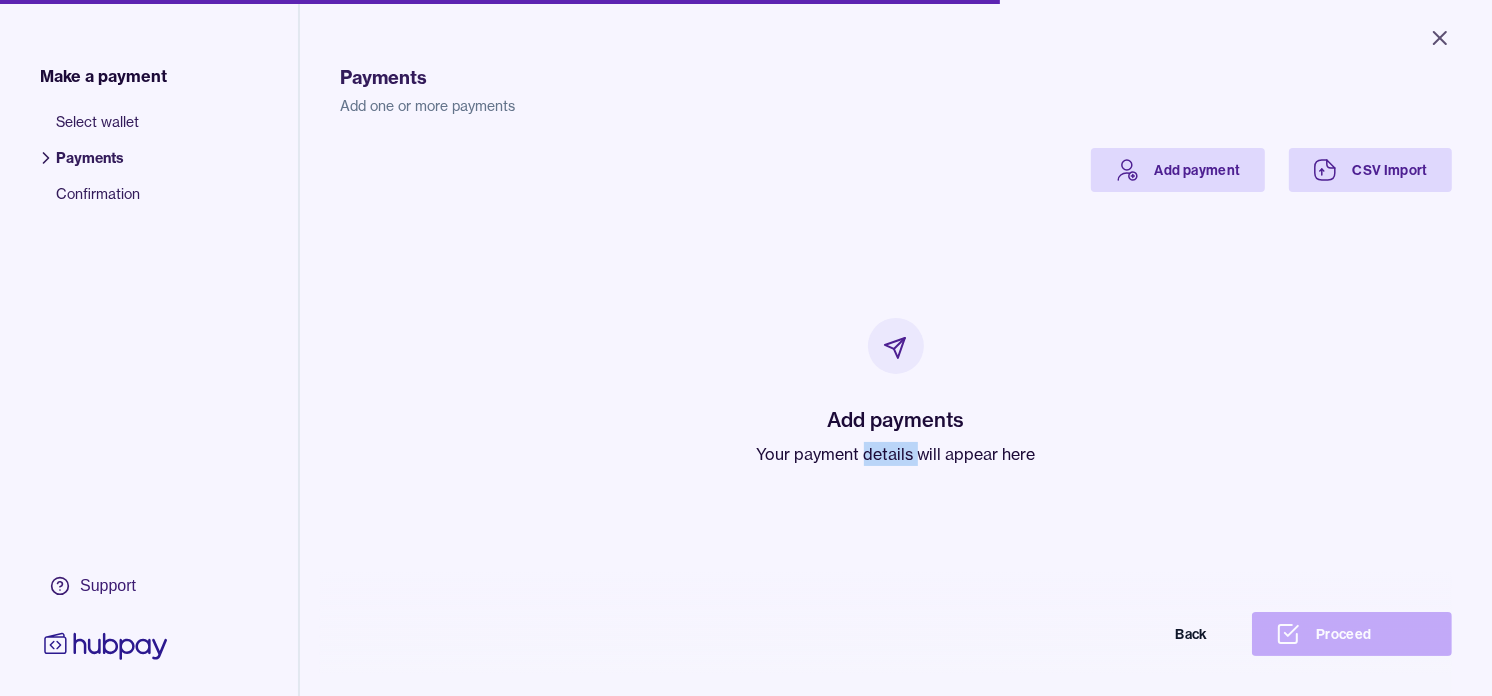 click on "Your payment details will appear here" at bounding box center (896, 454) 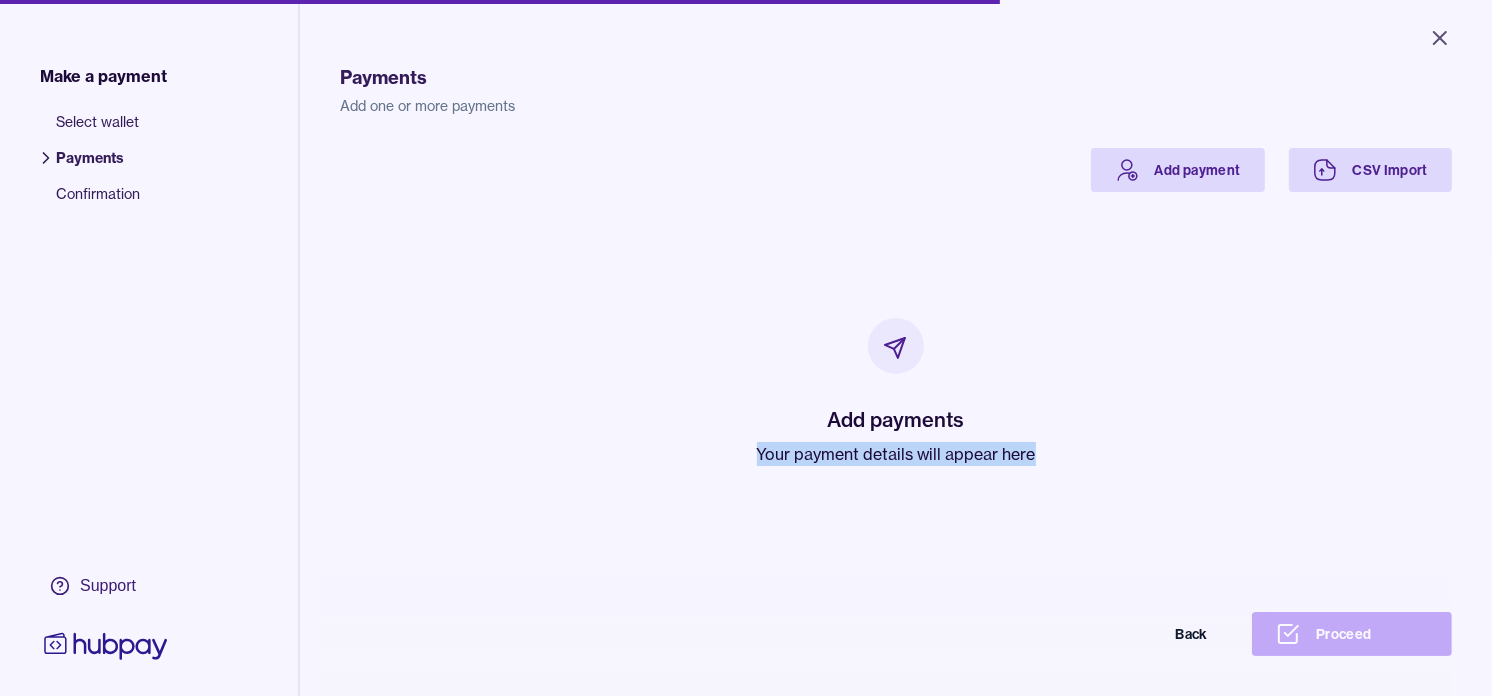 click on "Your payment details will appear here" at bounding box center [896, 454] 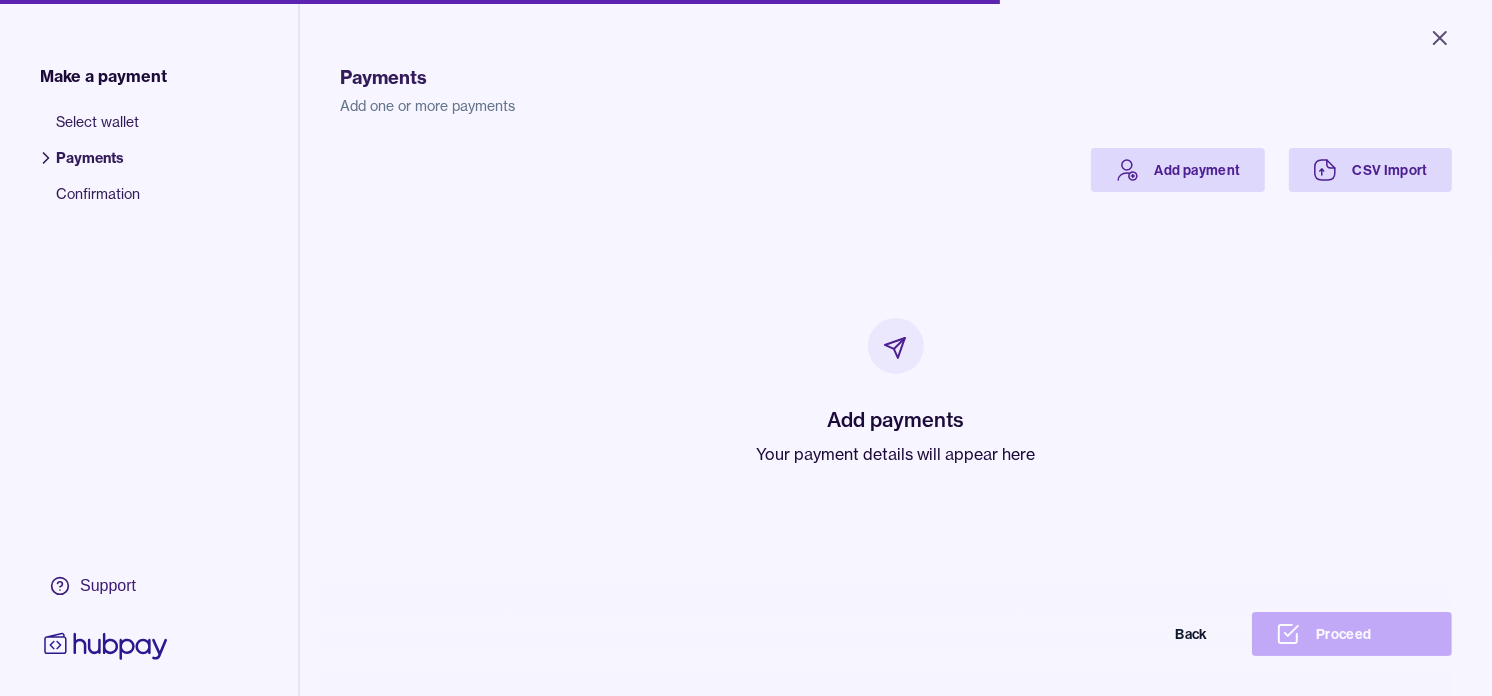 drag, startPoint x: 855, startPoint y: 448, endPoint x: 750, endPoint y: 295, distance: 185.56401 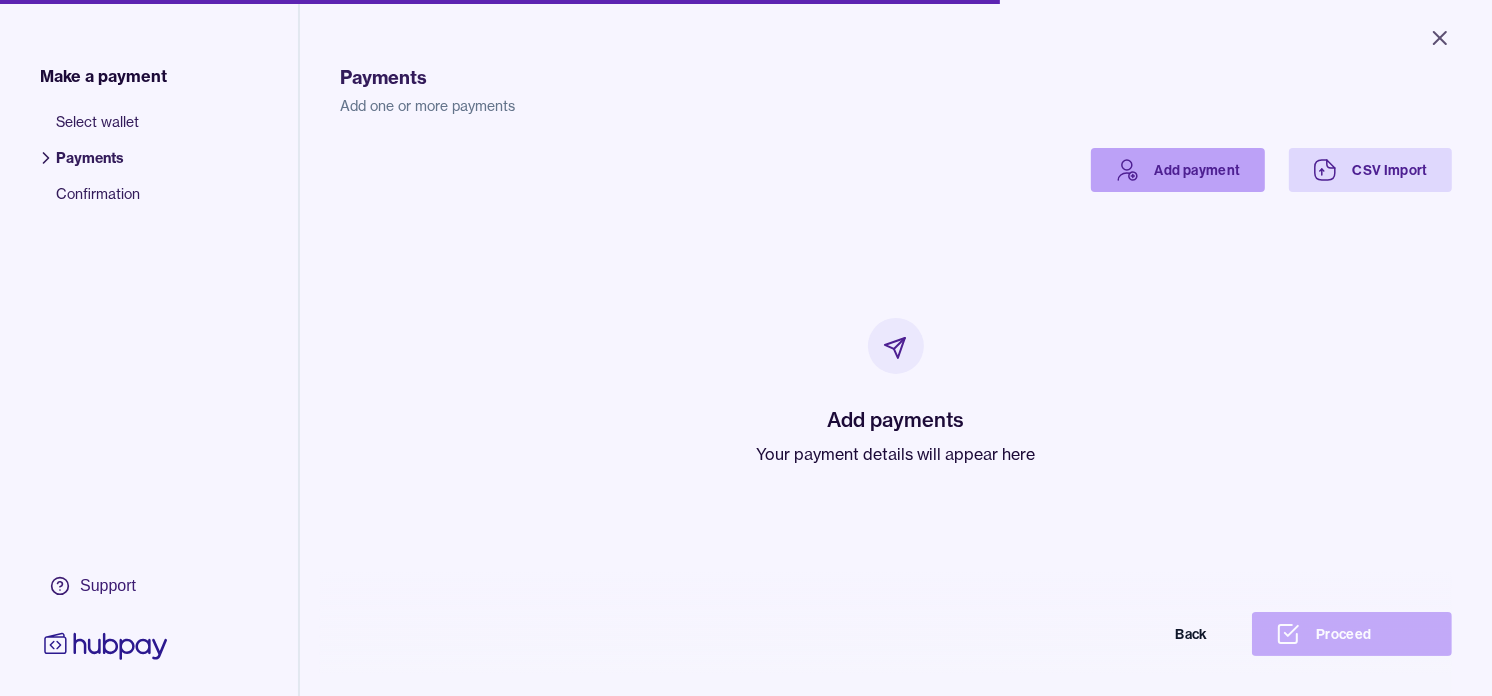 click on "Add payment" at bounding box center [1178, 170] 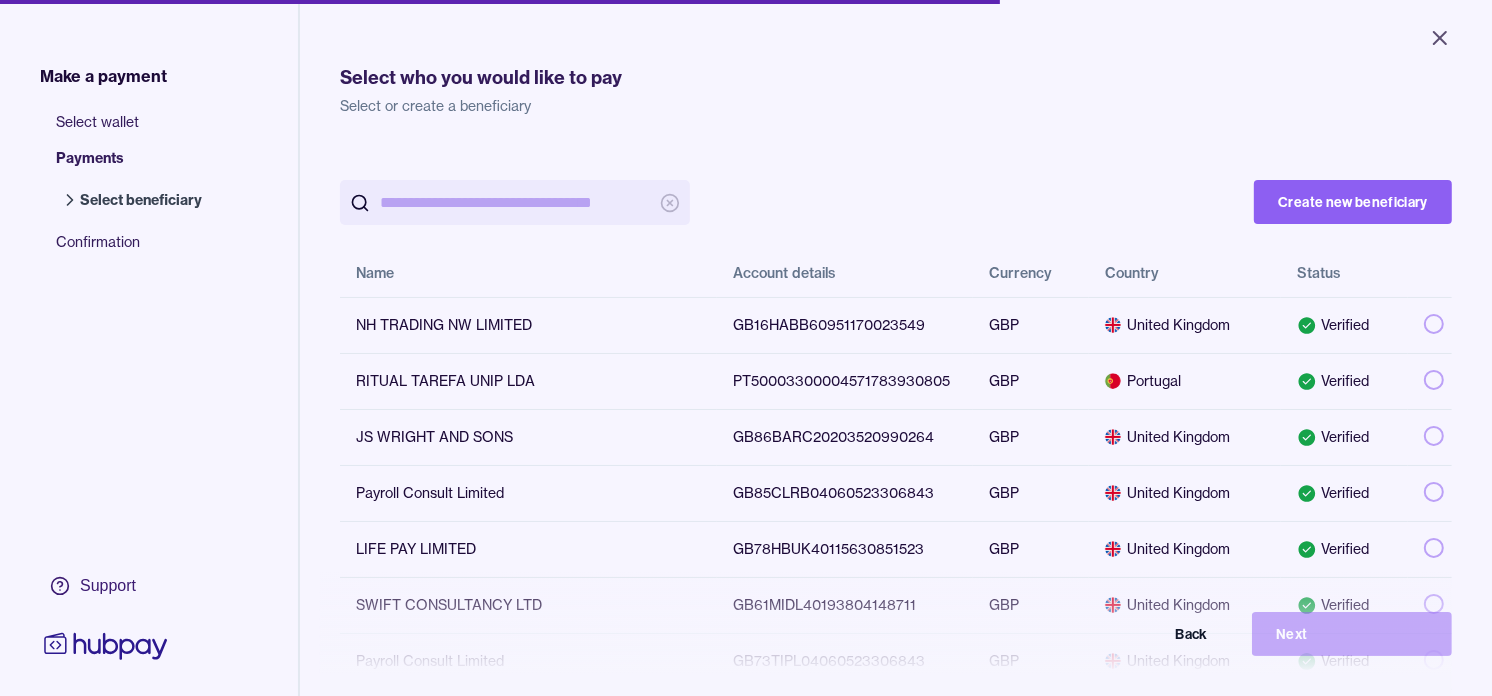 click at bounding box center (515, 202) 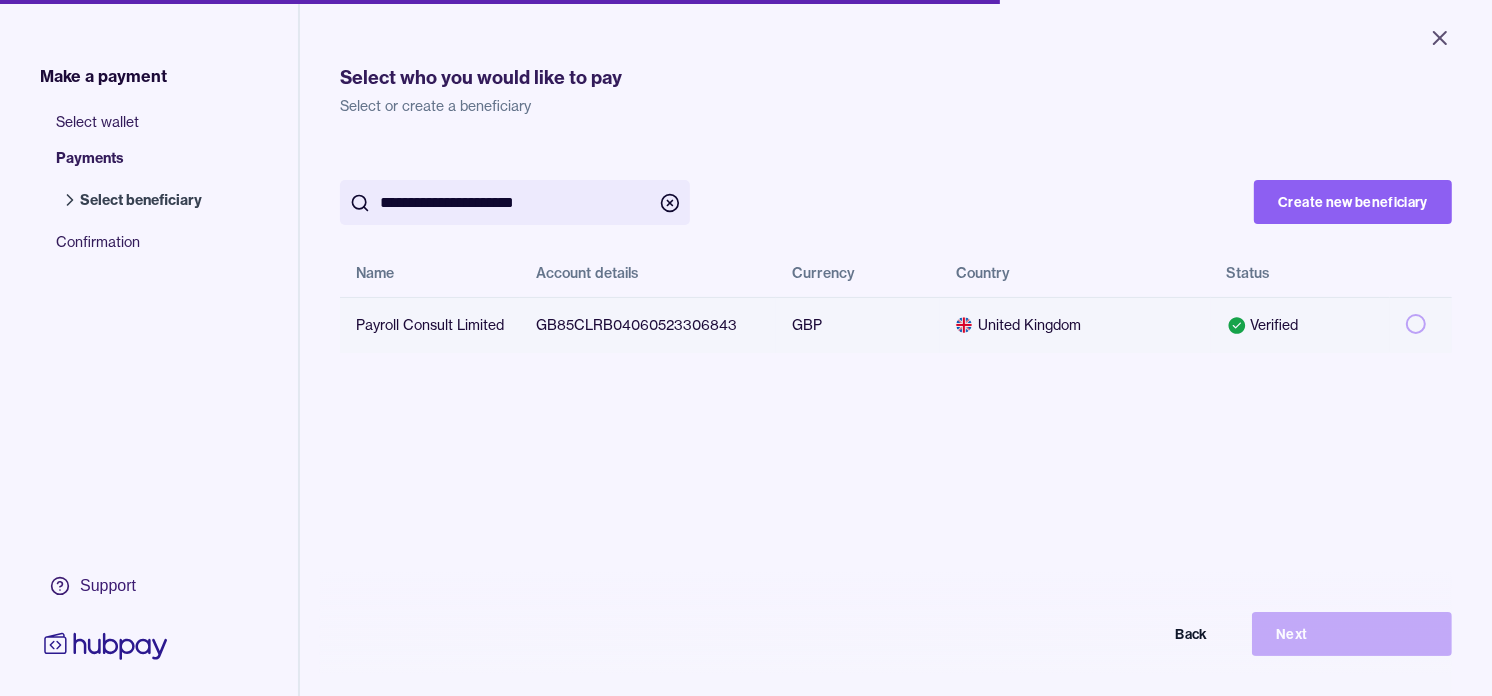 type on "**********" 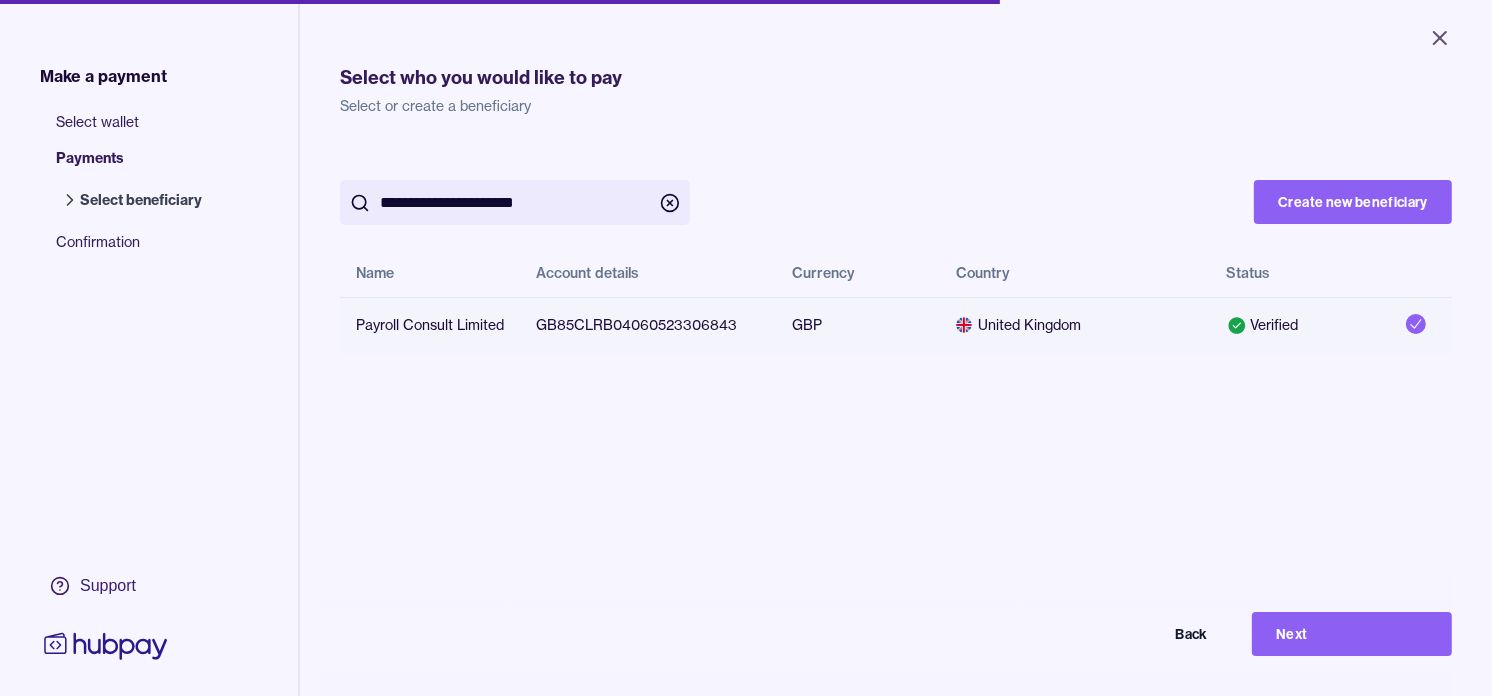click on "Next" at bounding box center [1352, 634] 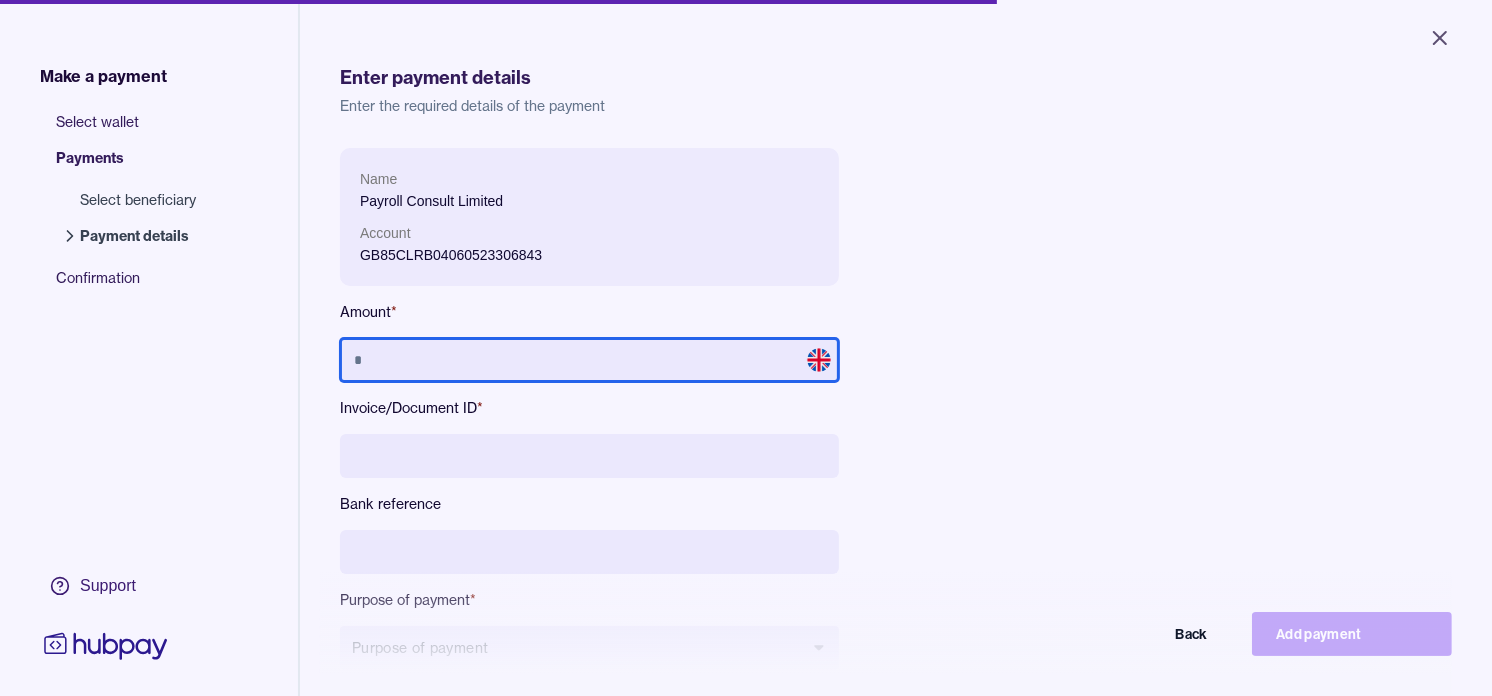 click at bounding box center [589, 360] 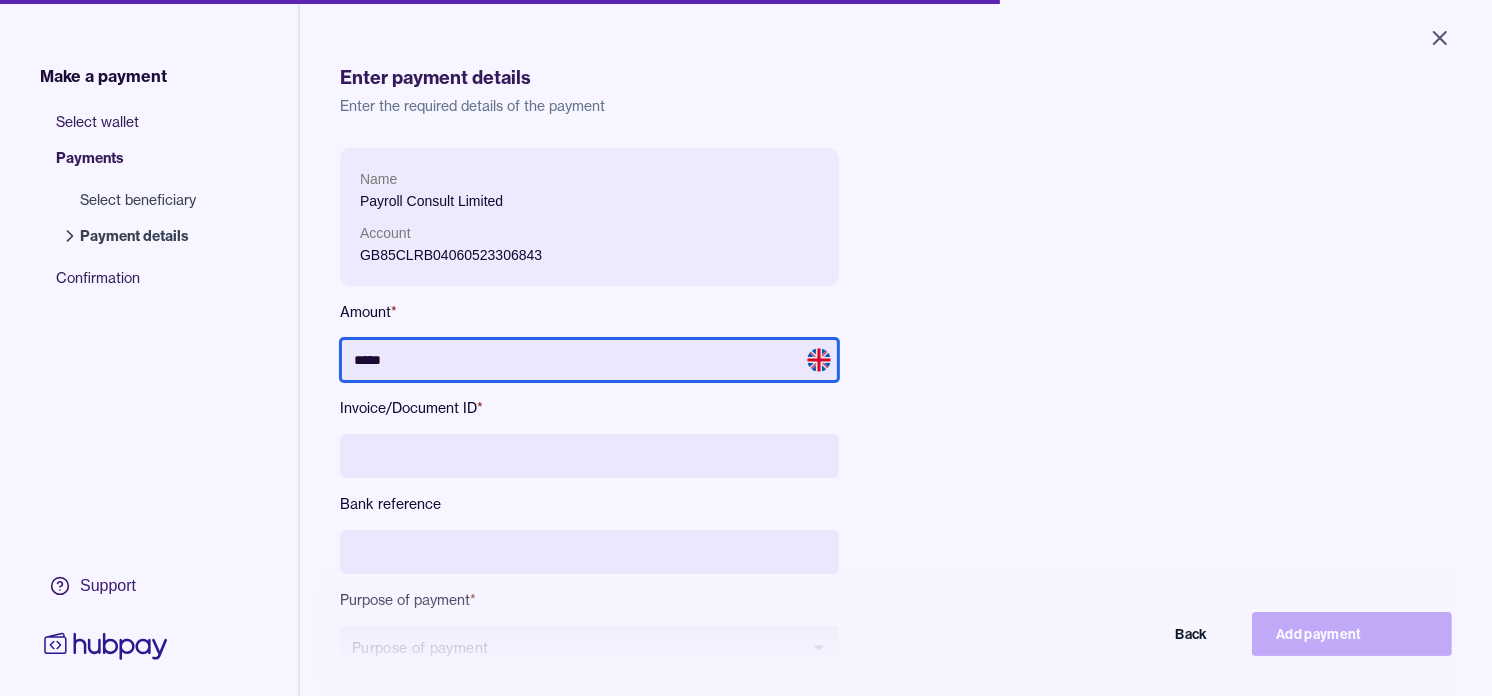 type on "*****" 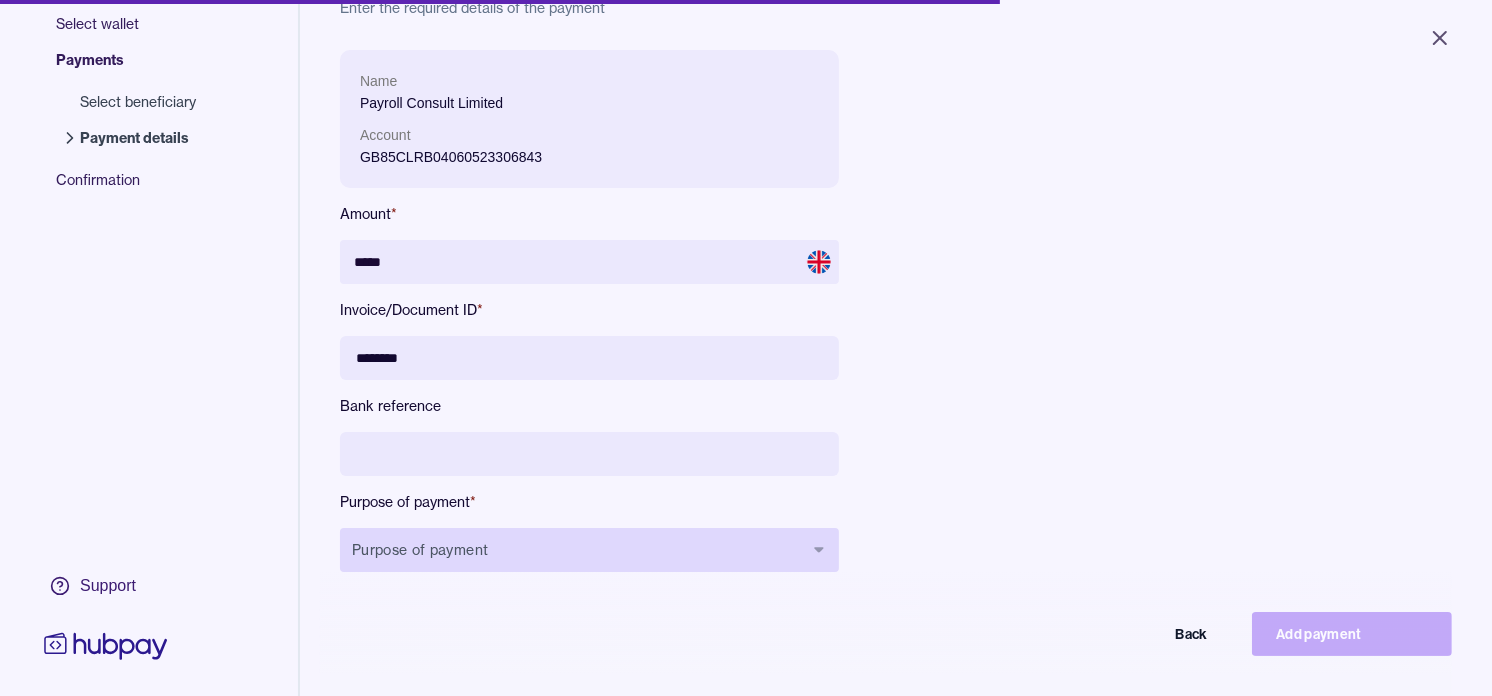 scroll, scrollTop: 267, scrollLeft: 0, axis: vertical 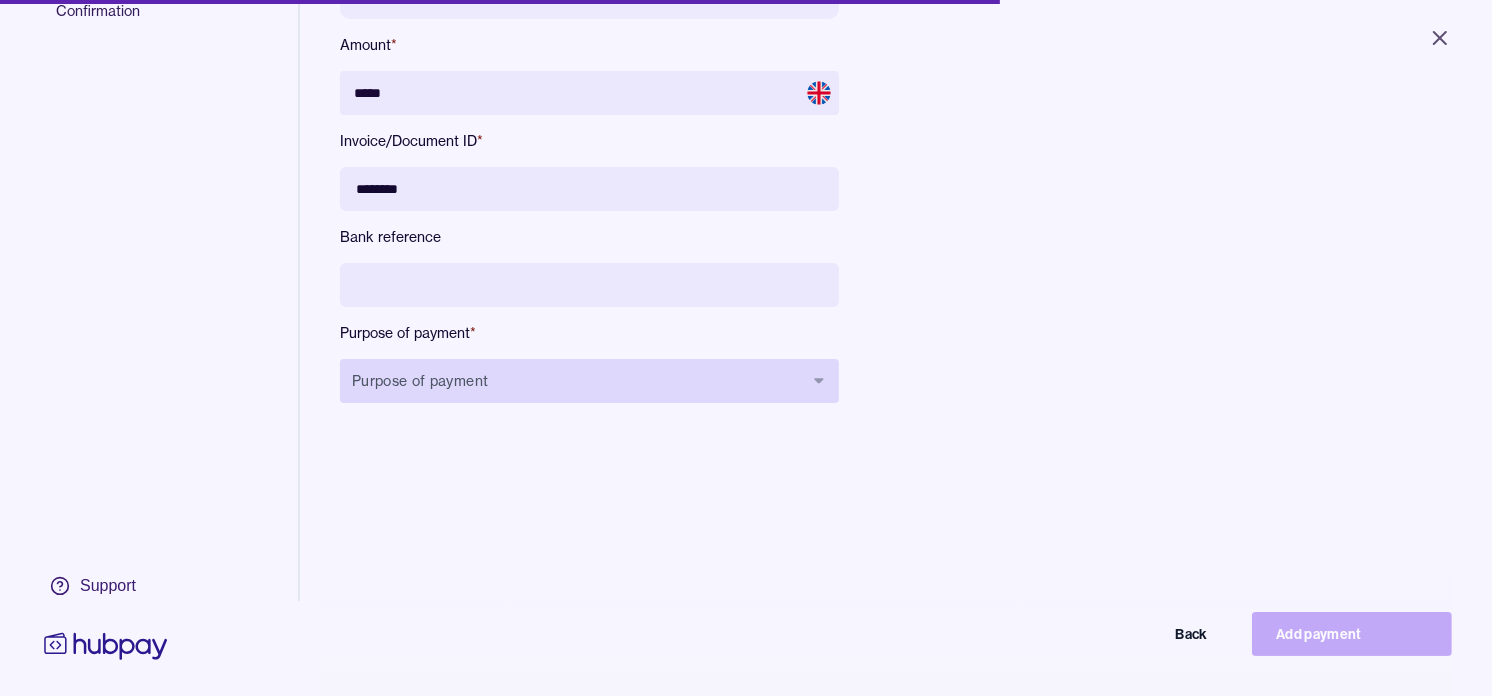type on "********" 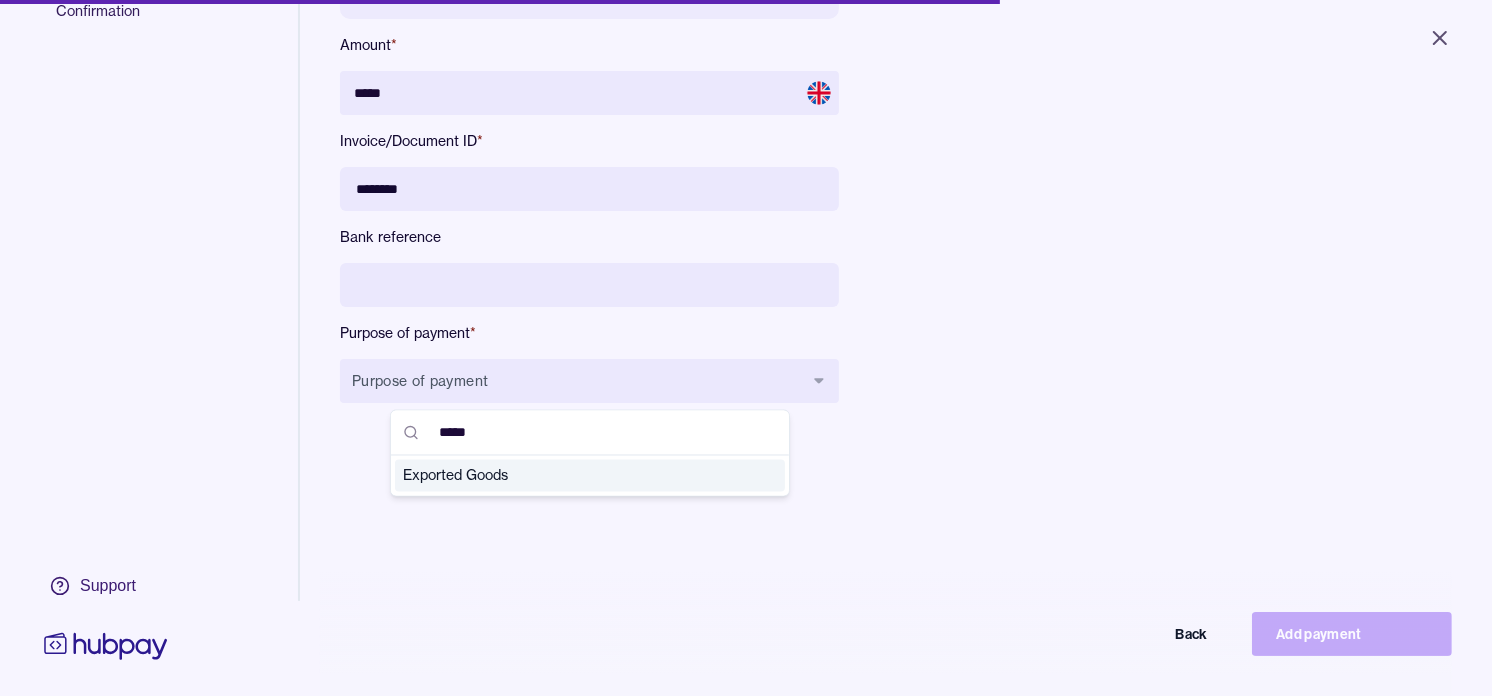 type on "*****" 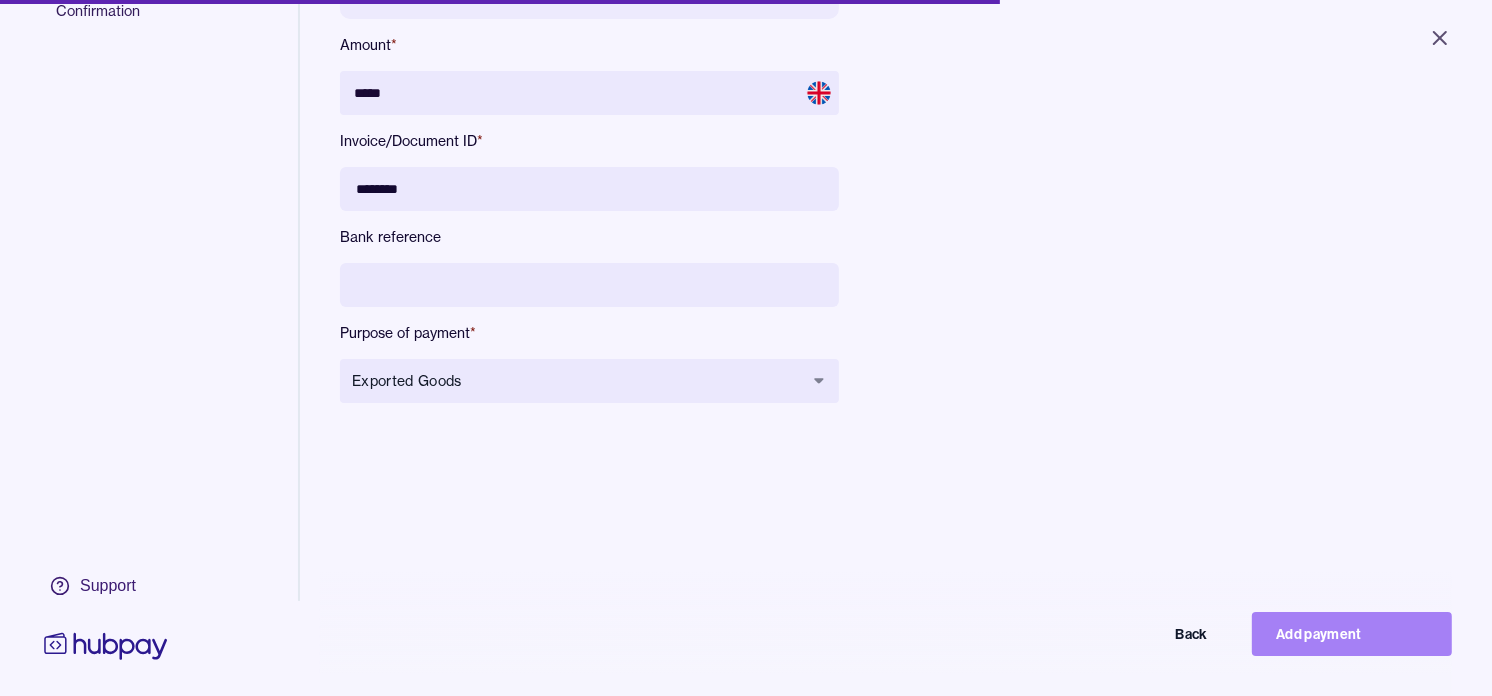 click on "Add payment" at bounding box center [1352, 634] 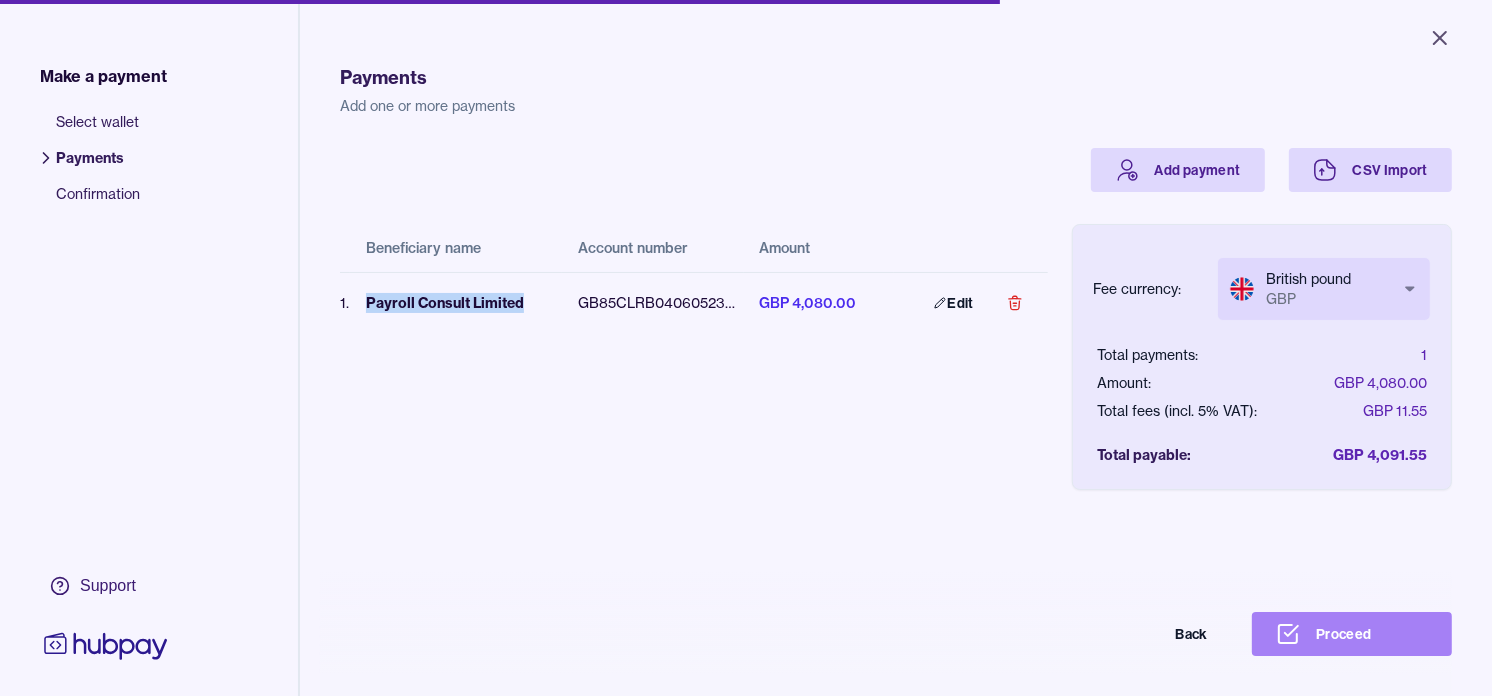 click on "Proceed" at bounding box center [1352, 634] 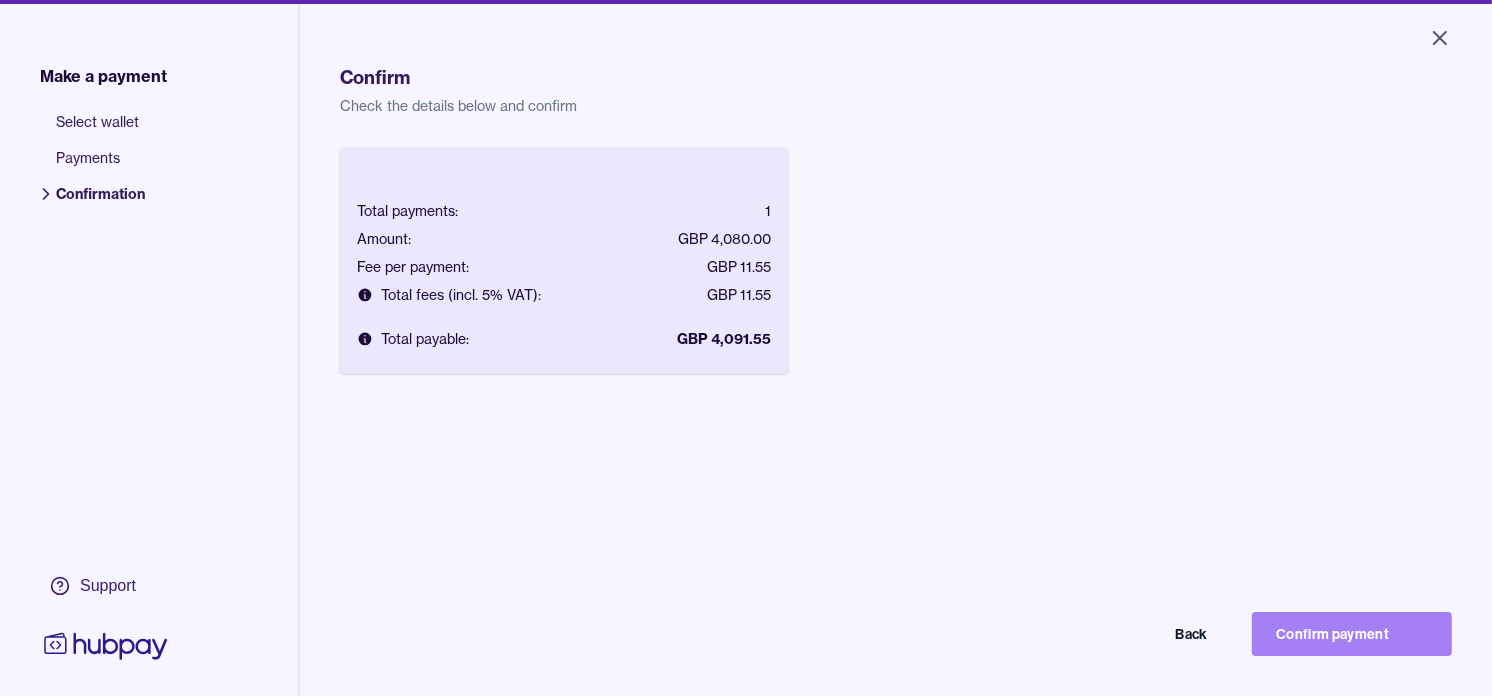 click on "Confirm payment" at bounding box center (1352, 634) 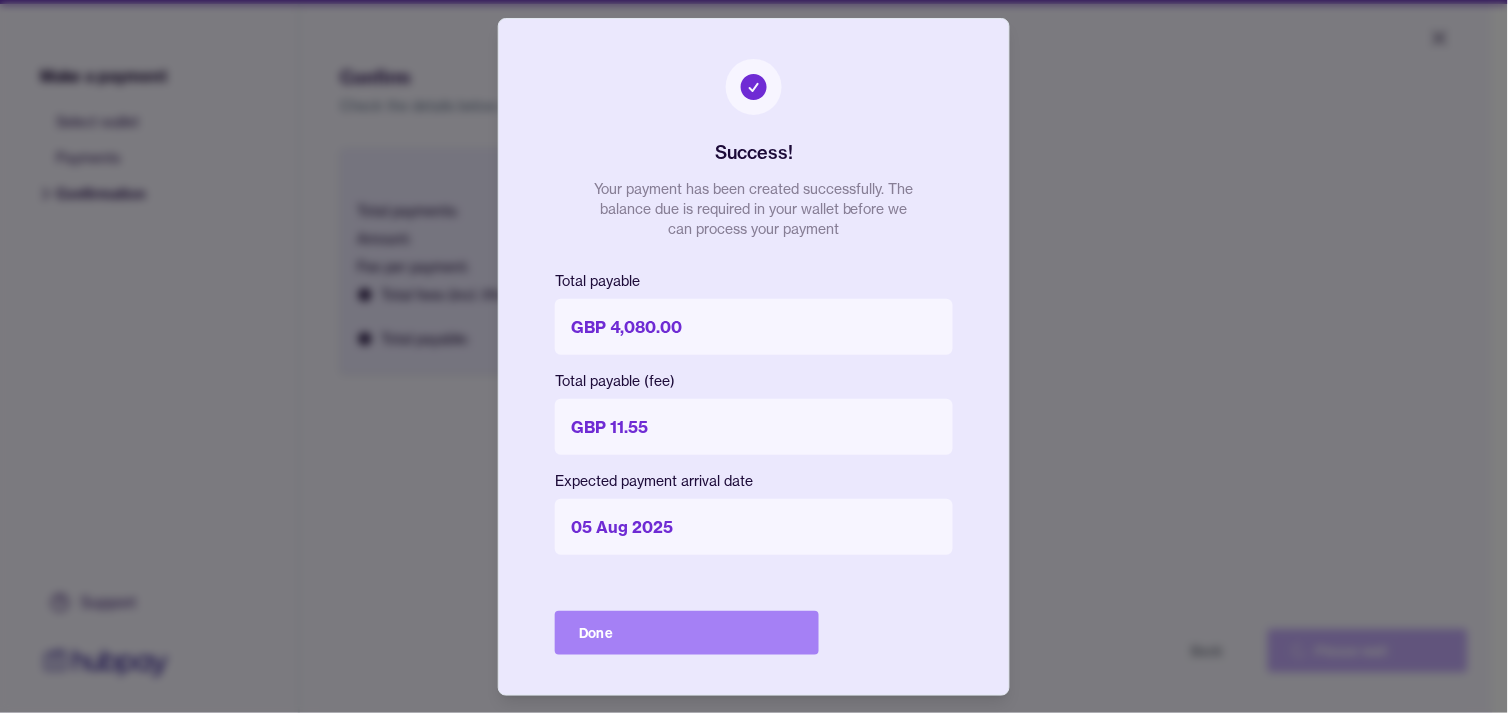 click on "Done" at bounding box center [687, 633] 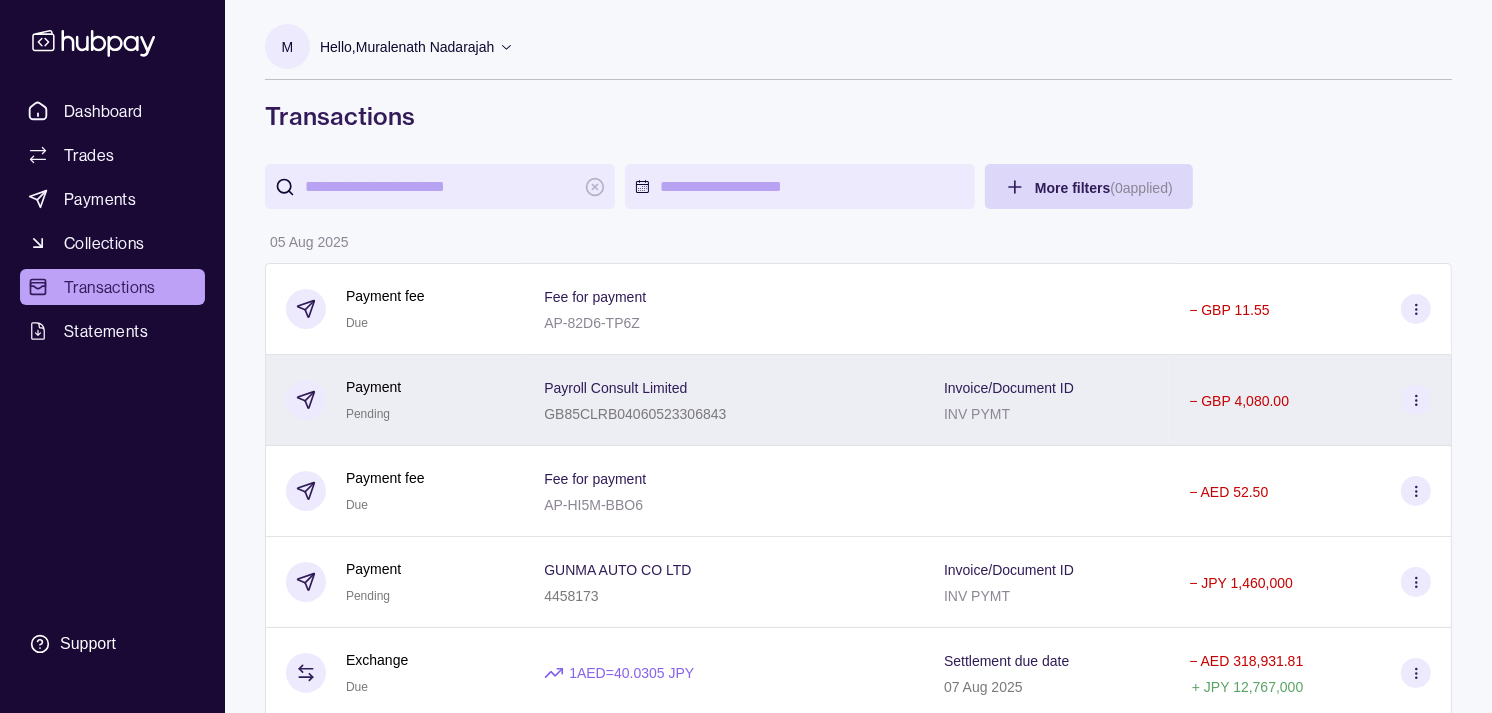 click on "Payroll Consult Limited" at bounding box center (615, 387) 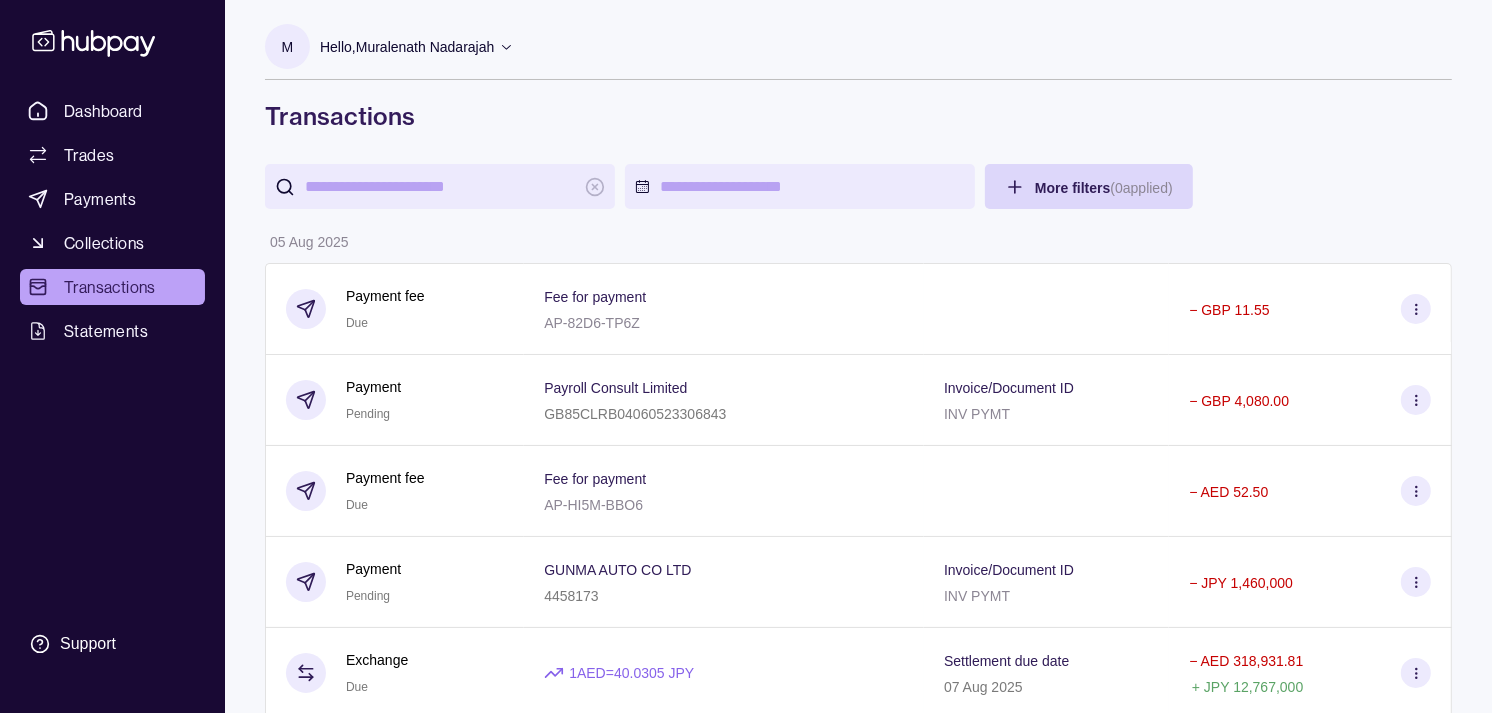 click on "Dashboard Trades Payments Collections Transactions Statements Support M Hello, [FIRST] [LAST] Strides Trading LLC Account Terms and conditions Privacy policy Sign out Transactions More filters  ( 0  applied) Details Amount 05 Aug 2025 Payment fee Due Fee for payment AP-82D6-TP6Z −   GBP 11.55 Payment Pending Payroll Consult Limited GB85CLRB04060523306843 Invoice/Document ID INV PYMT −   GBP 4,080.00 Payment fee Due Fee for payment AP-HI5M-BBO6 −   AED 52.50 Payment Pending GUNMA AUTO CO LTD 4458173 Invoice/Document ID INV PYMT −   JPY 1,460,000 Exchange Due 1  AED  =  40.0305   JPY Settlement due date 07 Aug 2025 −   AED 318,931.81 +   JPY 12,767,000 Exchange Due 1  AED  =  40.0337   JPY Settlement due date 06 Aug 2025 −   AED 55,078.60 +   JPY 2,205,000 Exchange Due 1  EUR  =  4.25969   AED Settlement due date 07 Aug 2025 −   AED 244,463.61 +   EUR 57,390.00 04 Aug 2025 Payment fee Paid Fee for payment AP-19R1-227E −   AED 52.50 Payment Success AHAD WORLDWIDE TRADINGS LLC 3024650 −" at bounding box center (746, 1107) 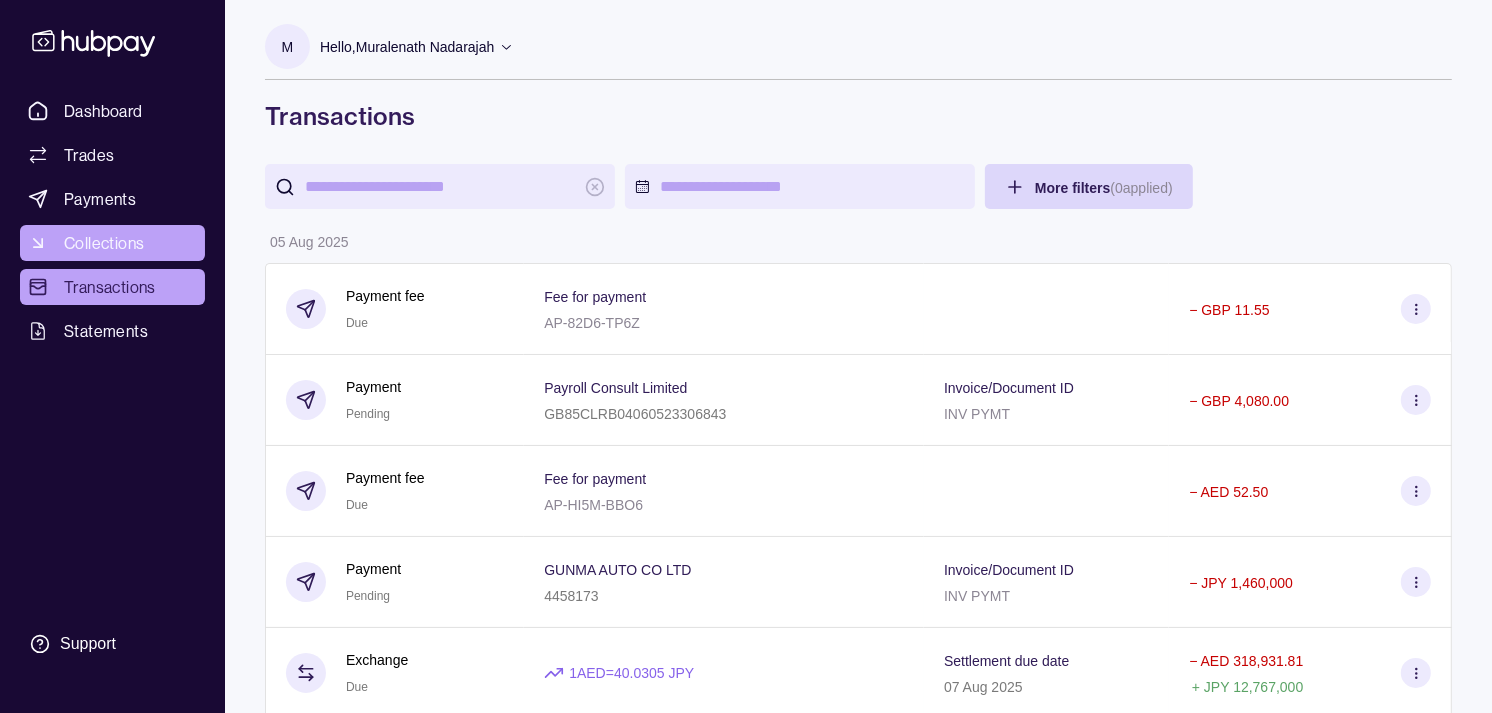 click on "Collections" at bounding box center [104, 243] 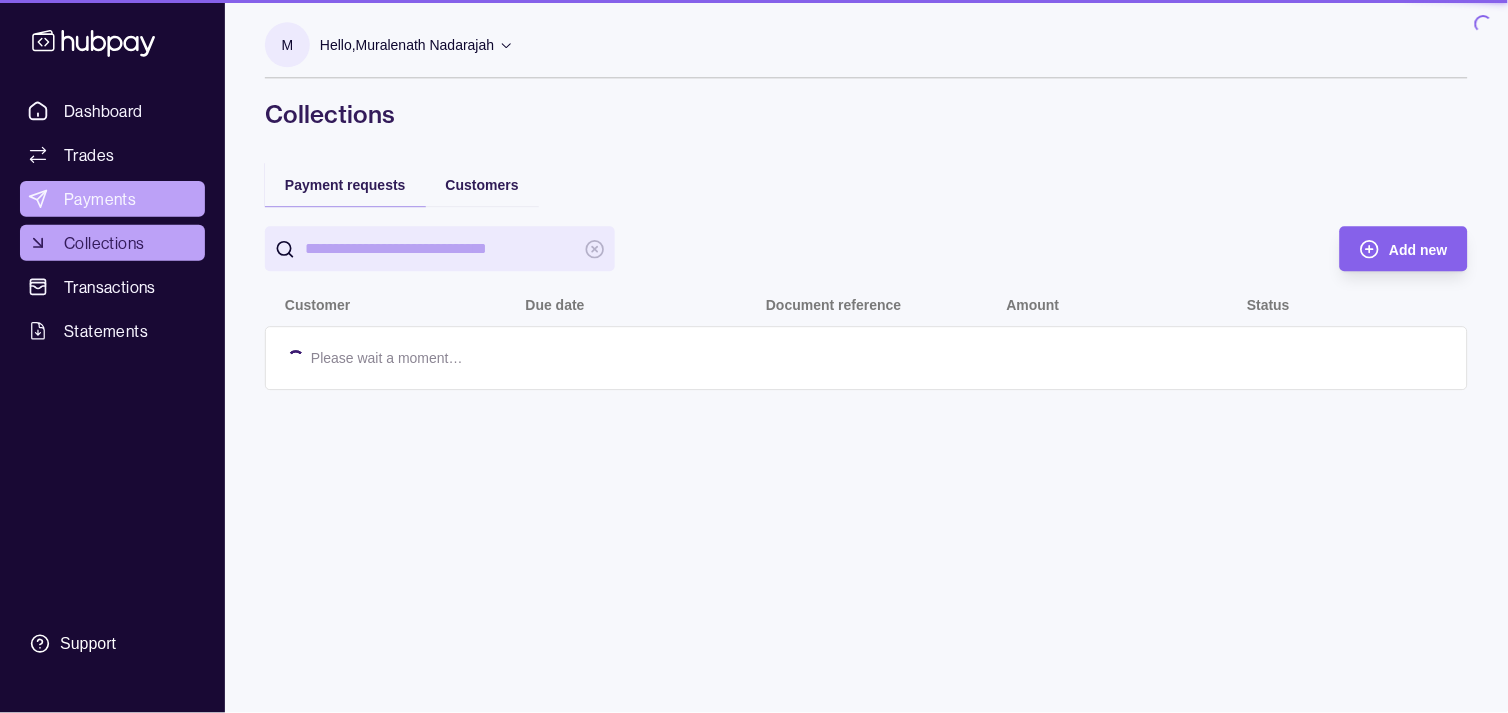 click on "Payments" at bounding box center (100, 199) 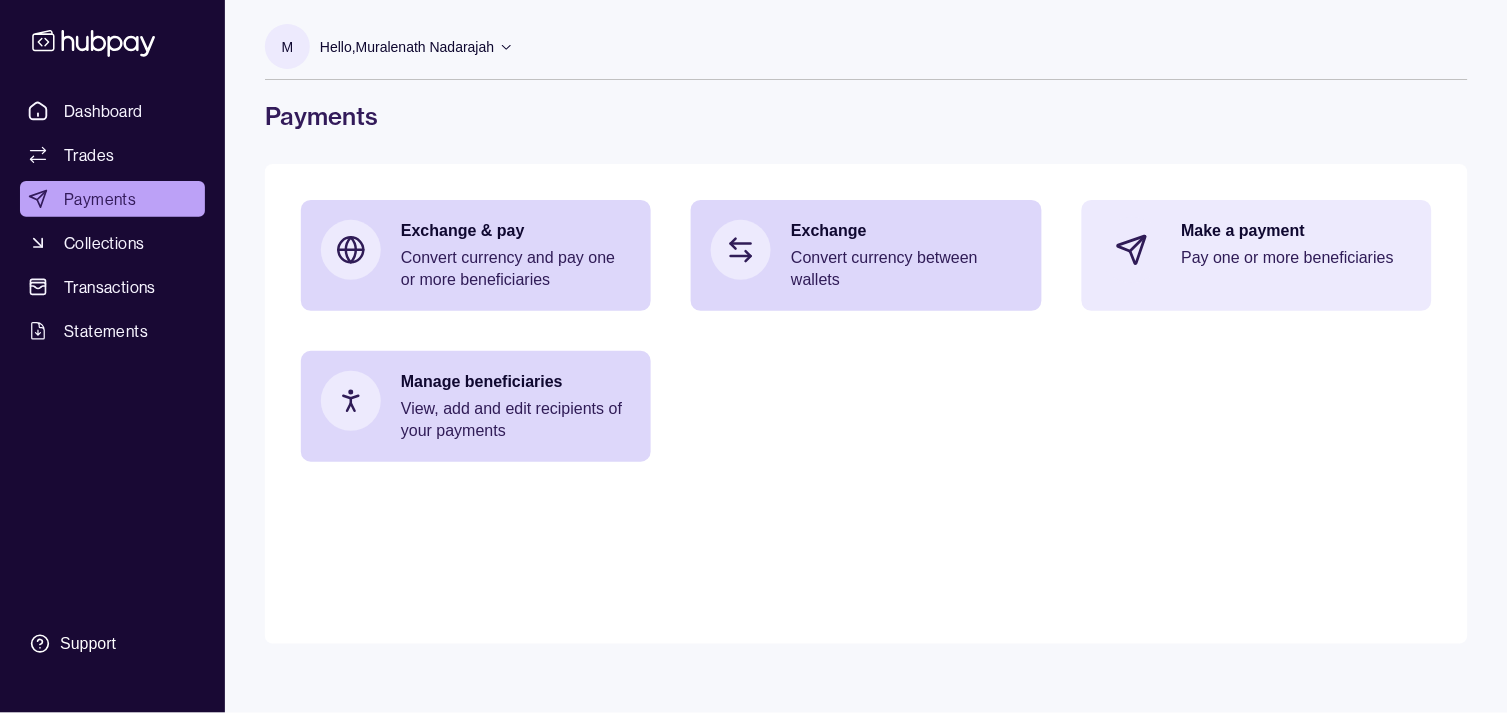 click on "Make a payment Pay one or more beneficiaries" at bounding box center [1297, 250] 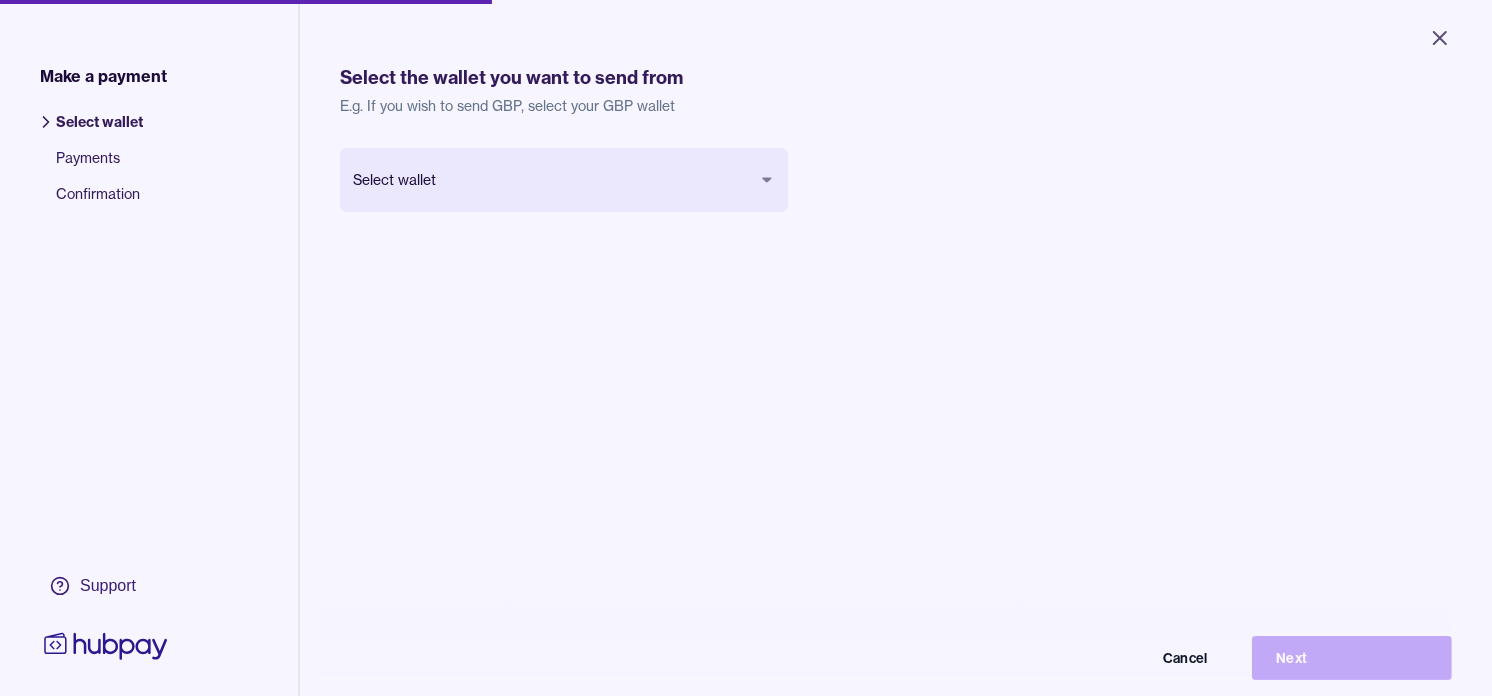 click on "Close Make a payment Select wallet Payments Confirmation Support Select the wallet you want to send from E.g. If you wish to send GBP, select your GBP wallet Select wallet Cancel Next Make a payment | Hubpay" at bounding box center [746, 348] 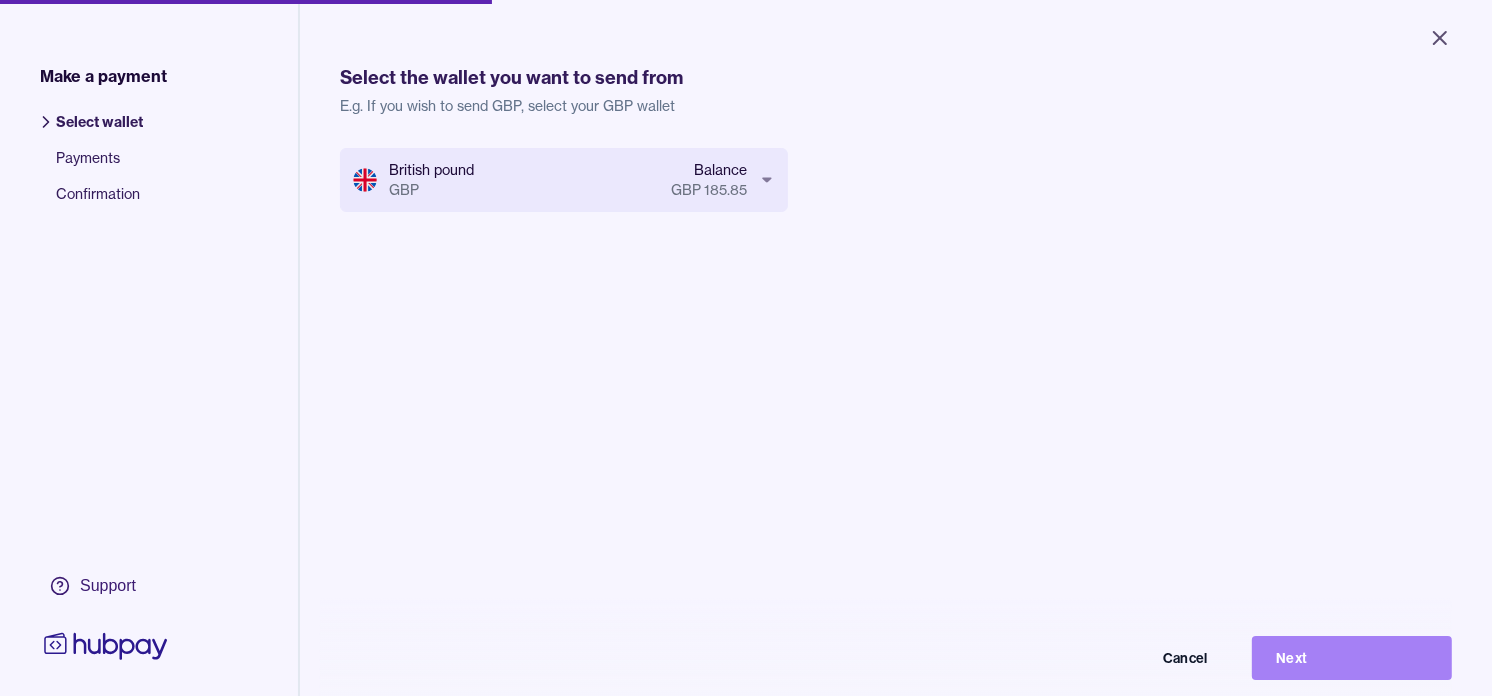 click on "Next" at bounding box center (1352, 658) 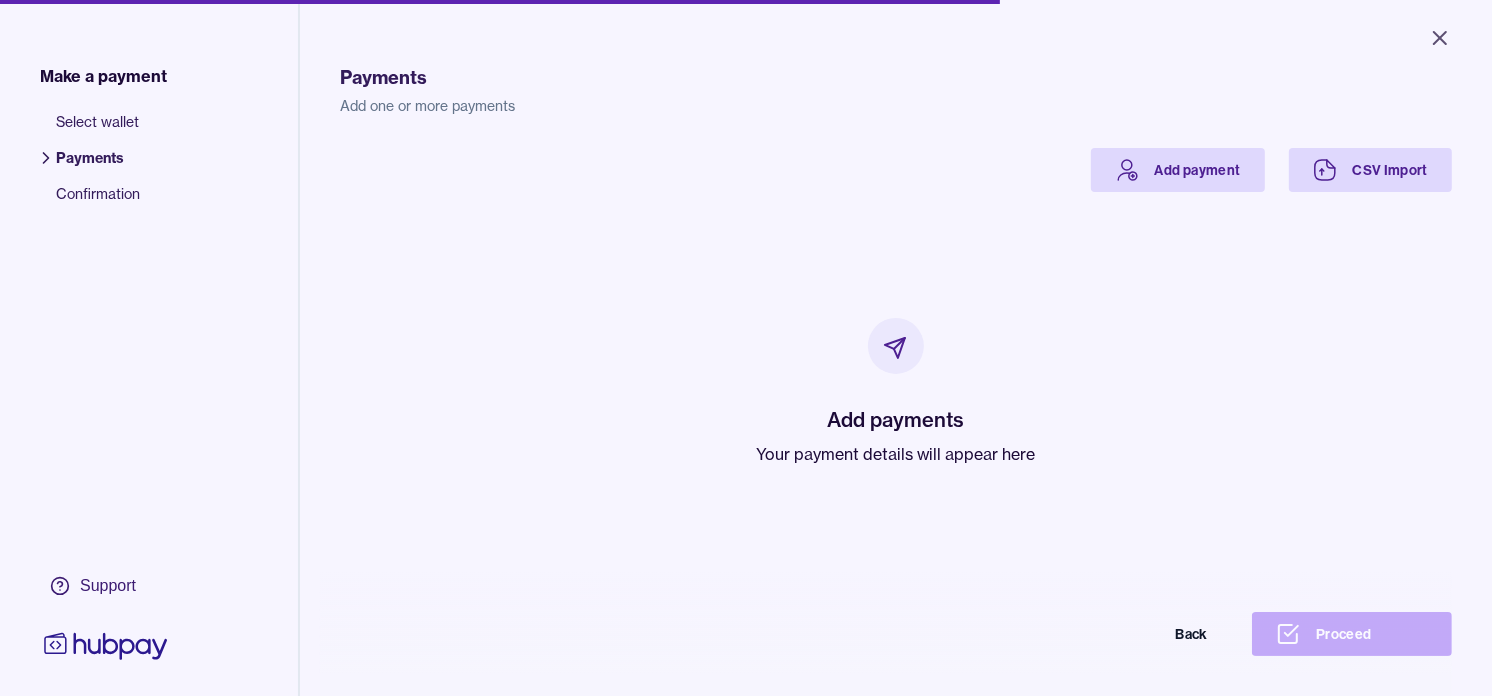 click on "Your payment details will appear here" at bounding box center (896, 454) 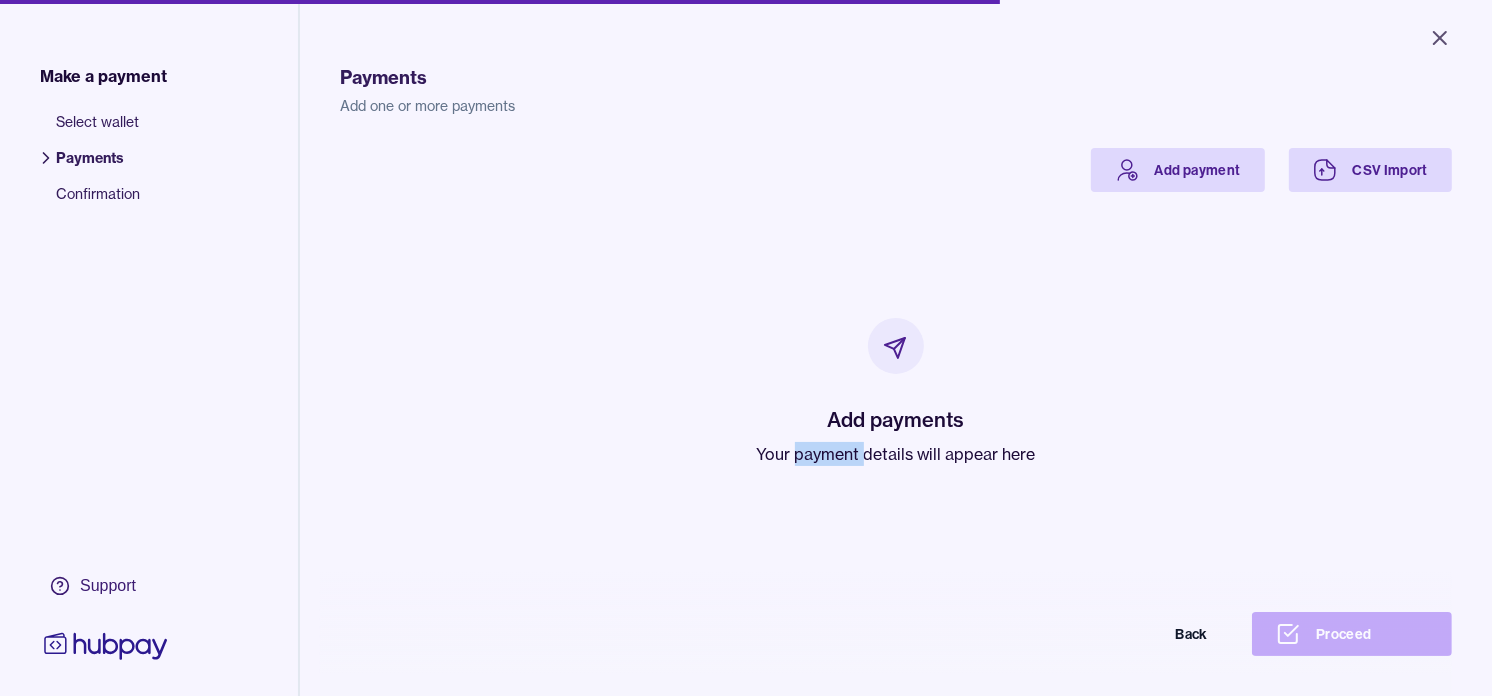click on "Your payment details will appear here" at bounding box center [896, 454] 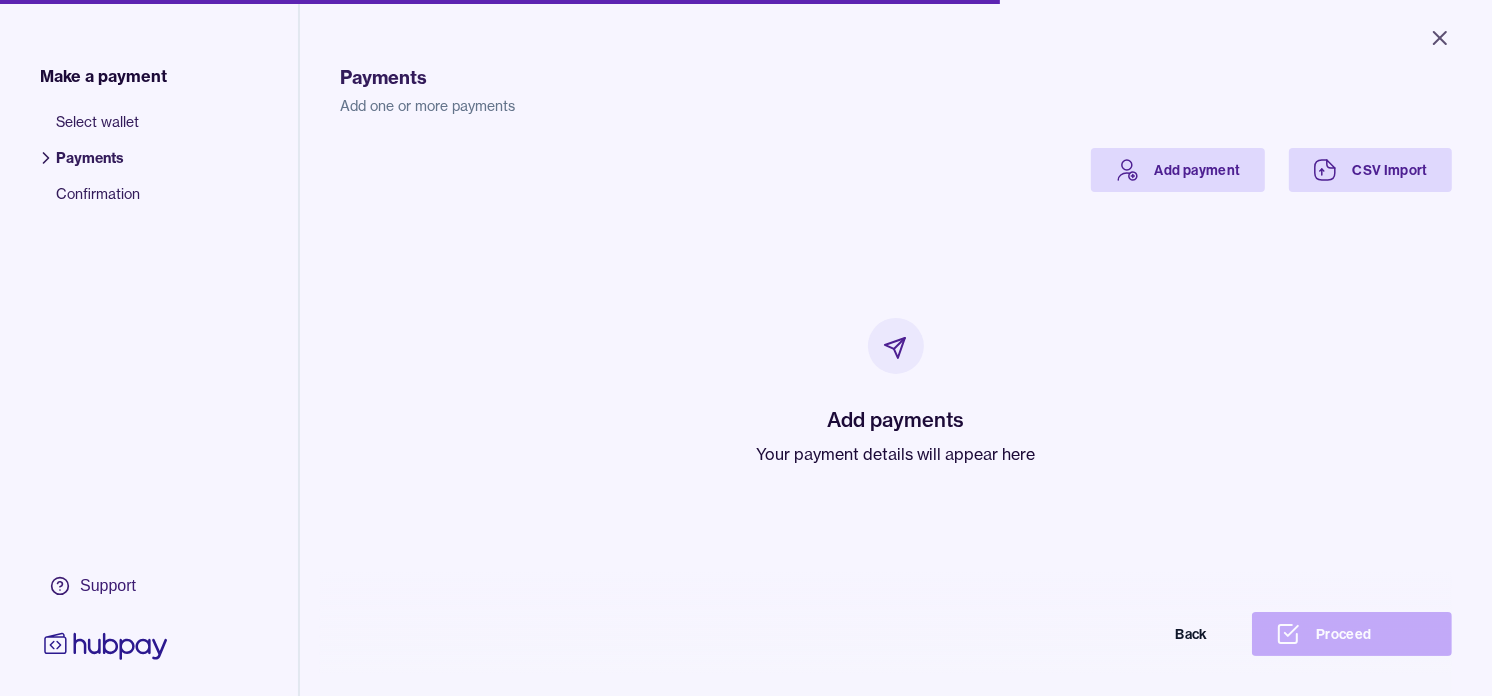 drag, startPoint x: 847, startPoint y: 452, endPoint x: 771, endPoint y: 416, distance: 84.095184 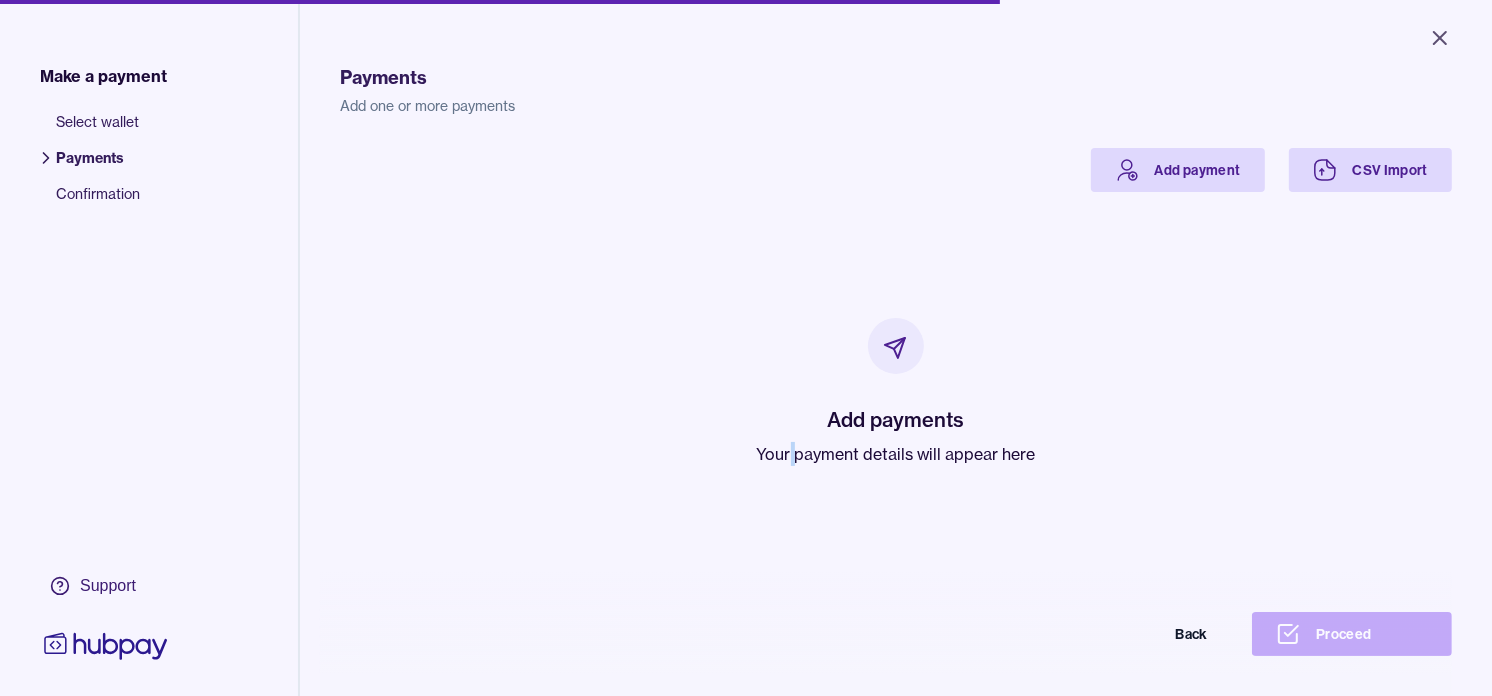 click on "Your payment details will appear here" at bounding box center (896, 454) 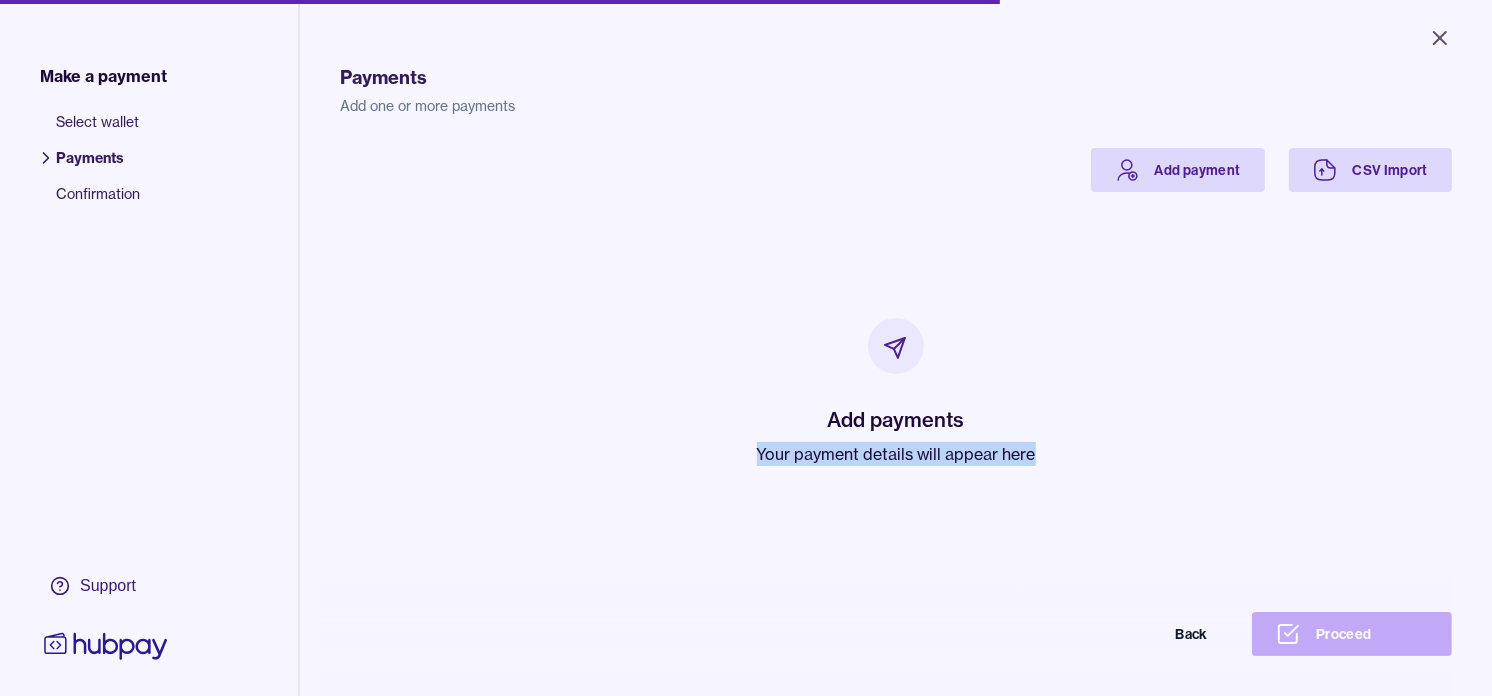 click on "Your payment details will appear here" at bounding box center (896, 454) 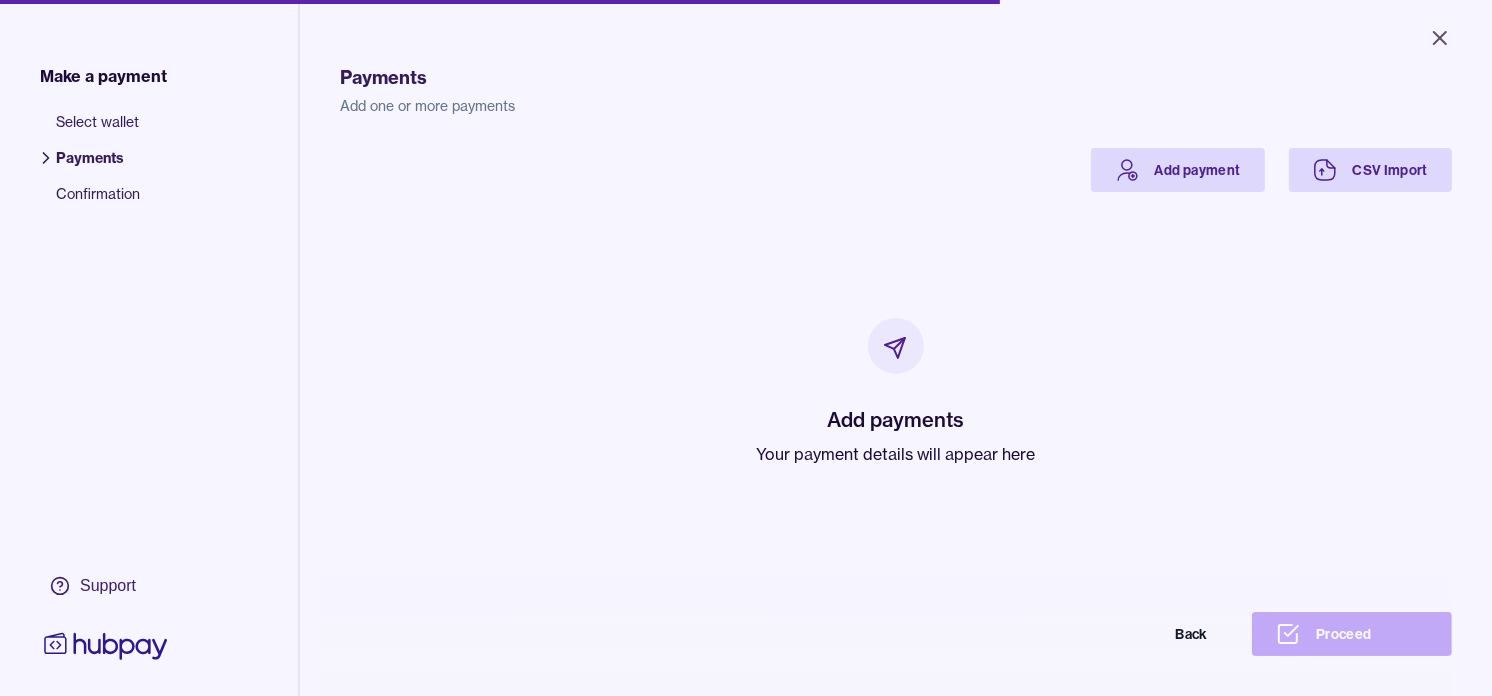 drag, startPoint x: 782, startPoint y: 460, endPoint x: 633, endPoint y: 366, distance: 176.17322 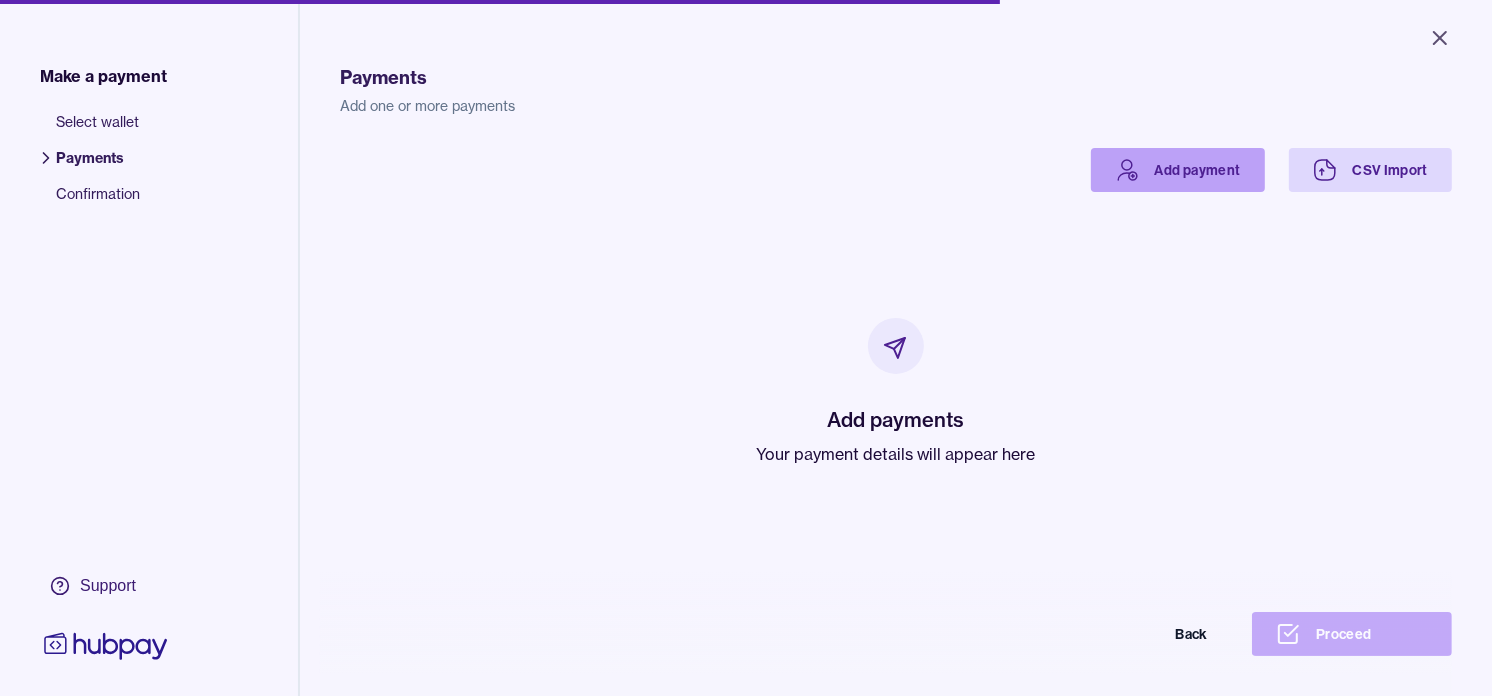 click 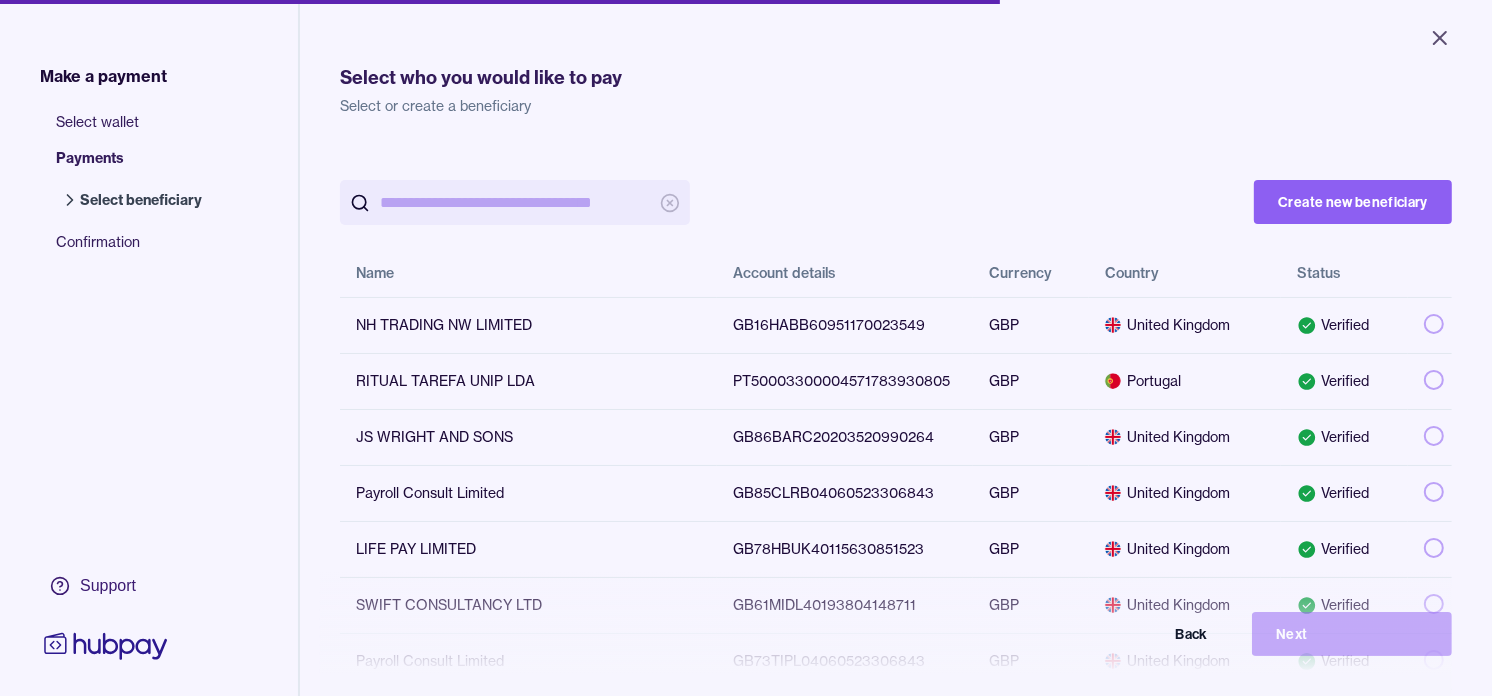 click at bounding box center [515, 202] 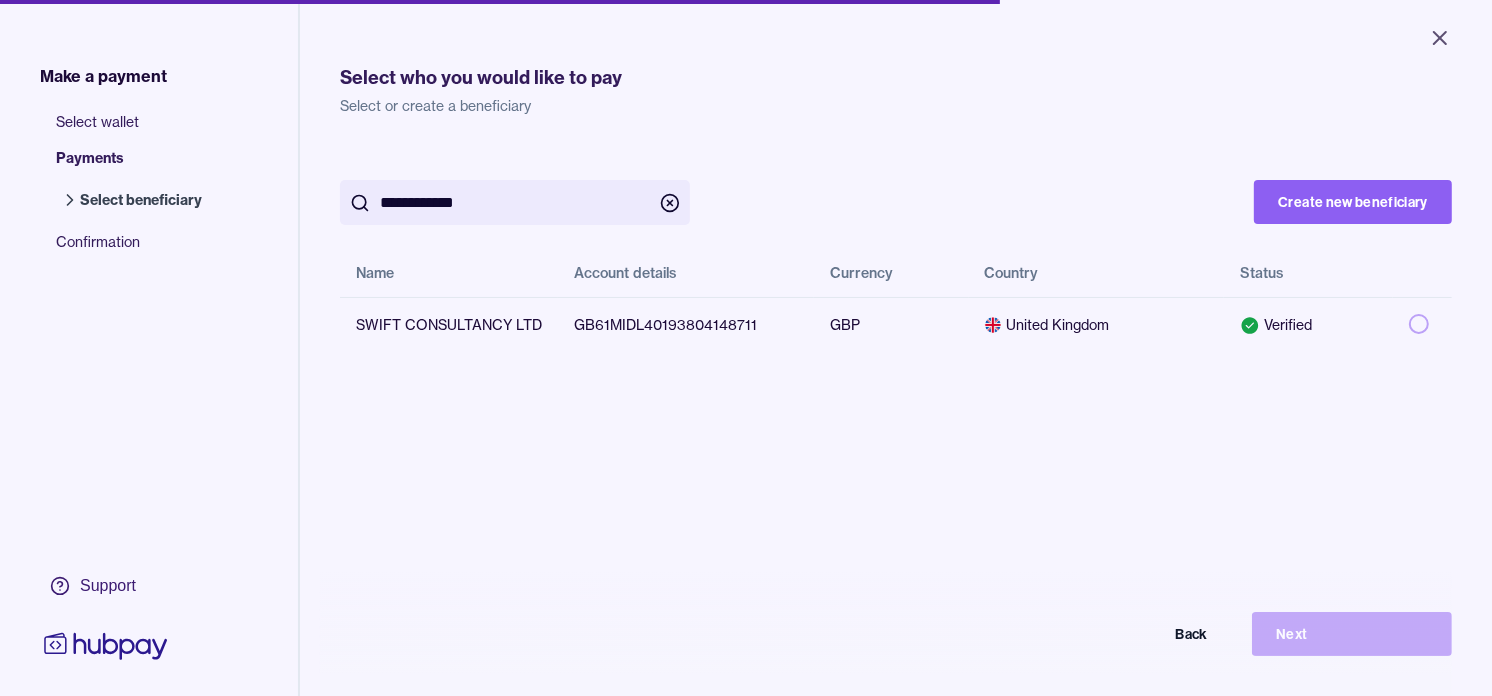 type on "**********" 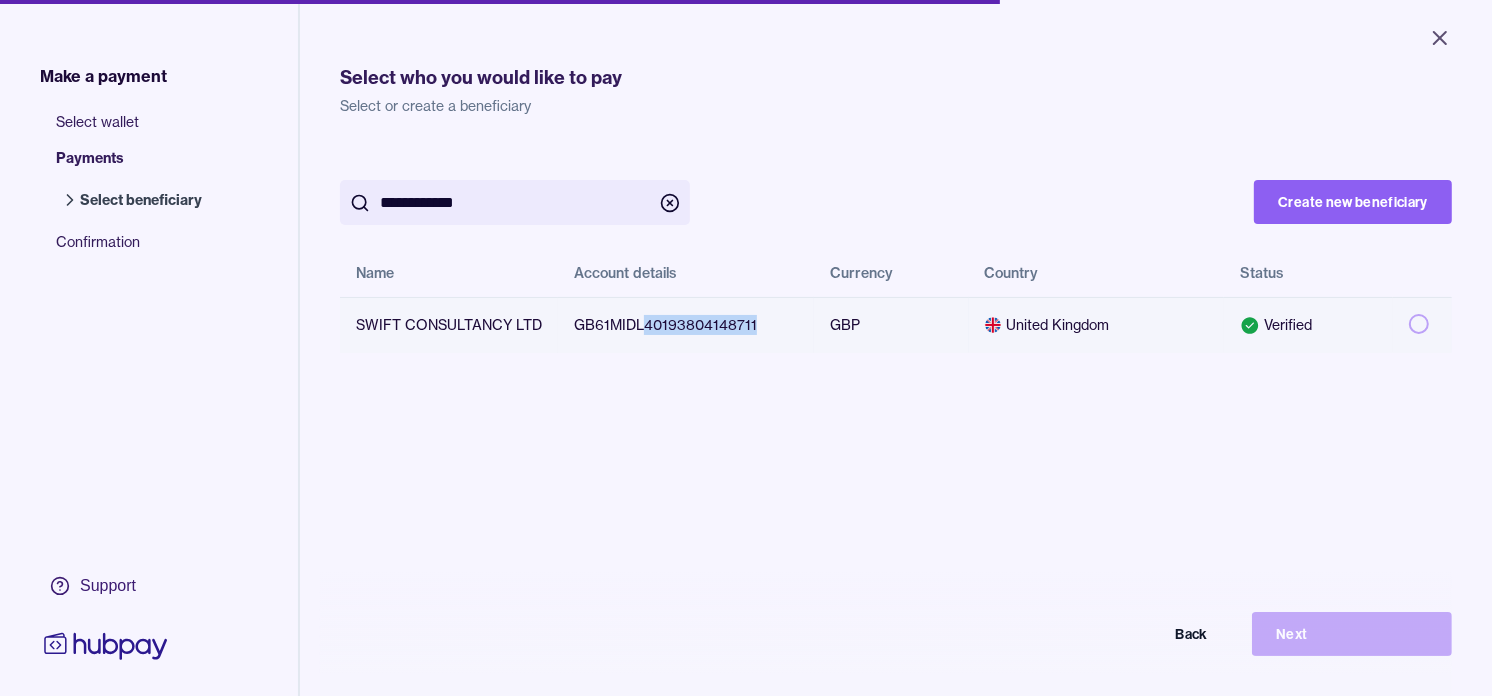 click at bounding box center [1419, 324] 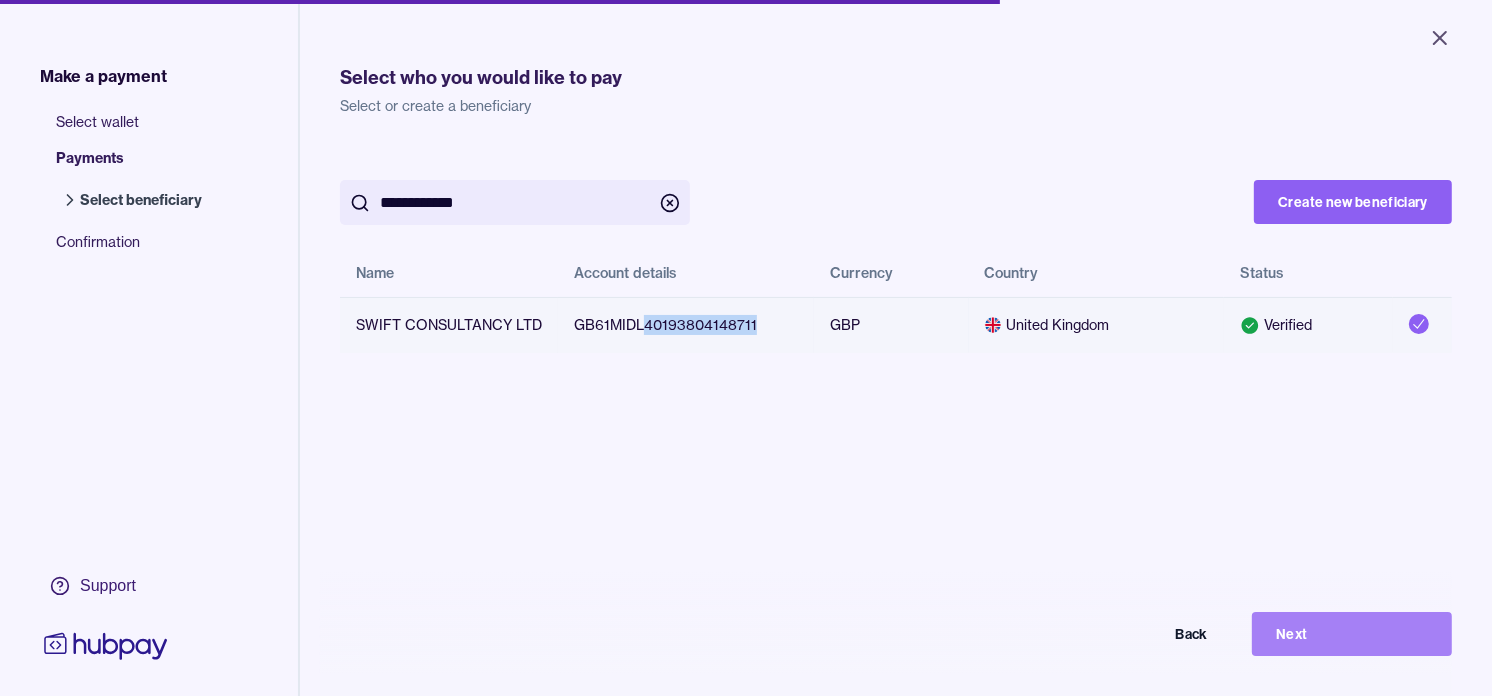 click on "Next" at bounding box center (1352, 634) 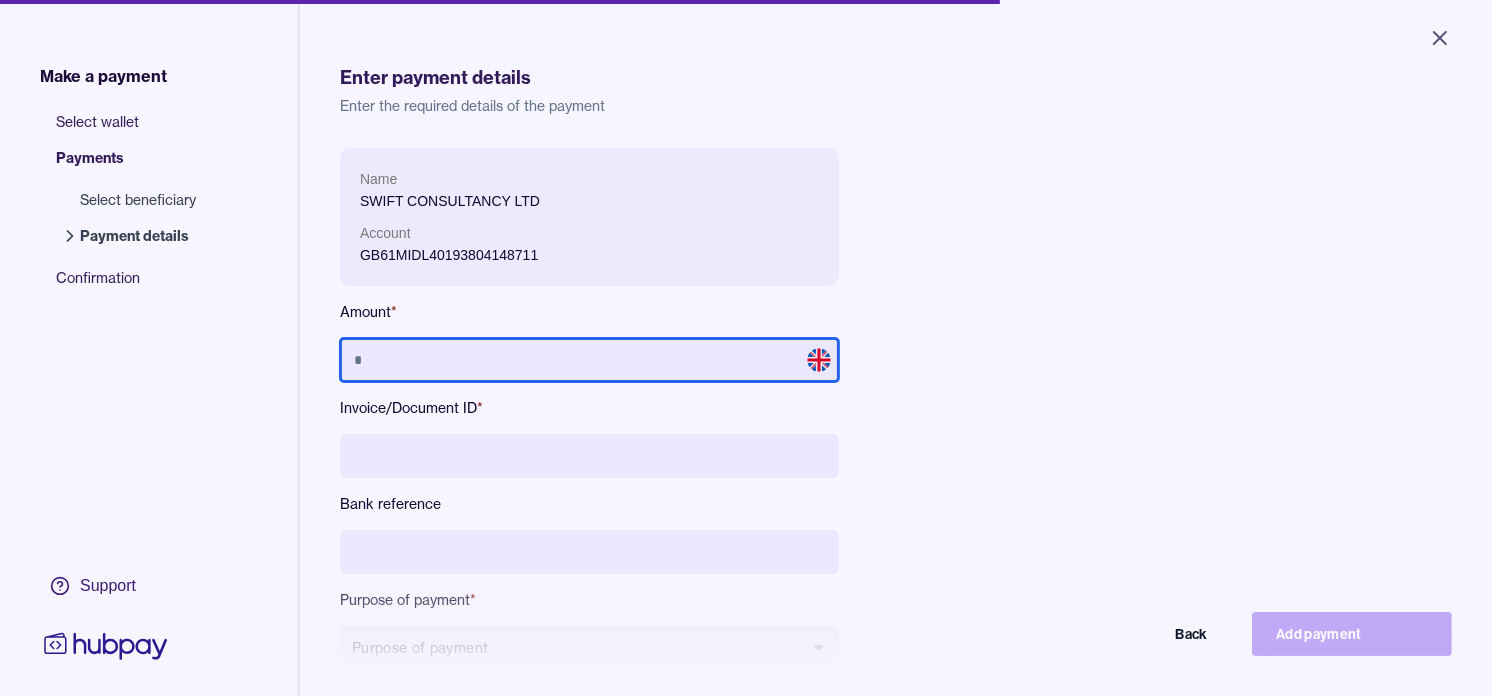 click at bounding box center [589, 360] 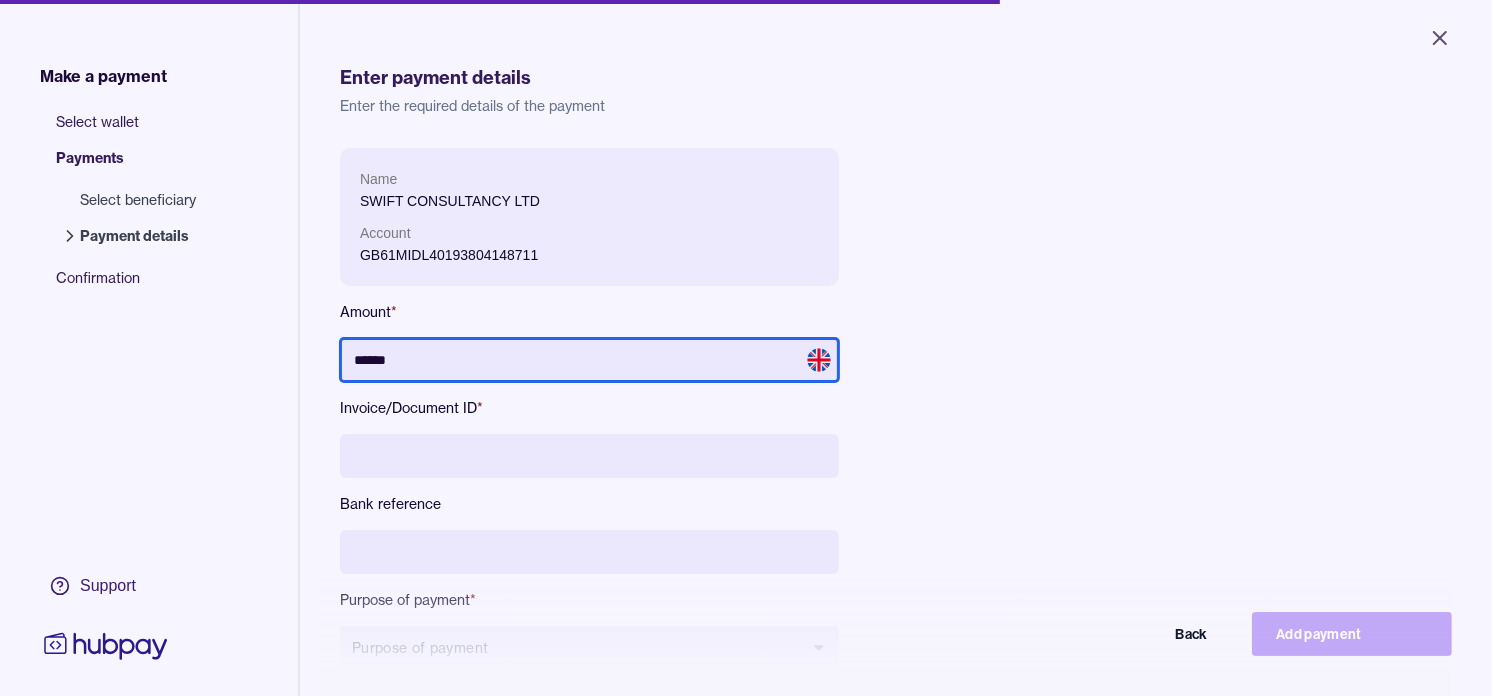 type on "******" 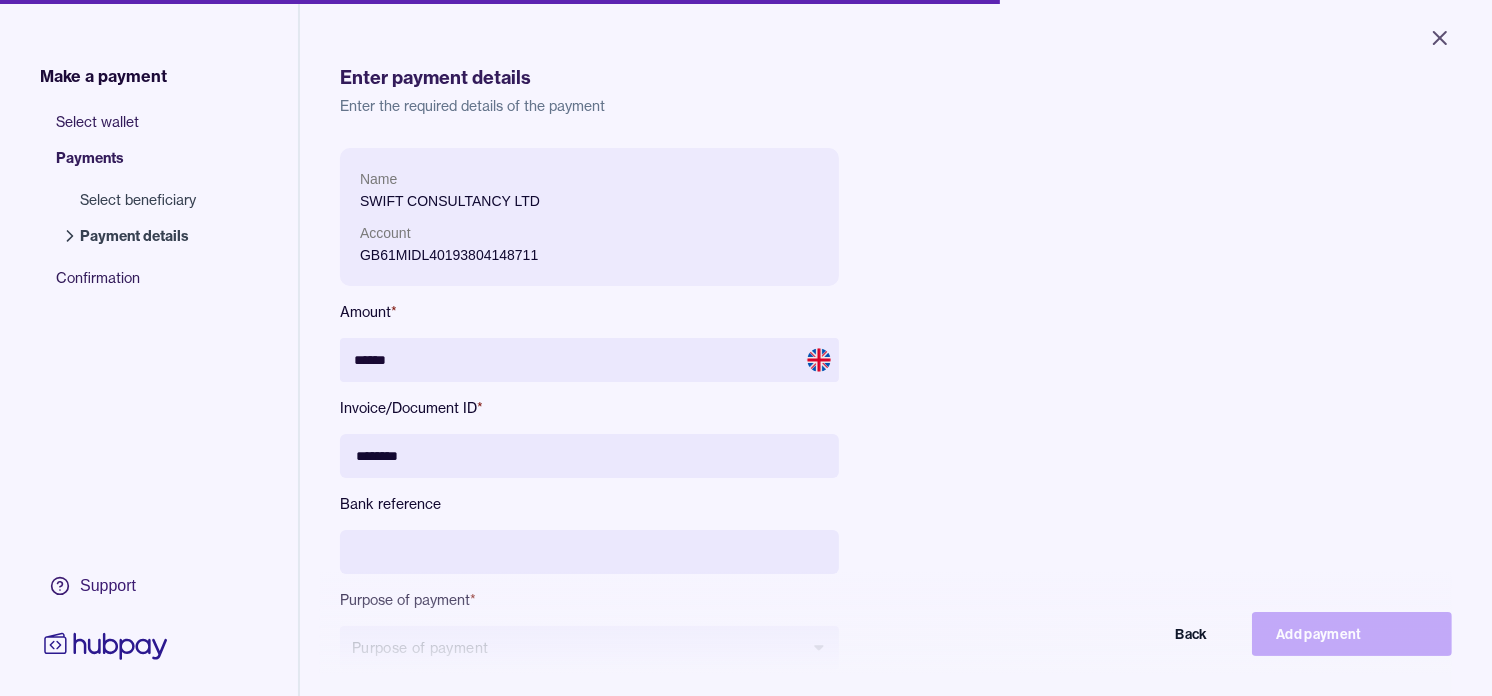 type on "********" 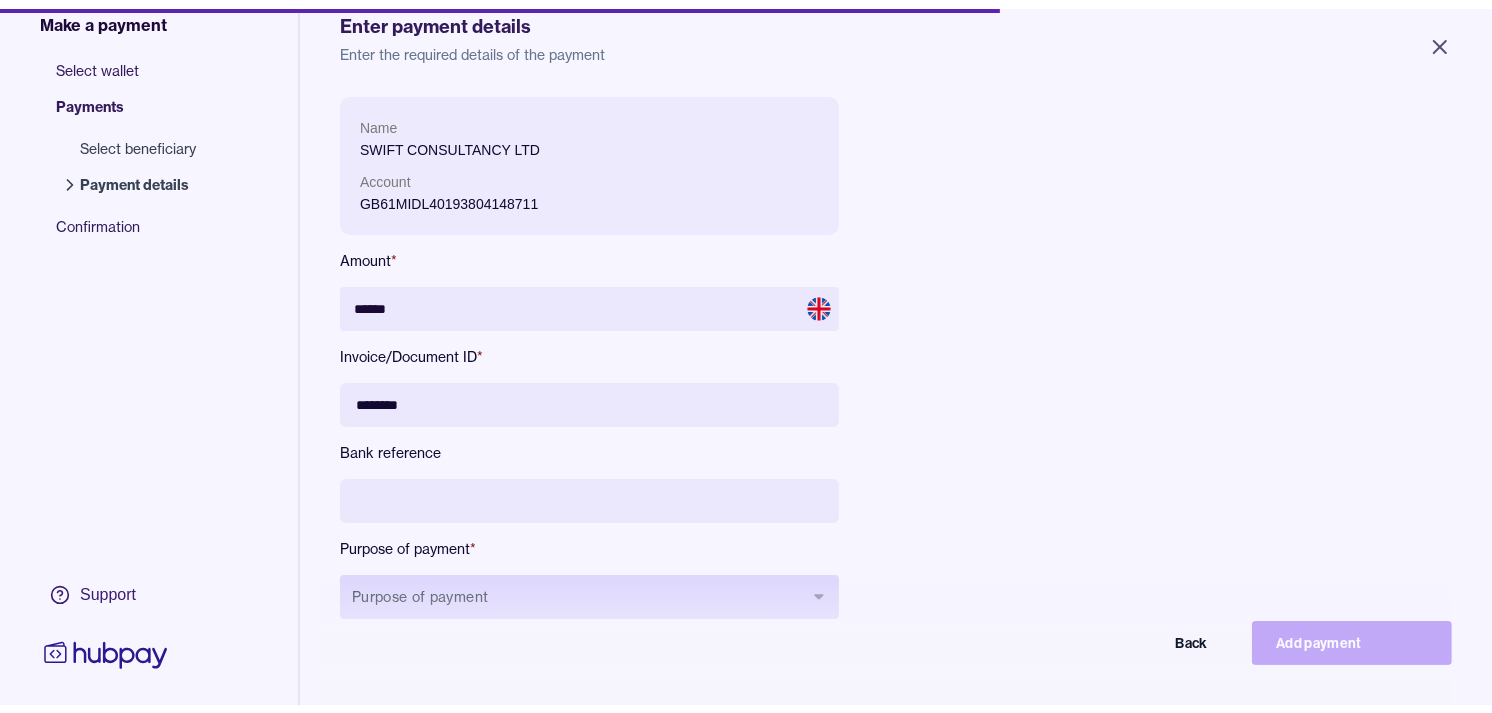 scroll, scrollTop: 222, scrollLeft: 0, axis: vertical 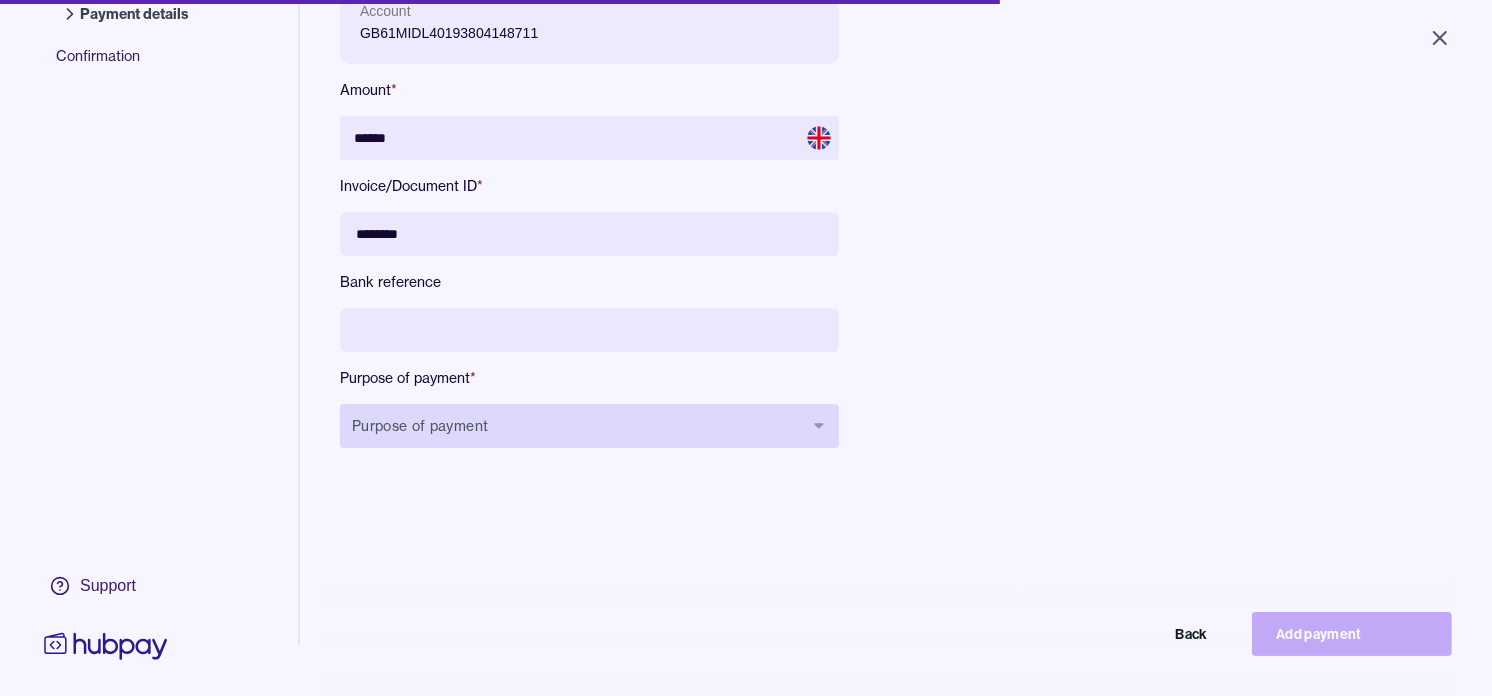 click on "Purpose of payment" at bounding box center (589, 426) 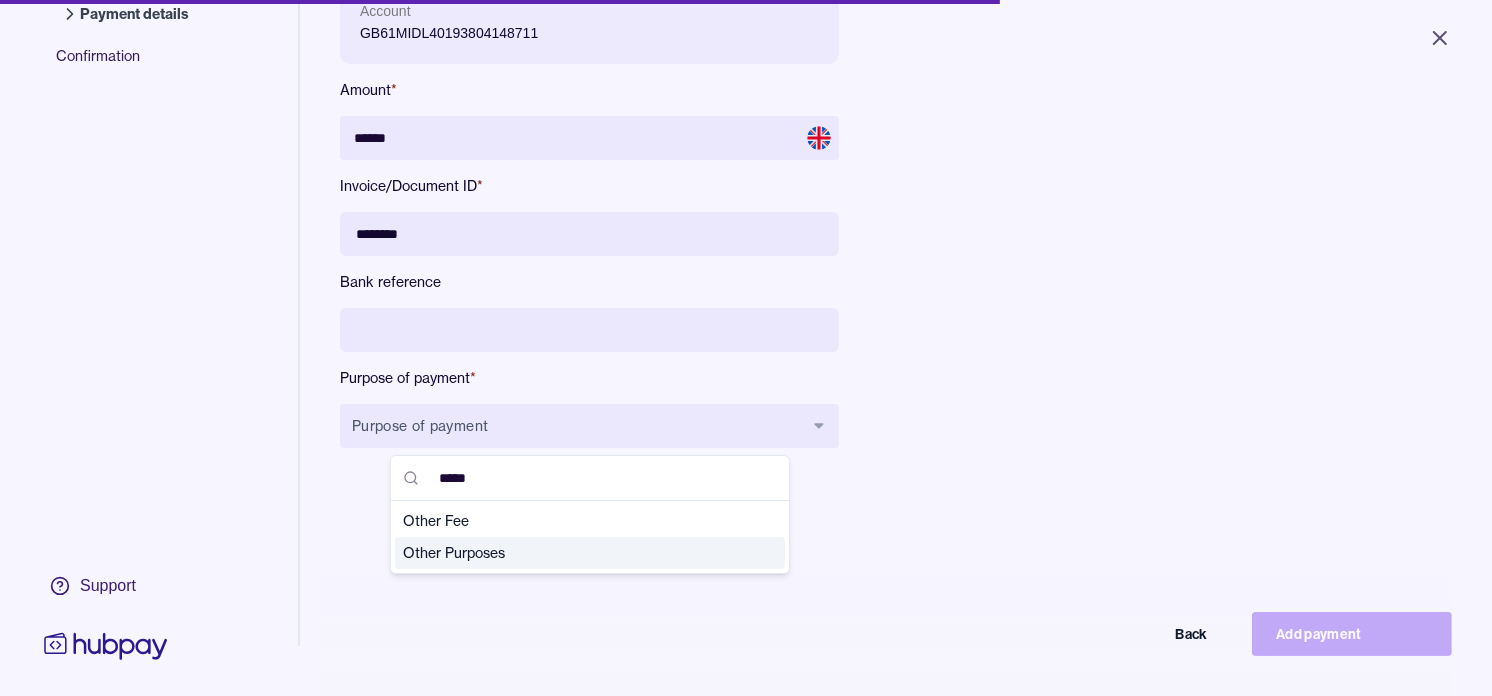 type on "*****" 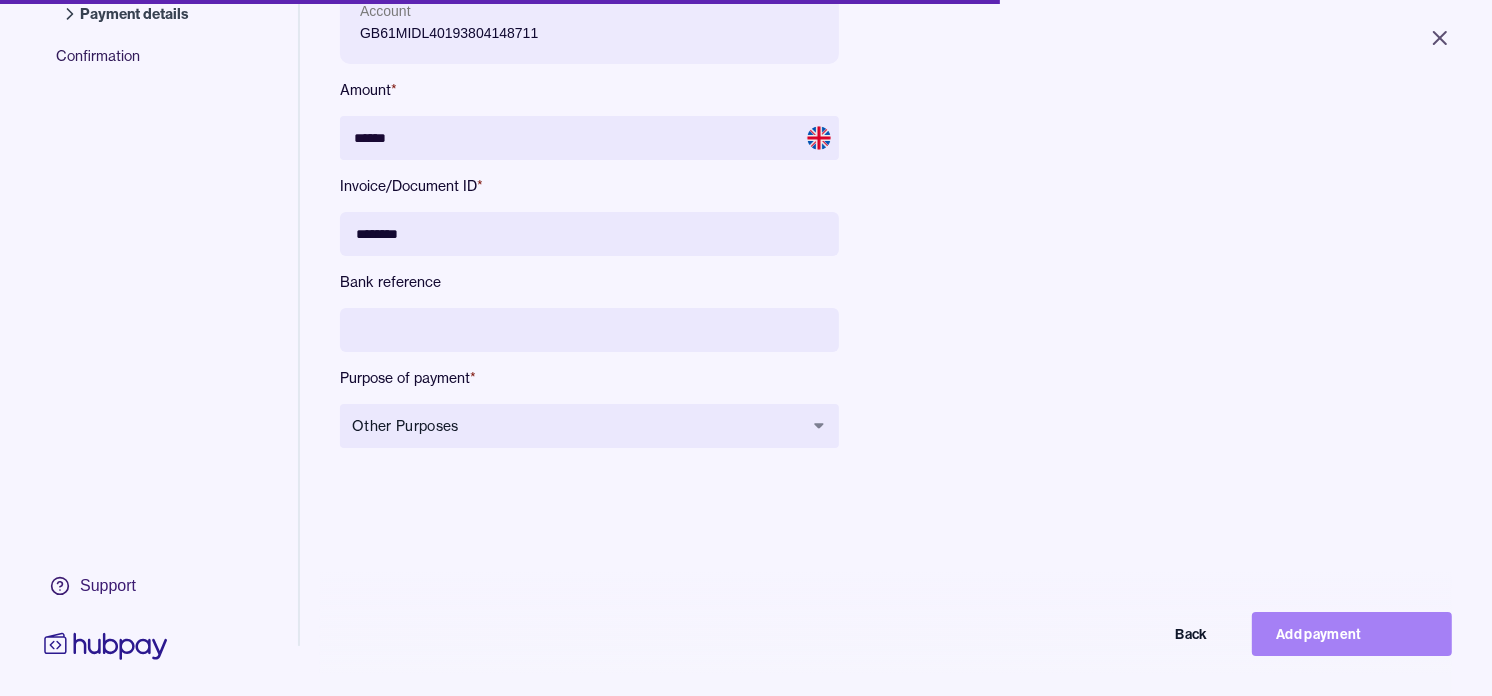 click on "Add payment" at bounding box center [1352, 634] 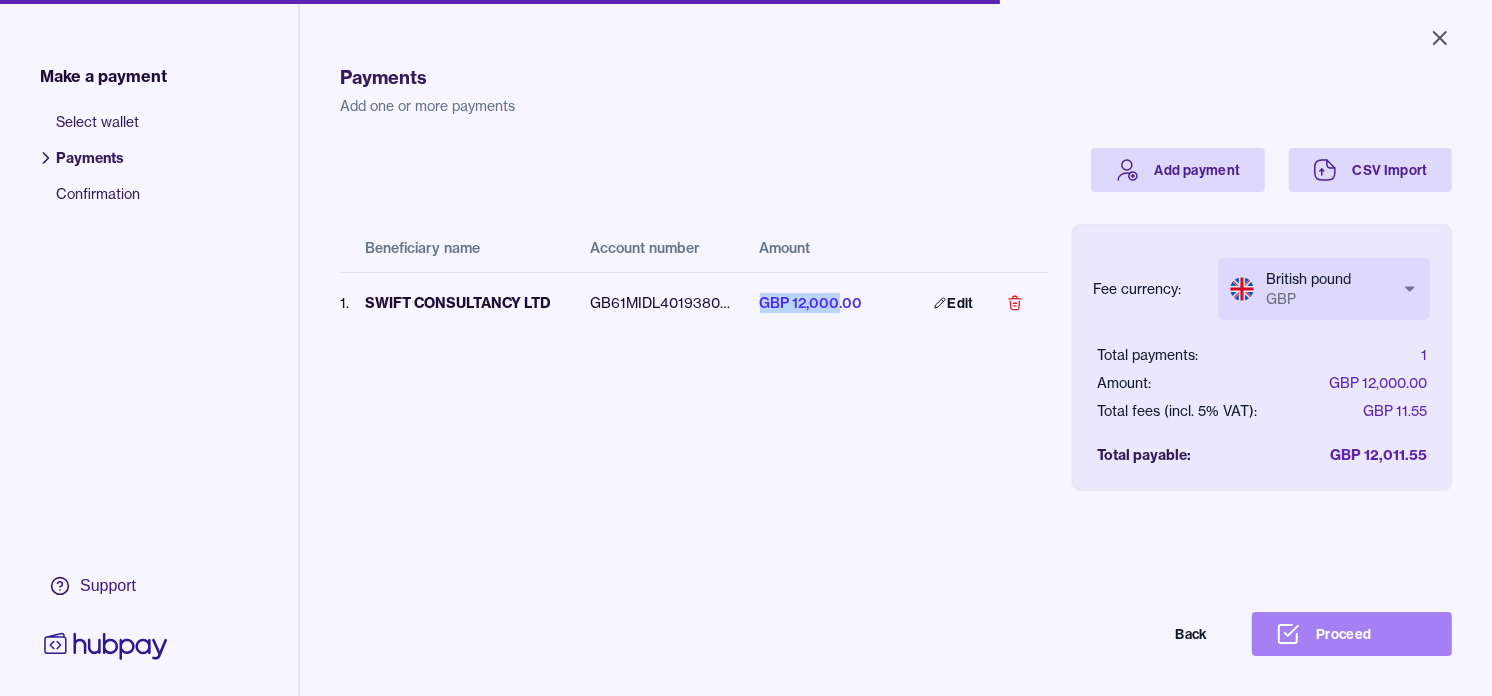 click on "Proceed" at bounding box center [1352, 634] 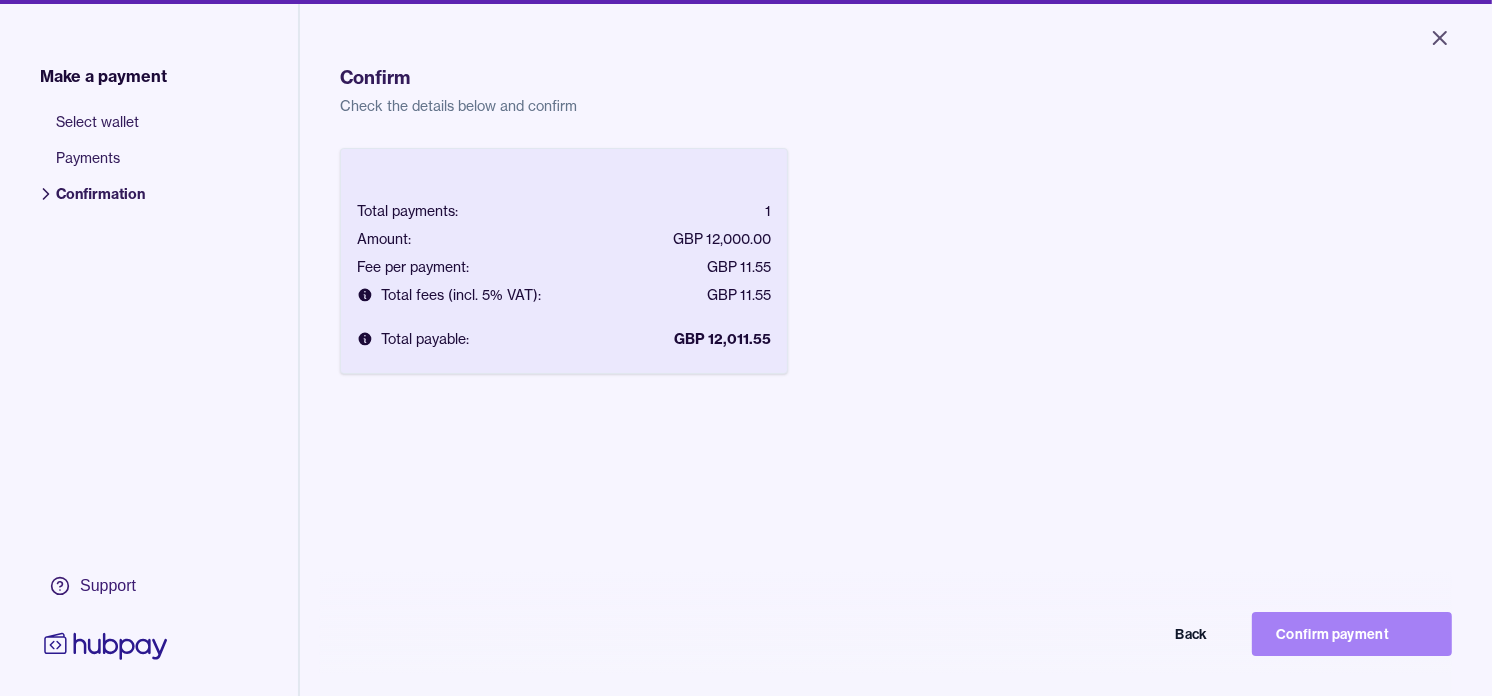 click on "Confirm payment" at bounding box center (1352, 634) 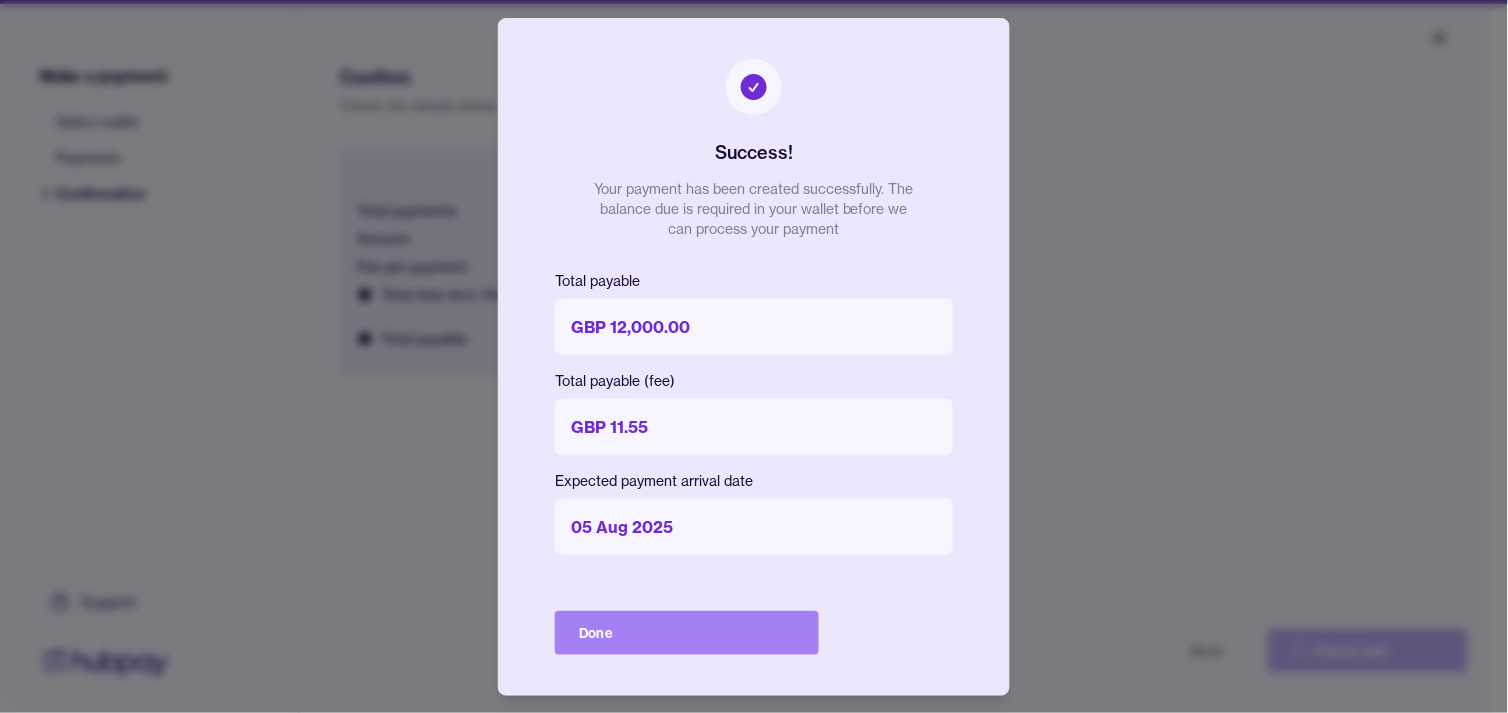 click on "Done" at bounding box center (687, 633) 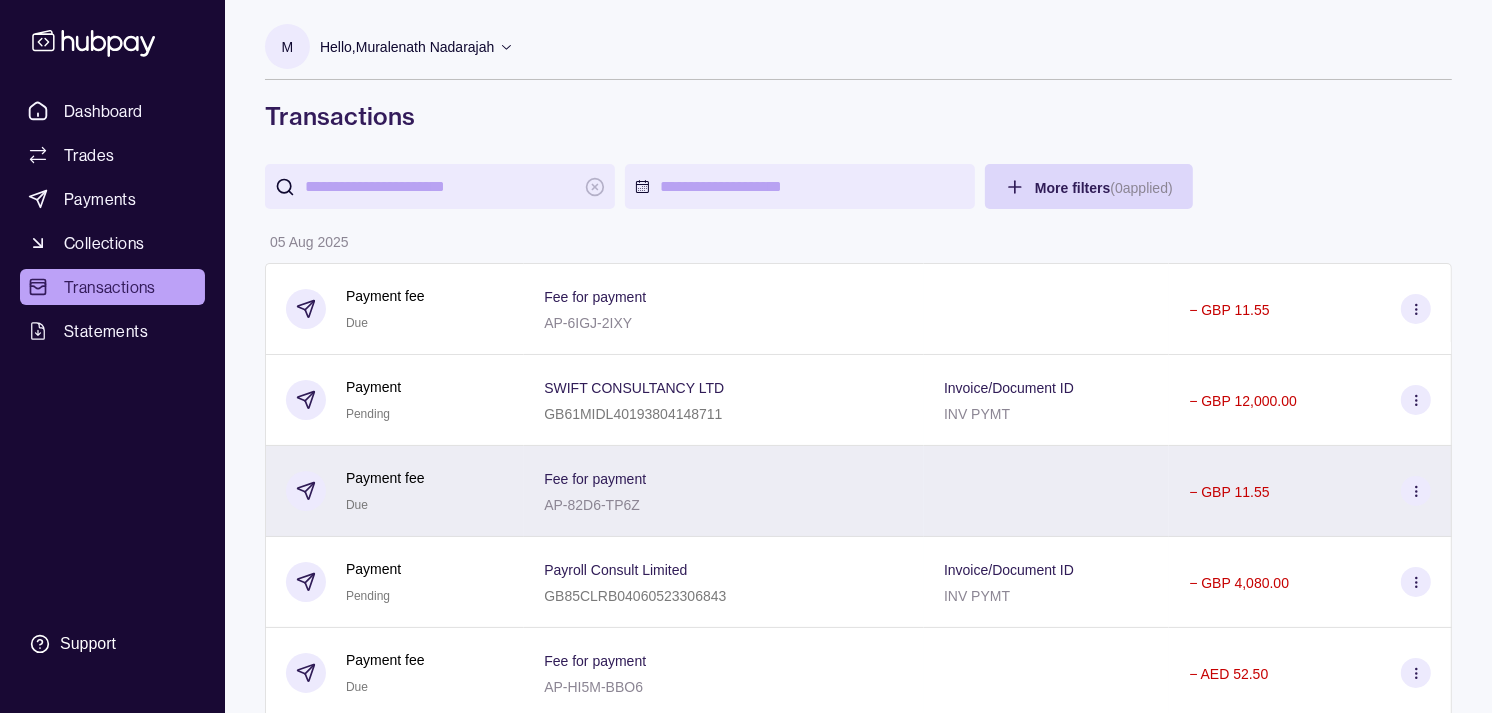 scroll, scrollTop: 111, scrollLeft: 0, axis: vertical 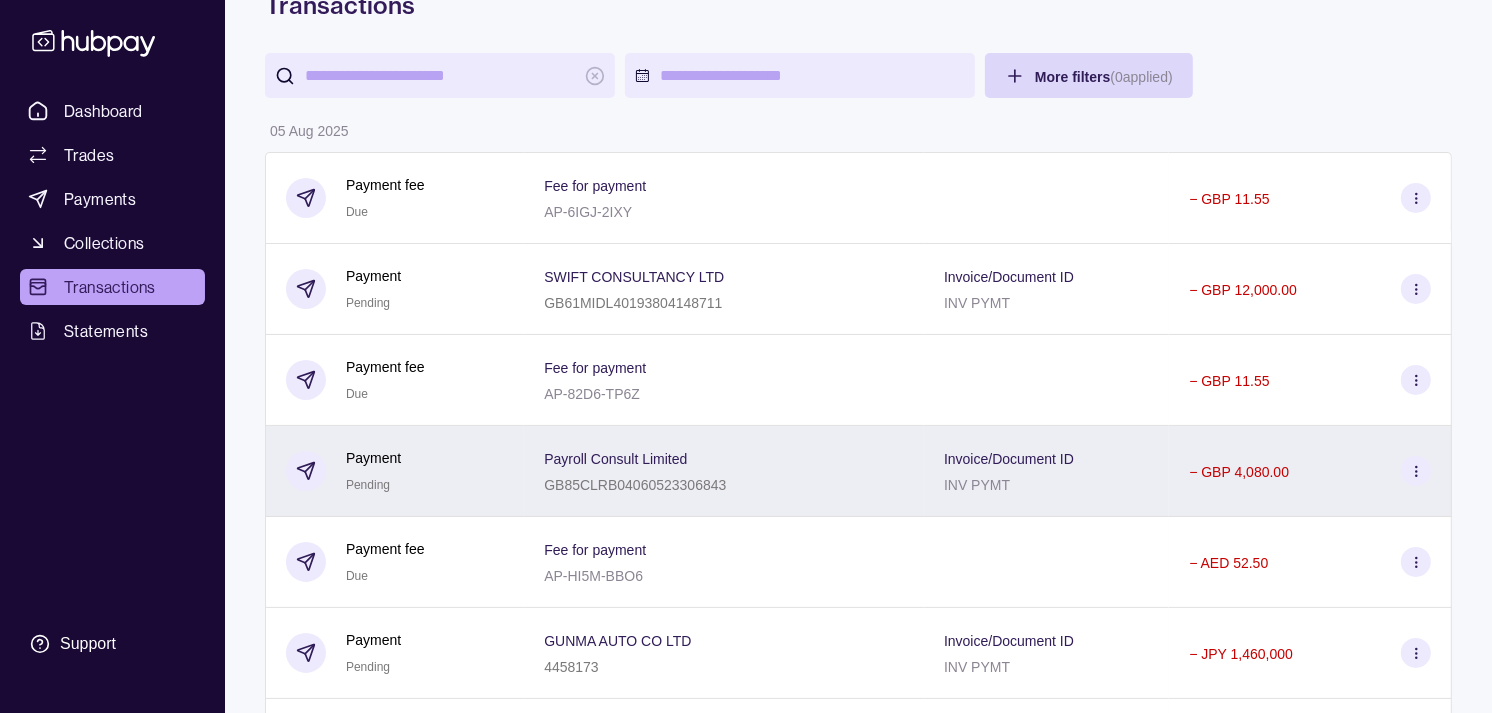 click on "Payroll Consult Limited GB85CLRB04060523306843" at bounding box center [724, 471] 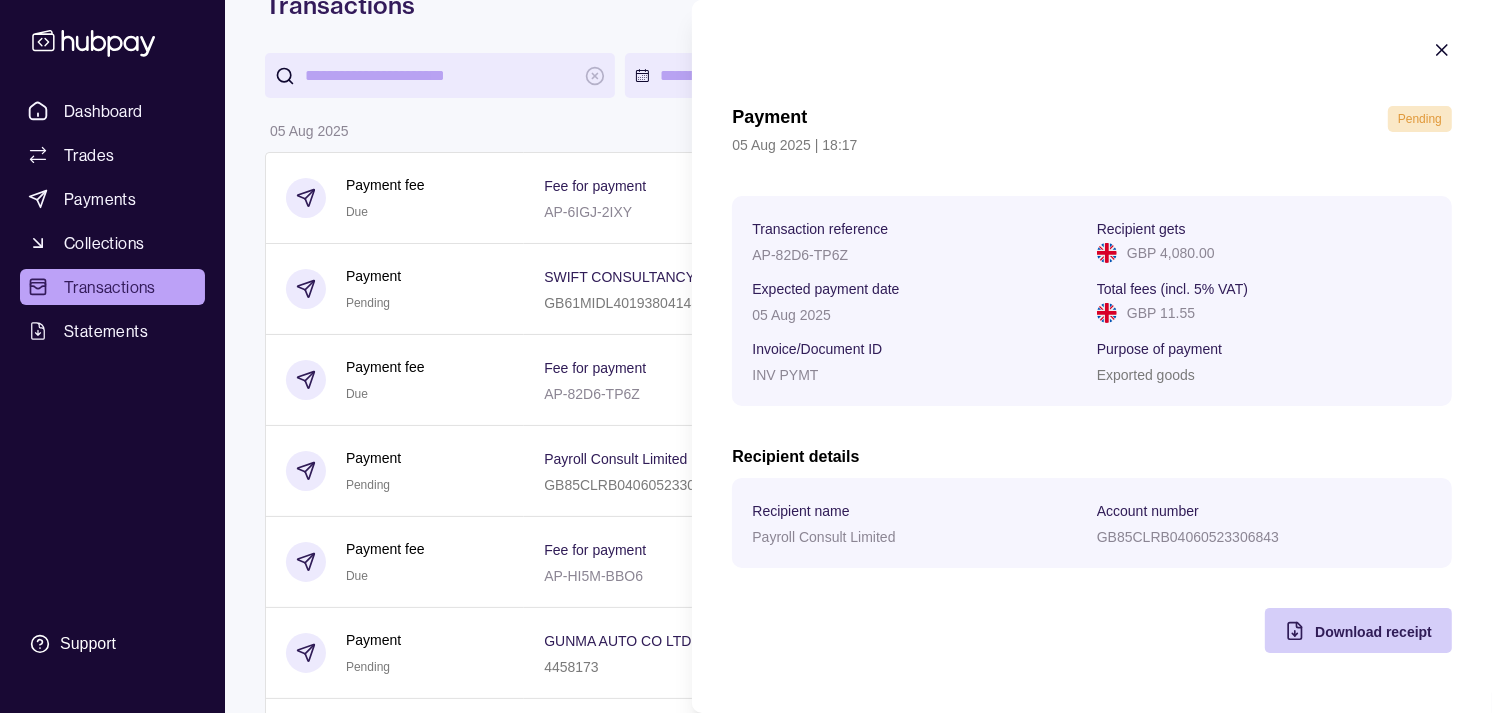 click on "Download receipt" at bounding box center [1373, 632] 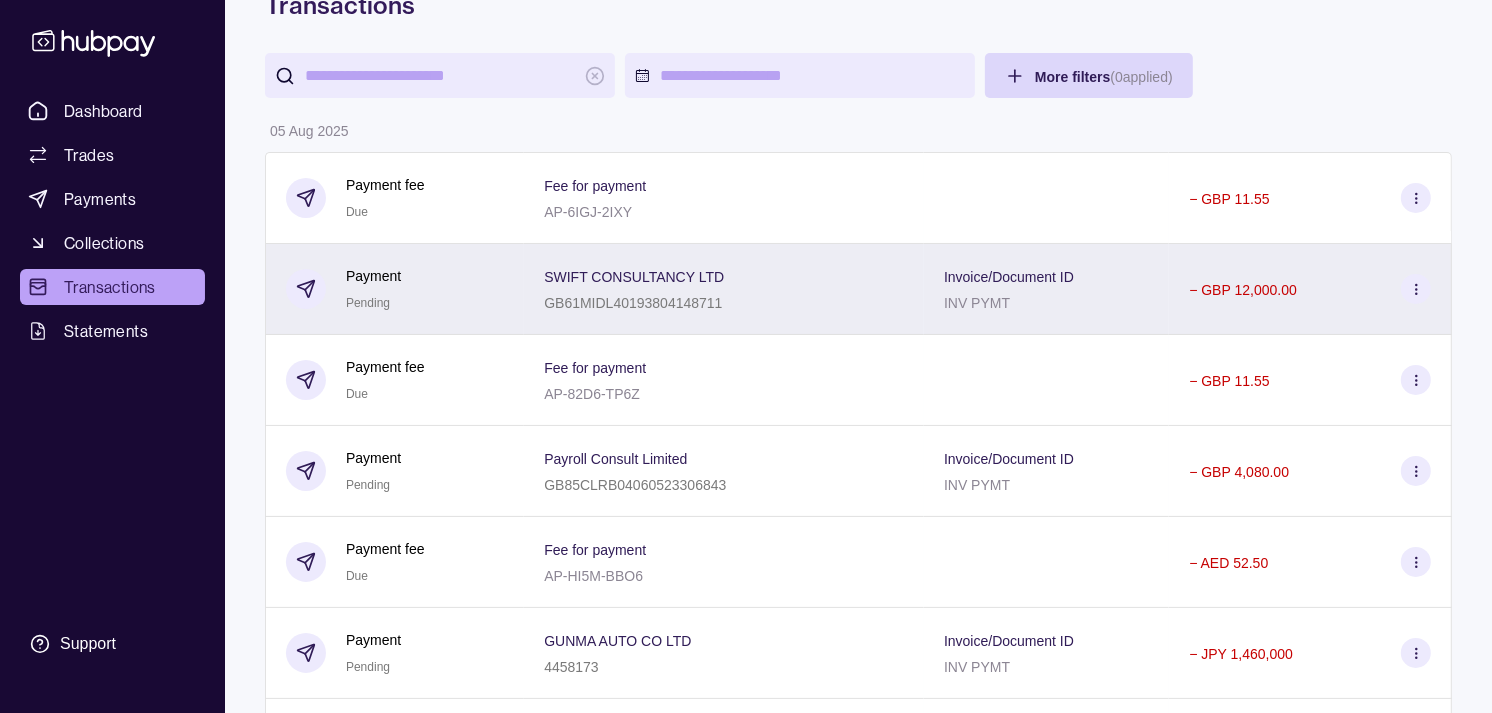 click on "Dashboard Trades Payments Collections Transactions Statements Support M Hello,  [NAME] Strides Trading LLC Account Terms and conditions Privacy policy Sign out Transactions More filters  ( 0  applied) Details Amount 05 Aug 2025 Payment fee Due Fee for payment AP-6IGJ-2IXY −   GBP 11.55 Payment Pending SWIFT CONSULTANCY LTD GB61MIDL40193804148711 Invoice/Document ID INV PYMT −   GBP 12,000.00 Payment fee Due Fee for payment AP-82D6-TP6Z −   GBP 11.55 Payment Pending Payroll Consult Limited GB85CLRB04060523306843 Invoice/Document ID INV PYMT −   GBP 4,080.00 Payment fee Due Fee for payment AP-HI5M-BBO6 −   AED 52.50 Payment Pending GUNMA AUTO CO LTD 4458173 Invoice/Document ID INV PYMT −   JPY 1,460,000 Exchange Due 1  AED  =  40.0305   JPY Settlement due date 07 Aug 2025 −   AED 318,931.81 +   JPY 12,767,000 Exchange Due 1  AED  =  40.0337   JPY Settlement due date 06 Aug 2025 −   AED 55,078.60 +   JPY 2,205,000 Exchange Due 1  EUR  =  4.25969   AED Settlement due date 07 Aug 2025" at bounding box center (746, 996) 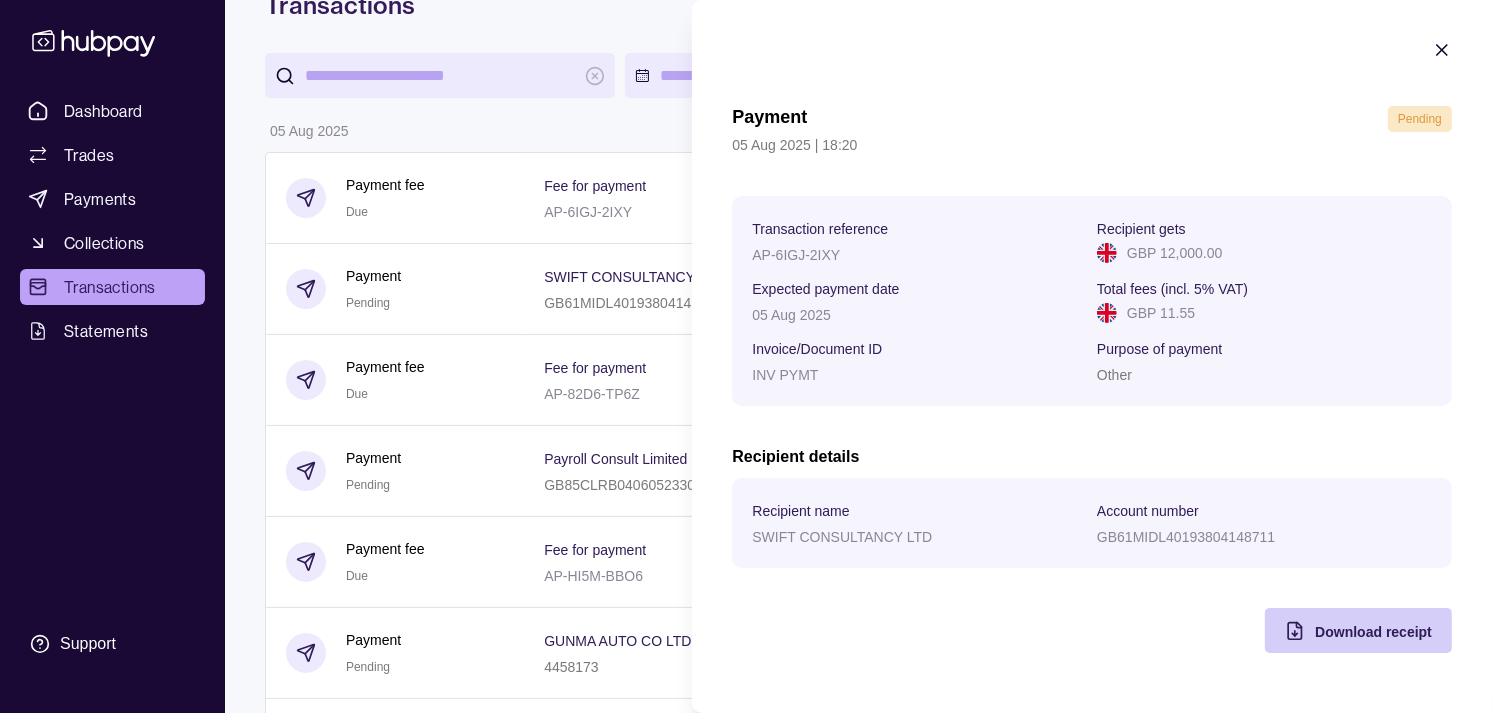 click on "Download receipt" at bounding box center [1373, 631] 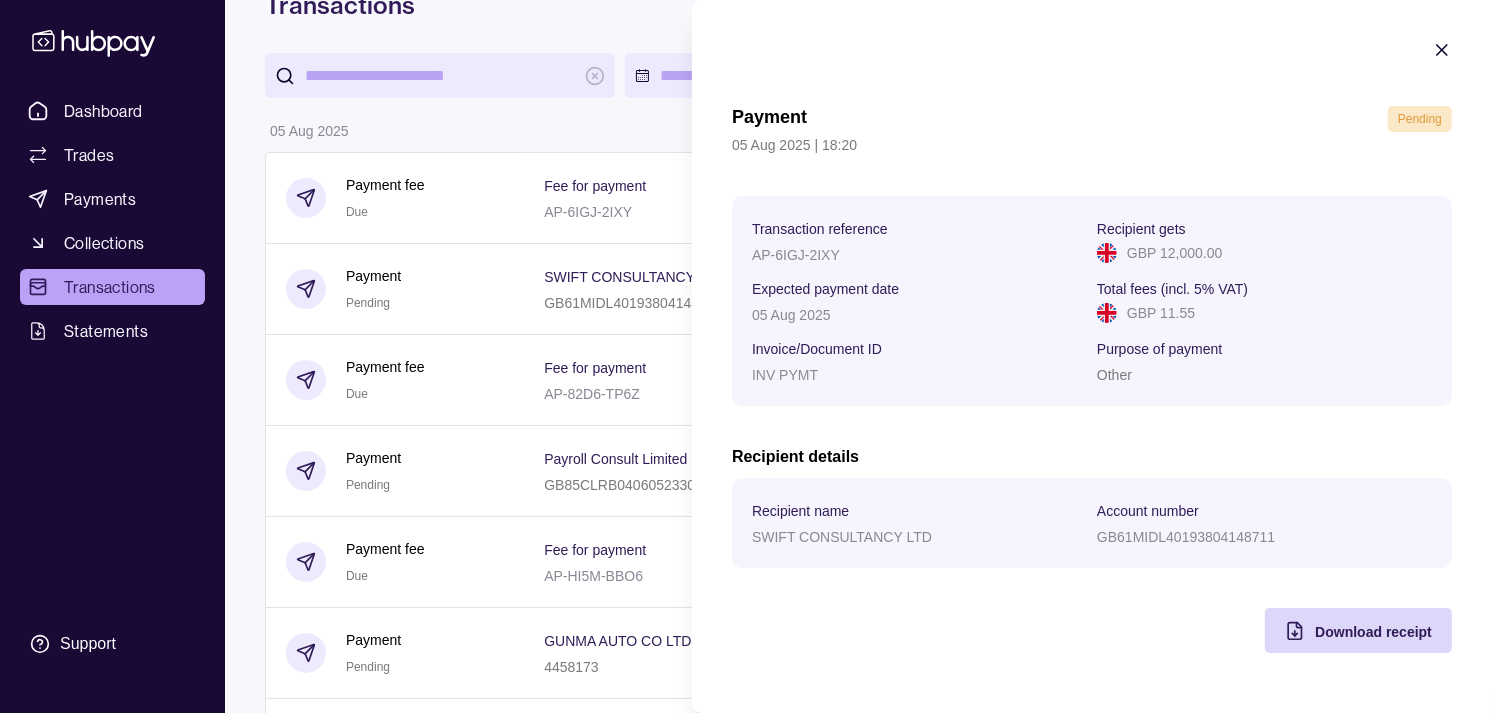 click on "Dashboard Trades Payments Collections Transactions Statements Support M Hello,  [NAME] Strides Trading LLC Account Terms and conditions Privacy policy Sign out Transactions More filters  ( 0  applied) Details Amount 05 Aug 2025 Payment fee Due Fee for payment AP-6IGJ-2IXY −   GBP 11.55 Payment Pending SWIFT CONSULTANCY LTD GB61MIDL40193804148711 Invoice/Document ID INV PYMT −   GBP 12,000.00 Payment fee Due Fee for payment AP-82D6-TP6Z −   GBP 11.55 Payment Pending Payroll Consult Limited GB85CLRB04060523306843 Invoice/Document ID INV PYMT −   GBP 4,080.00 Payment fee Due Fee for payment AP-HI5M-BBO6 −   AED 52.50 Payment Pending GUNMA AUTO CO LTD 4458173 Invoice/Document ID INV PYMT −   JPY 1,460,000 Exchange Due 1  AED  =  40.0305   JPY Settlement due date 07 Aug 2025 −   AED 318,931.81 +   JPY 12,767,000 Exchange Due 1  AED  =  40.0337   JPY Settlement due date 06 Aug 2025 −   AED 55,078.60 +   JPY 2,205,000 Exchange Due 1  EUR  =  4.25969   AED Settlement due date 07 Aug 2025" at bounding box center (746, 996) 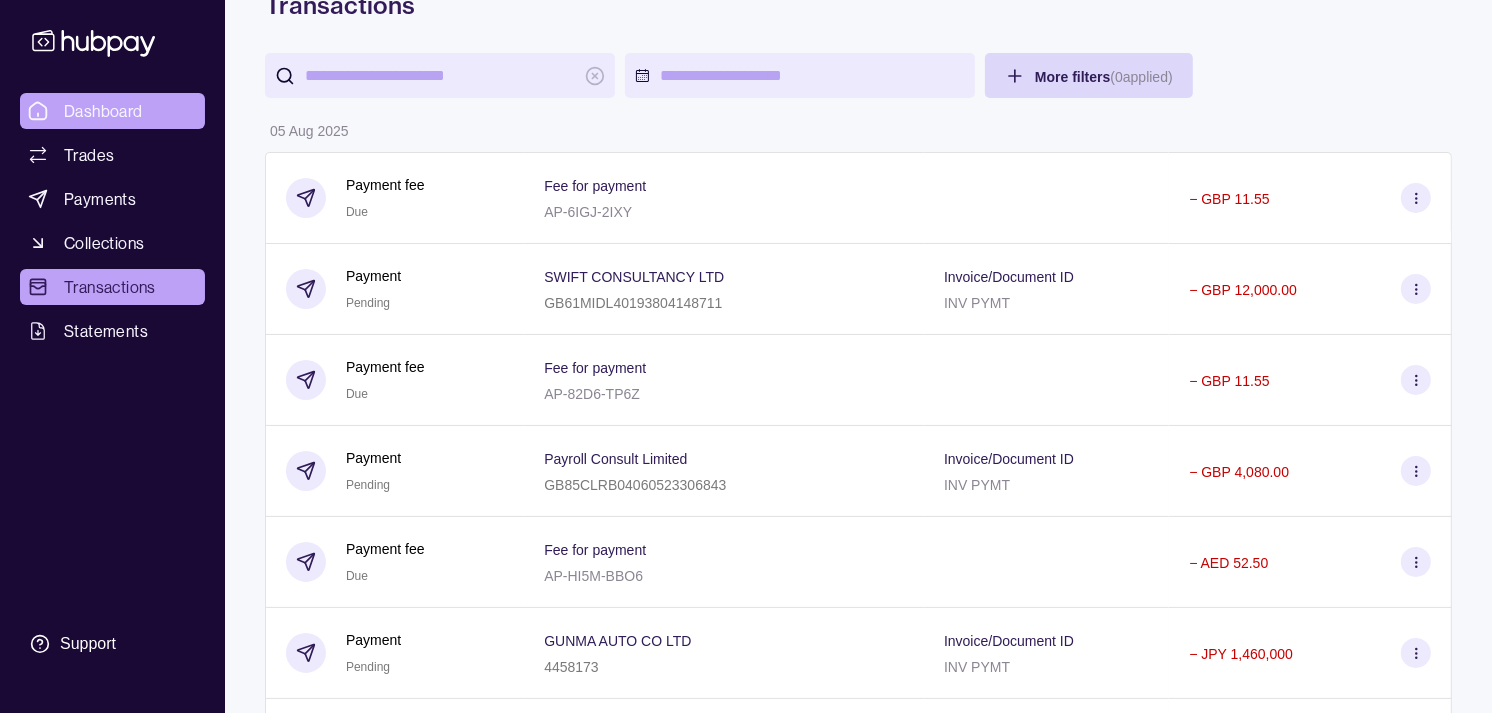 click on "Dashboard" at bounding box center (103, 111) 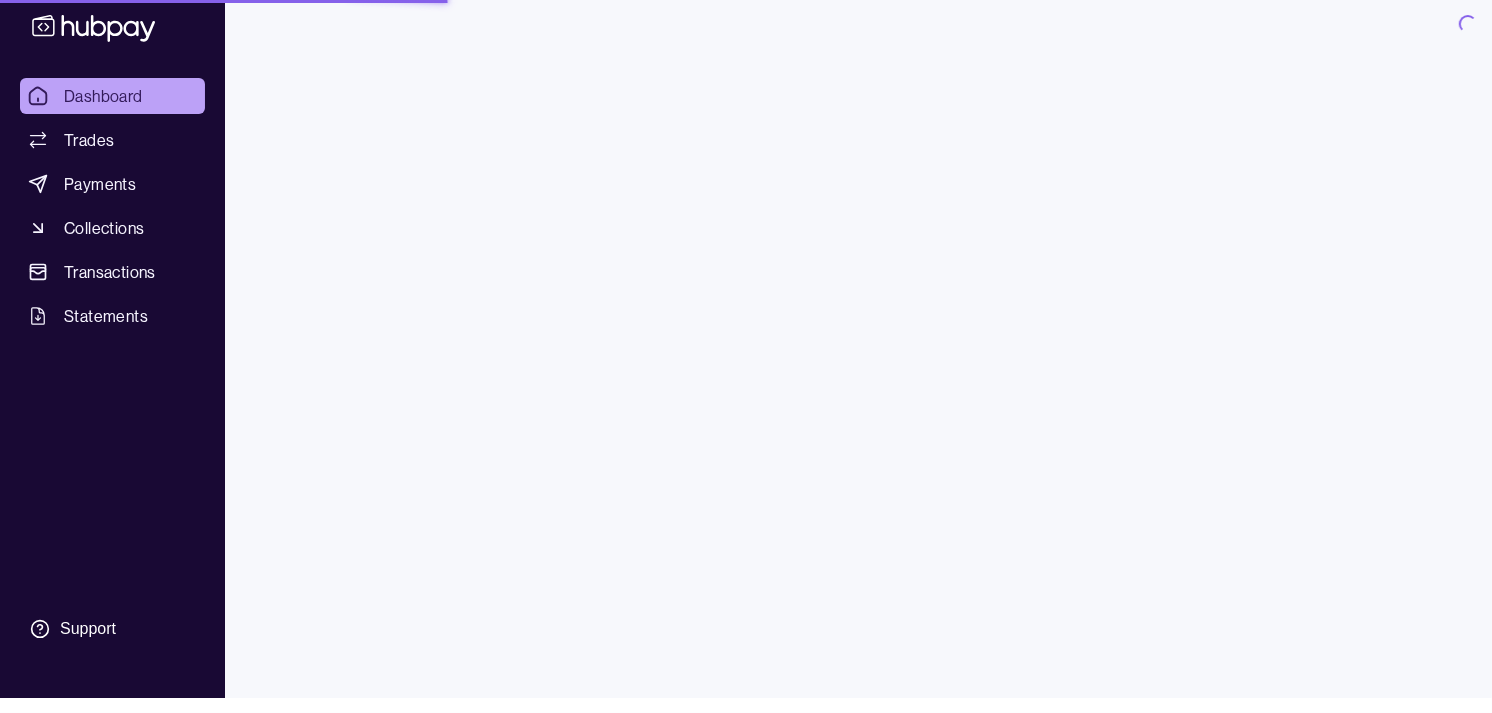 scroll, scrollTop: 0, scrollLeft: 0, axis: both 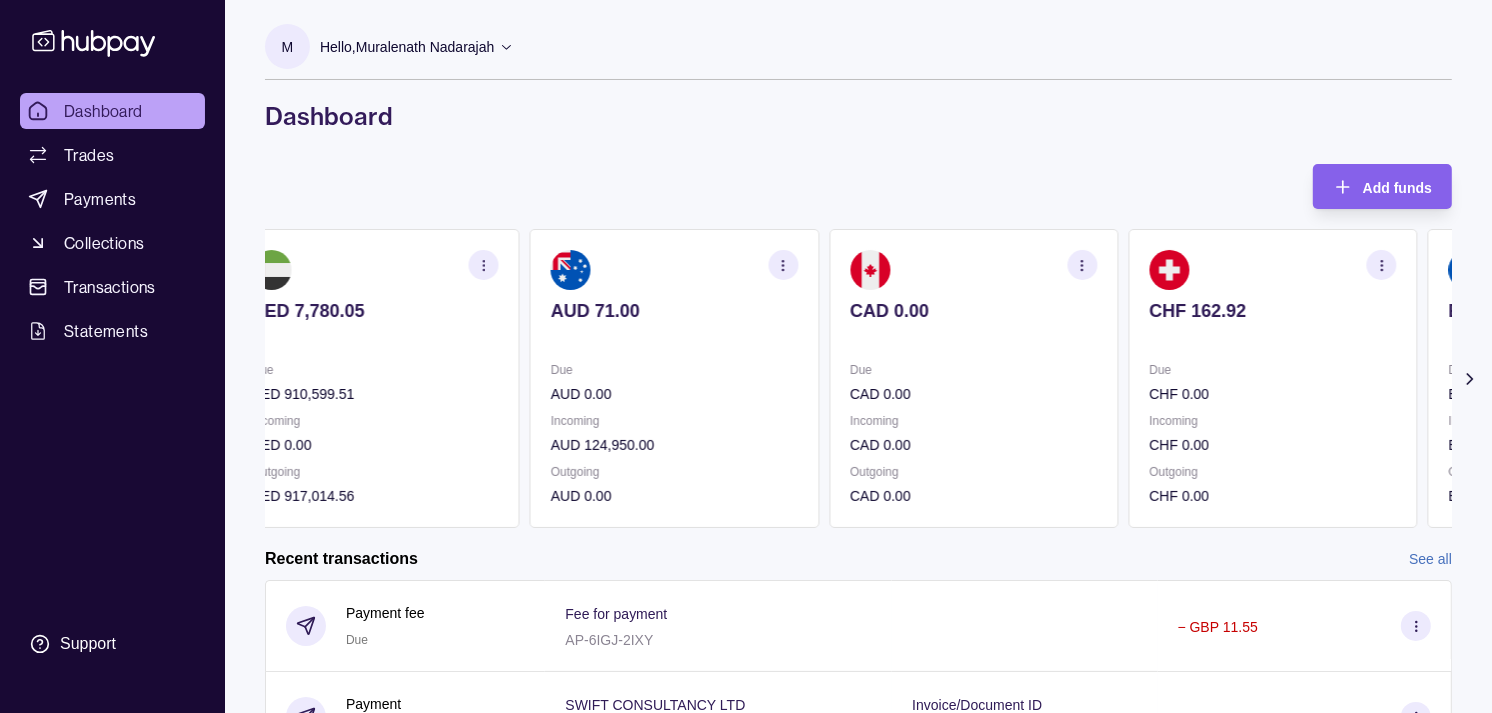 click at bounding box center (973, 338) 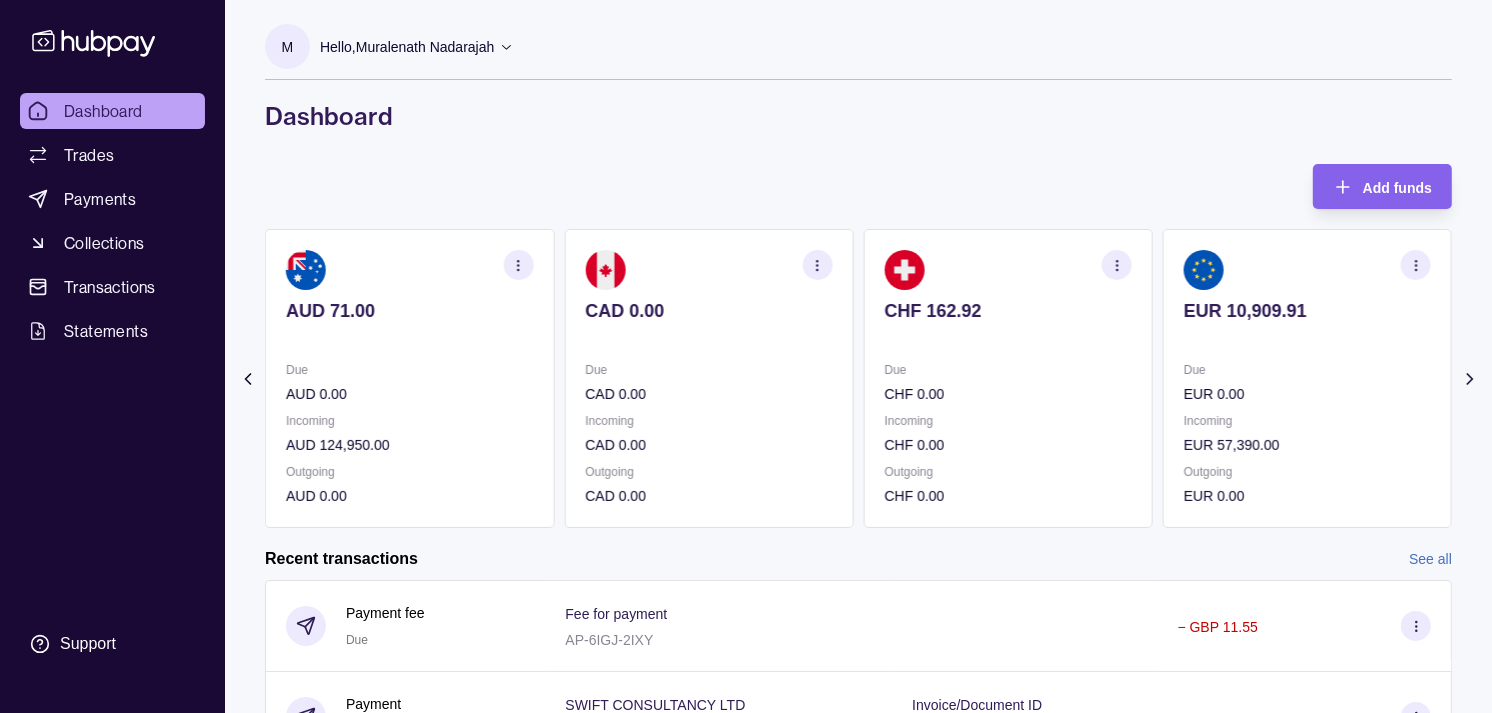 click at bounding box center [1008, 338] 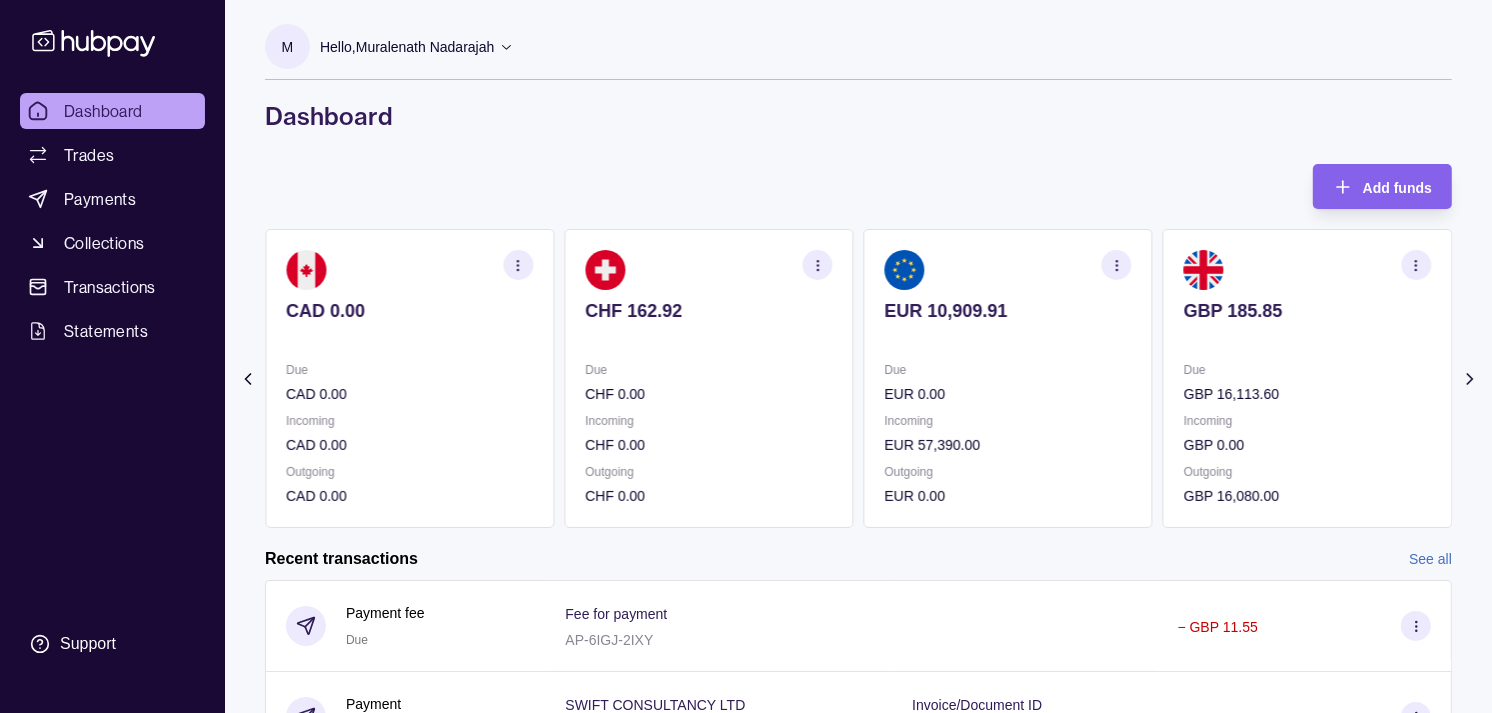 click on "Due" at bounding box center (708, 370) 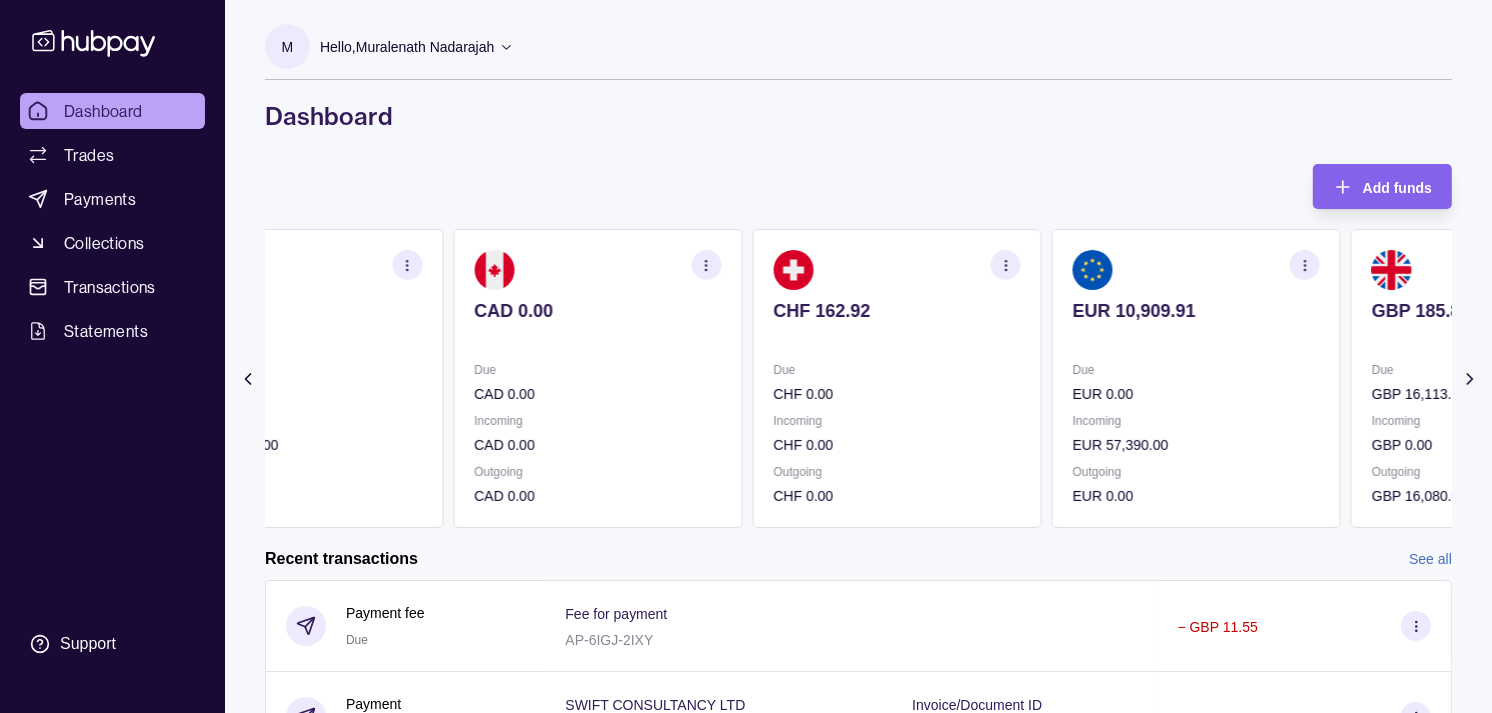 click on "CHF 162.92                                                                                                               Due CHF 0.00 Incoming CHF 0.00 Outgoing CHF 0.00" at bounding box center [896, 378] 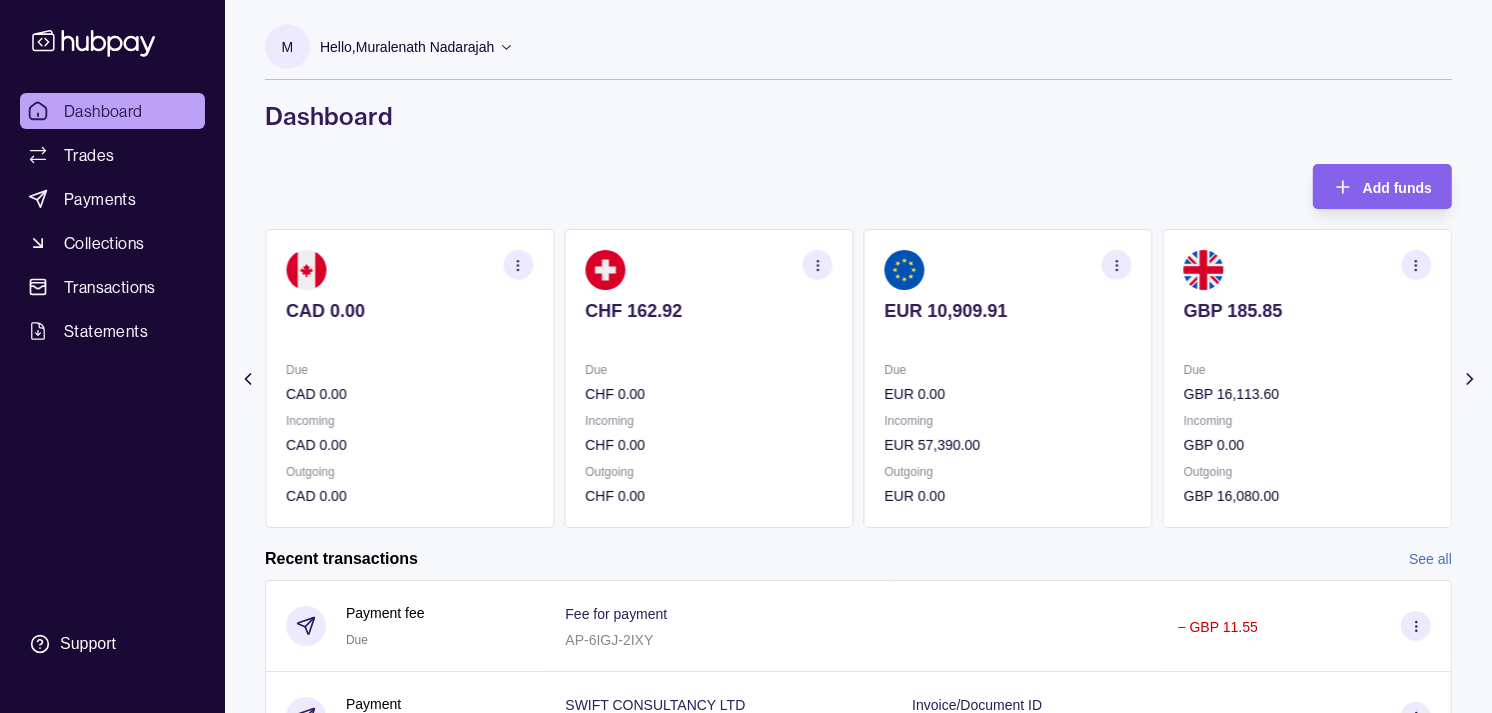 click on "EUR 10,909.91                                                                                                               Due EUR 0.00 Incoming EUR 57,390.00 Outgoing EUR 0.00" at bounding box center [1008, 378] 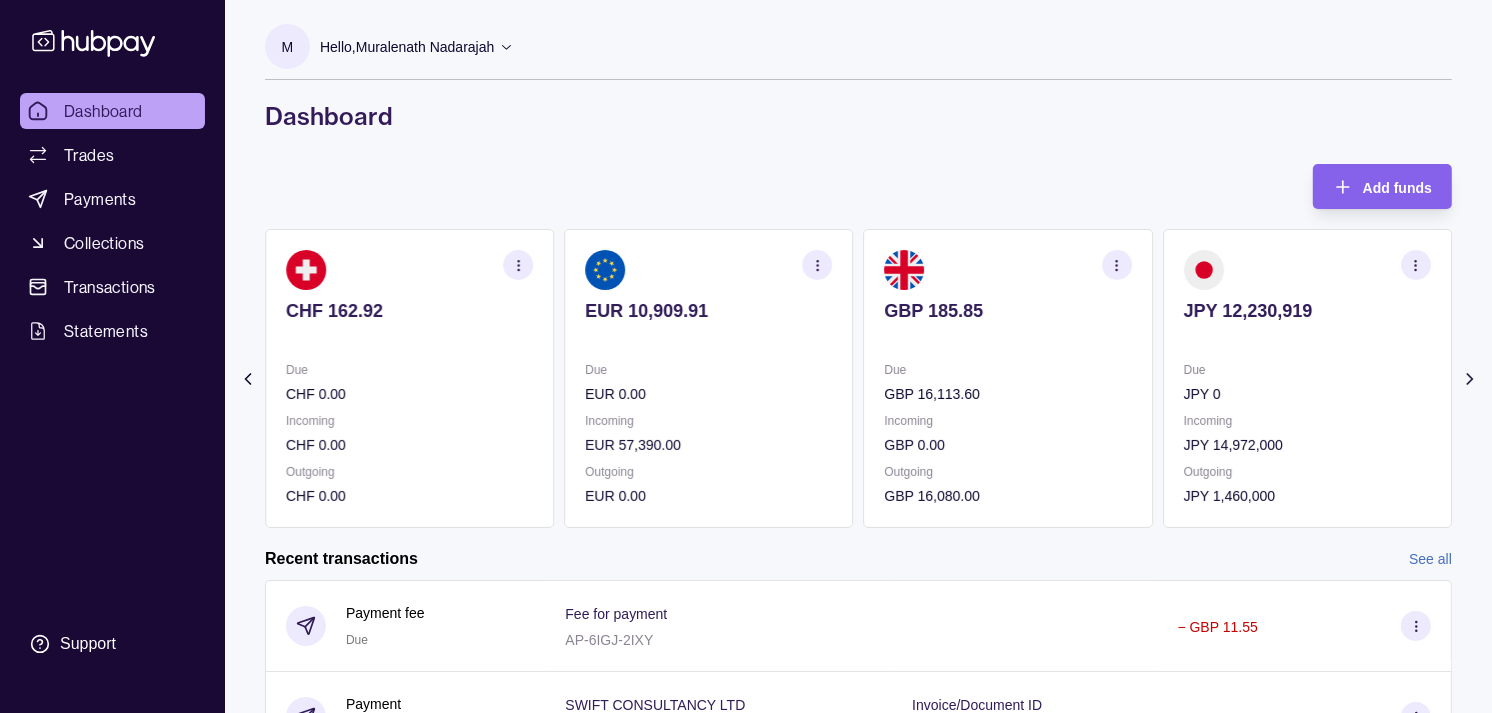 click at bounding box center [1117, 265] 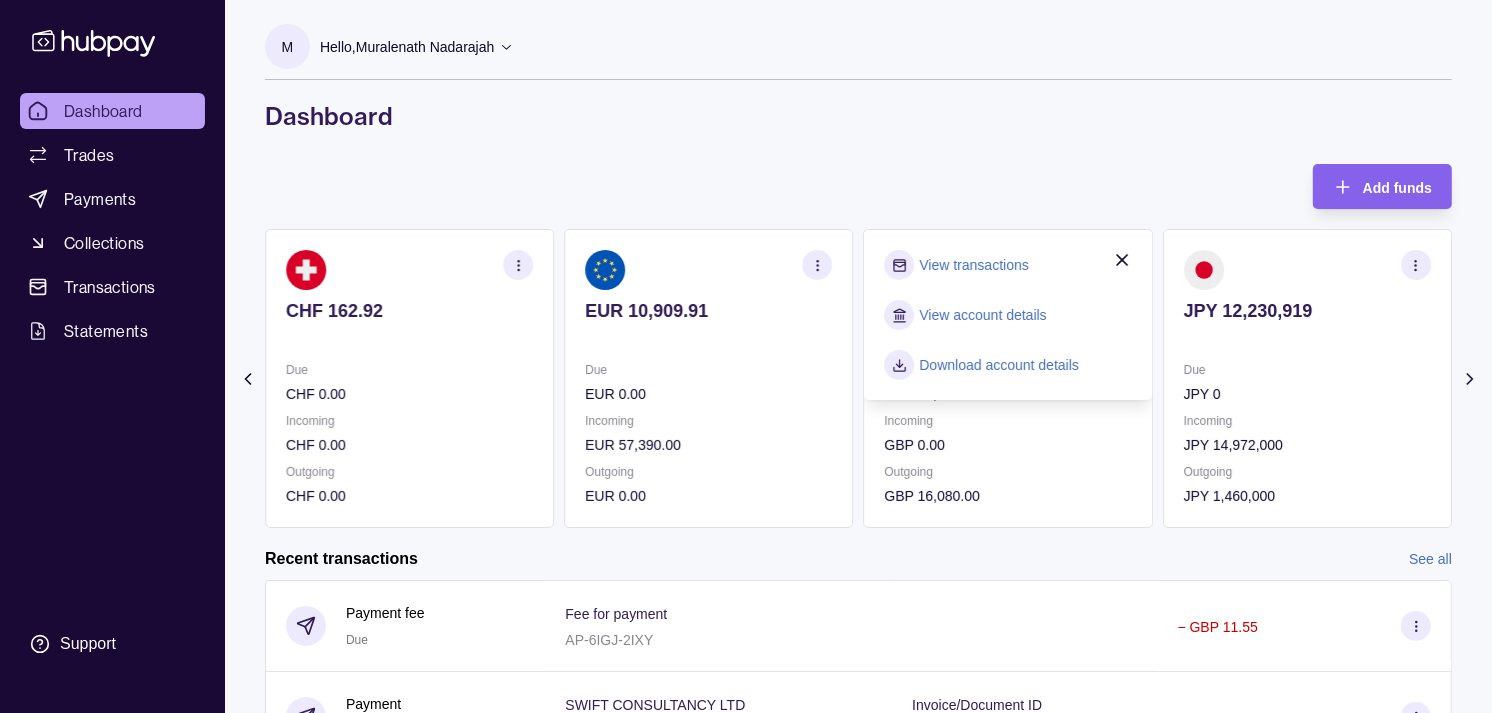 click on "View transactions" at bounding box center (974, 265) 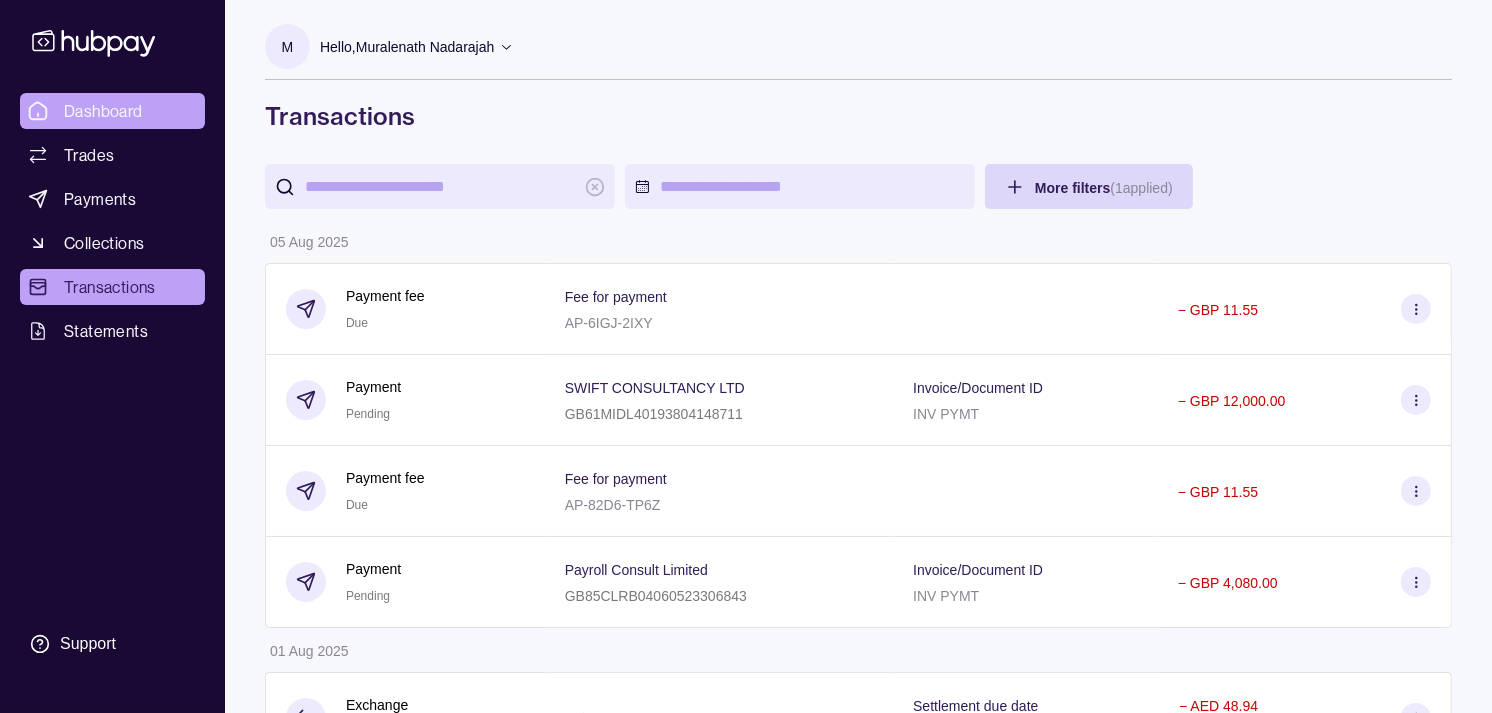 click on "Dashboard" at bounding box center (103, 111) 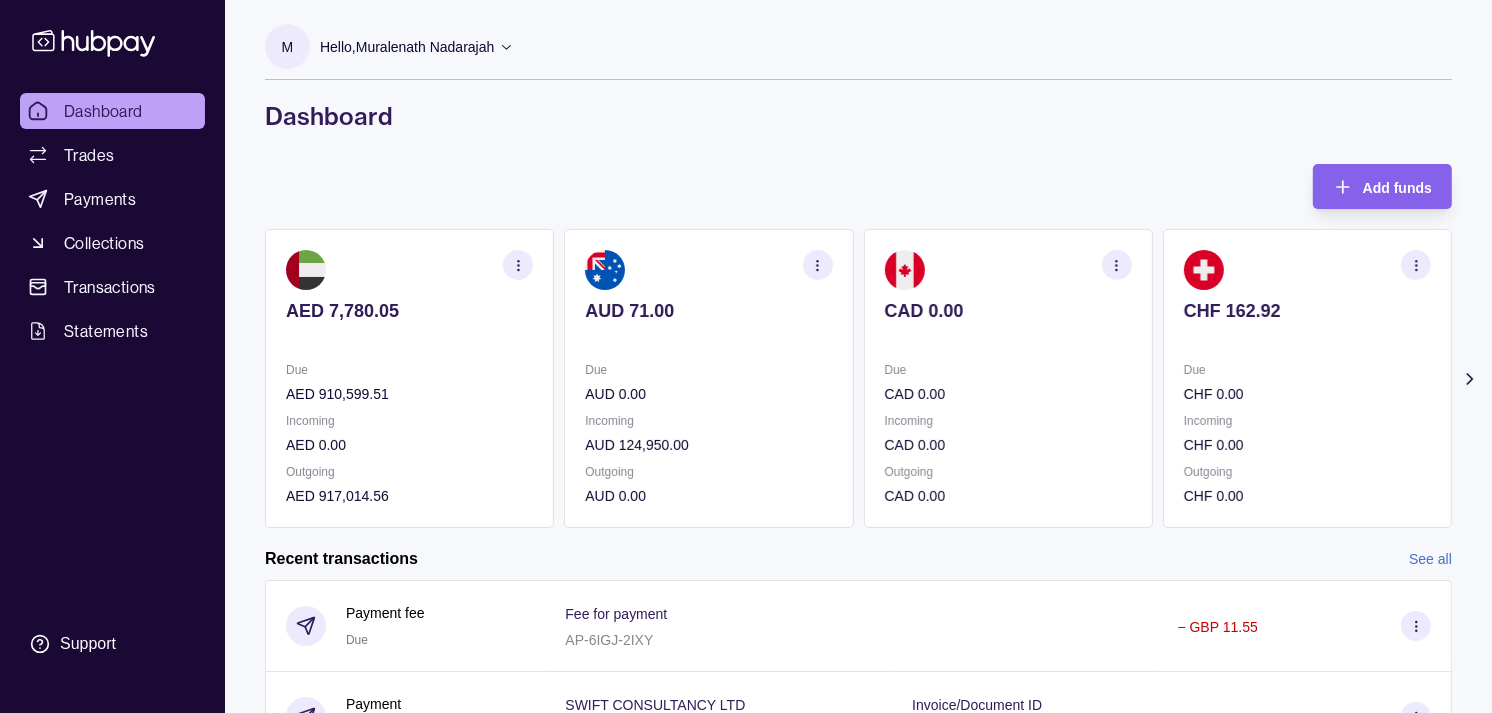 click on "CHF 162.92                                                                                                               Due CHF 0.00 Incoming CHF 0.00 Outgoing CHF 0.00" at bounding box center (1307, 378) 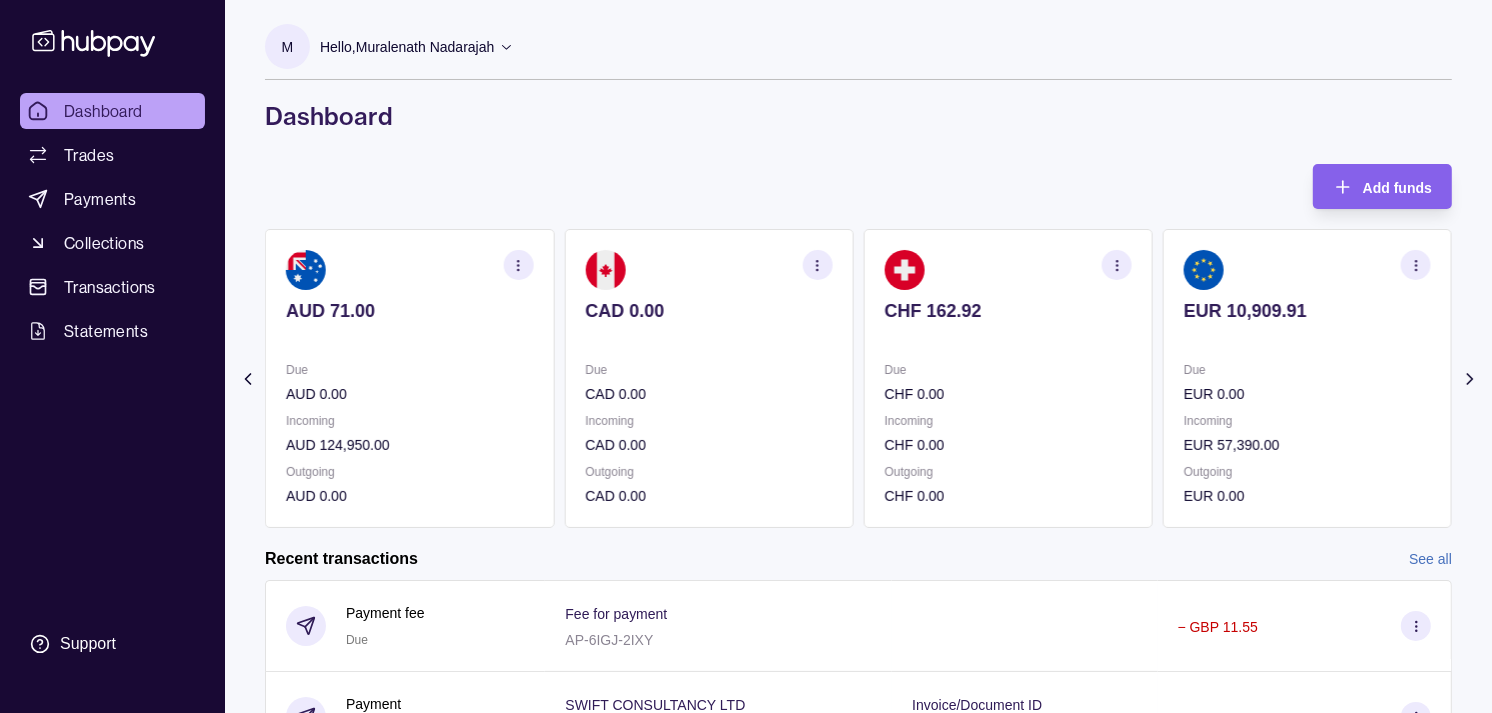 click on "EUR 10,909.91                                                                                                               Due EUR 0.00 Incoming EUR 57,390.00 Outgoing EUR 0.00" at bounding box center (1307, 378) 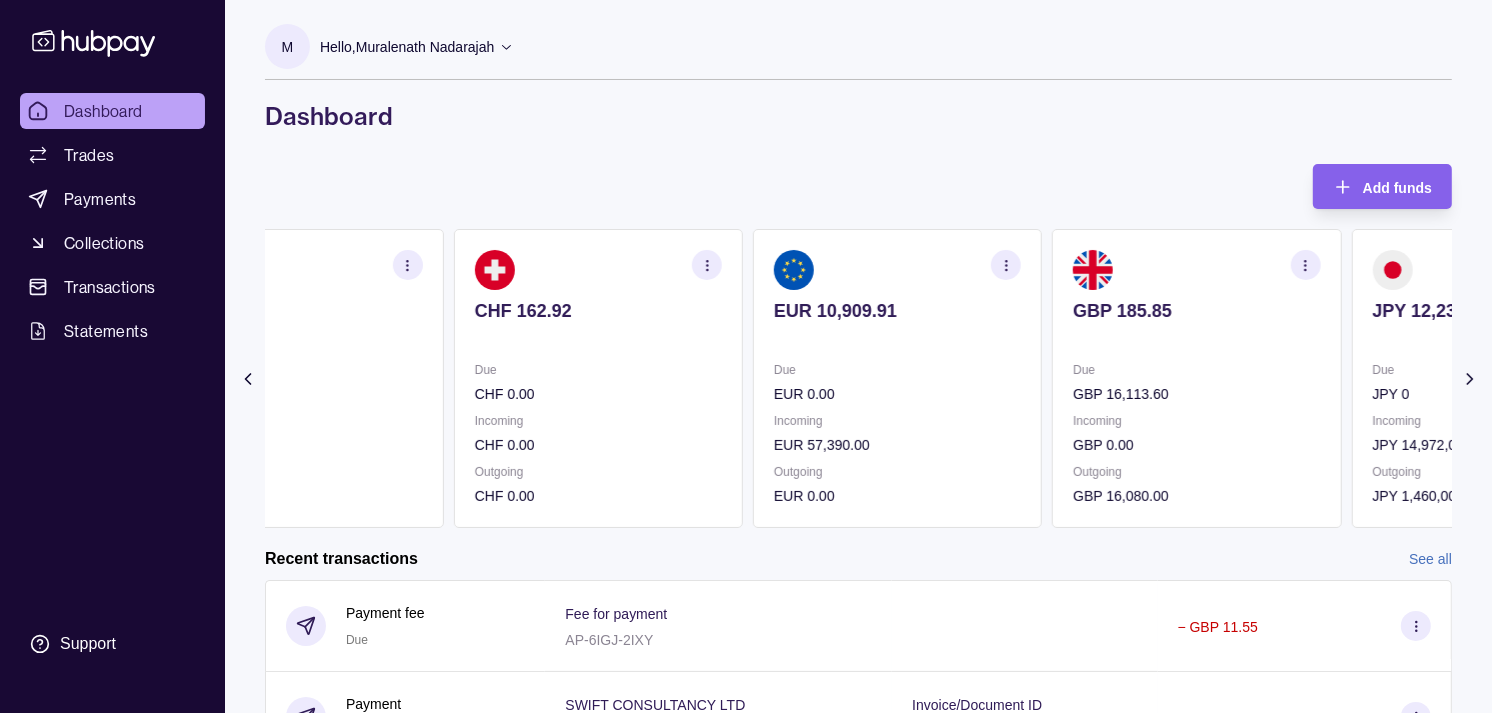 click on "EUR 10,909.91                                                                                                               Due EUR 0.00 Incoming EUR 57,390.00 Outgoing EUR 0.00" at bounding box center [897, 378] 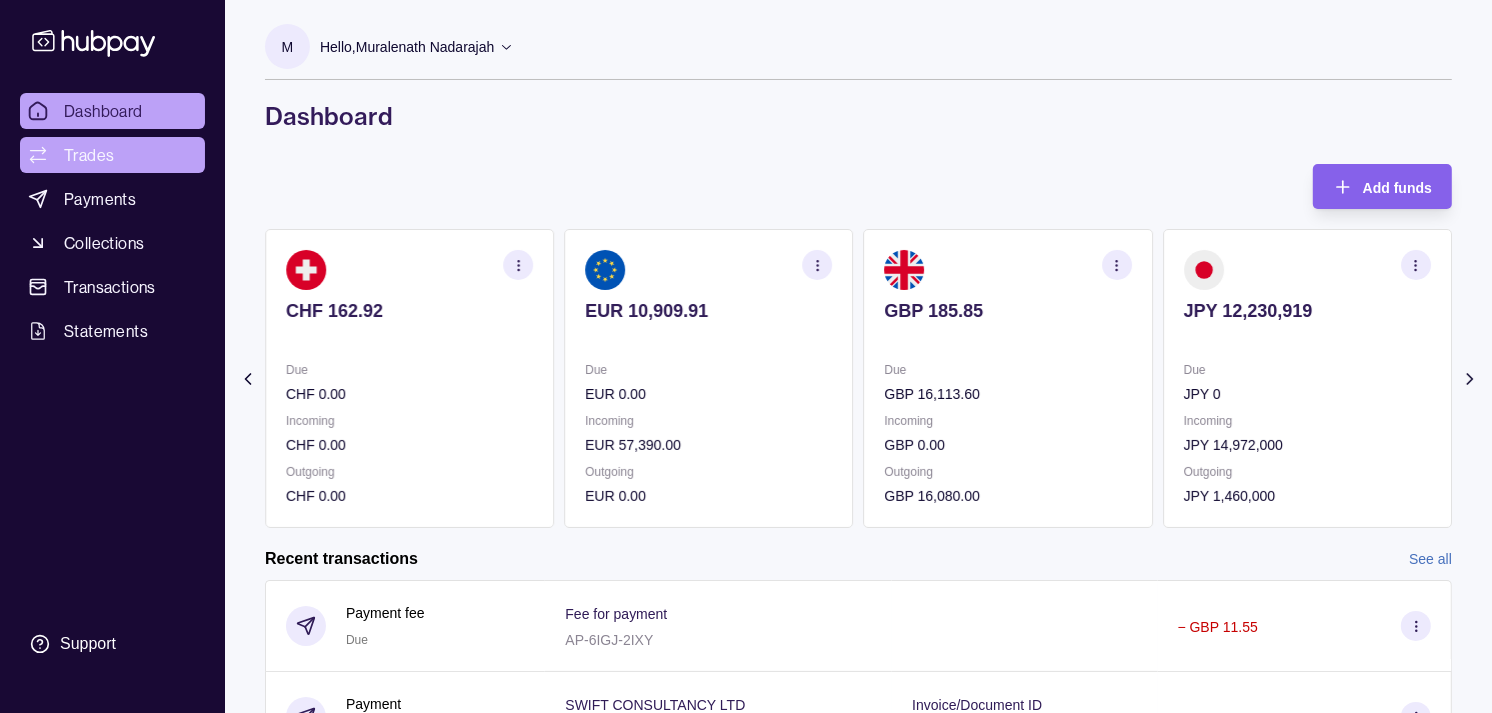 click on "Trades" at bounding box center [89, 155] 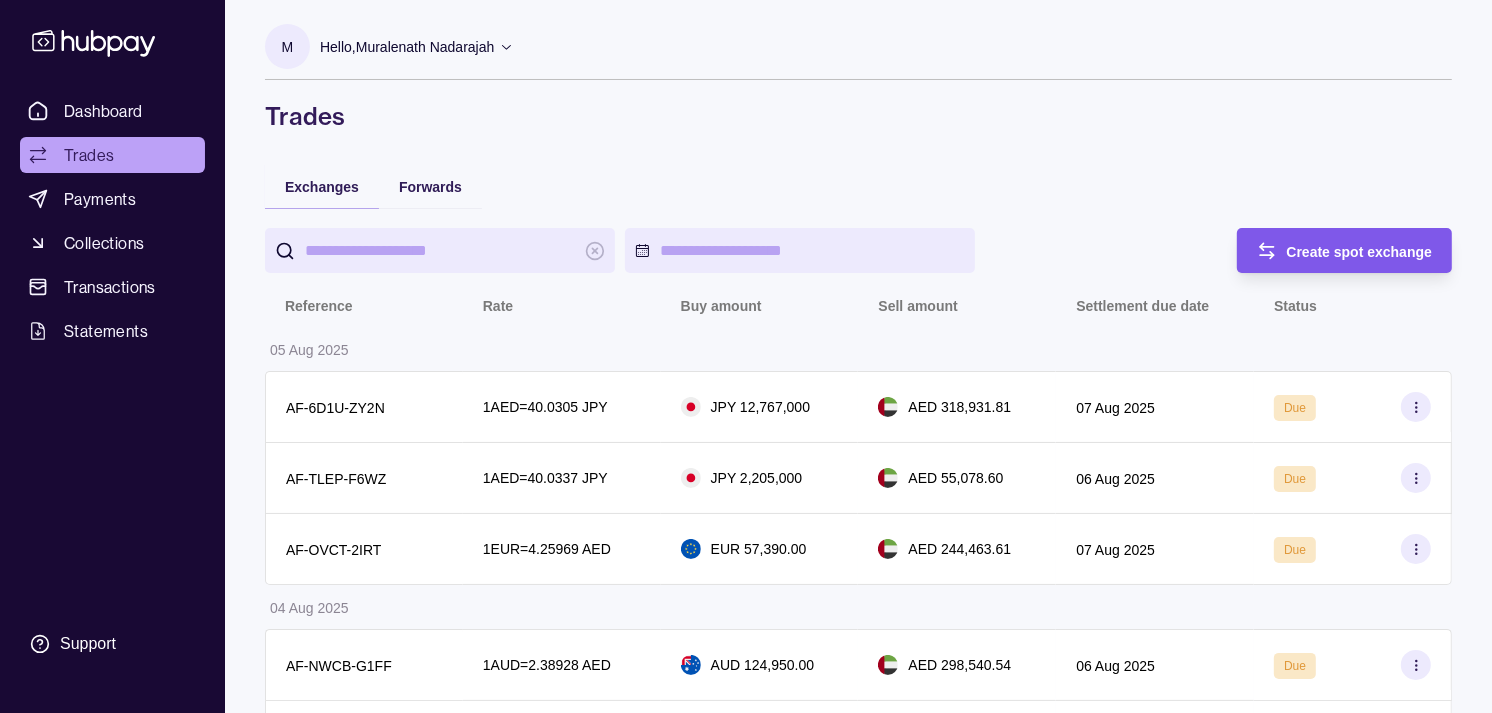 click on "Create spot exchange" at bounding box center [1360, 252] 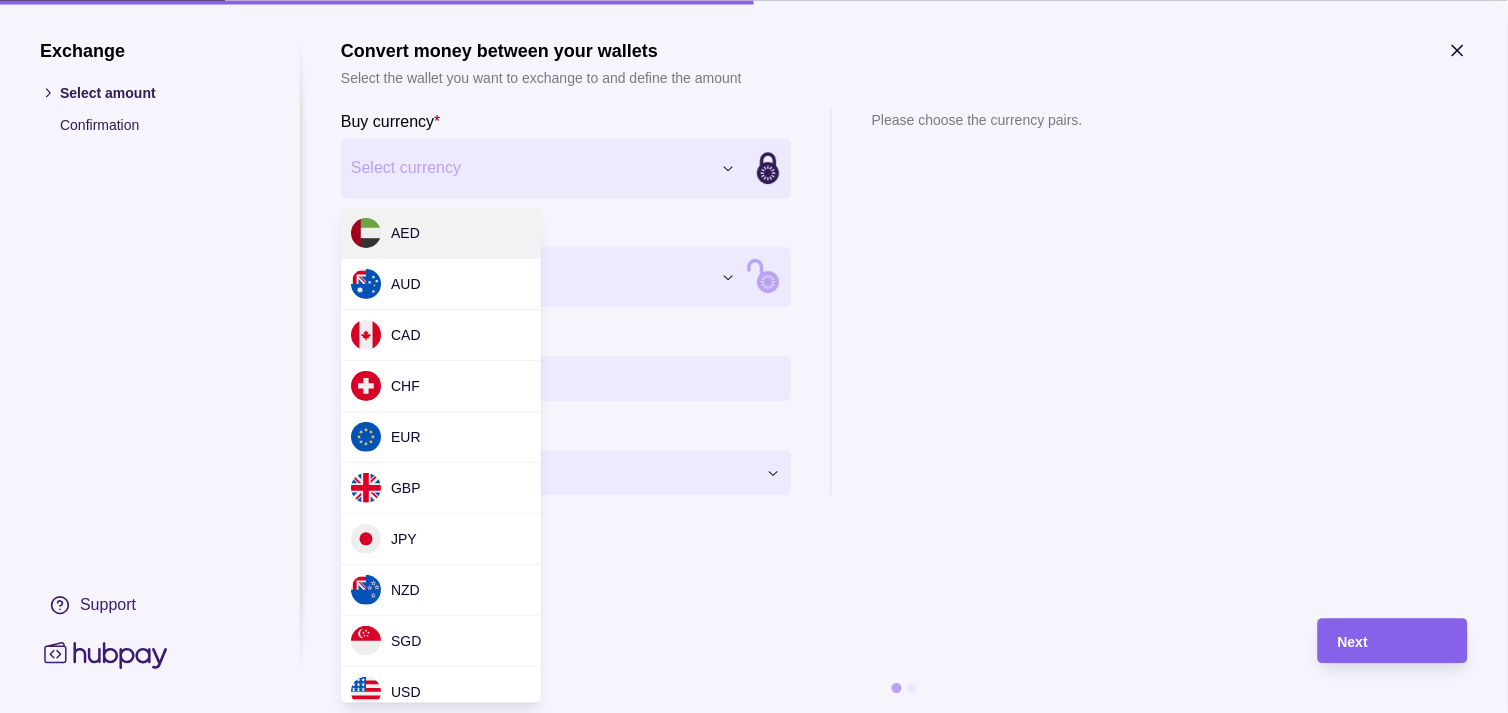 click on "Exchange Select amount Confirmation Support Convert money between your wallets Select the wallet you want to exchange to and define the amount Buy currency  * Select currency *** *** *** *** *** *** *** *** *** *** Sell currency  * Select currency *** *** *** *** *** *** *** *** *** *** Buy amount  * Settlement Loading… Please choose the currency pairs. Next" at bounding box center (746, 2127) 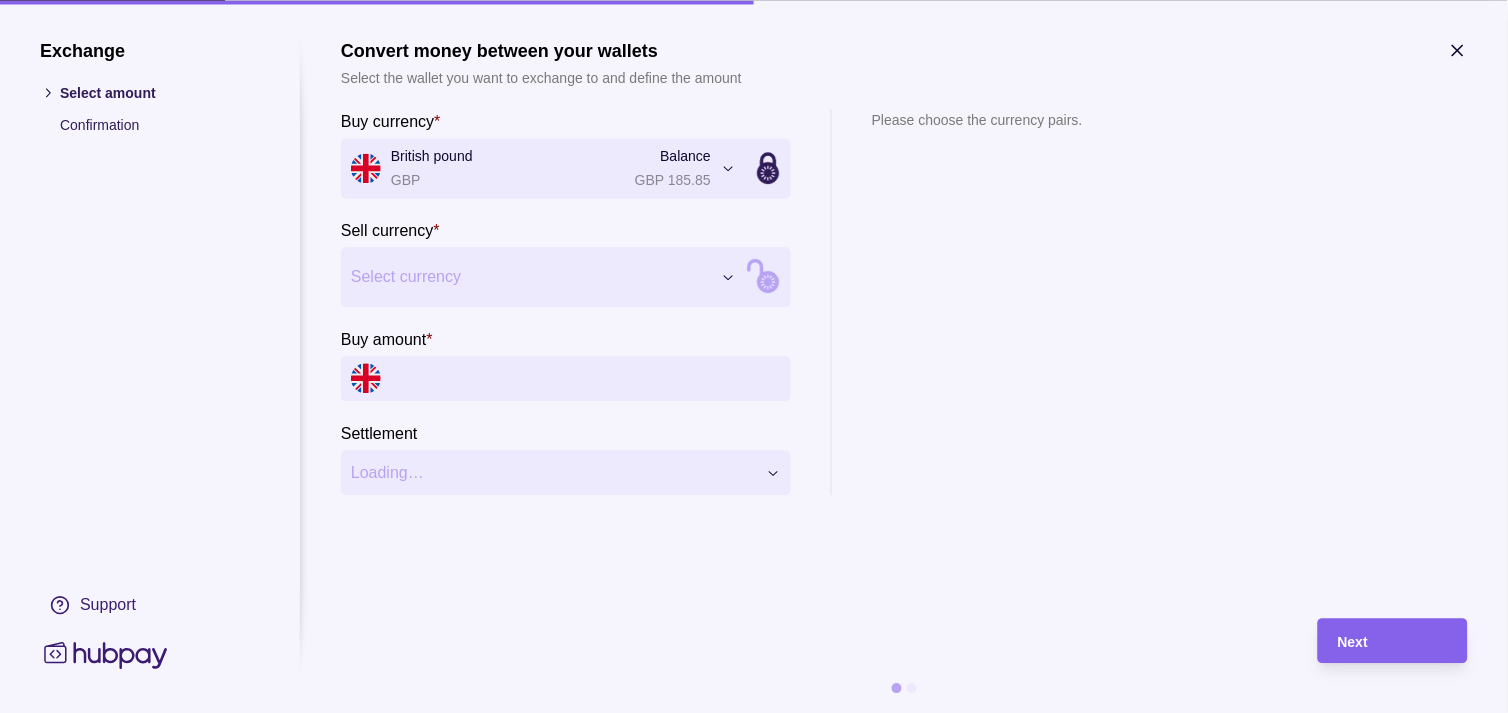 click on "Exchange Select amount Confirmation Support Convert money between your wallets Select the wallet you want to exchange to and define the amount Buy currency  * British pound GBP Balance GBP 185.85 *** *** *** *** *** *** *** *** *** *** Sell currency  * Select currency *** *** *** *** *** *** *** *** *** *** Buy amount  * Settlement Loading… Please choose the currency pairs. Next" at bounding box center [746, 2127] 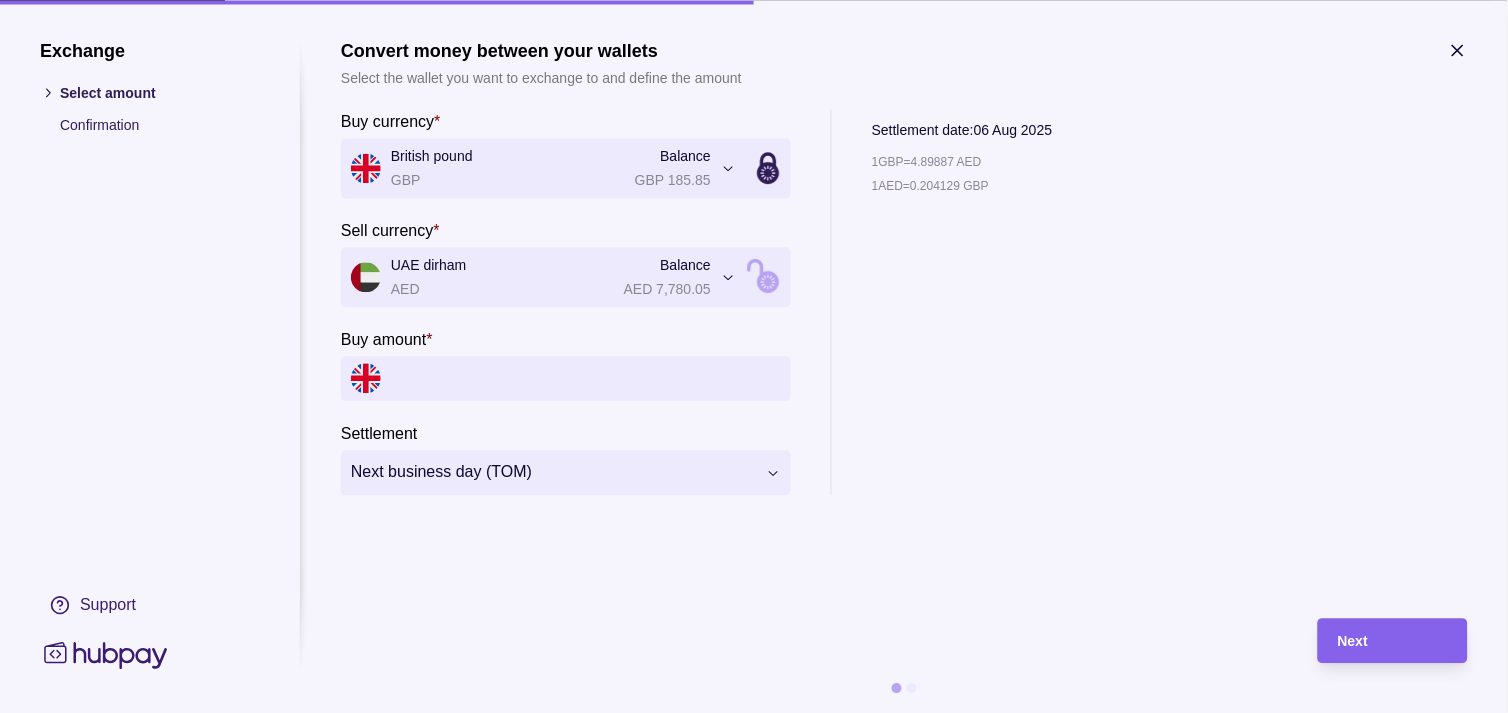click on "Buy amount  *" at bounding box center [586, 378] 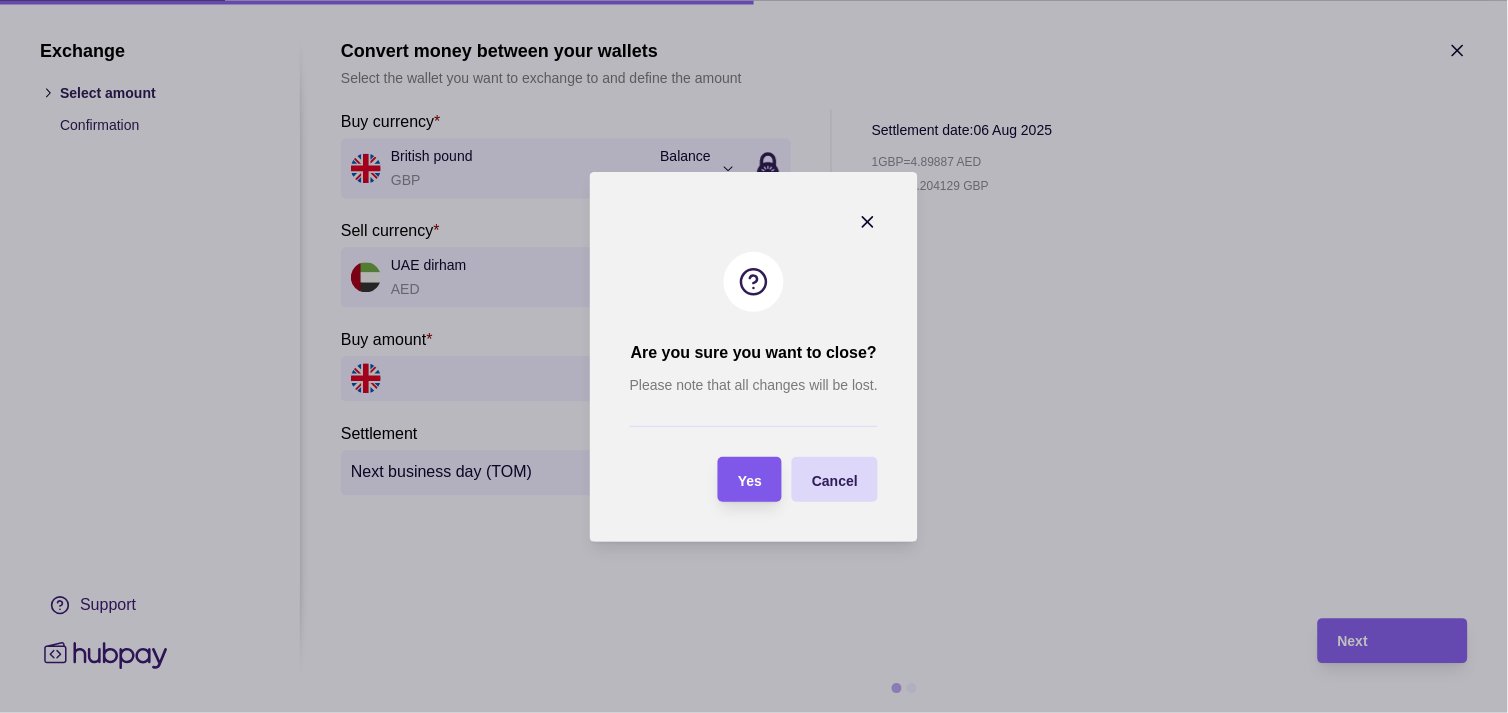 click on "Yes" at bounding box center [750, 480] 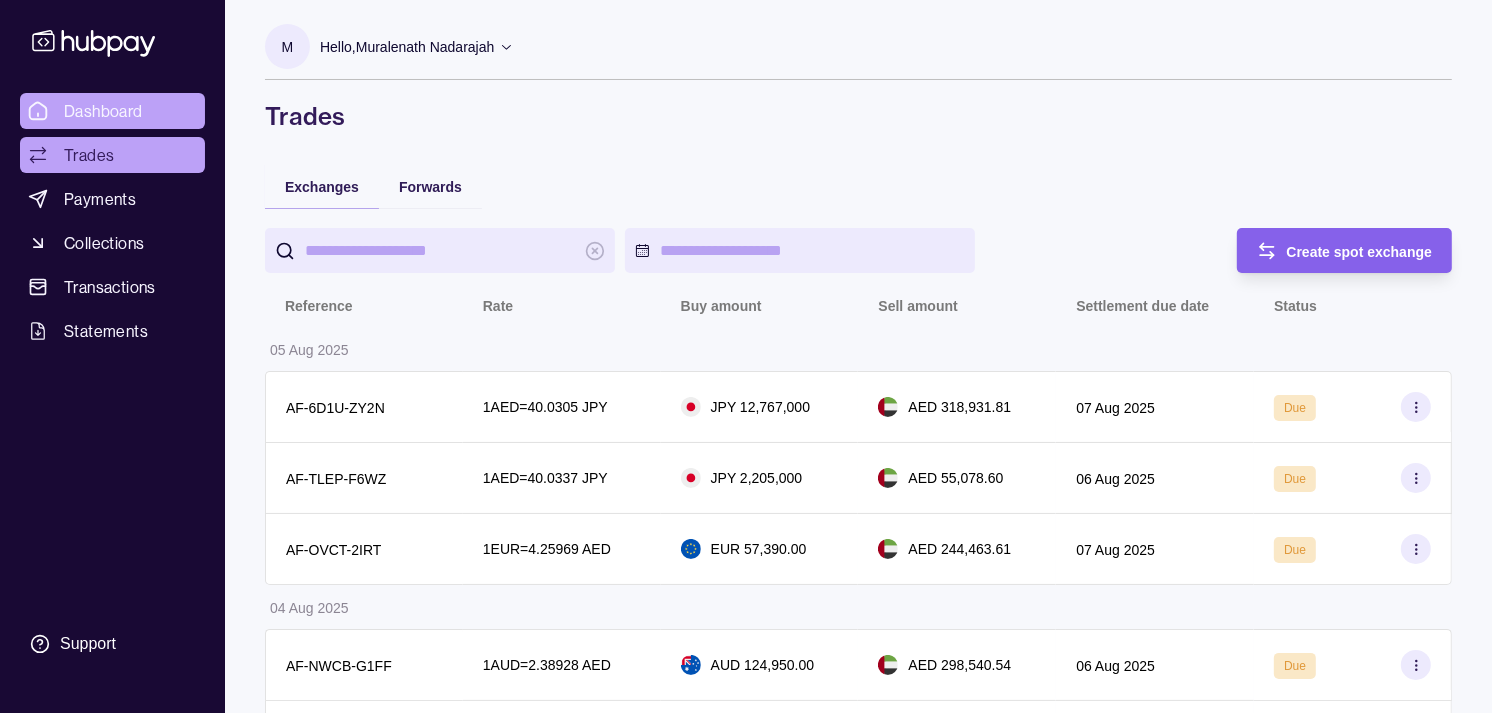 click on "Dashboard" at bounding box center [103, 111] 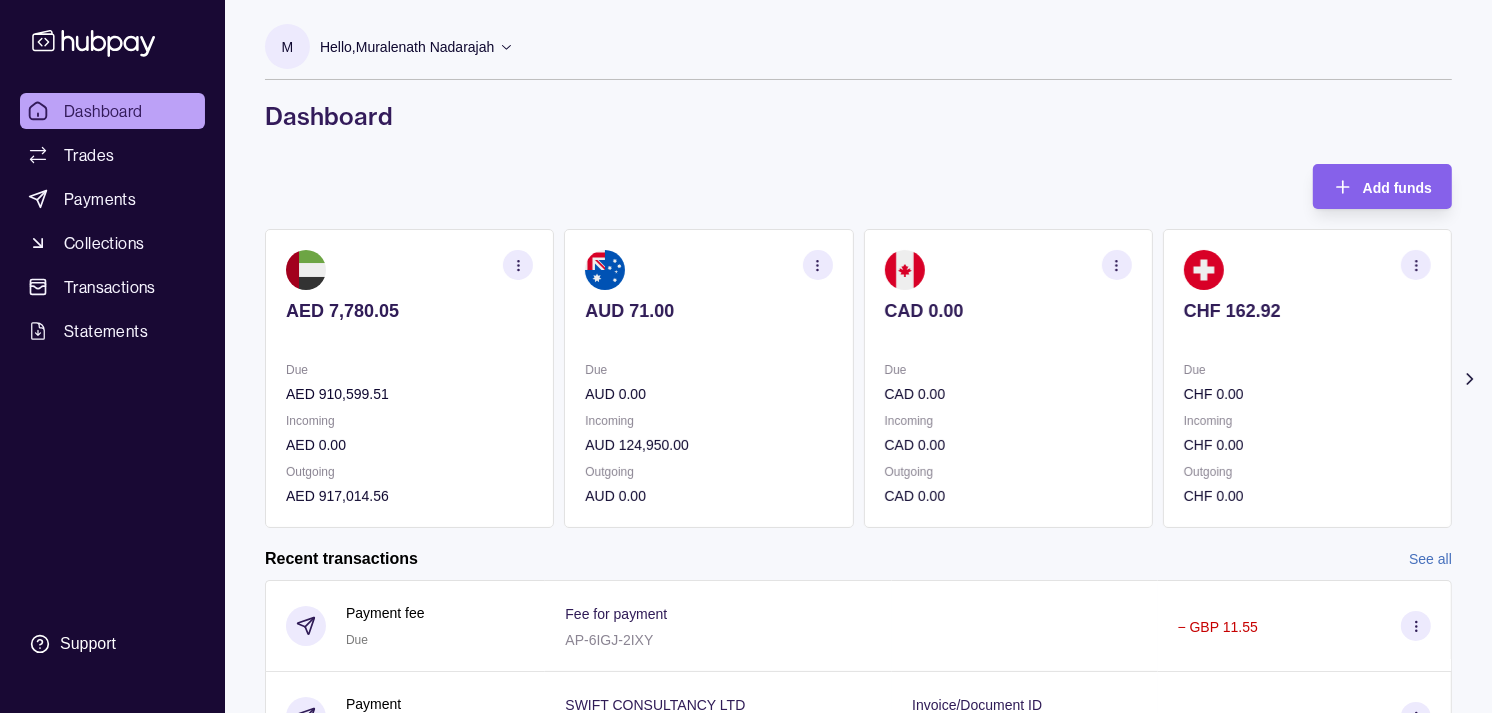 click at bounding box center [1008, 338] 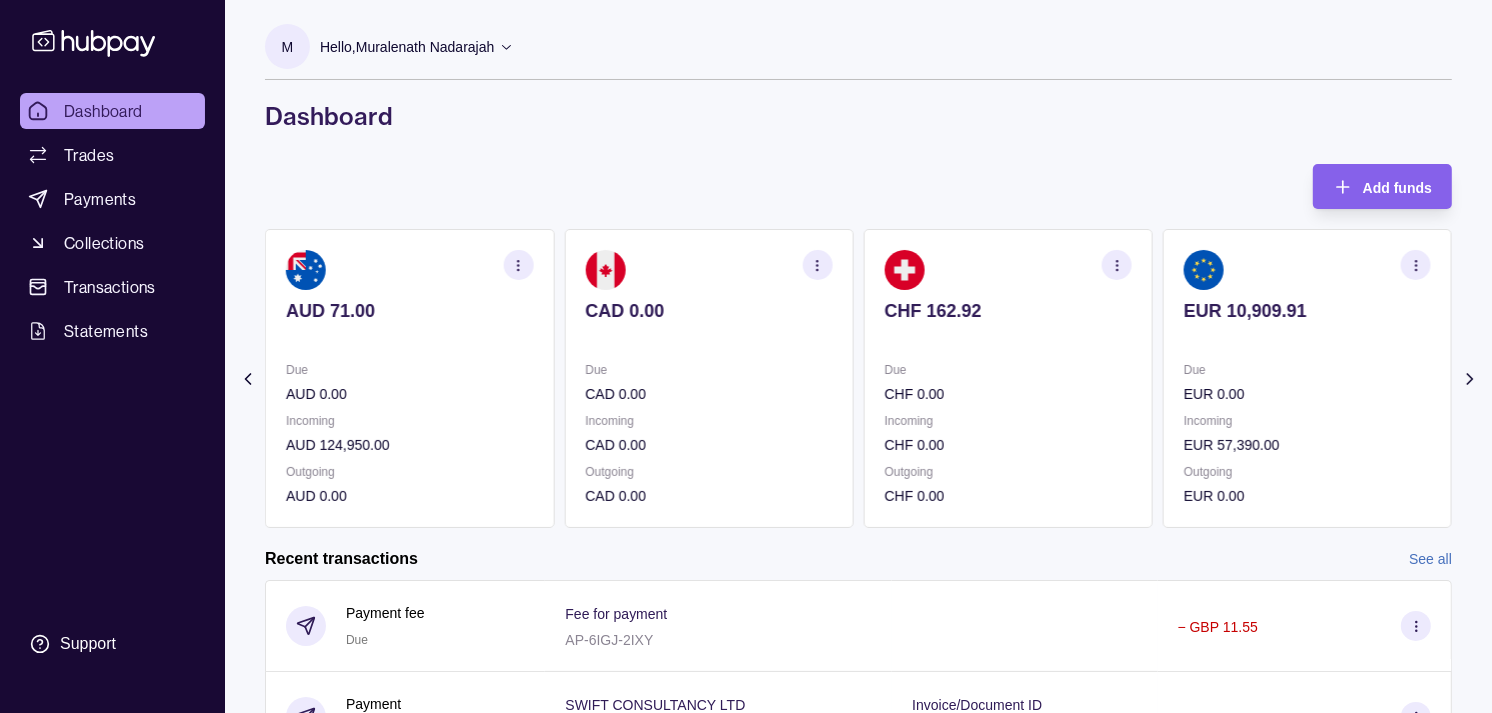 click at bounding box center [1008, 338] 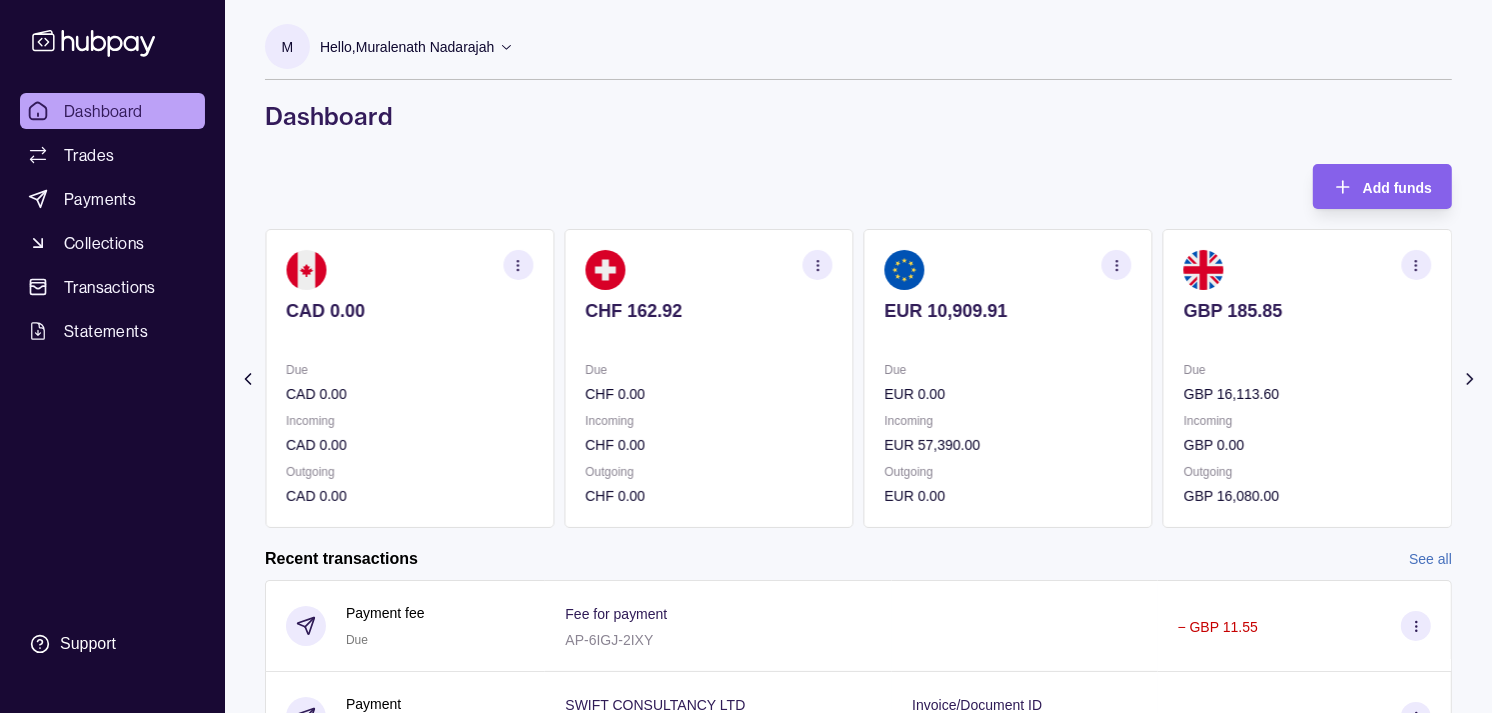 click at bounding box center (1008, 338) 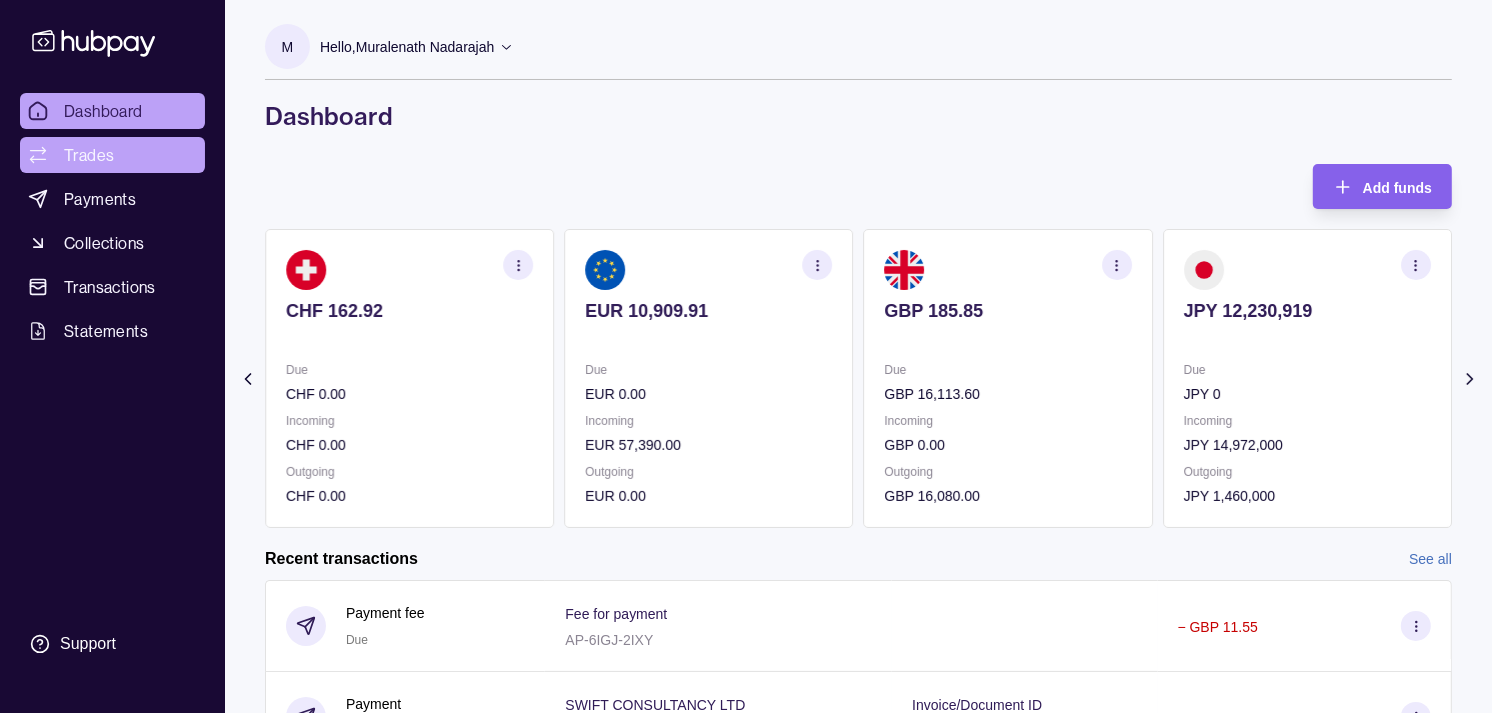 click on "Trades" at bounding box center [89, 155] 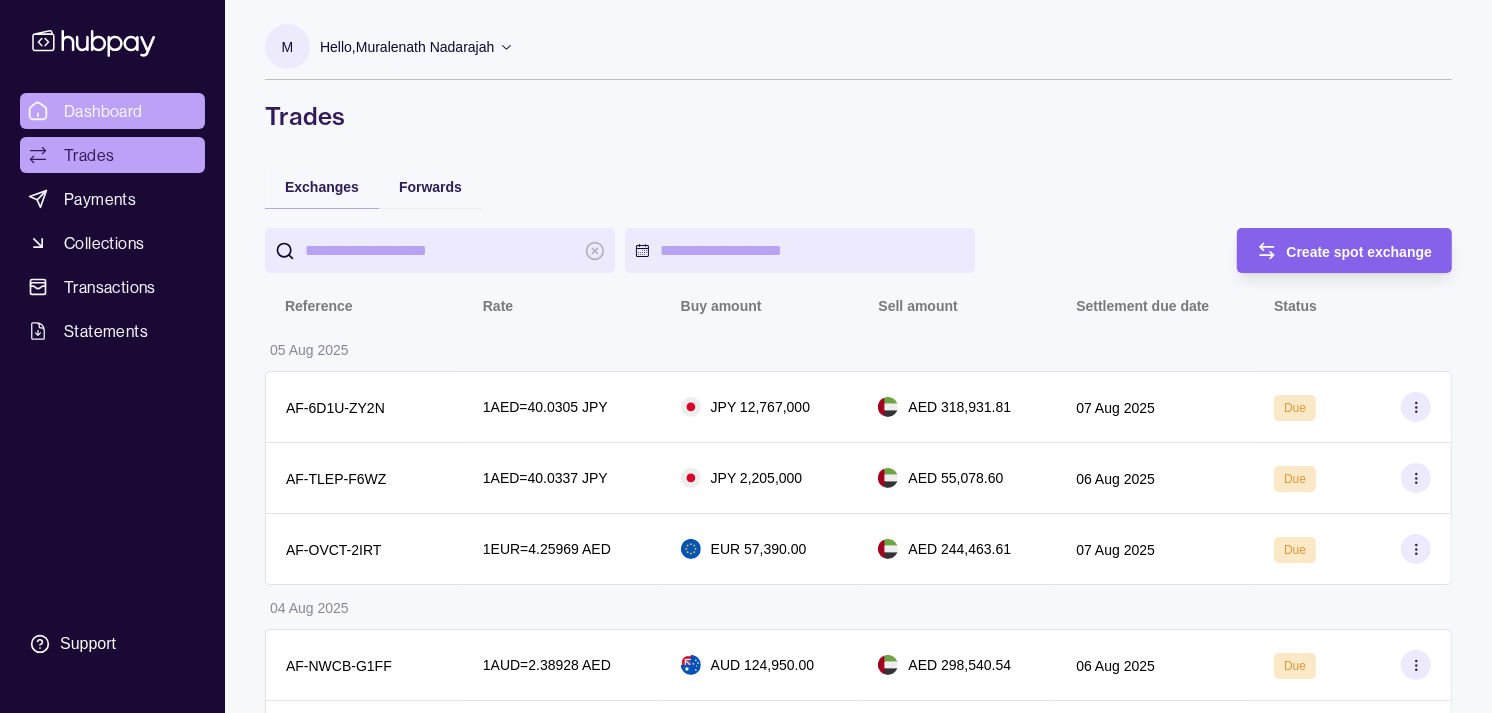 click on "Dashboard" at bounding box center (112, 111) 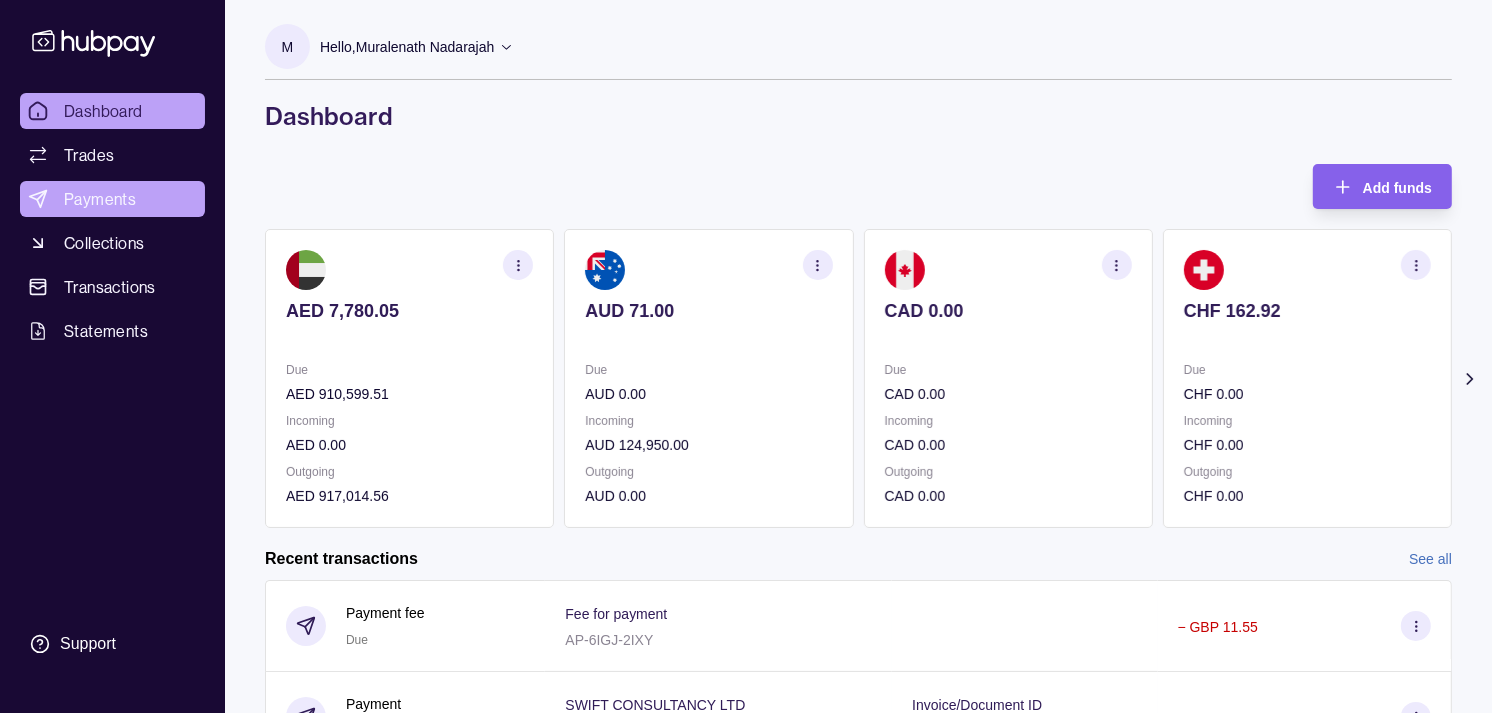 click on "Payments" at bounding box center (100, 199) 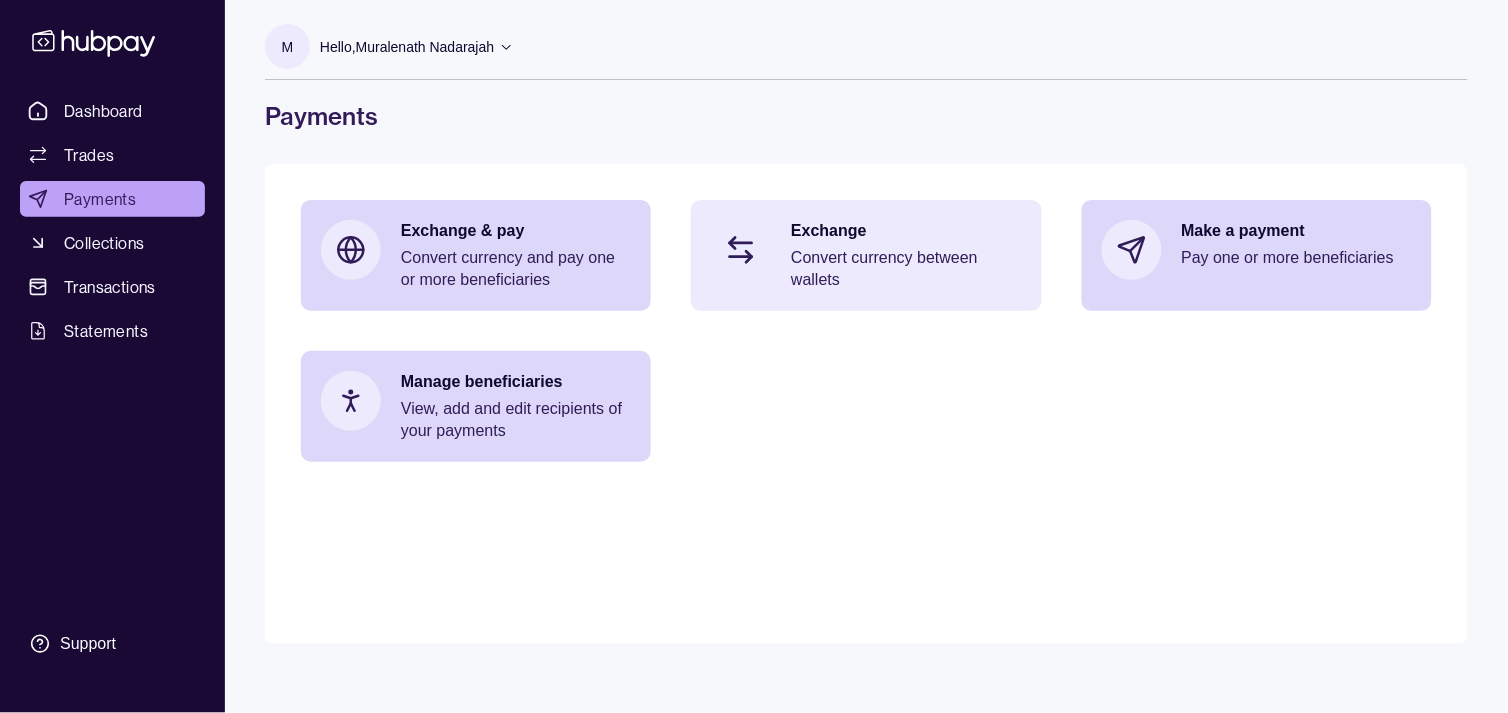 click on "Convert currency between wallets" at bounding box center [906, 269] 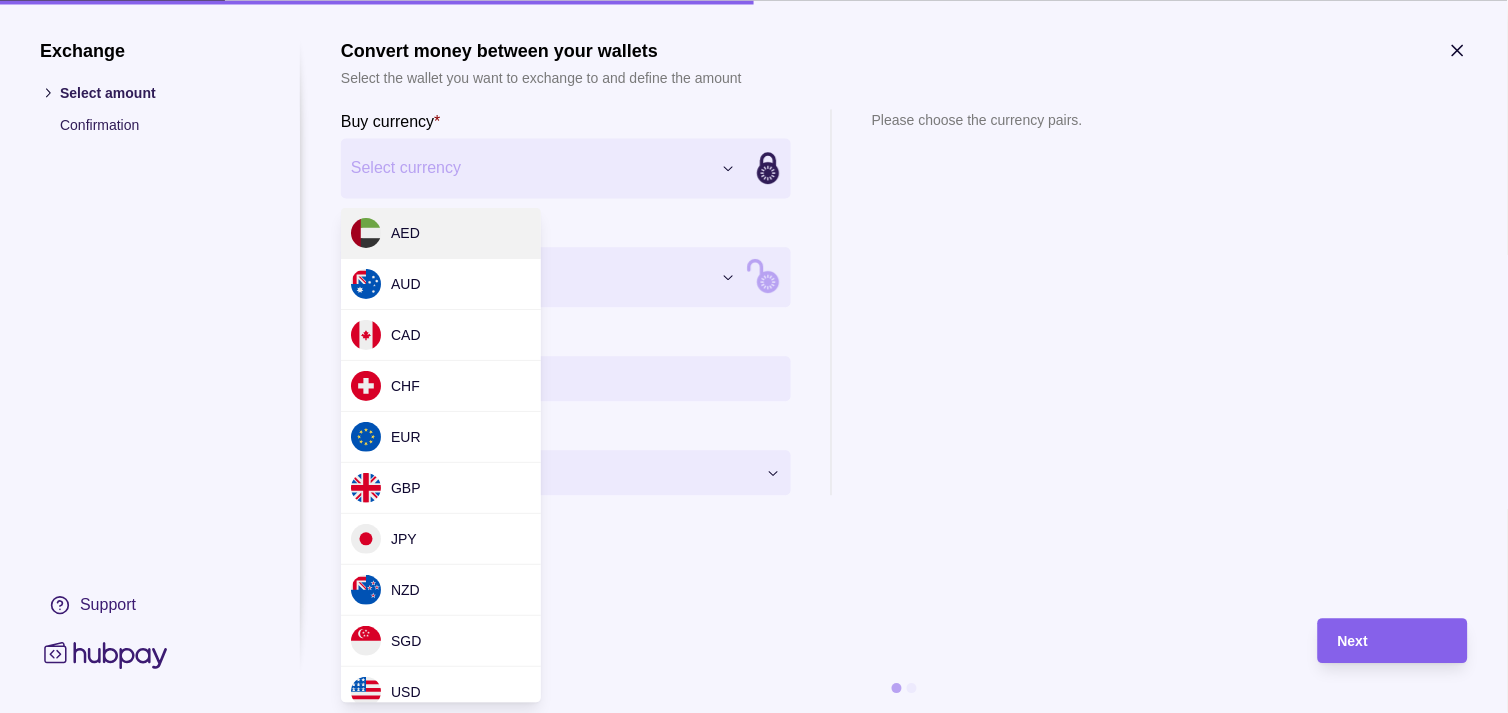 click on "Exchange Select amount Confirmation Support Convert money between your wallets Select the wallet you want to exchange to and define the amount Buy currency  * Select currency *** *** *** *** *** *** *** *** *** *** Sell currency  * Select currency *** *** *** *** *** *** *** *** *** *** Buy amount  * Settlement Loading… Please choose the currency pairs. Next" at bounding box center [754, 713] 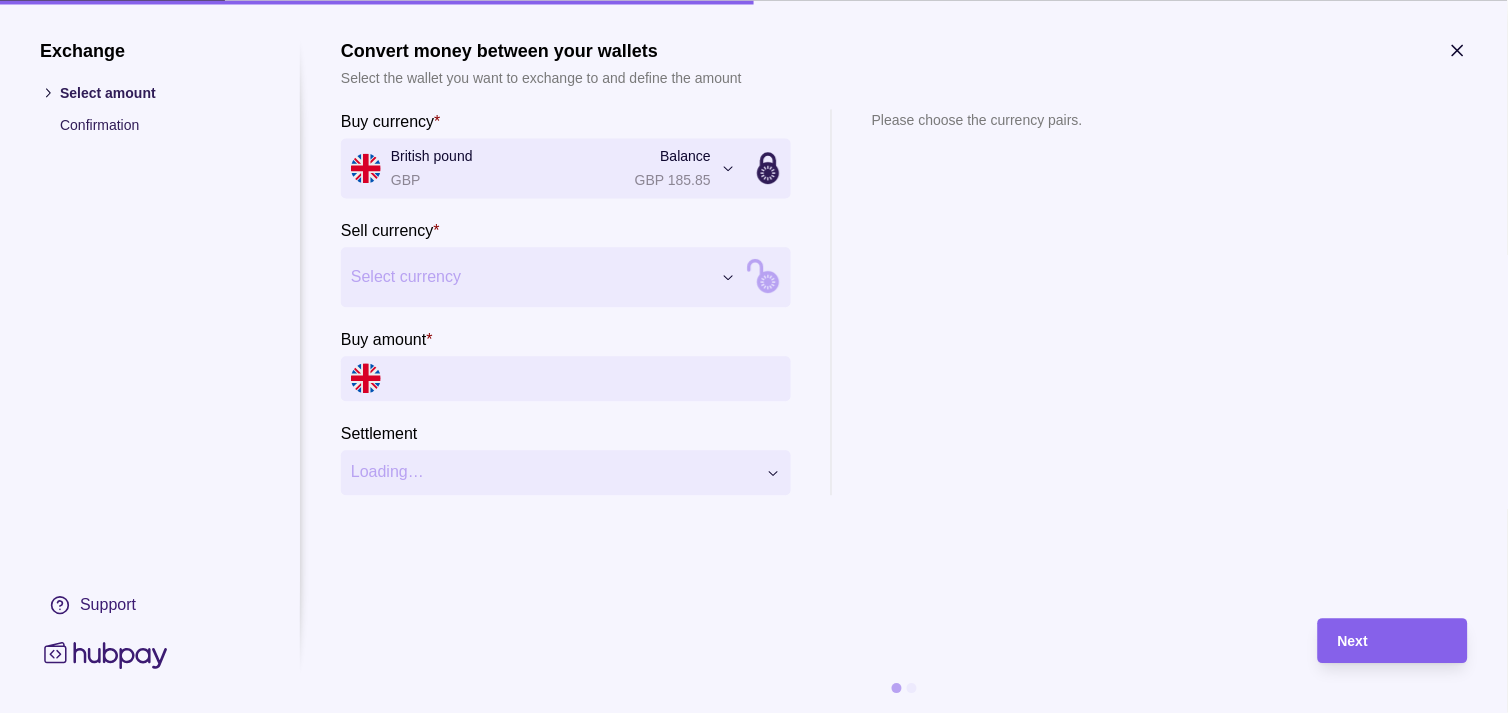 click on "Exchange Select amount Confirmation Support Convert money between your wallets Select the wallet you want to exchange to and define the amount Buy currency  * British pound GBP Balance GBP 185.85 *** *** *** *** *** *** *** *** *** *** Sell currency  * Select currency *** *** *** *** *** *** *** *** *** *** Buy amount  * Settlement Loading… Please choose the currency pairs. Next" at bounding box center (754, 713) 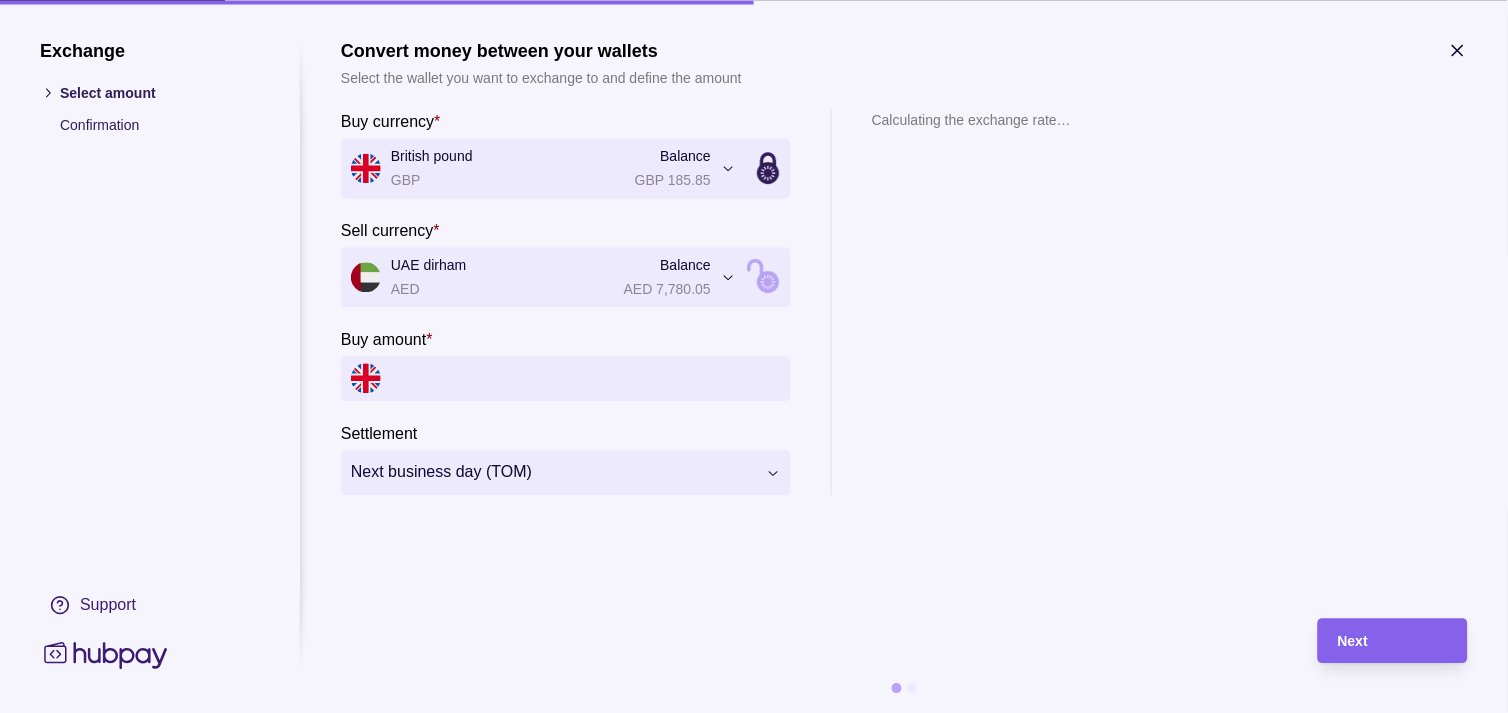 click on "Buy amount  *" at bounding box center (586, 378) 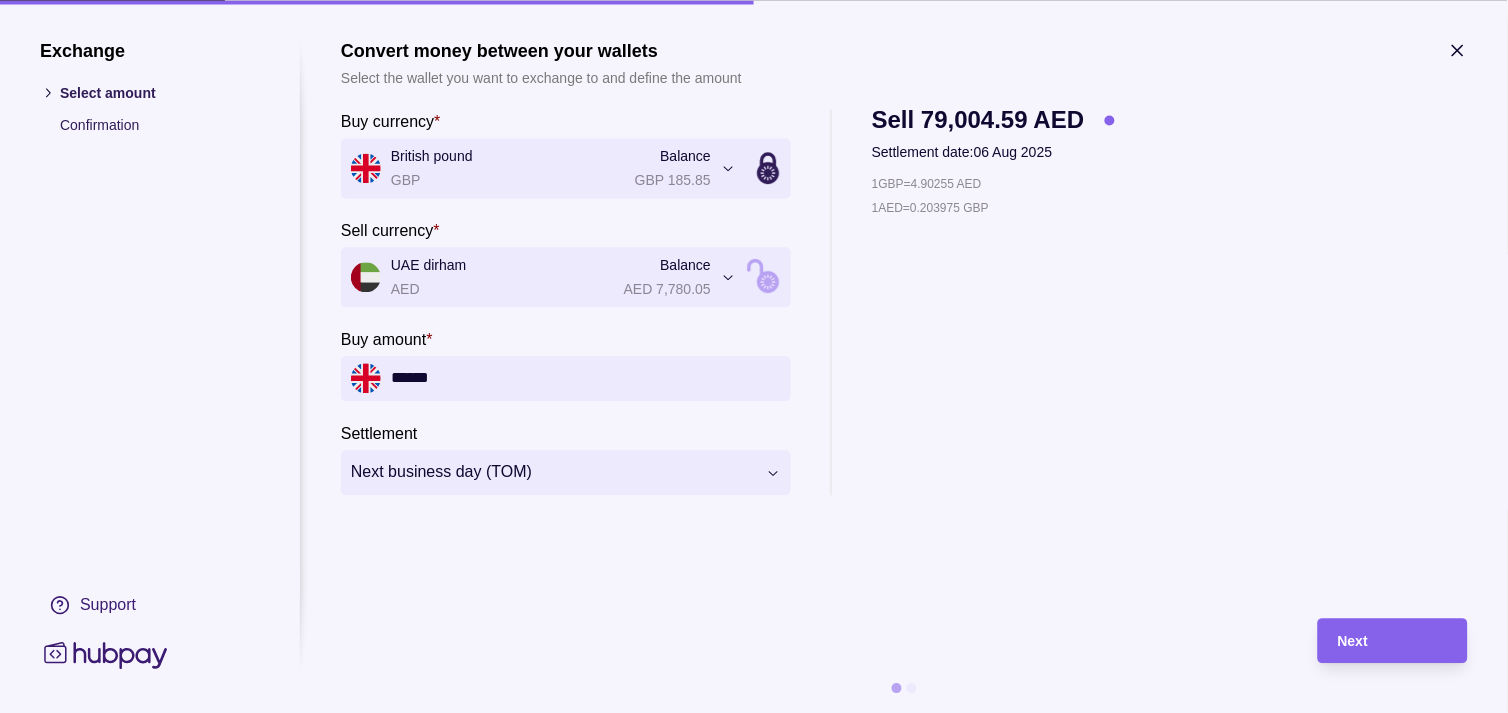 type on "******" 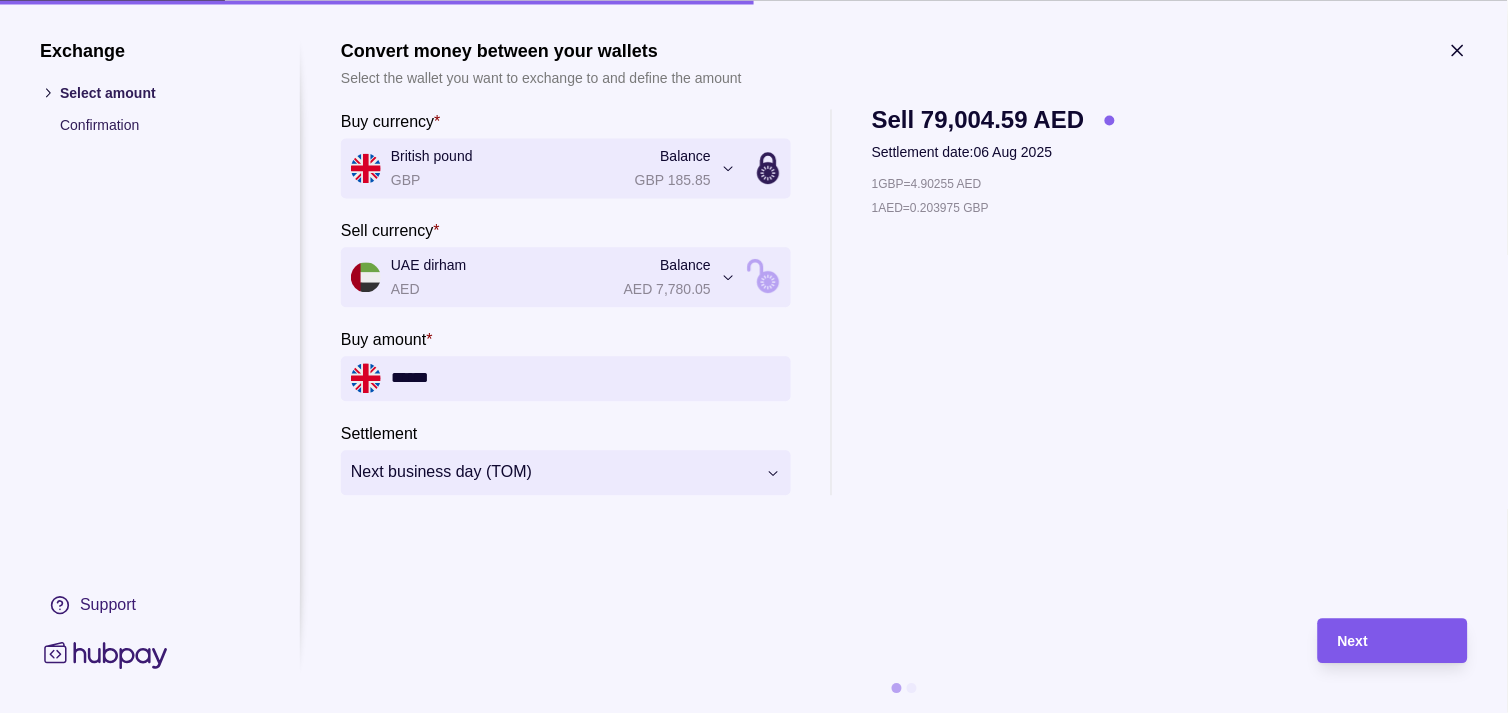 click on "Next" at bounding box center (1353, 642) 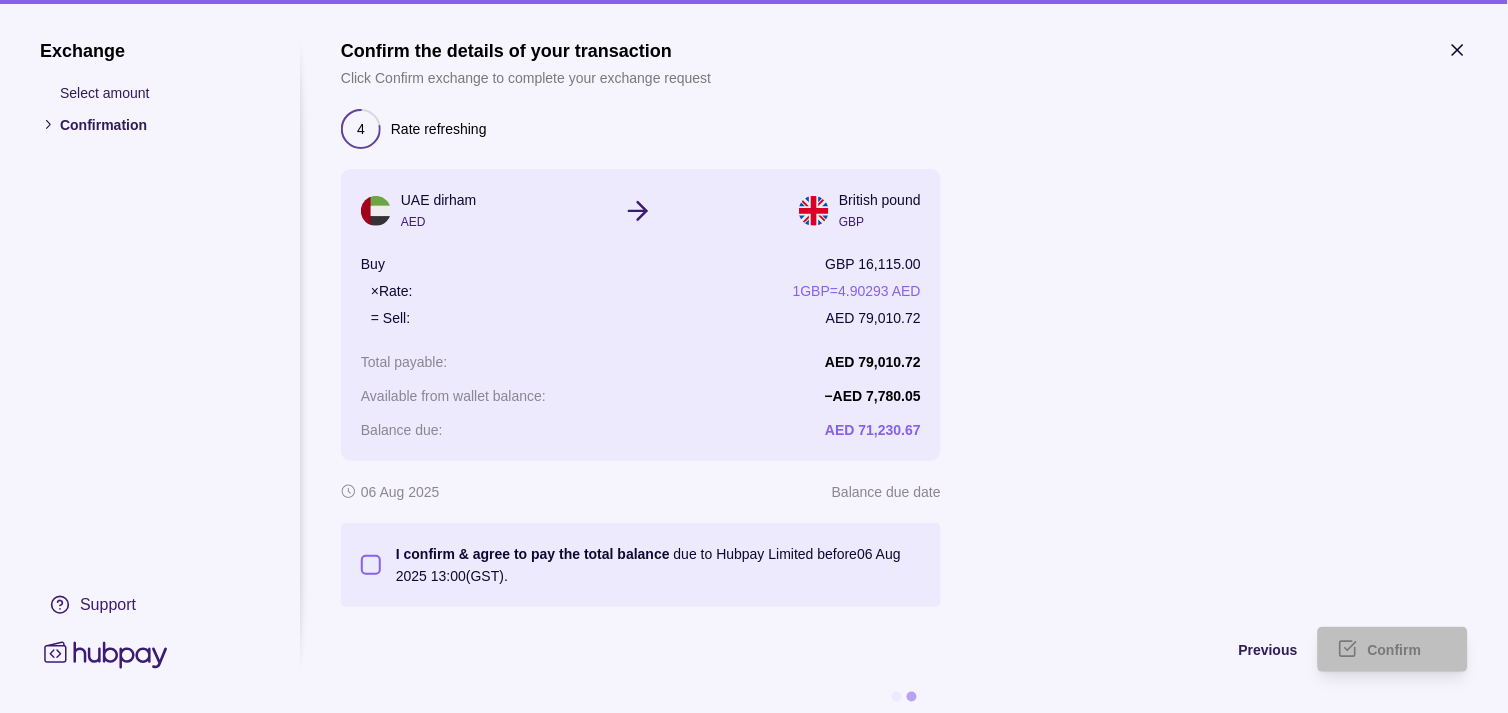 click on "I confirm & agree to pay the total balance  due to Hubpay Limited before  06 Aug 2025  13:00  (GST)." at bounding box center (651, 565) 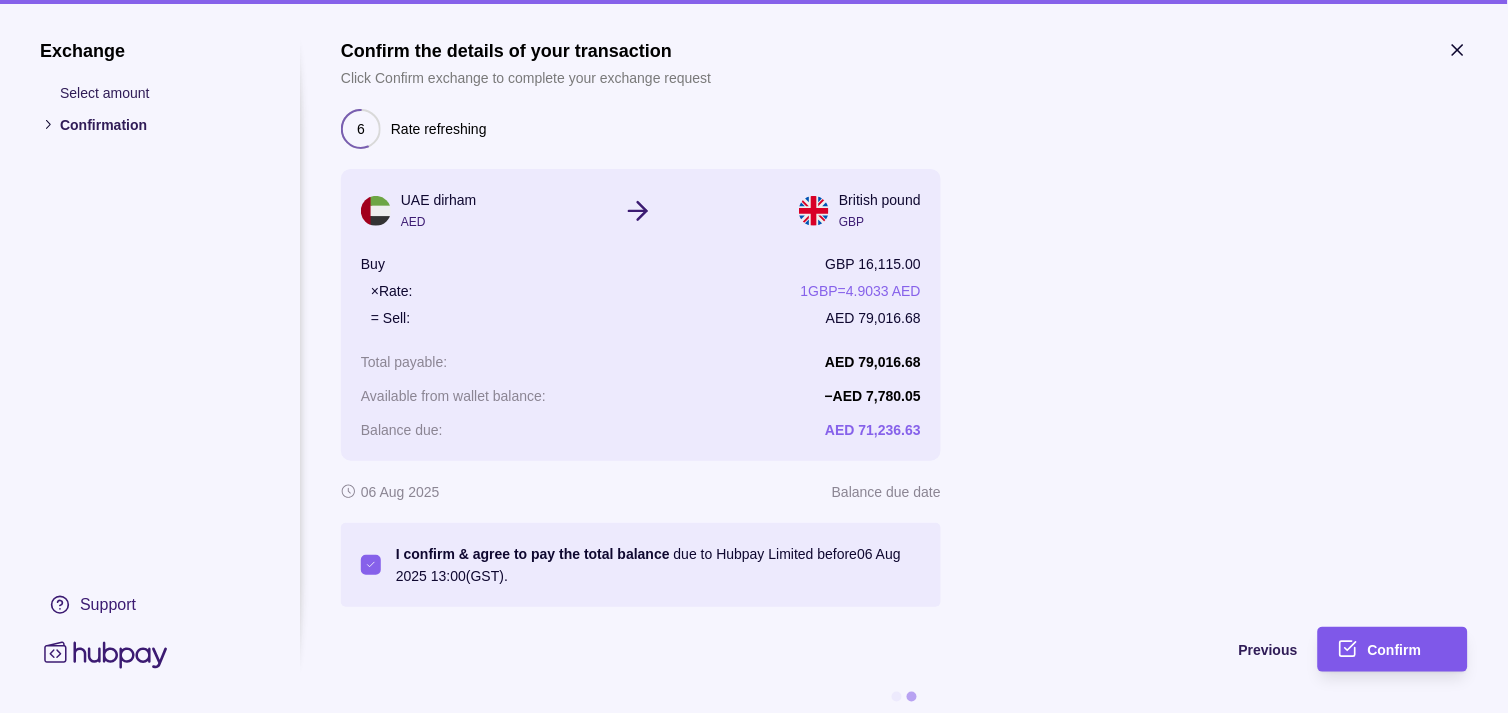 click on "Confirm" at bounding box center [1395, 651] 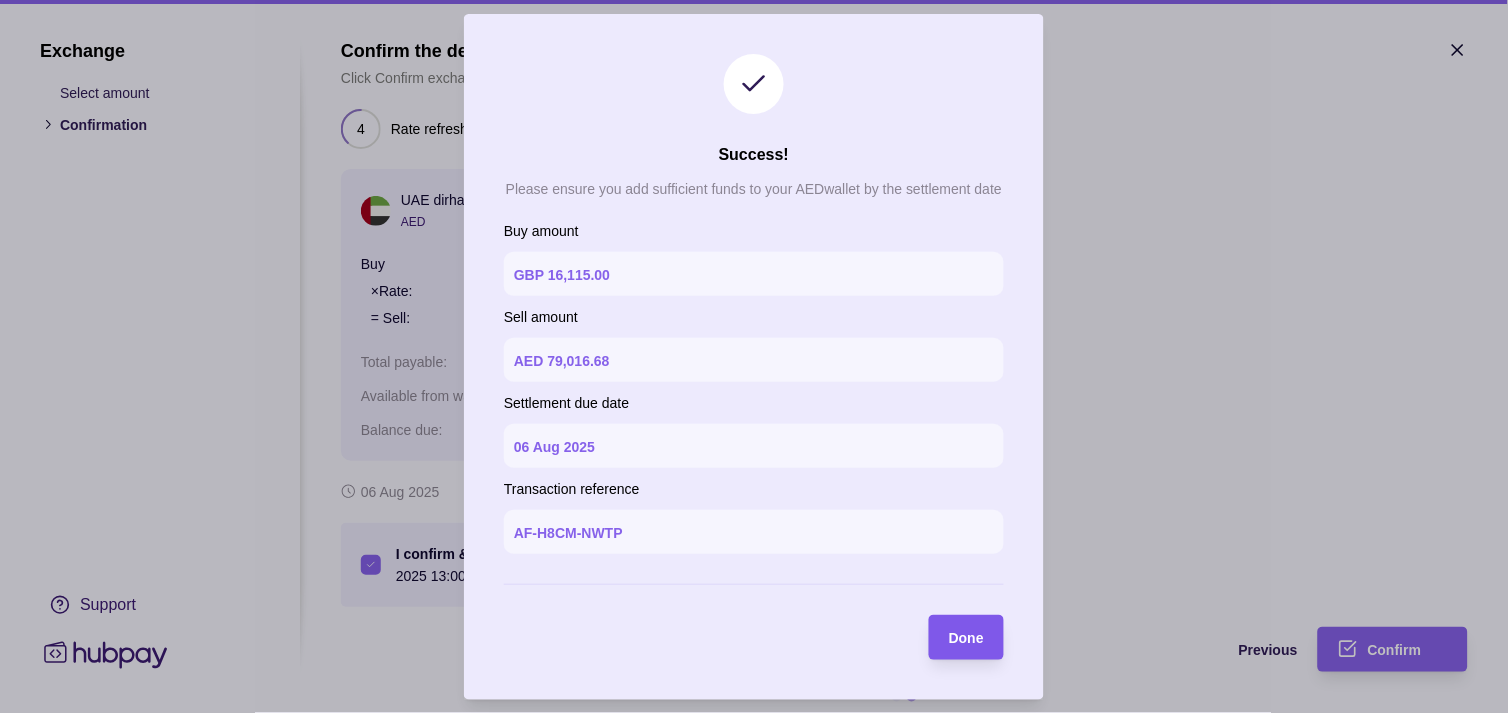 click on "Done" at bounding box center [966, 638] 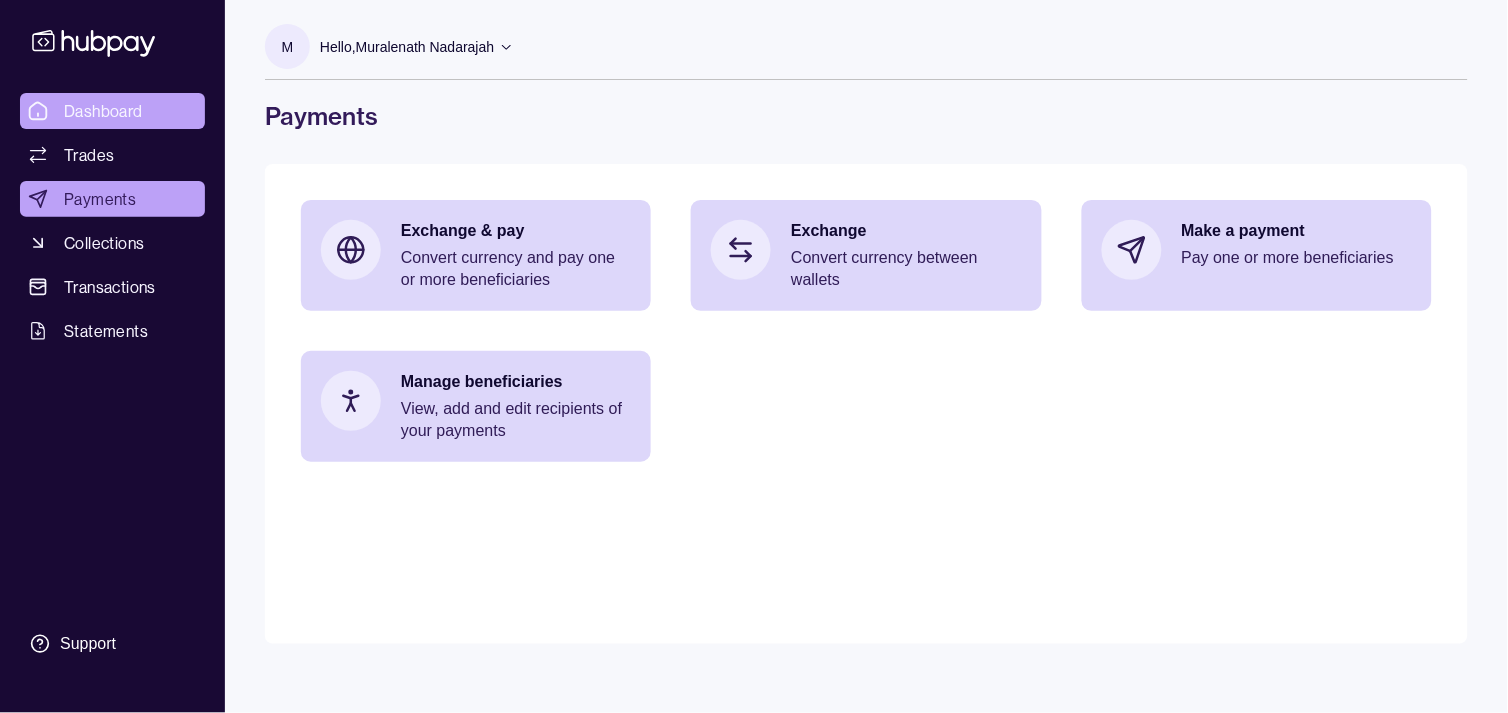 click on "Dashboard" at bounding box center (103, 111) 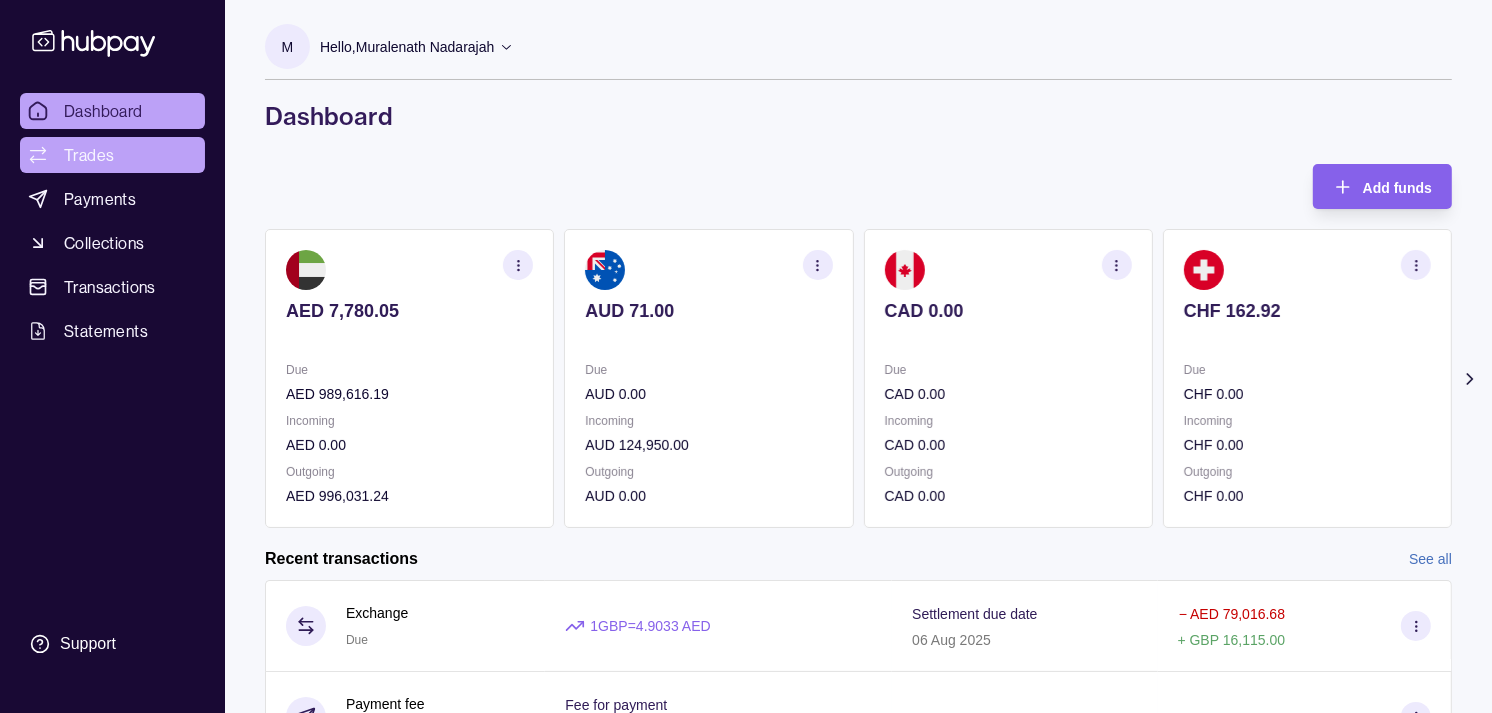 click on "Trades" at bounding box center (89, 155) 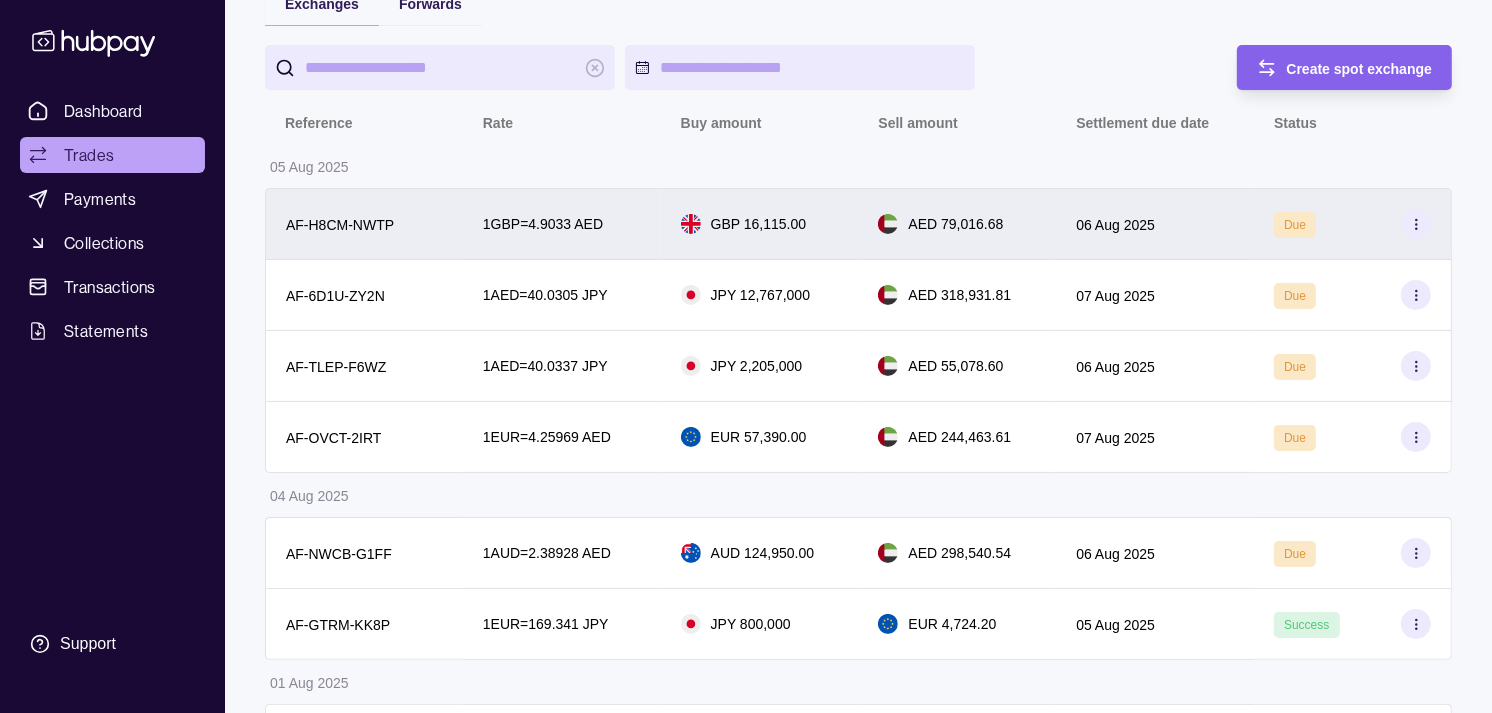scroll, scrollTop: 222, scrollLeft: 0, axis: vertical 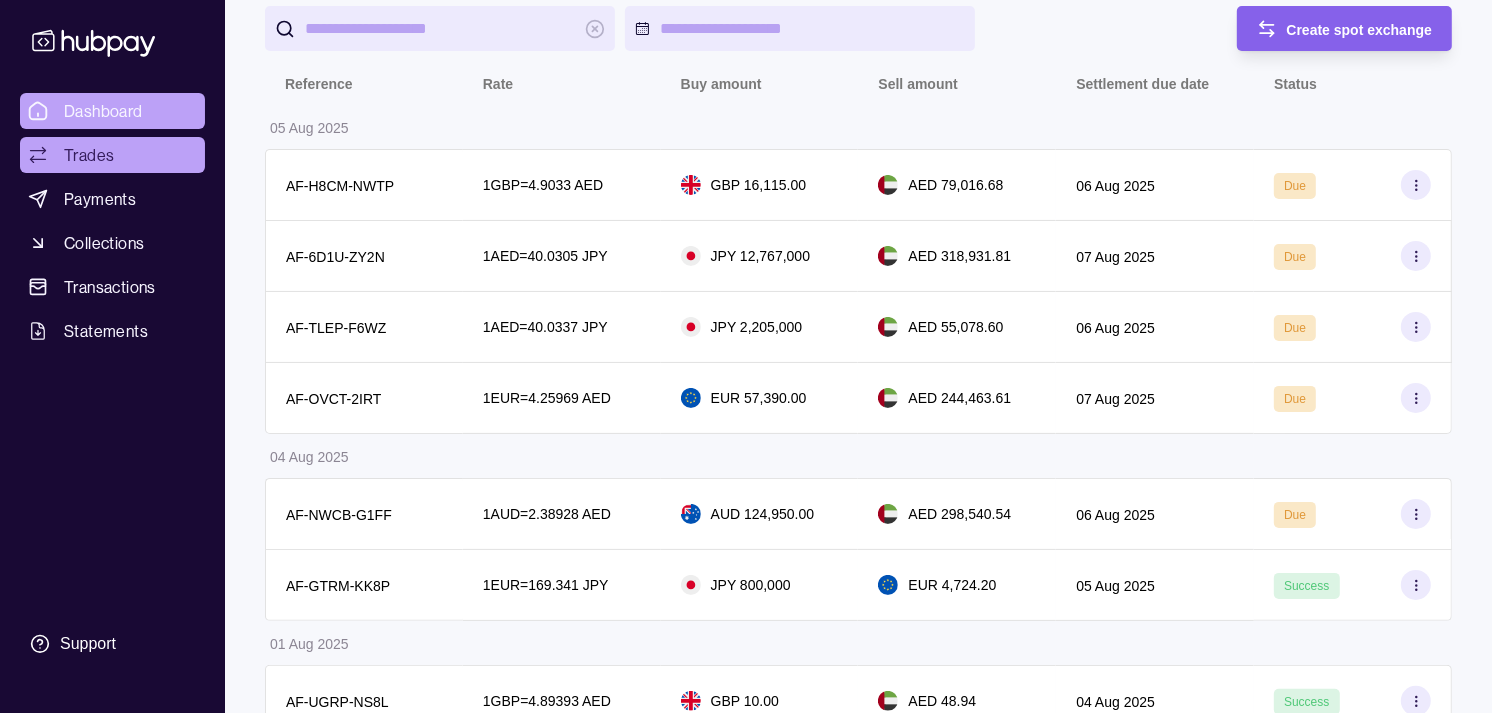 click on "Dashboard" at bounding box center [103, 111] 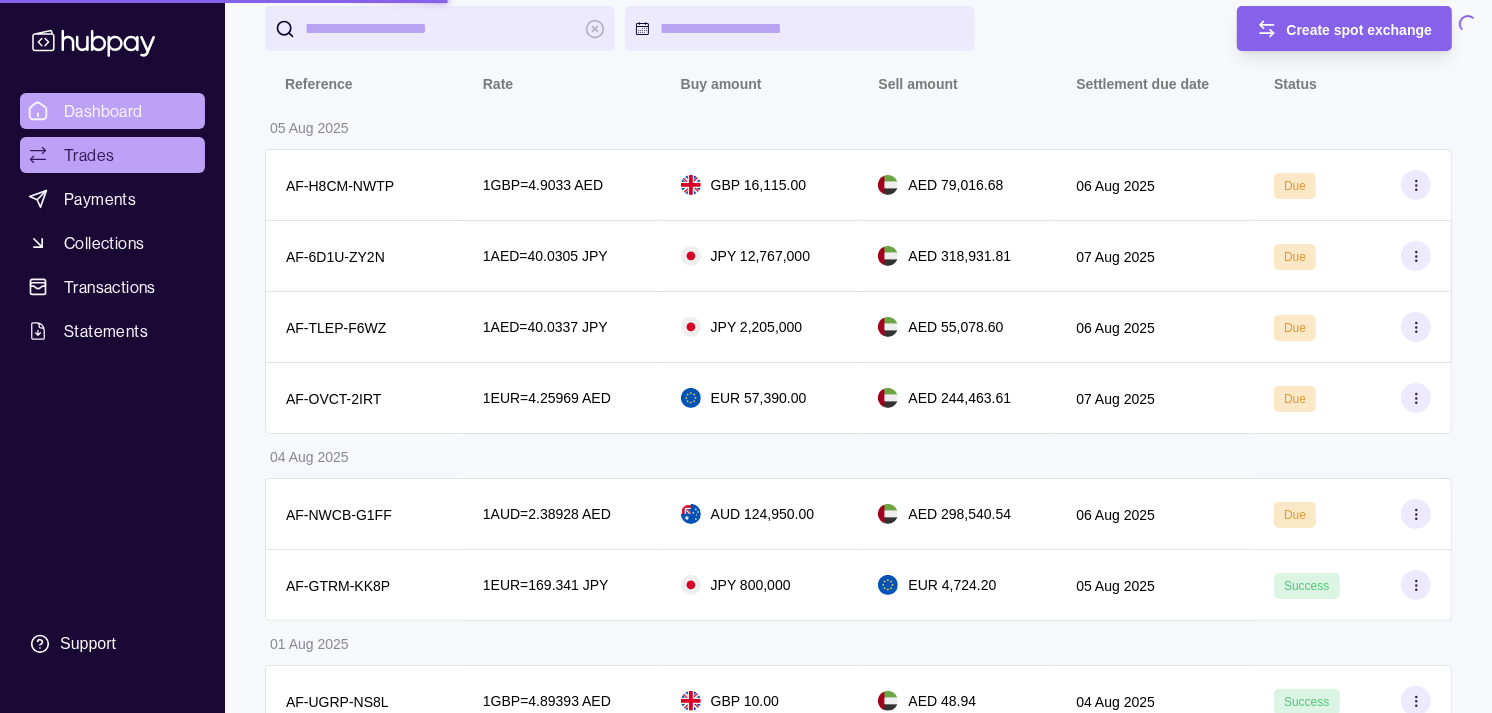 scroll, scrollTop: 0, scrollLeft: 0, axis: both 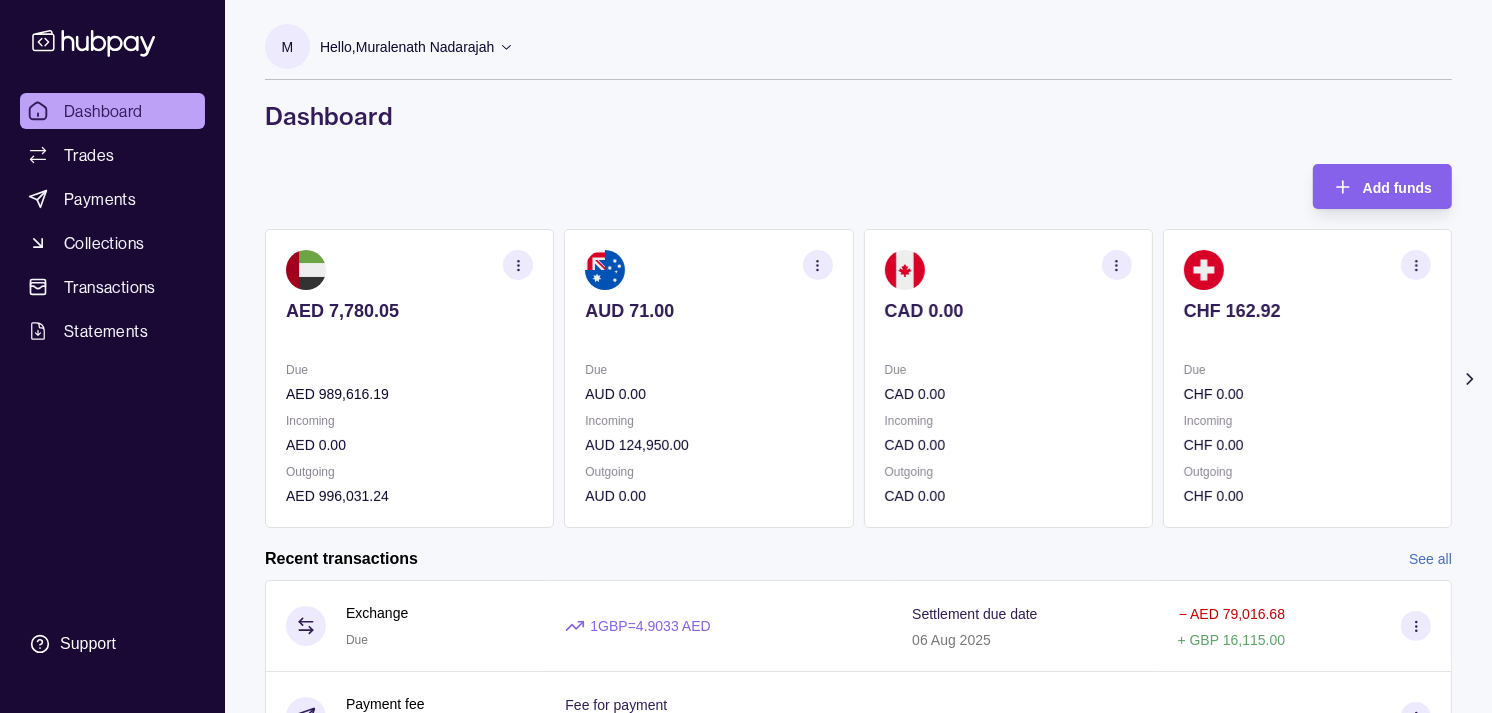 click on "AUD 71.00                                                                                                               Due AUD 0.00 Incoming AUD 124,950.00 Outgoing AUD 0.00" at bounding box center (708, 378) 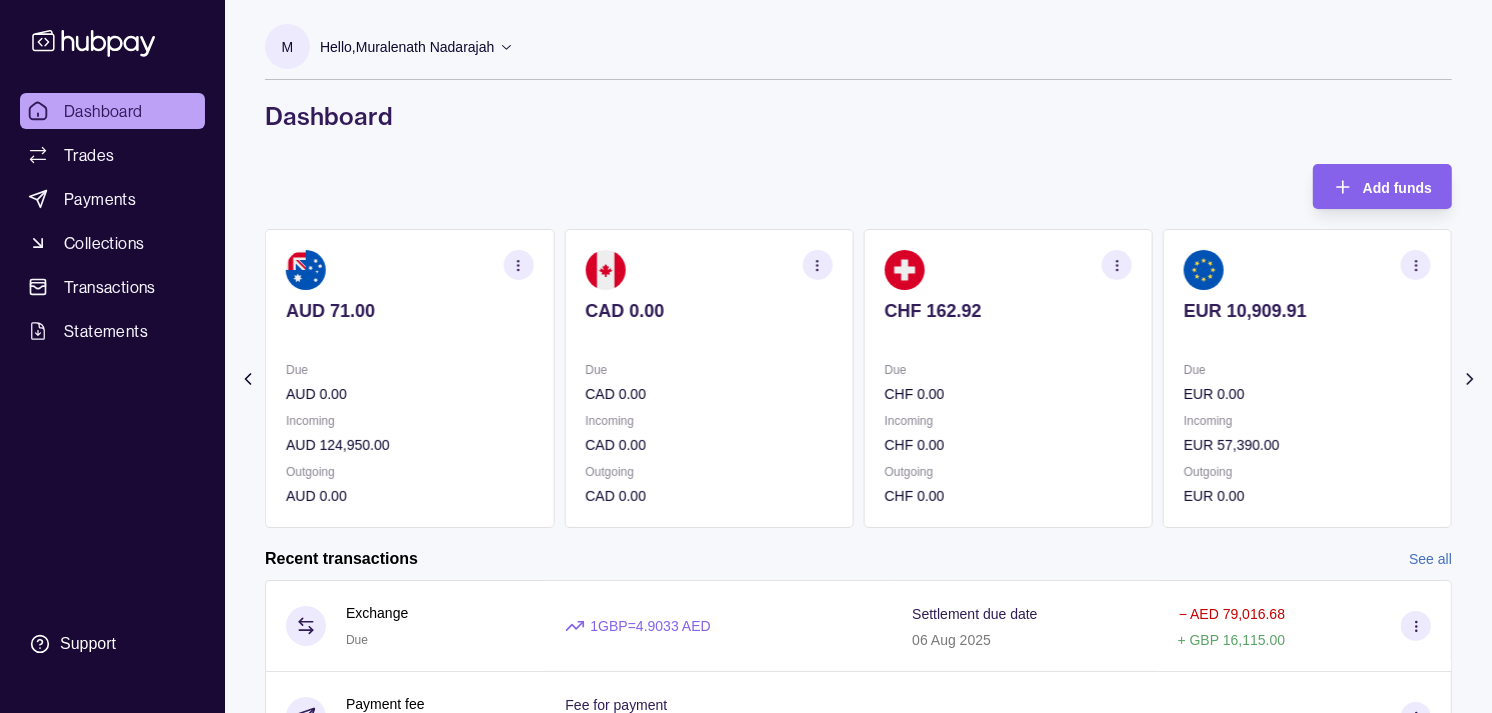 click at bounding box center (708, 338) 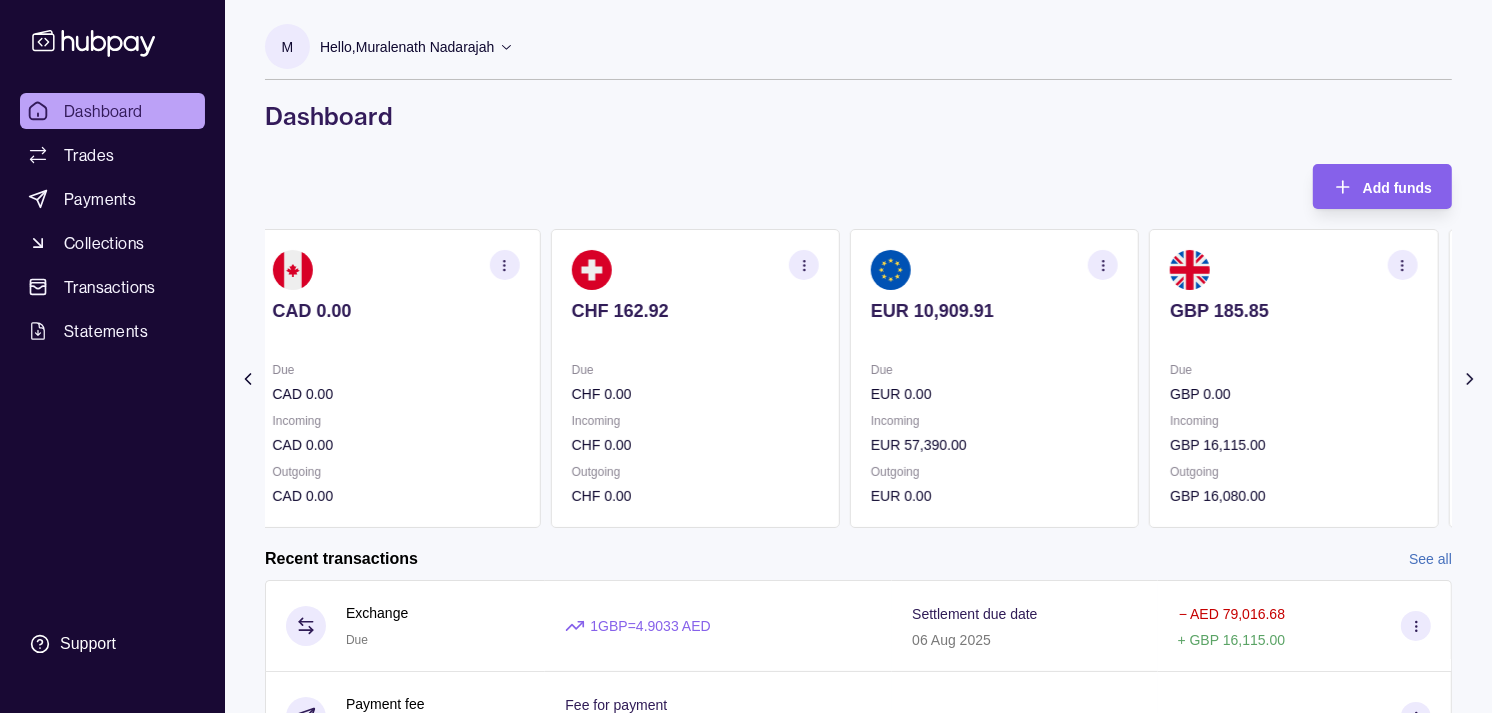 click at bounding box center [695, 338] 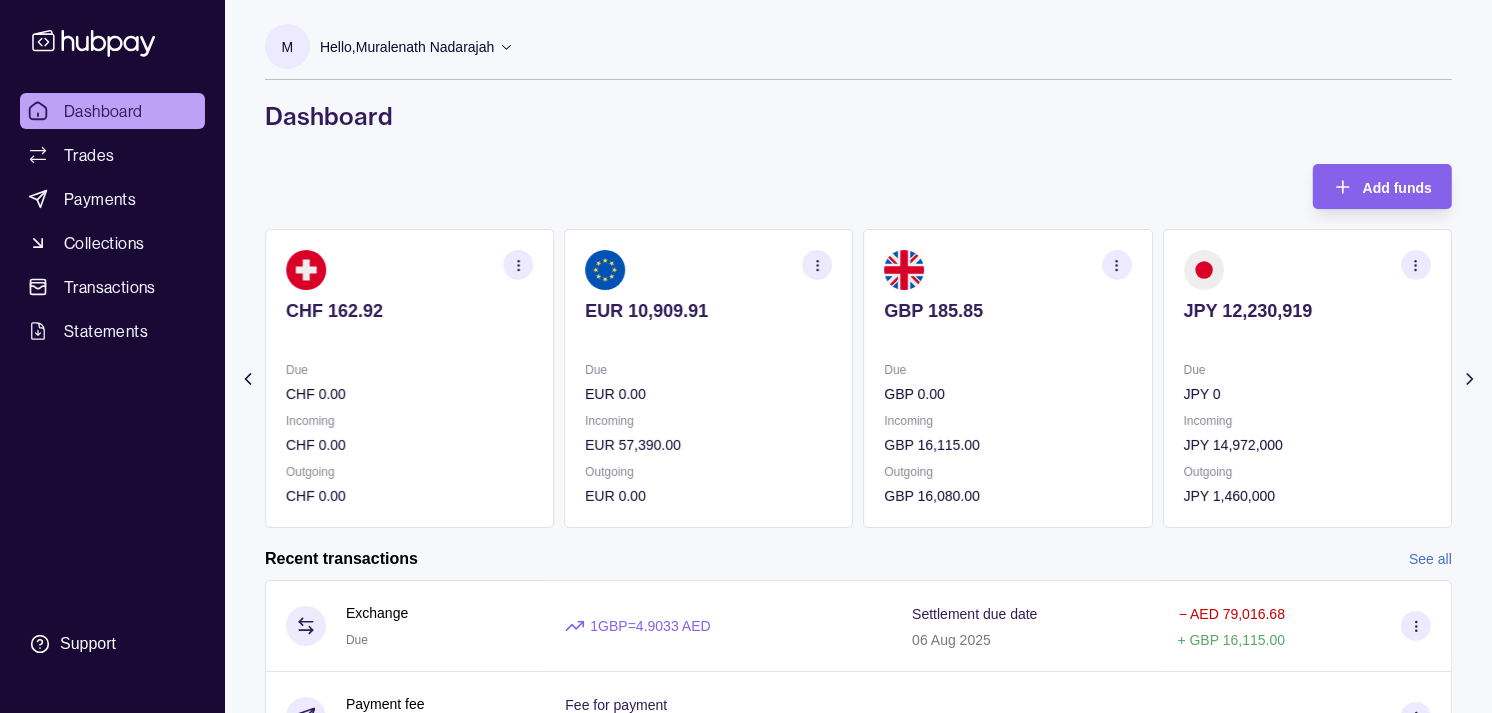 click at bounding box center [1117, 265] 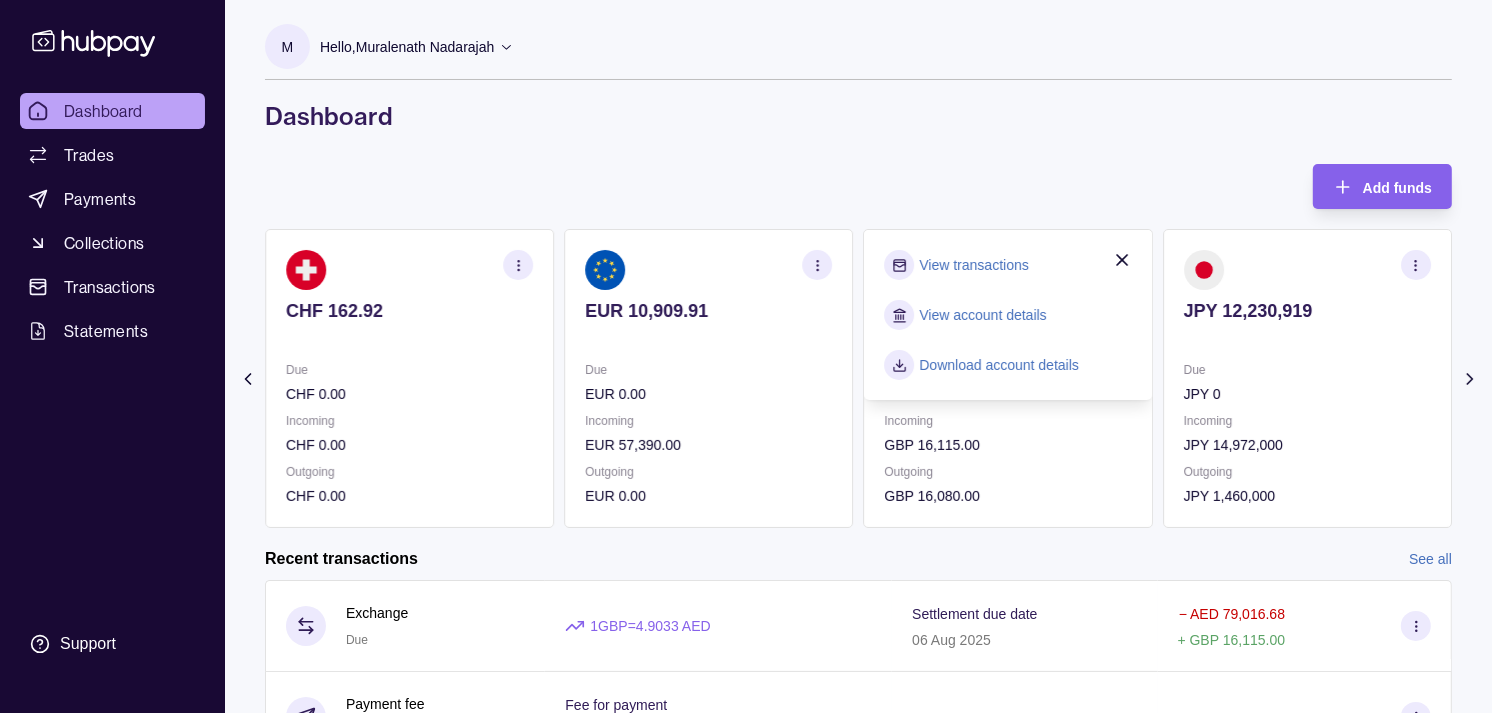click on "View transactions" at bounding box center [974, 265] 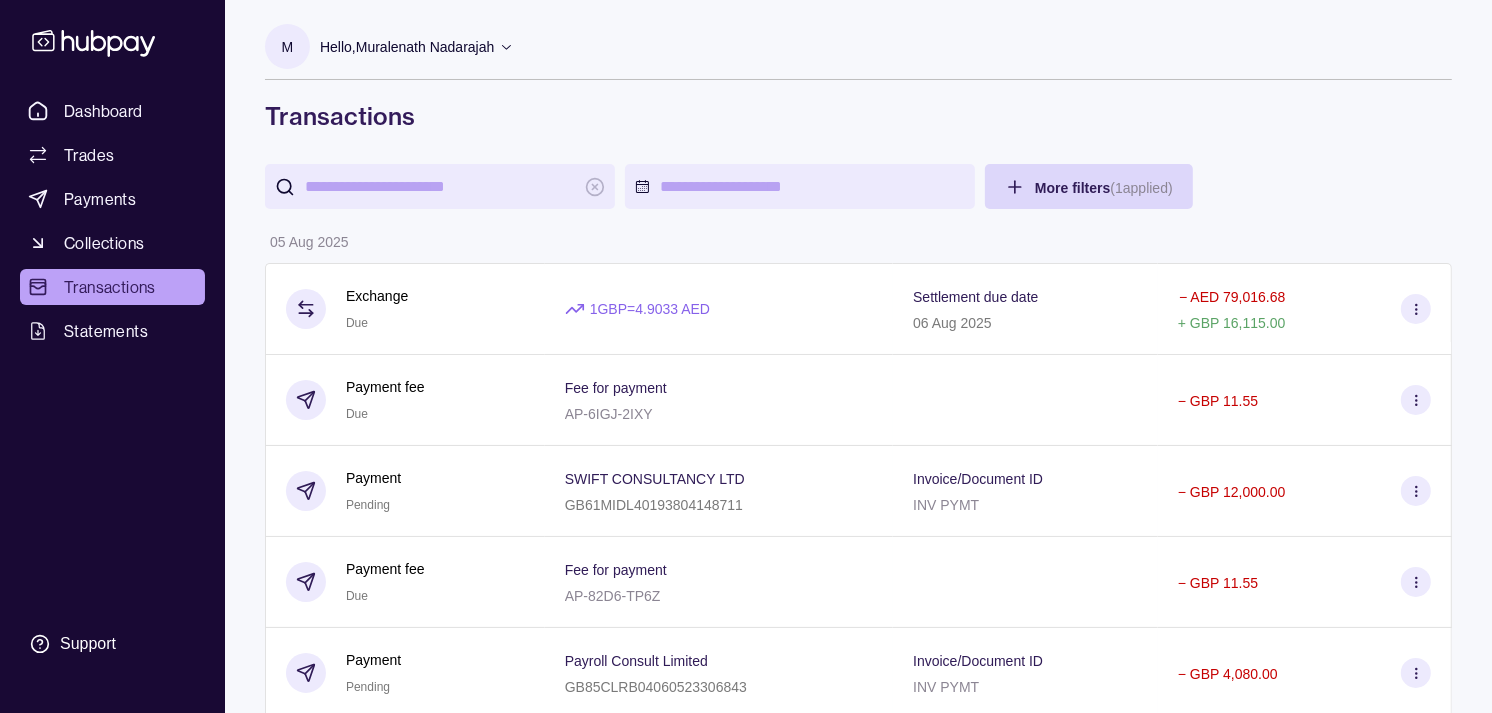 click at bounding box center [440, 186] 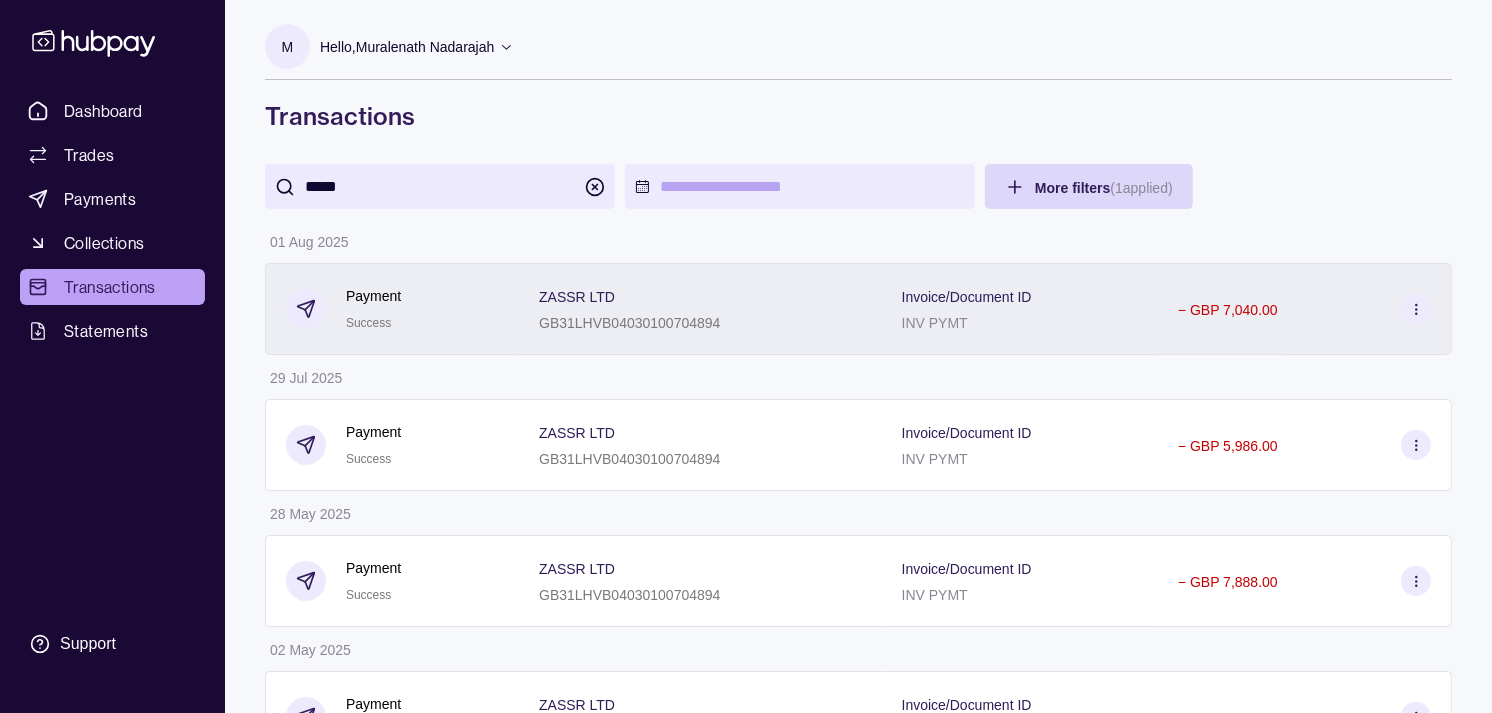 type on "*****" 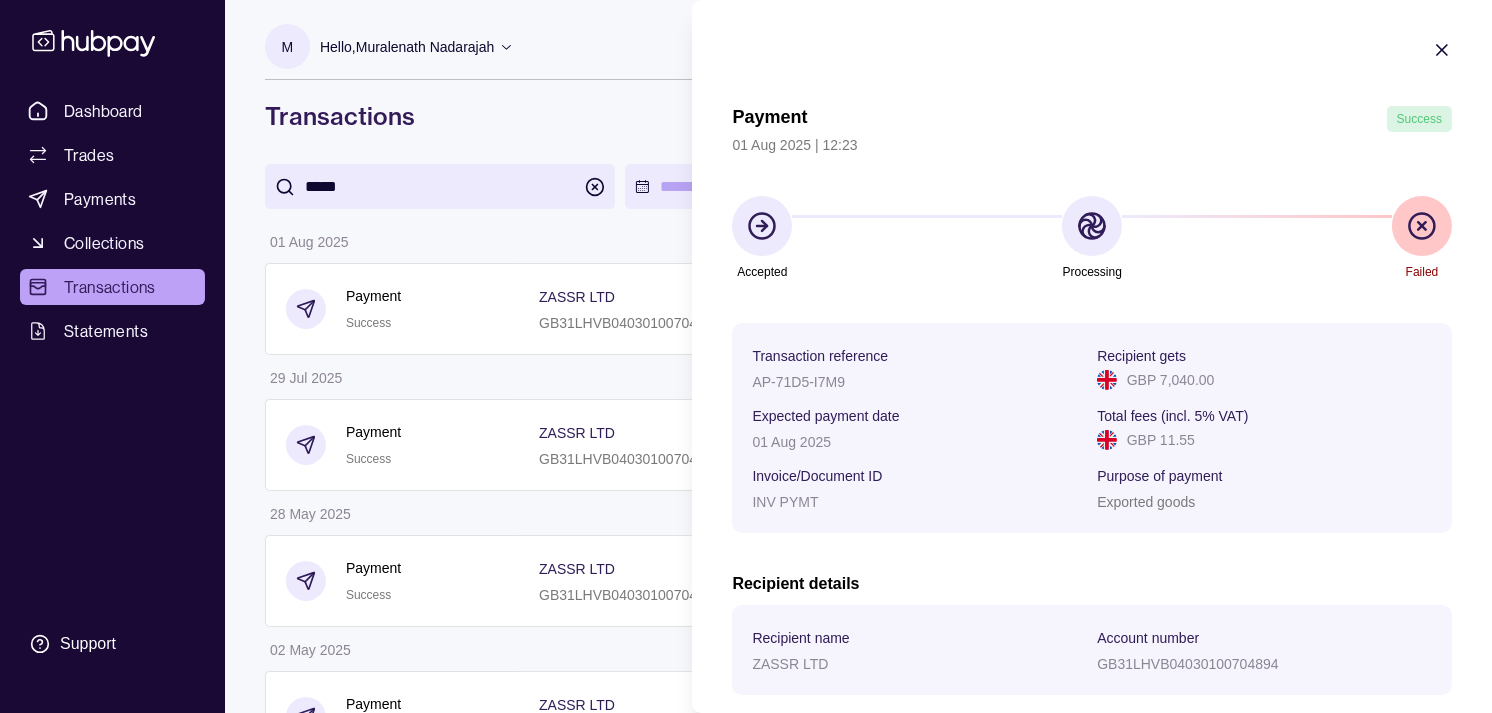 click on "Dashboard Trades Payments Collections Transactions Statements Support M Hello,  Muralenath Nadarajah Strides Trading LLC Account Terms and conditions Privacy policy Sign out Transactions ***** More filters  ( 1  applied) Details Amount 01 Aug 2025 Payment Success ZASSR LTD GB31LHVB04030100704894 Invoice/Document ID INV PYMT −  GBP 7,040.00 29 Jul 2025 Payment Success ZASSR LTD GB31LHVB04030100704894 Invoice/Document ID INV PYMT −  GBP 5,986.00 28 May 2025 Payment Success ZASSR LTD GB31LHVB04030100704894 Invoice/Document ID INV PYMT −  GBP 7,888.00 02 May 2025 Payment Success ZASSR LTD GB31LHVB04030100704894 Invoice/Document ID INV PYMT −  GBP 3,450.00 17 Apr 2025 Payment Success ZASSR LTD GB31LHVB04030100704894 Invoice/Document ID INV PYMT −  GBP 2,630.00 04 Apr 2025 Payment Success ZASSR LTD GB31LHVB04030100704894 Invoice/Document ID INV PYMT −  GBP 6,740.00 03 Mar 2025 Payment Success ZASSR LTD GB83LOYD30960703054091 Invoice/Document ID INV PYMT −  GBP 9,515.00 Transactions | Hubpay" at bounding box center [746, 605] 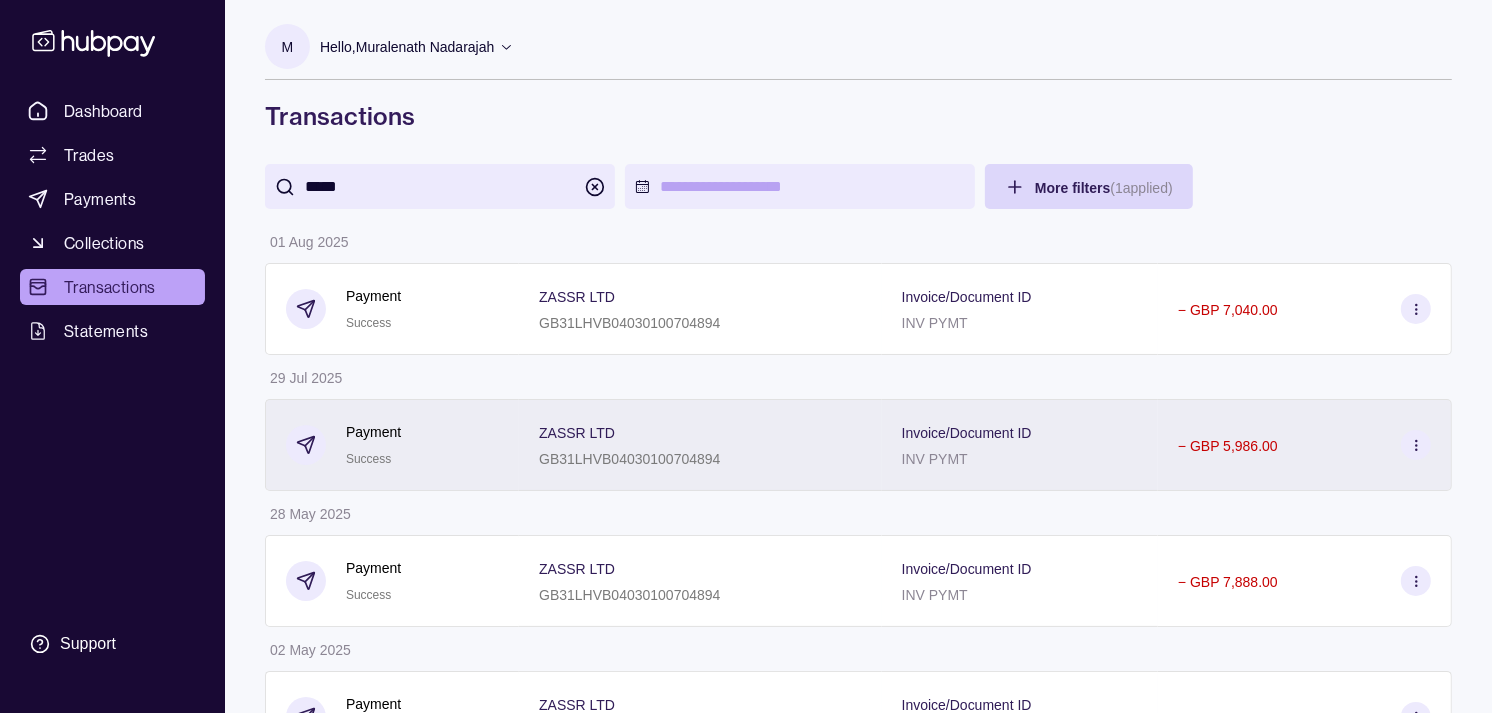 click on "Payment Success" at bounding box center [392, 445] 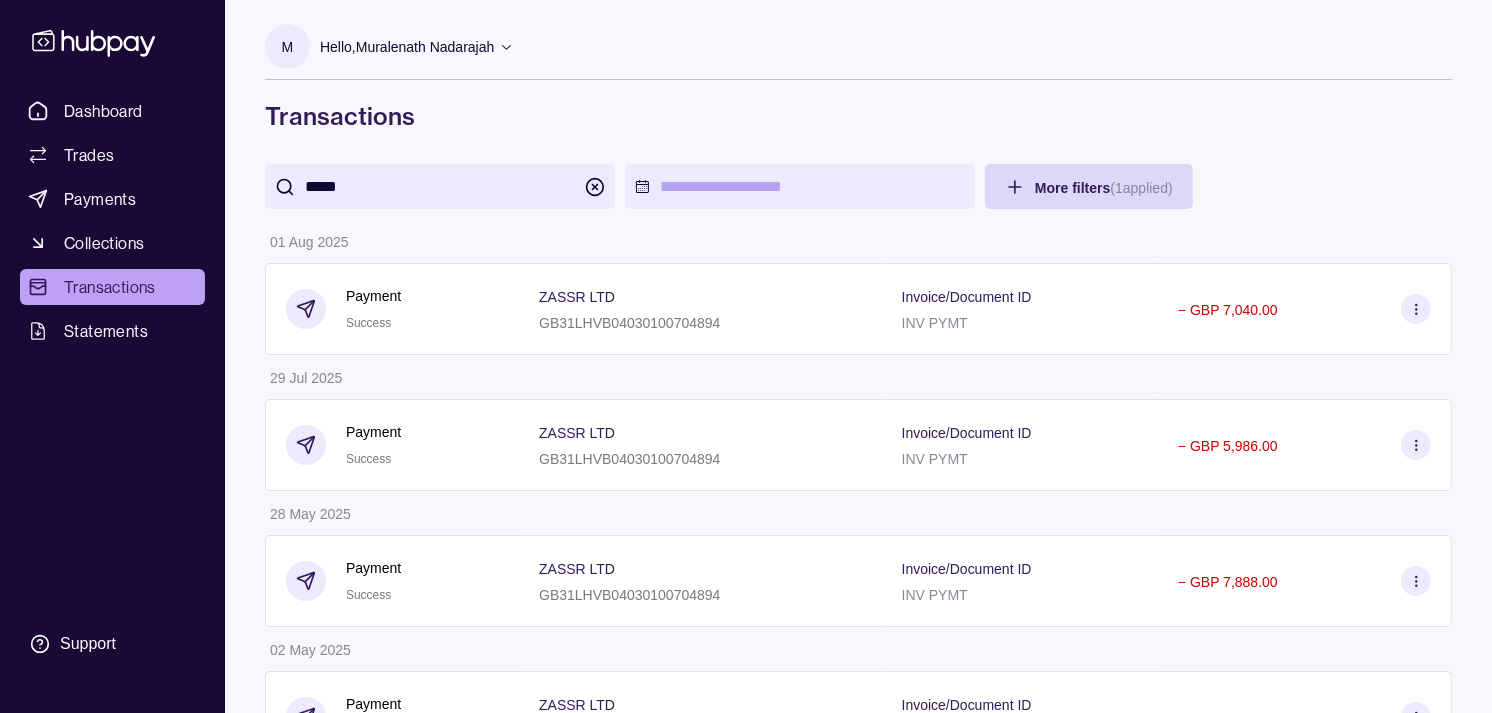 click on "Dashboard Trades Payments Collections Transactions Statements Support M Hello,  Muralenath Nadarajah Strides Trading LLC Account Terms and conditions Privacy policy Sign out Transactions ***** More filters  ( 1  applied) Details Amount 01 Aug 2025 Payment Success ZASSR LTD GB31LHVB04030100704894 Invoice/Document ID INV PYMT −  GBP 7,040.00 29 Jul 2025 Payment Success ZASSR LTD GB31LHVB04030100704894 Invoice/Document ID INV PYMT −  GBP 5,986.00 28 May 2025 Payment Success ZASSR LTD GB31LHVB04030100704894 Invoice/Document ID INV PYMT −  GBP 7,888.00 02 May 2025 Payment Success ZASSR LTD GB31LHVB04030100704894 Invoice/Document ID INV PYMT −  GBP 3,450.00 17 Apr 2025 Payment Success ZASSR LTD GB31LHVB04030100704894 Invoice/Document ID INV PYMT −  GBP 2,630.00 04 Apr 2025 Payment Success ZASSR LTD GB31LHVB04030100704894 Invoice/Document ID INV PYMT −  GBP 6,740.00 03 Mar 2025 Payment Success ZASSR LTD GB83LOYD30960703054091 Invoice/Document ID INV PYMT −  GBP 9,515.00 Transactions | Hubpay" at bounding box center [746, 605] 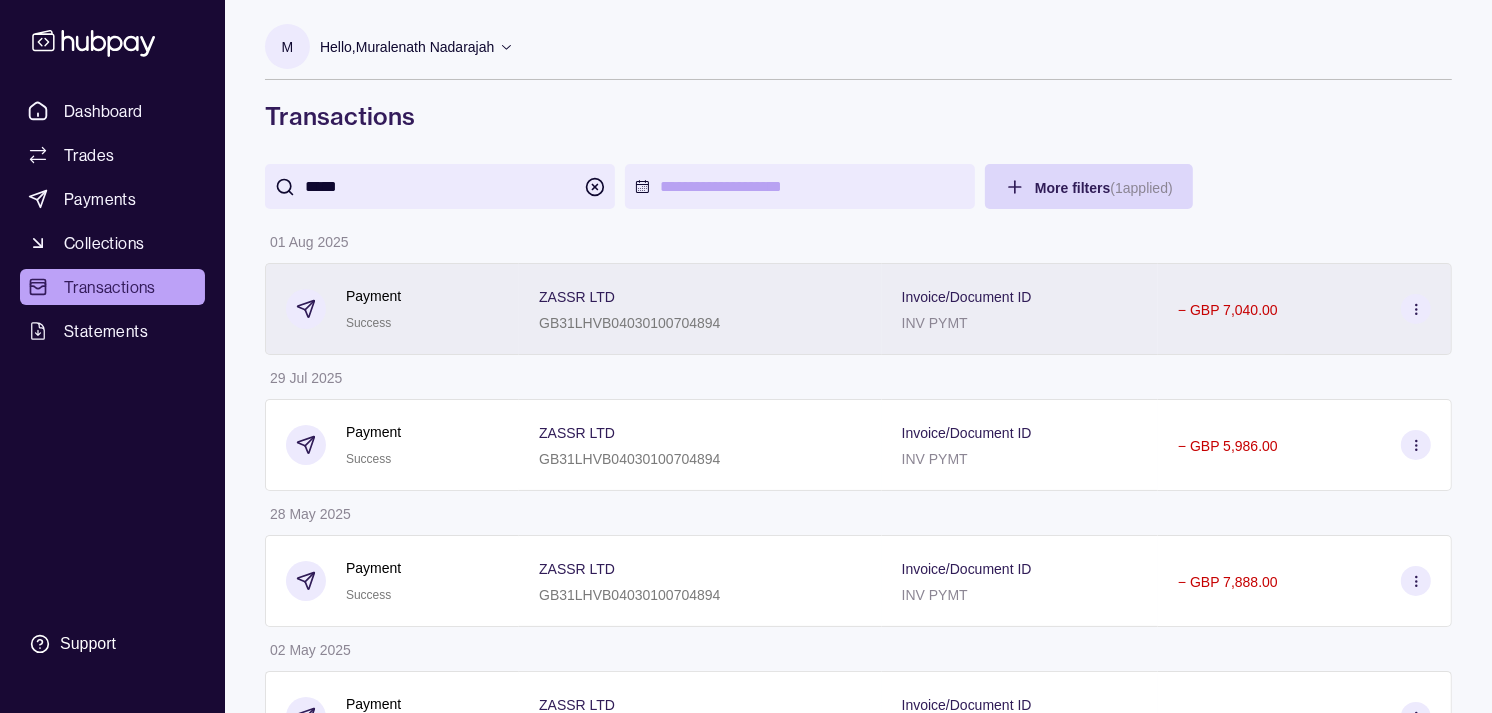 click on "Payment Success" at bounding box center [392, 309] 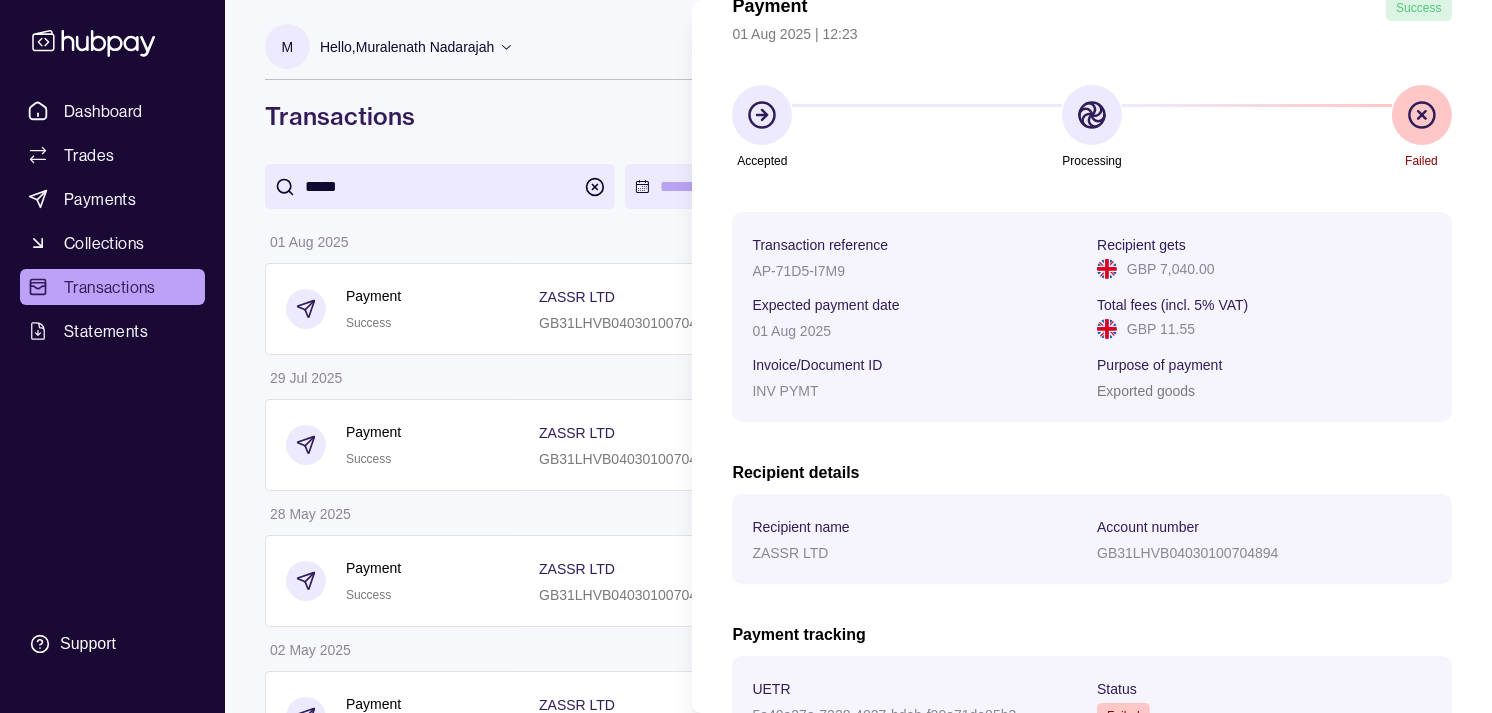 scroll, scrollTop: 0, scrollLeft: 0, axis: both 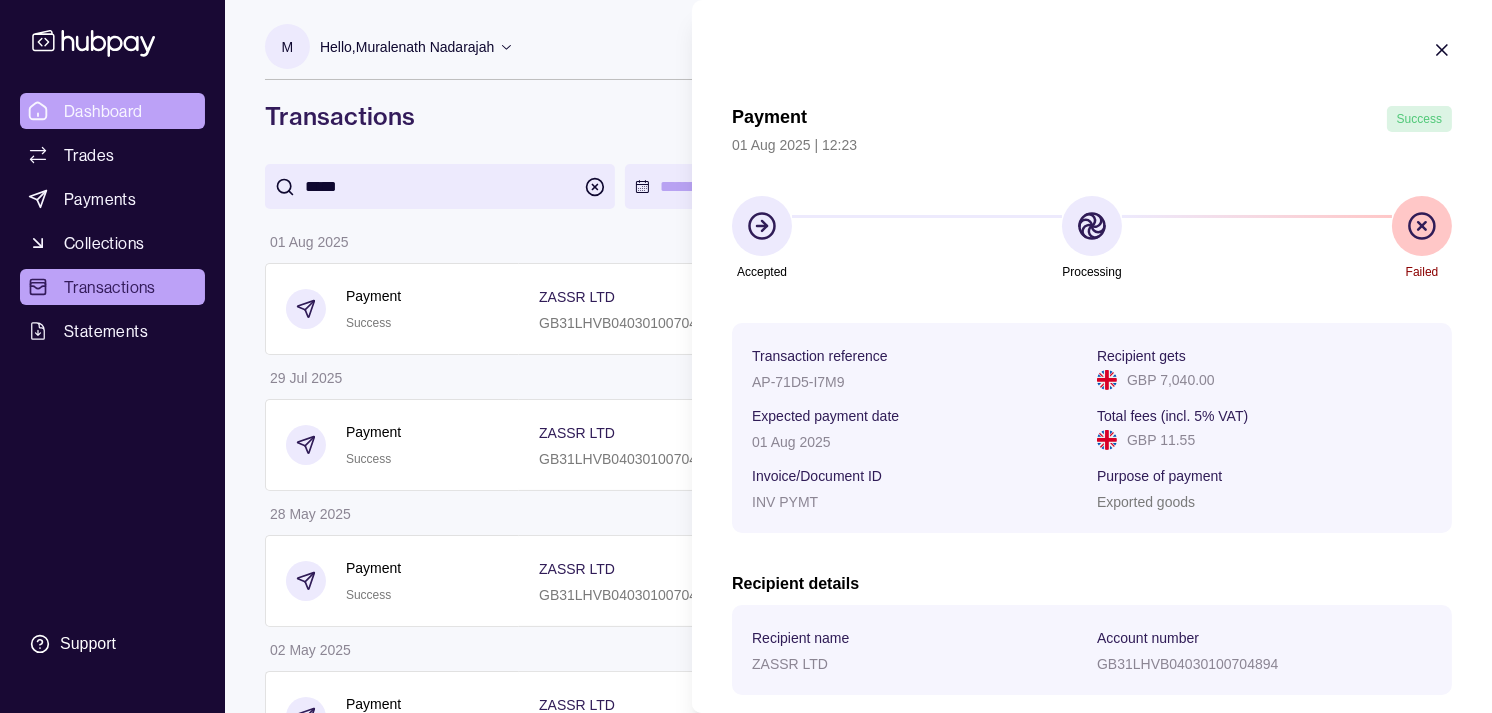 click on "Dashboard Trades Payments Collections Transactions Statements Support M Hello,  Muralenath Nadarajah Strides Trading LLC Account Terms and conditions Privacy policy Sign out Transactions ***** More filters  ( 1  applied) Details Amount 01 Aug 2025 Payment Success ZASSR LTD GB31LHVB04030100704894 Invoice/Document ID INV PYMT −  GBP 7,040.00 29 Jul 2025 Payment Success ZASSR LTD GB31LHVB04030100704894 Invoice/Document ID INV PYMT −  GBP 5,986.00 28 May 2025 Payment Success ZASSR LTD GB31LHVB04030100704894 Invoice/Document ID INV PYMT −  GBP 7,888.00 02 May 2025 Payment Success ZASSR LTD GB31LHVB04030100704894 Invoice/Document ID INV PYMT −  GBP 3,450.00 17 Apr 2025 Payment Success ZASSR LTD GB31LHVB04030100704894 Invoice/Document ID INV PYMT −  GBP 2,630.00 04 Apr 2025 Payment Success ZASSR LTD GB31LHVB04030100704894 Invoice/Document ID INV PYMT −  GBP 6,740.00 03 Mar 2025 Payment Success ZASSR LTD GB83LOYD30960703054091 Invoice/Document ID INV PYMT −  GBP 9,515.00 Transactions | Hubpay" at bounding box center (746, 605) 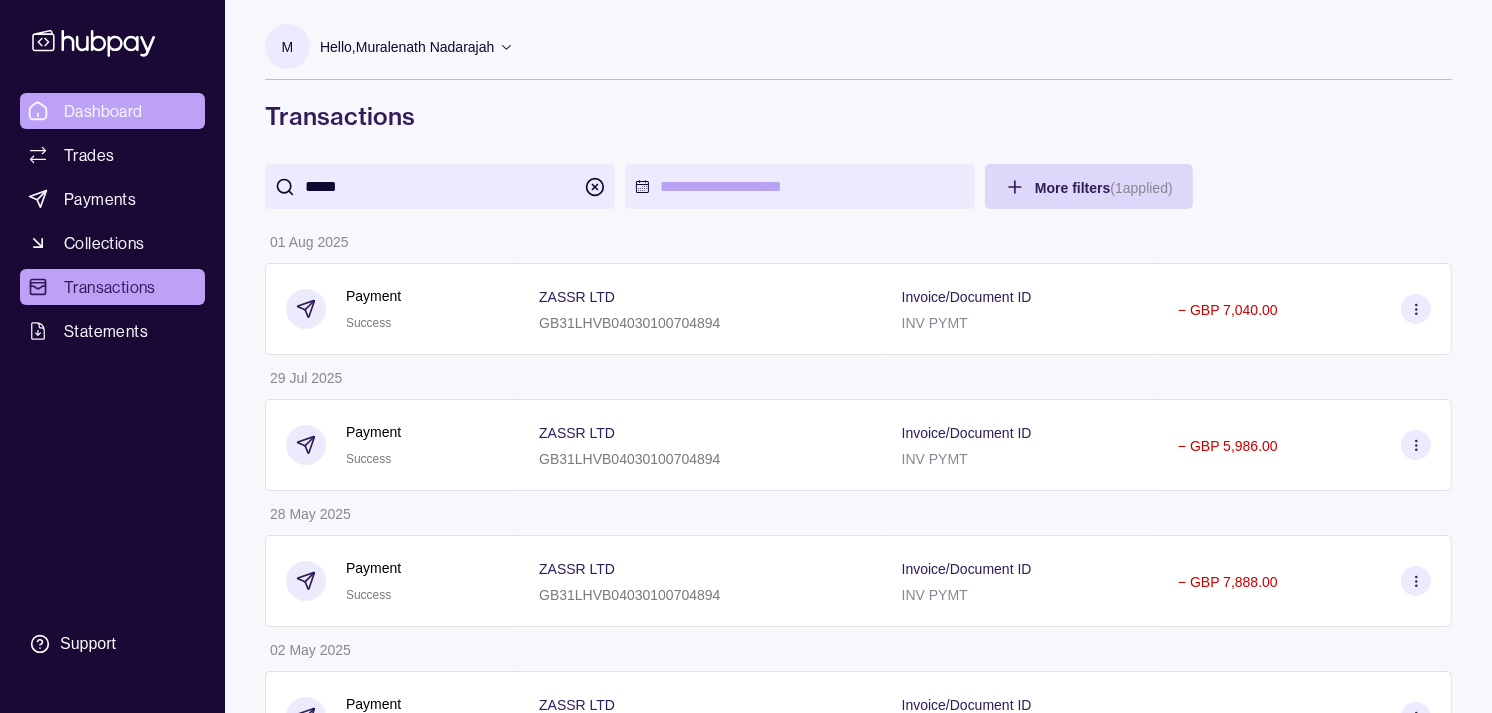 click on "Dashboard" at bounding box center [103, 111] 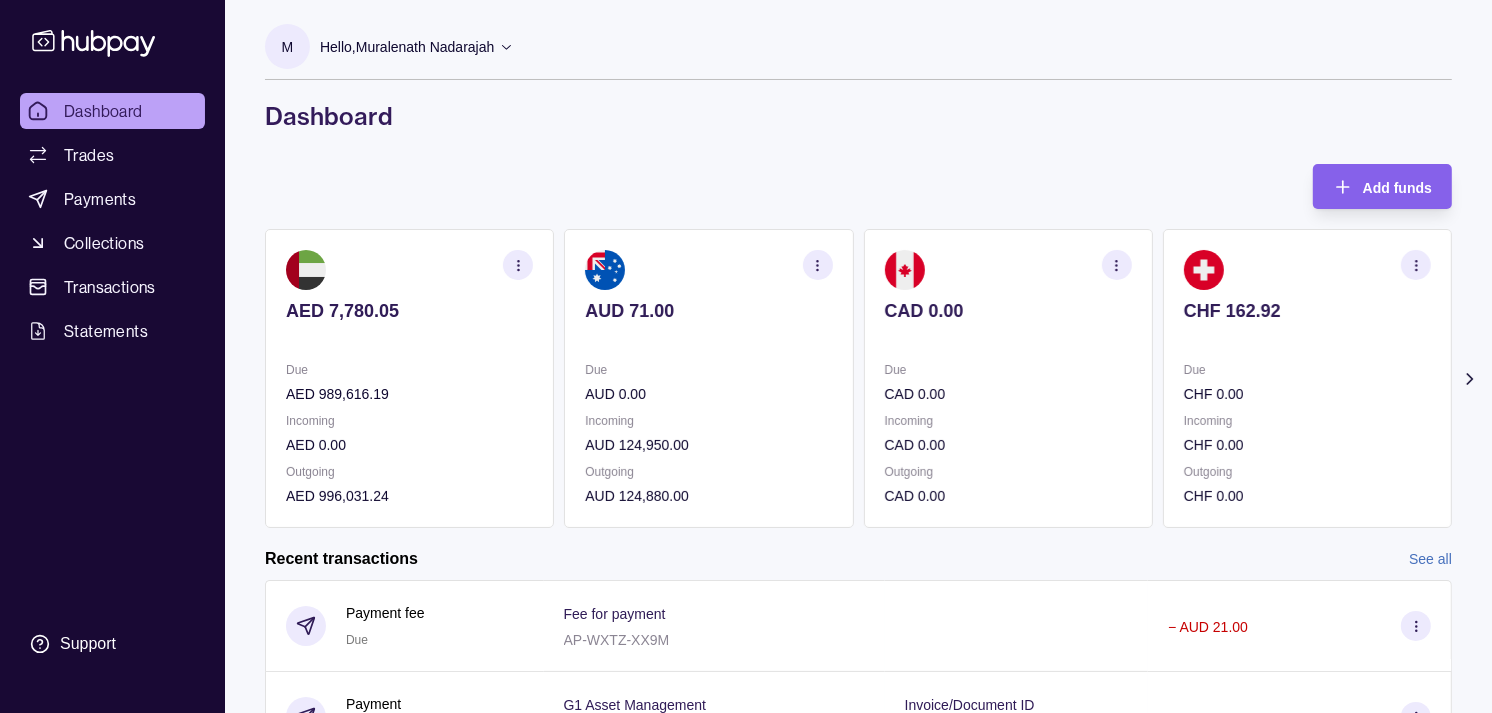 scroll, scrollTop: 222, scrollLeft: 0, axis: vertical 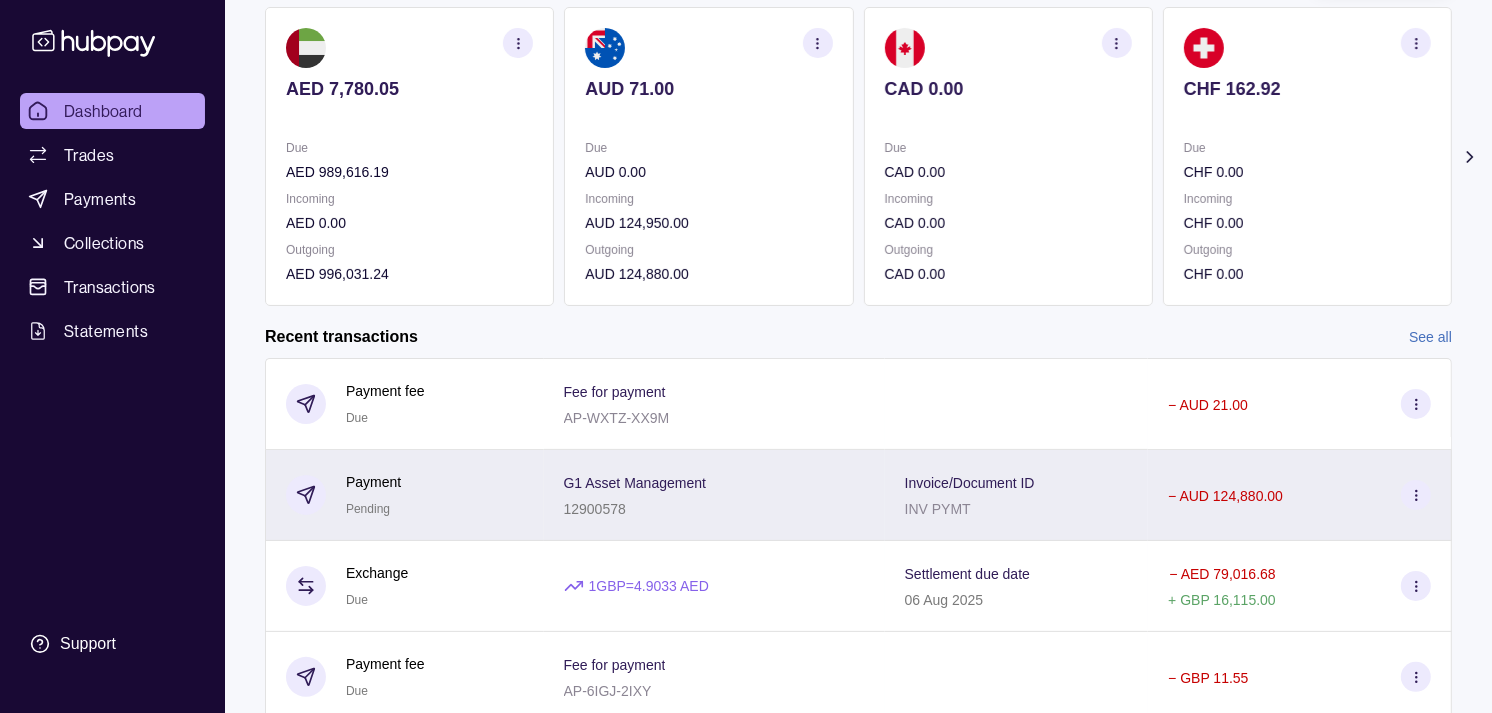 click on "Payment Pending" at bounding box center (405, 495) 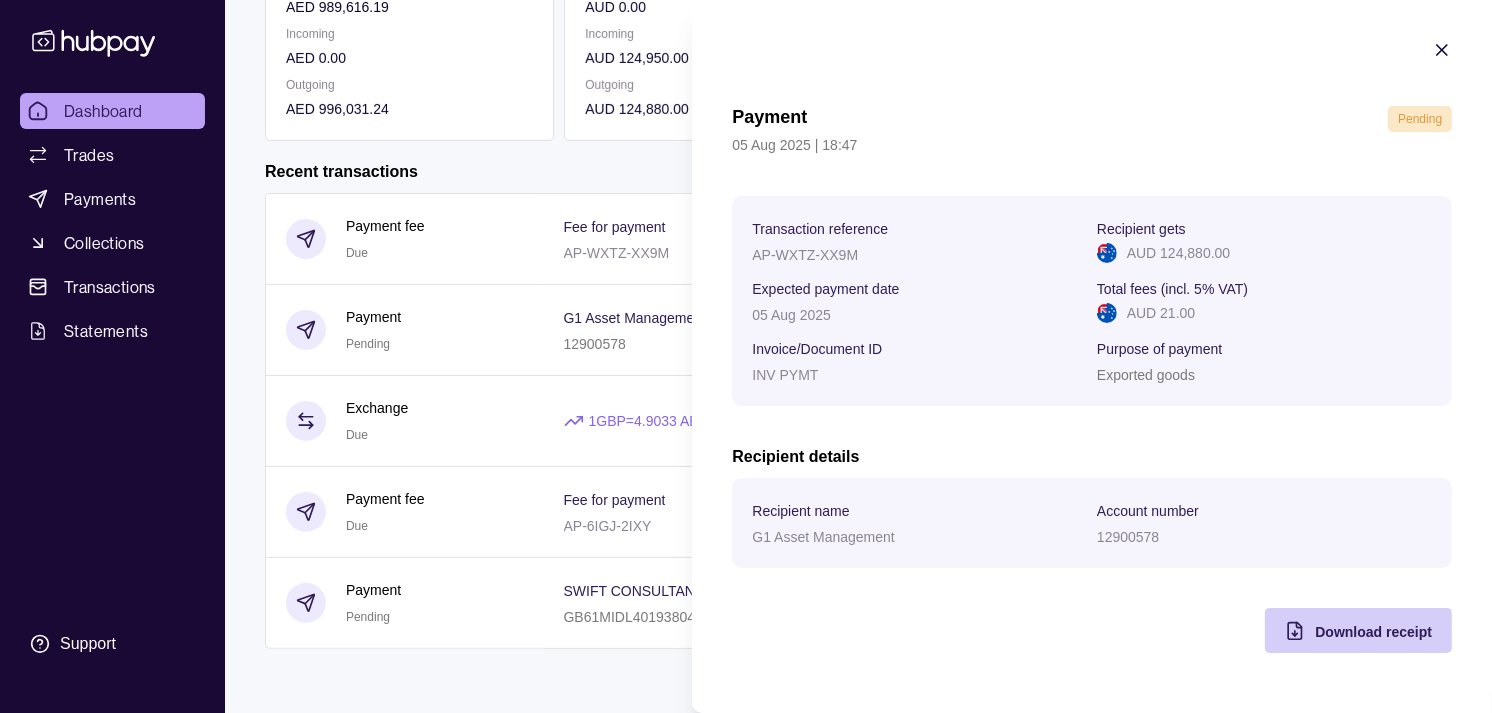 click on "Download receipt" at bounding box center (1373, 632) 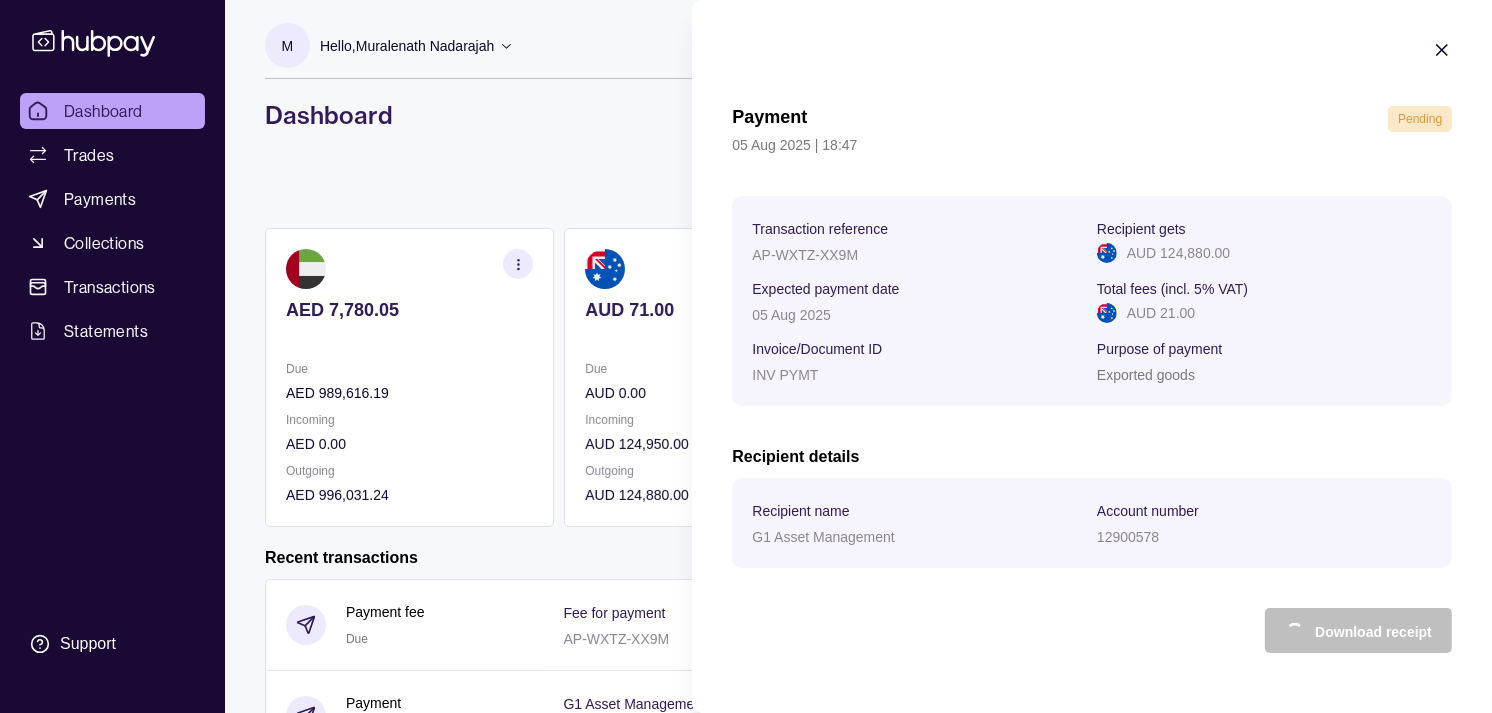 scroll, scrollTop: 0, scrollLeft: 0, axis: both 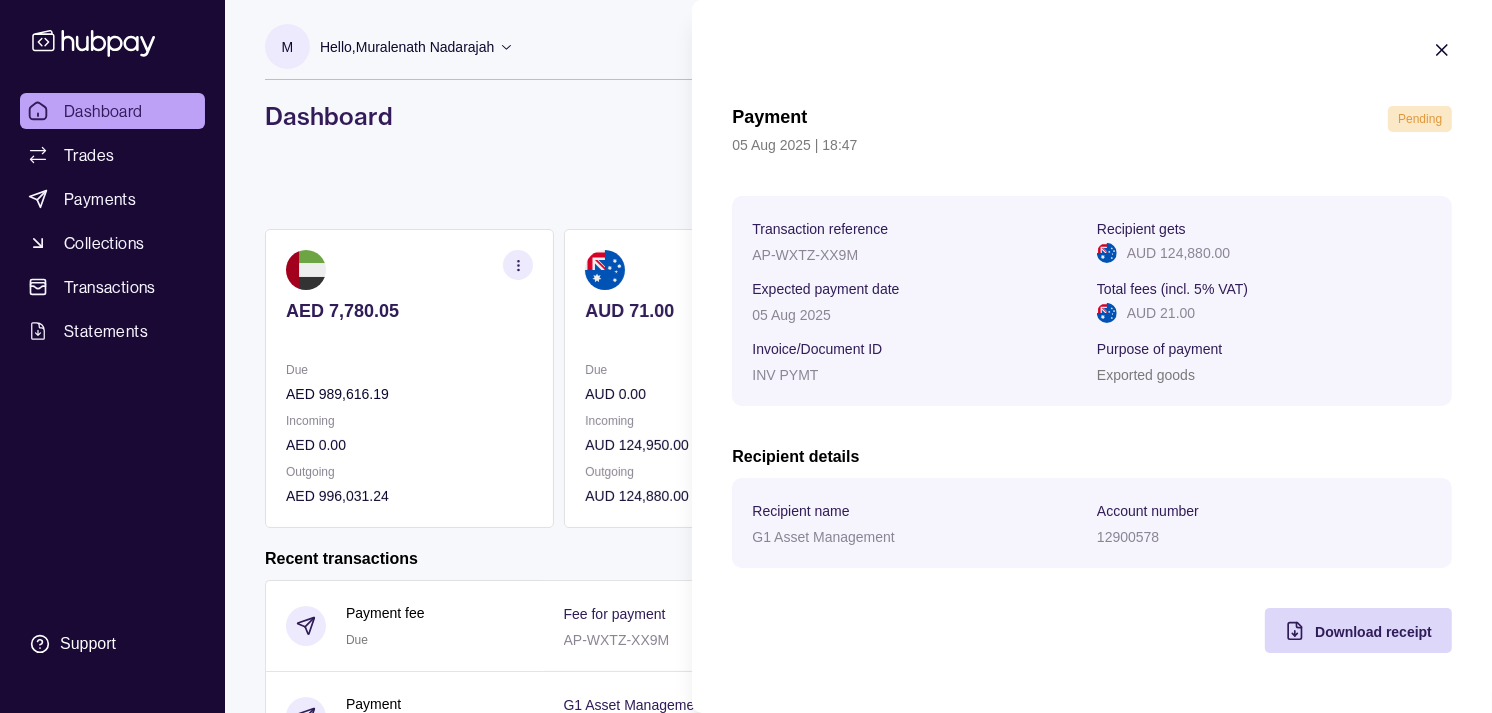 click on "M Hello,  [FULL_NAME] Strides Trading LLC Account Terms and conditions Privacy policy Sign out Dashboard Add funds AED 7,780.05                                                                                                               Due AED 989,616.19 Incoming AED 0.00 Outgoing AED 996,031.24 AUD 71.00                                                                                                               Due AUD 0.00 Incoming AUD 124,950.00 Outgoing AUD 124,880.00 CAD 0.00                                                                                                               Due CAD 0.00 Incoming CAD 0.00 Outgoing CAD 0.00 CHF 162.92" at bounding box center [746, 550] 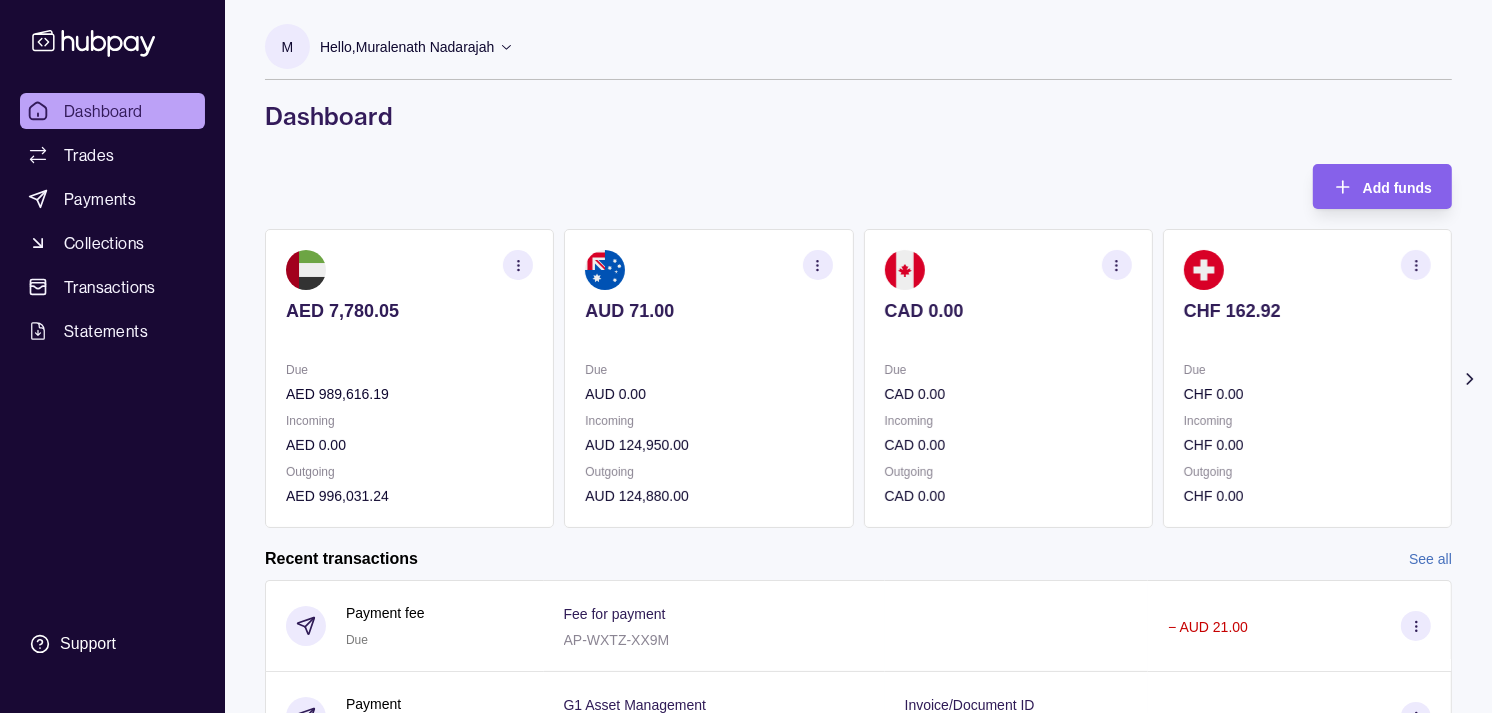 click on "Dashboard" at bounding box center (103, 111) 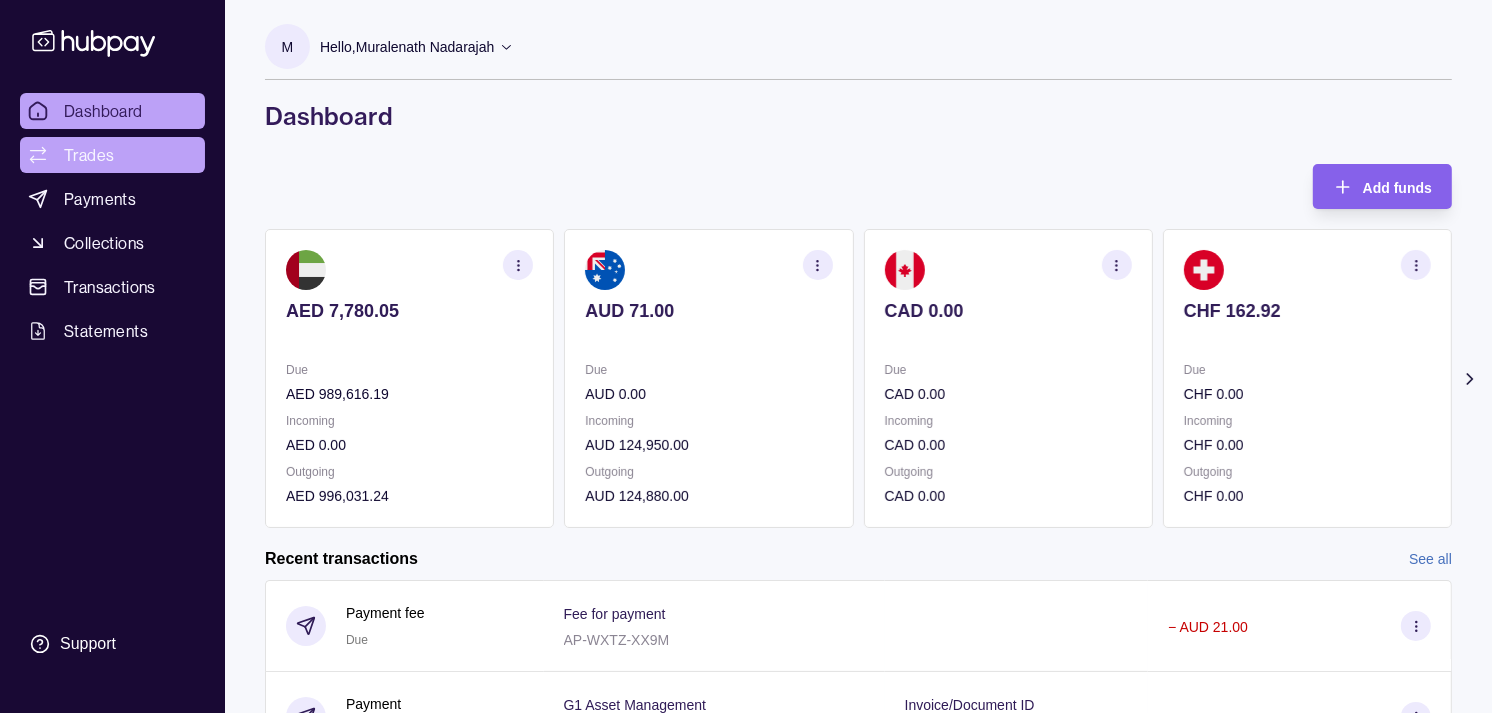 click on "Trades" at bounding box center [112, 155] 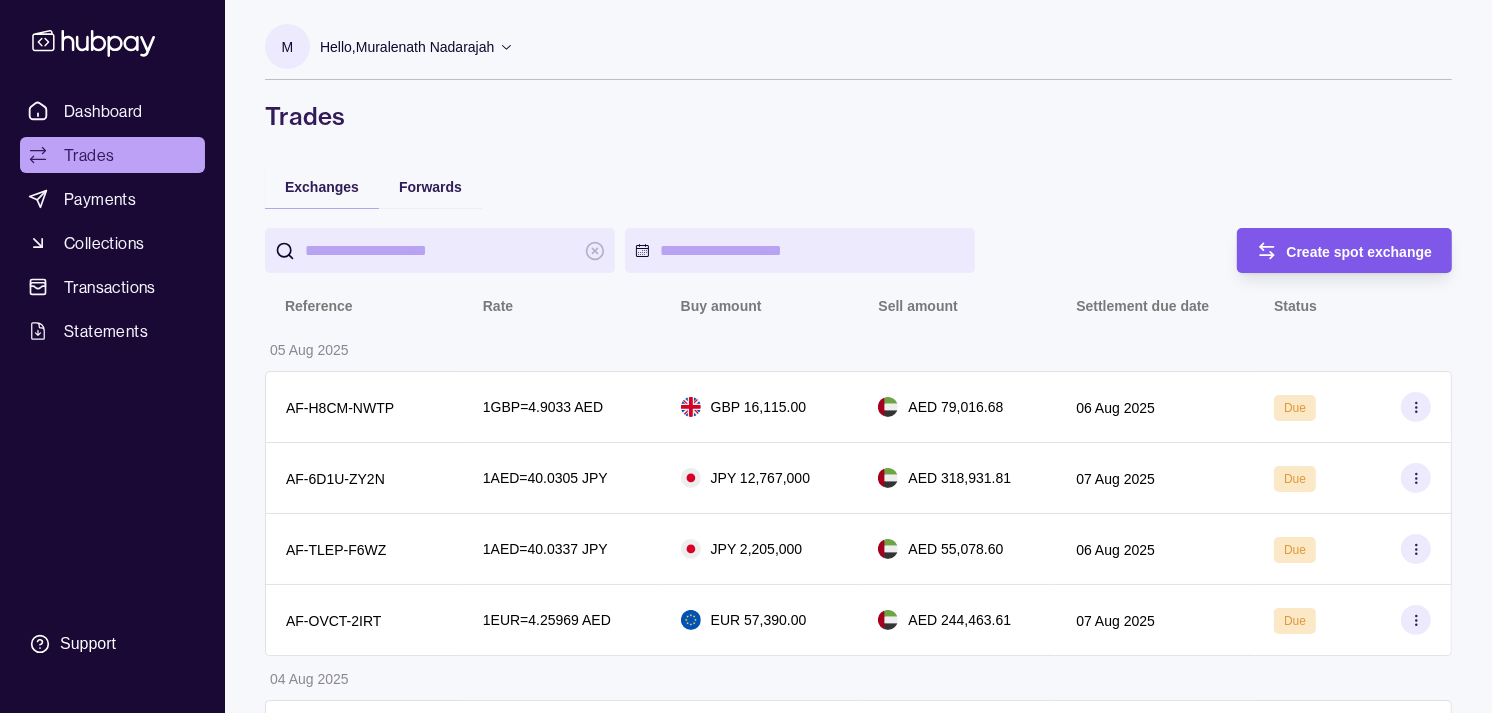click on "Create spot exchange" at bounding box center [1360, 252] 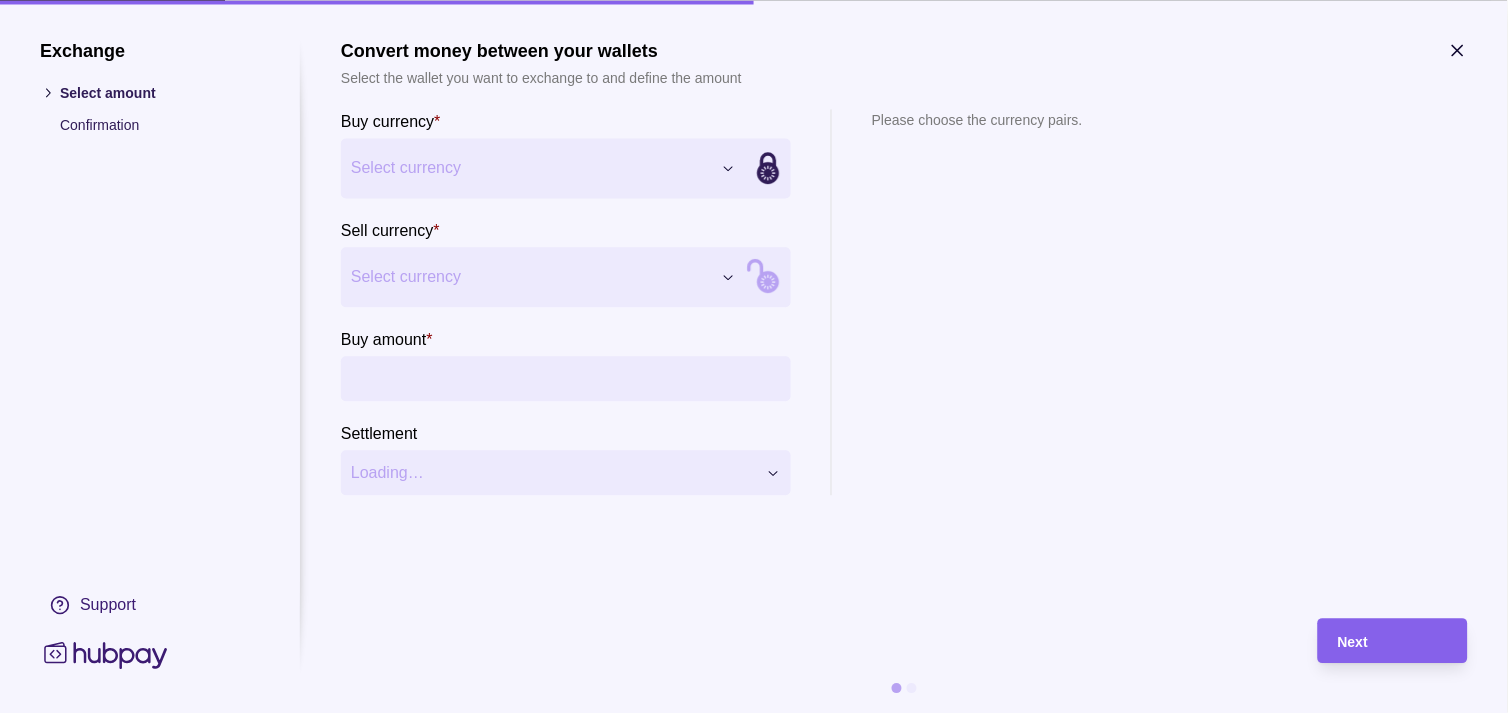 click on "Exchange Select amount Confirmation Support Convert money between your wallets Select the wallet you want to exchange to and define the amount Buy currency  * Select currency *** *** *** *** *** *** *** *** *** *** Sell currency  * Select currency *** *** *** *** *** *** *** *** *** *** Buy amount  * Settlement Loading… Please choose the currency pairs. Next" at bounding box center (746, 2082) 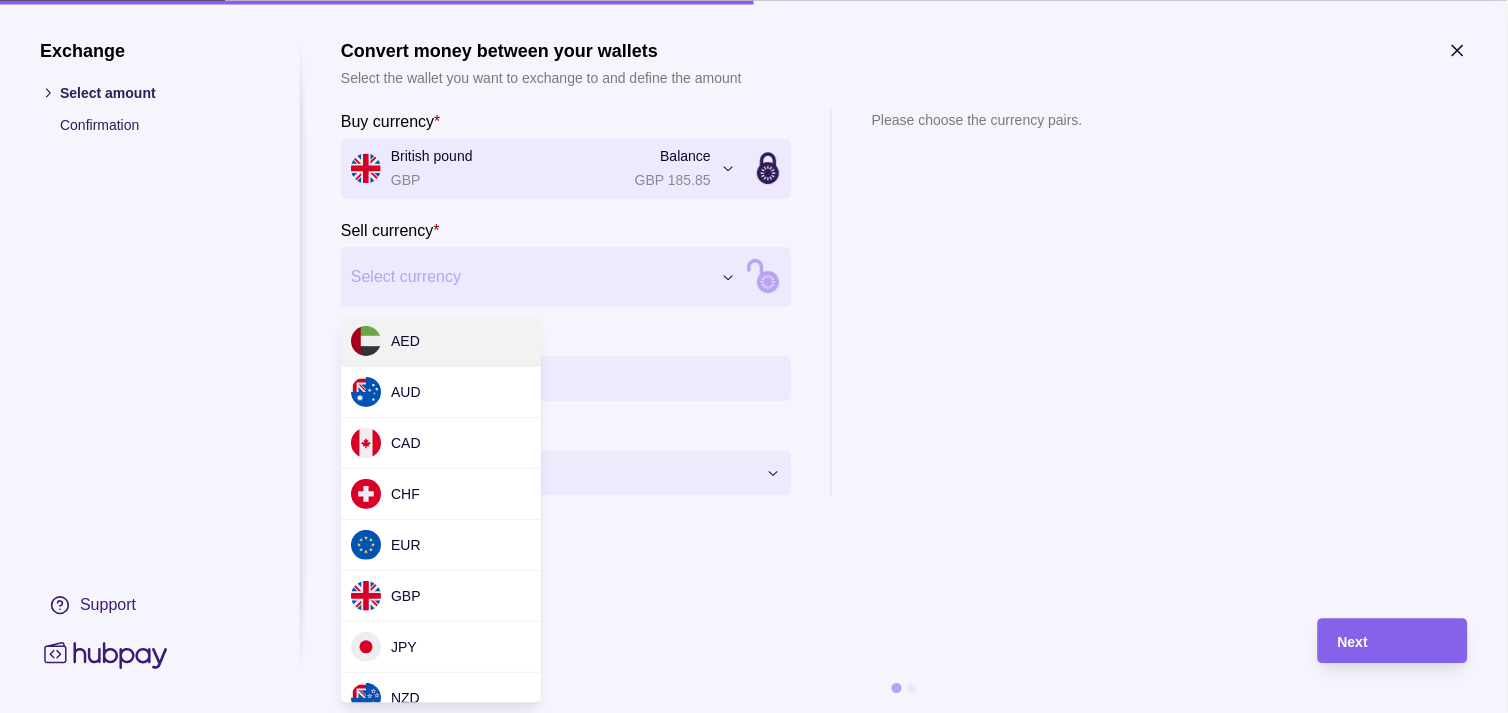 click on "Exchange Select amount Confirmation Support Convert money between your wallets Select the wallet you want to exchange to and define the amount Buy currency  * British pound GBP Balance GBP 185.85 *** *** *** *** *** *** *** *** *** *** Sell currency  * Select currency *** *** *** *** *** *** *** *** *** *** Buy amount  * Settlement Loading… Please choose the currency pairs. Next" at bounding box center [746, 2082] 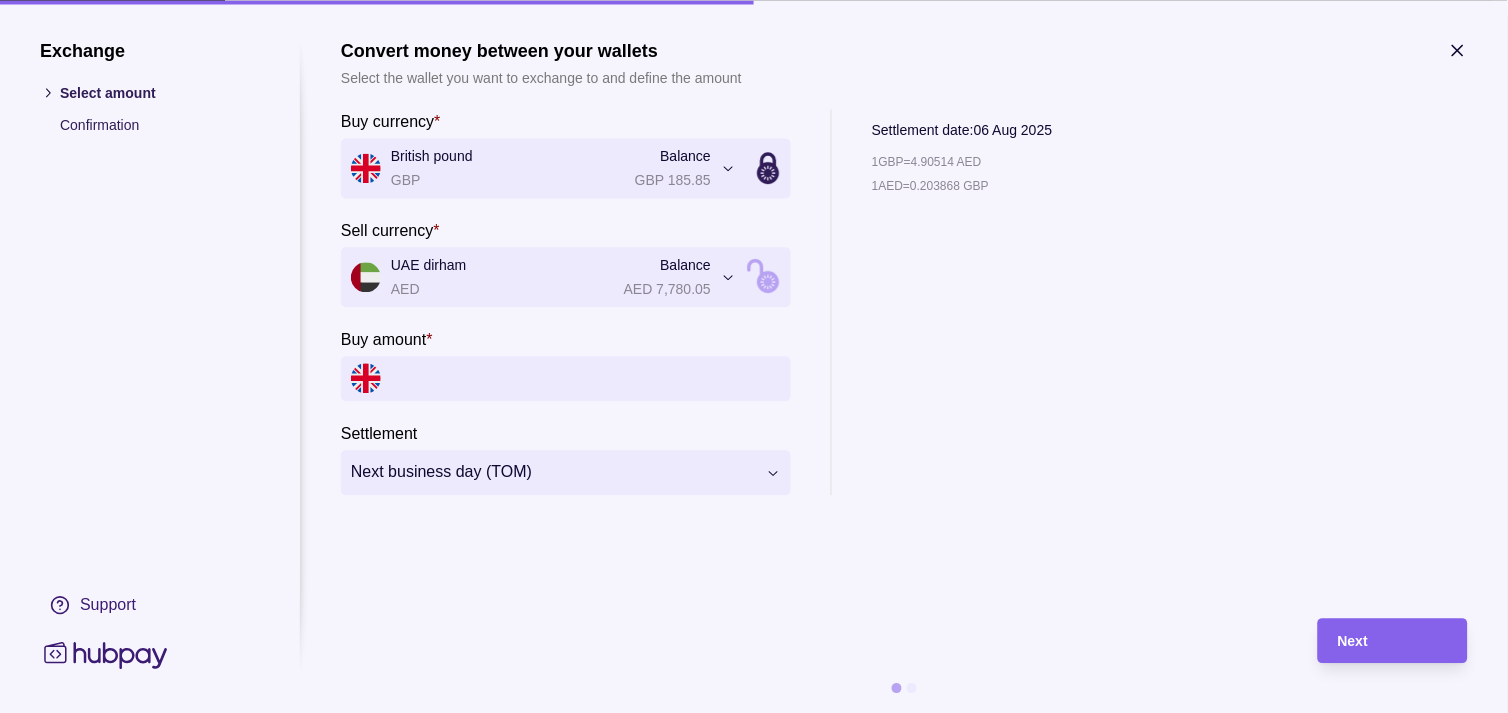 click 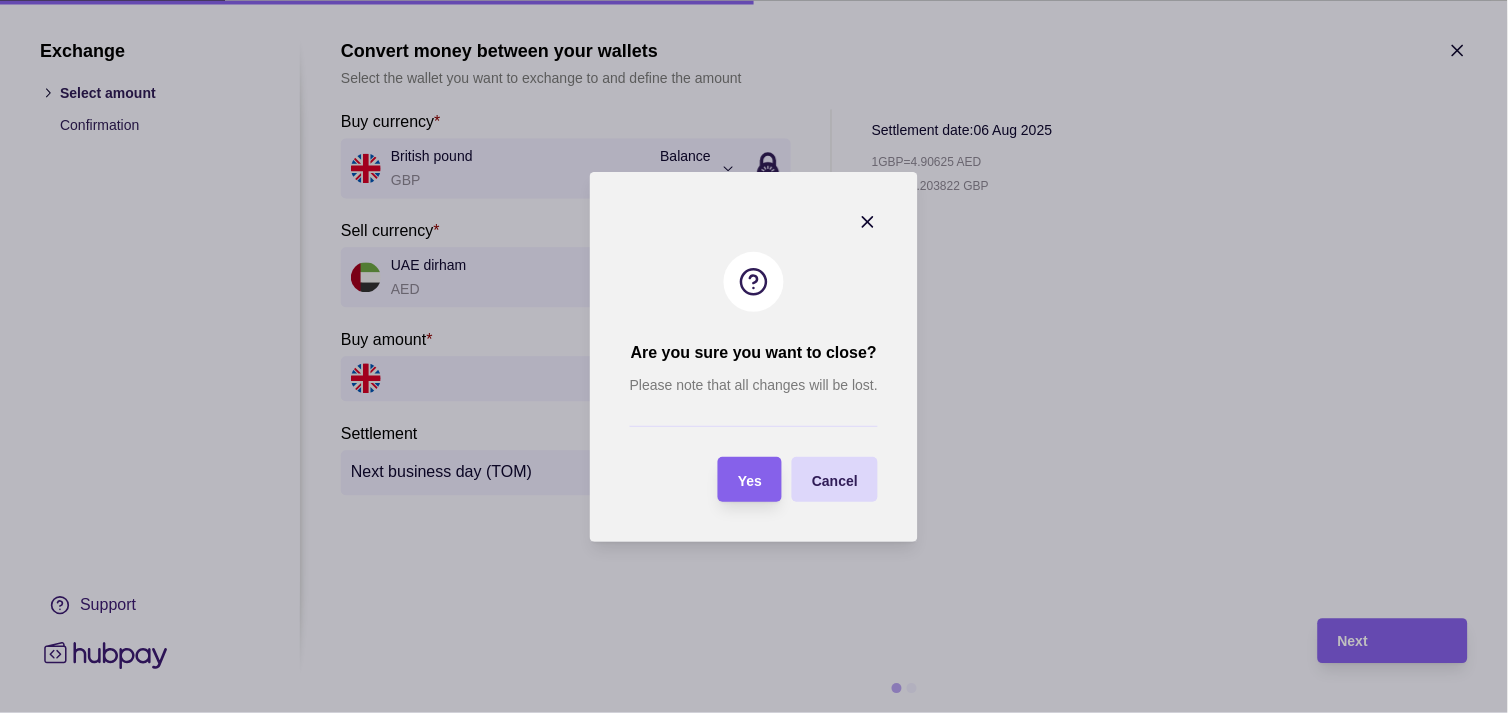 click 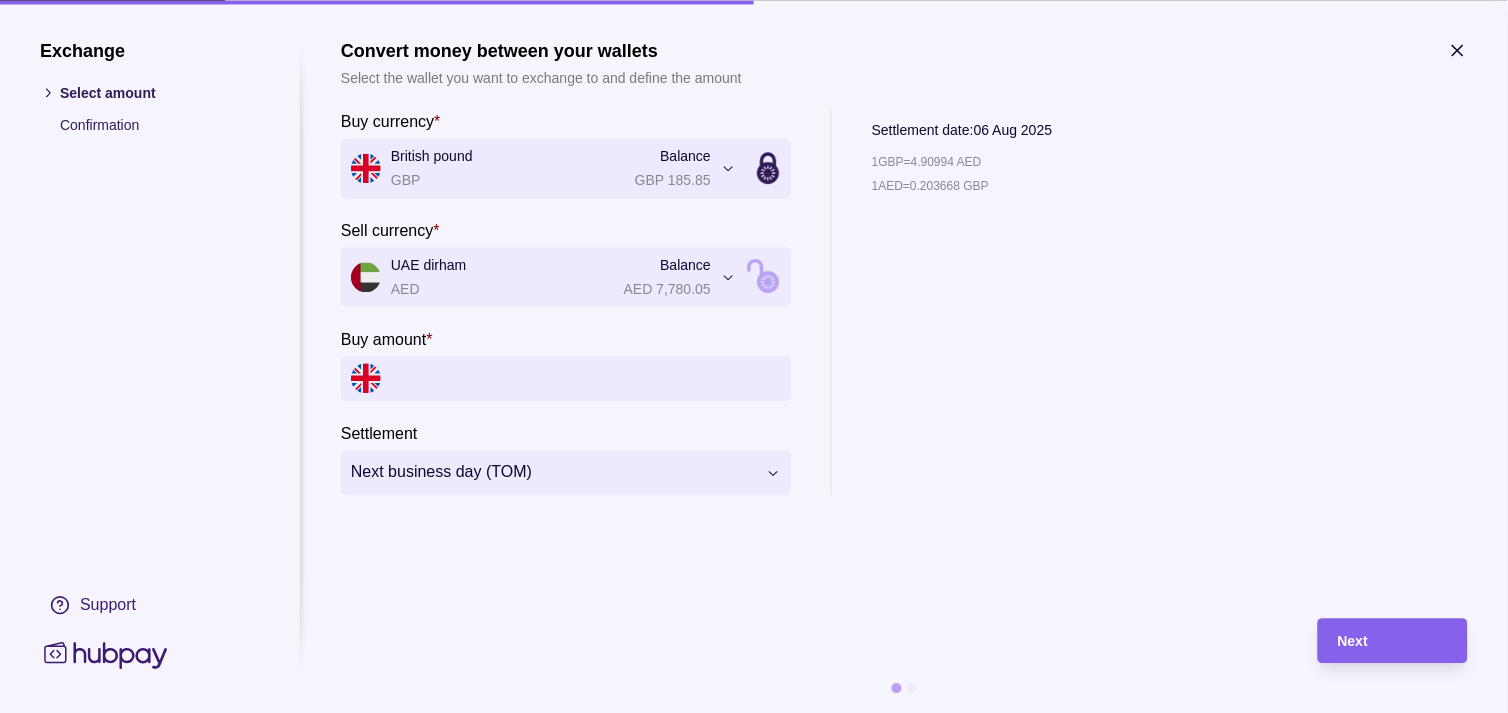 click on "Buy amount  *" at bounding box center (586, 378) 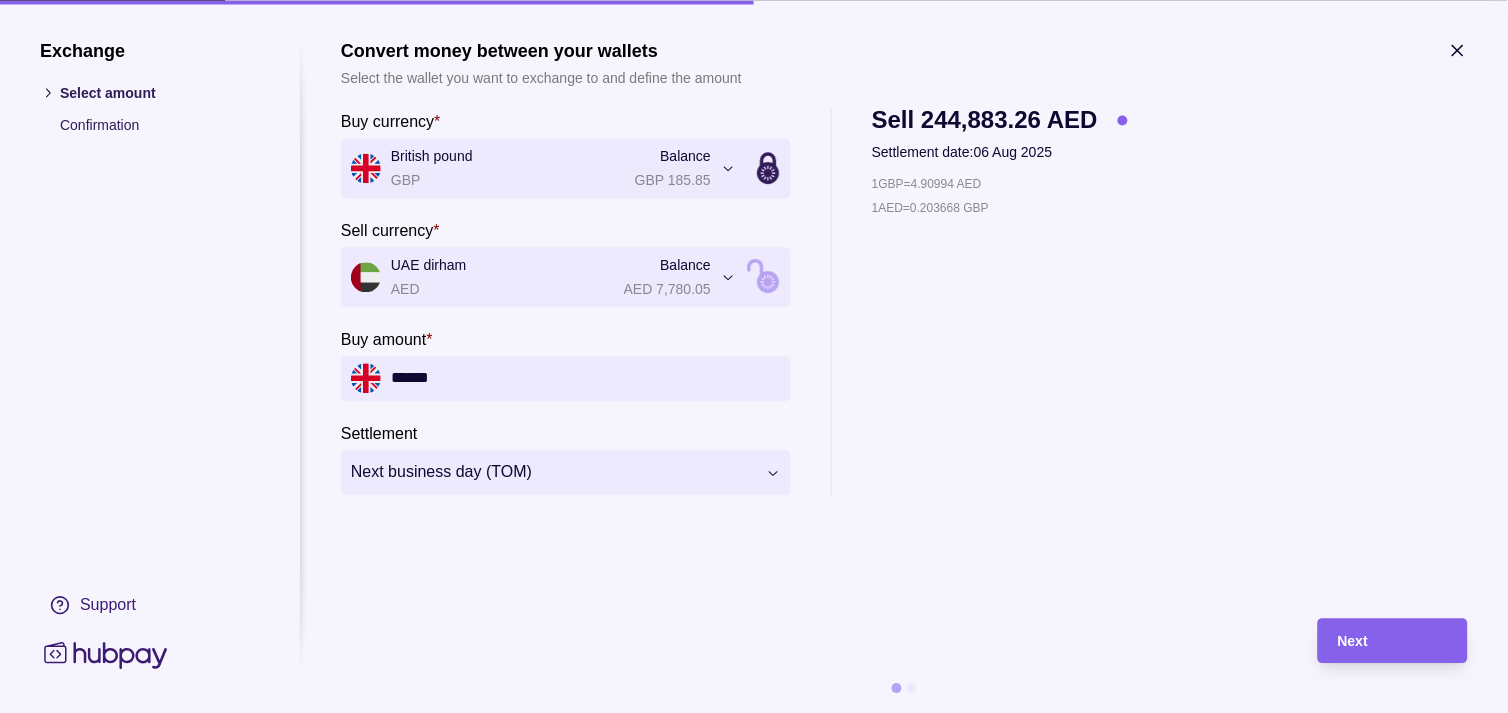 type on "******" 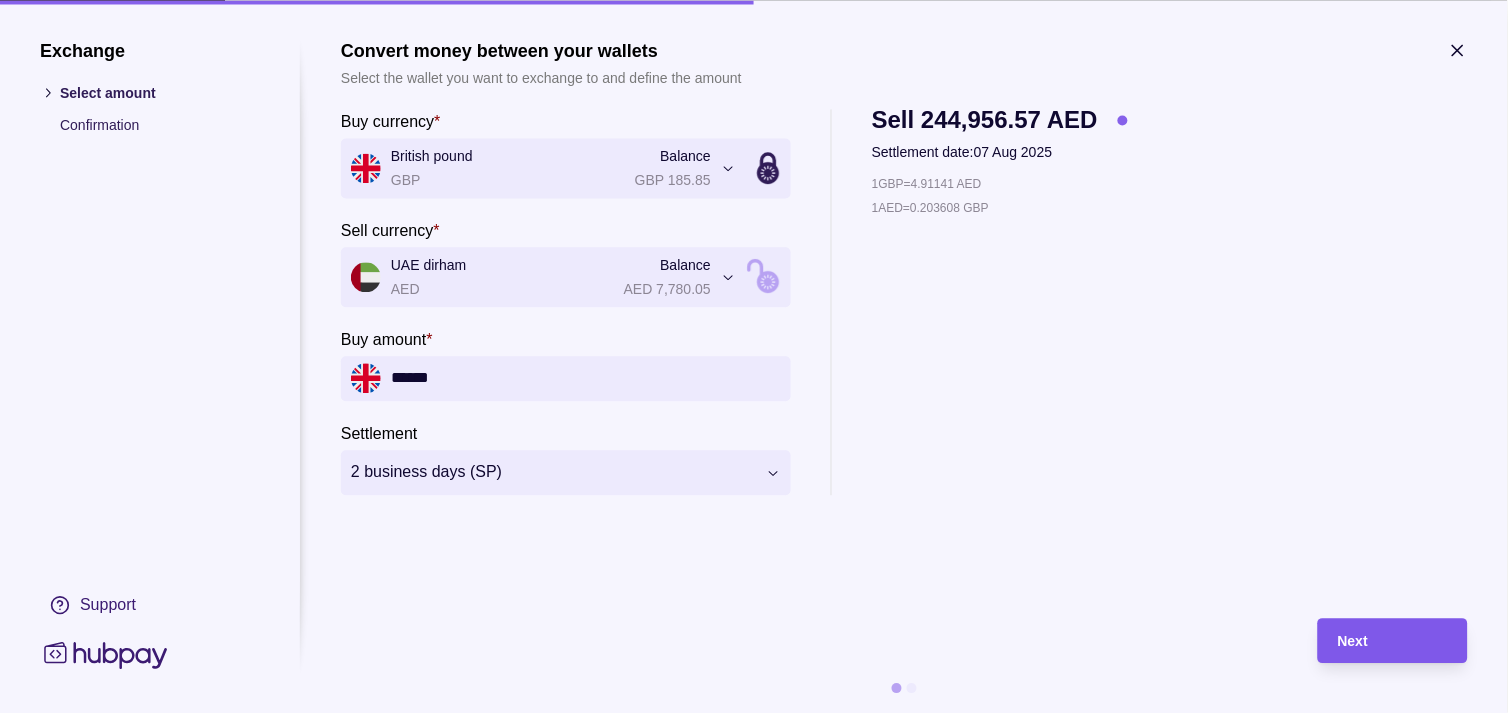 click on "Next" at bounding box center [1393, 641] 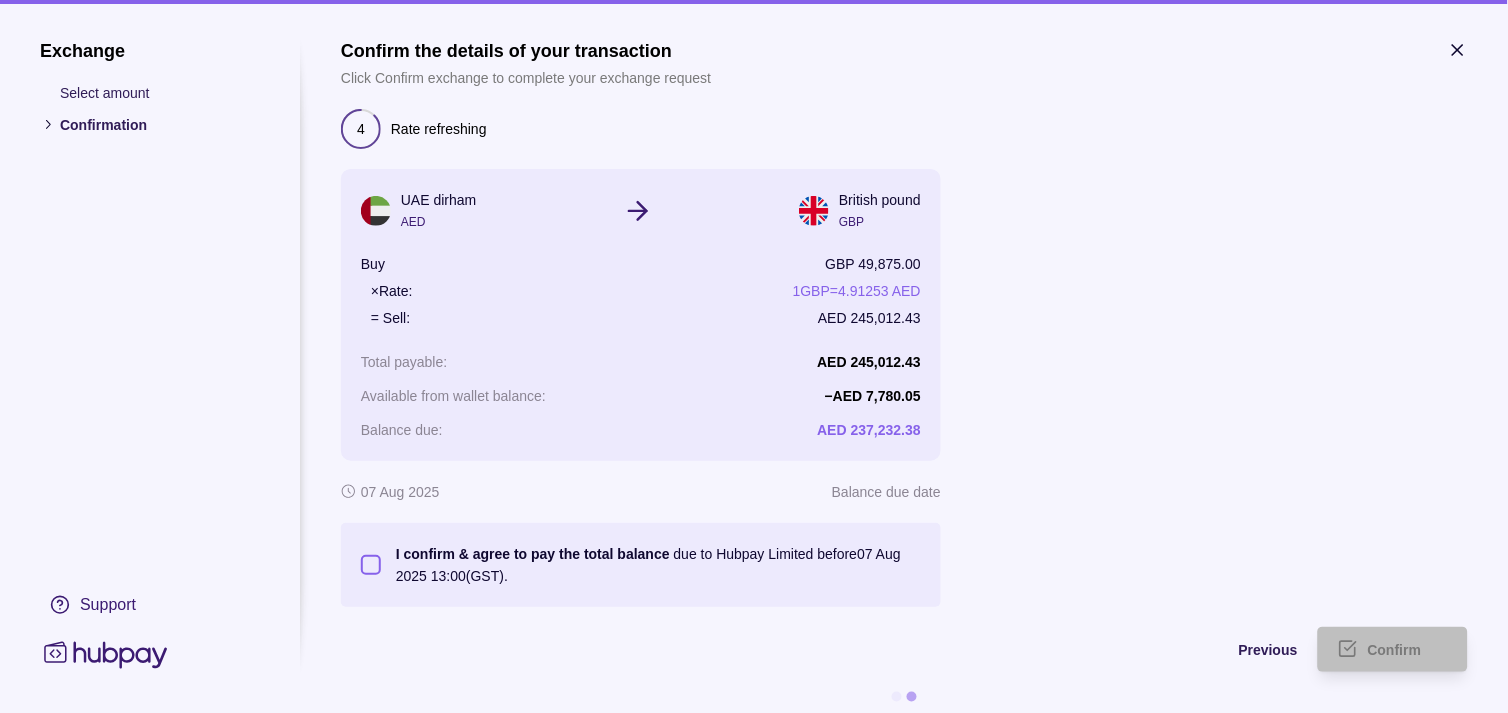 click on "I confirm  * agree to pay the total balance   due to Hubpay Limited before  07 Aug 2025   13:00  (GST)." at bounding box center [371, 565] 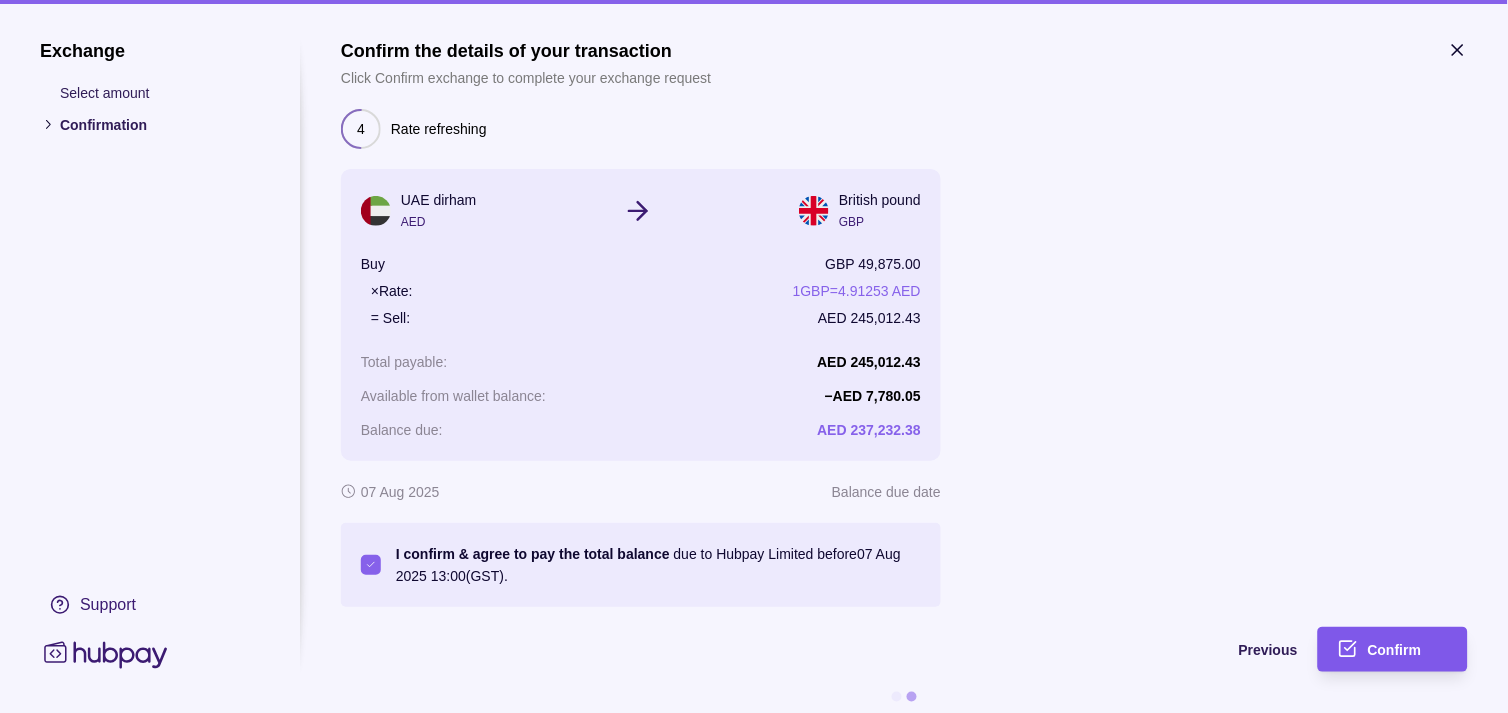 click on "Confirm" at bounding box center (1395, 651) 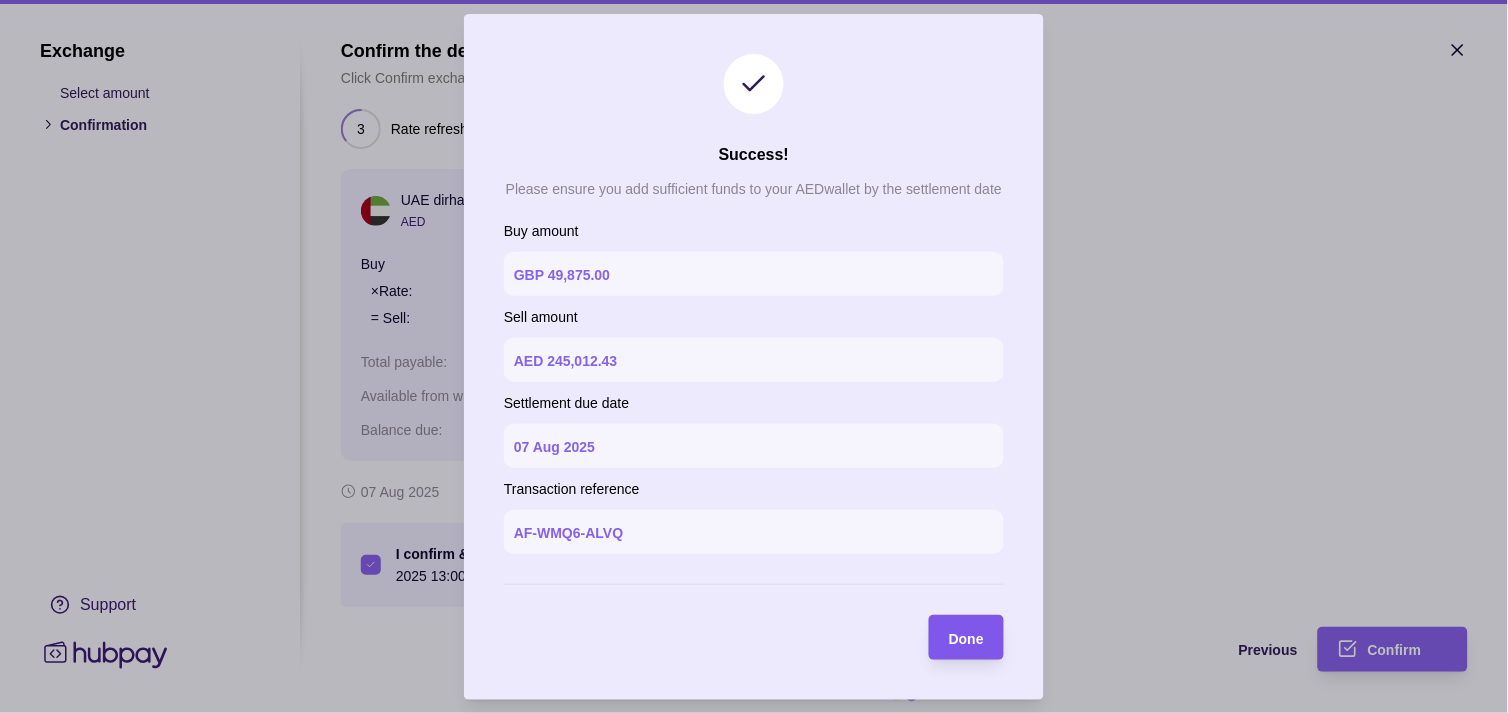 click on "Done" at bounding box center [966, 638] 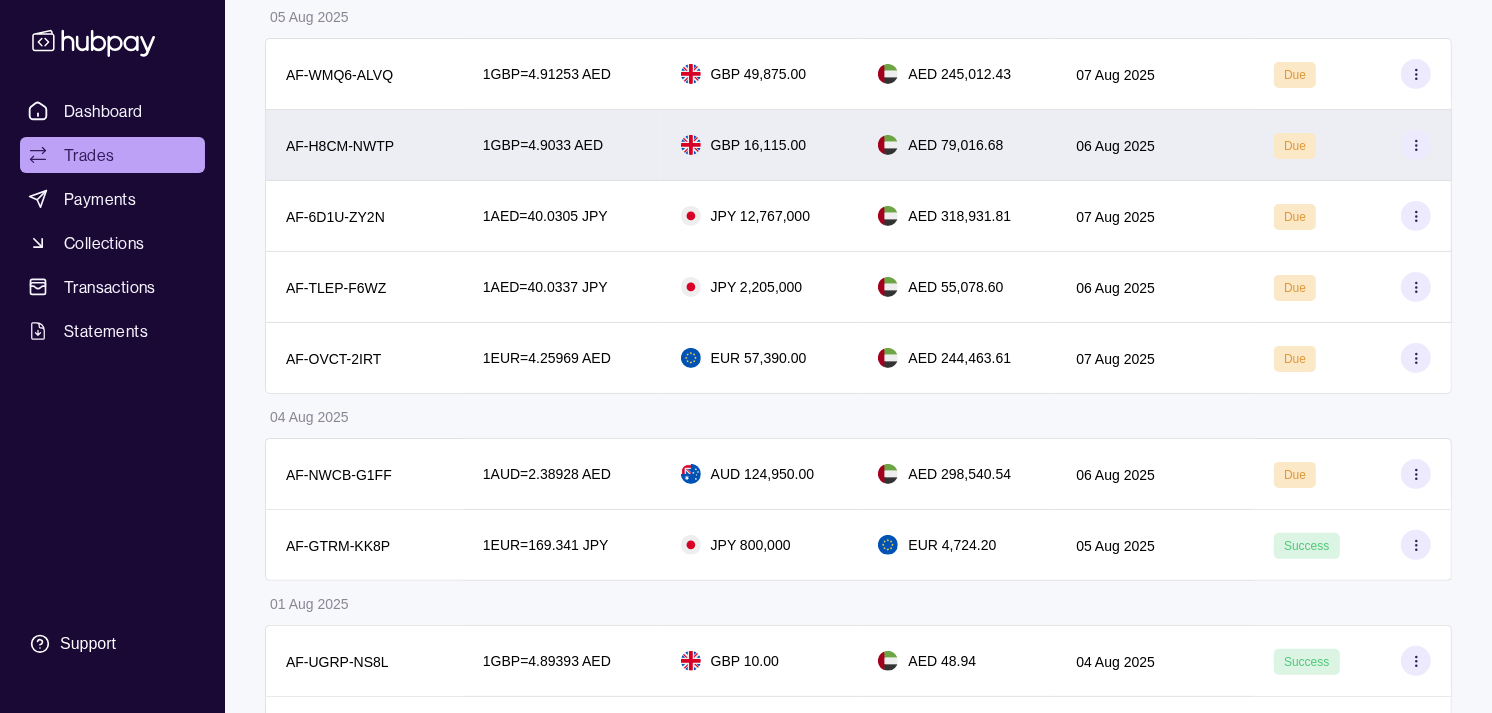 scroll, scrollTop: 222, scrollLeft: 0, axis: vertical 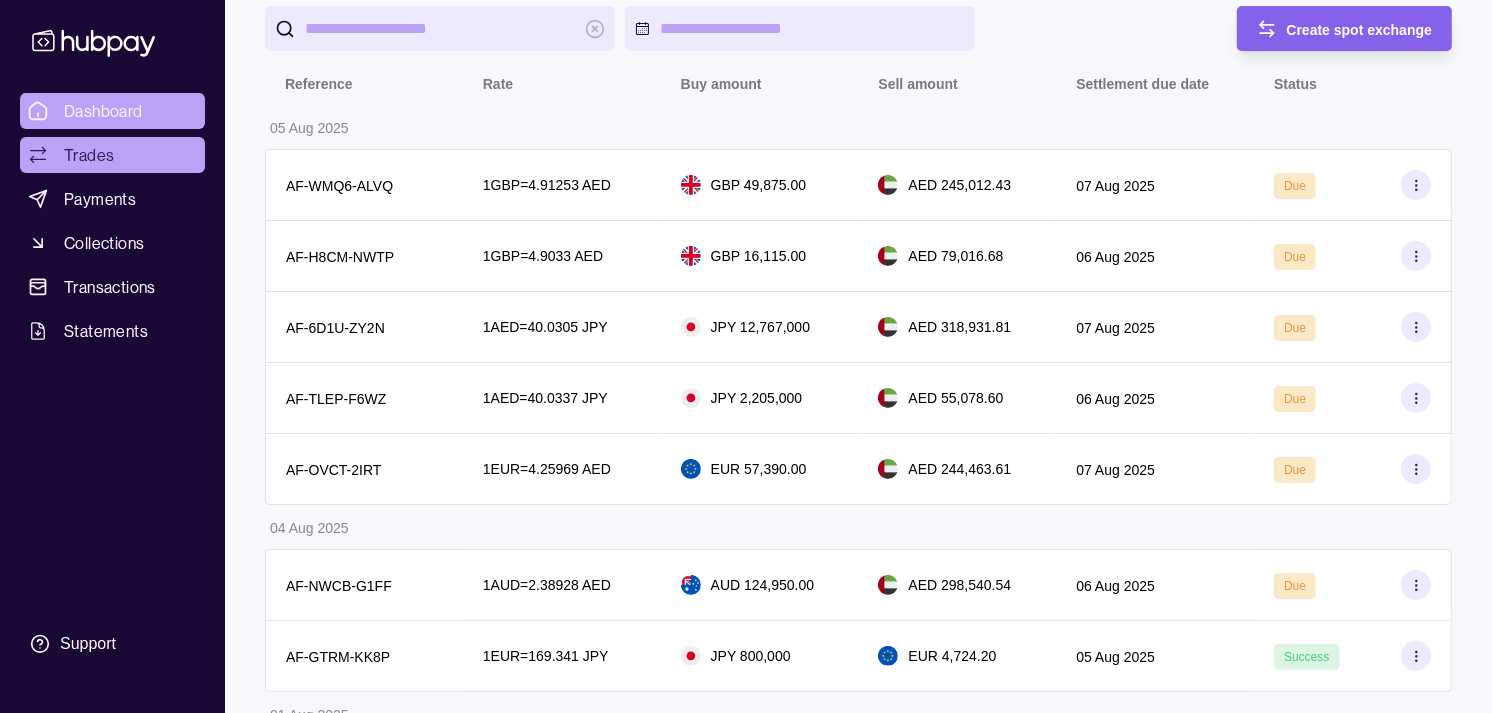 click on "Dashboard" at bounding box center (103, 111) 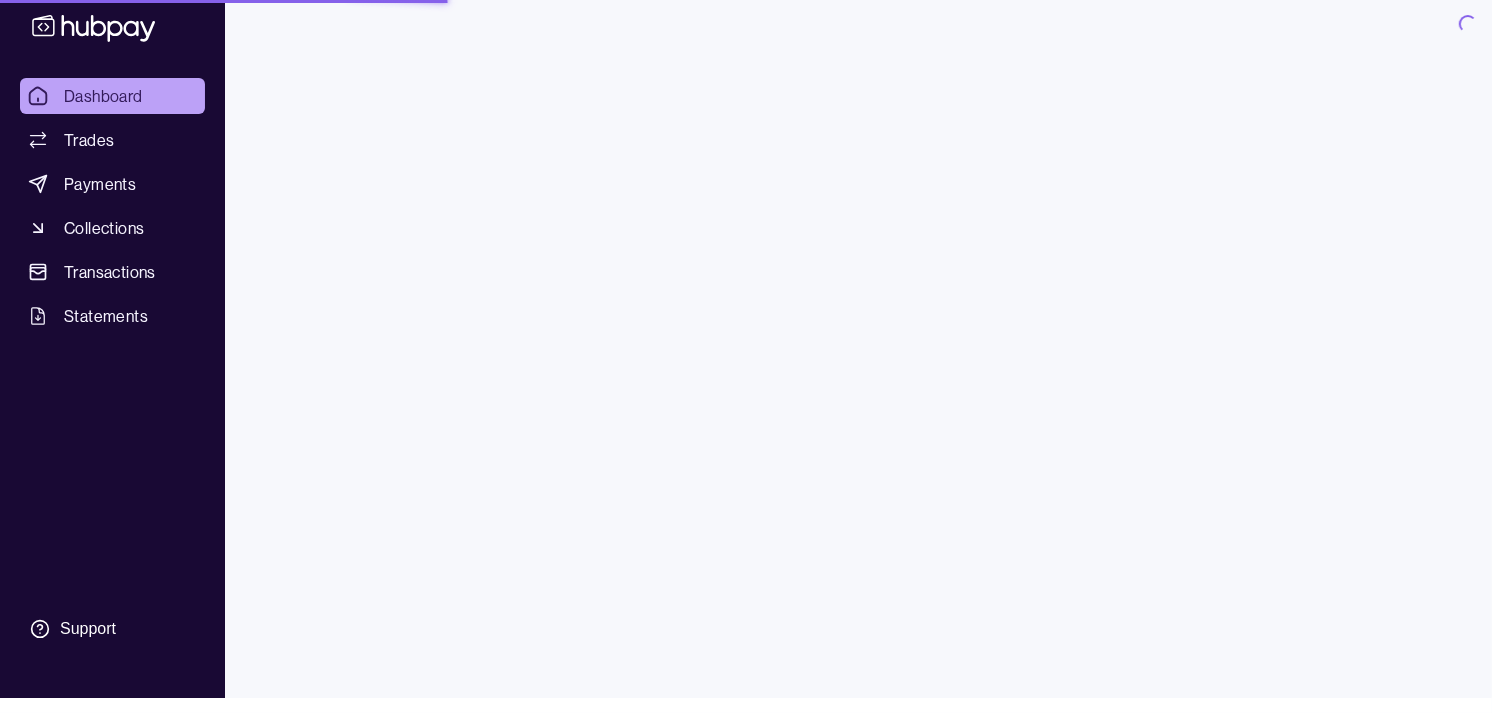 scroll, scrollTop: 0, scrollLeft: 0, axis: both 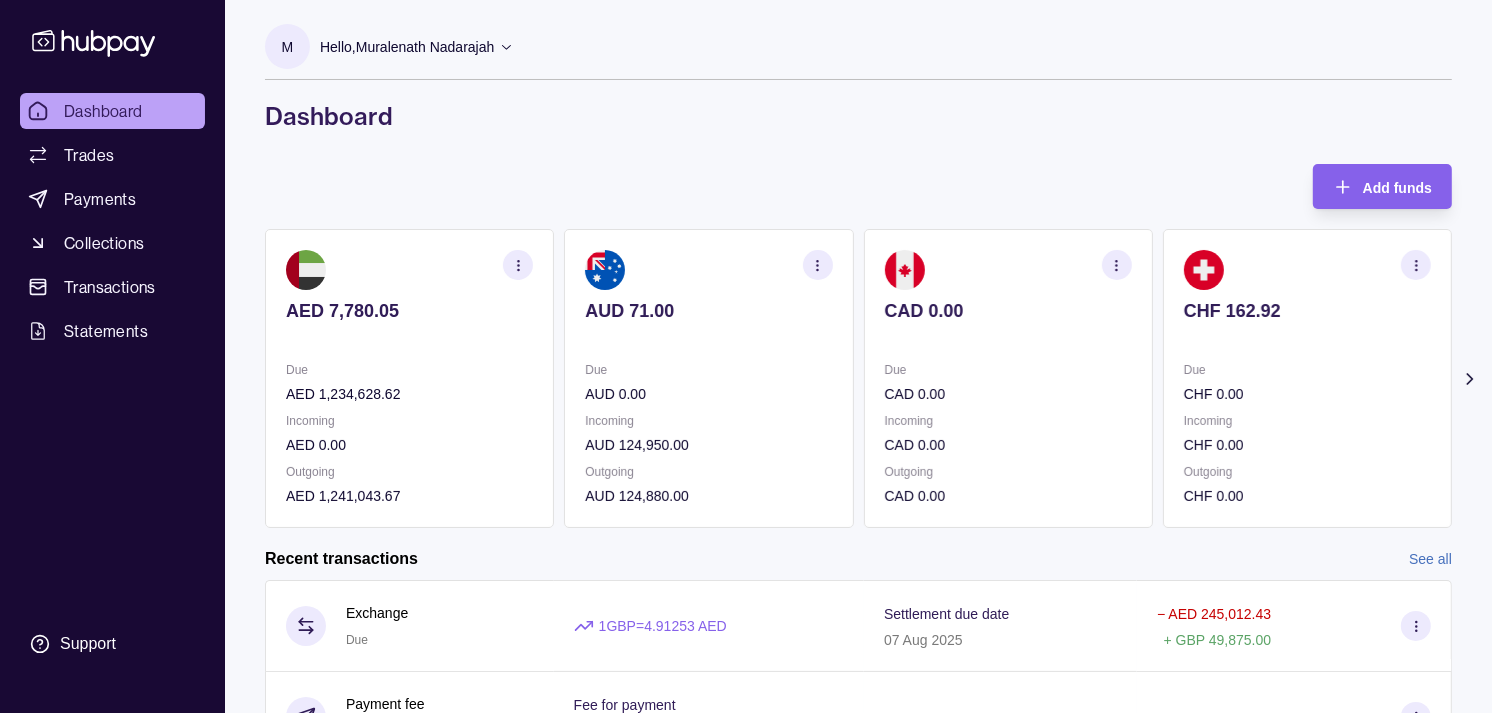 click on "CAD 0.00                                                                                                               Due CAD 0.00 Incoming CAD 0.00 Outgoing CAD 0.00" at bounding box center (1008, 378) 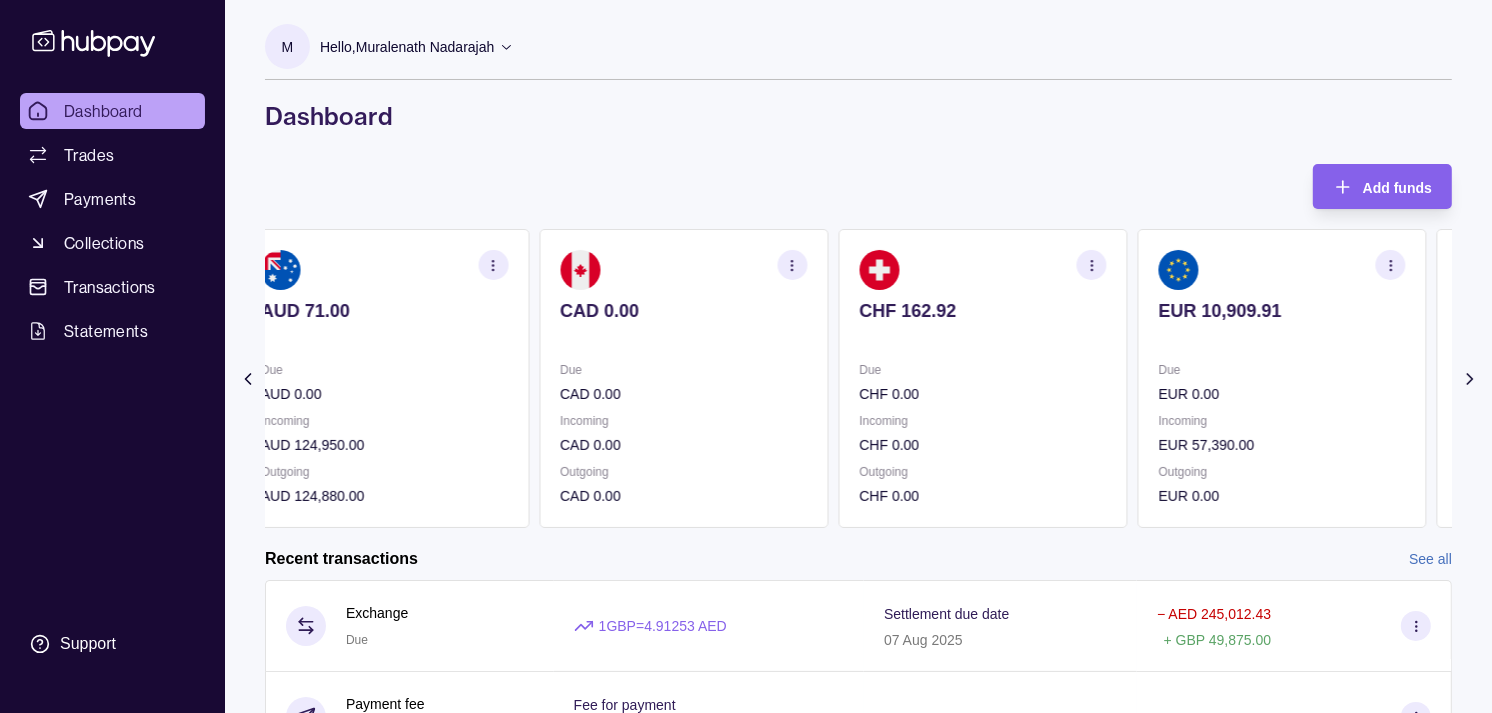 click at bounding box center (982, 338) 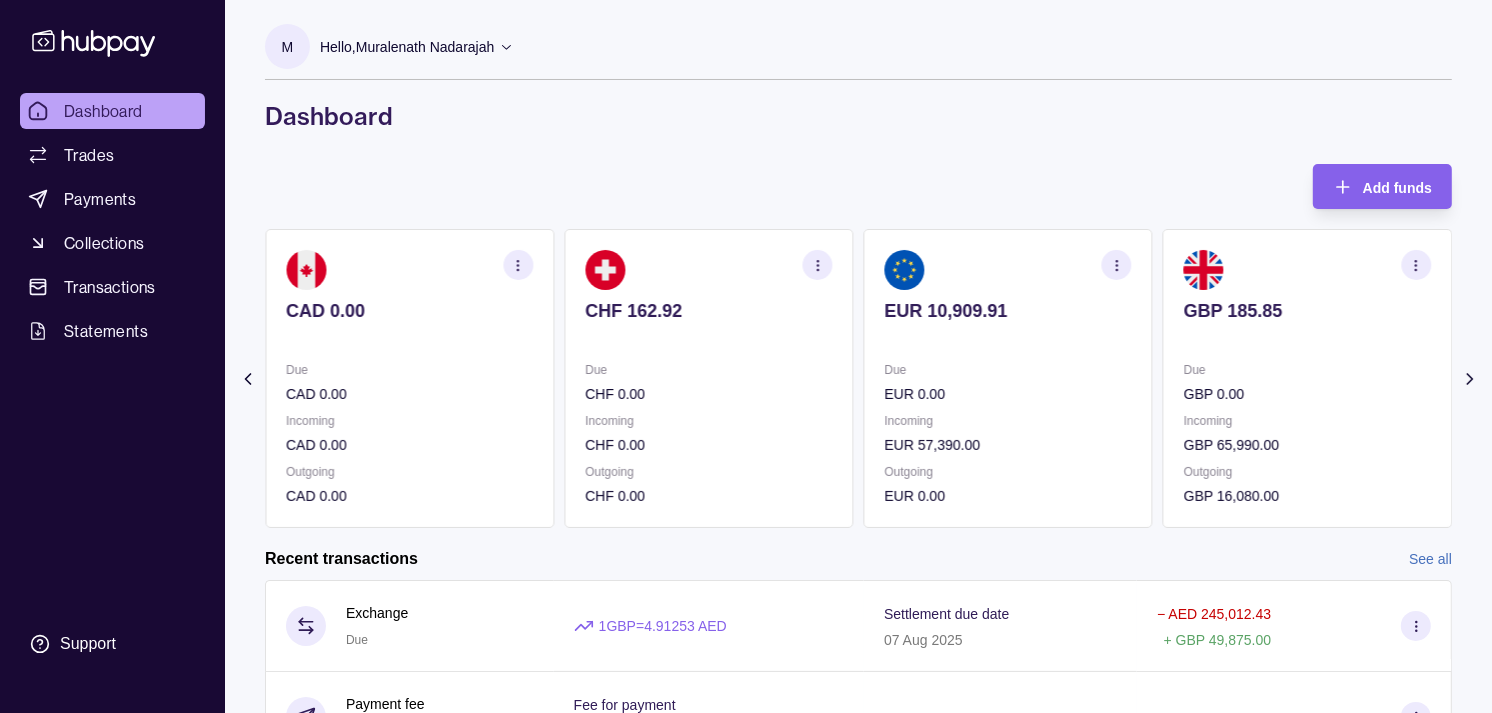 click at bounding box center (1008, 338) 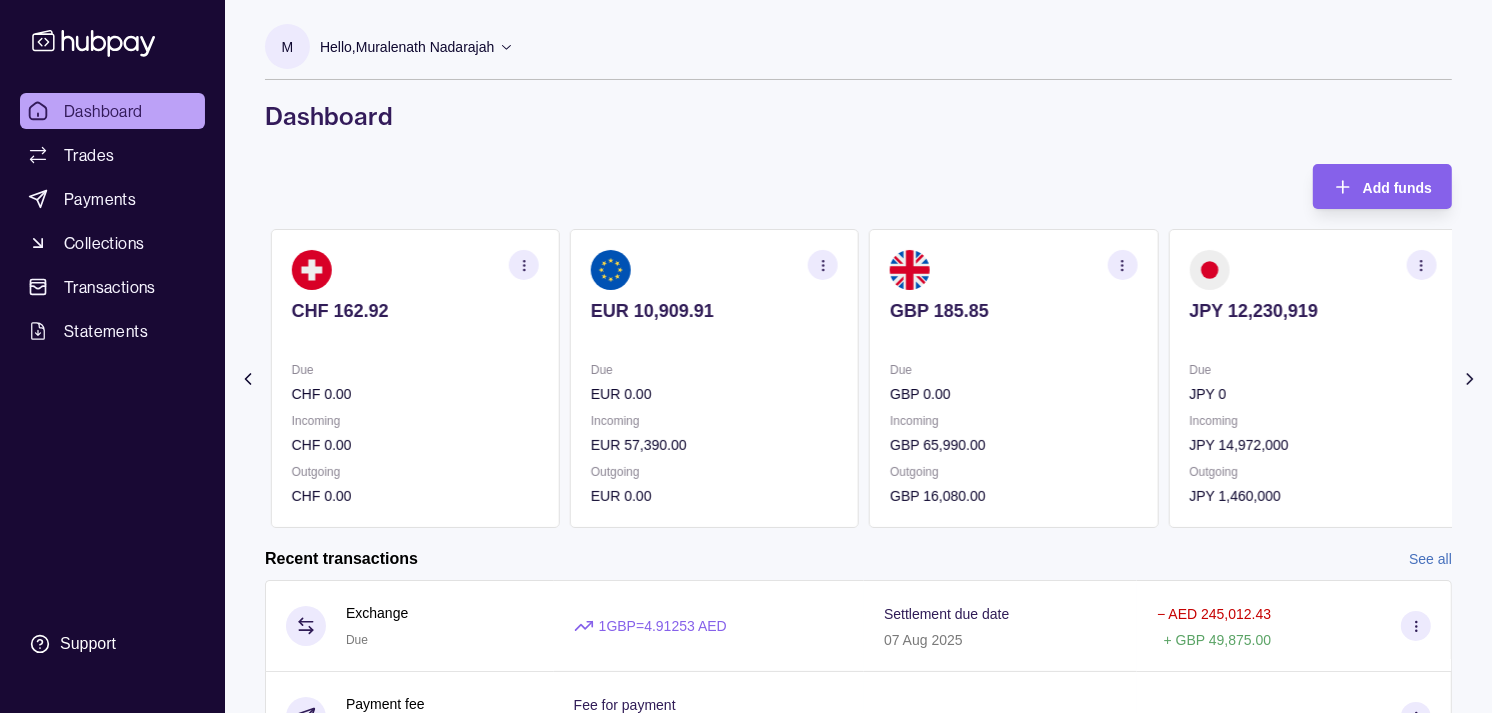 click on "EUR 10,909.91                                                                                                               Due EUR 0.00 Incoming EUR 57,390.00 Outgoing EUR 0.00" at bounding box center (714, 378) 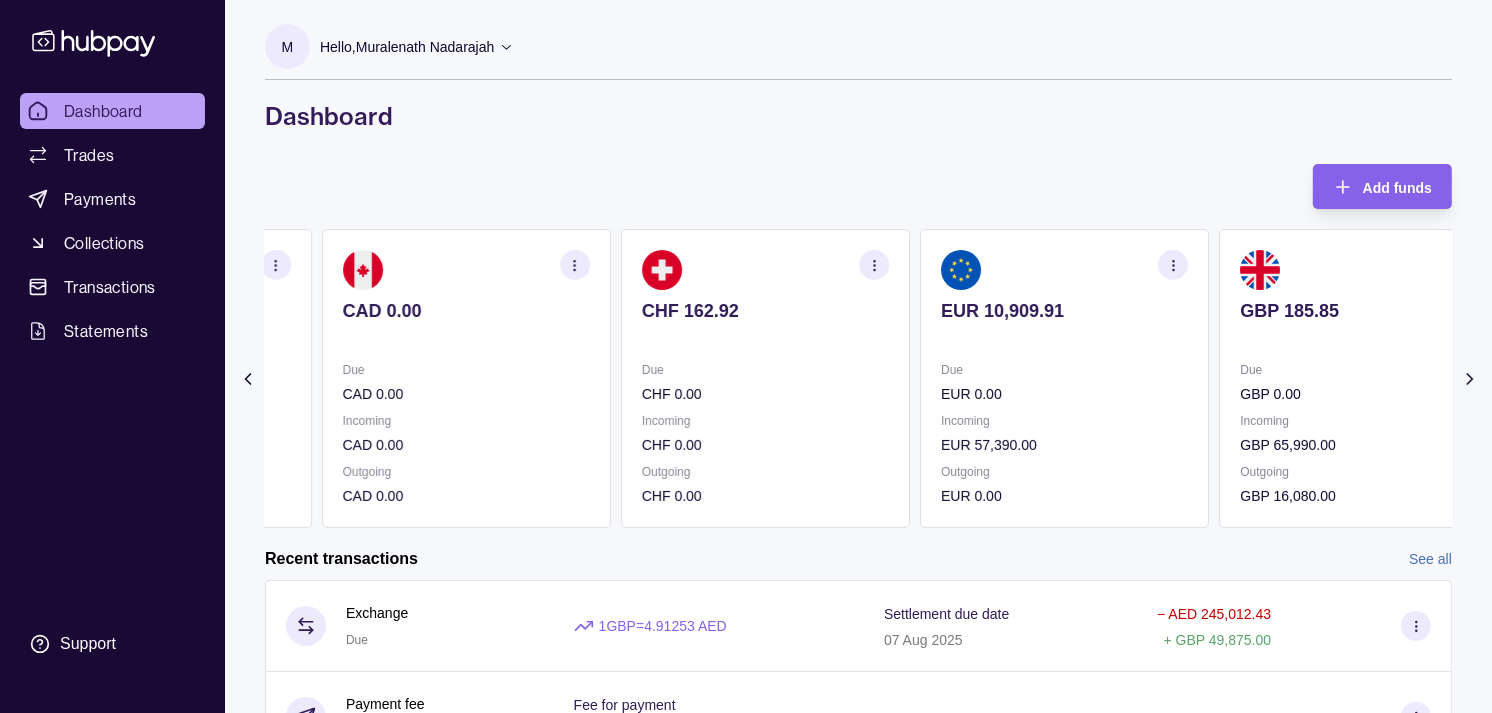 click on "CHF 162.92                                                                                                               Due CHF 0.00 Incoming CHF 0.00 Outgoing CHF 0.00" at bounding box center (765, 378) 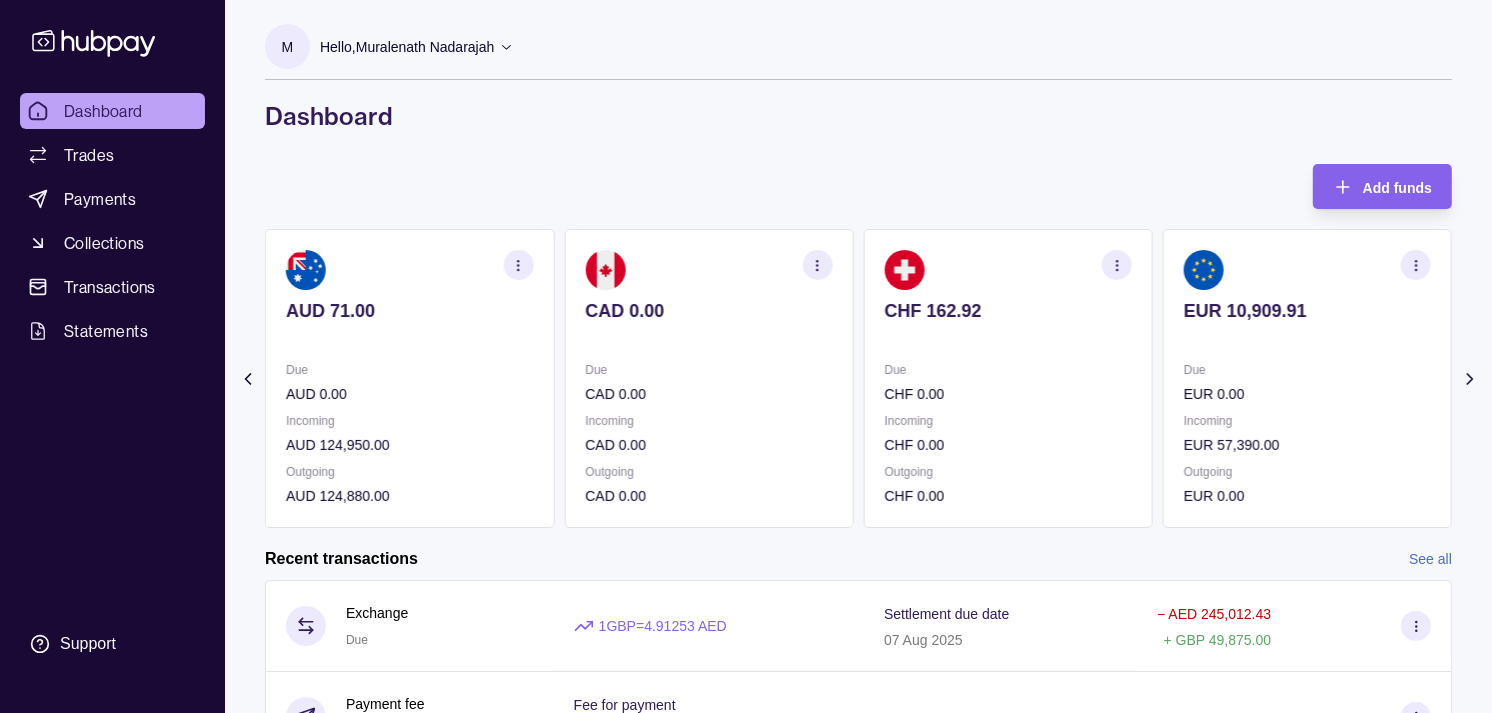 click on "CAD 0.00                                                                                                               Due CAD 0.00 Incoming CAD 0.00 Outgoing CAD 0.00" at bounding box center (708, 378) 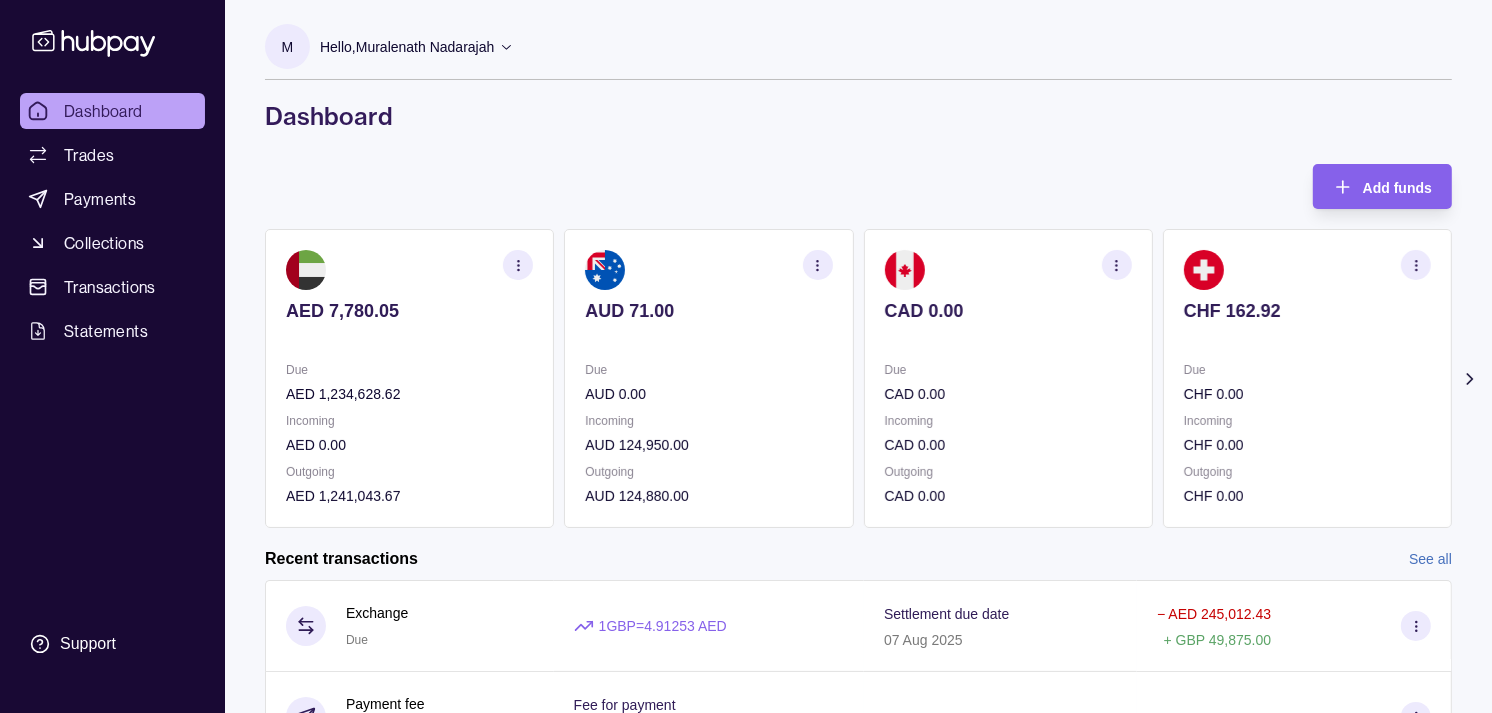 click on "CAD 0.00                                                                                                               Due CAD 0.00 Incoming CAD 0.00 Outgoing CAD 0.00" at bounding box center [1008, 378] 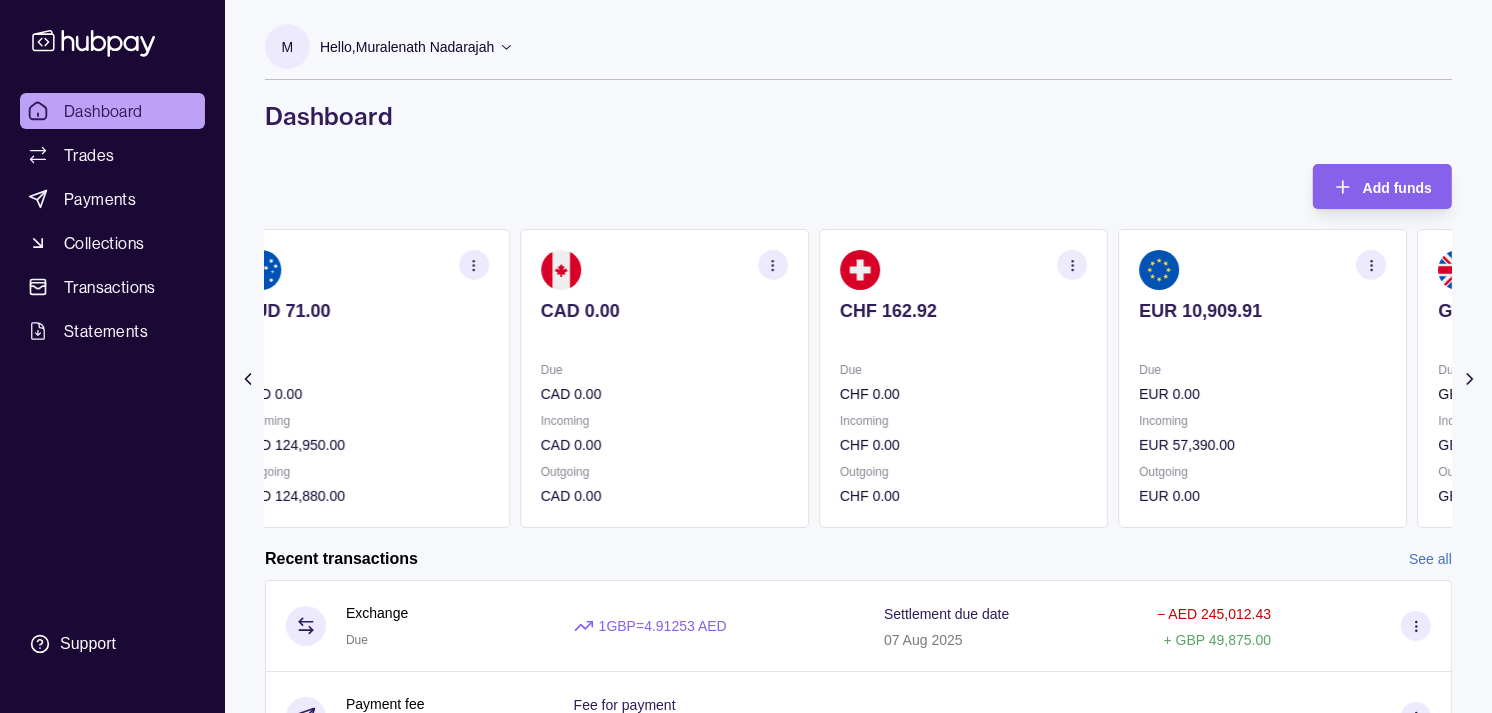 click on "CHF 162.92                                                                                                               Due CHF 0.00 Incoming CHF 0.00 Outgoing CHF 0.00" at bounding box center (963, 378) 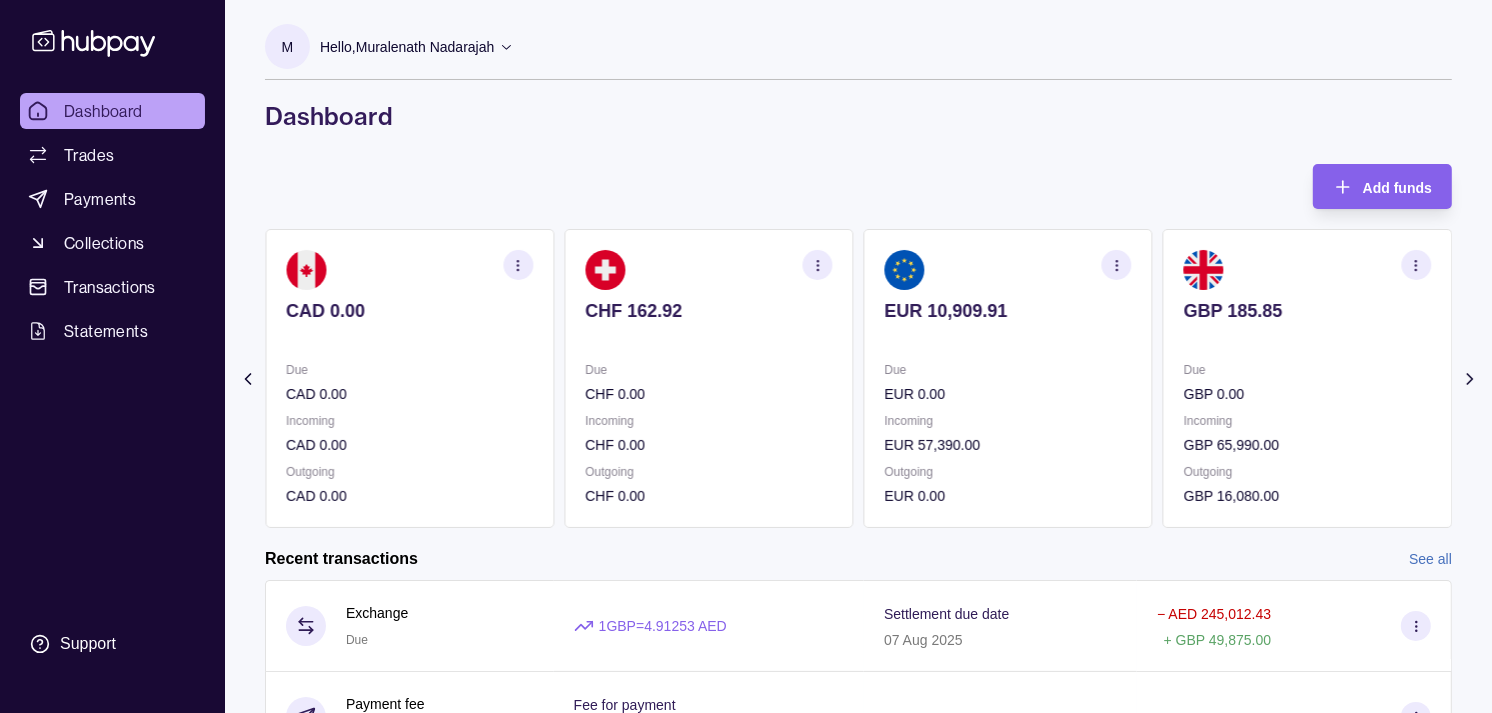 click 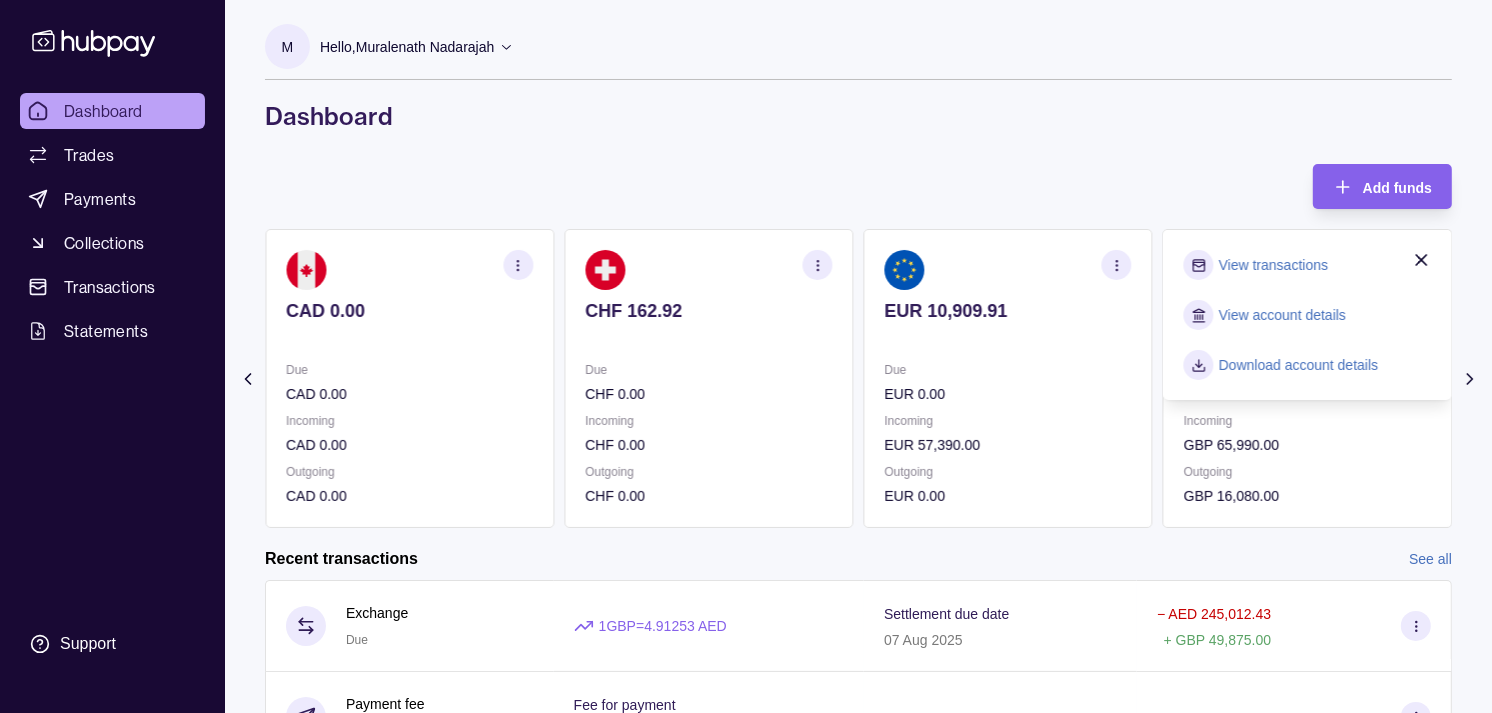 click on "View transactions" at bounding box center [1273, 265] 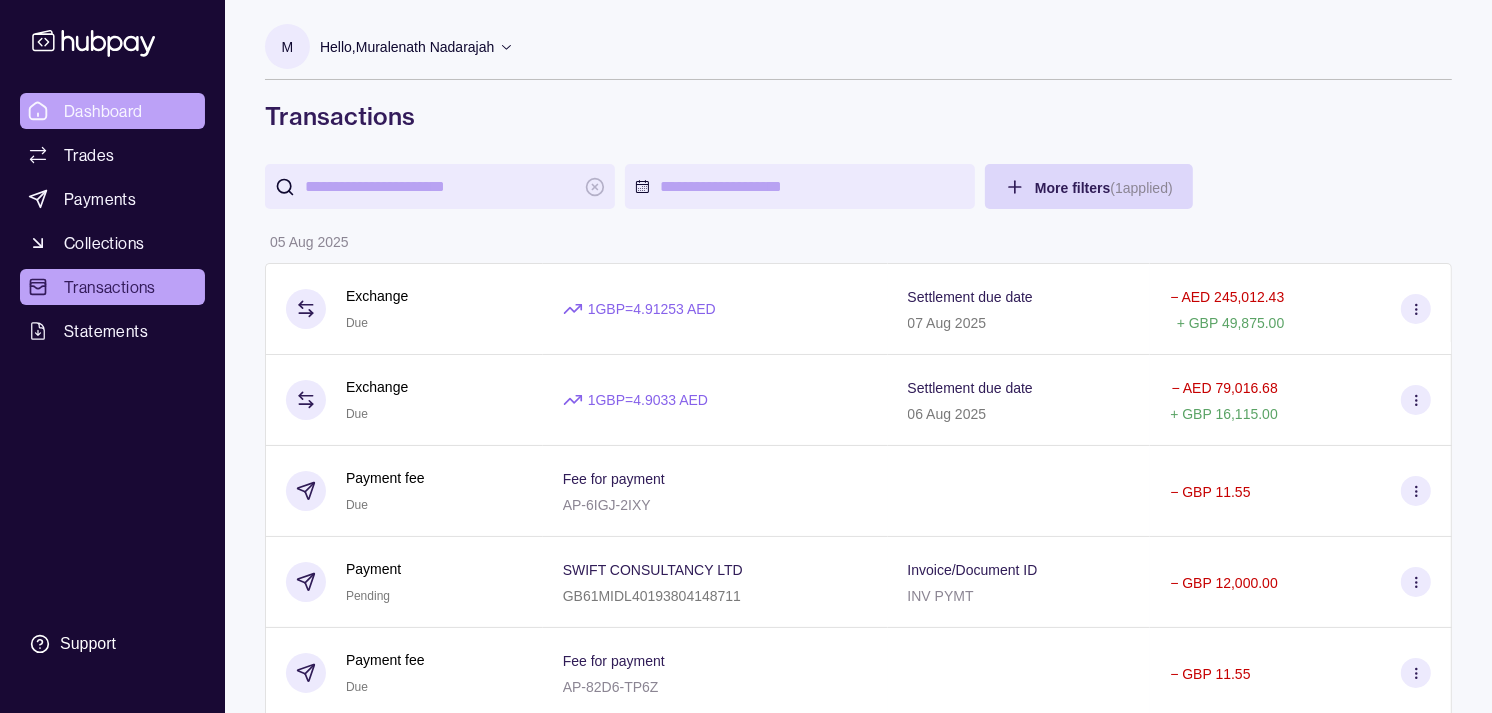 click on "Dashboard" at bounding box center [103, 111] 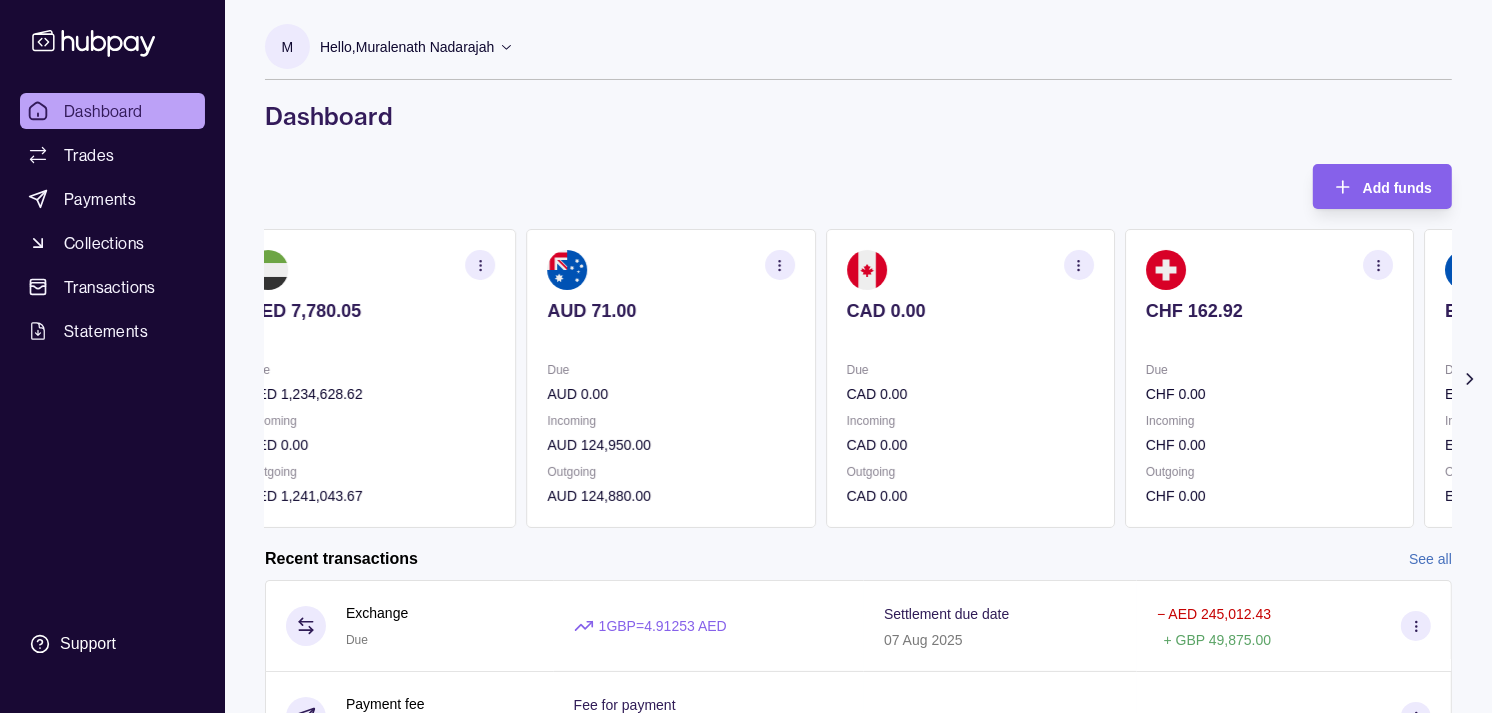 click on "CHF 162.92" at bounding box center [1269, 324] 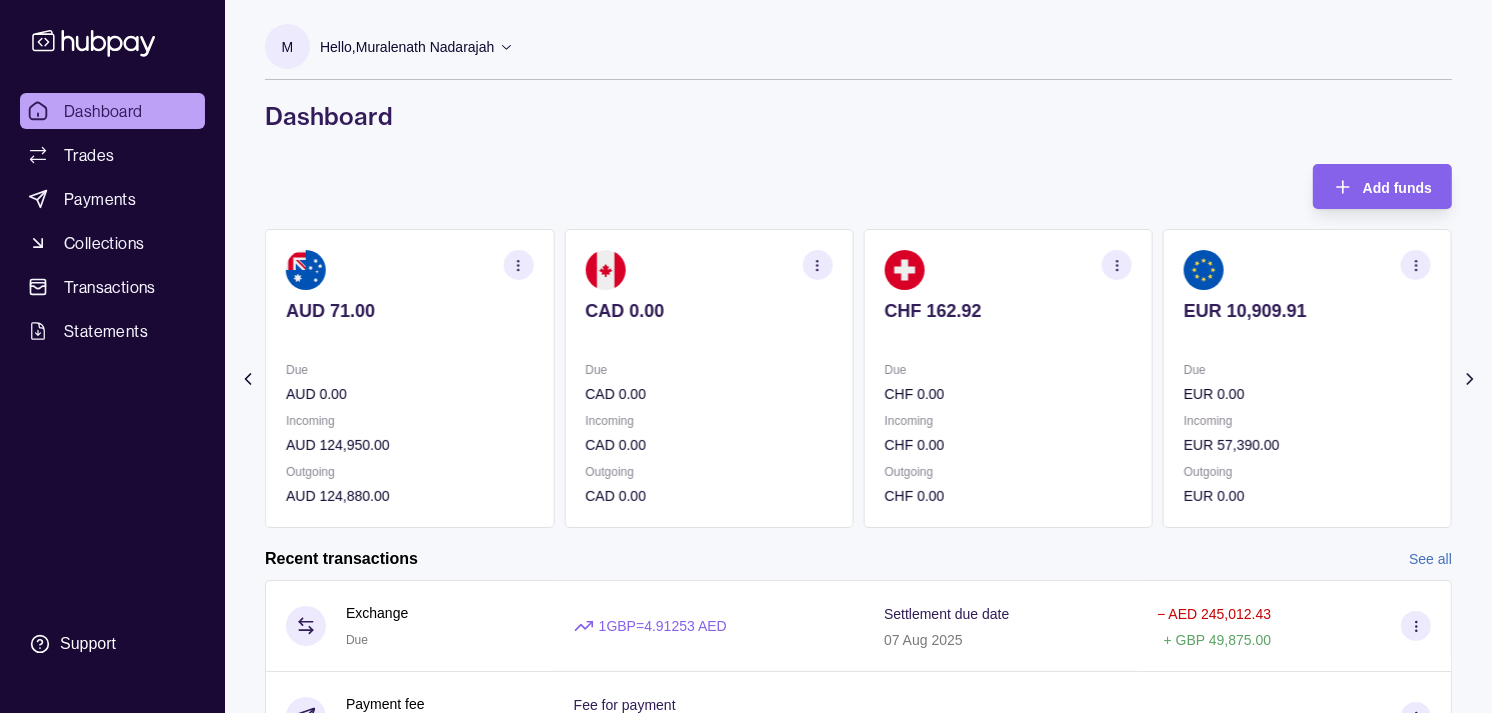 click on "EUR 10,909.91" at bounding box center [1307, 311] 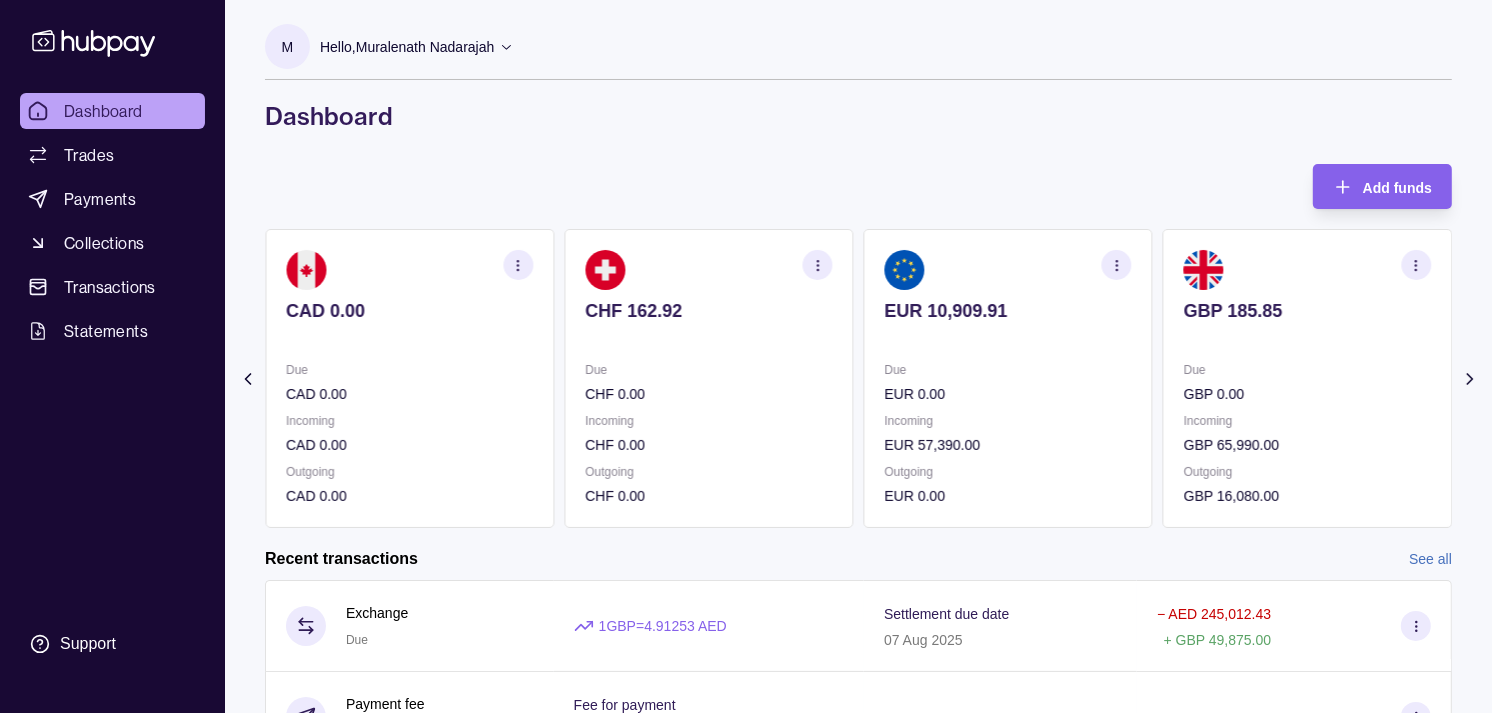 click at bounding box center (1416, 265) 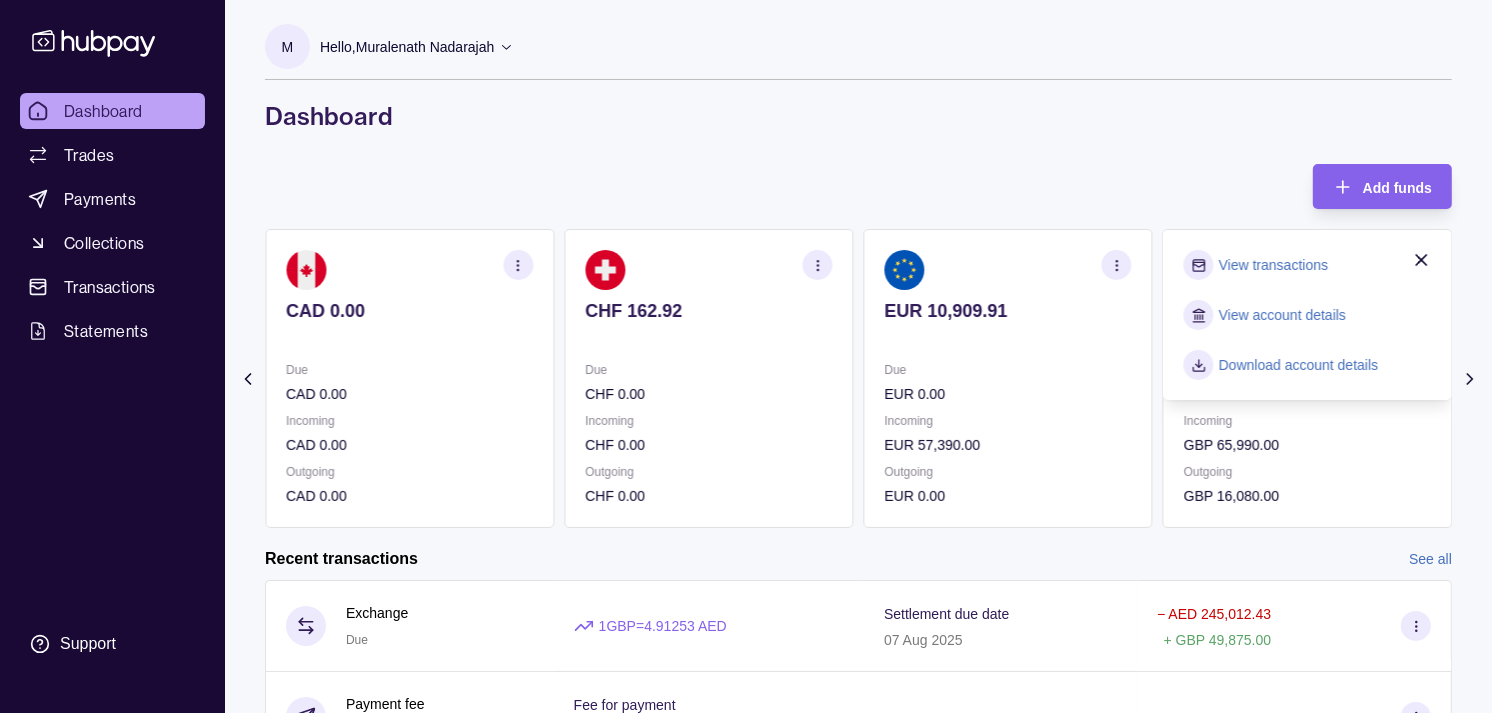 click on "View transactions" at bounding box center [1273, 265] 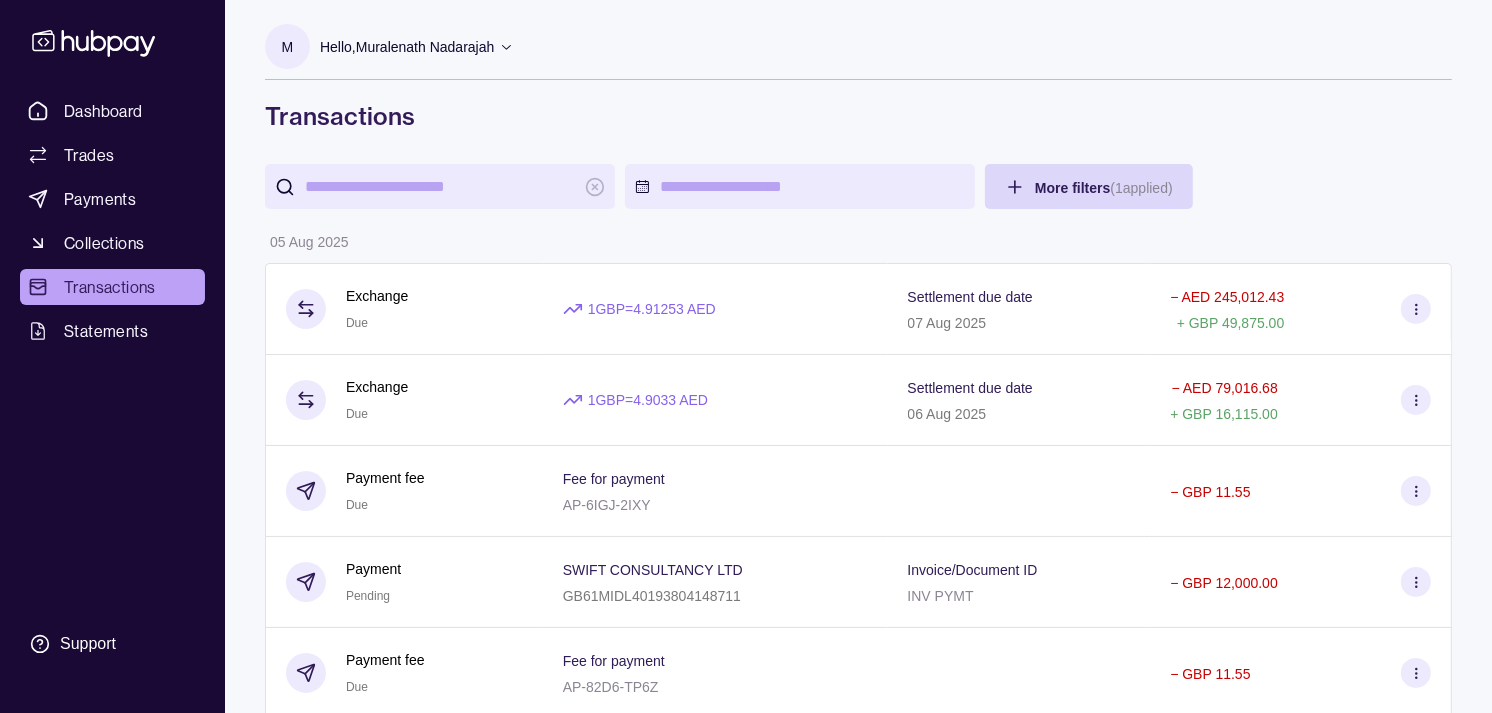 click at bounding box center [440, 186] 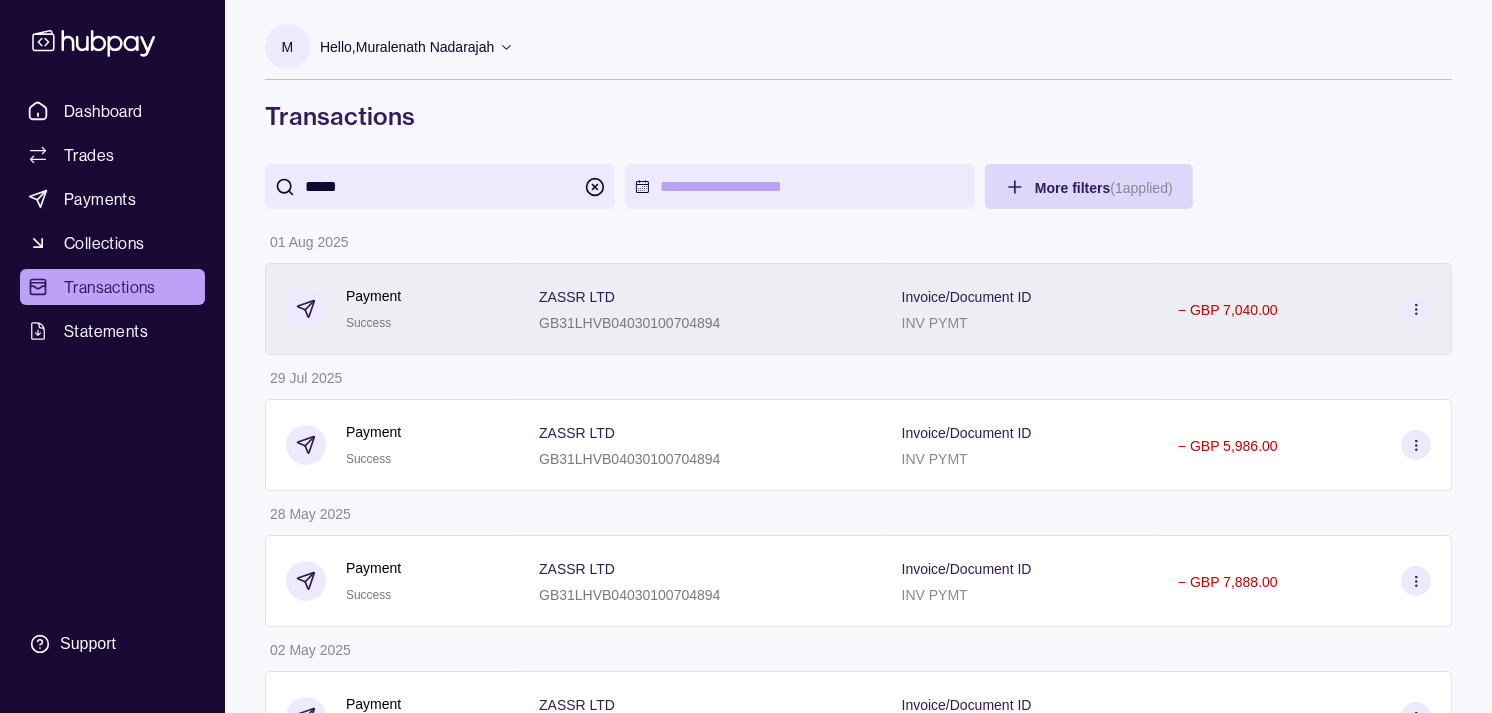 type on "*****" 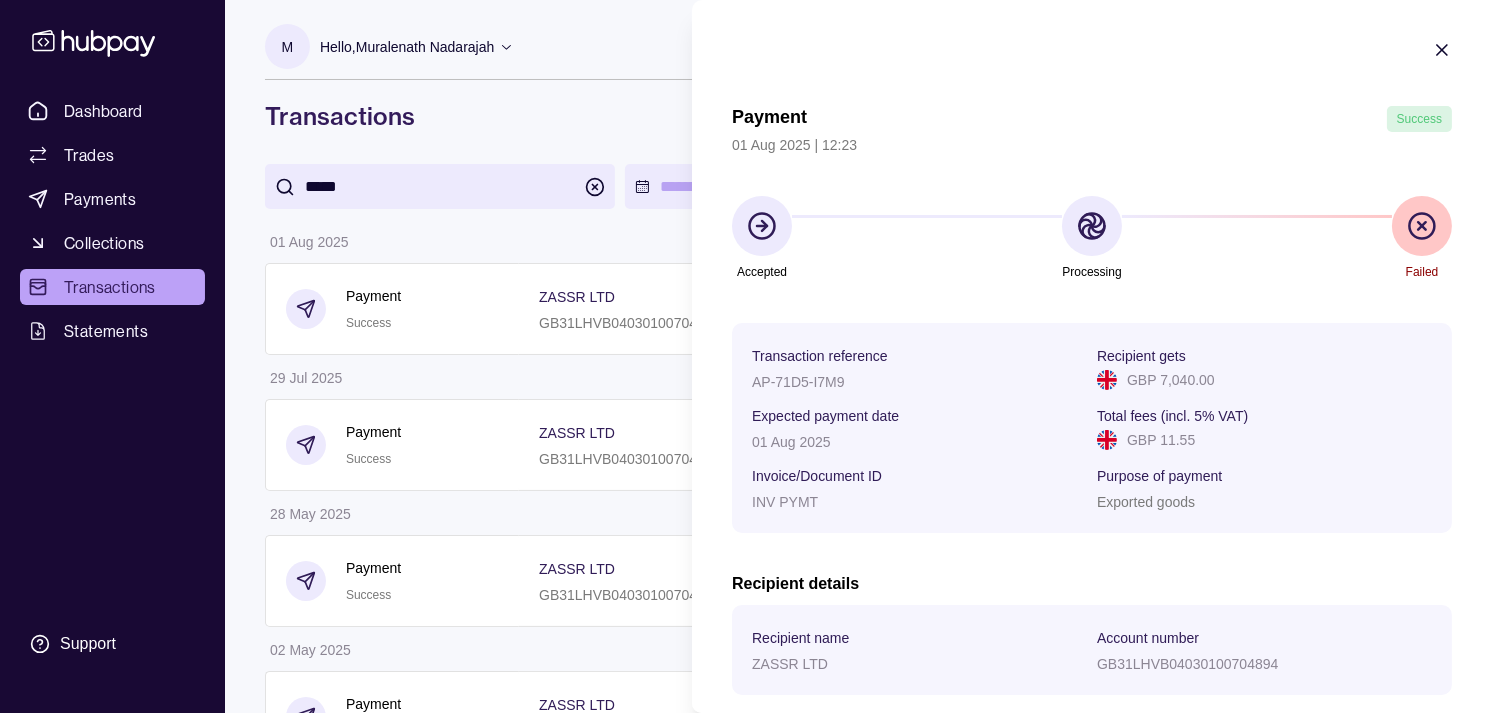 type 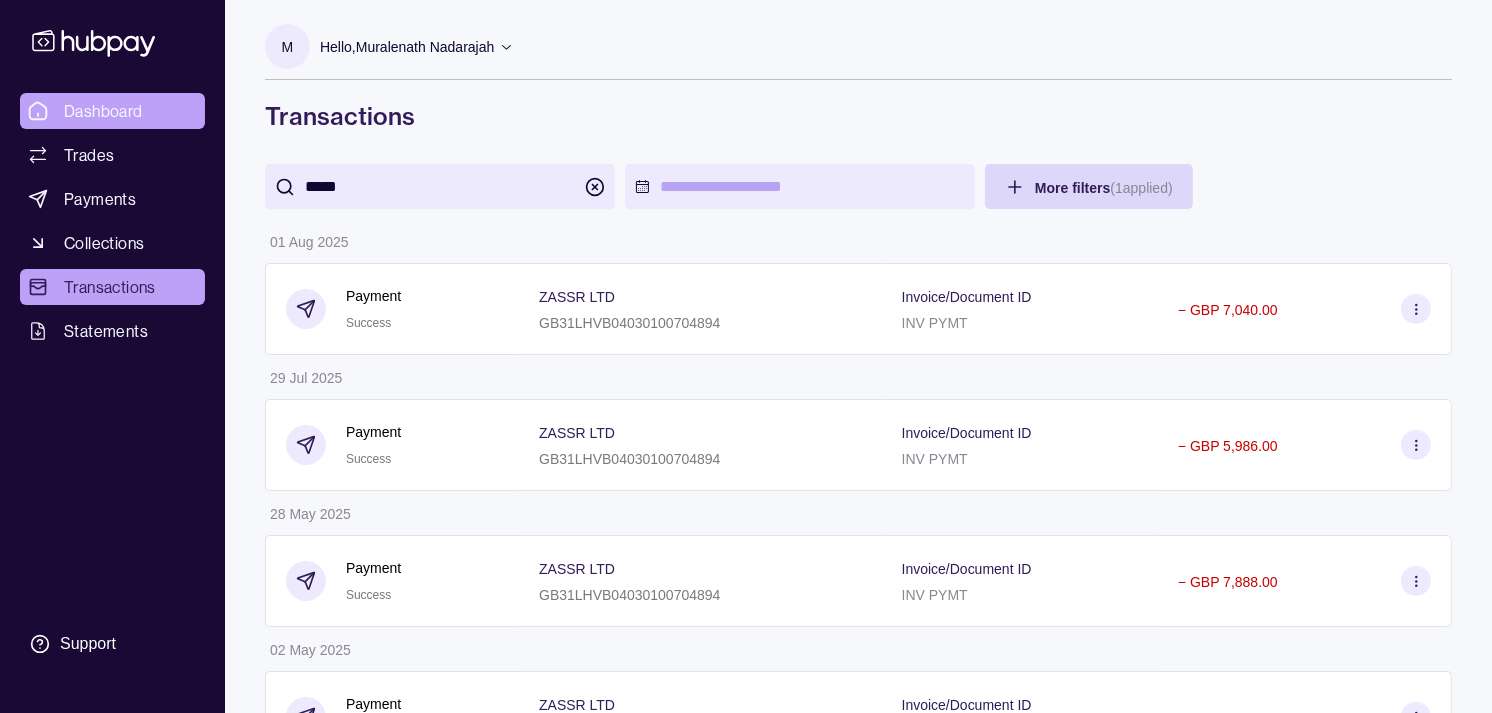 click on "Dashboard" at bounding box center (103, 111) 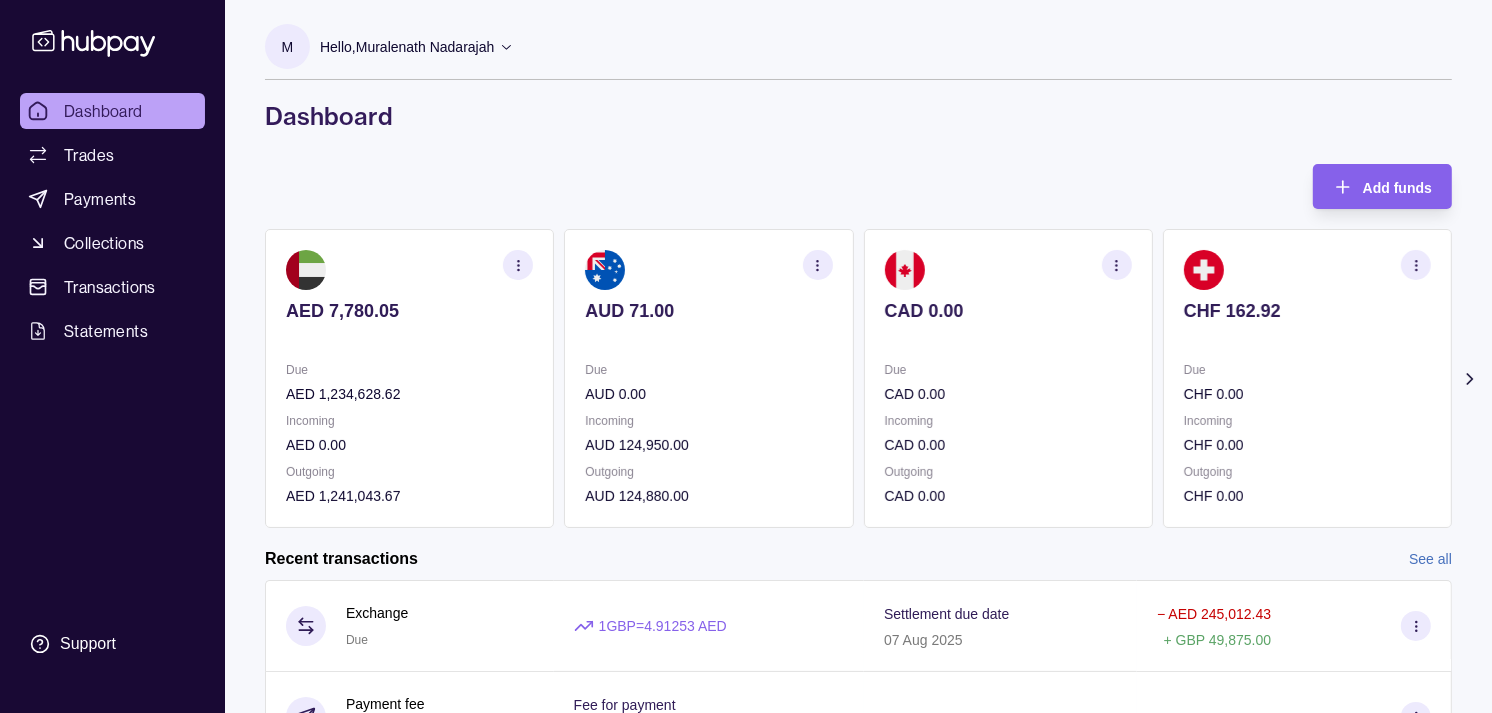 click at bounding box center [1008, 338] 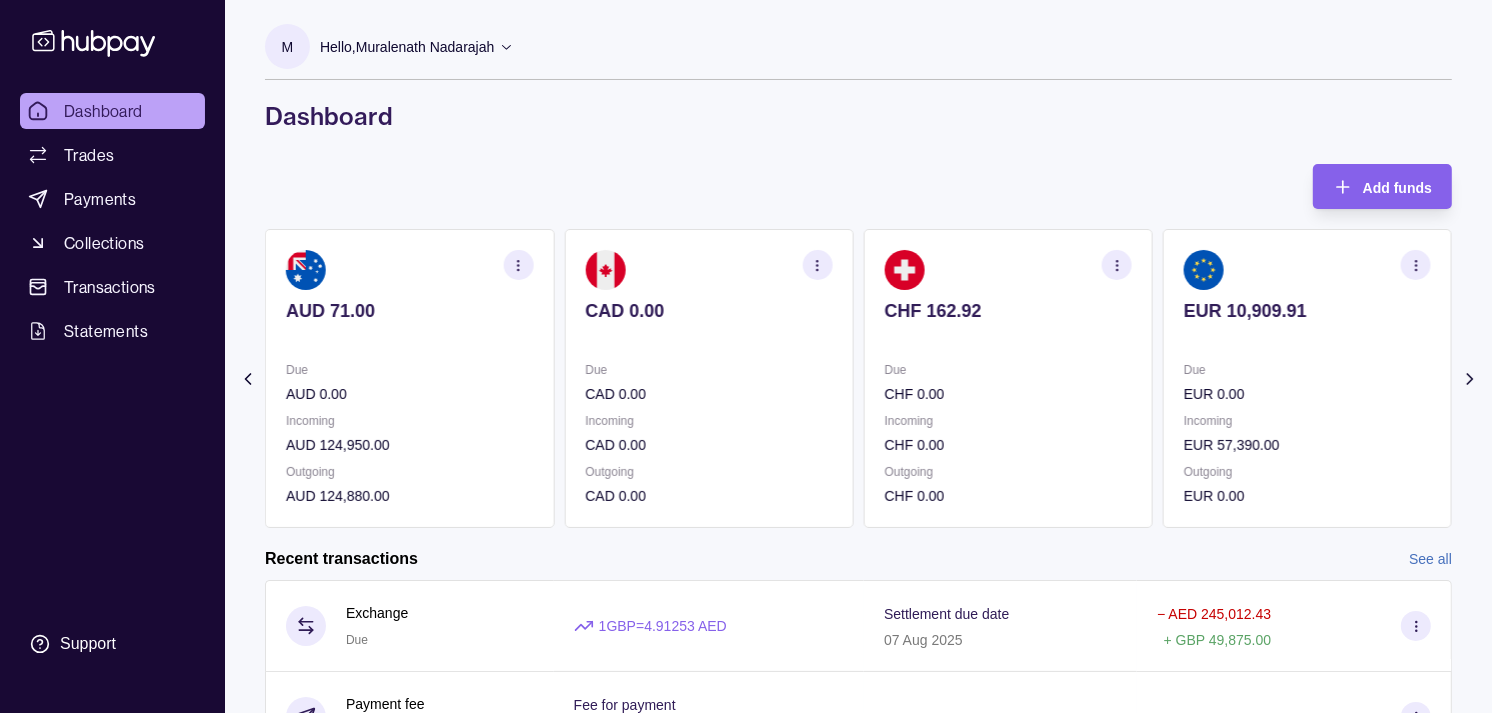click on "CHF 162.92" at bounding box center (1008, 324) 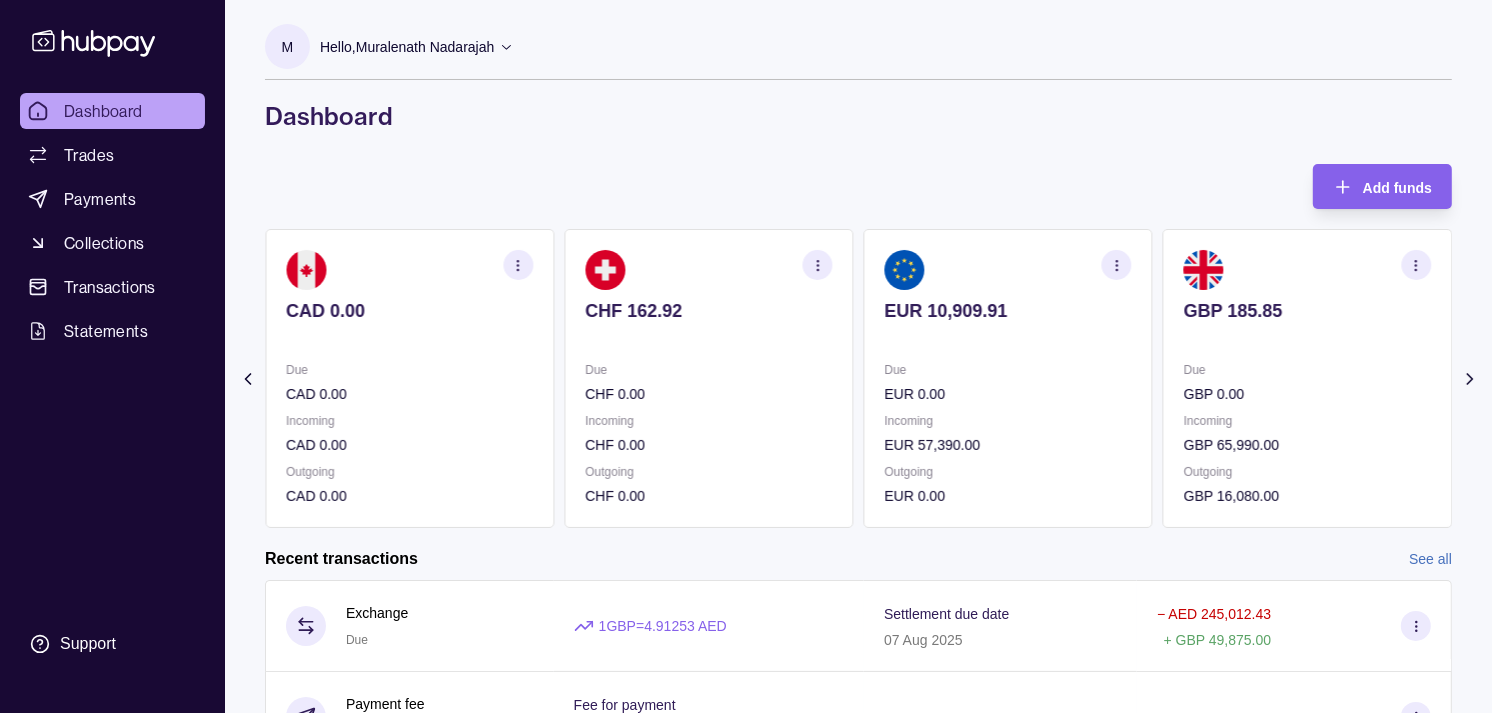 click at bounding box center [1117, 265] 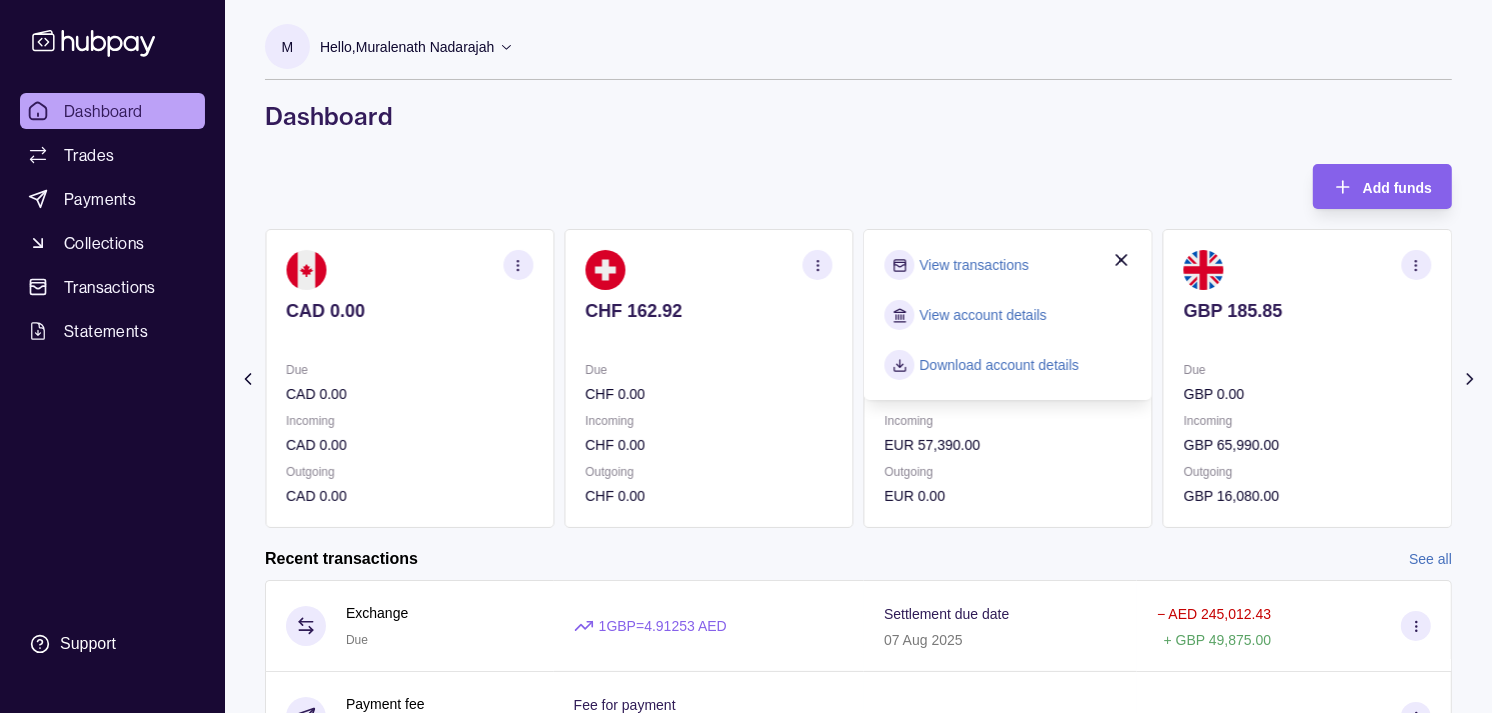 click on "View transactions" at bounding box center (974, 265) 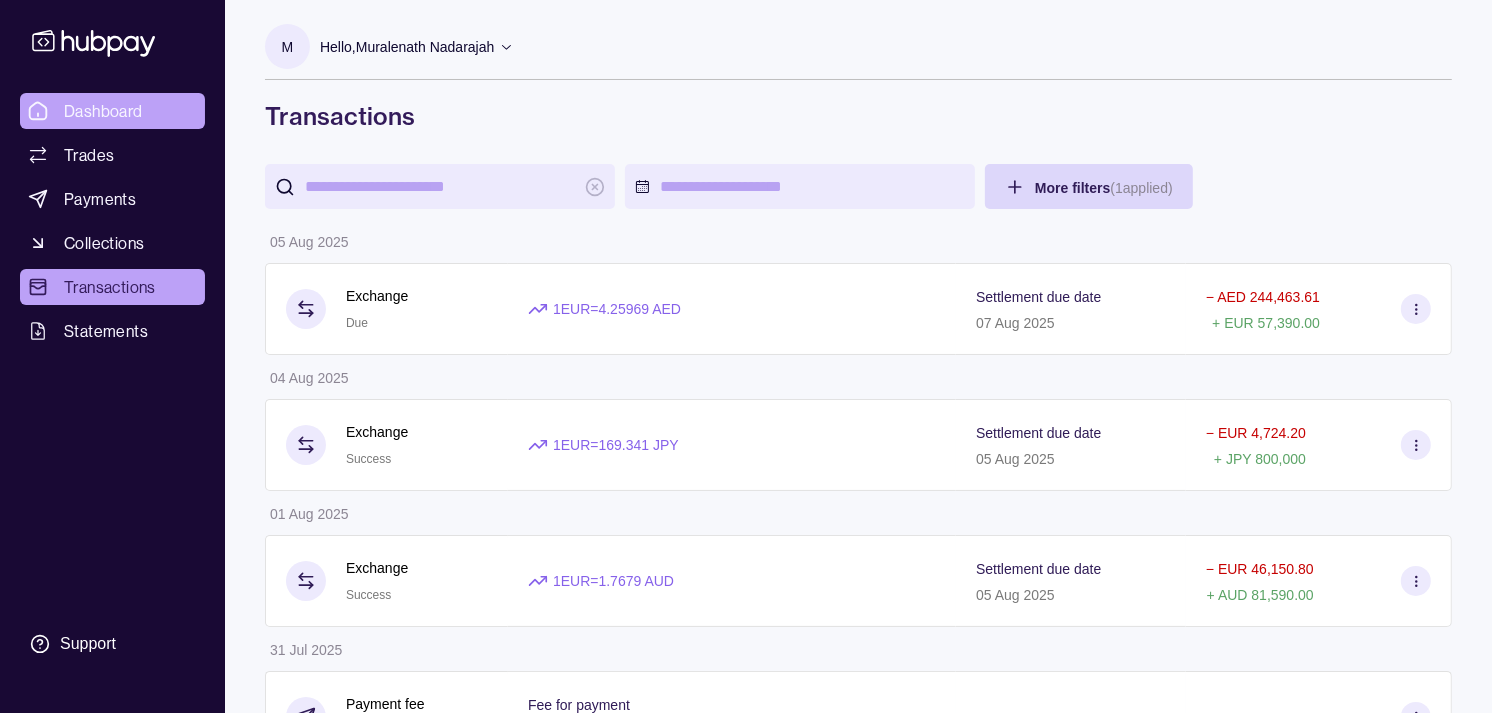 click on "Dashboard" at bounding box center (103, 111) 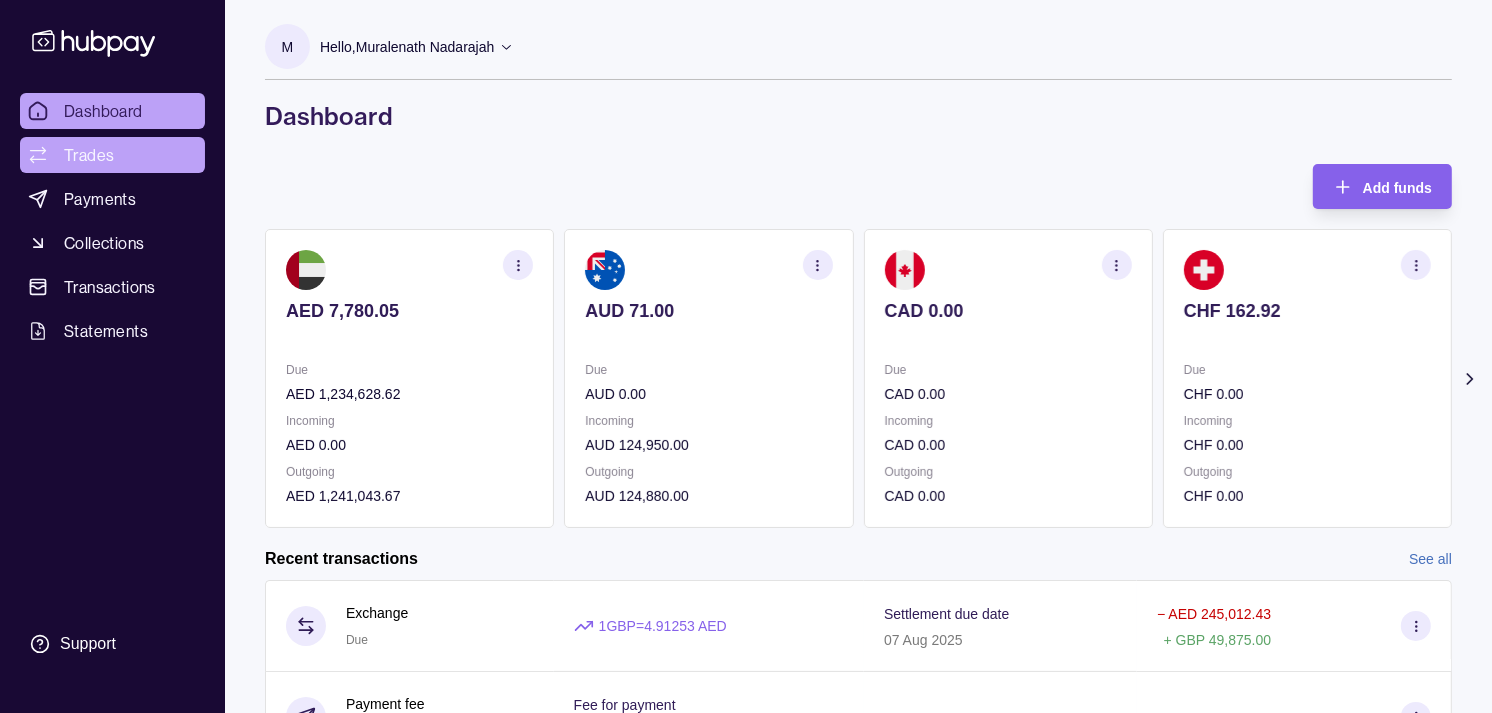 click on "Trades" at bounding box center [112, 155] 